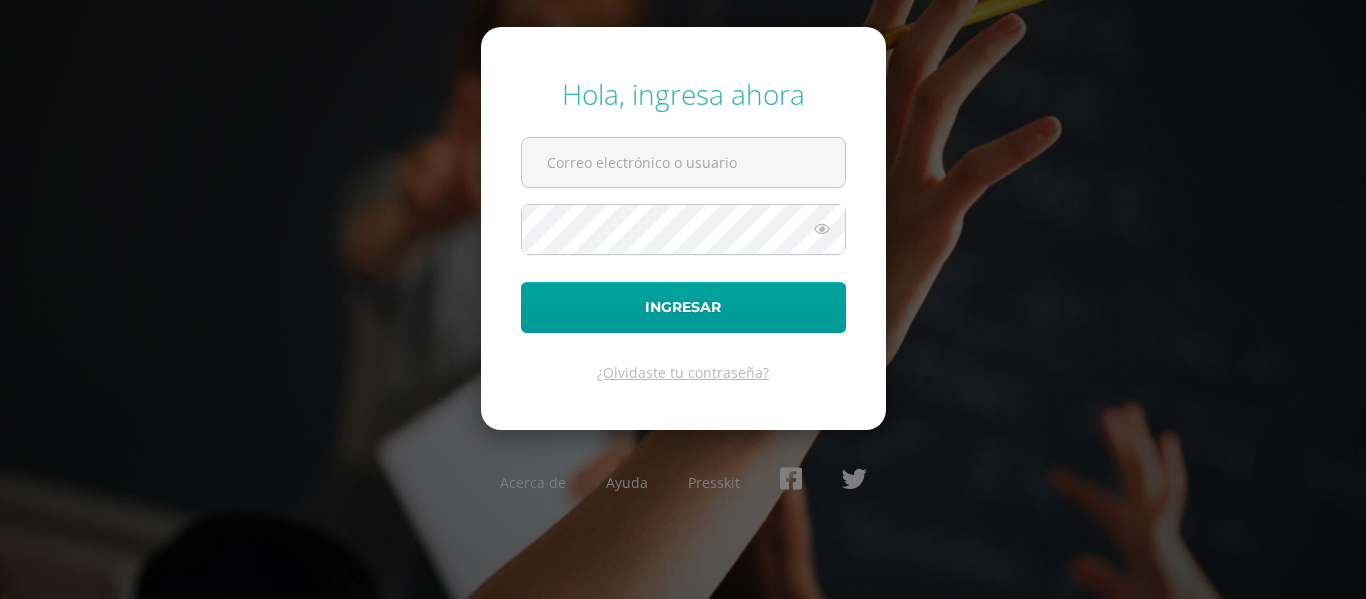 scroll, scrollTop: 0, scrollLeft: 0, axis: both 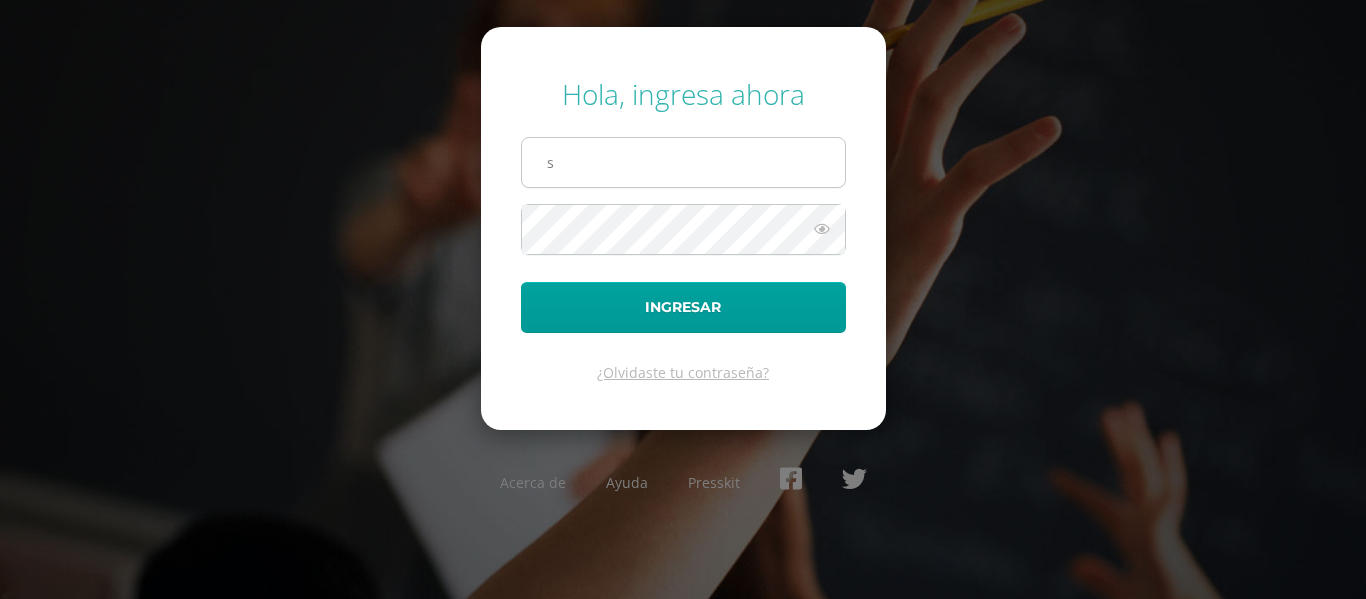 type on "shernandez@donbosco.edu.gt" 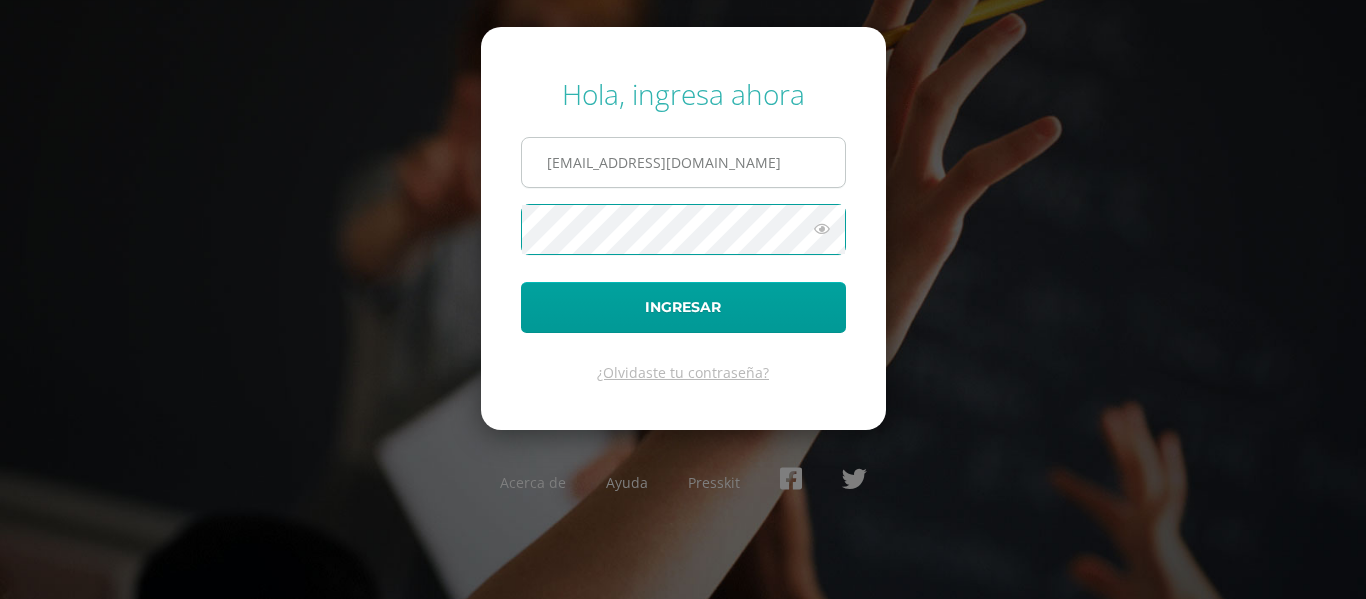 click on "Ingresar" at bounding box center (683, 307) 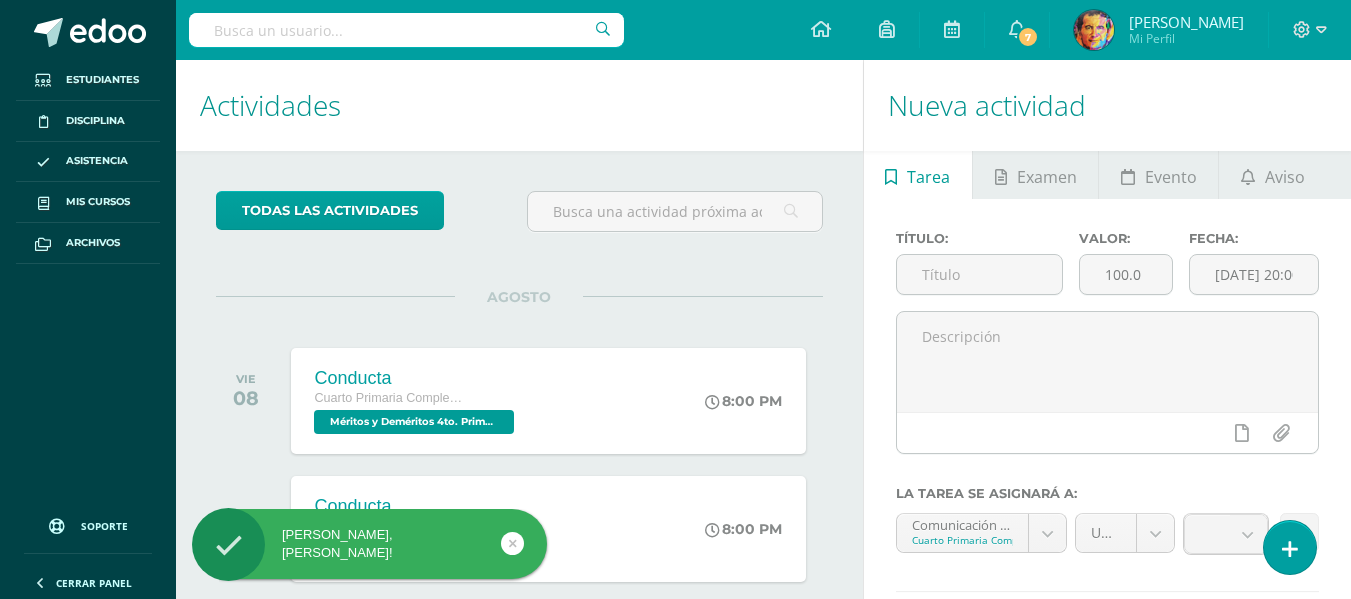 scroll, scrollTop: 0, scrollLeft: 0, axis: both 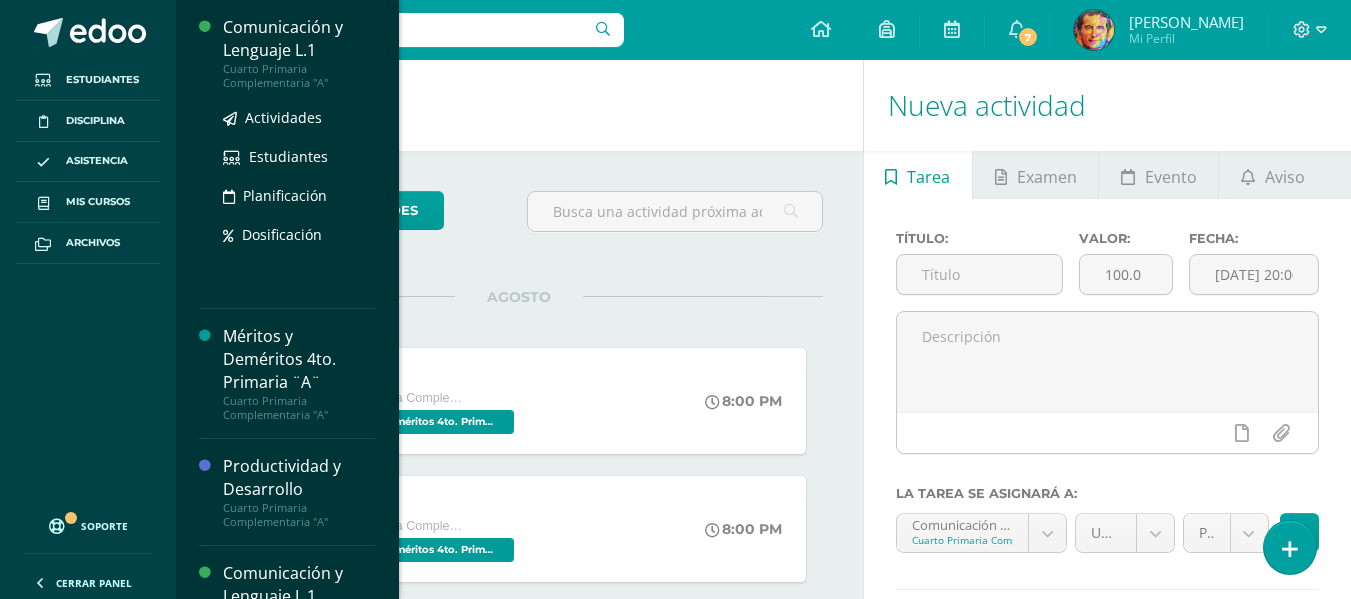 click on "Comunicación y Lenguaje L.1" at bounding box center (299, 39) 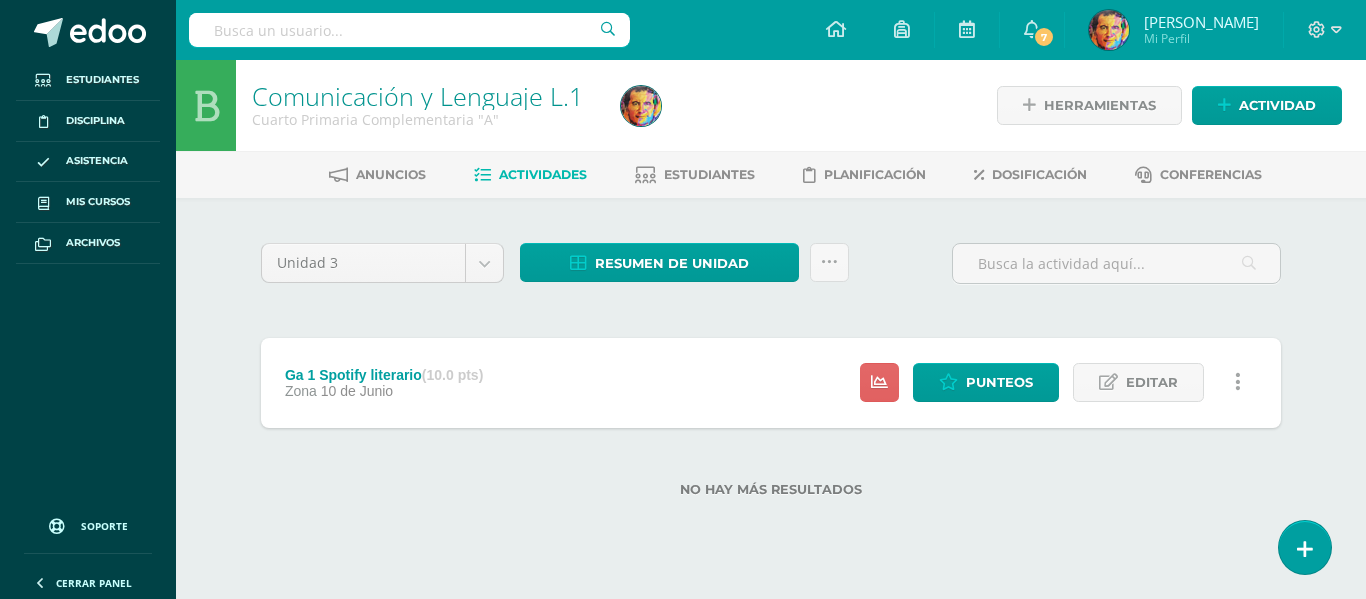 scroll, scrollTop: 0, scrollLeft: 0, axis: both 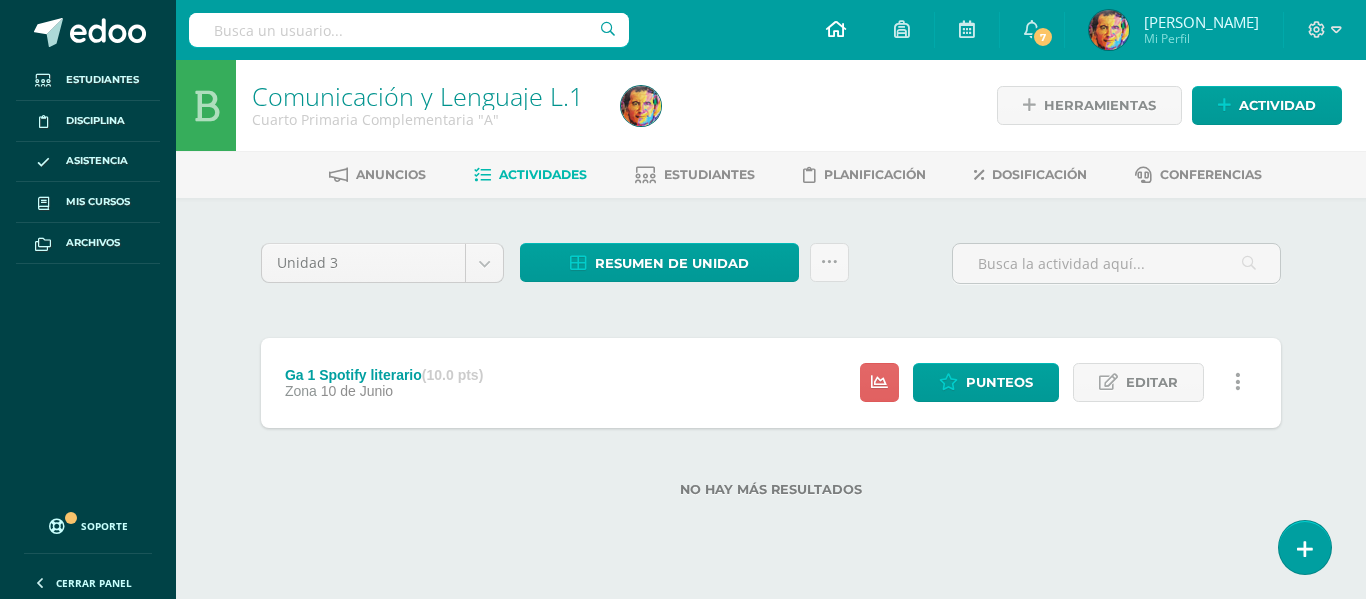 click at bounding box center (836, 30) 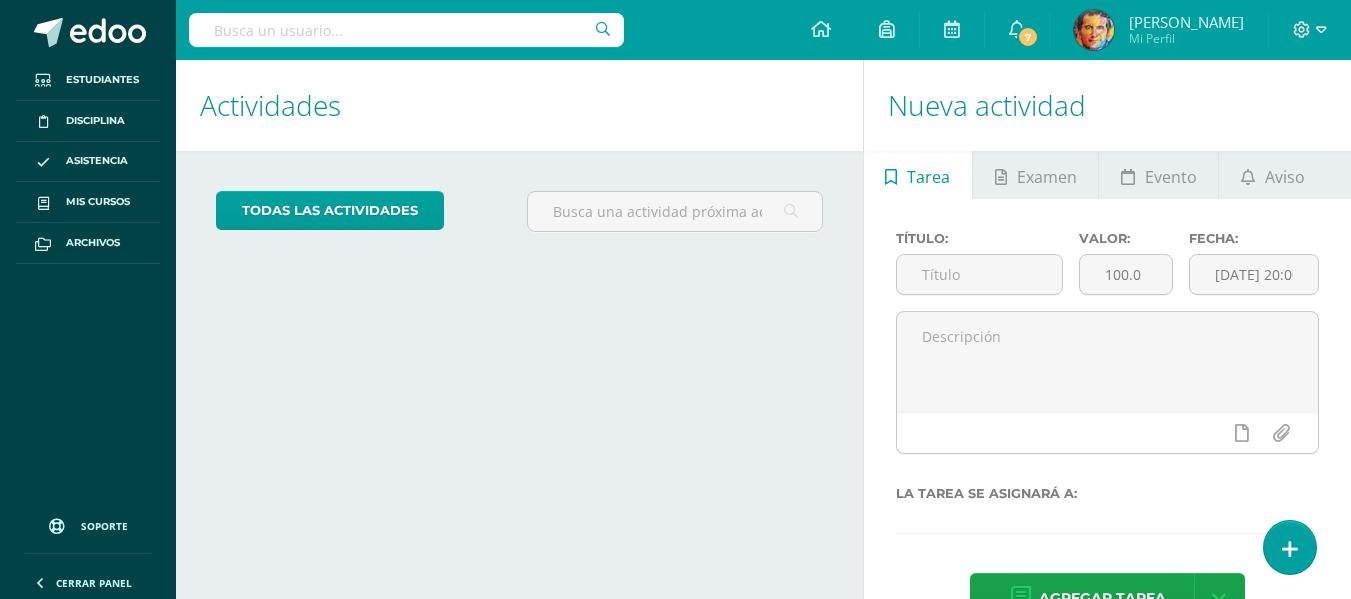 scroll, scrollTop: 0, scrollLeft: 0, axis: both 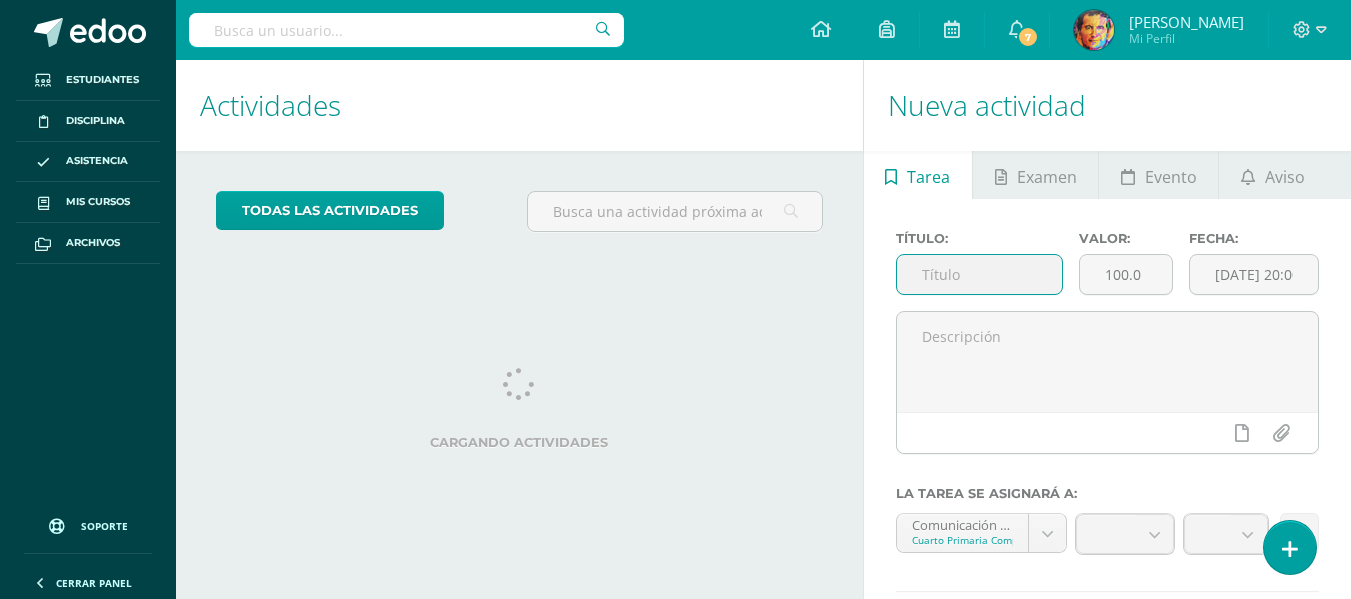 click at bounding box center (979, 274) 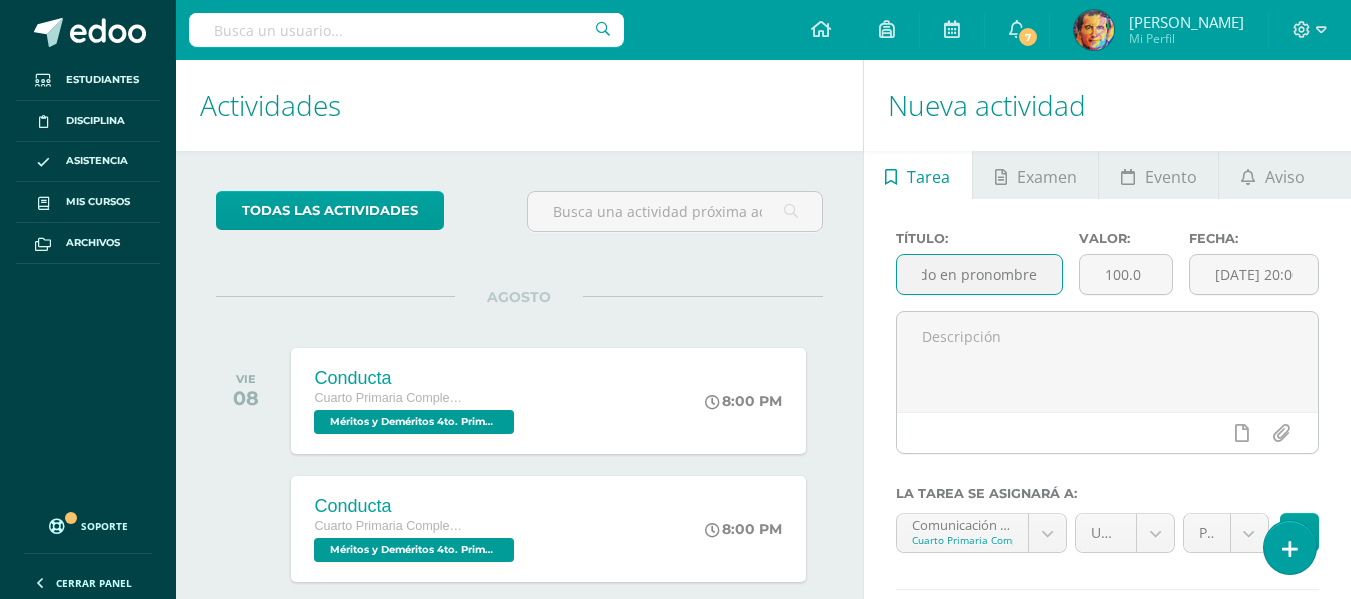 scroll, scrollTop: 0, scrollLeft: 92, axis: horizontal 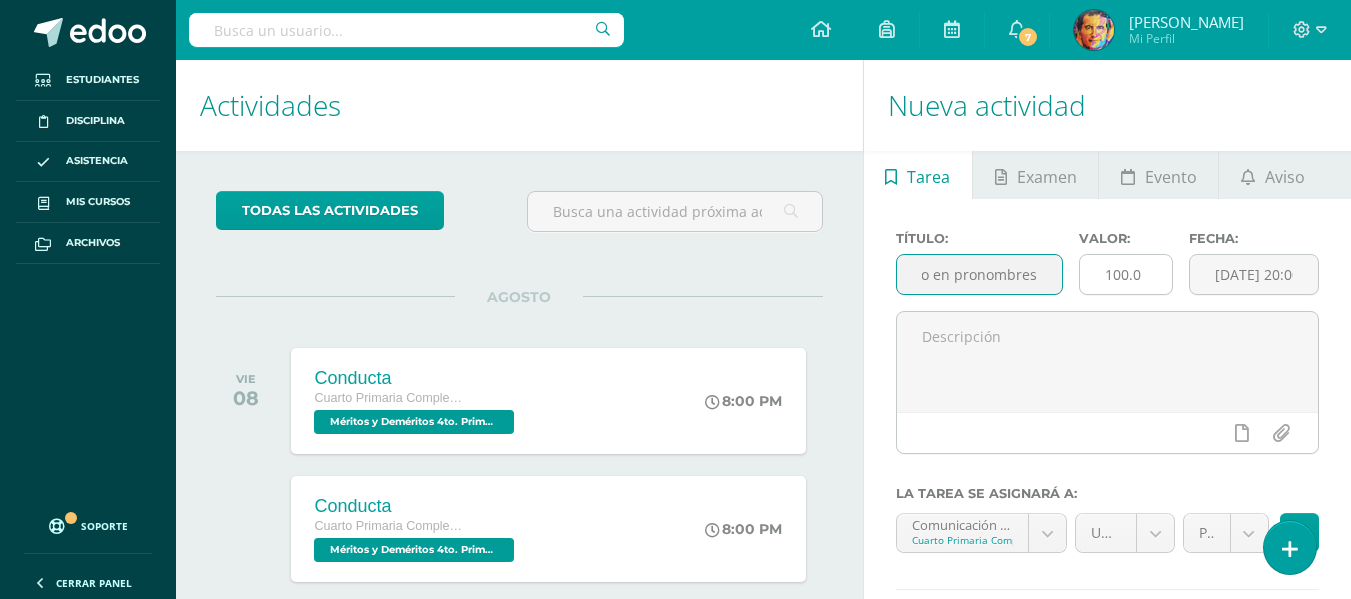 type on "Ga2 Mi mundo en pronombres" 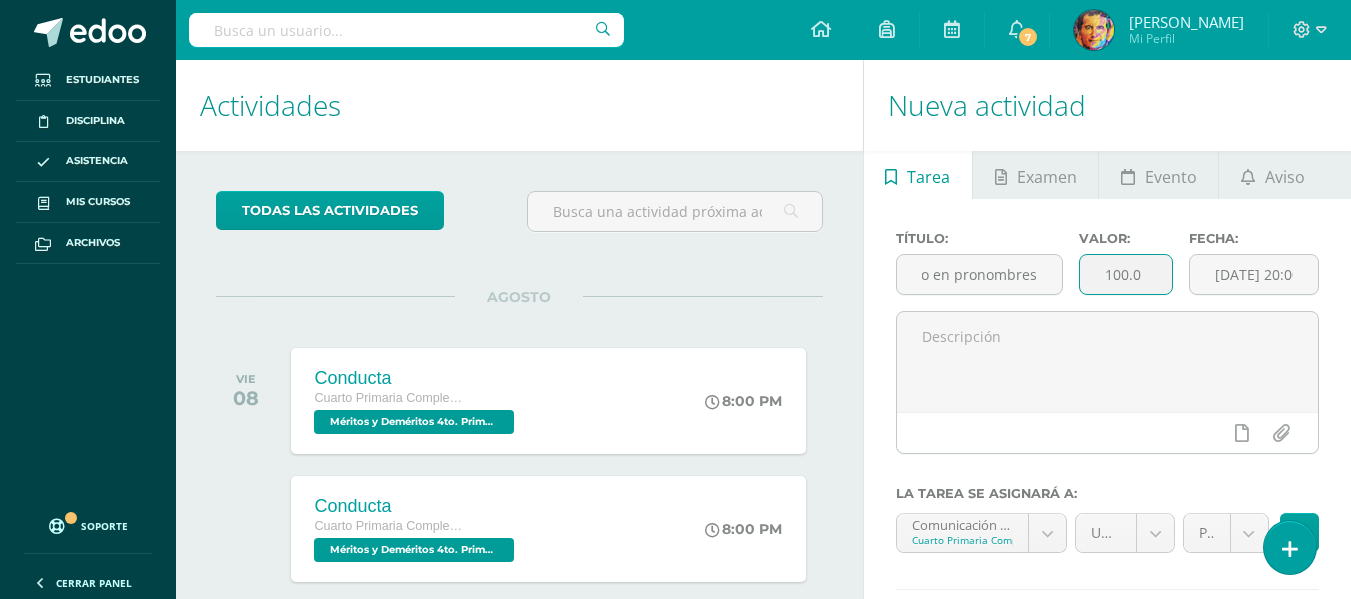 scroll, scrollTop: 0, scrollLeft: 0, axis: both 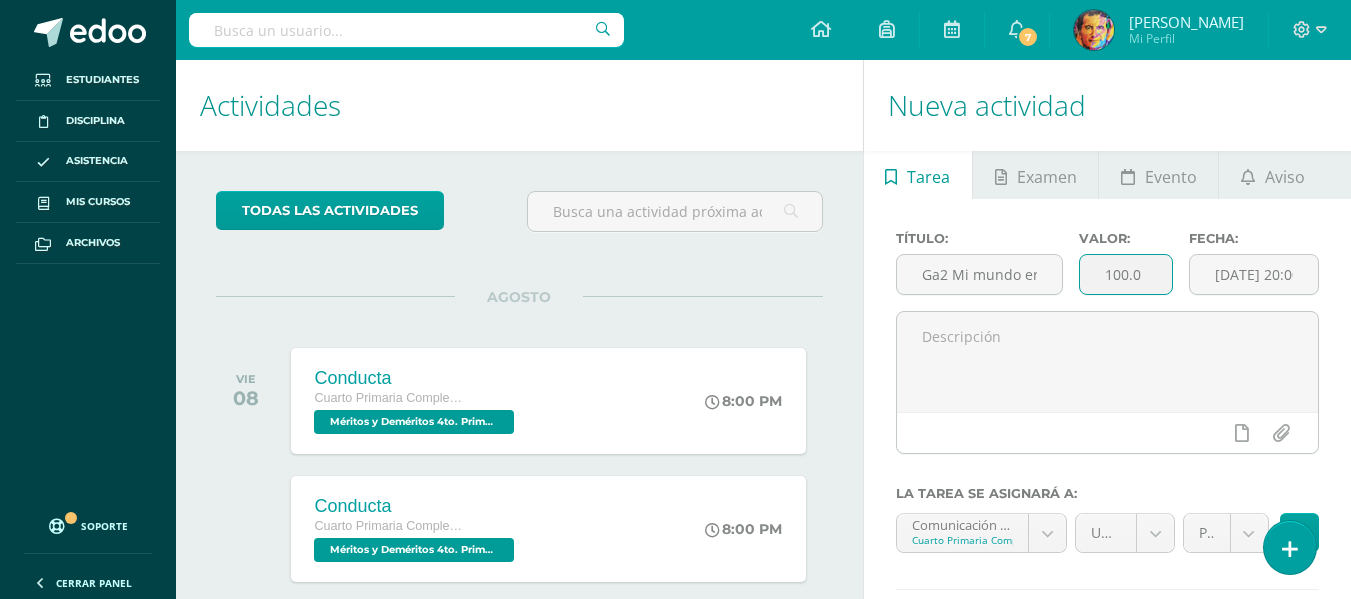 drag, startPoint x: 1131, startPoint y: 279, endPoint x: 1079, endPoint y: 279, distance: 52 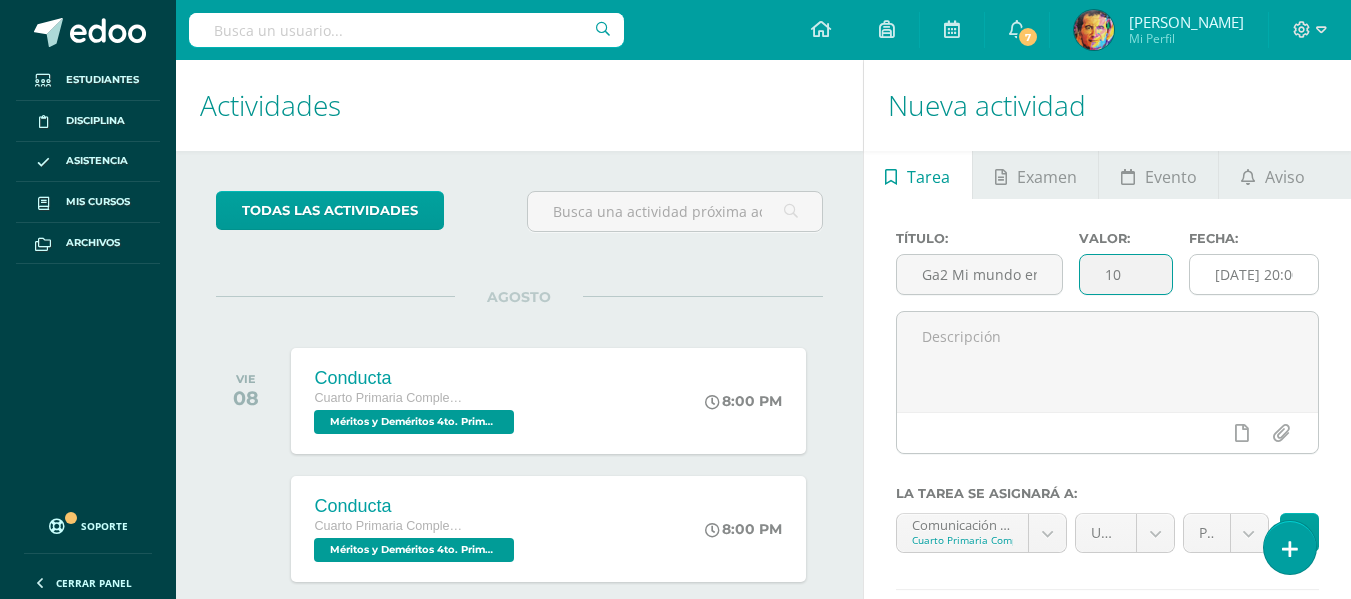 type on "10" 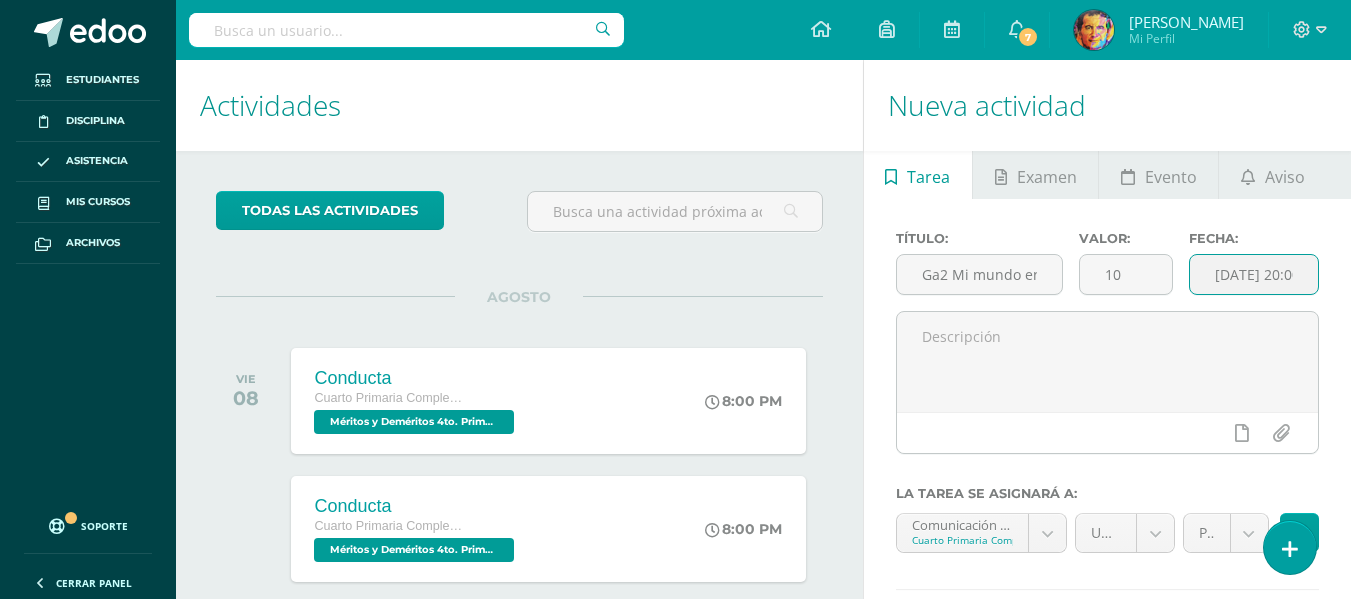 click on "[DATE] 20:00:00" at bounding box center (1254, 274) 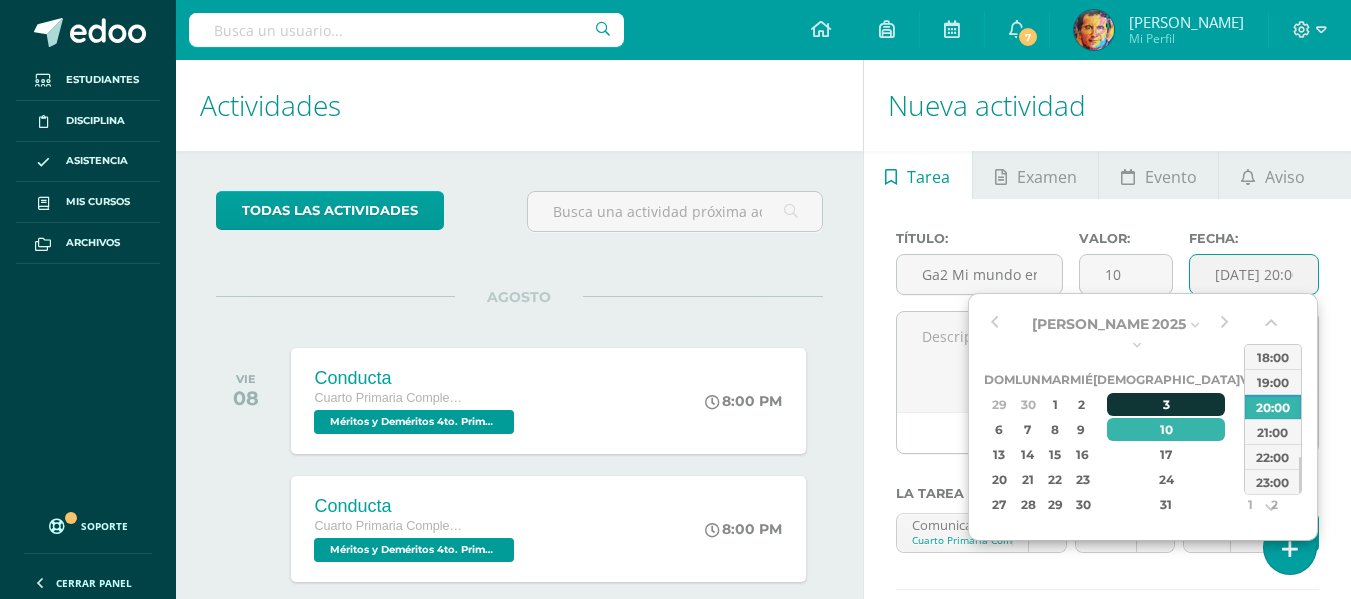 click on "3" at bounding box center [1166, 404] 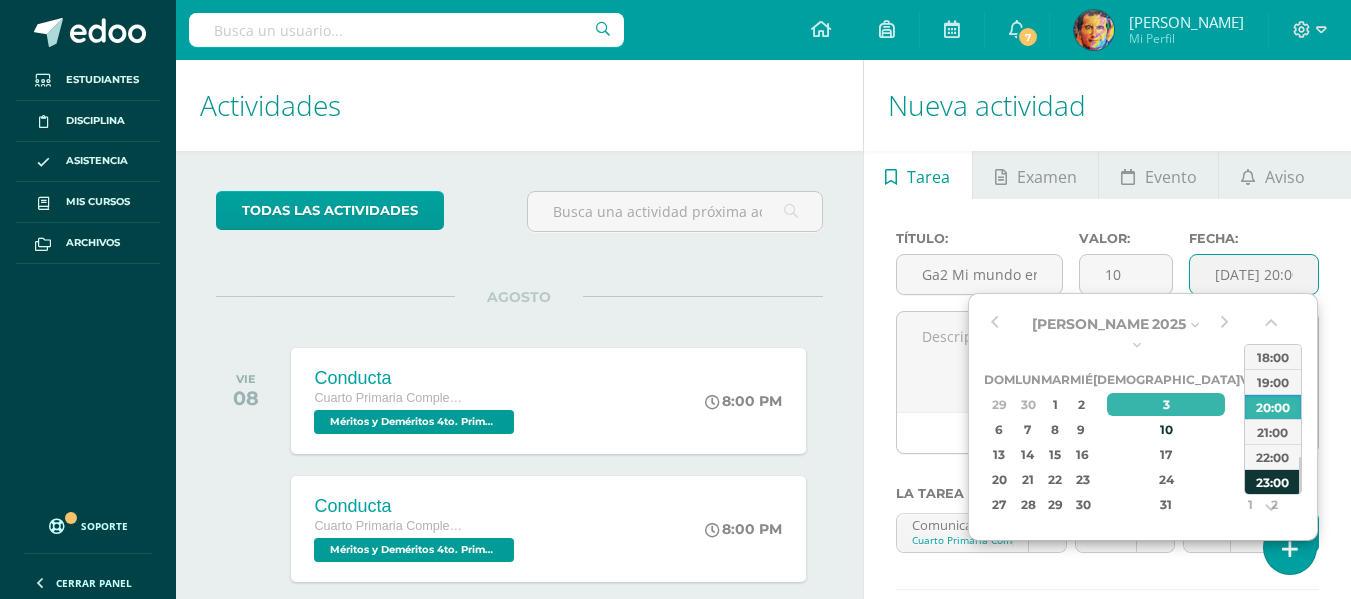 click on "23:00" at bounding box center [1273, 481] 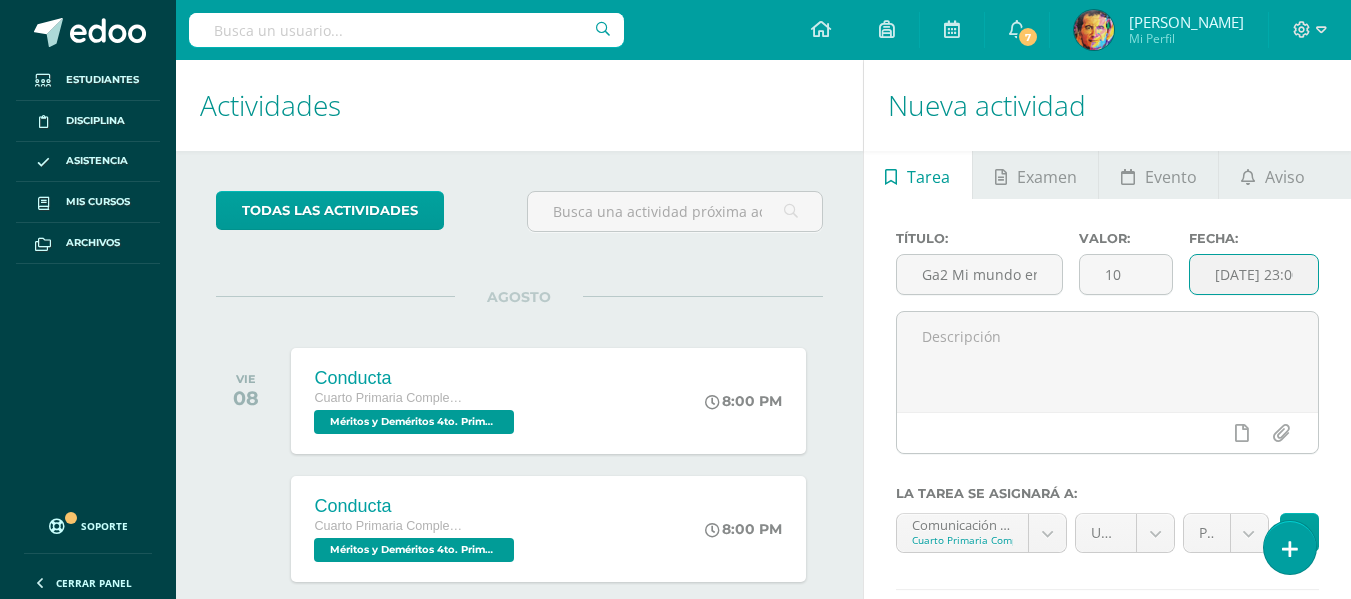 scroll, scrollTop: 200, scrollLeft: 0, axis: vertical 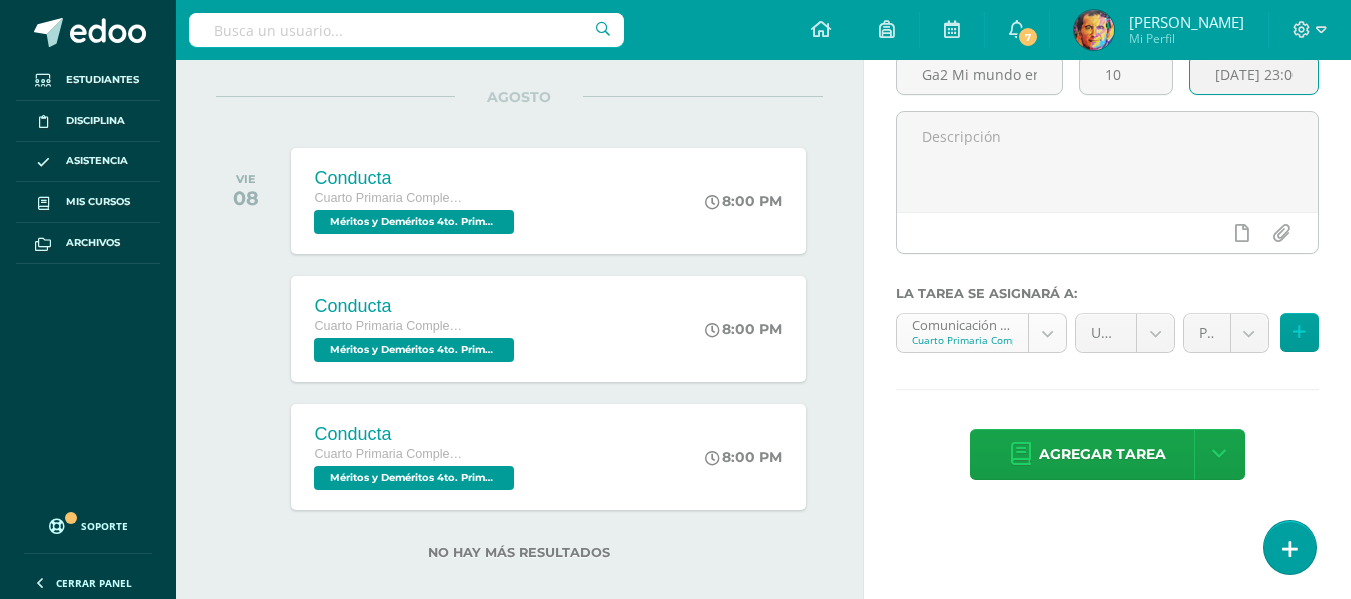 click on "Estudiantes Disciplina Asistencia Mis cursos Archivos Soporte
Centro de ayuda
Últimas actualizaciones
10+ Cerrar panel
Comunicación y Lenguaje L.1
Cuarto
Primaria Complementaria
"A"
Actividades Estudiantes Planificación Dosificación
Méritos y Deméritos 4to. Primaria ¨A¨
Cuarto
Primaria Complementaria
"A"
Actividades Estudiantes Planificación Dosificación
Productividad y Desarrollo
Cuarto
Primaria Complementaria
"A"
Actividades Estudiantes Planificación Dosificación Actividades Estudiantes 7 7" at bounding box center [675, 99] 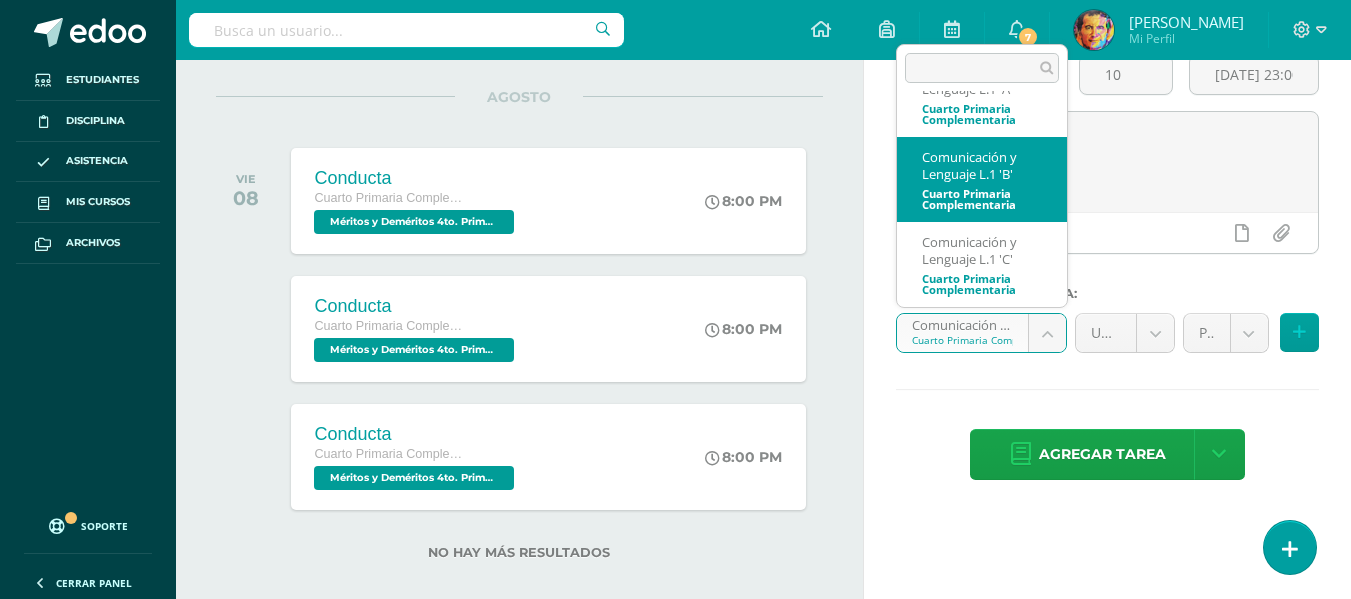 scroll, scrollTop: 0, scrollLeft: 0, axis: both 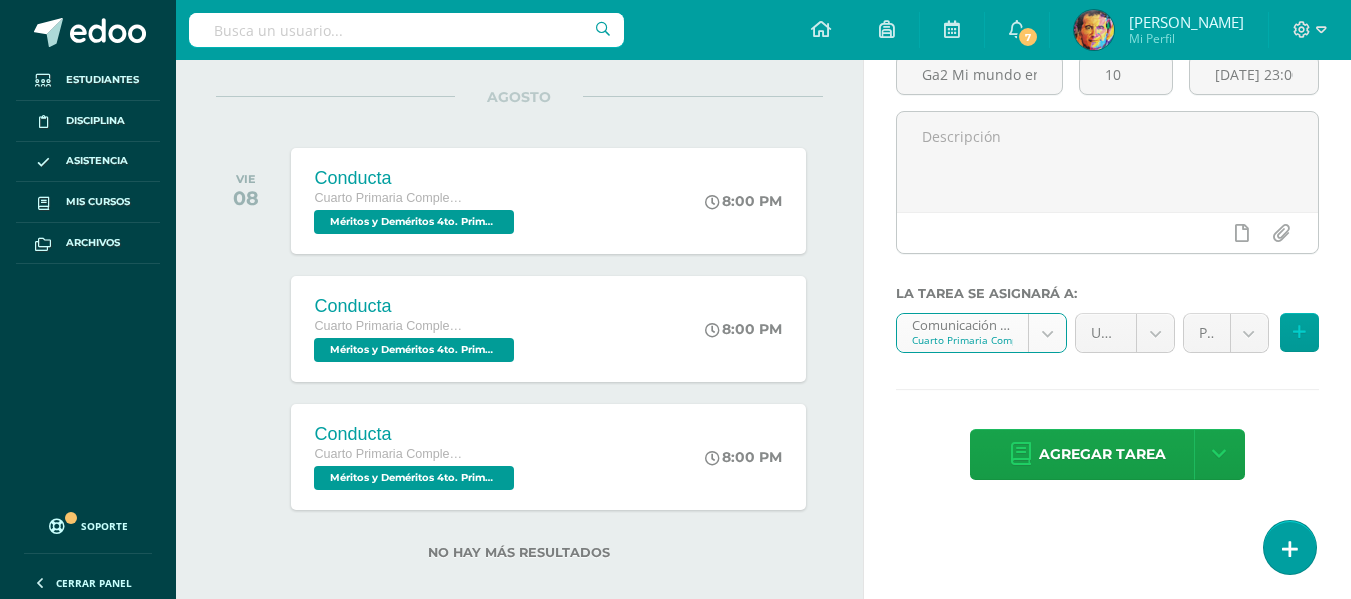 click on "Estudiantes Disciplina Asistencia Mis cursos Archivos Soporte
Centro de ayuda
Últimas actualizaciones
10+ Cerrar panel
Comunicación y Lenguaje L.1
Cuarto
Primaria Complementaria
"A"
Actividades Estudiantes Planificación Dosificación
Méritos y Deméritos 4to. Primaria ¨A¨
Cuarto
Primaria Complementaria
"A"
Actividades Estudiantes Planificación Dosificación
Productividad y Desarrollo
Cuarto
Primaria Complementaria
"A"
Actividades Estudiantes Planificación Dosificación Actividades Estudiantes 7 7" at bounding box center [675, 99] 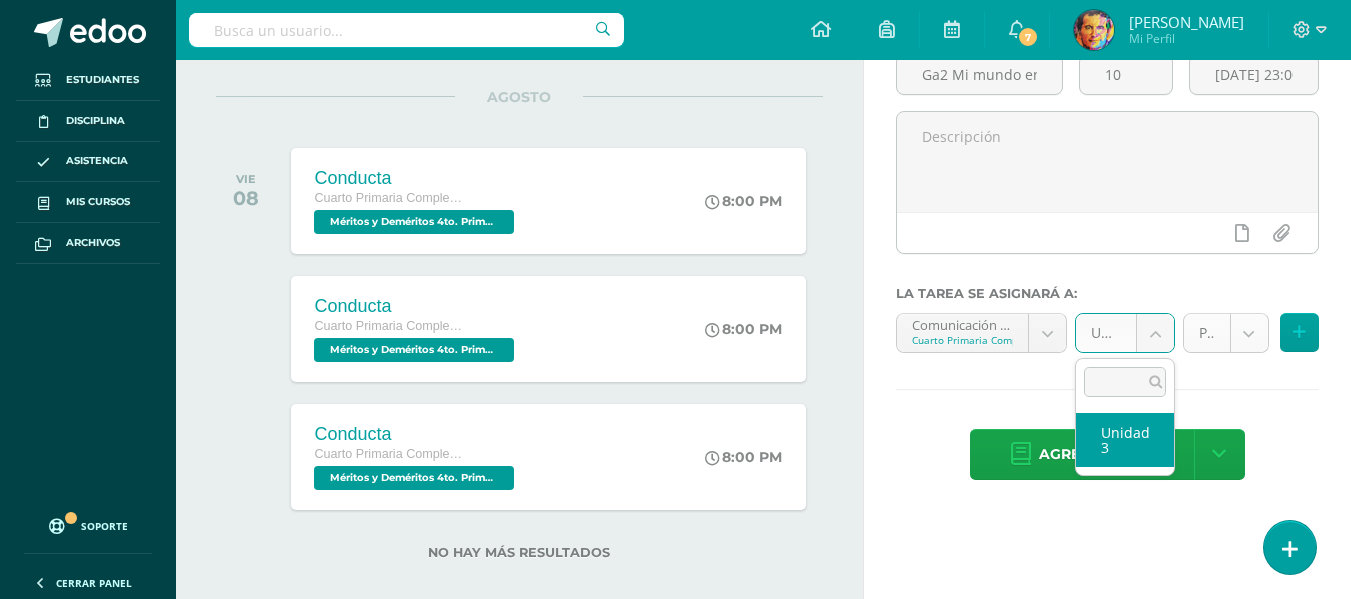 select on "154727" 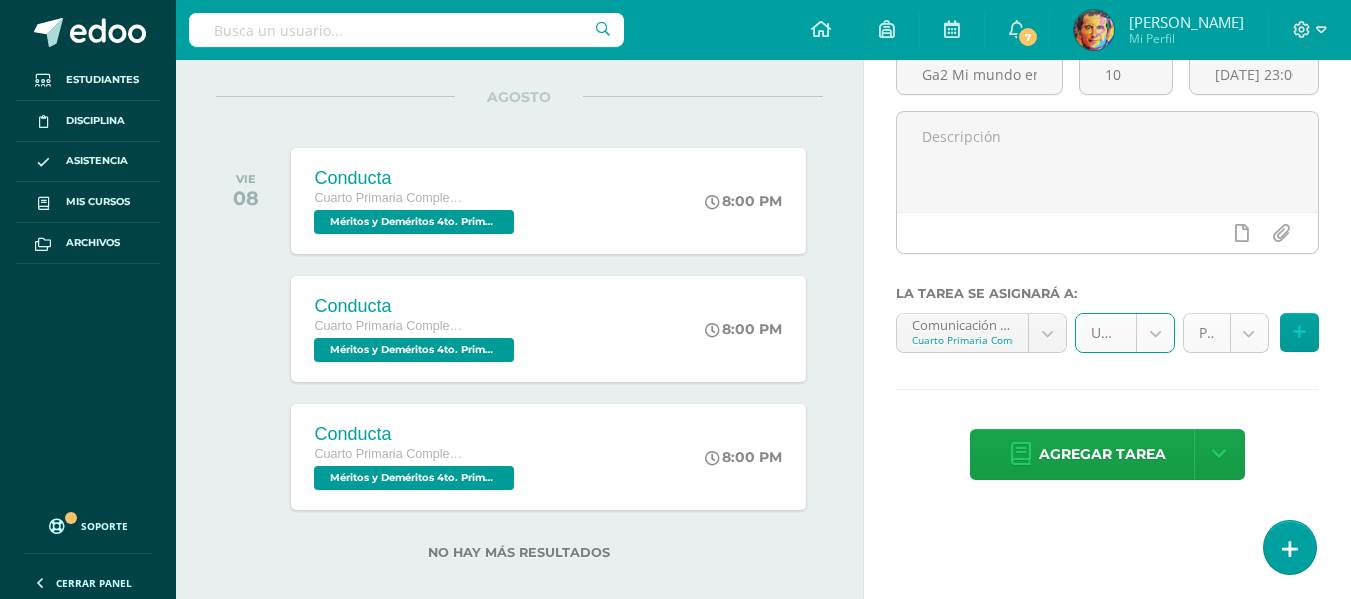 click on "Estudiantes Disciplina Asistencia Mis cursos Archivos Soporte
Centro de ayuda
Últimas actualizaciones
10+ Cerrar panel
Comunicación y Lenguaje L.1
Cuarto
Primaria Complementaria
"A"
Actividades Estudiantes Planificación Dosificación
Méritos y Deméritos 4to. Primaria ¨A¨
Cuarto
Primaria Complementaria
"A"
Actividades Estudiantes Planificación Dosificación
Productividad y Desarrollo
Cuarto
Primaria Complementaria
"A"
Actividades Estudiantes Planificación Dosificación Actividades Estudiantes 7 7" at bounding box center (675, 99) 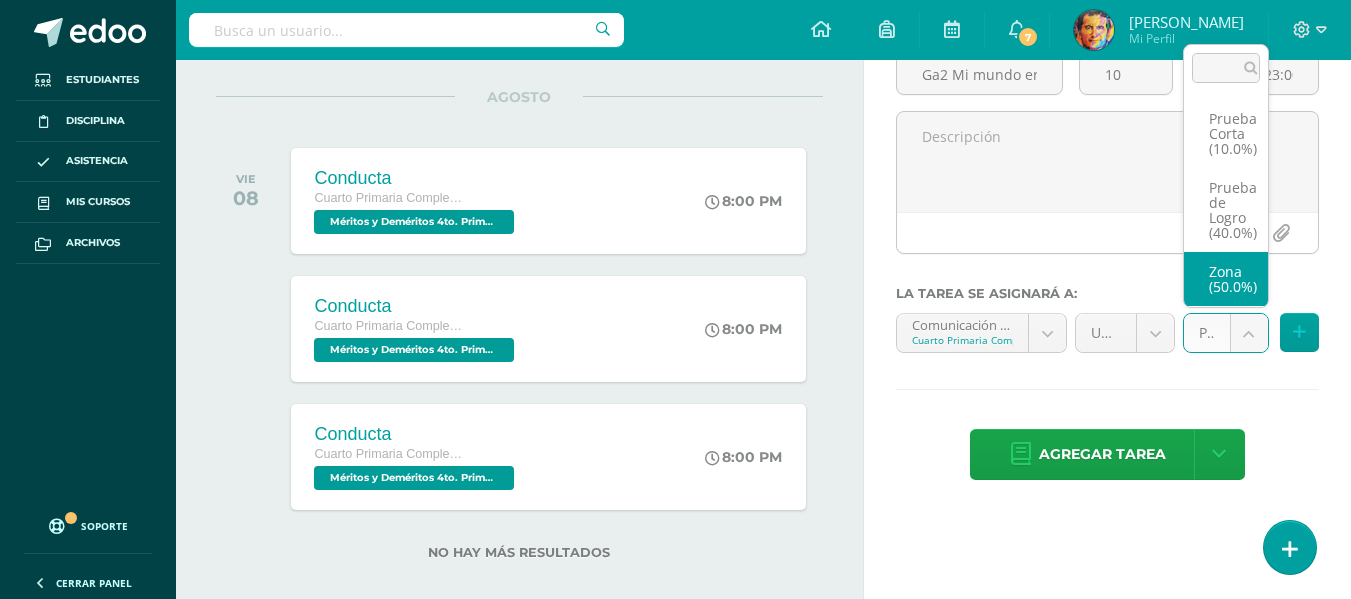 select on "154730" 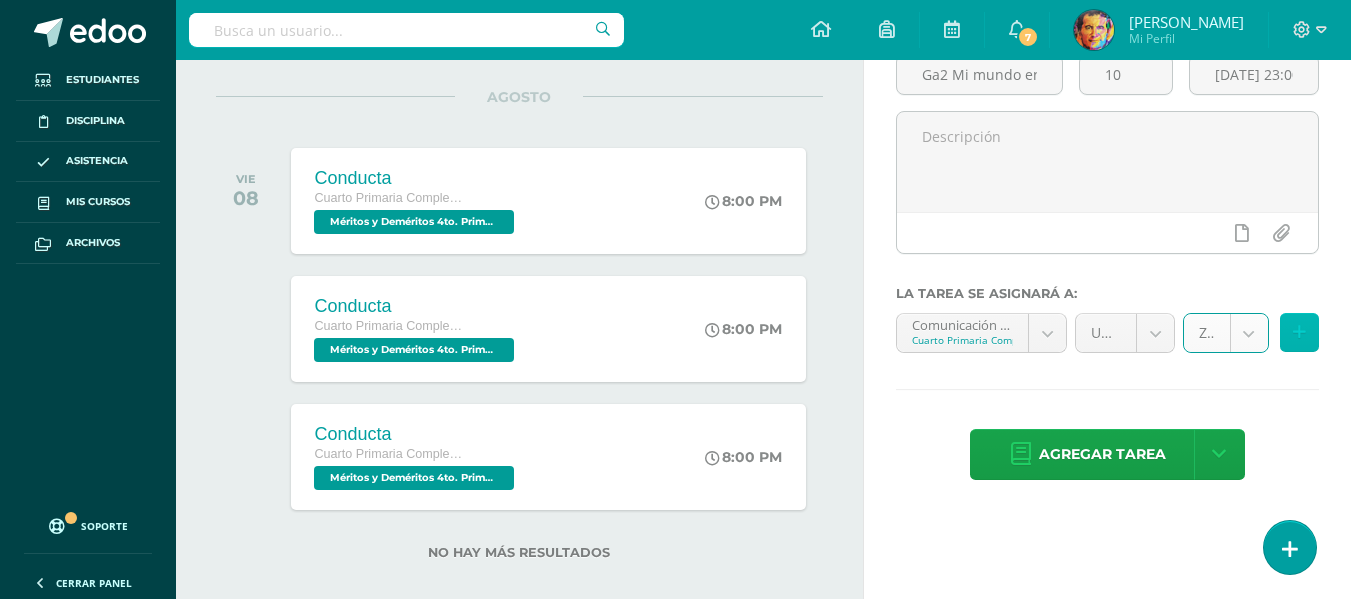 click at bounding box center [1299, 332] 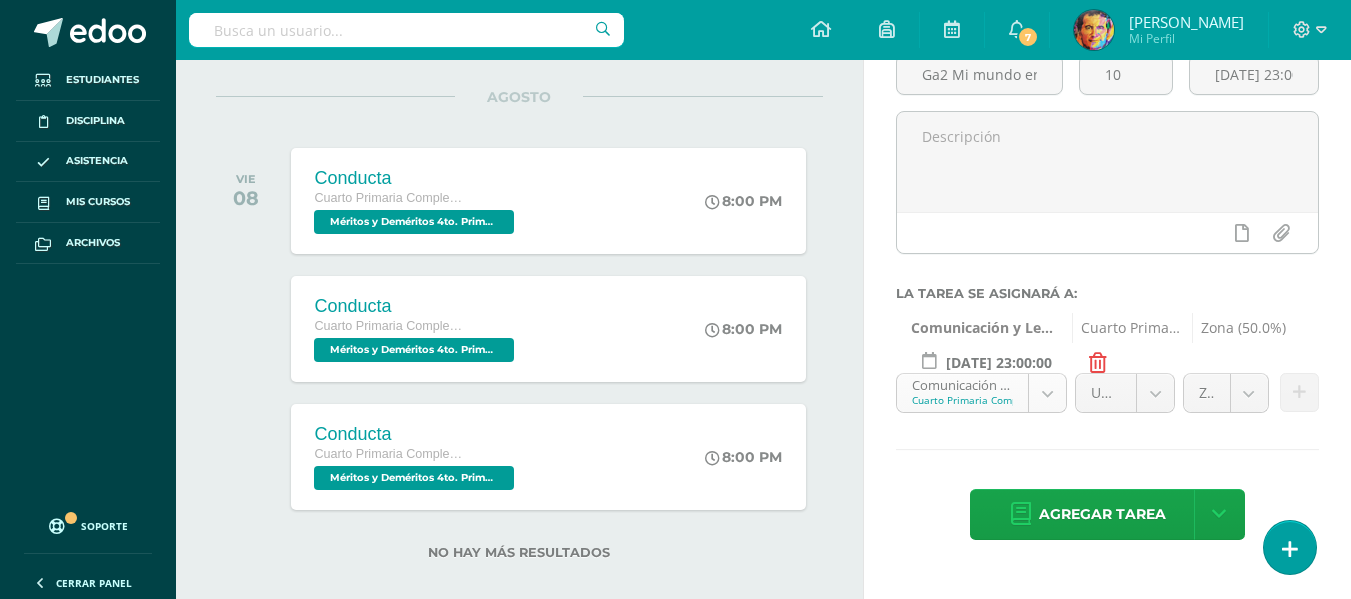 click on "Estudiantes Disciplina Asistencia Mis cursos Archivos Soporte
Centro de ayuda
Últimas actualizaciones
10+ Cerrar panel
Comunicación y Lenguaje L.1
Cuarto
Primaria Complementaria
"A"
Actividades Estudiantes Planificación Dosificación
Méritos y Deméritos 4to. Primaria ¨A¨
Cuarto
Primaria Complementaria
"A"
Actividades Estudiantes Planificación Dosificación
Productividad y Desarrollo
Cuarto
Primaria Complementaria
"A"
Actividades Estudiantes Planificación Dosificación Actividades Estudiantes 7 7" at bounding box center (675, 99) 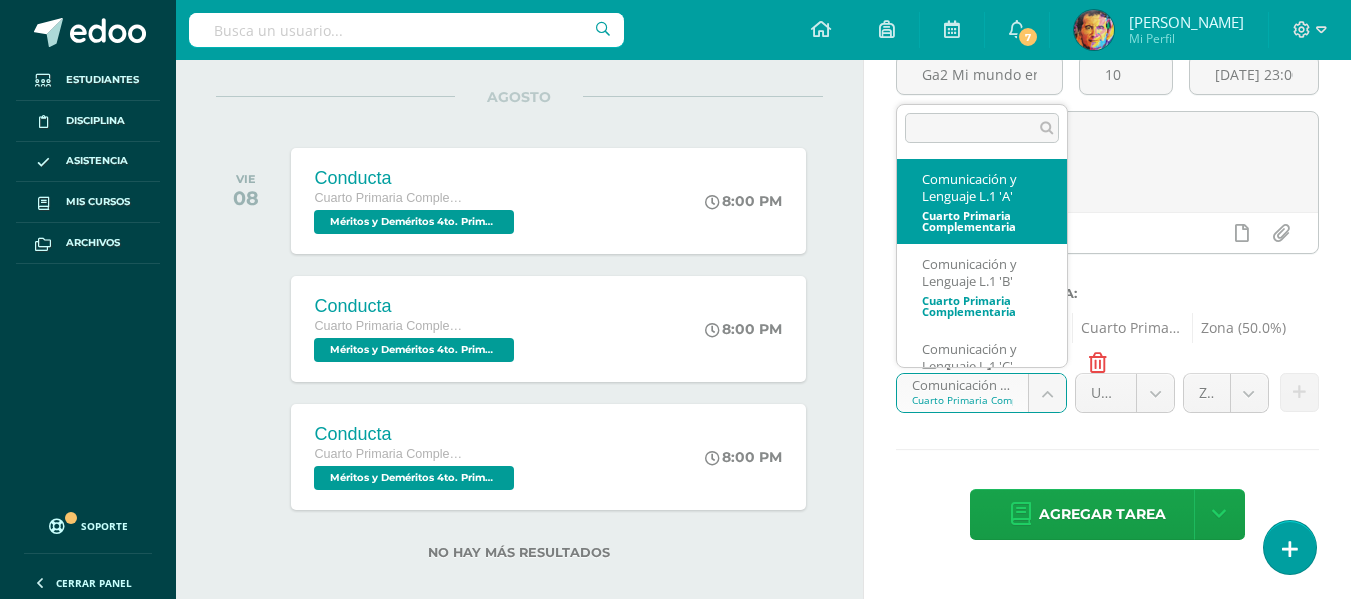 scroll, scrollTop: 47, scrollLeft: 0, axis: vertical 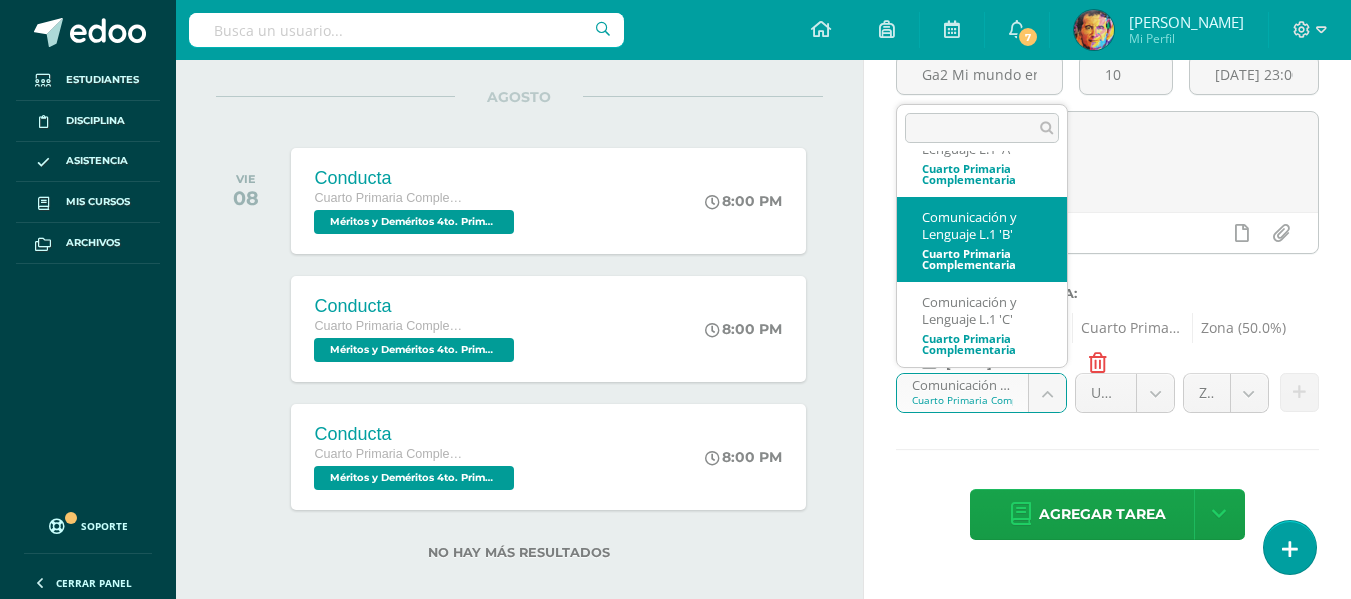 select on "154916" 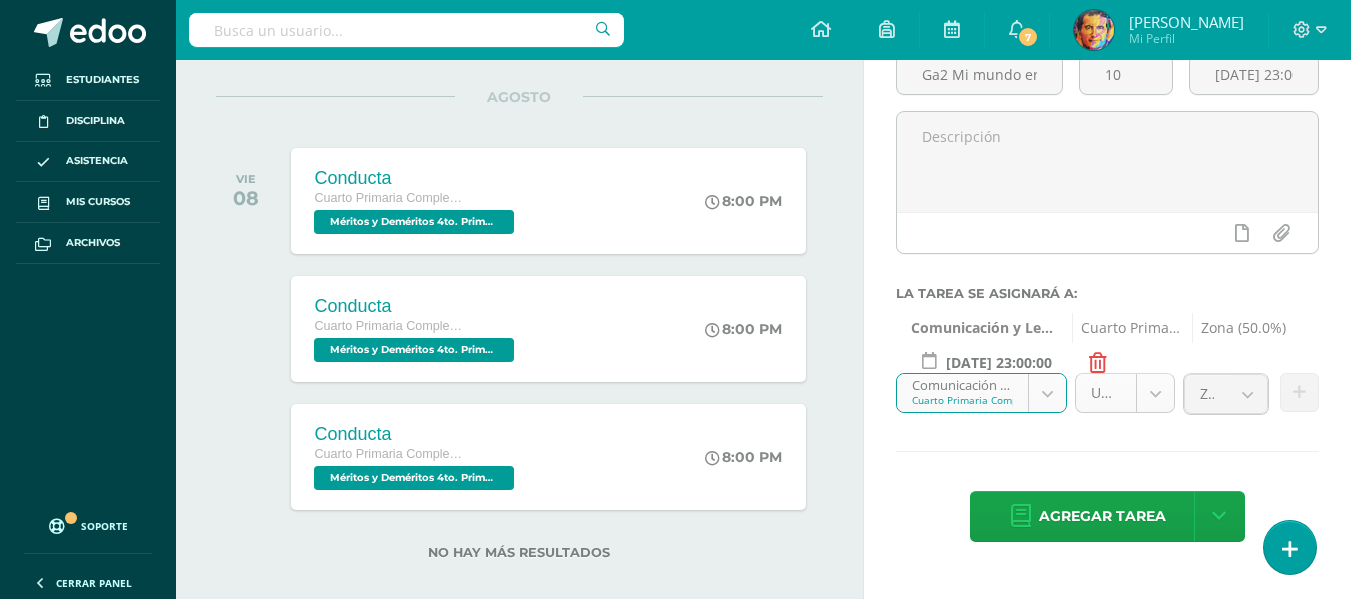 click on "Estudiantes Disciplina Asistencia Mis cursos Archivos Soporte
Centro de ayuda
Últimas actualizaciones
10+ Cerrar panel
Comunicación y Lenguaje L.1
Cuarto
Primaria Complementaria
"A"
Actividades Estudiantes Planificación Dosificación
Méritos y Deméritos 4to. Primaria ¨A¨
Cuarto
Primaria Complementaria
"A"
Actividades Estudiantes Planificación Dosificación
Productividad y Desarrollo
Cuarto
Primaria Complementaria
"A"
Actividades Estudiantes Planificación Dosificación Actividades Estudiantes 7 7" at bounding box center [675, 99] 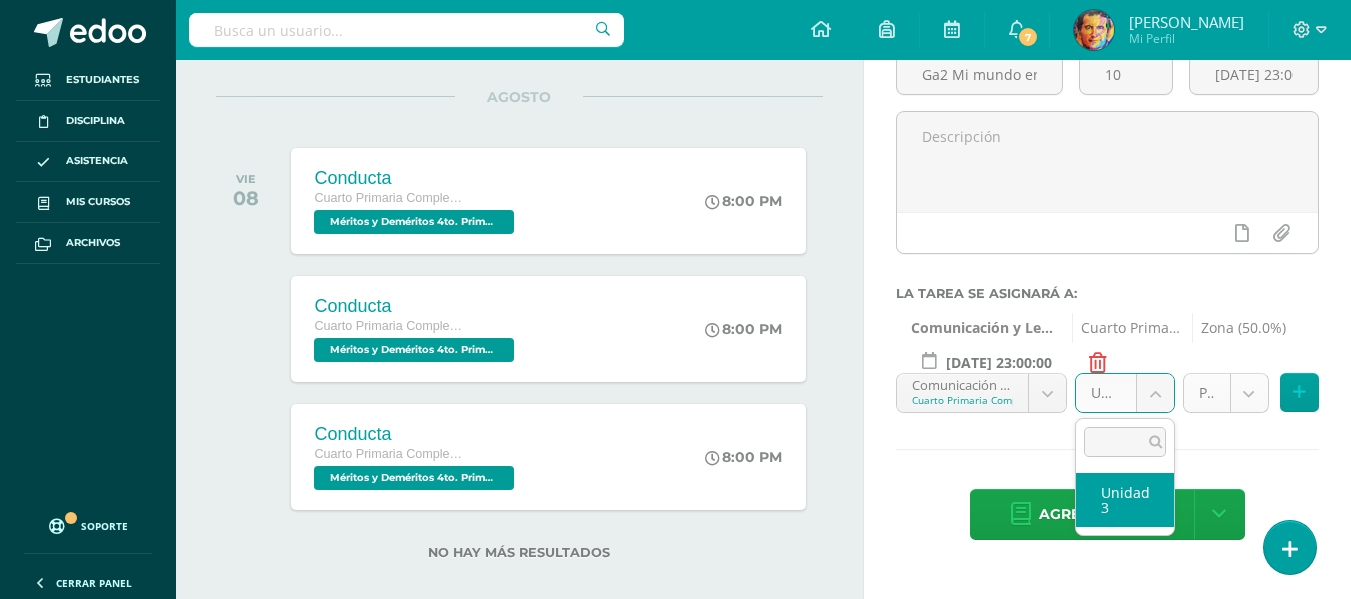 select on "154927" 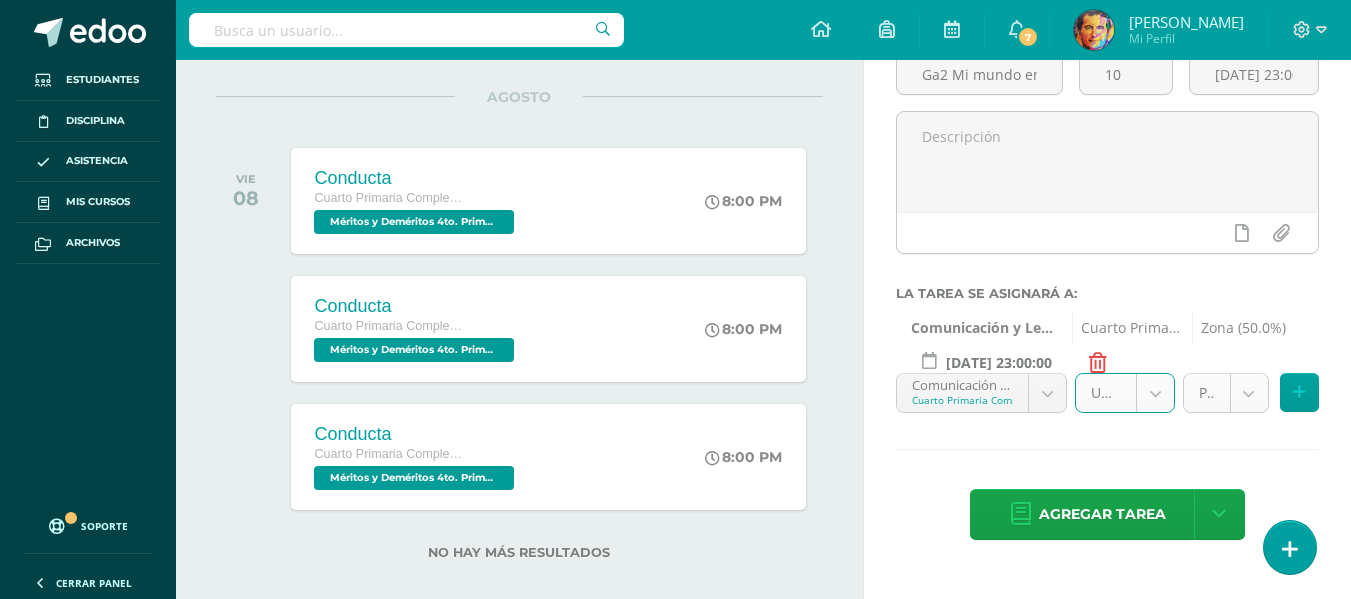 click on "Estudiantes Disciplina Asistencia Mis cursos Archivos Soporte
Centro de ayuda
Últimas actualizaciones
10+ Cerrar panel
Comunicación y Lenguaje L.1
Cuarto
Primaria Complementaria
"A"
Actividades Estudiantes Planificación Dosificación
Méritos y Deméritos 4to. Primaria ¨A¨
Cuarto
Primaria Complementaria
"A"
Actividades Estudiantes Planificación Dosificación
Productividad y Desarrollo
Cuarto
Primaria Complementaria
"A"
Actividades Estudiantes Planificación Dosificación Actividades Estudiantes 7 7" at bounding box center [675, 99] 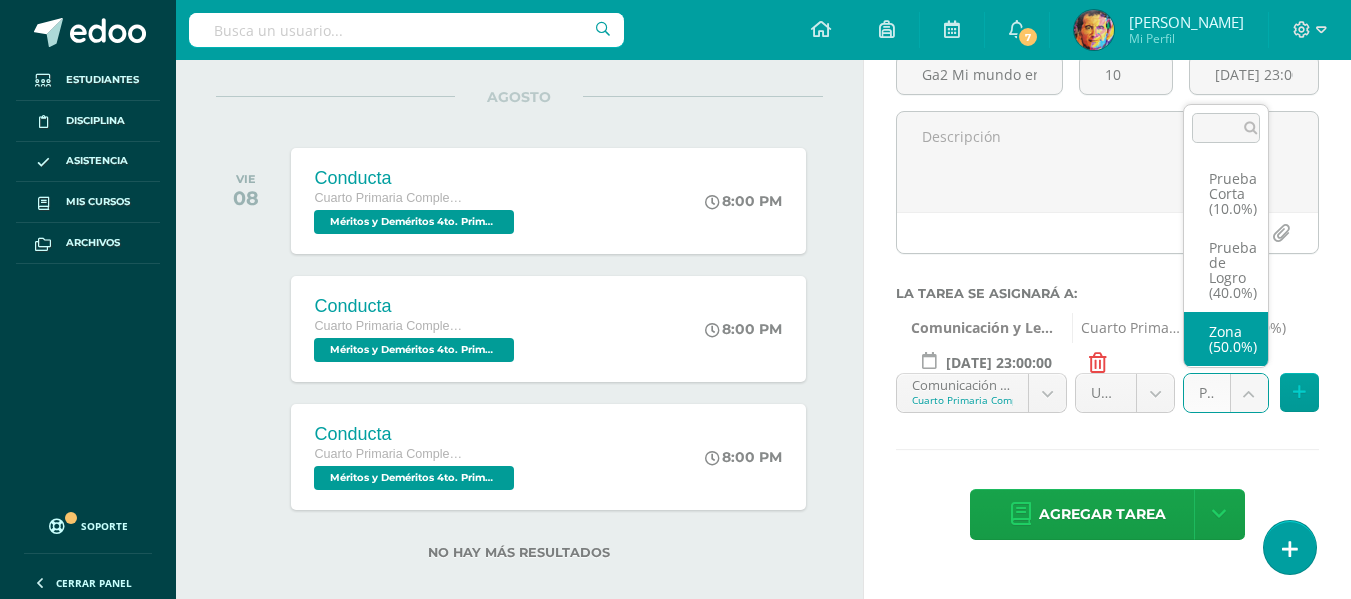 select on "154930" 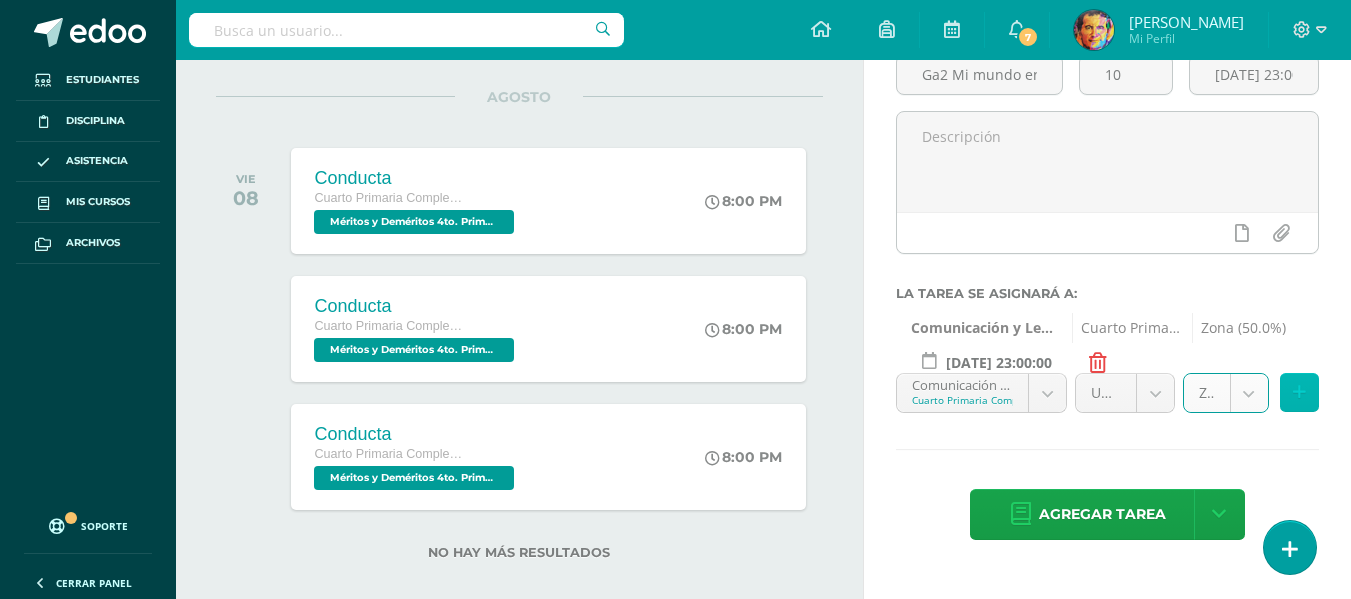 click at bounding box center (1299, 392) 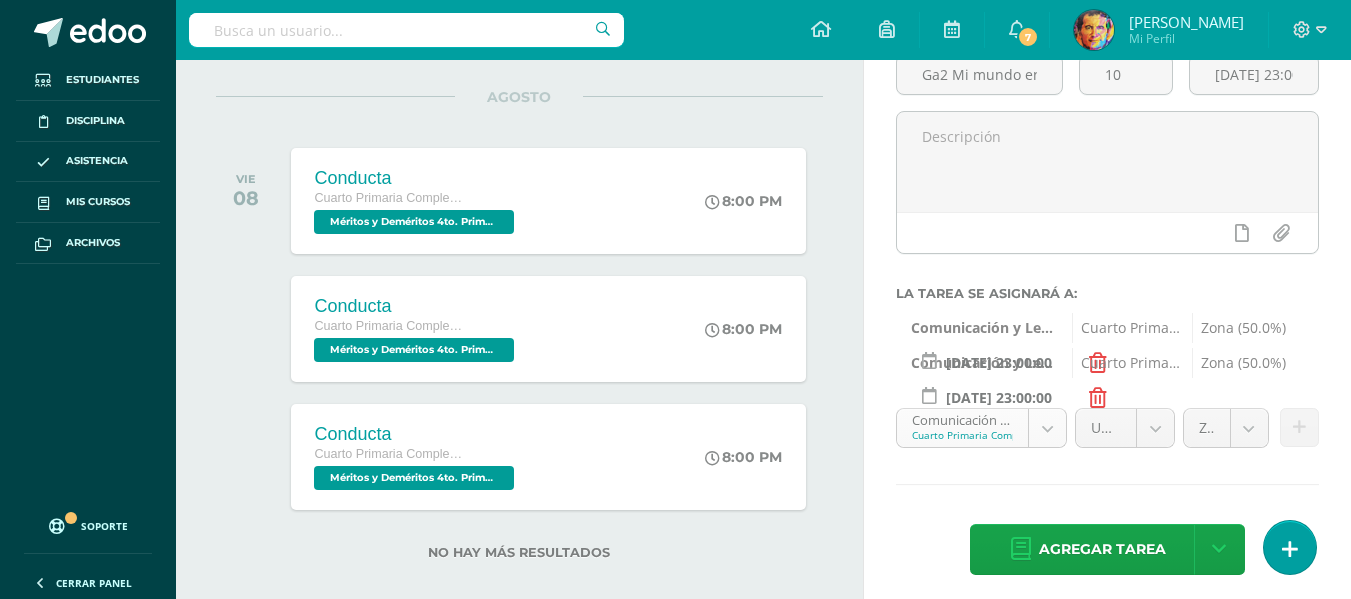 click on "Estudiantes Disciplina Asistencia Mis cursos Archivos Soporte
Centro de ayuda
Últimas actualizaciones
10+ Cerrar panel
Comunicación y Lenguaje L.1
Cuarto
Primaria Complementaria
"A"
Actividades Estudiantes Planificación Dosificación
Méritos y Deméritos 4to. Primaria ¨A¨
Cuarto
Primaria Complementaria
"A"
Actividades Estudiantes Planificación Dosificación
Productividad y Desarrollo
Cuarto
Primaria Complementaria
"A"
Actividades Estudiantes Planificación Dosificación Actividades Estudiantes 7 7" at bounding box center [675, 99] 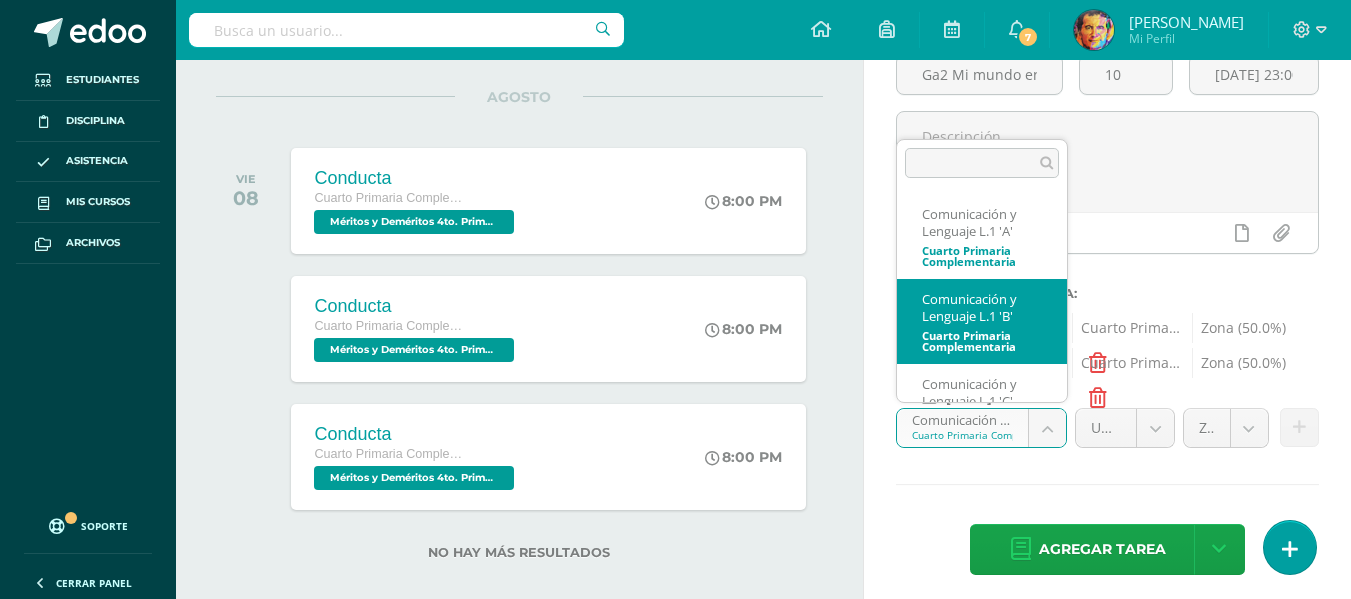 scroll, scrollTop: 47, scrollLeft: 0, axis: vertical 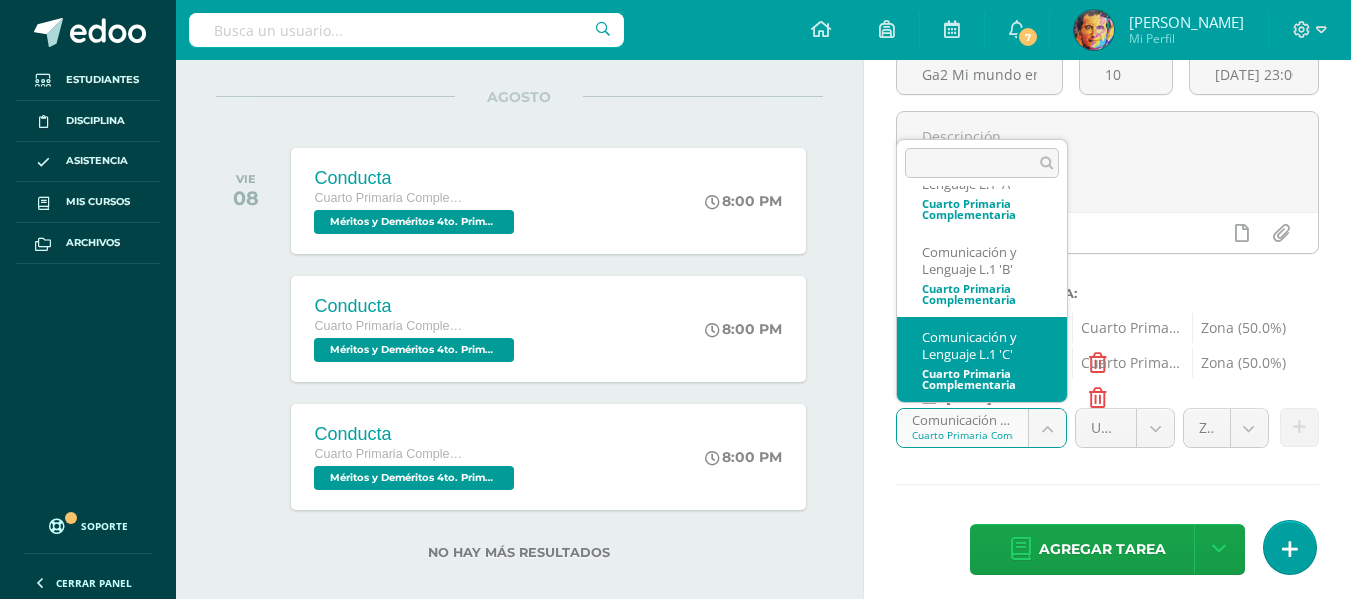 select on "154616" 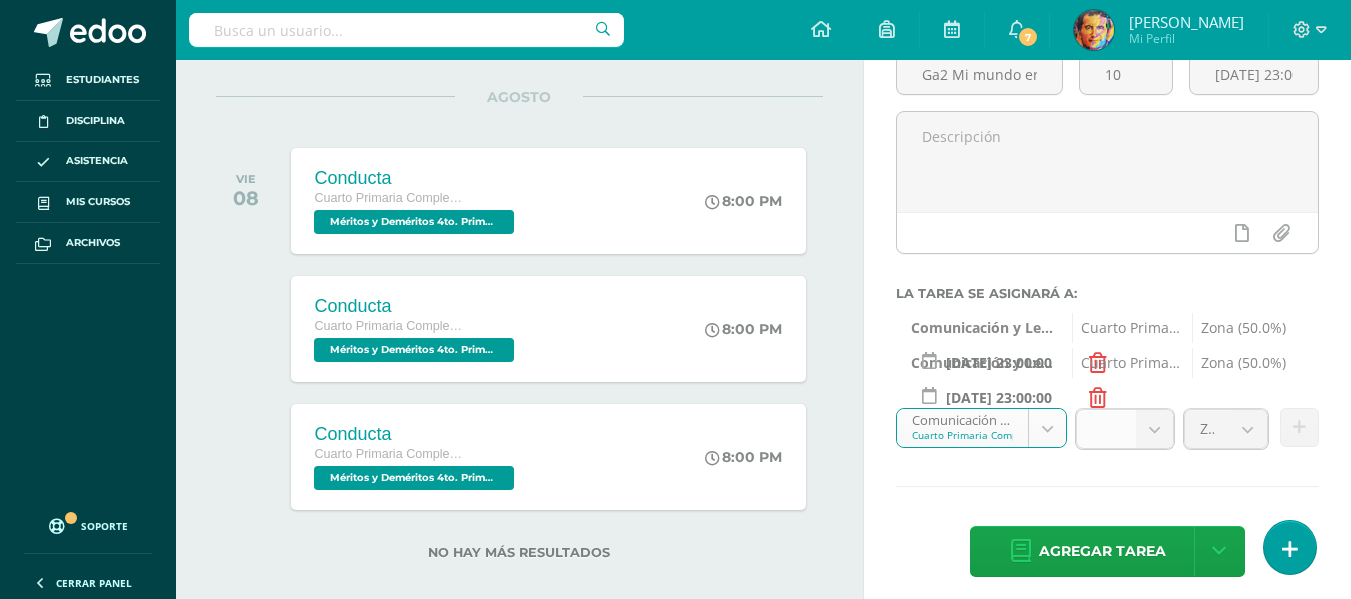 click at bounding box center [1154, 429] 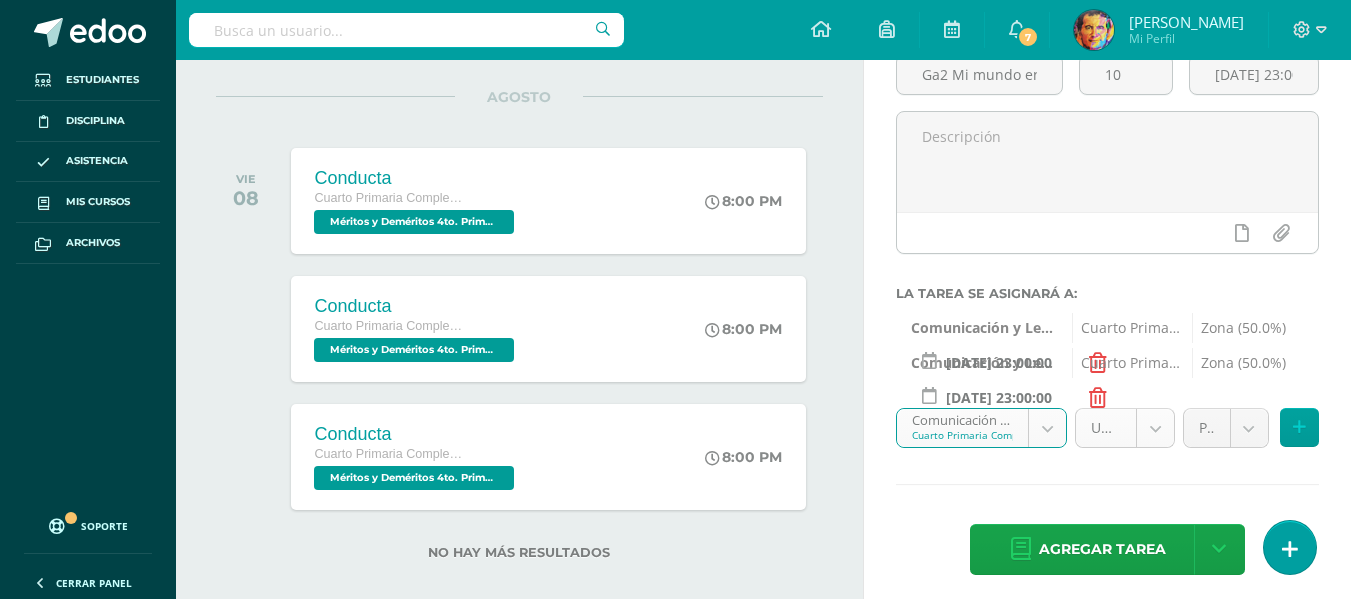 click on "Estudiantes Disciplina Asistencia Mis cursos Archivos Soporte
Centro de ayuda
Últimas actualizaciones
10+ Cerrar panel
Comunicación y Lenguaje L.1
Cuarto
Primaria Complementaria
"A"
Actividades Estudiantes Planificación Dosificación
Méritos y Deméritos 4to. Primaria ¨A¨
Cuarto
Primaria Complementaria
"A"
Actividades Estudiantes Planificación Dosificación
Productividad y Desarrollo
Cuarto
Primaria Complementaria
"A"
Actividades Estudiantes Planificación Dosificación Actividades Estudiantes 7 7" at bounding box center [675, 99] 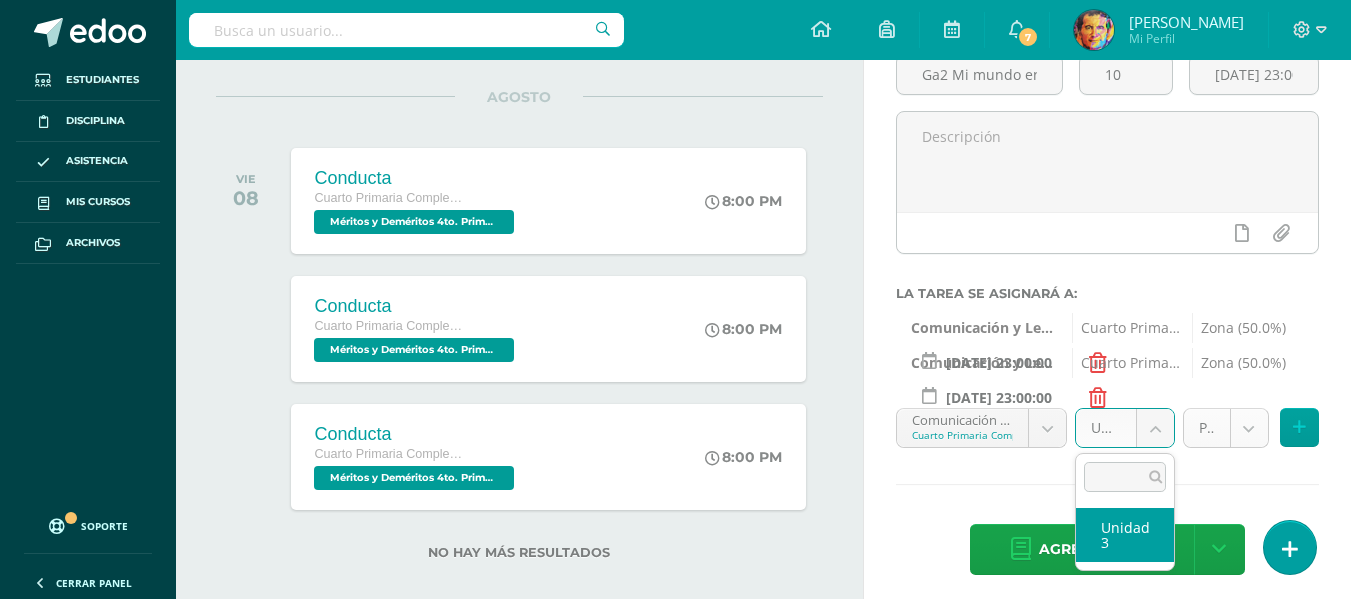 select on "154627" 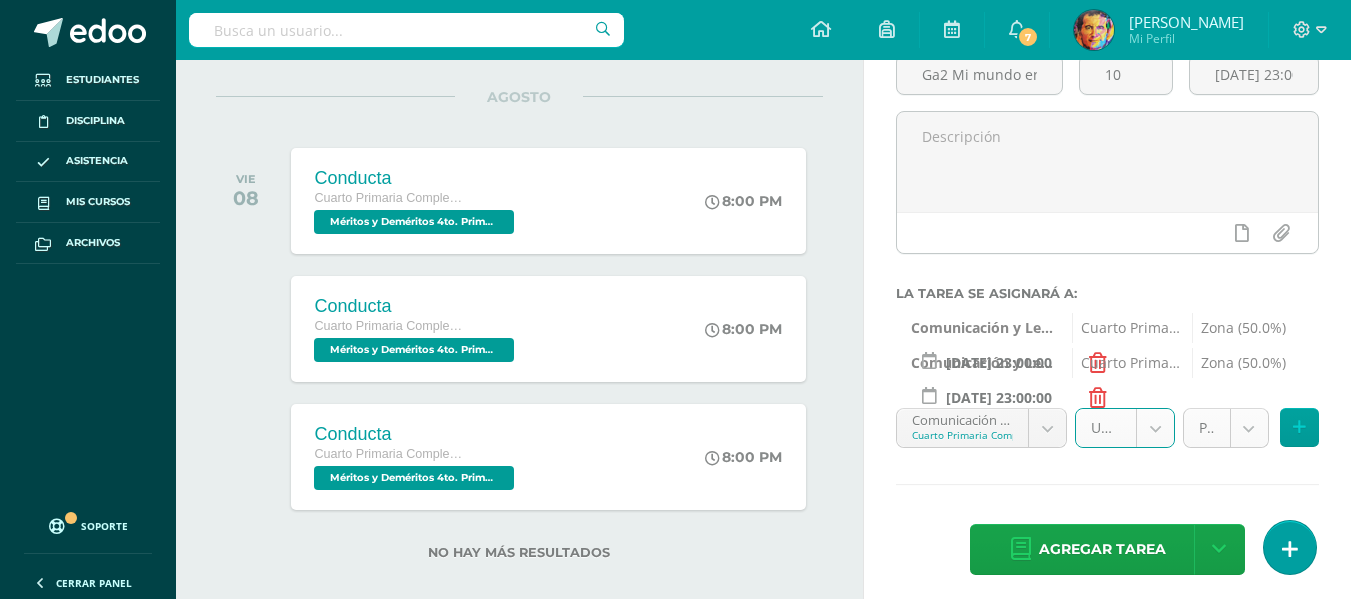 click on "Estudiantes Disciplina Asistencia Mis cursos Archivos Soporte
Centro de ayuda
Últimas actualizaciones
10+ Cerrar panel
Comunicación y Lenguaje L.1
Cuarto
Primaria Complementaria
"A"
Actividades Estudiantes Planificación Dosificación
Méritos y Deméritos 4to. Primaria ¨A¨
Cuarto
Primaria Complementaria
"A"
Actividades Estudiantes Planificación Dosificación
Productividad y Desarrollo
Cuarto
Primaria Complementaria
"A"
Actividades Estudiantes Planificación Dosificación Actividades Estudiantes 7 7" at bounding box center (675, 99) 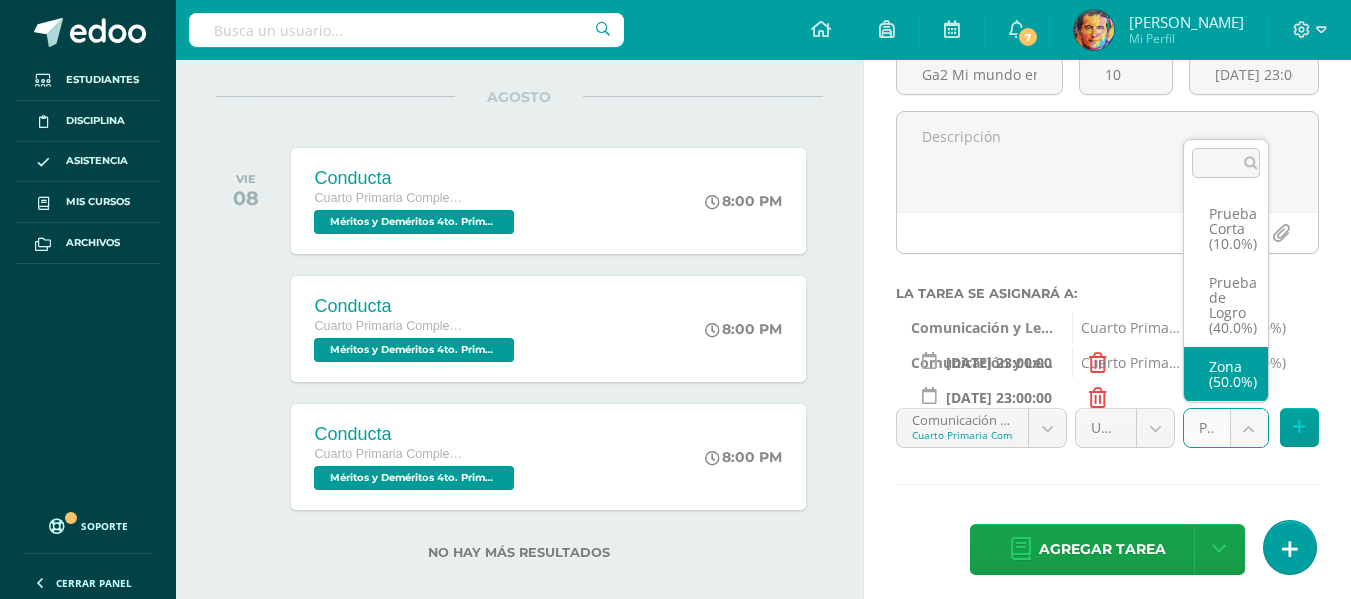 select on "154630" 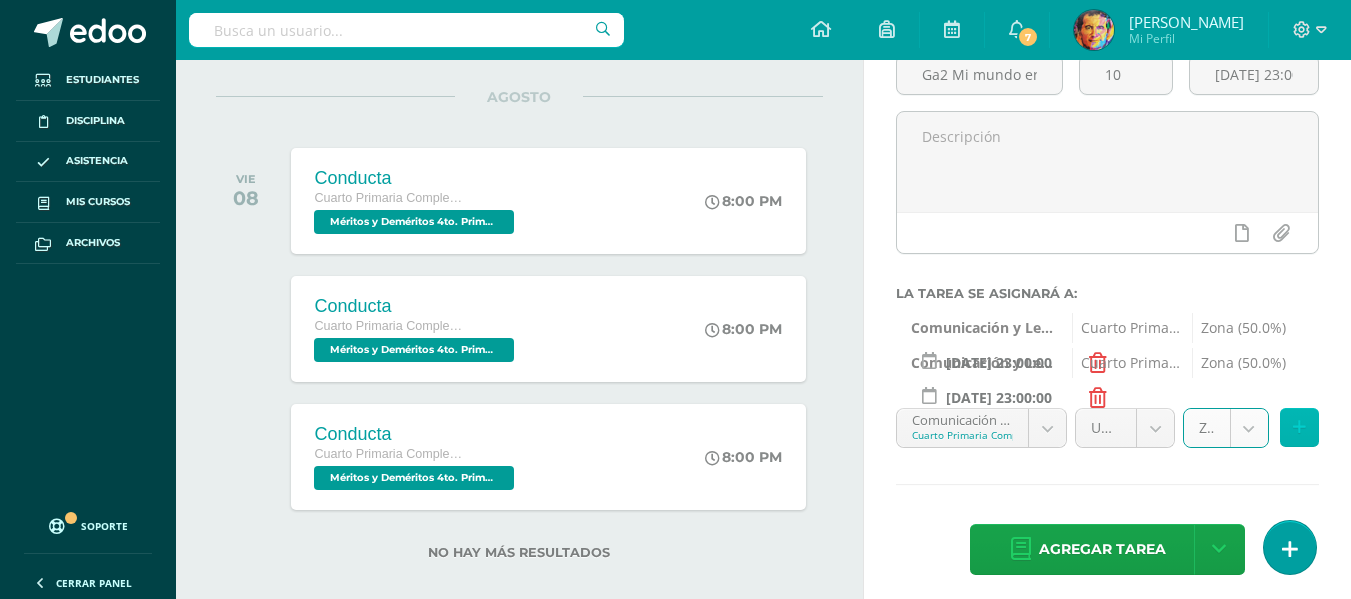 click at bounding box center (1299, 427) 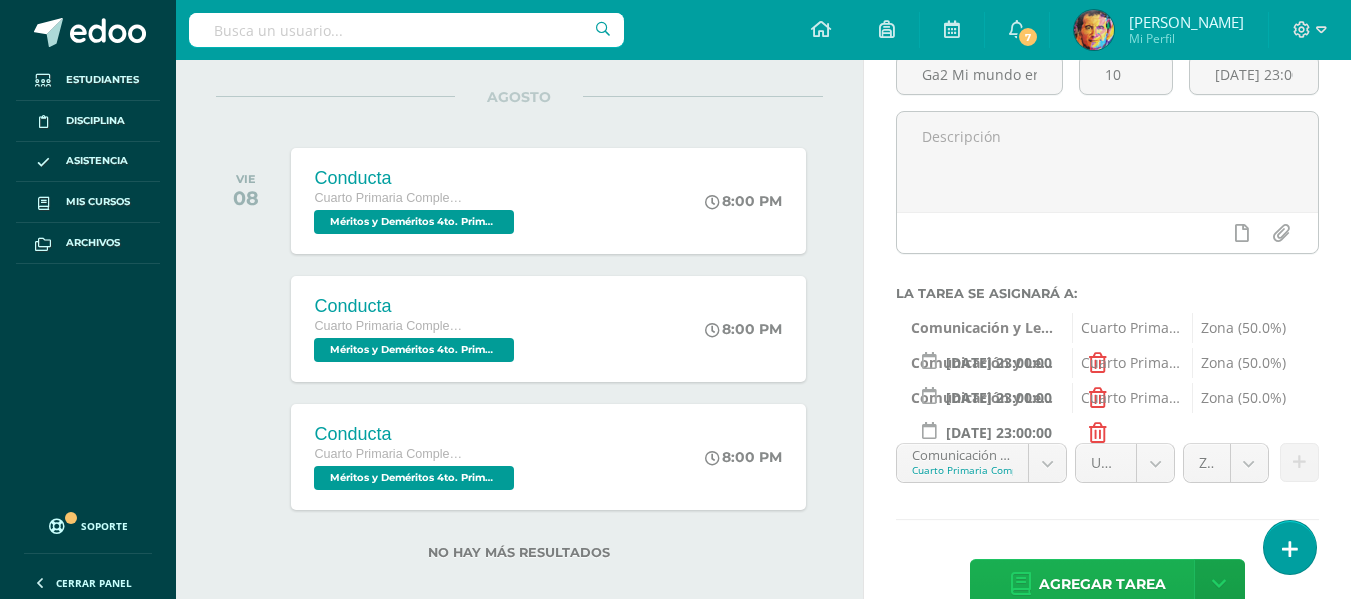 click on "Agregar tarea" at bounding box center [1102, 584] 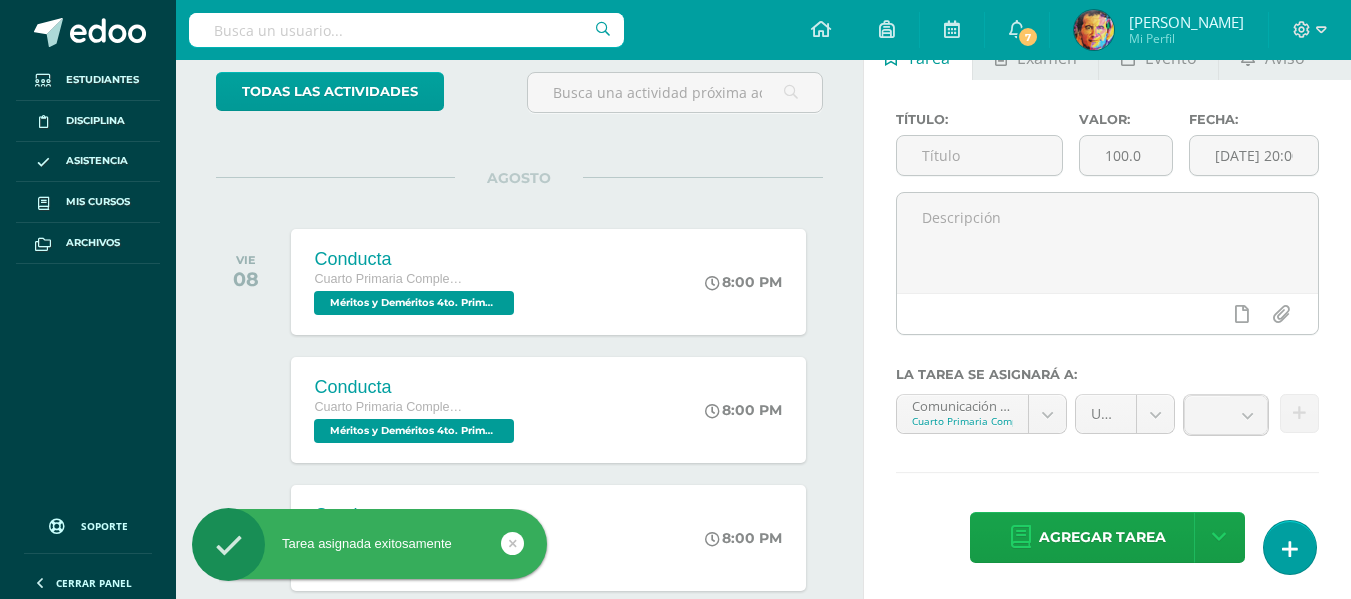 scroll, scrollTop: 0, scrollLeft: 0, axis: both 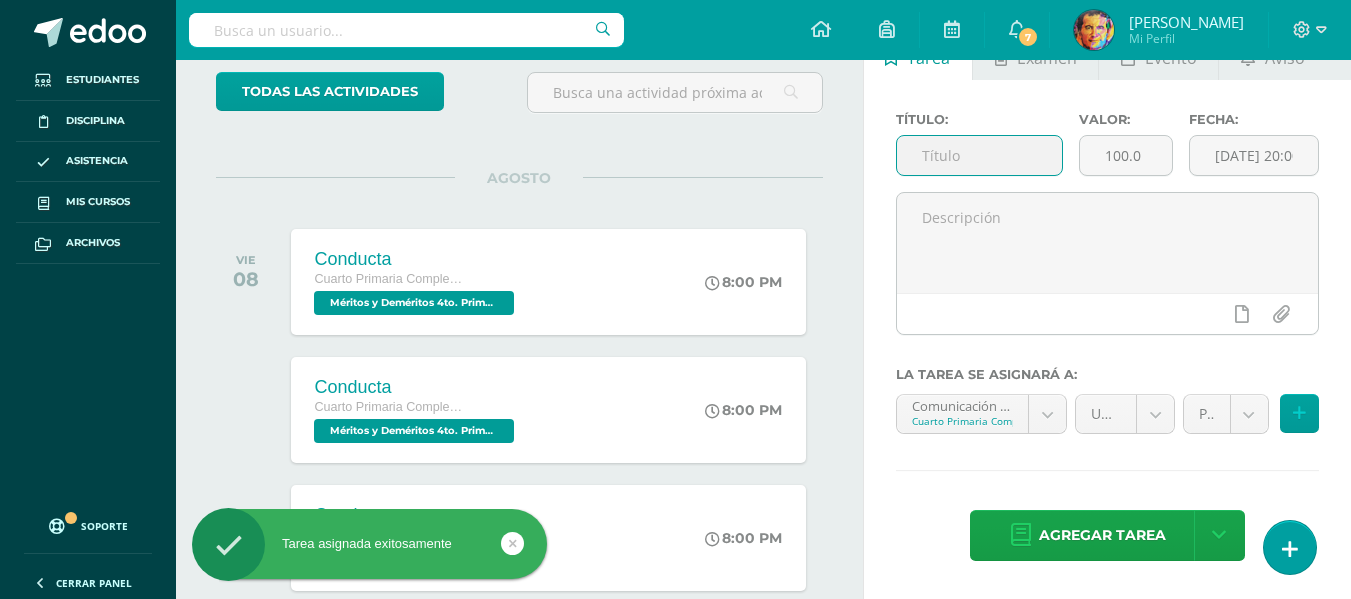 click at bounding box center [979, 155] 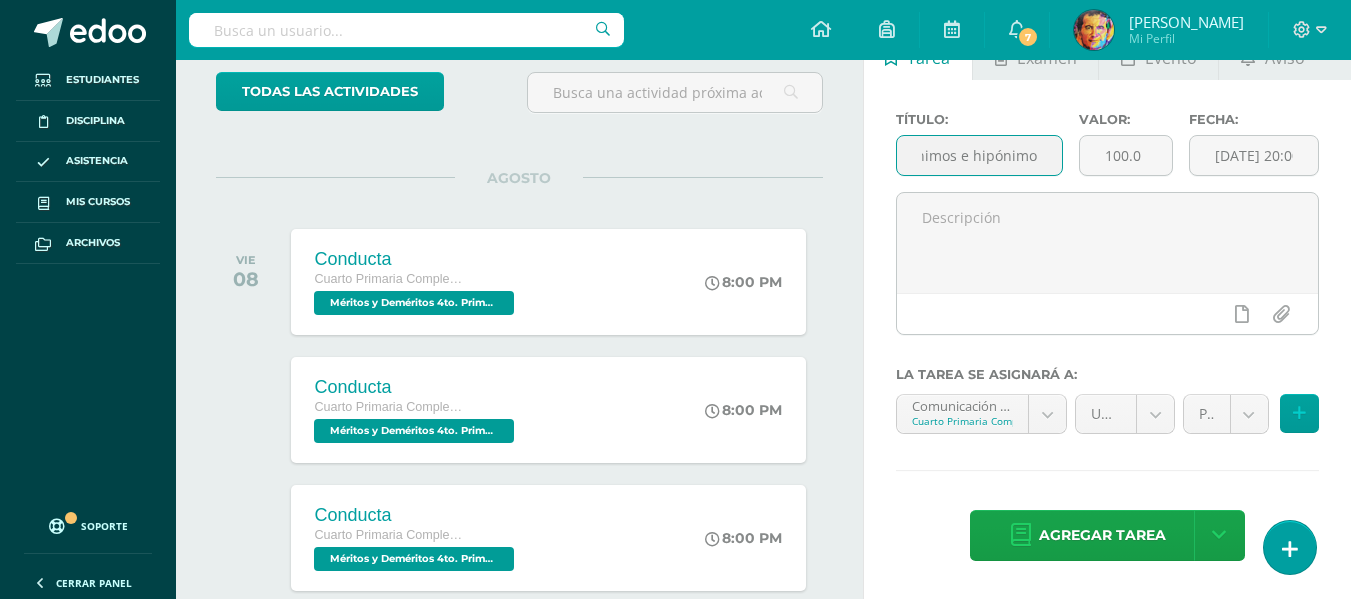 scroll, scrollTop: 0, scrollLeft: 88, axis: horizontal 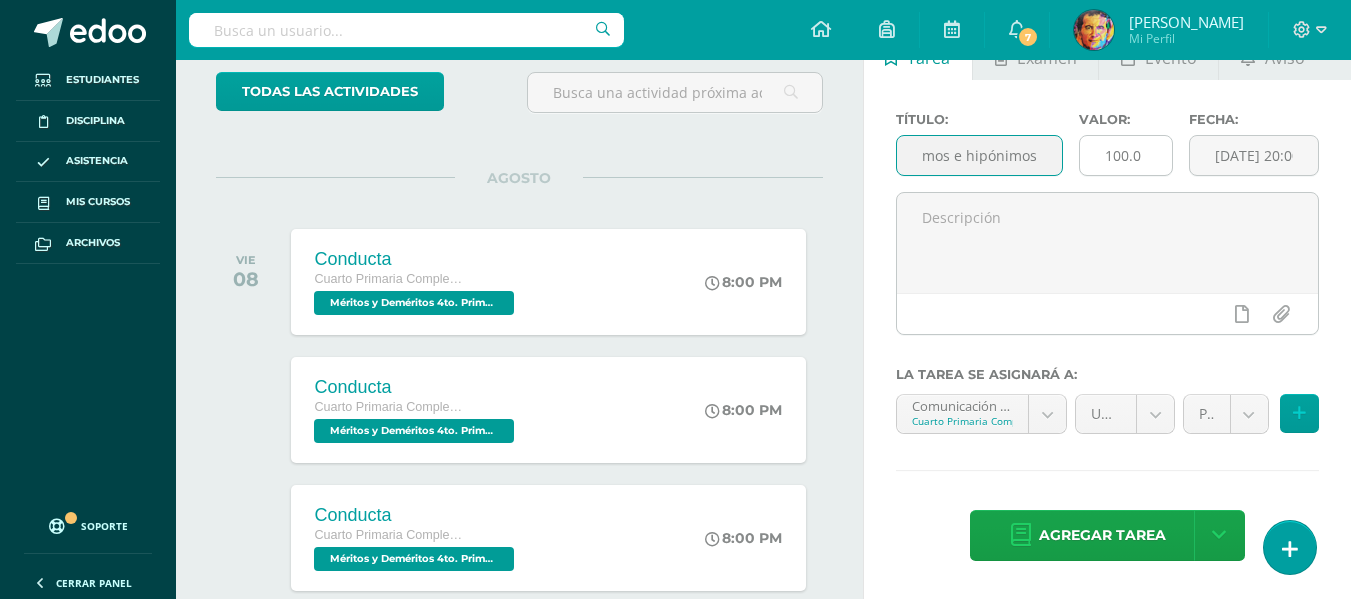 type on "Ga3 Hiperónimos e hipónimos" 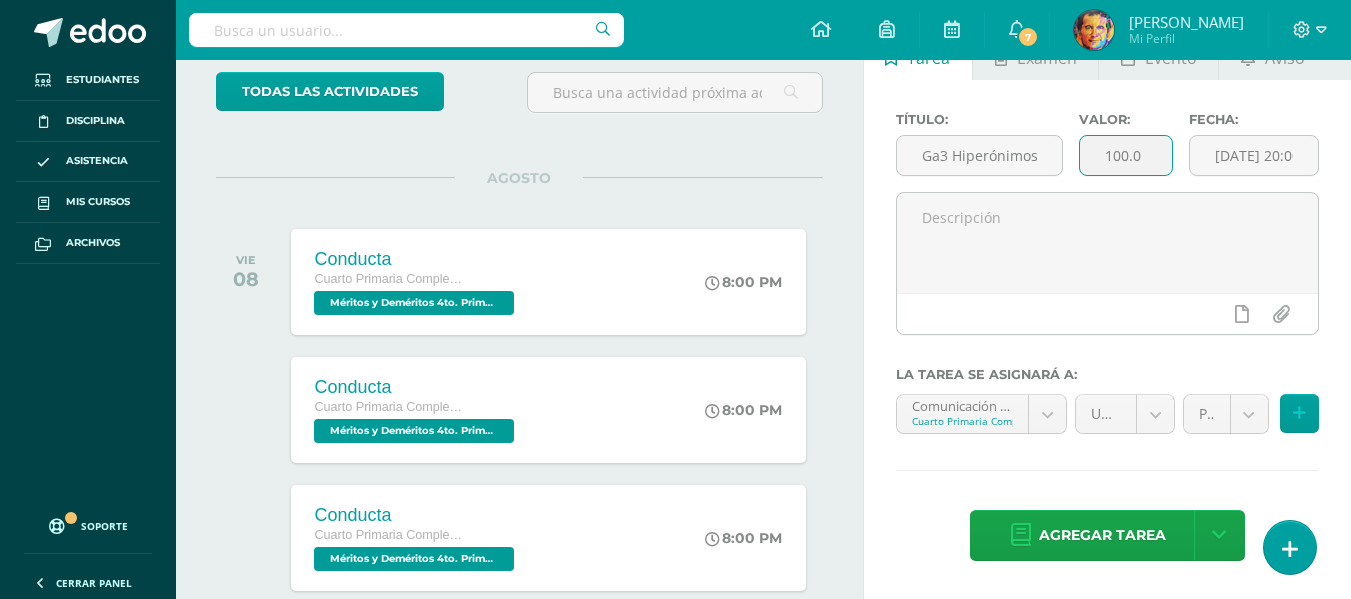 drag, startPoint x: 1159, startPoint y: 147, endPoint x: 1091, endPoint y: 150, distance: 68.06615 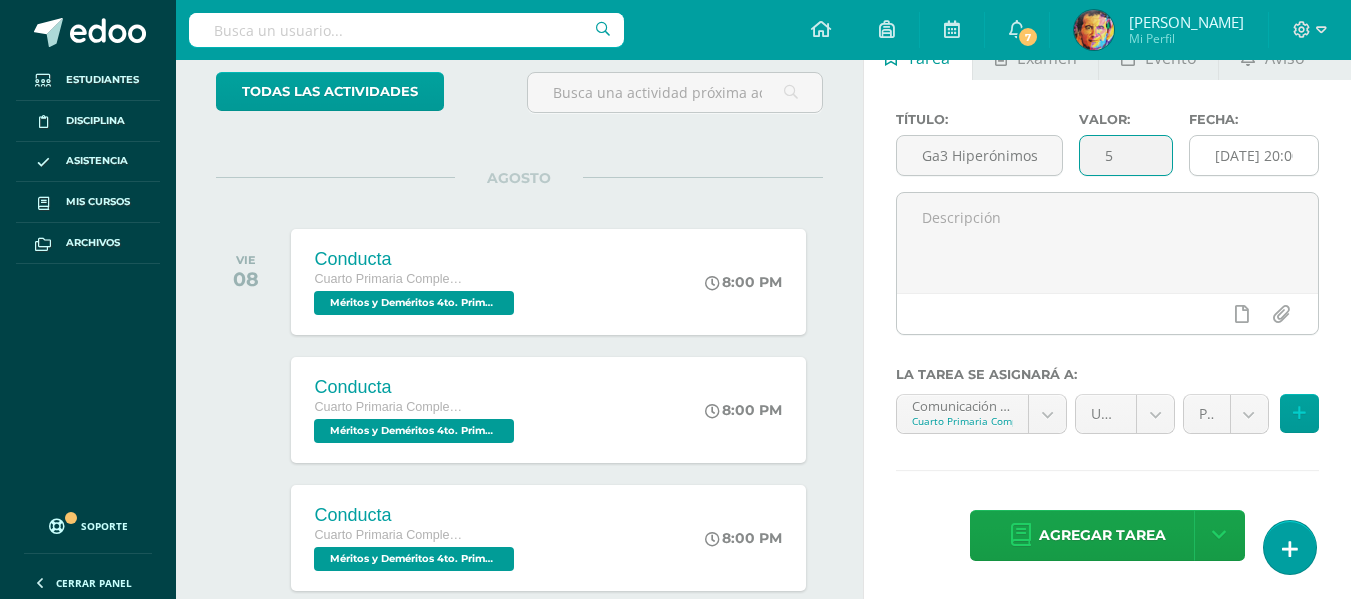 type on "5" 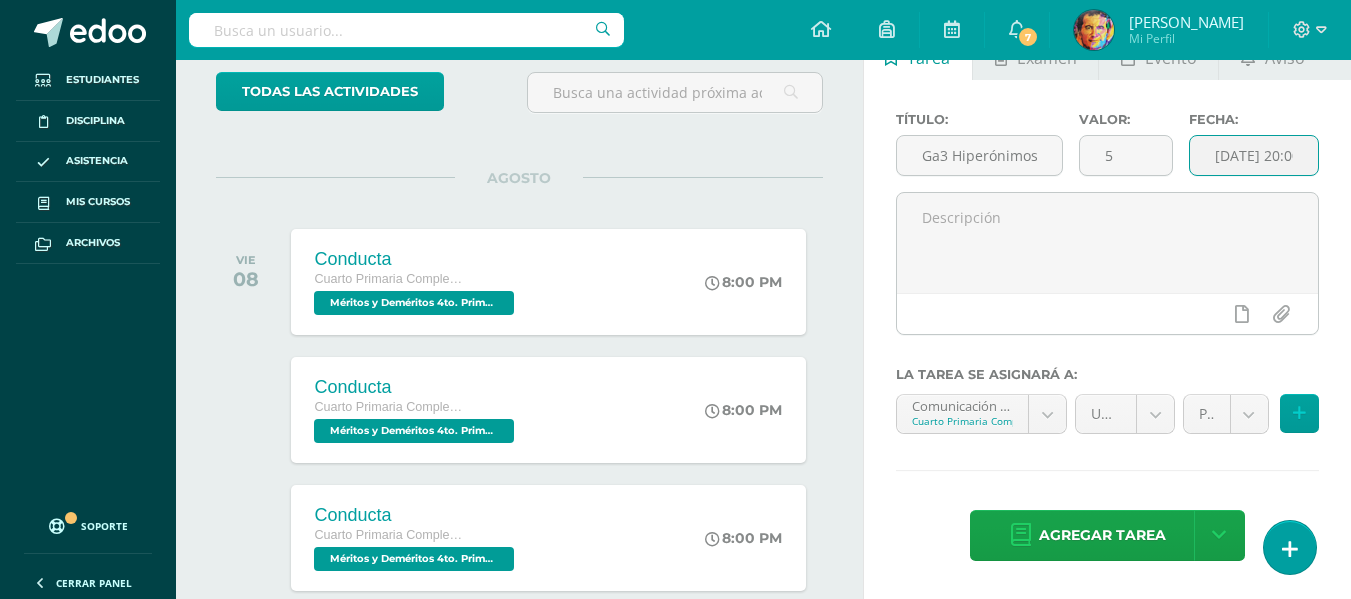click on "[DATE] 20:00:00" at bounding box center (1254, 155) 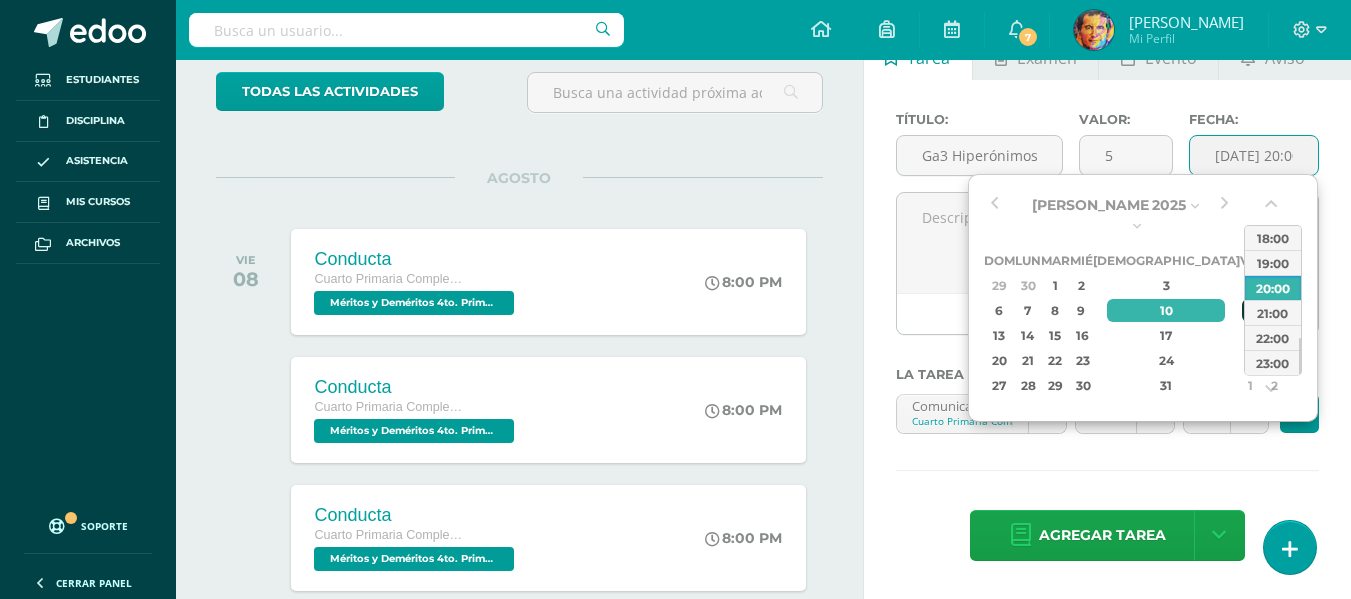 click on "11" at bounding box center [1251, 310] 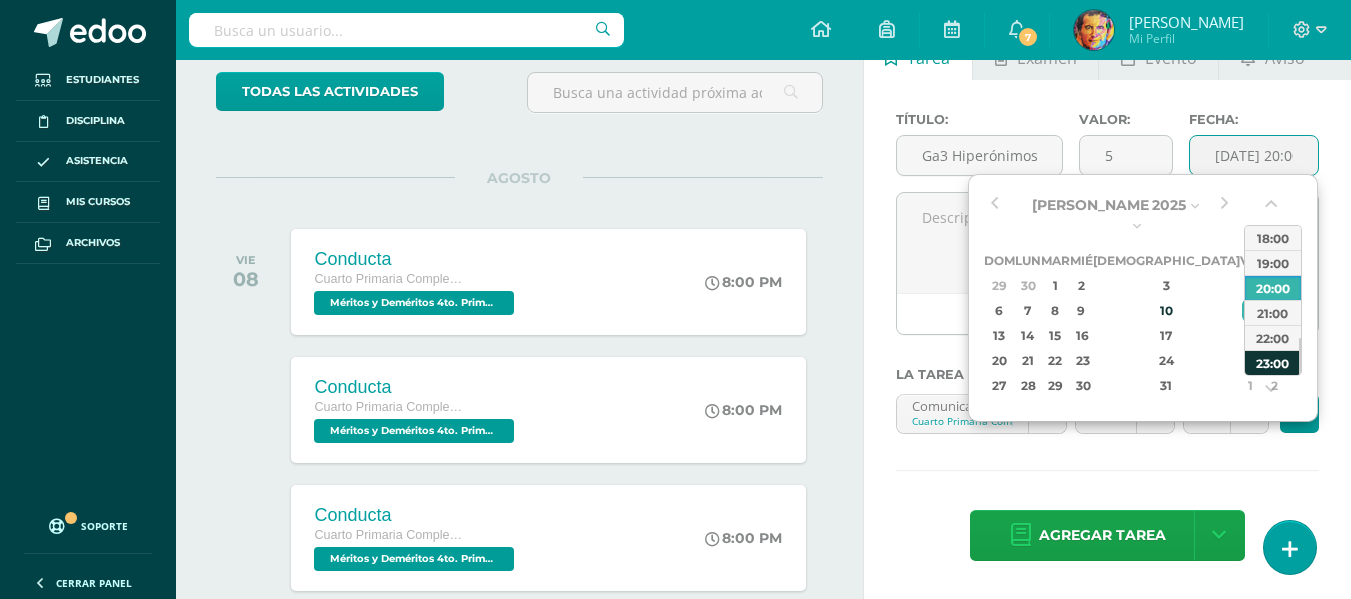 click on "23:00" at bounding box center (1273, 362) 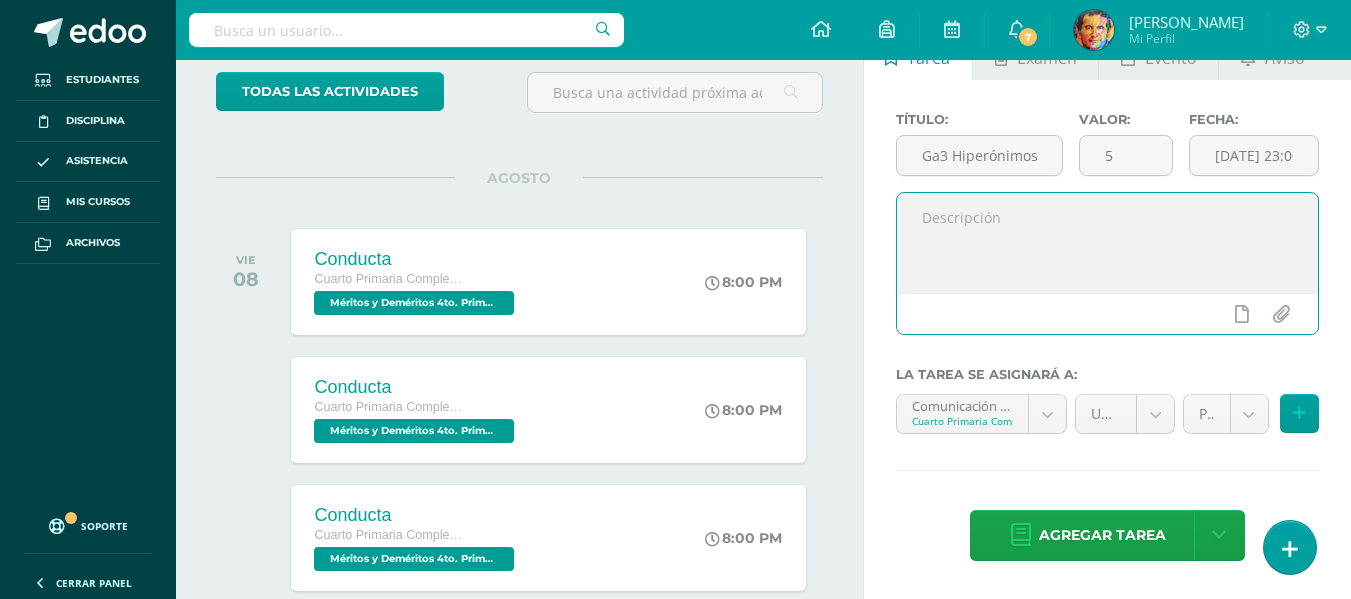 click at bounding box center (1107, 243) 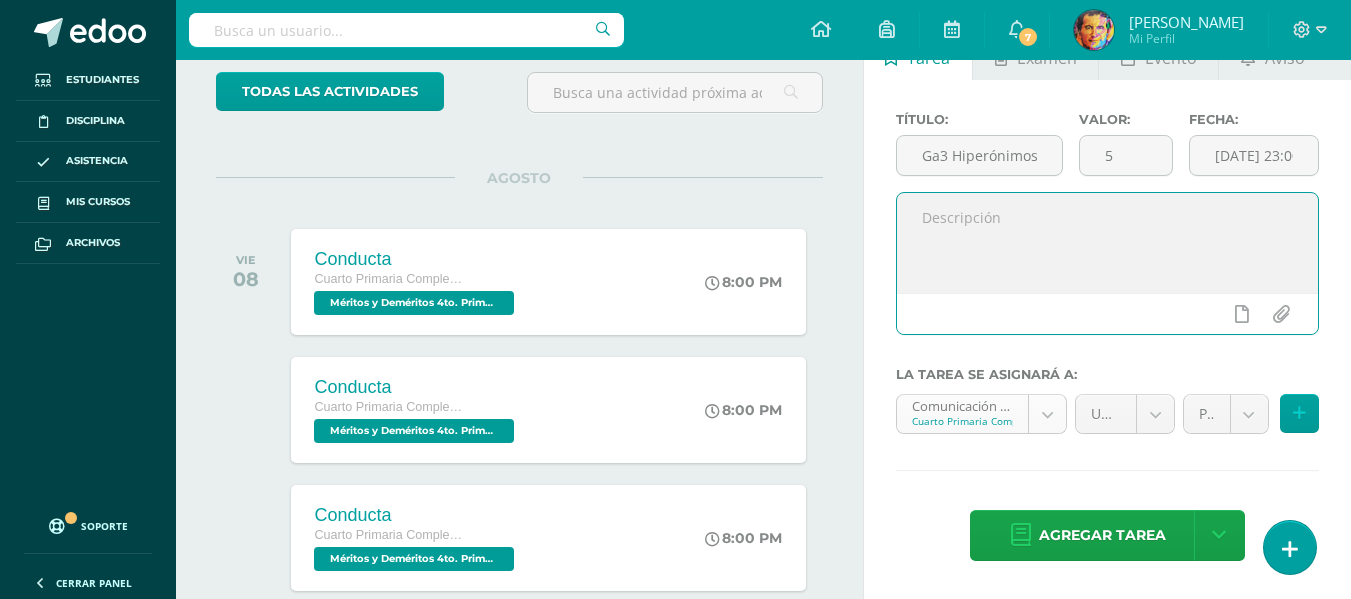 click on "Tarea asignada exitosamente         Estudiantes Disciplina Asistencia Mis cursos Archivos Soporte
Centro de ayuda
Últimas actualizaciones
10+ Cerrar panel
Comunicación y Lenguaje L.1
Cuarto
Primaria Complementaria
"A"
Actividades Estudiantes Planificación Dosificación
Méritos y Deméritos 4to. Primaria ¨A¨
Cuarto
Primaria Complementaria
"A"
Actividades Estudiantes Planificación Dosificación
Productividad y Desarrollo
Cuarto
Primaria Complementaria
"A"
Actividades Estudiantes Planificación 7 7" at bounding box center [675, 180] 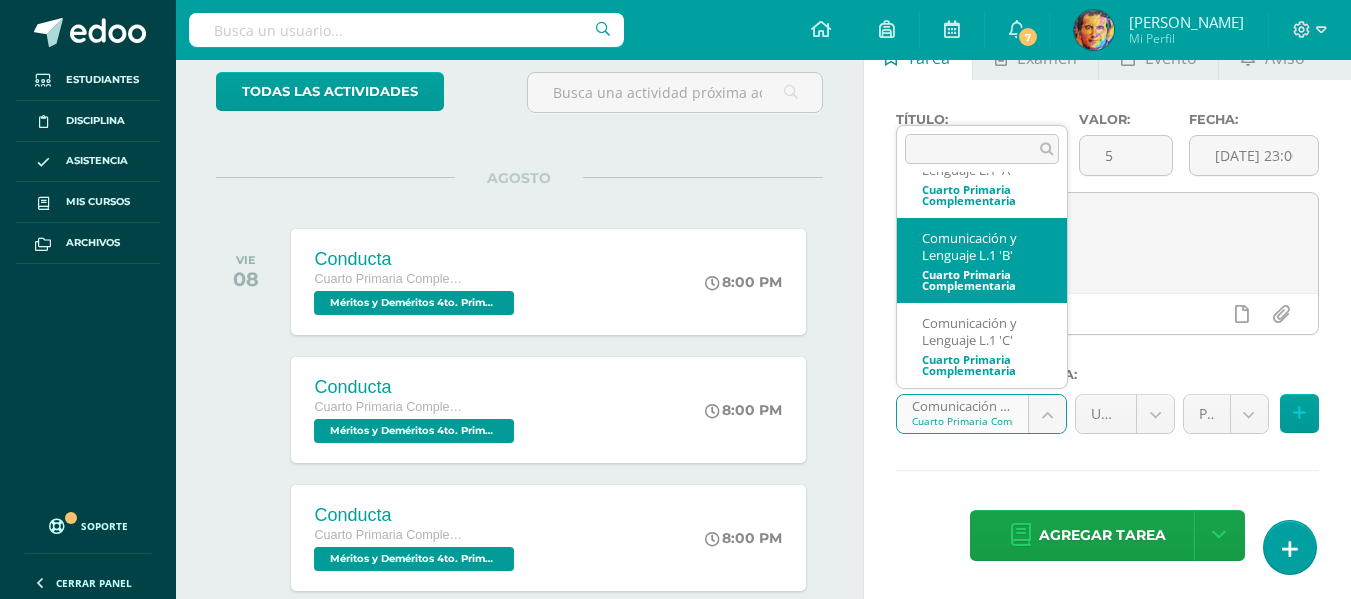 scroll, scrollTop: 0, scrollLeft: 0, axis: both 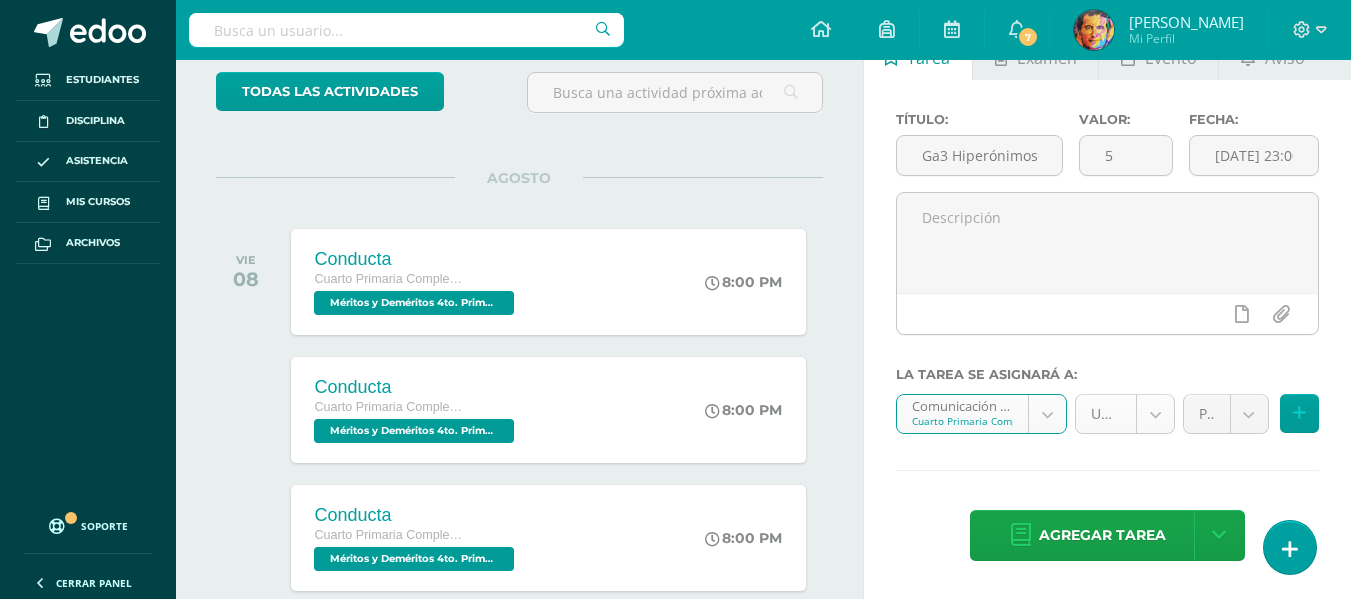 click on "Tarea asignada exitosamente         Estudiantes Disciplina Asistencia Mis cursos Archivos Soporte
Centro de ayuda
Últimas actualizaciones
10+ Cerrar panel
Comunicación y Lenguaje L.1
Cuarto
Primaria Complementaria
"A"
Actividades Estudiantes Planificación Dosificación
Méritos y Deméritos 4to. Primaria ¨A¨
Cuarto
Primaria Complementaria
"A"
Actividades Estudiantes Planificación Dosificación
Productividad y Desarrollo
Cuarto
Primaria Complementaria
"A"
Actividades Estudiantes Planificación 7 7" at bounding box center [675, 180] 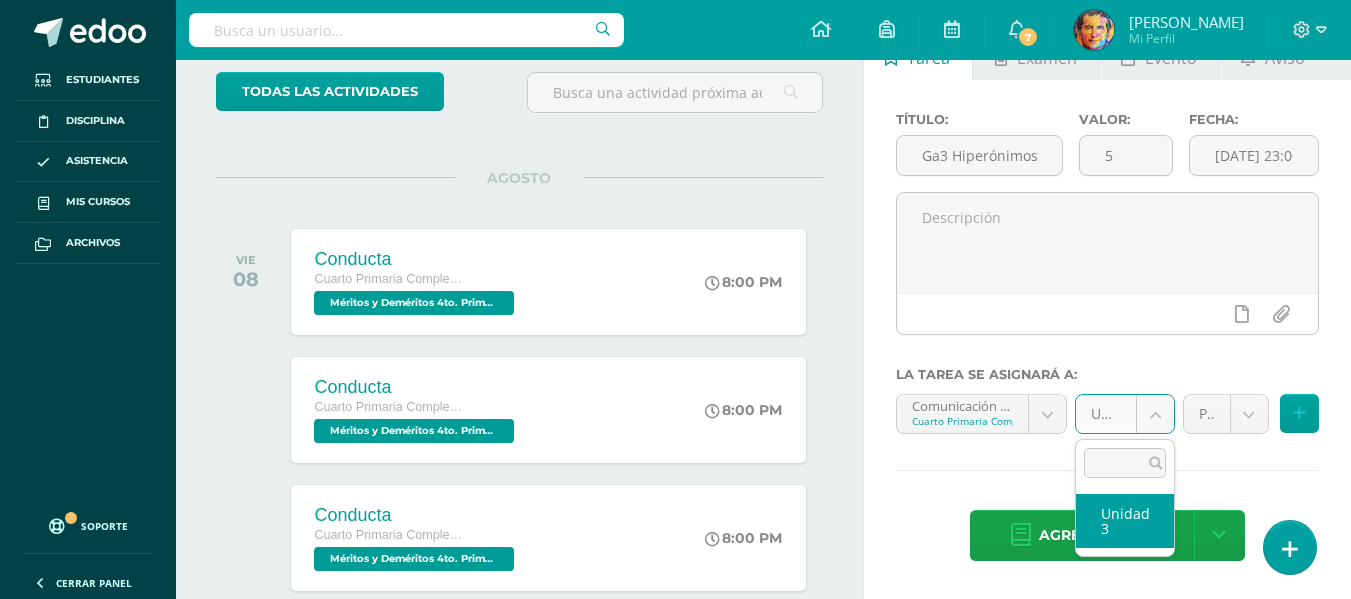 select on "154727" 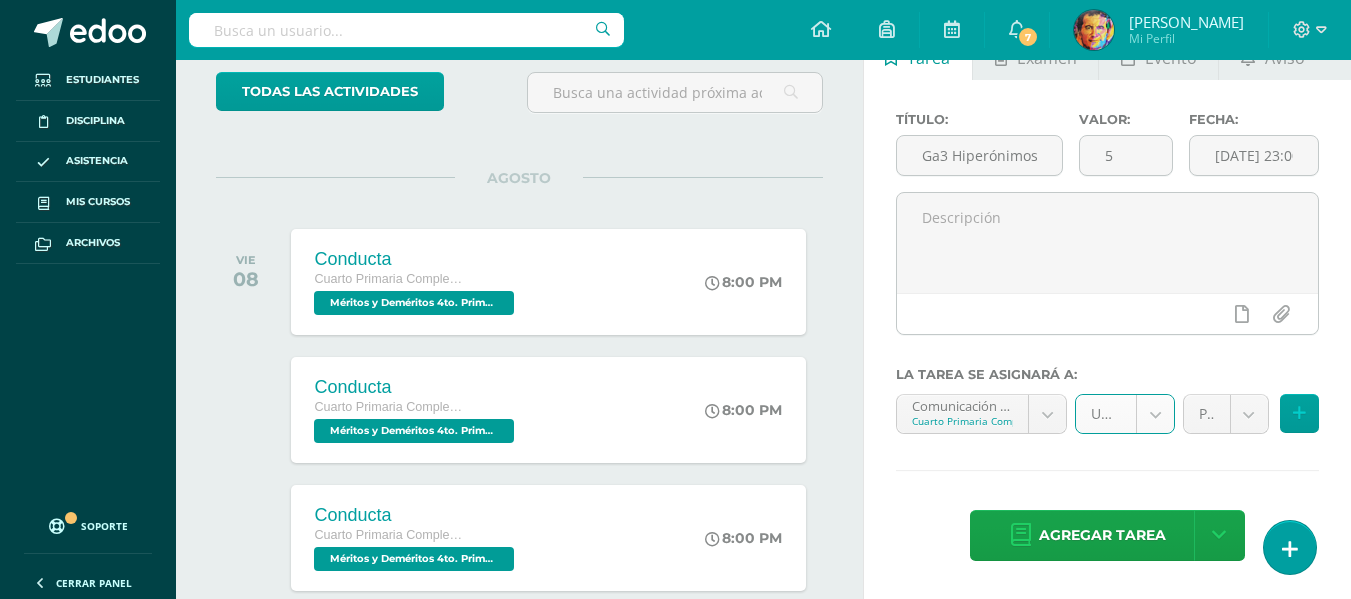 click on "Prueba Corta (10.0%)
Prueba Corta (10.0%)
Prueba de Logro (40.0%)
Zona (50.0%)" at bounding box center [1251, 422] 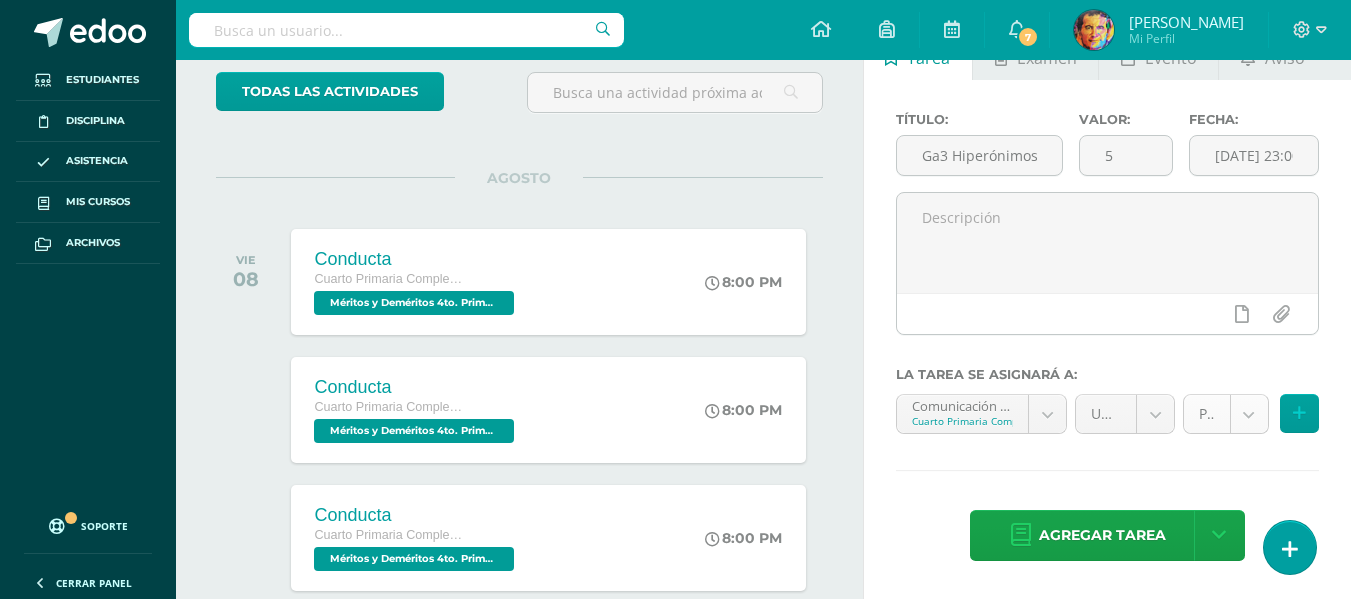 click on "Tarea asignada exitosamente         Estudiantes Disciplina Asistencia Mis cursos Archivos Soporte
Centro de ayuda
Últimas actualizaciones
10+ Cerrar panel
Comunicación y Lenguaje L.1
Cuarto
Primaria Complementaria
"A"
Actividades Estudiantes Planificación Dosificación
Méritos y Deméritos 4to. Primaria ¨A¨
Cuarto
Primaria Complementaria
"A"
Actividades Estudiantes Planificación Dosificación
Productividad y Desarrollo
Cuarto
Primaria Complementaria
"A"
Actividades Estudiantes Planificación 7 7" at bounding box center (675, 180) 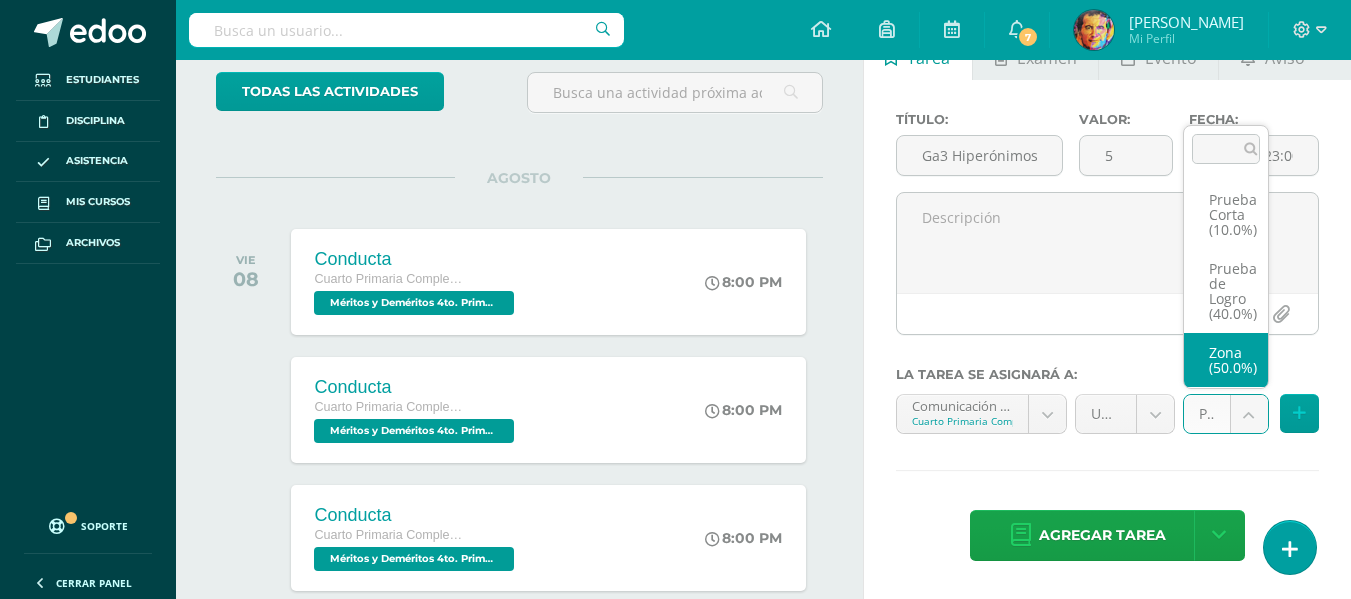select on "154730" 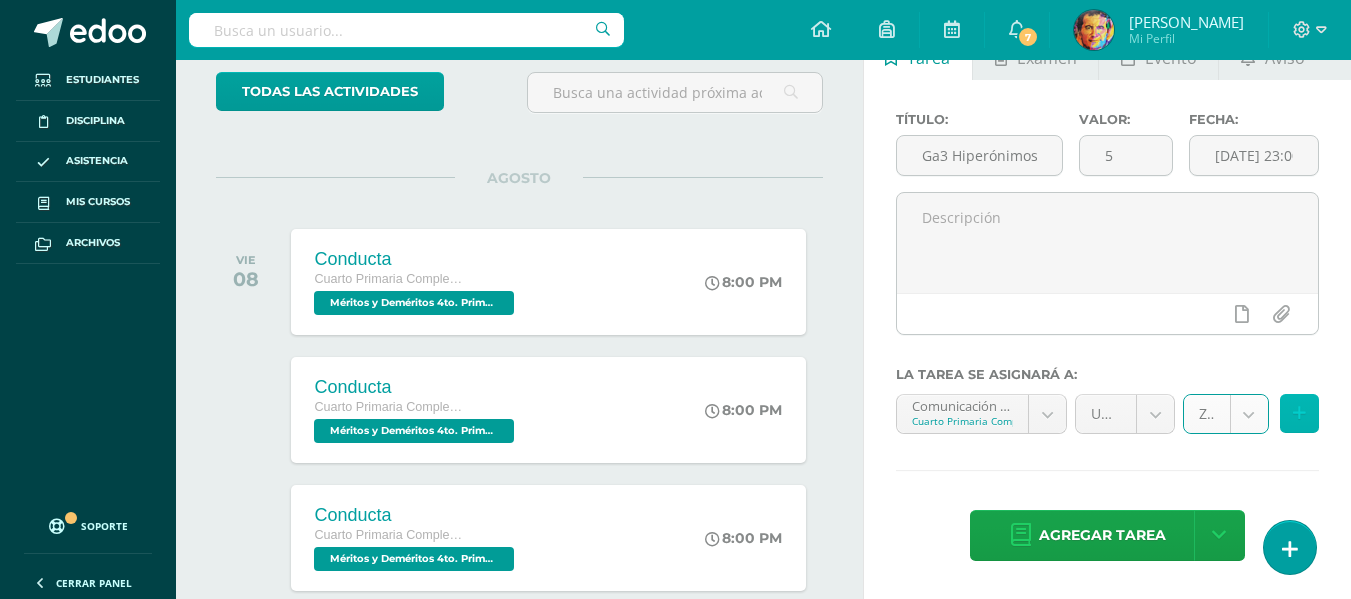 click at bounding box center [1299, 413] 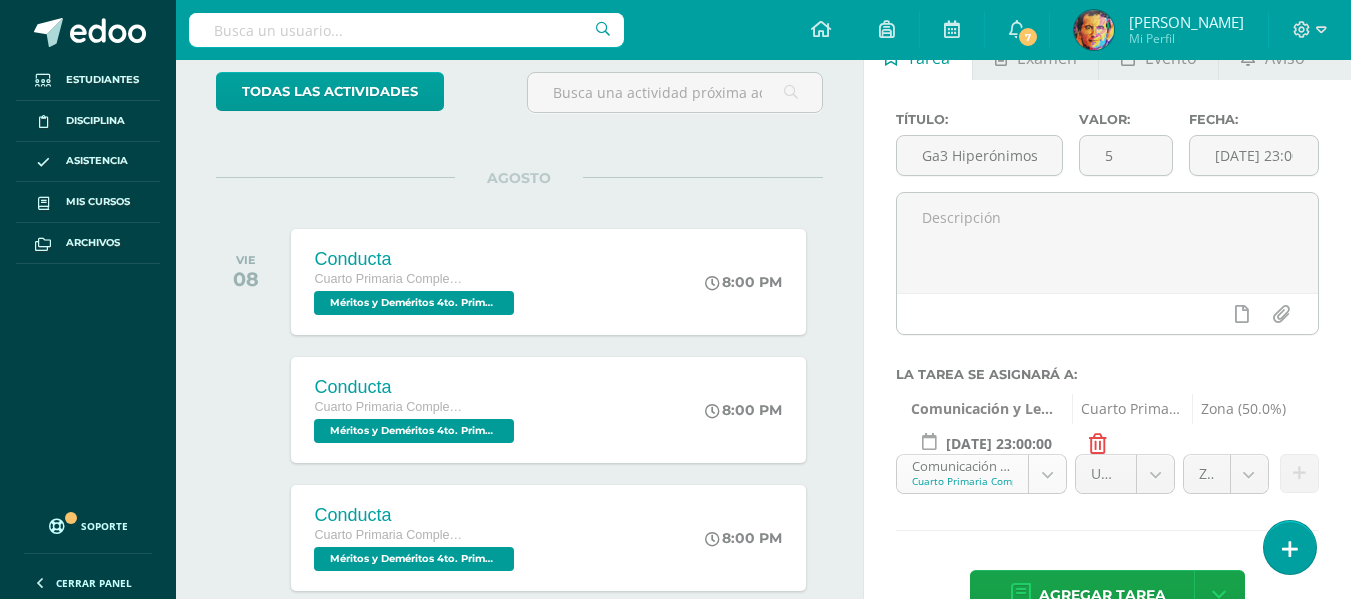 click on "Tarea asignada exitosamente         Estudiantes Disciplina Asistencia Mis cursos Archivos Soporte
Centro de ayuda
Últimas actualizaciones
10+ Cerrar panel
Comunicación y Lenguaje L.1
Cuarto
Primaria Complementaria
"A"
Actividades Estudiantes Planificación Dosificación
Méritos y Deméritos 4to. Primaria ¨A¨
Cuarto
Primaria Complementaria
"A"
Actividades Estudiantes Planificación Dosificación
Productividad y Desarrollo
Cuarto
Primaria Complementaria
"A"
Actividades Estudiantes Planificación 7 7" at bounding box center (675, 180) 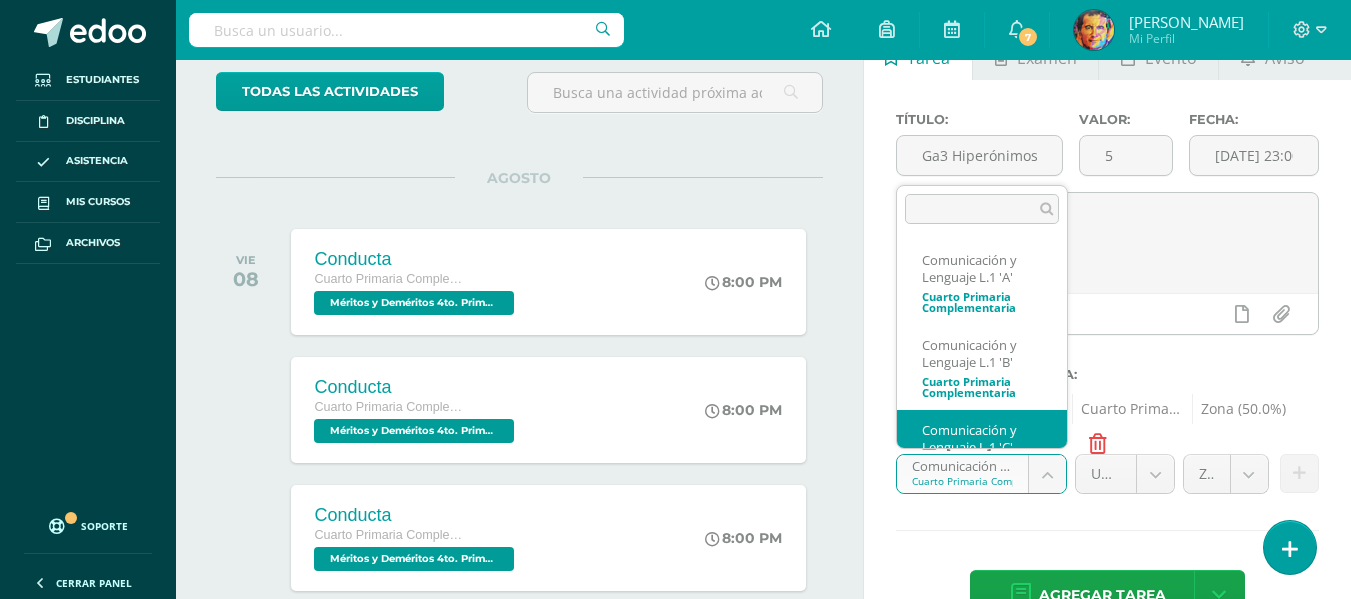 scroll, scrollTop: 47, scrollLeft: 0, axis: vertical 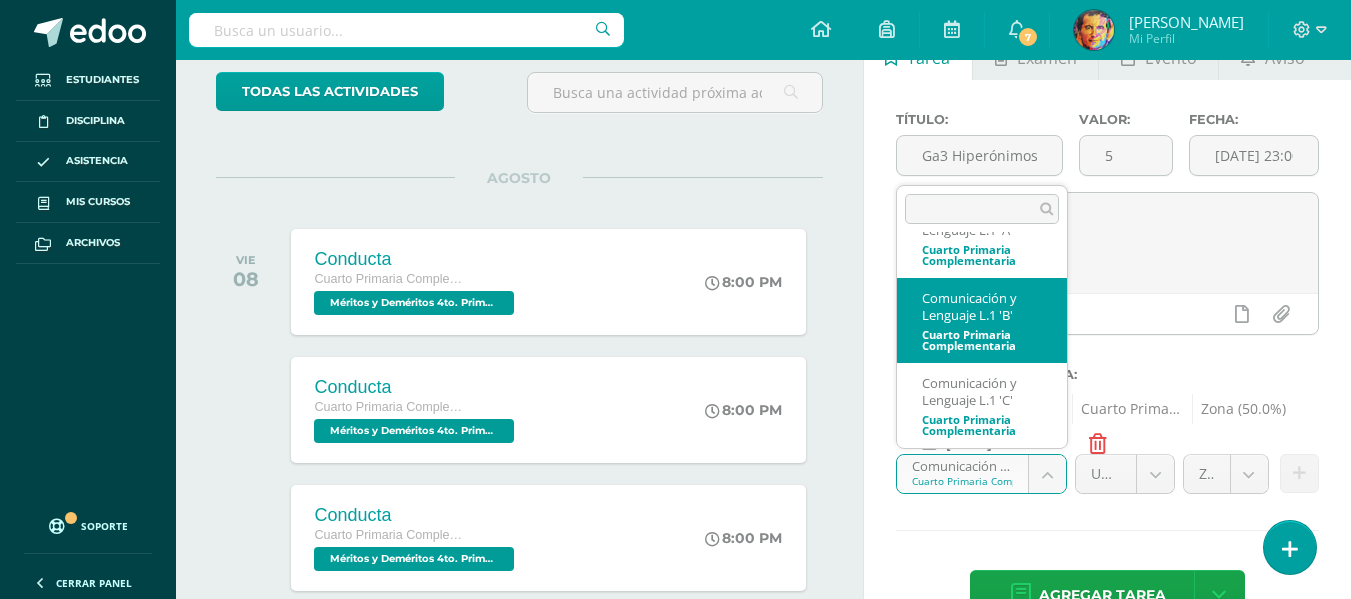 select on "154916" 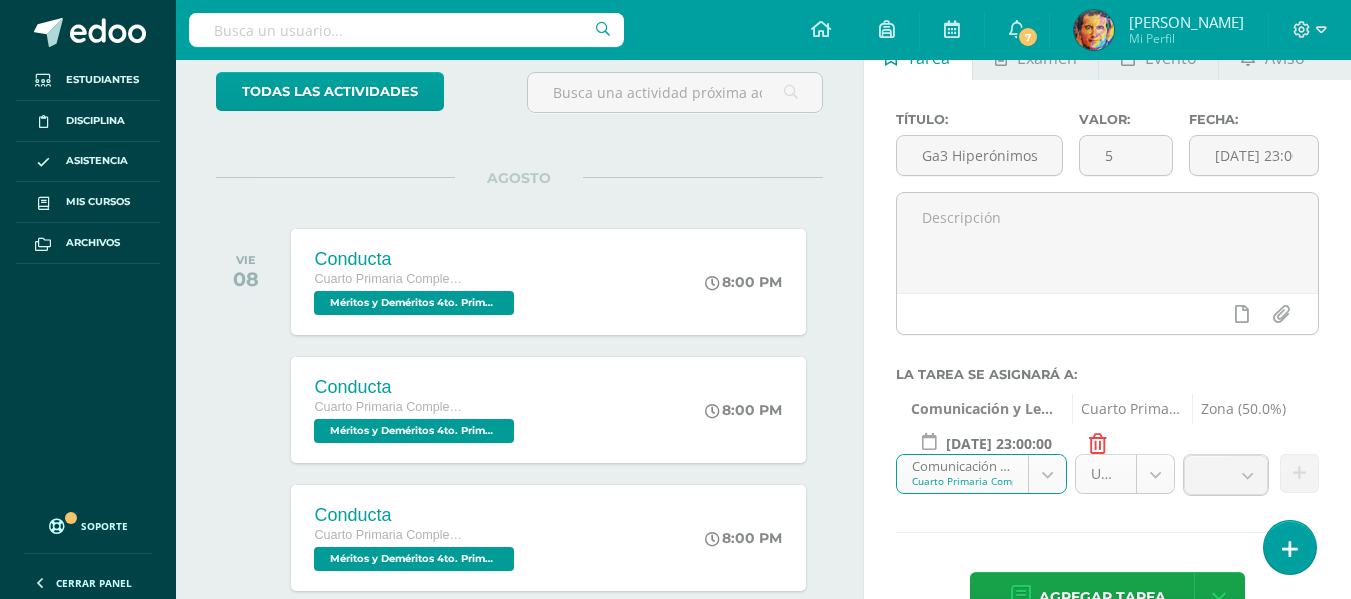 click on "Tarea asignada exitosamente         Estudiantes Disciplina Asistencia Mis cursos Archivos Soporte
Centro de ayuda
Últimas actualizaciones
10+ Cerrar panel
Comunicación y Lenguaje L.1
Cuarto
Primaria Complementaria
"A"
Actividades Estudiantes Planificación Dosificación
Méritos y Deméritos 4to. Primaria ¨A¨
Cuarto
Primaria Complementaria
"A"
Actividades Estudiantes Planificación Dosificación
Productividad y Desarrollo
Cuarto
Primaria Complementaria
"A"
Actividades Estudiantes Planificación 7 7" at bounding box center [675, 180] 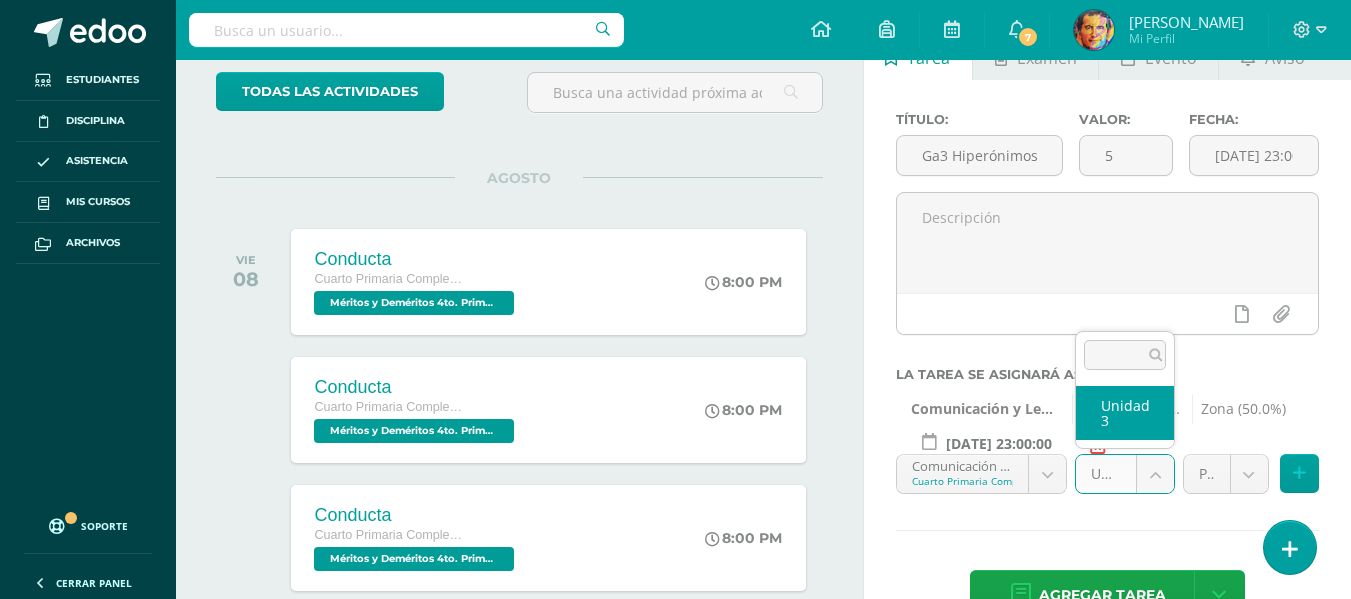 select on "154927" 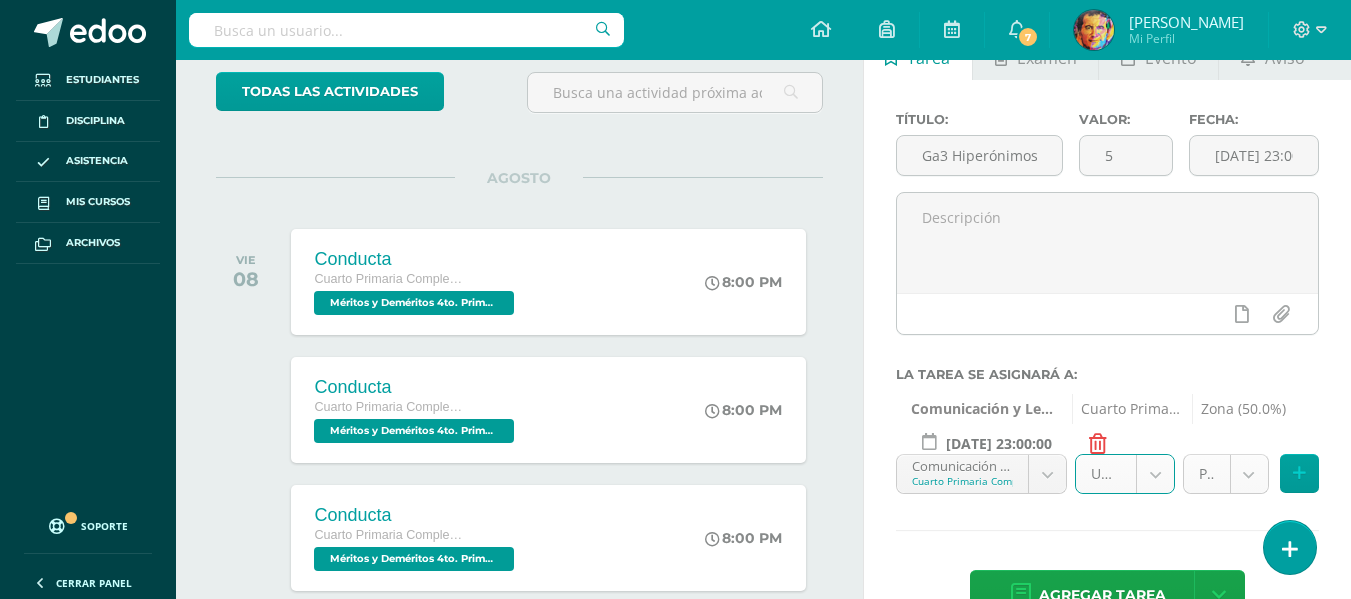 click on "Tarea asignada exitosamente         Estudiantes Disciplina Asistencia Mis cursos Archivos Soporte
Centro de ayuda
Últimas actualizaciones
10+ Cerrar panel
Comunicación y Lenguaje L.1
Cuarto
Primaria Complementaria
"A"
Actividades Estudiantes Planificación Dosificación
Méritos y Deméritos 4to. Primaria ¨A¨
Cuarto
Primaria Complementaria
"A"
Actividades Estudiantes Planificación Dosificación
Productividad y Desarrollo
Cuarto
Primaria Complementaria
"A"
Actividades Estudiantes Planificación 7 7" at bounding box center (675, 180) 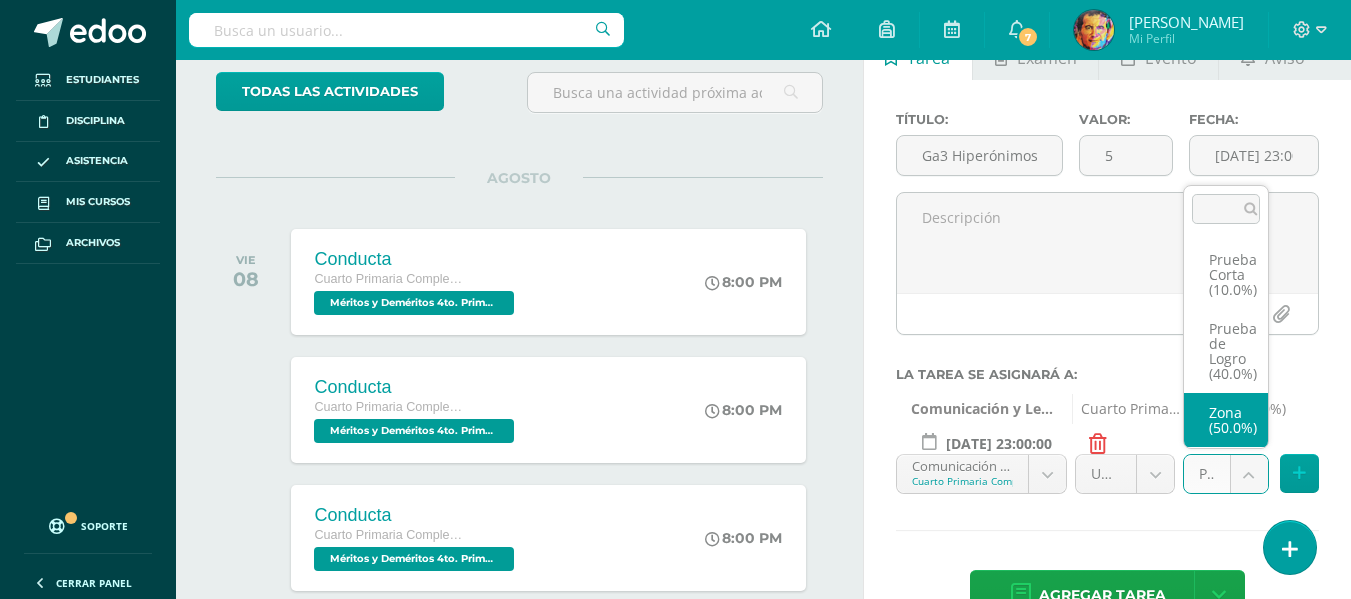 select on "154930" 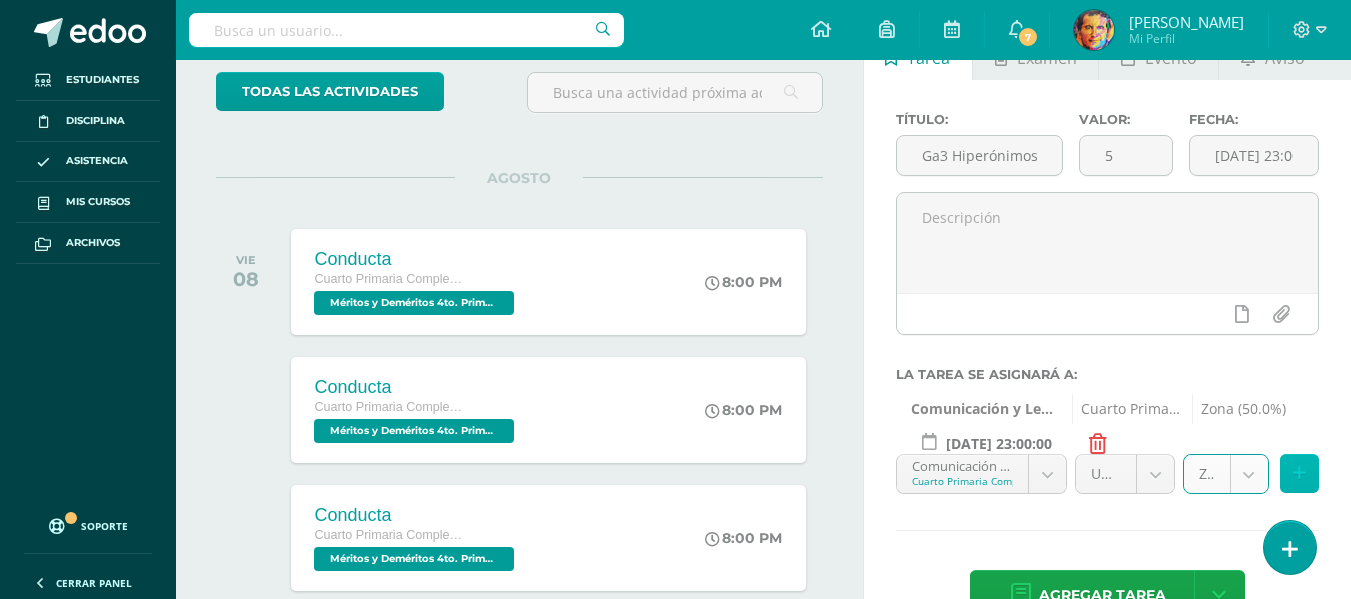 click at bounding box center [1299, 473] 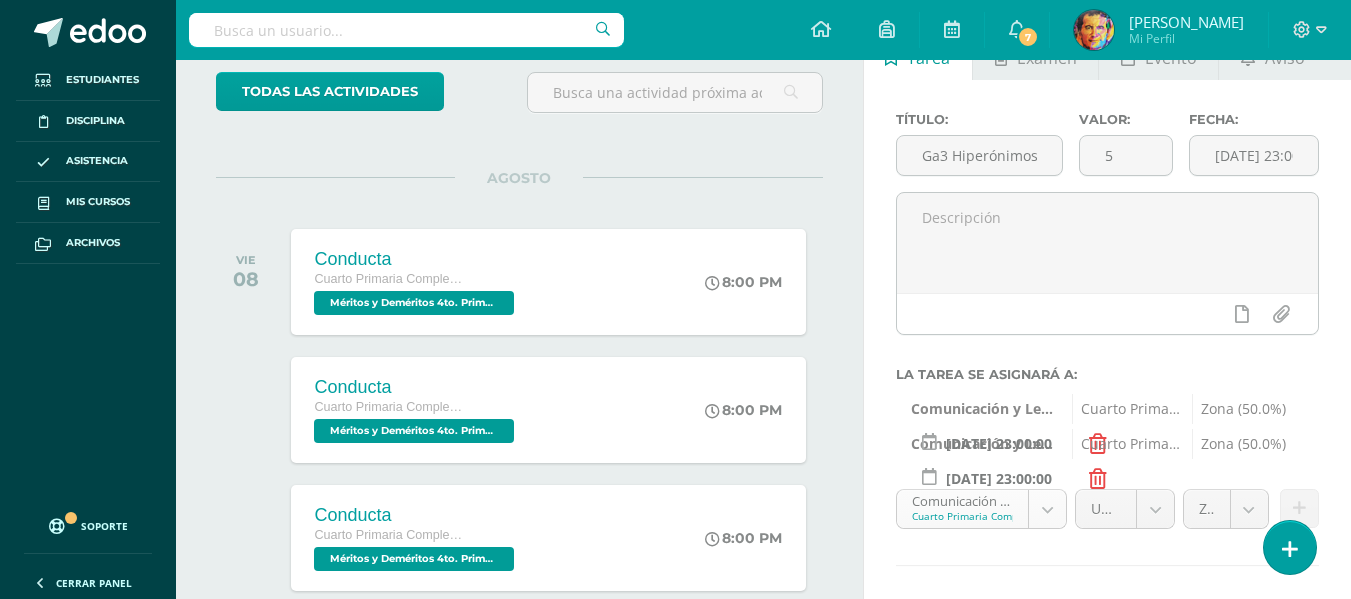 click on "Tarea asignada exitosamente         Estudiantes Disciplina Asistencia Mis cursos Archivos Soporte
Centro de ayuda
Últimas actualizaciones
10+ Cerrar panel
Comunicación y Lenguaje L.1
Cuarto
Primaria Complementaria
"A"
Actividades Estudiantes Planificación Dosificación
Méritos y Deméritos 4to. Primaria ¨A¨
Cuarto
Primaria Complementaria
"A"
Actividades Estudiantes Planificación Dosificación
Productividad y Desarrollo
Cuarto
Primaria Complementaria
"A"
Actividades Estudiantes Planificación 7 7" at bounding box center [675, 180] 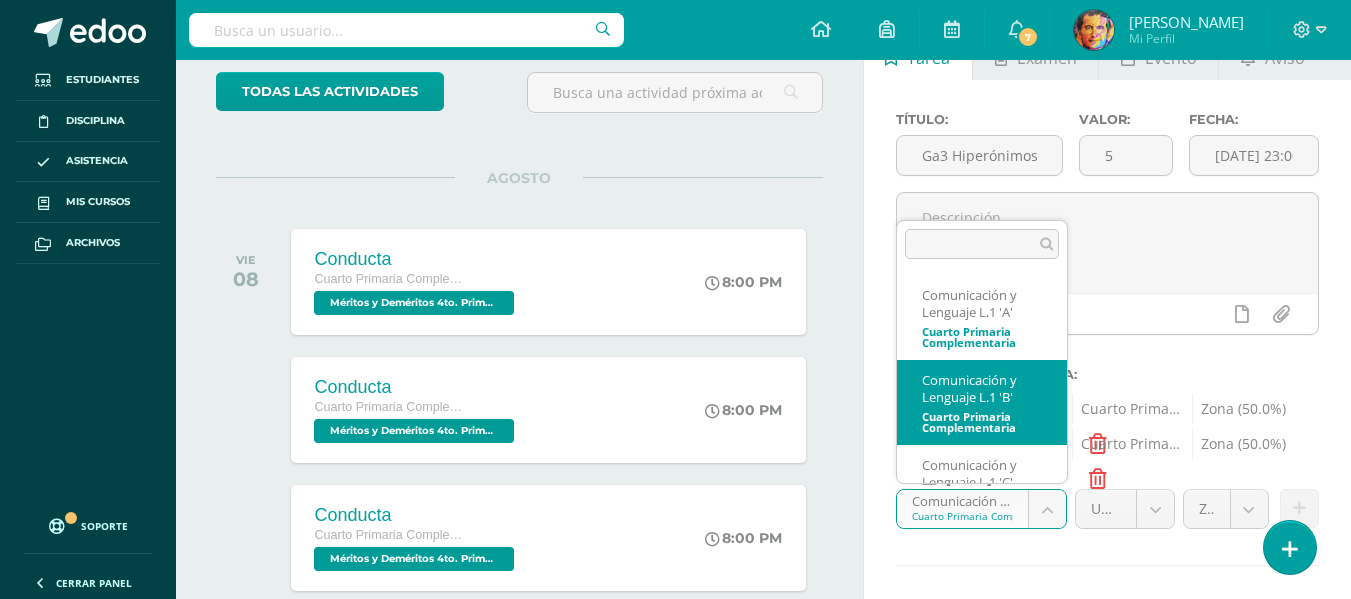 scroll, scrollTop: 47, scrollLeft: 0, axis: vertical 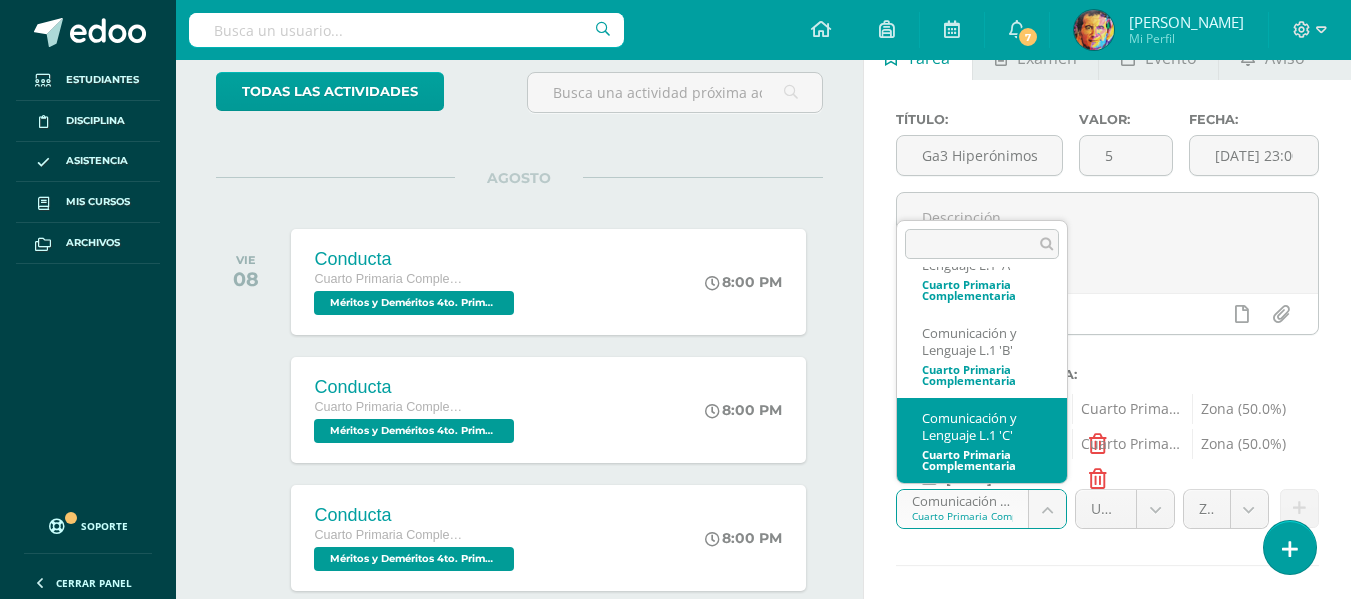 select on "154616" 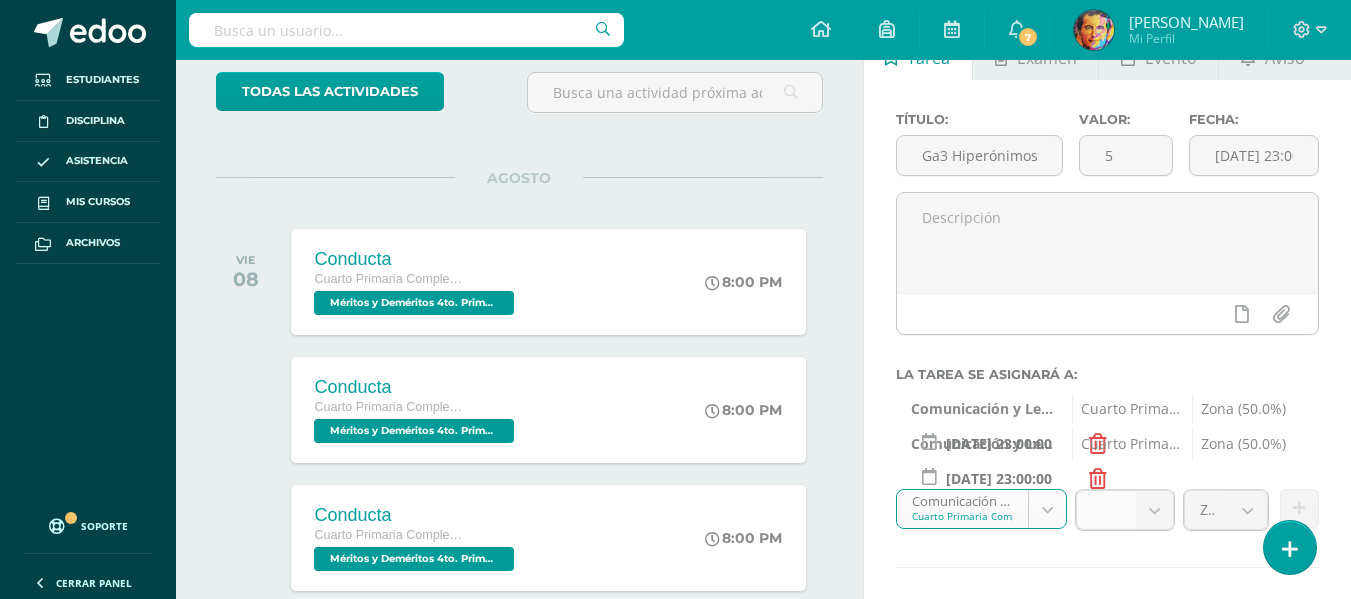 click at bounding box center (1154, 510) 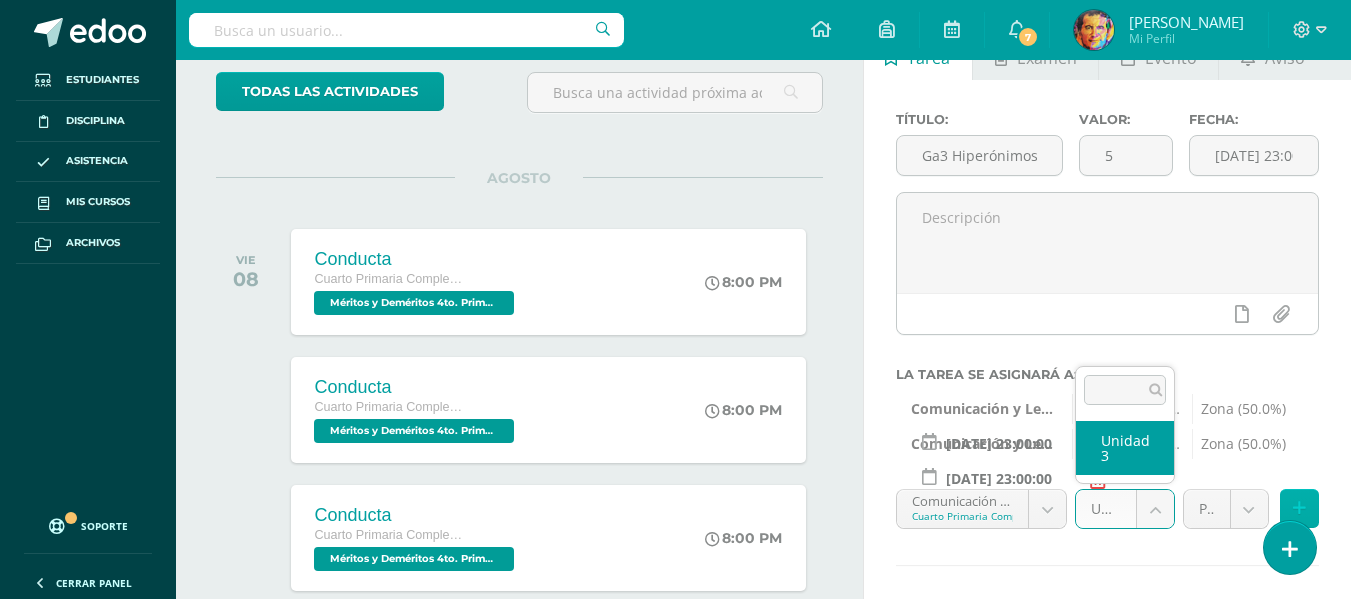 select on "154627" 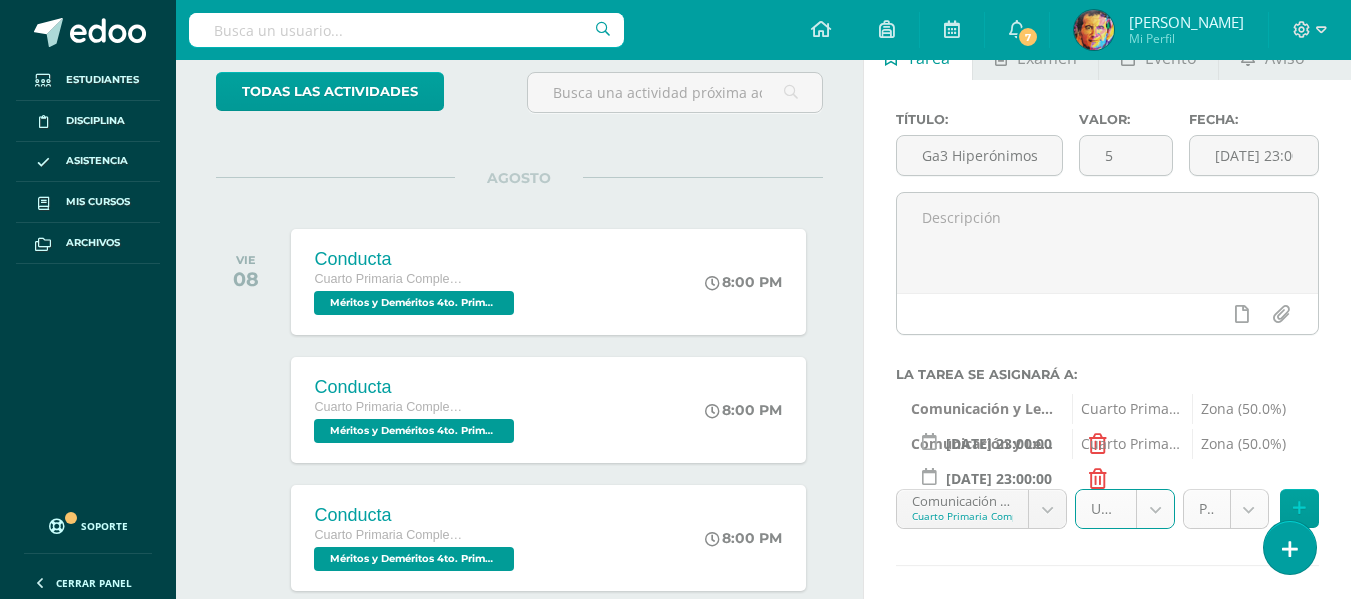 click on "Tarea asignada exitosamente         Estudiantes Disciplina Asistencia Mis cursos Archivos Soporte
Centro de ayuda
Últimas actualizaciones
10+ Cerrar panel
Comunicación y Lenguaje L.1
Cuarto
Primaria Complementaria
"A"
Actividades Estudiantes Planificación Dosificación
Méritos y Deméritos 4to. Primaria ¨A¨
Cuarto
Primaria Complementaria
"A"
Actividades Estudiantes Planificación Dosificación
Productividad y Desarrollo
Cuarto
Primaria Complementaria
"A"
Actividades Estudiantes Planificación 7 7" at bounding box center (675, 180) 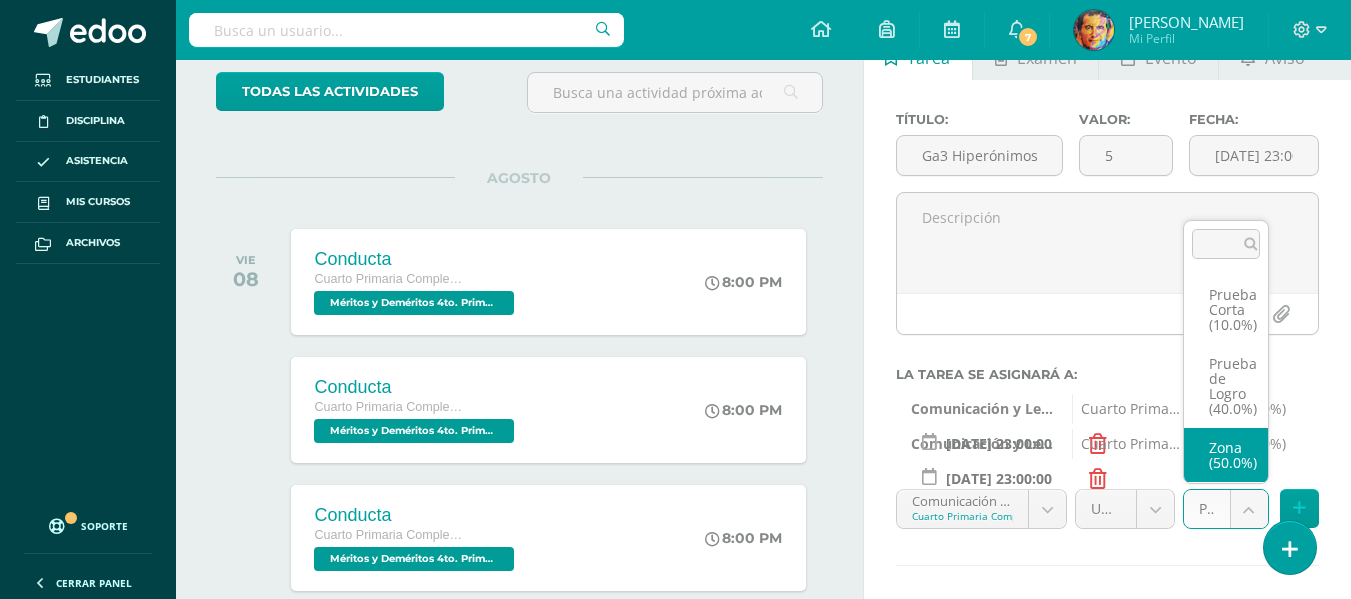 drag, startPoint x: 1215, startPoint y: 460, endPoint x: 1279, endPoint y: 488, distance: 69.856995 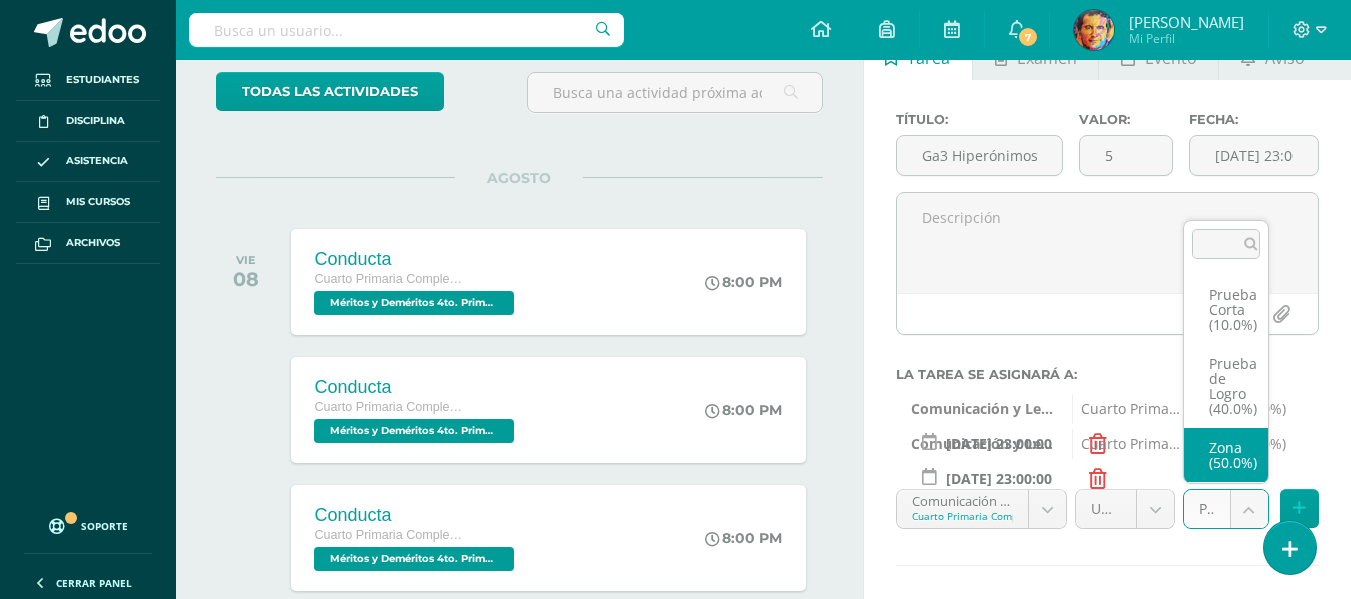 select on "154630" 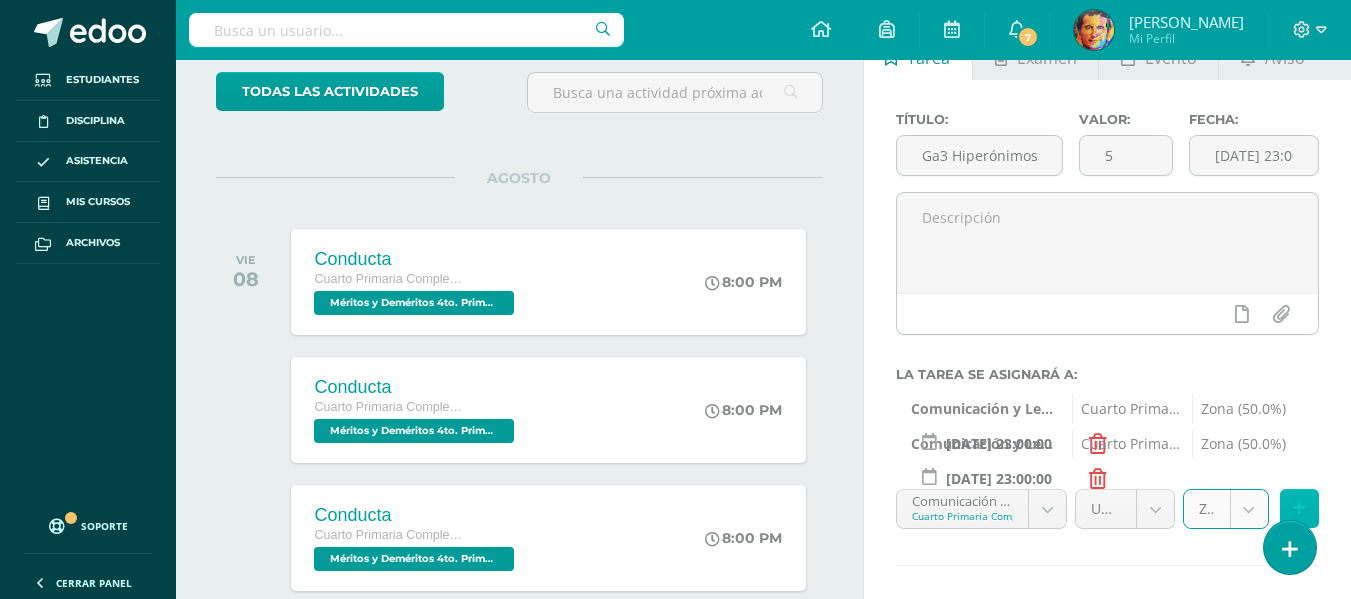 click at bounding box center [1299, 508] 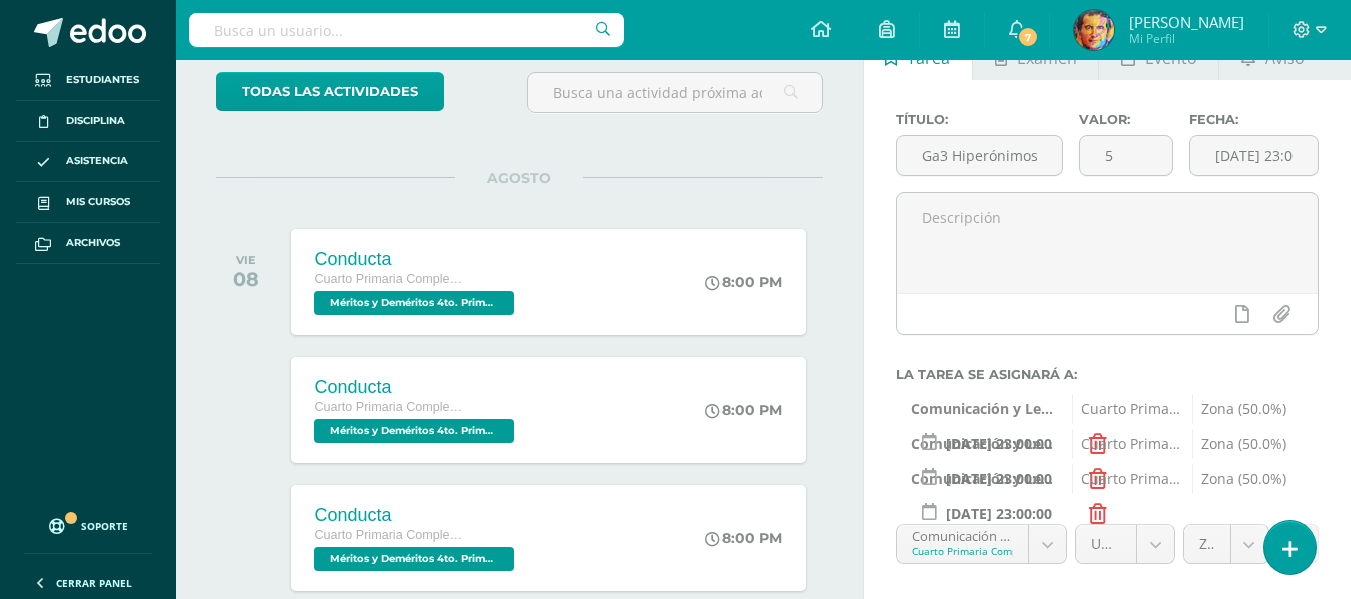 scroll, scrollTop: 247, scrollLeft: 0, axis: vertical 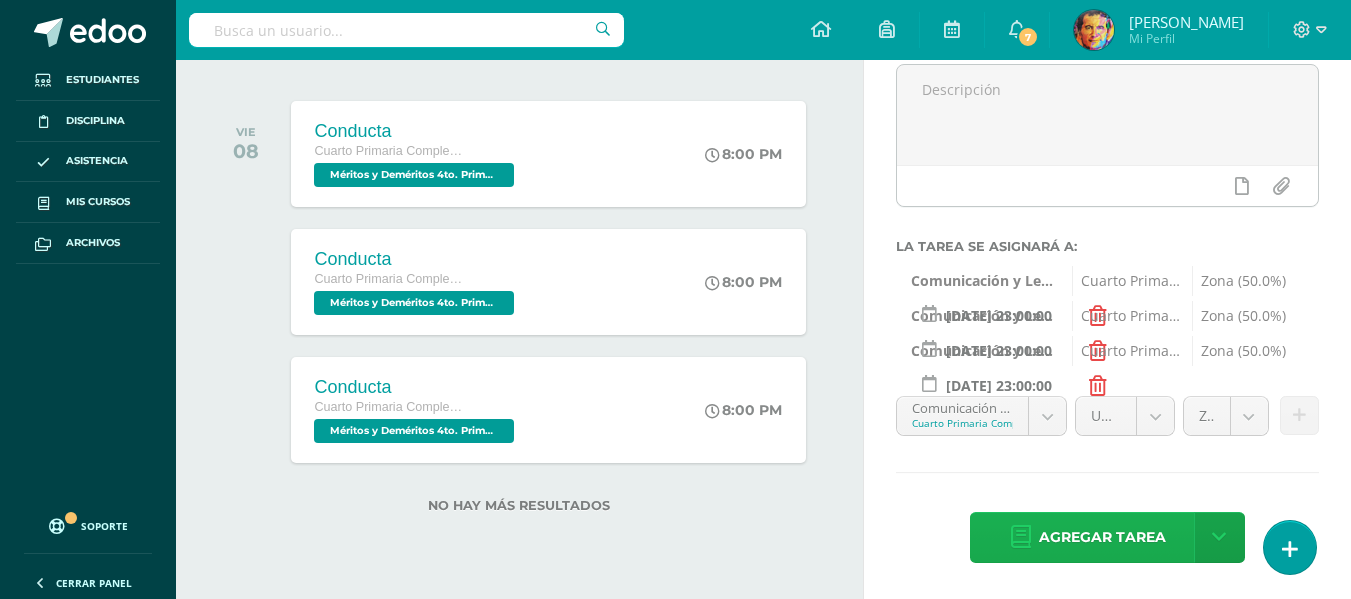 click on "Agregar tarea" at bounding box center [1102, 537] 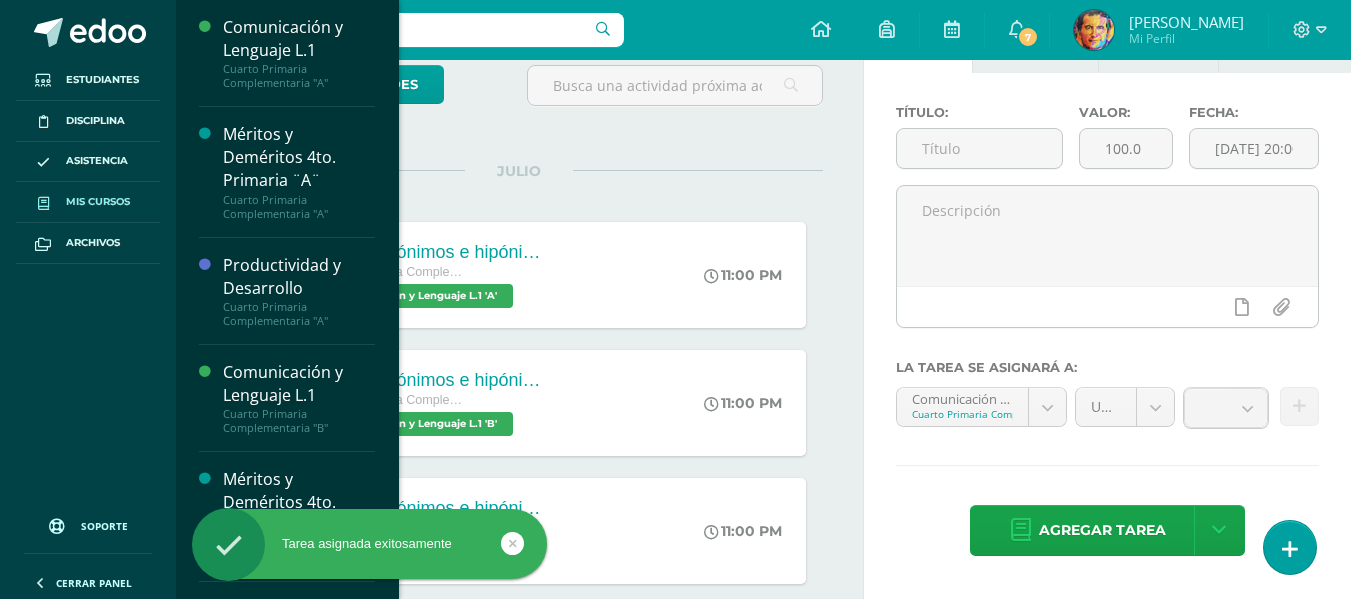 scroll, scrollTop: 0, scrollLeft: 0, axis: both 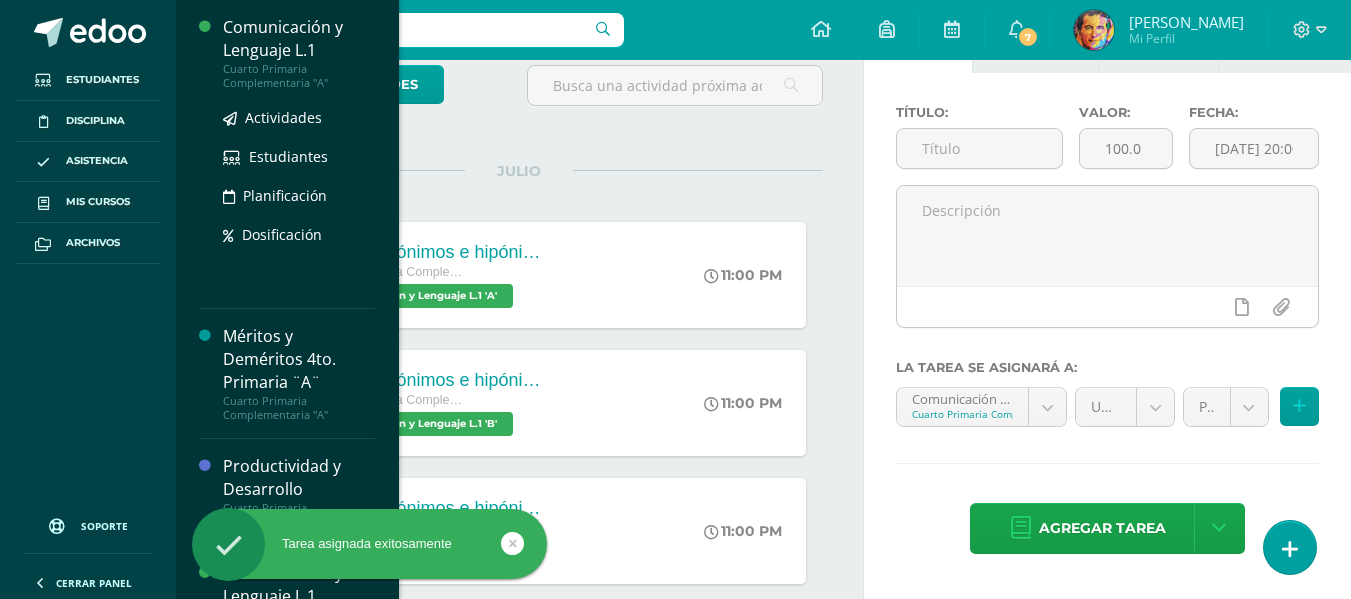 click on "Comunicación y Lenguaje L.1" at bounding box center (299, 39) 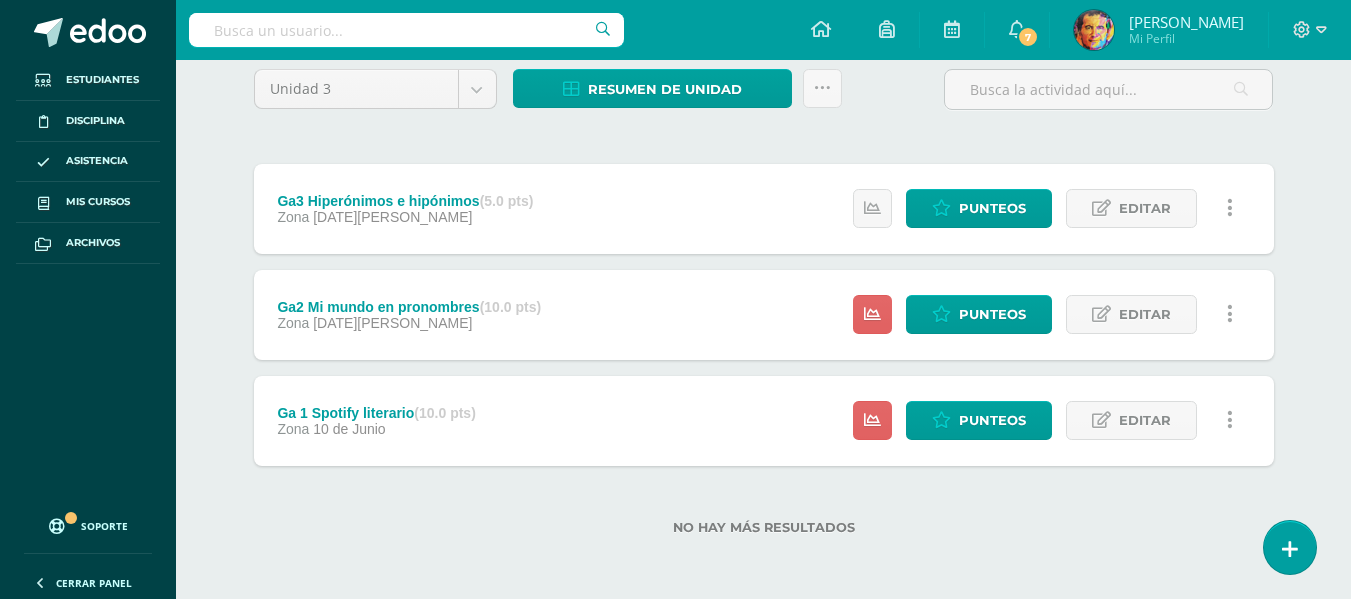 scroll, scrollTop: 0, scrollLeft: 0, axis: both 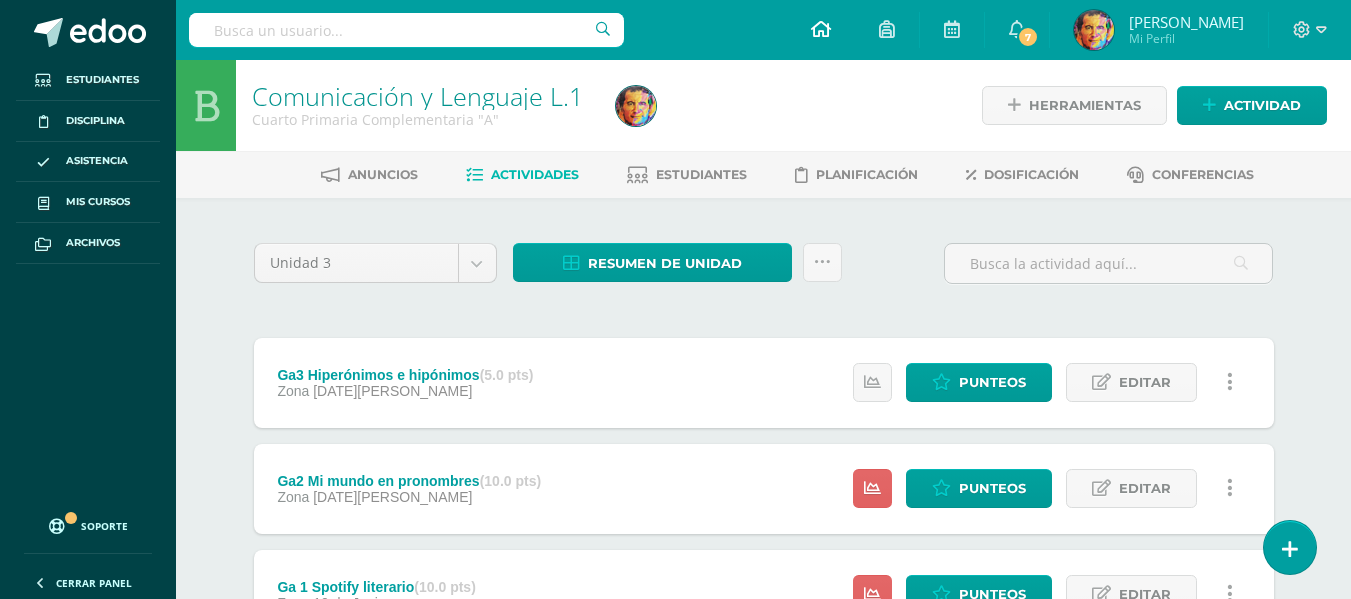 click at bounding box center (821, 29) 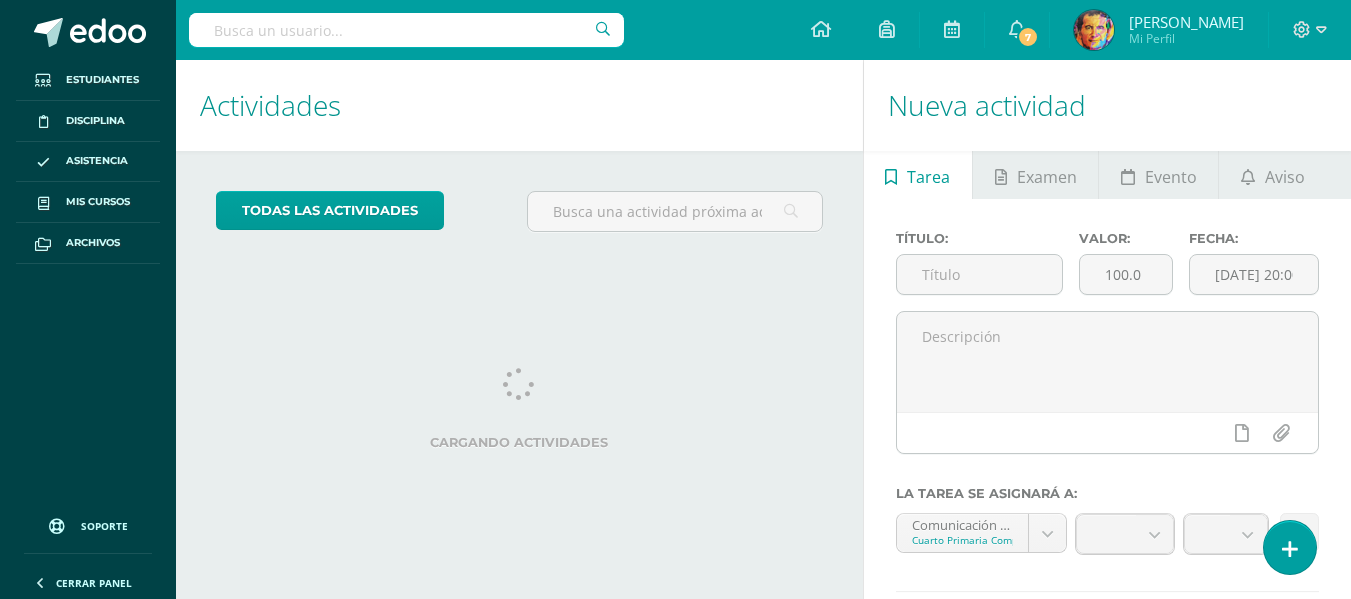 scroll, scrollTop: 0, scrollLeft: 0, axis: both 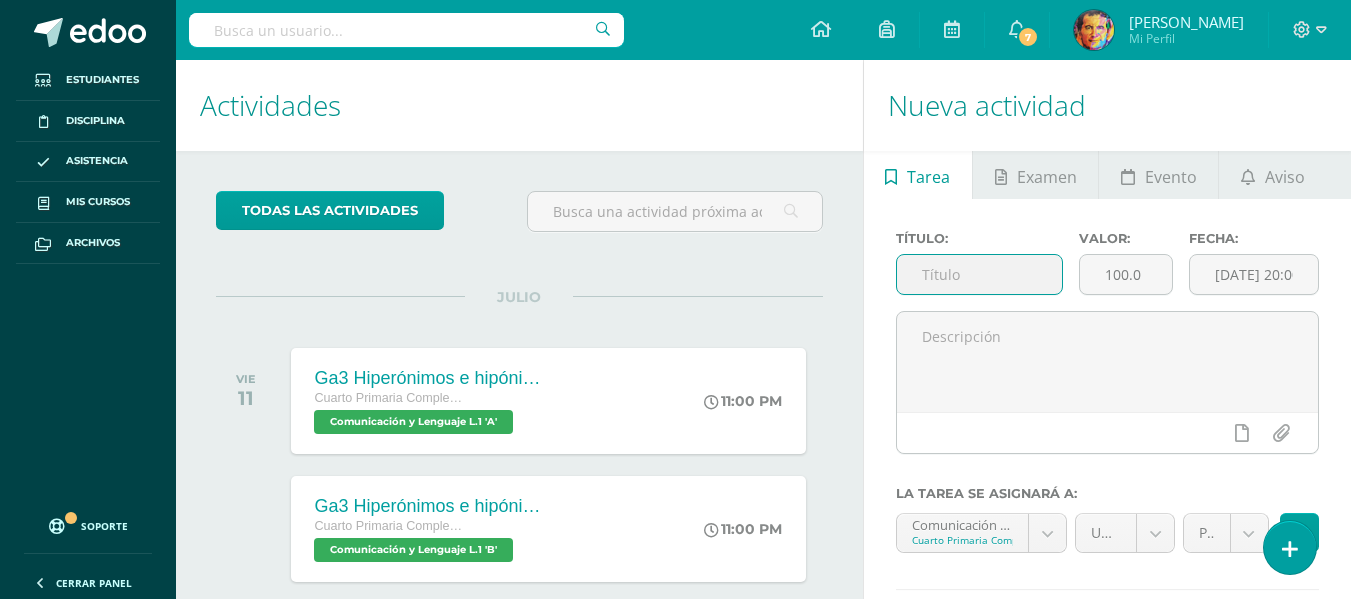 click at bounding box center [979, 274] 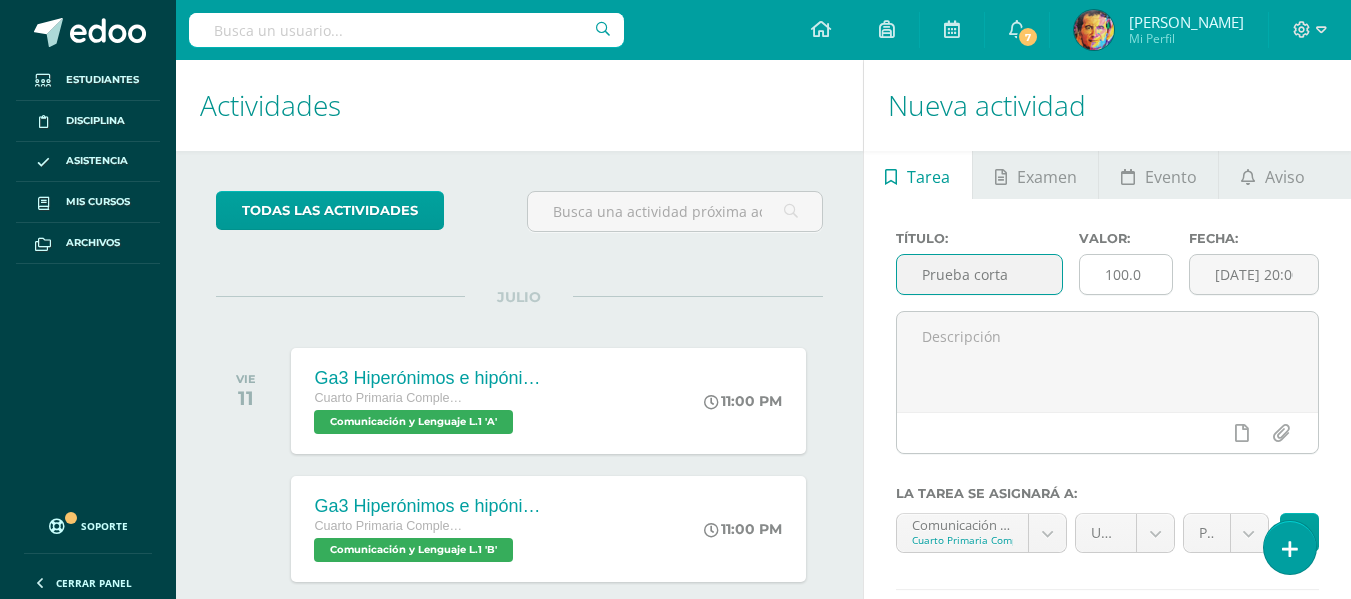 type on "Prueba corta" 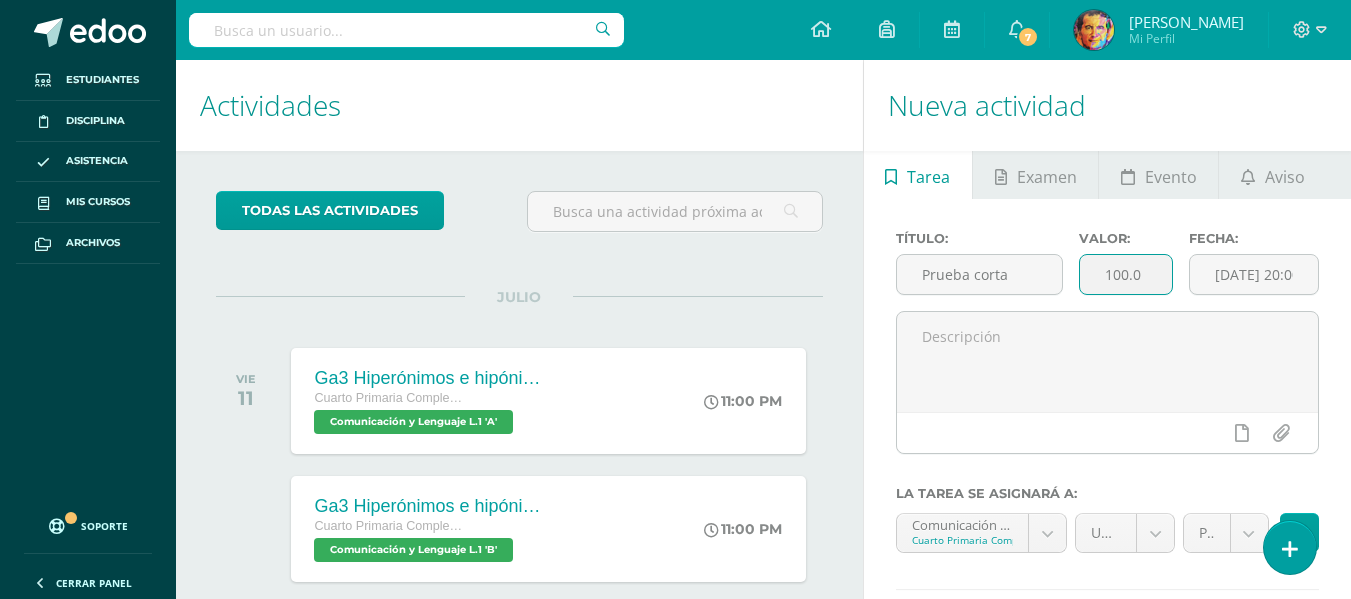 drag, startPoint x: 1146, startPoint y: 270, endPoint x: 1072, endPoint y: 266, distance: 74.10803 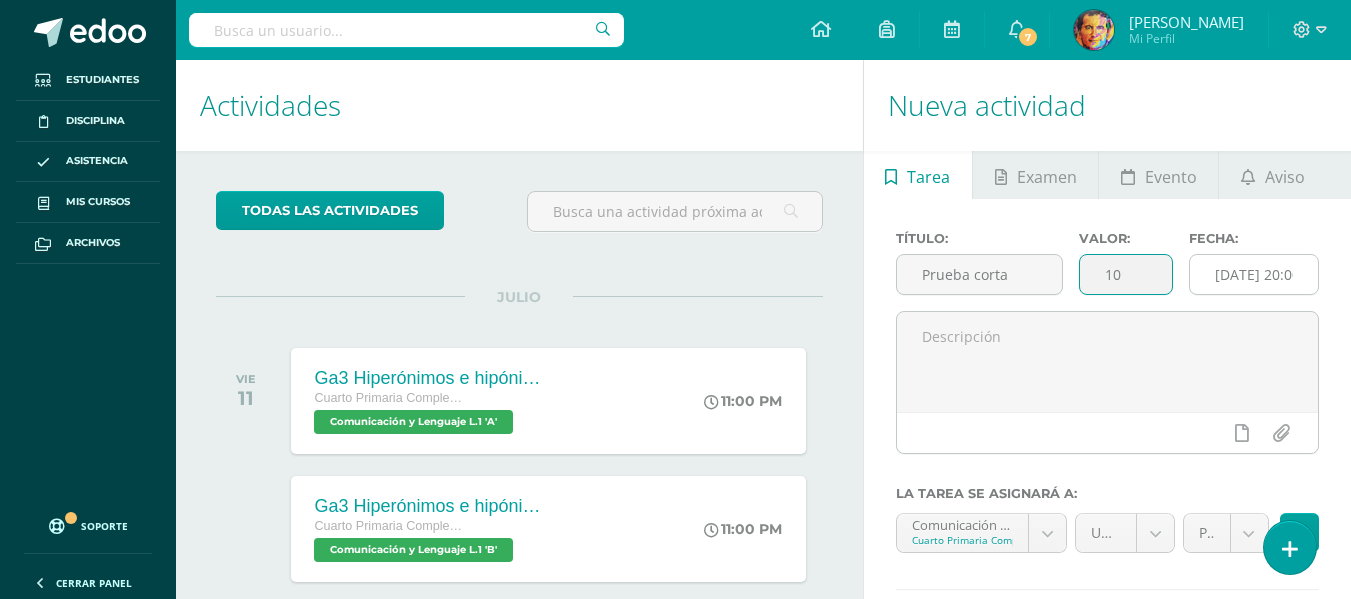 type on "10" 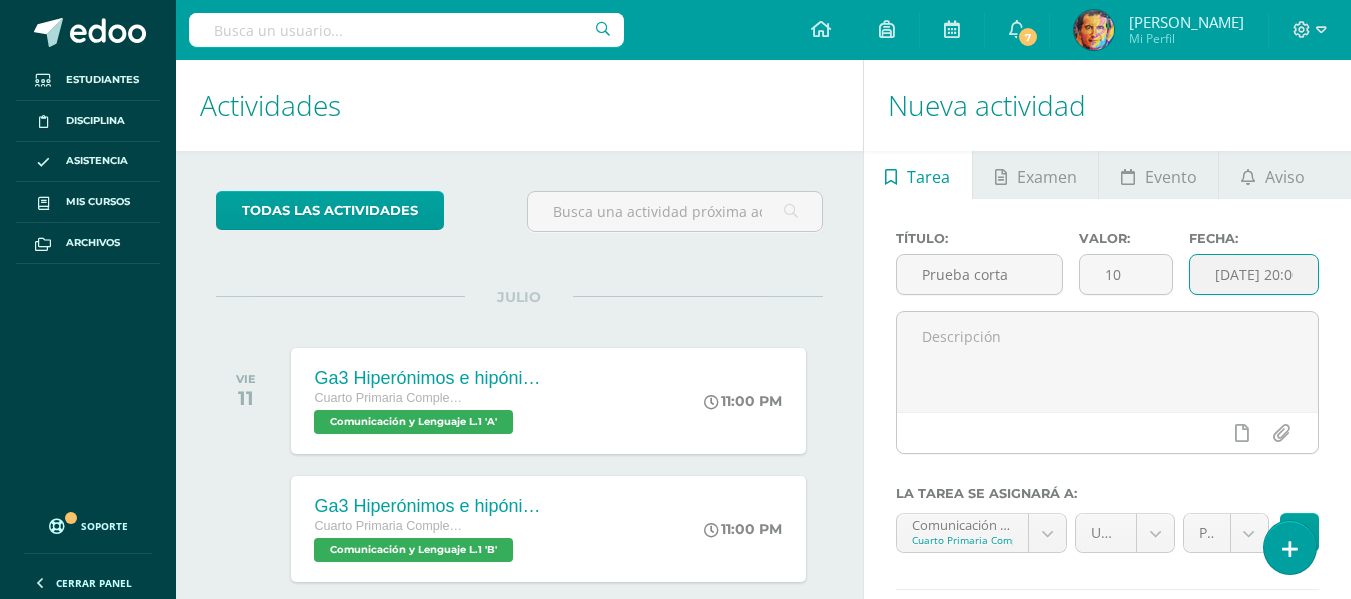 click on "[DATE] 20:00:00" at bounding box center [1254, 274] 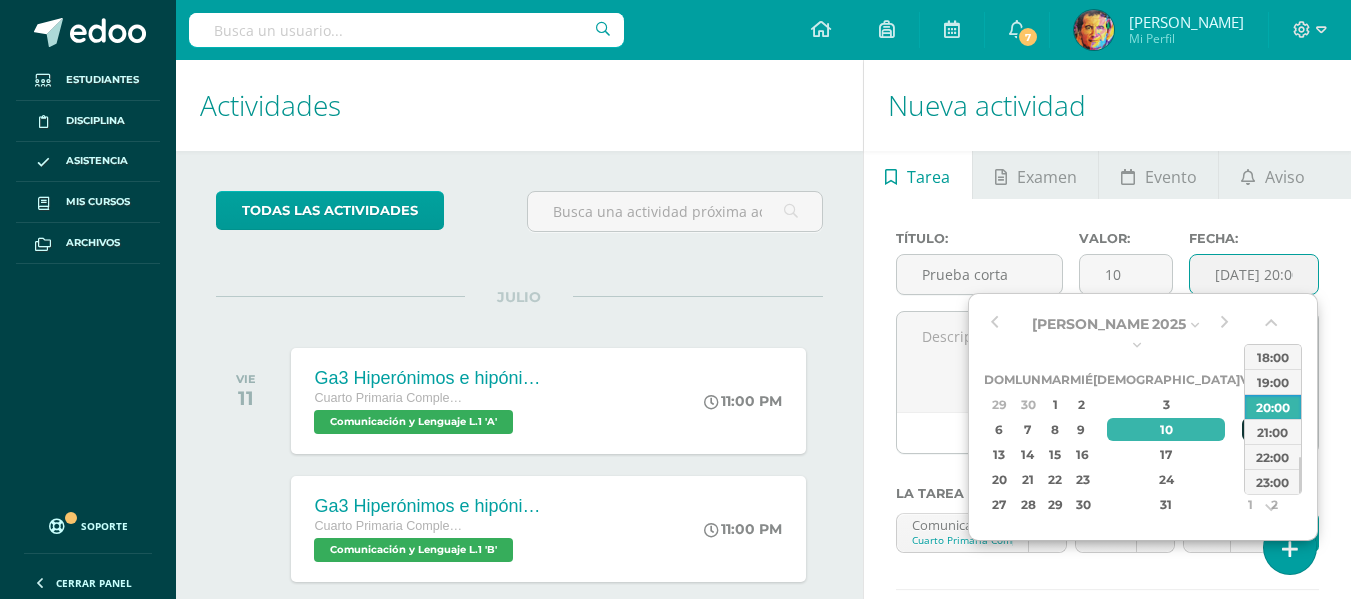 click on "11" at bounding box center (1251, 429) 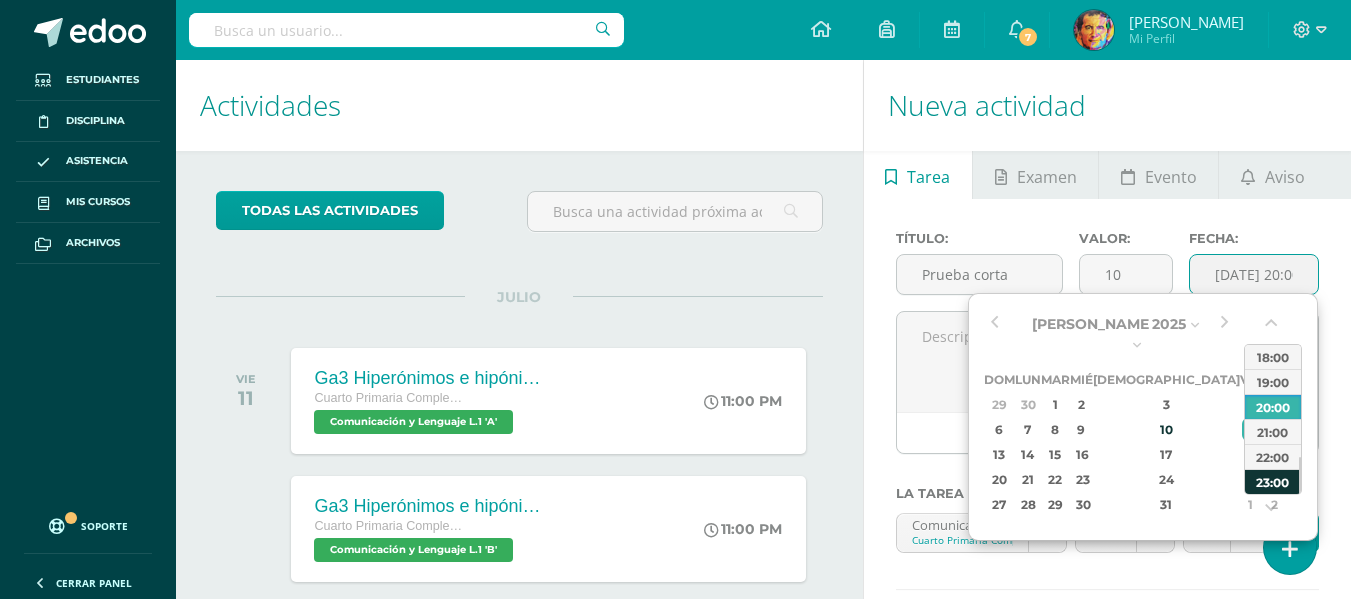 click on "23:00" at bounding box center (1273, 481) 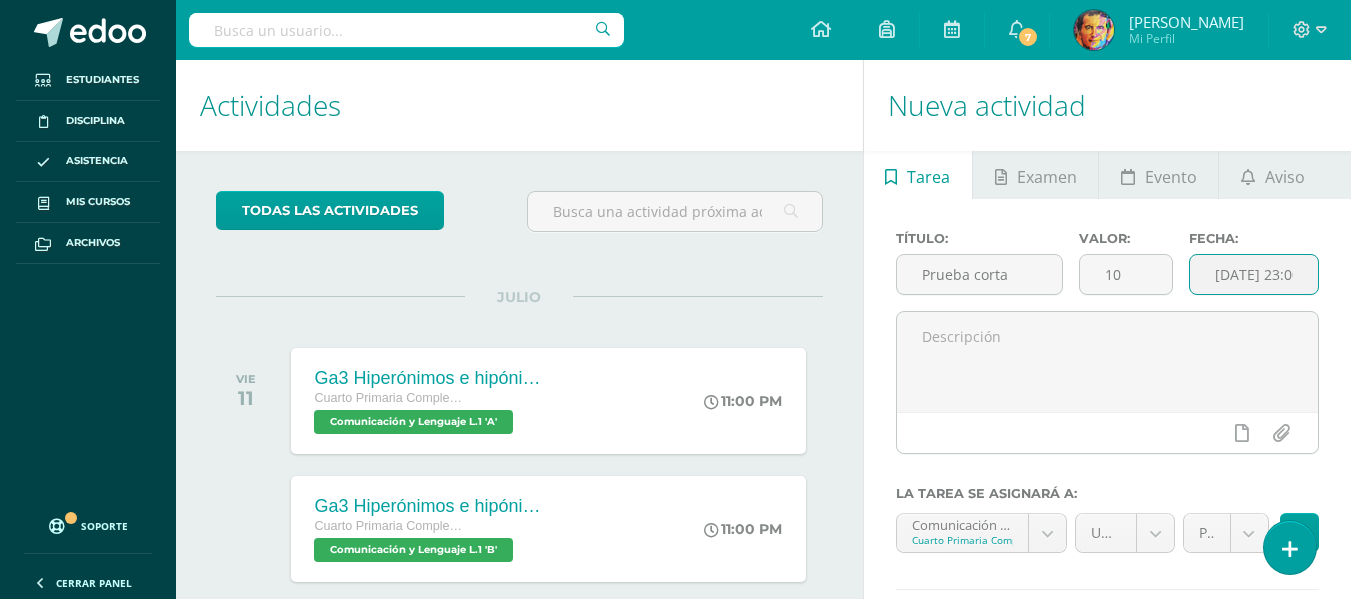 scroll, scrollTop: 200, scrollLeft: 0, axis: vertical 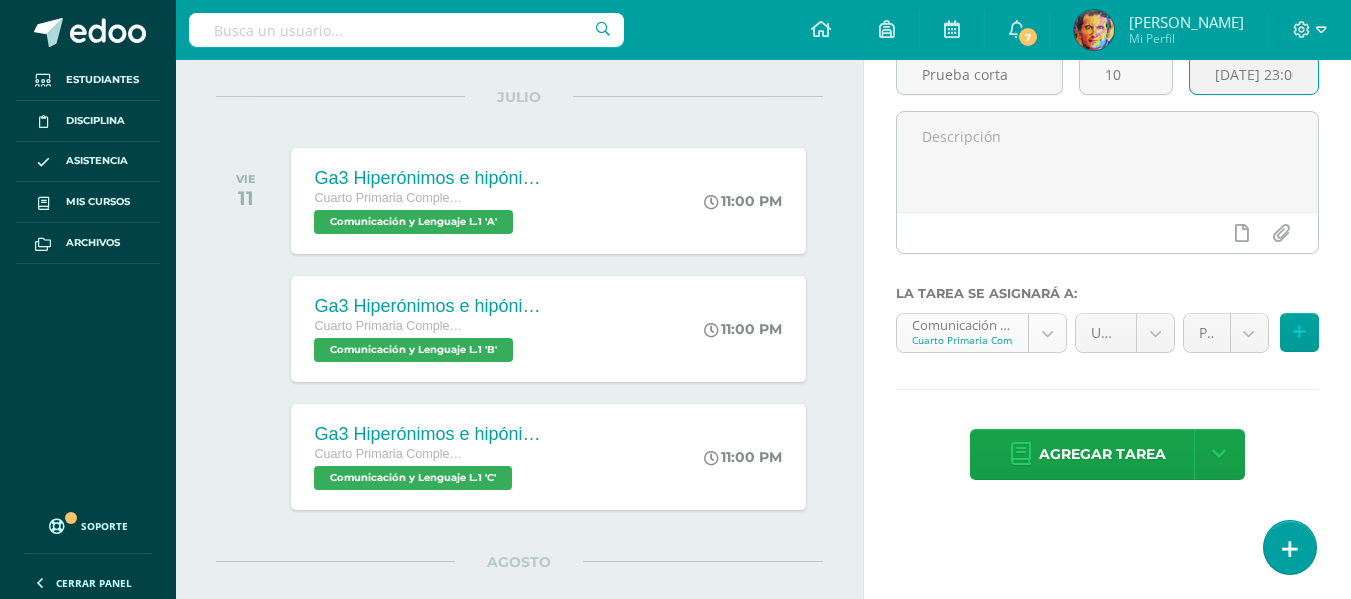 click on "Estudiantes Disciplina Asistencia Mis cursos Archivos Soporte
Centro de ayuda
Últimas actualizaciones
10+ Cerrar panel
Comunicación y Lenguaje L.1
Cuarto
Primaria Complementaria
"A"
Actividades Estudiantes Planificación Dosificación
Méritos y Deméritos 4to. Primaria ¨A¨
Cuarto
Primaria Complementaria
"A"
Actividades Estudiantes Planificación Dosificación
Productividad y Desarrollo
Cuarto
Primaria Complementaria
"A"
Actividades Estudiantes Planificación Dosificación Actividades Estudiantes 7 7" at bounding box center (675, 99) 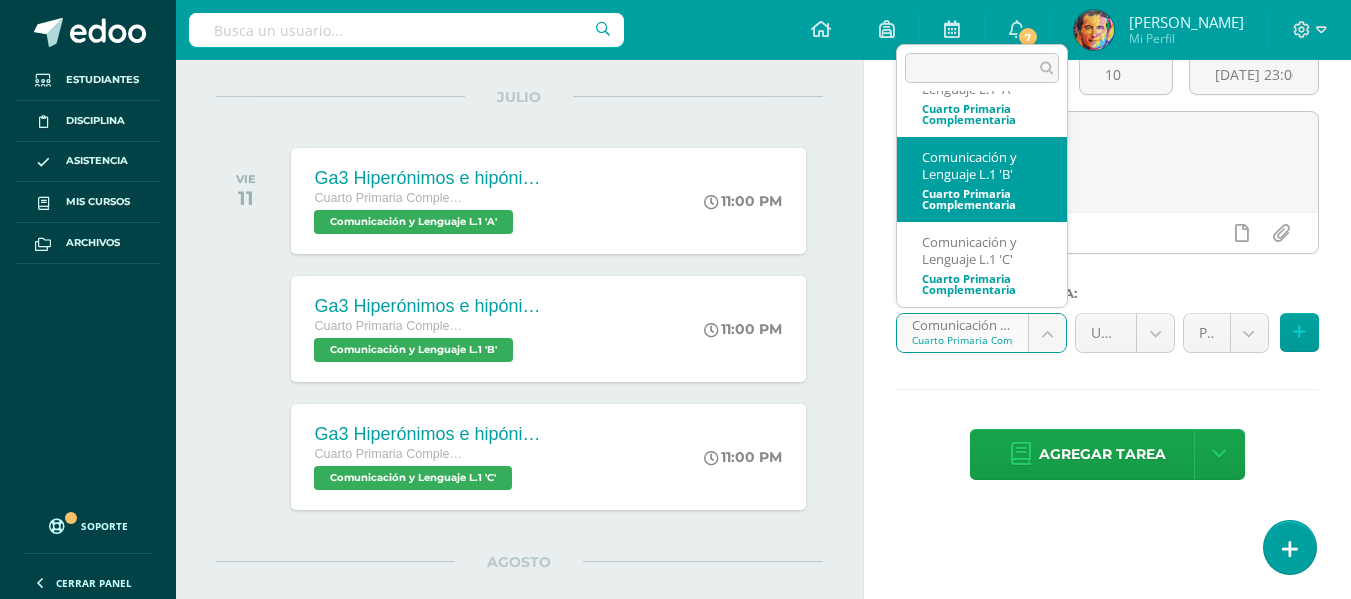scroll, scrollTop: 0, scrollLeft: 0, axis: both 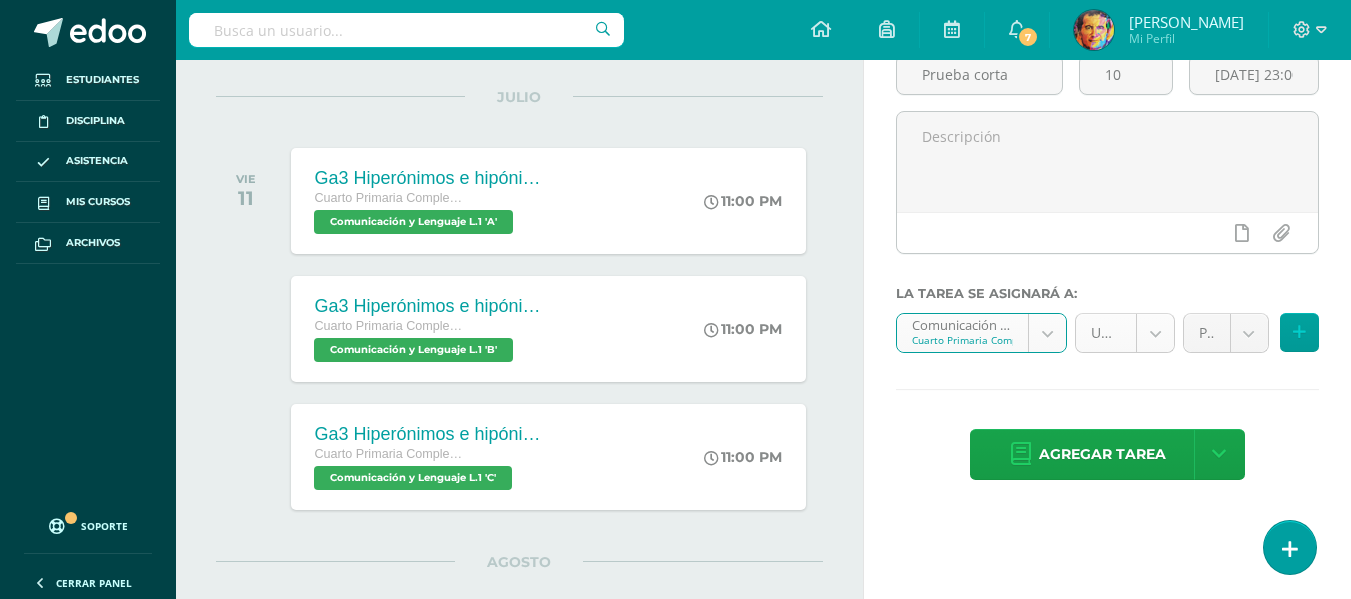 click on "Estudiantes Disciplina Asistencia Mis cursos Archivos Soporte
Centro de ayuda
Últimas actualizaciones
10+ Cerrar panel
Comunicación y Lenguaje L.1
Cuarto
Primaria Complementaria
"A"
Actividades Estudiantes Planificación Dosificación
Méritos y Deméritos 4to. Primaria ¨A¨
Cuarto
Primaria Complementaria
"A"
Actividades Estudiantes Planificación Dosificación
Productividad y Desarrollo
Cuarto
Primaria Complementaria
"A"
Actividades Estudiantes Planificación Dosificación Actividades Estudiantes 7 7" at bounding box center [675, 99] 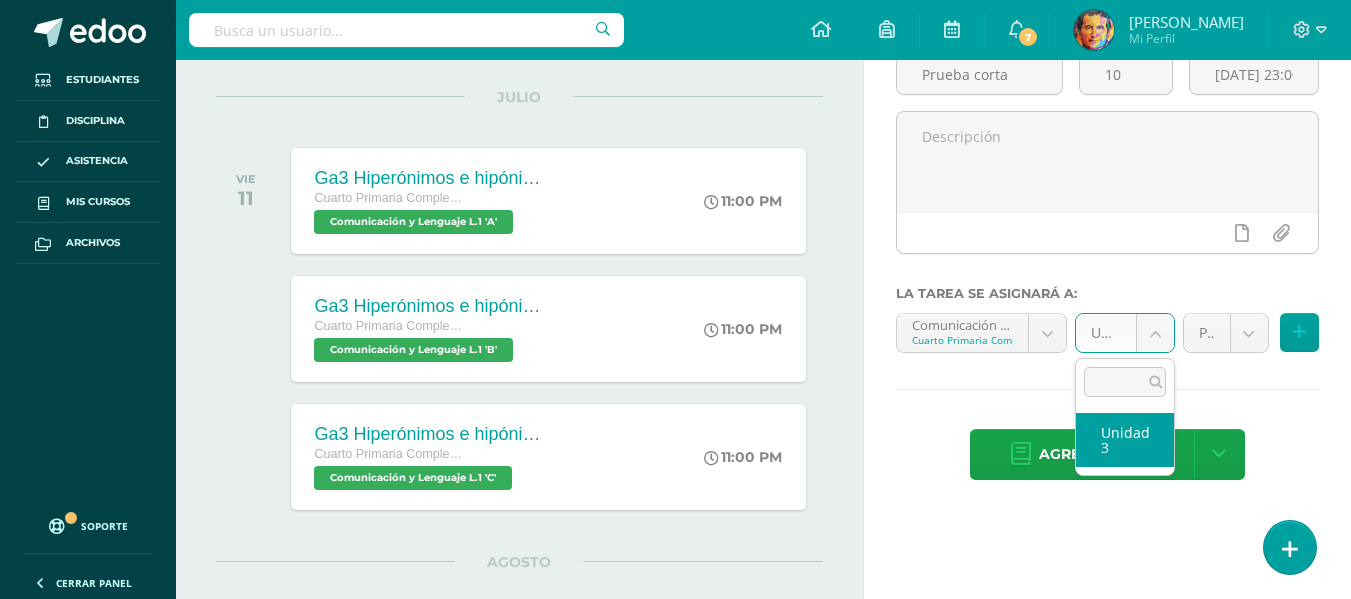 select on "154727" 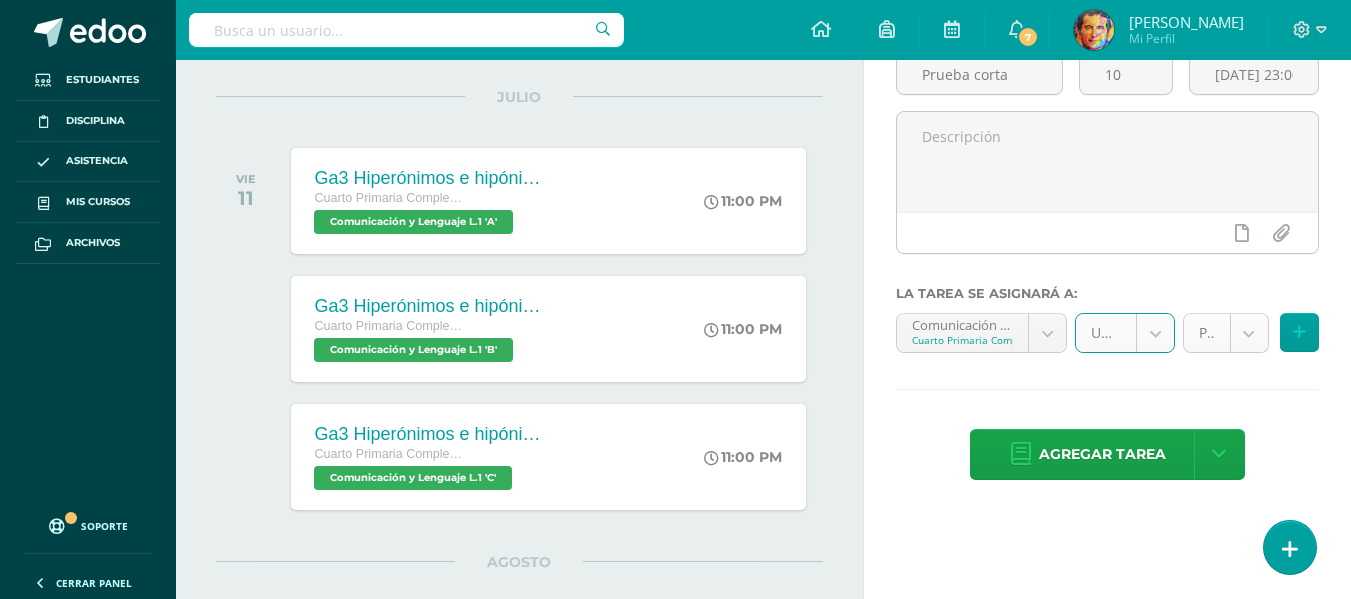 click on "Estudiantes Disciplina Asistencia Mis cursos Archivos Soporte
Centro de ayuda
Últimas actualizaciones
10+ Cerrar panel
Comunicación y Lenguaje L.1
Cuarto
Primaria Complementaria
"A"
Actividades Estudiantes Planificación Dosificación
Méritos y Deméritos 4to. Primaria ¨A¨
Cuarto
Primaria Complementaria
"A"
Actividades Estudiantes Planificación Dosificación
Productividad y Desarrollo
Cuarto
Primaria Complementaria
"A"
Actividades Estudiantes Planificación Dosificación Actividades Estudiantes 7 7" at bounding box center (675, 99) 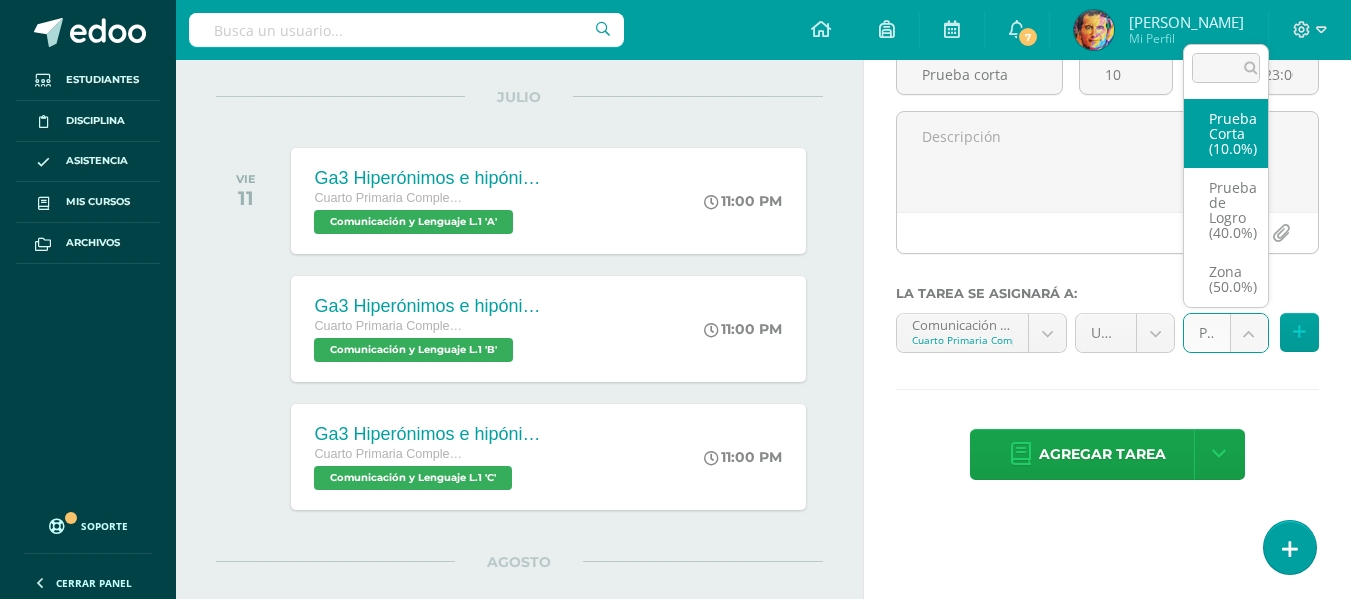 select on "154728" 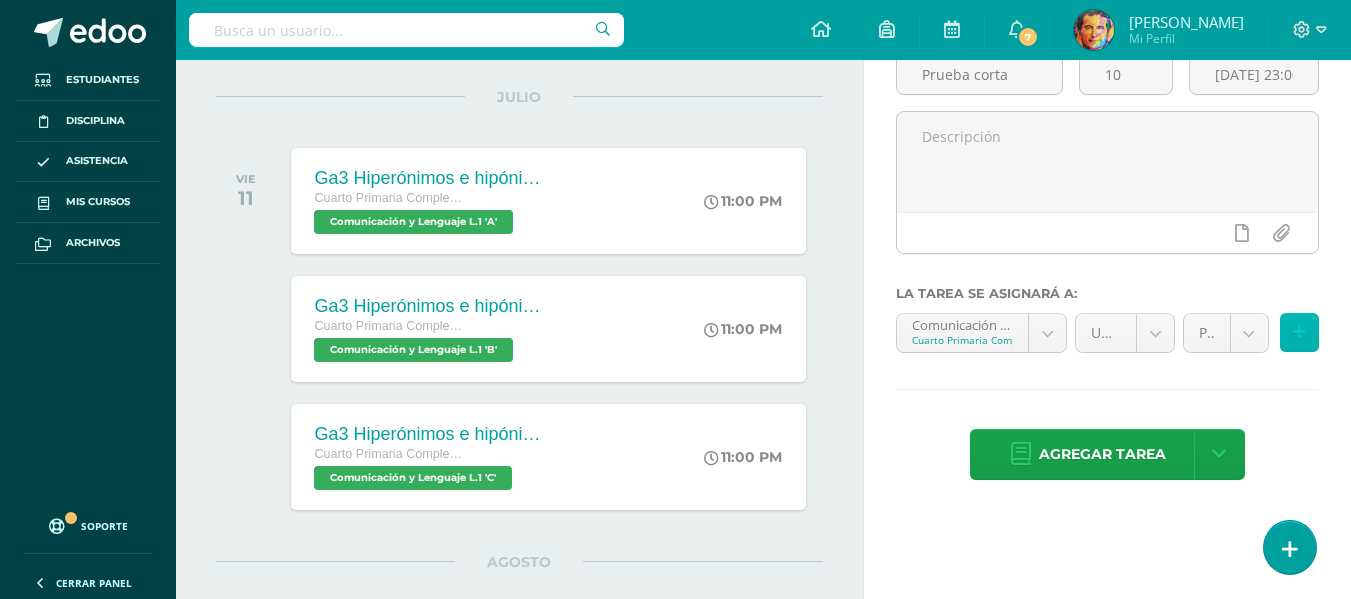 click at bounding box center (1299, 332) 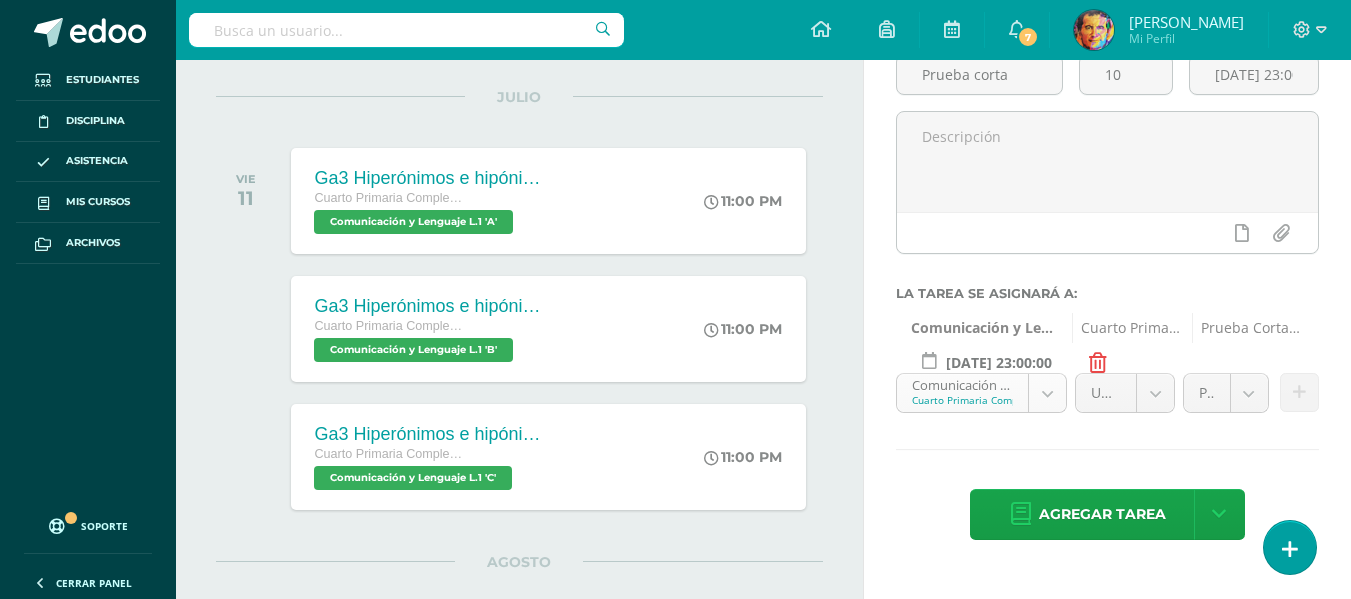 click on "Estudiantes Disciplina Asistencia Mis cursos Archivos Soporte
Centro de ayuda
Últimas actualizaciones
10+ Cerrar panel
Comunicación y Lenguaje L.1
Cuarto
Primaria Complementaria
"A"
Actividades Estudiantes Planificación Dosificación
Méritos y Deméritos 4to. Primaria ¨A¨
Cuarto
Primaria Complementaria
"A"
Actividades Estudiantes Planificación Dosificación
Productividad y Desarrollo
Cuarto
Primaria Complementaria
"A"
Actividades Estudiantes Planificación Dosificación Actividades Estudiantes 7 7" at bounding box center [675, 99] 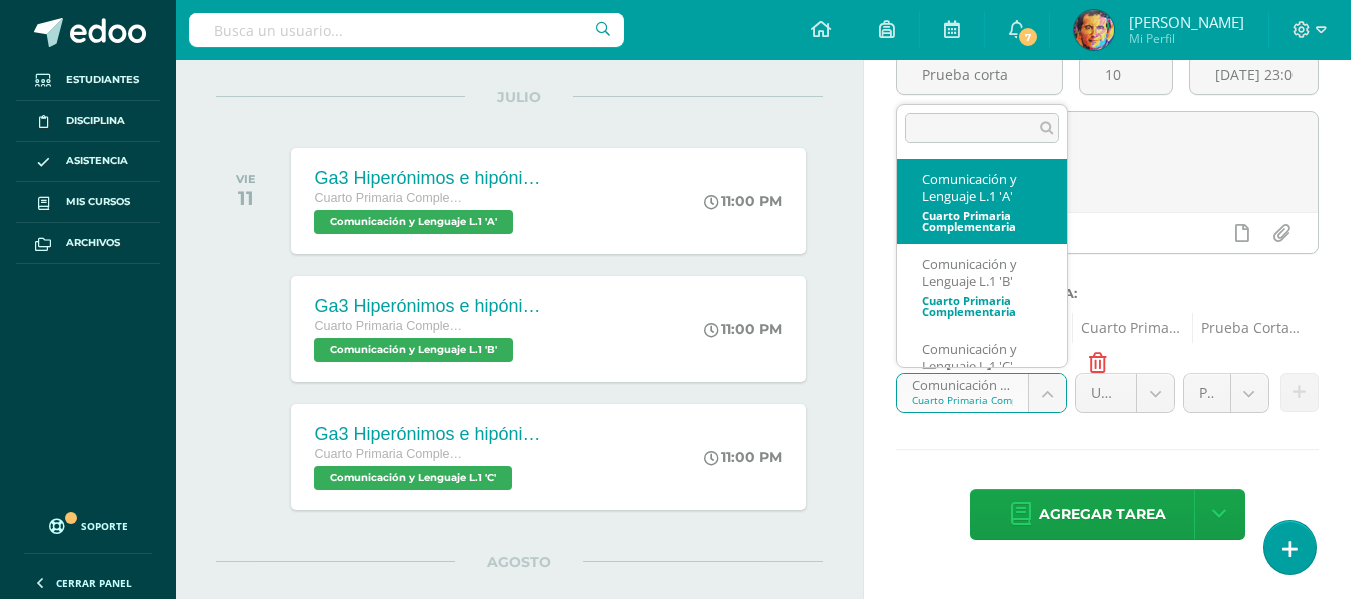 scroll, scrollTop: 47, scrollLeft: 0, axis: vertical 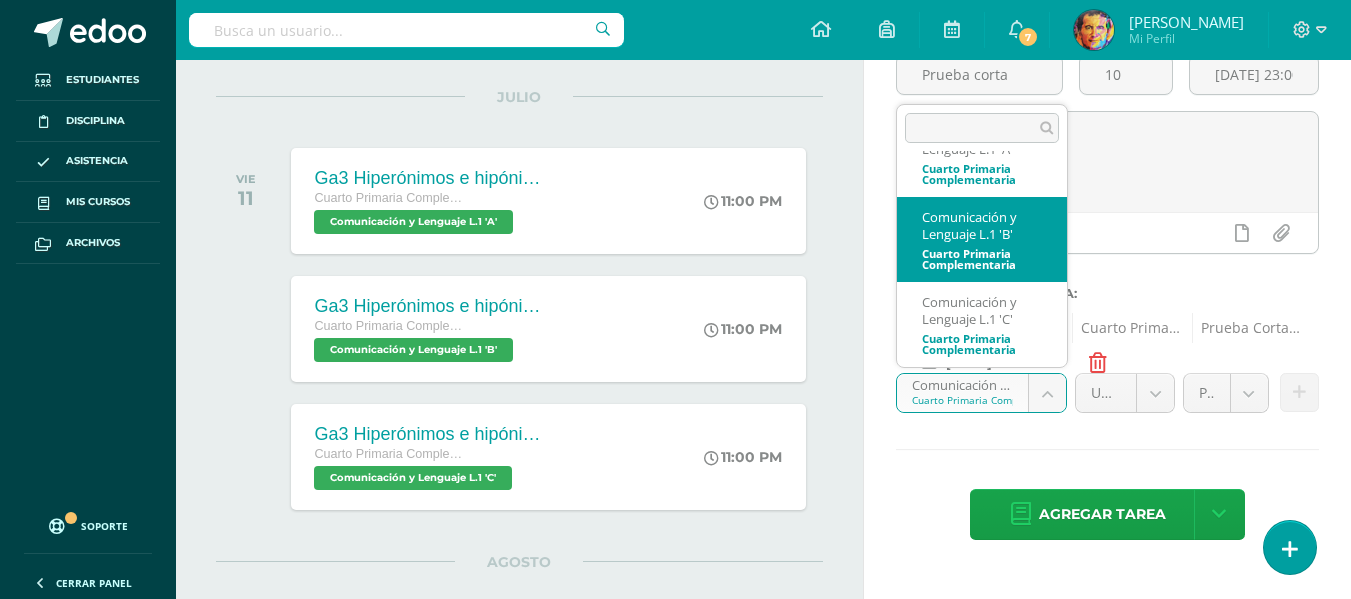 select on "154916" 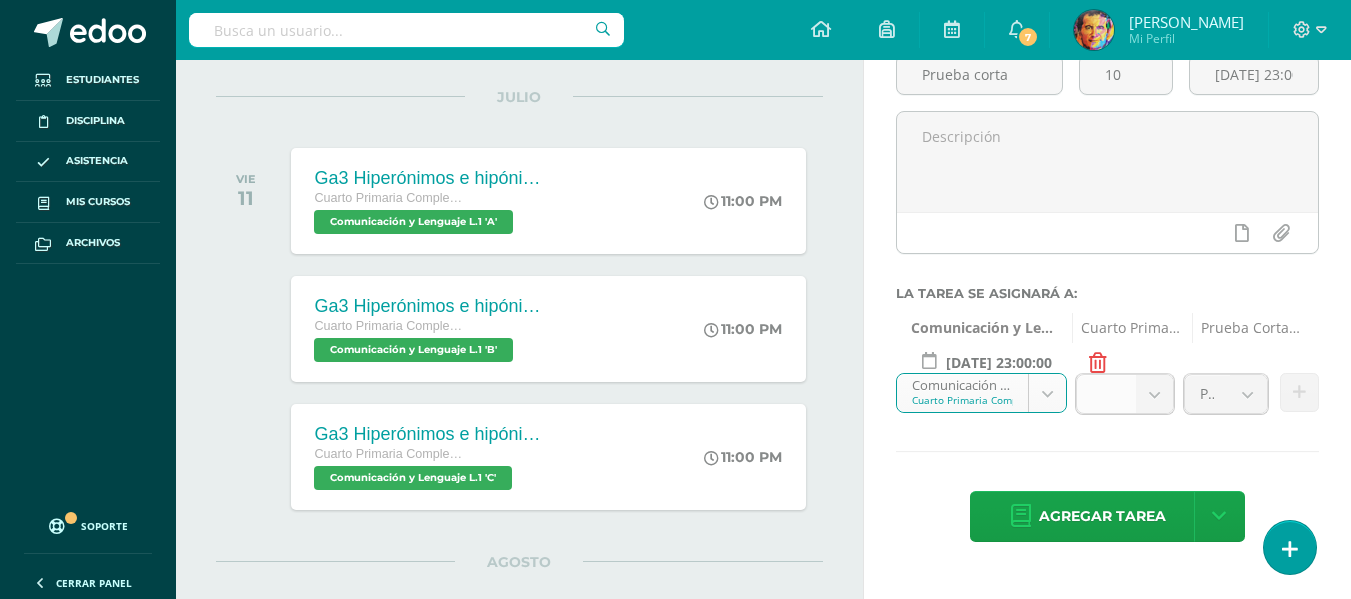 click at bounding box center (1154, 394) 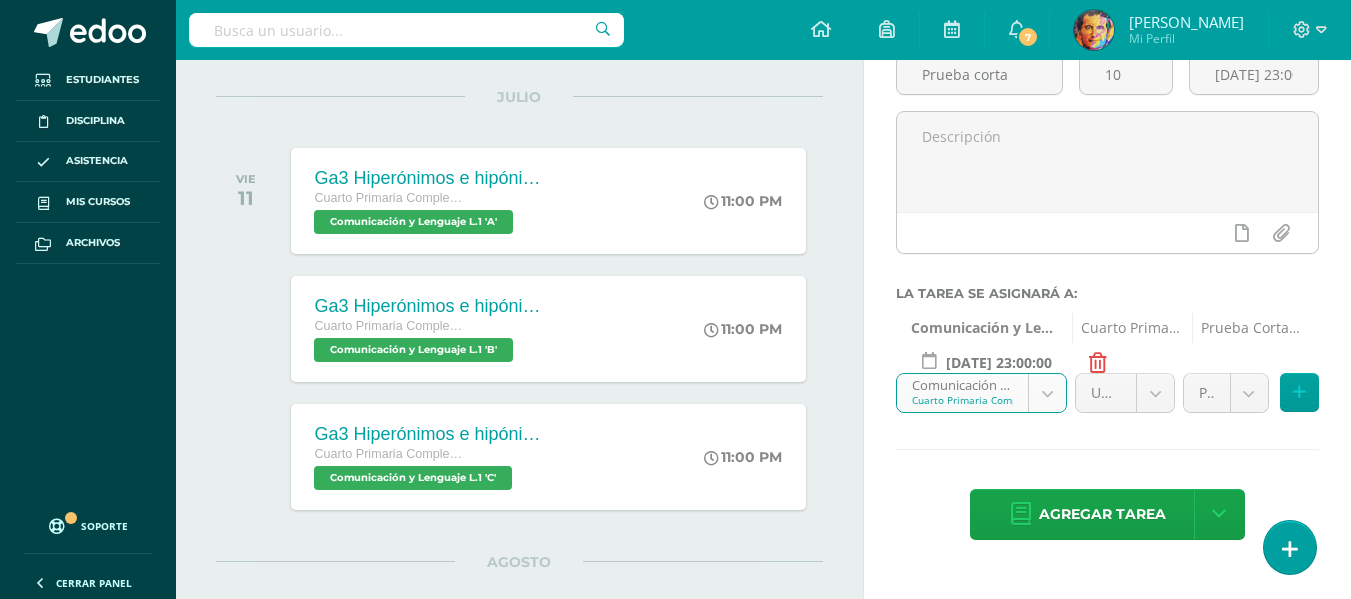 click on "Estudiantes Disciplina Asistencia Mis cursos Archivos Soporte
Centro de ayuda
Últimas actualizaciones
10+ Cerrar panel
Comunicación y Lenguaje L.1
Cuarto
Primaria Complementaria
"A"
Actividades Estudiantes Planificación Dosificación
Méritos y Deméritos 4to. Primaria ¨A¨
Cuarto
Primaria Complementaria
"A"
Actividades Estudiantes Planificación Dosificación
Productividad y Desarrollo
Cuarto
Primaria Complementaria
"A"
Actividades Estudiantes Planificación Dosificación Actividades Estudiantes 7 7" at bounding box center (675, 99) 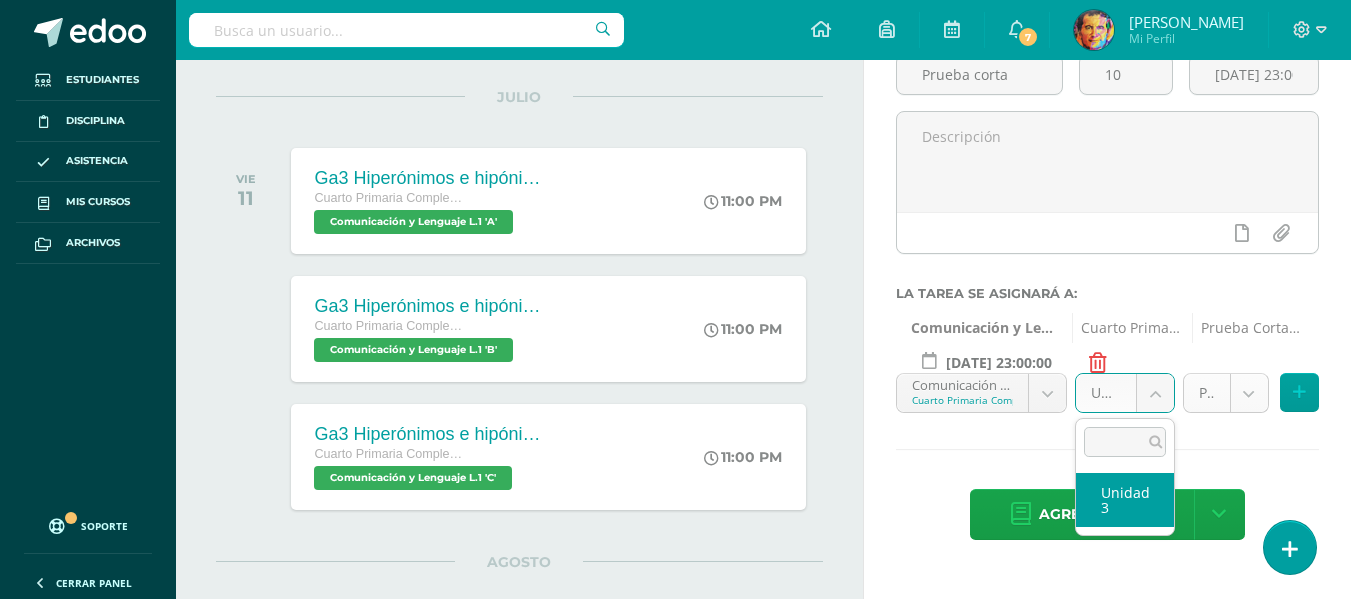 select on "154927" 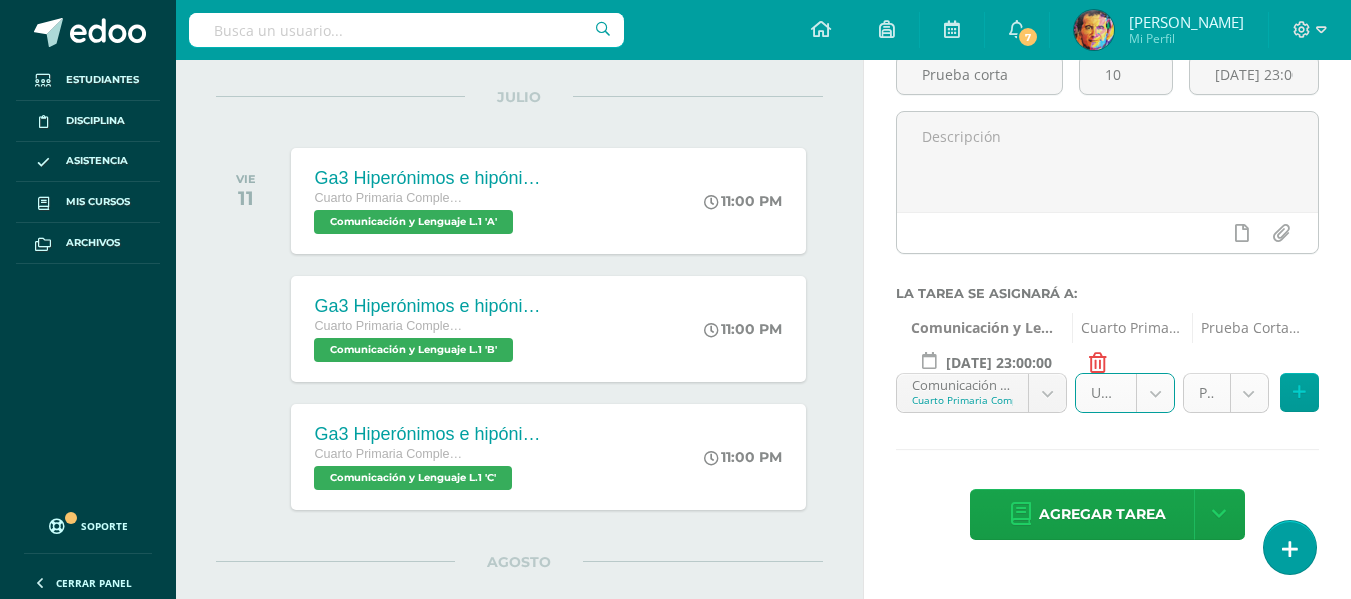 click on "Estudiantes Disciplina Asistencia Mis cursos Archivos Soporte
Centro de ayuda
Últimas actualizaciones
10+ Cerrar panel
Comunicación y Lenguaje L.1
Cuarto
Primaria Complementaria
"A"
Actividades Estudiantes Planificación Dosificación
Méritos y Deméritos 4to. Primaria ¨A¨
Cuarto
Primaria Complementaria
"A"
Actividades Estudiantes Planificación Dosificación
Productividad y Desarrollo
Cuarto
Primaria Complementaria
"A"
Actividades Estudiantes Planificación Dosificación Actividades Estudiantes 7 7" at bounding box center (675, 99) 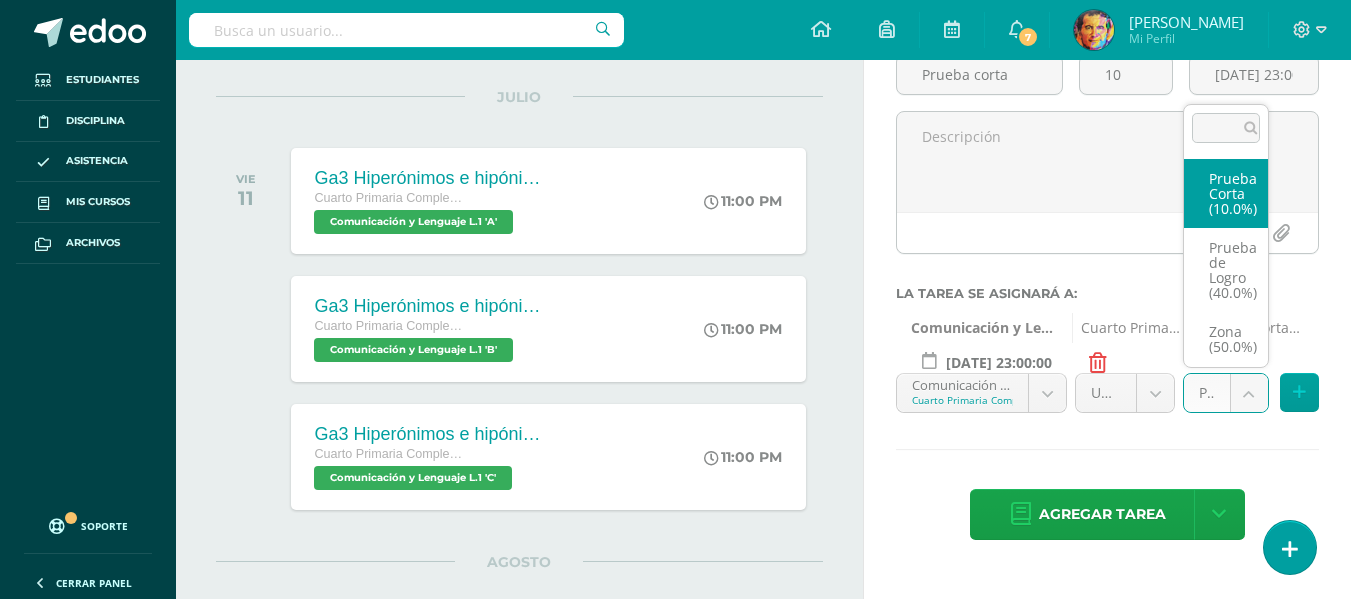 select on "154928" 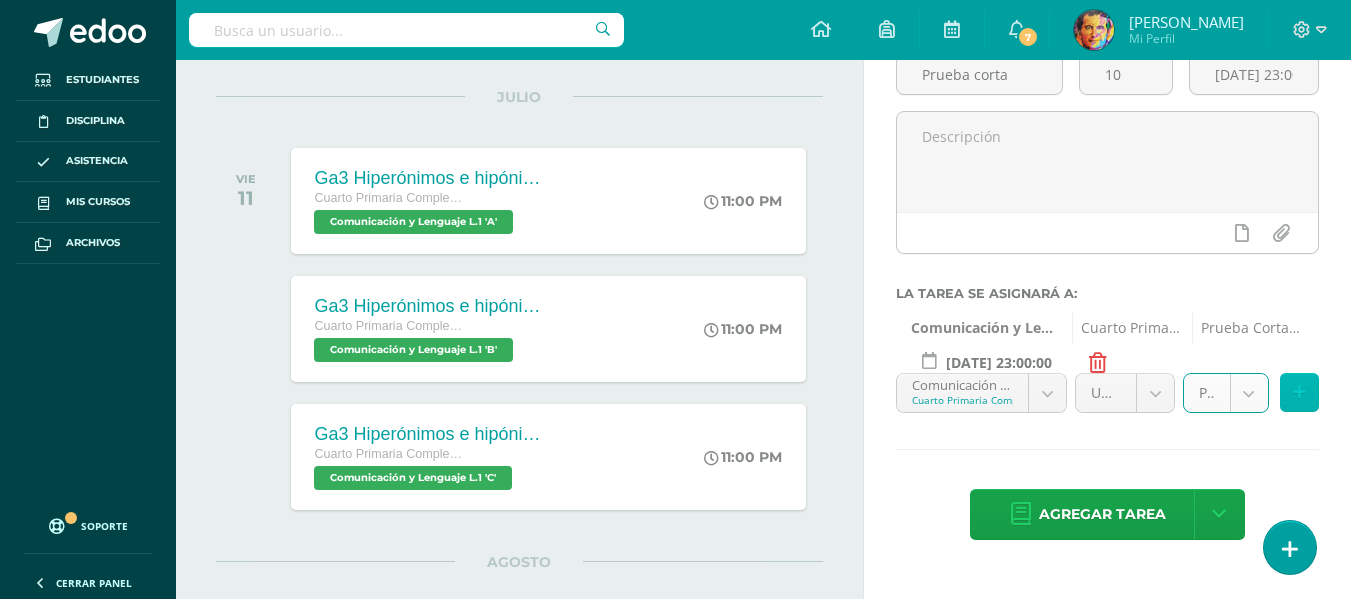 click at bounding box center (1299, 392) 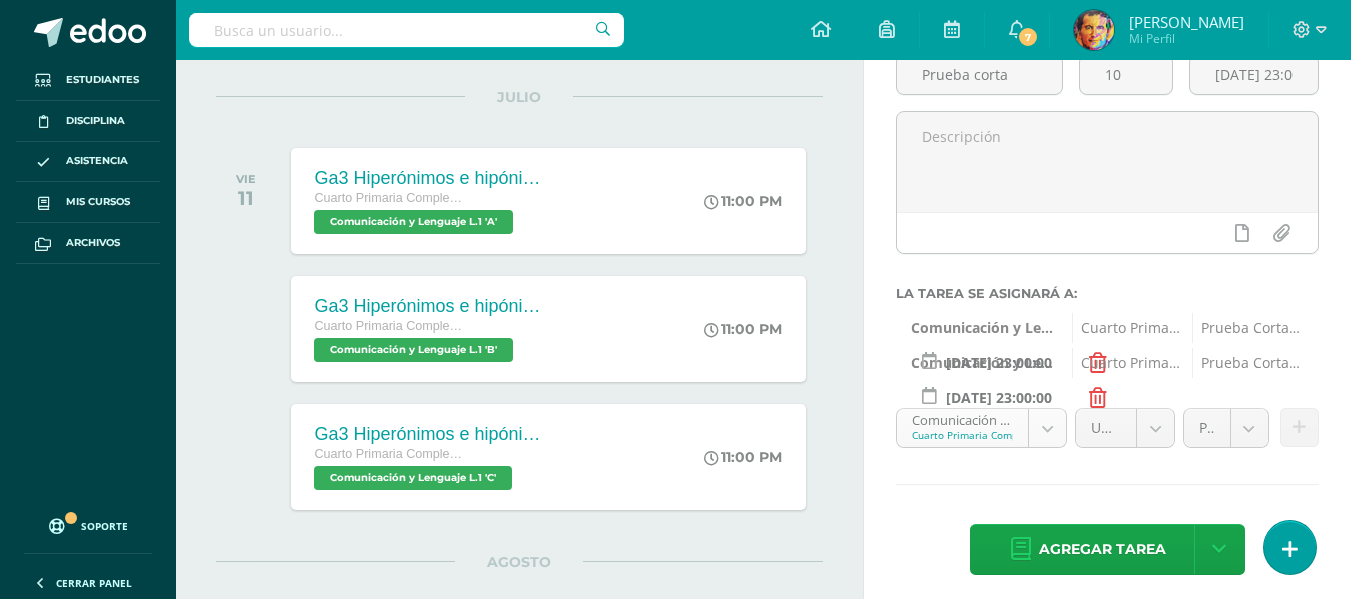 click on "Estudiantes Disciplina Asistencia Mis cursos Archivos Soporte
Centro de ayuda
Últimas actualizaciones
10+ Cerrar panel
Comunicación y Lenguaje L.1
Cuarto
Primaria Complementaria
"A"
Actividades Estudiantes Planificación Dosificación
Méritos y Deméritos 4to. Primaria ¨A¨
Cuarto
Primaria Complementaria
"A"
Actividades Estudiantes Planificación Dosificación
Productividad y Desarrollo
Cuarto
Primaria Complementaria
"A"
Actividades Estudiantes Planificación Dosificación Actividades Estudiantes 7 7" at bounding box center (675, 99) 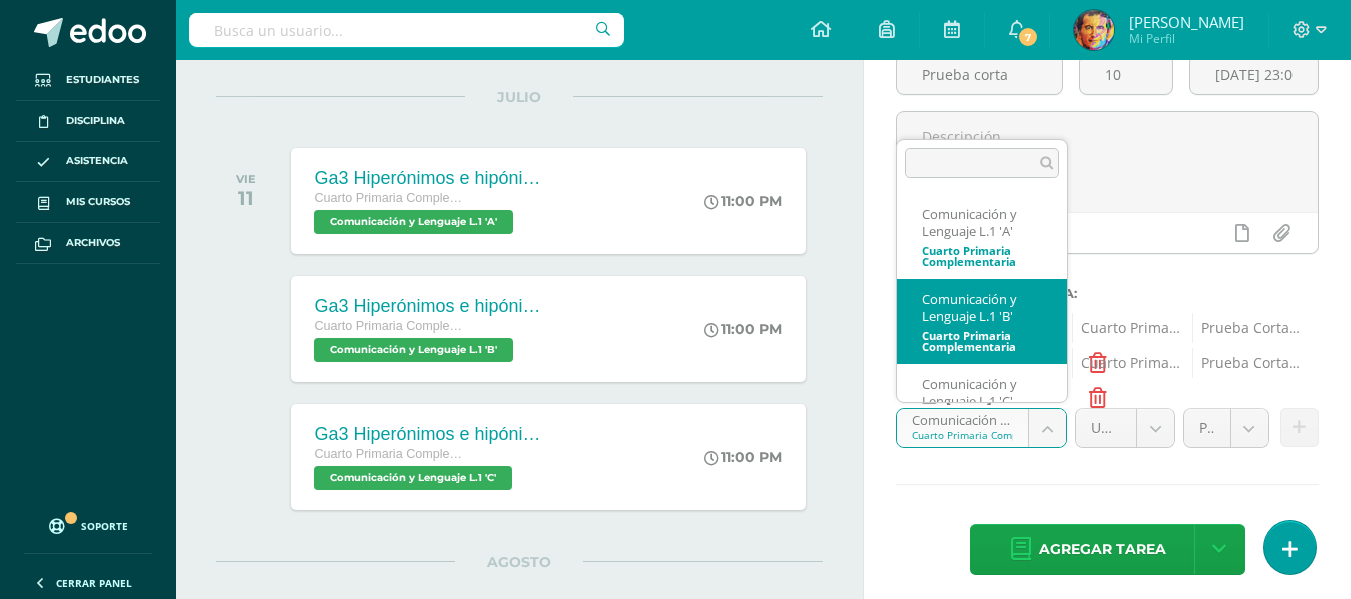 scroll, scrollTop: 47, scrollLeft: 0, axis: vertical 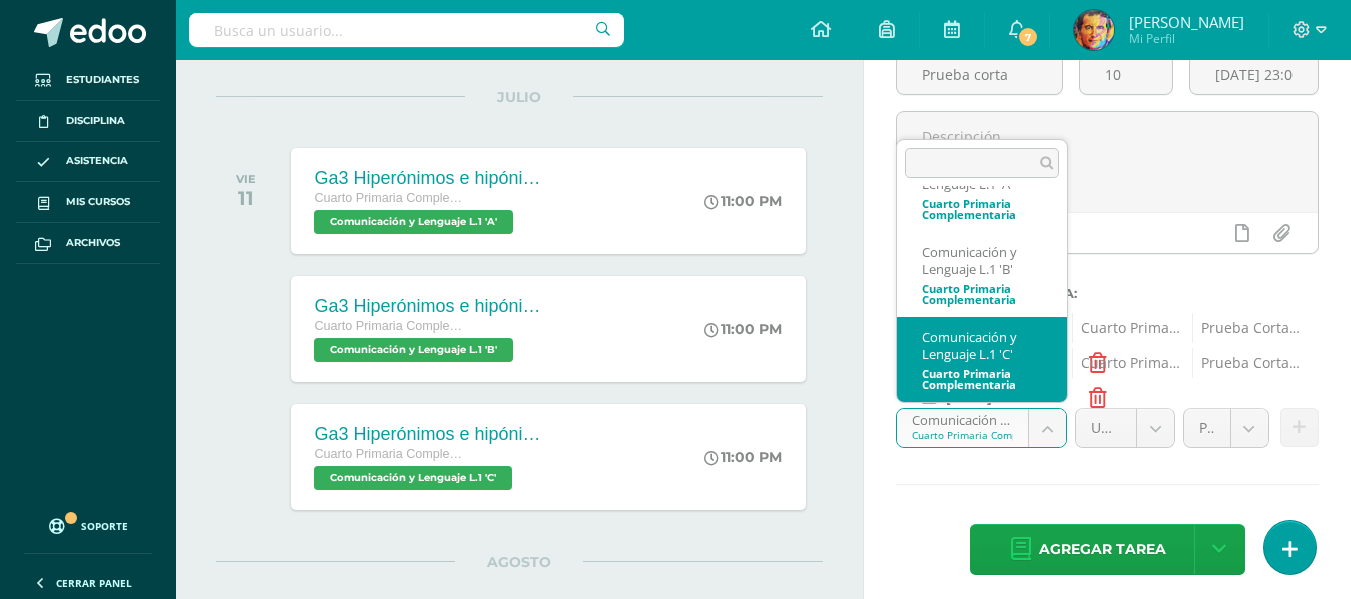 select on "154616" 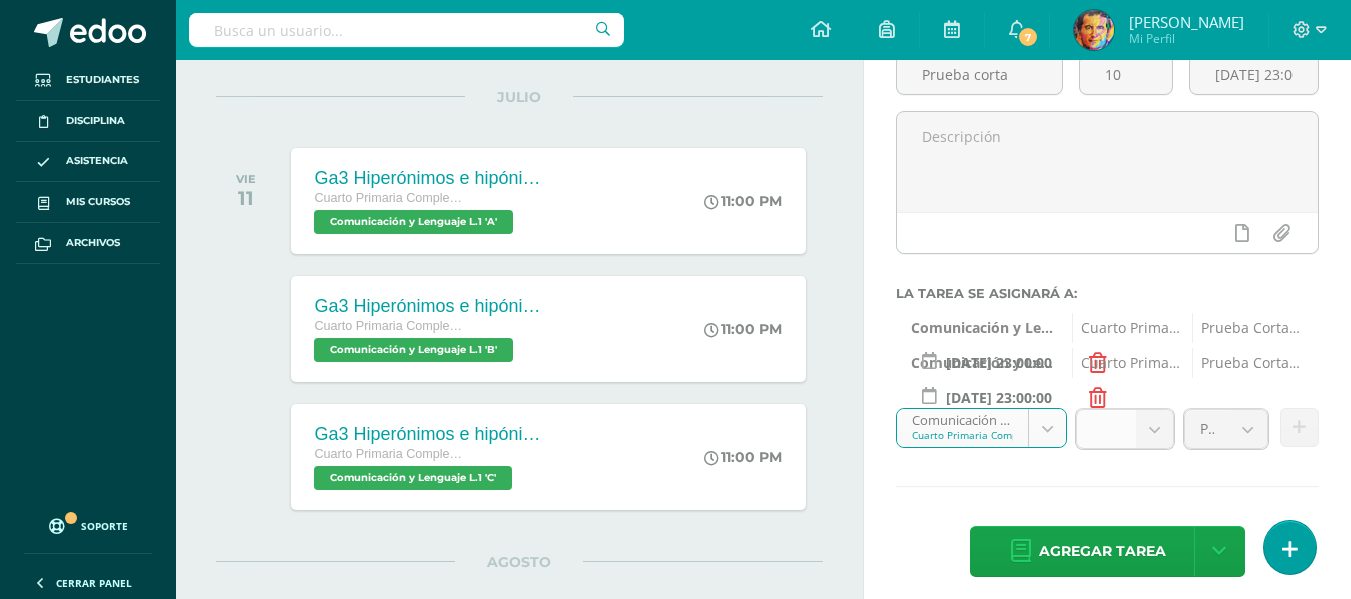 click on "Estudiantes Disciplina Asistencia Mis cursos Archivos Soporte
Centro de ayuda
Últimas actualizaciones
10+ Cerrar panel
Comunicación y Lenguaje L.1
Cuarto
Primaria Complementaria
"A"
Actividades Estudiantes Planificación Dosificación
Méritos y Deméritos 4to. Primaria ¨A¨
Cuarto
Primaria Complementaria
"A"
Actividades Estudiantes Planificación Dosificación
Productividad y Desarrollo
Cuarto
Primaria Complementaria
"A"
Actividades Estudiantes Planificación Dosificación Actividades Estudiantes 7 7" at bounding box center (675, 99) 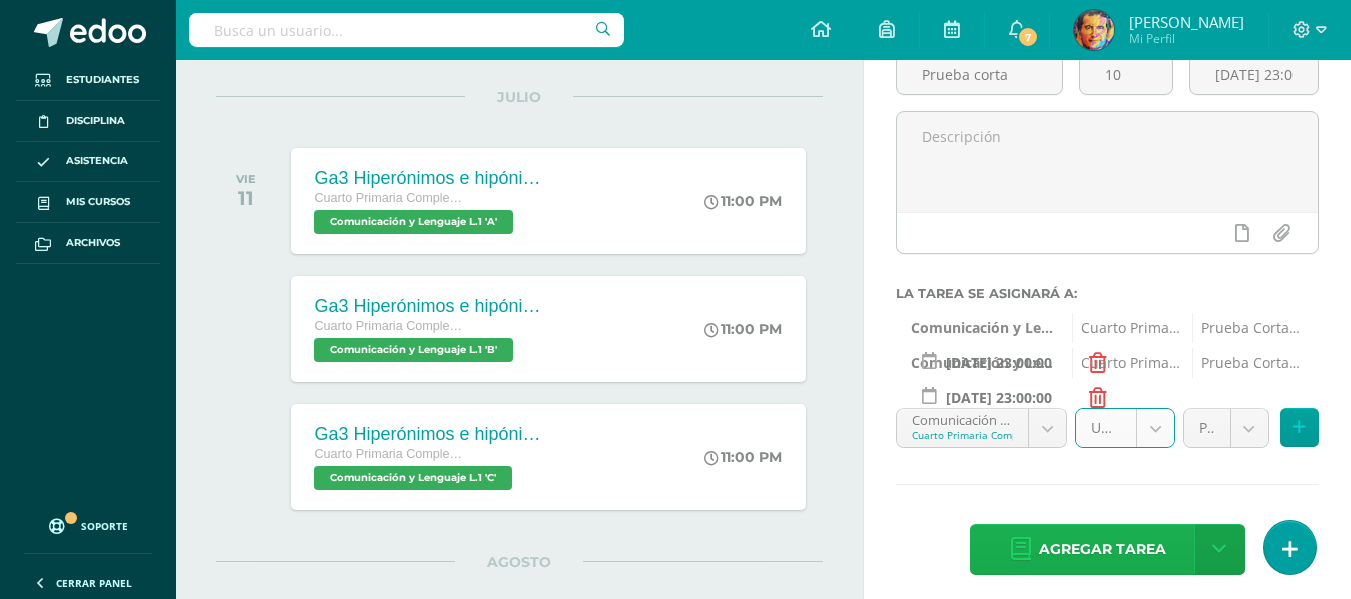 select on "154627" 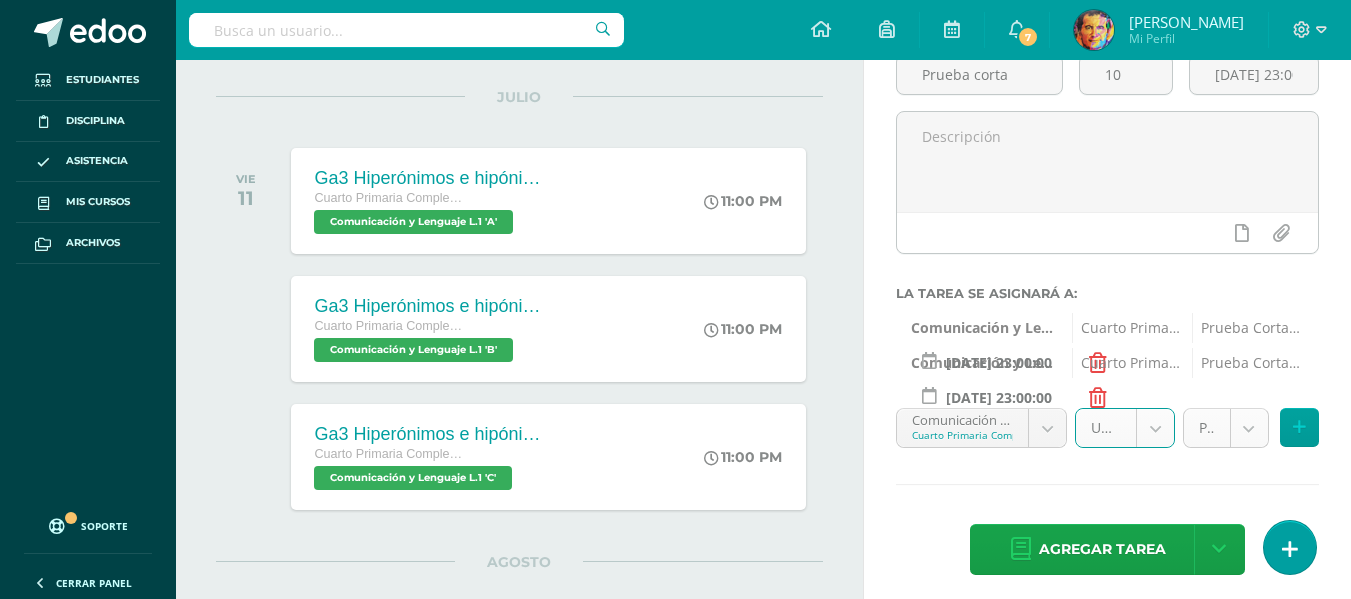 click on "Estudiantes Disciplina Asistencia Mis cursos Archivos Soporte
Centro de ayuda
Últimas actualizaciones
10+ Cerrar panel
Comunicación y Lenguaje L.1
Cuarto
Primaria Complementaria
"A"
Actividades Estudiantes Planificación Dosificación
Méritos y Deméritos 4to. Primaria ¨A¨
Cuarto
Primaria Complementaria
"A"
Actividades Estudiantes Planificación Dosificación
Productividad y Desarrollo
Cuarto
Primaria Complementaria
"A"
Actividades Estudiantes Planificación Dosificación Actividades Estudiantes 7 7" at bounding box center [675, 99] 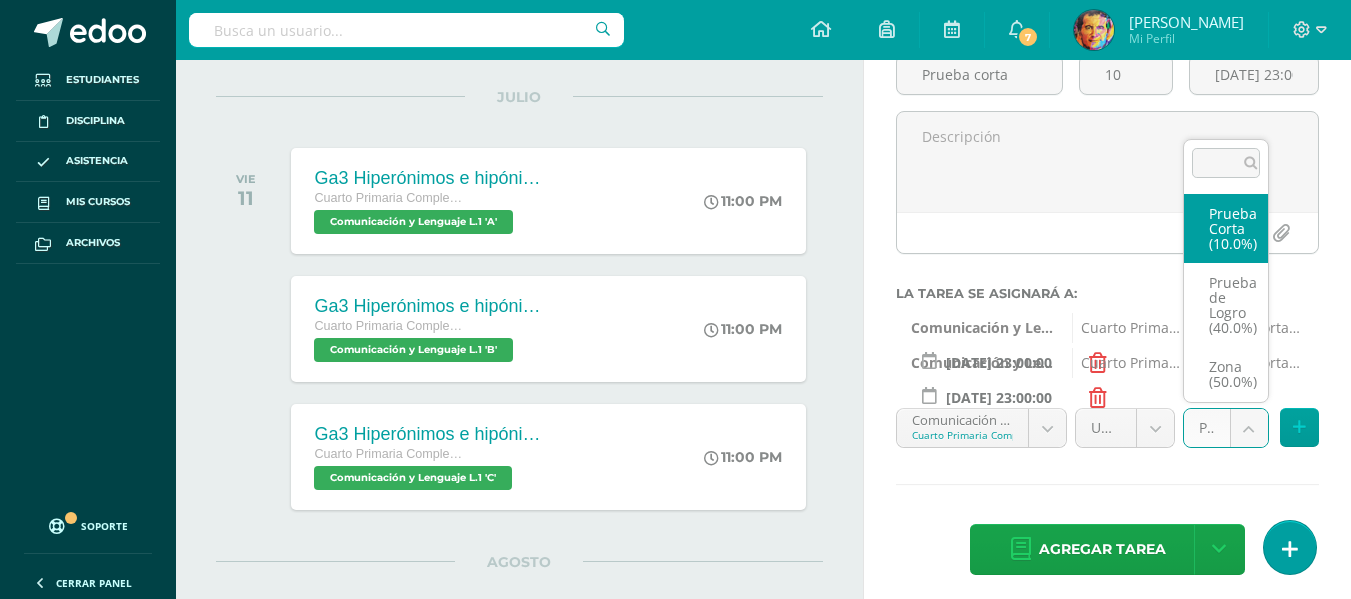 select on "154628" 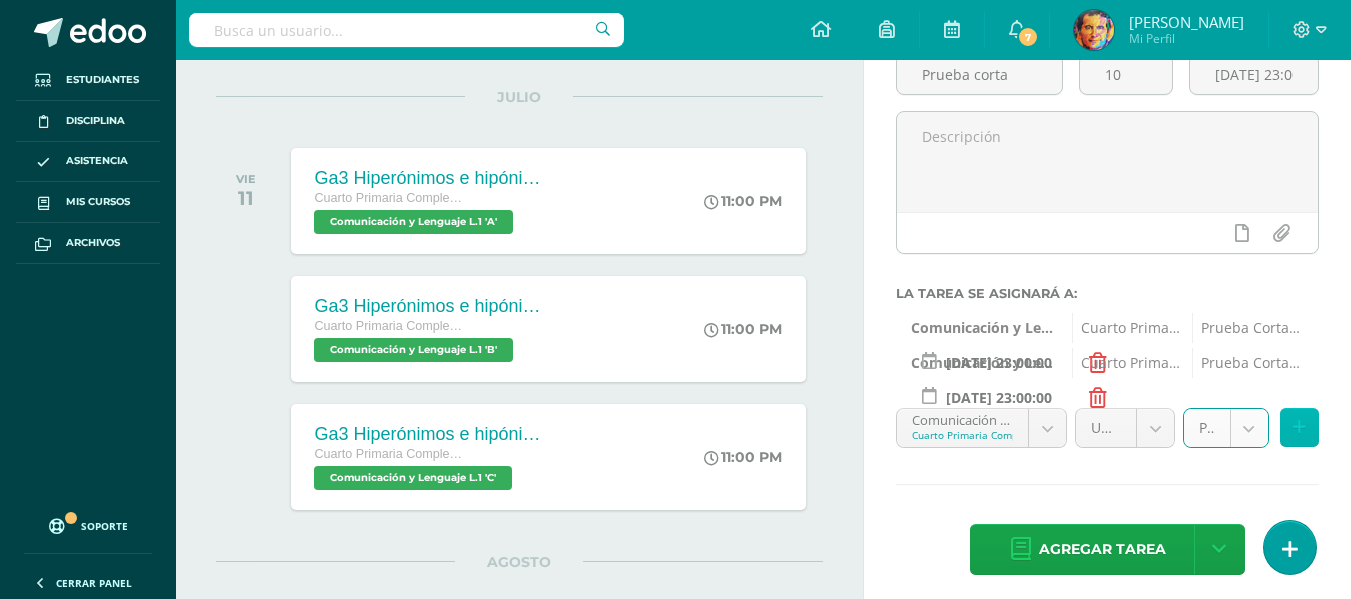 click at bounding box center [1299, 427] 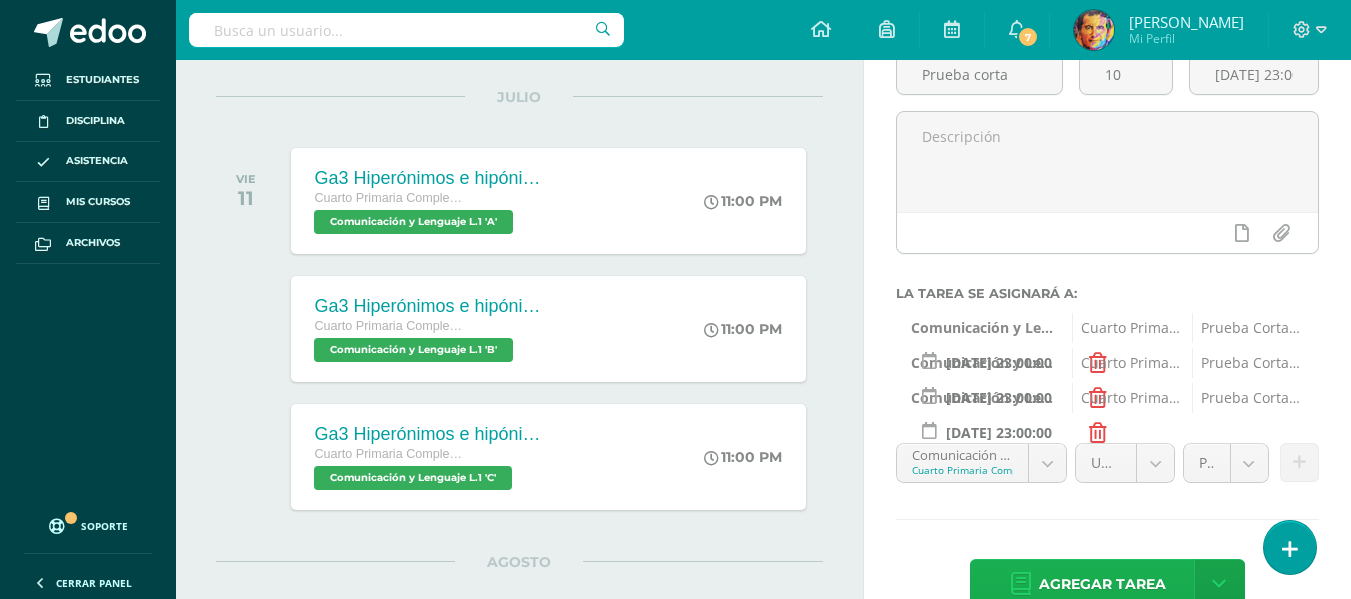 click on "Agregar tarea" at bounding box center [1102, 584] 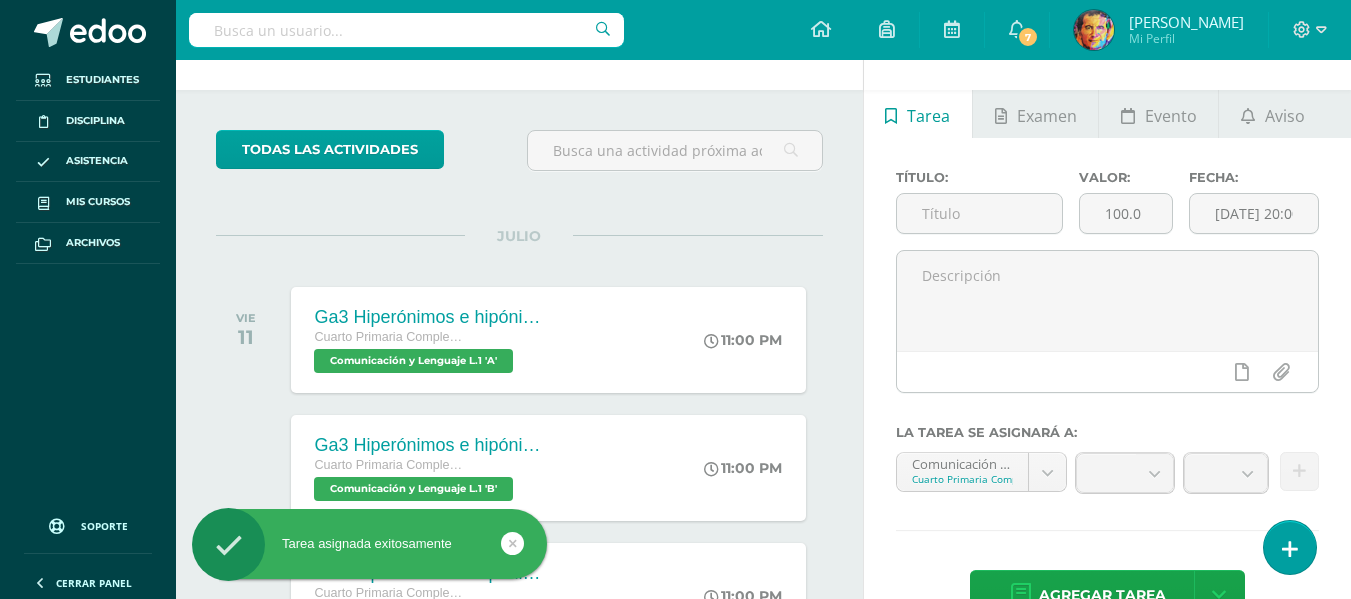 scroll, scrollTop: 0, scrollLeft: 0, axis: both 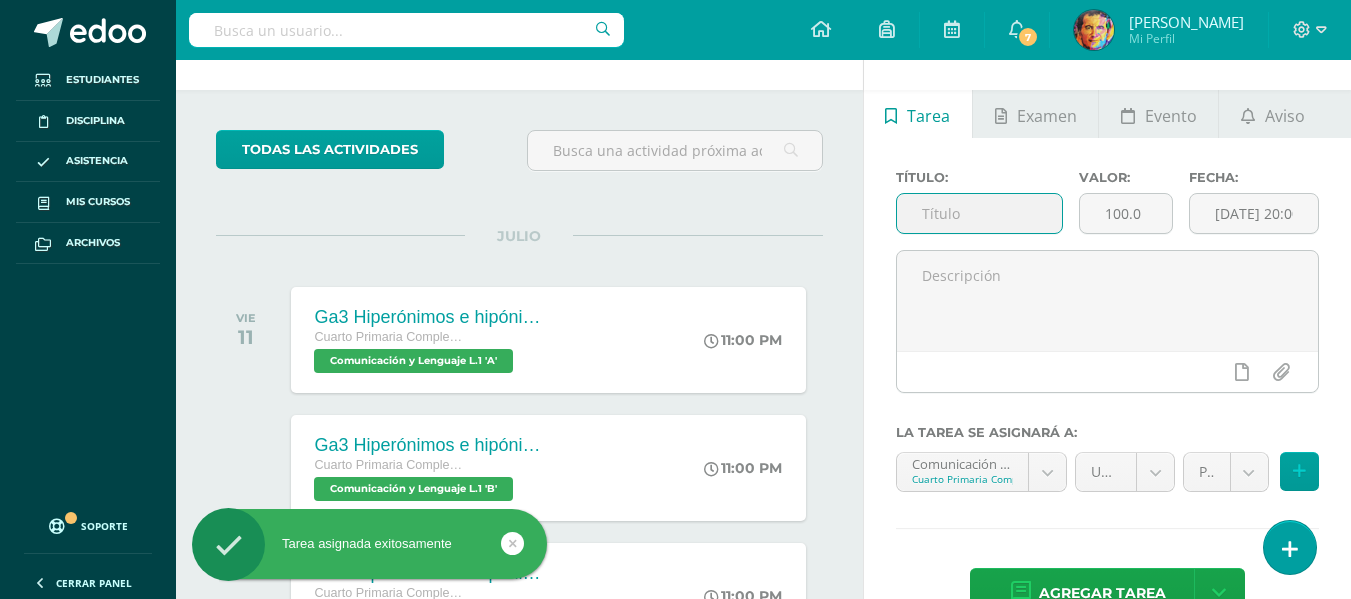 click at bounding box center (979, 213) 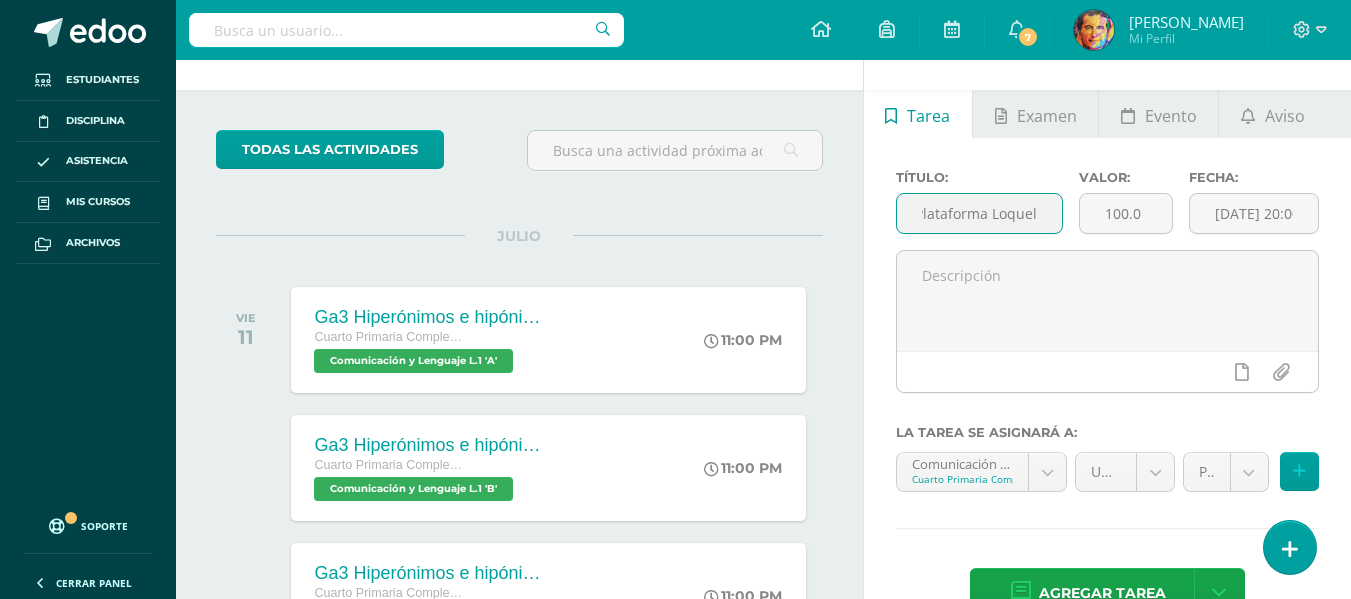 scroll, scrollTop: 0, scrollLeft: 211, axis: horizontal 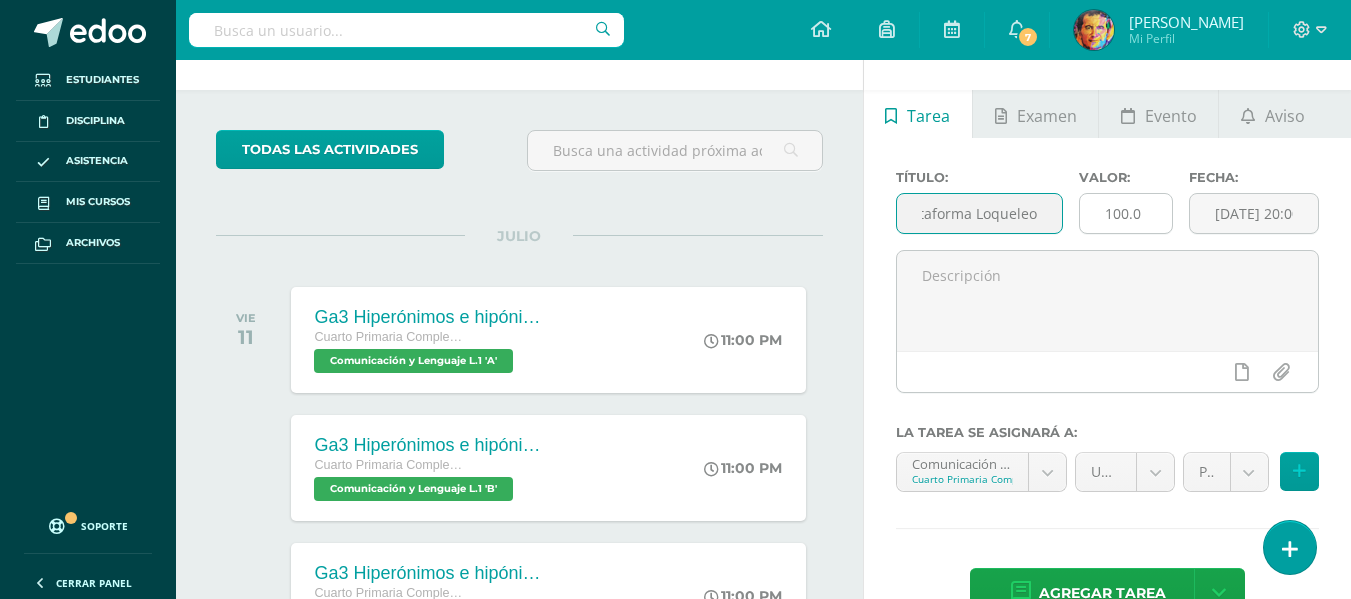 type on "G3 Comprensión de lectura Plataforma Loqueleo" 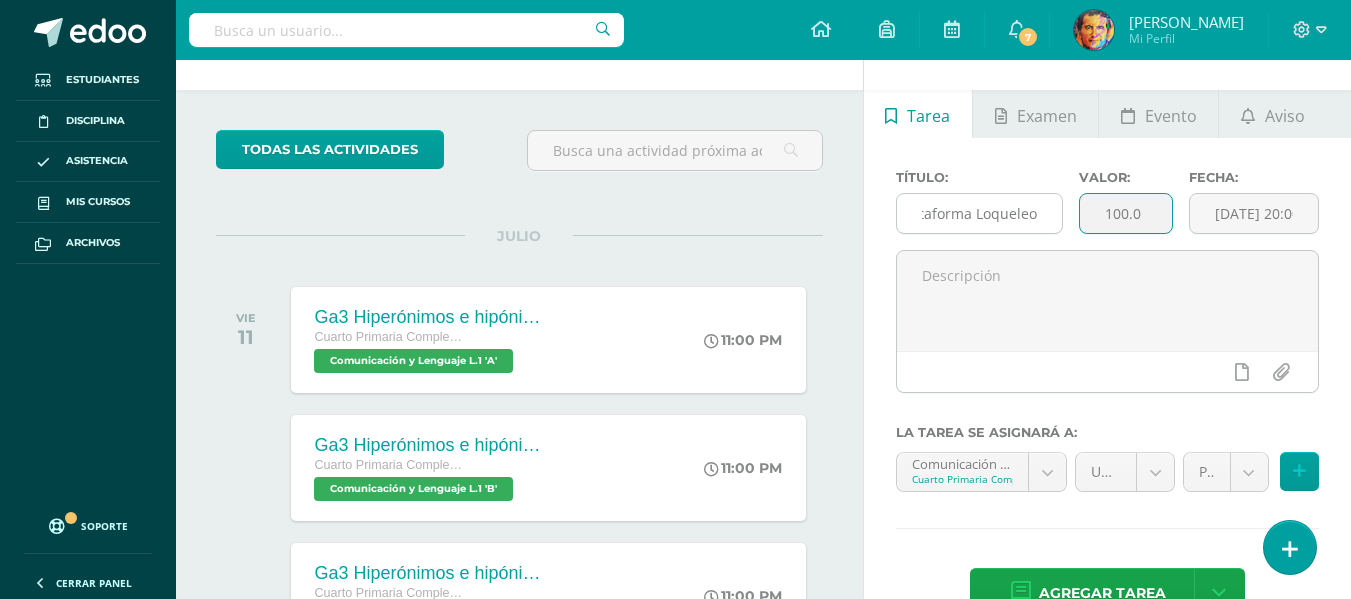 scroll, scrollTop: 0, scrollLeft: 0, axis: both 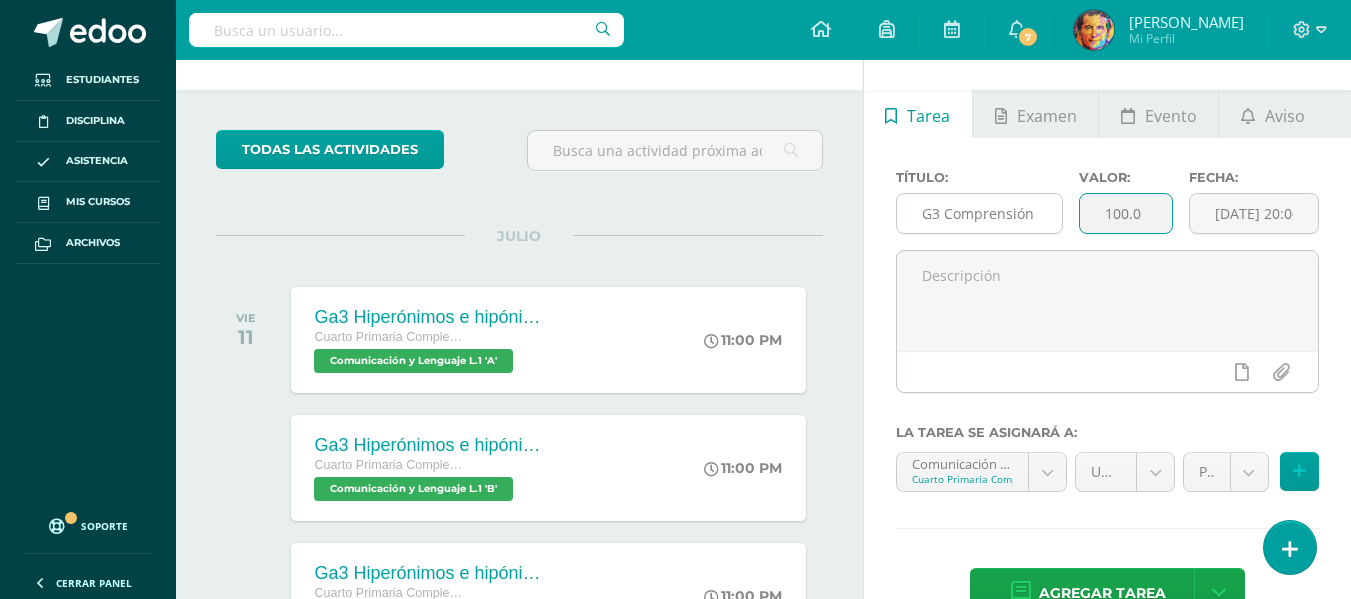 drag, startPoint x: 1141, startPoint y: 207, endPoint x: 1021, endPoint y: 208, distance: 120.004166 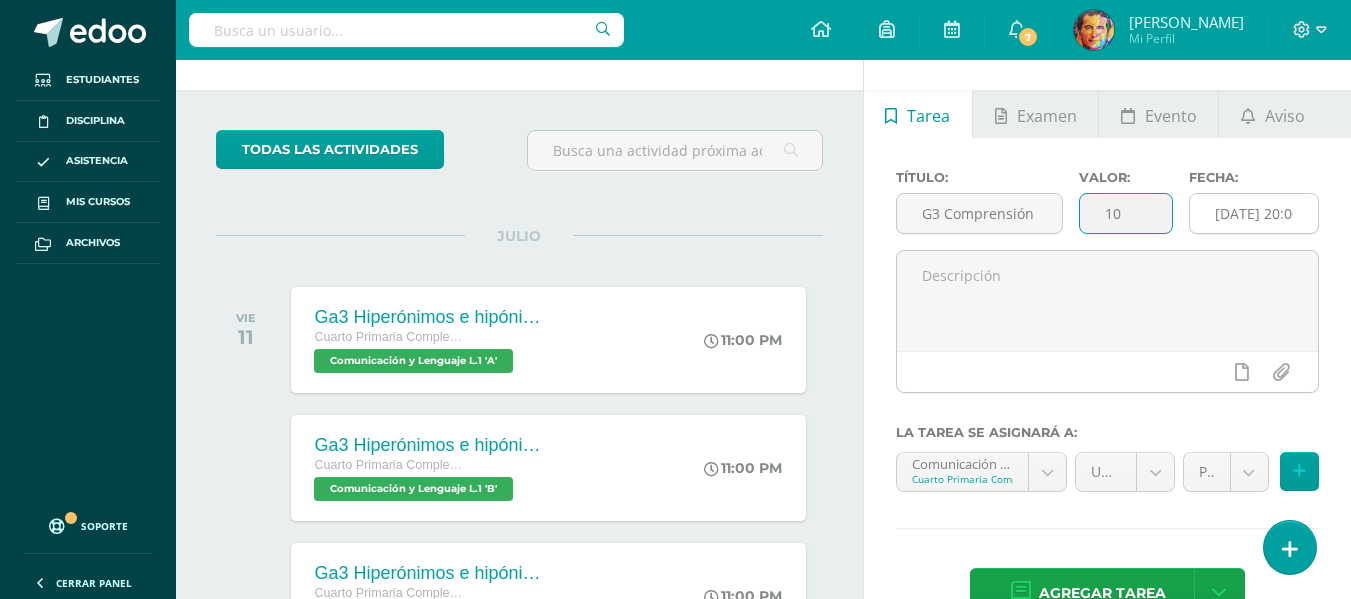 type on "10" 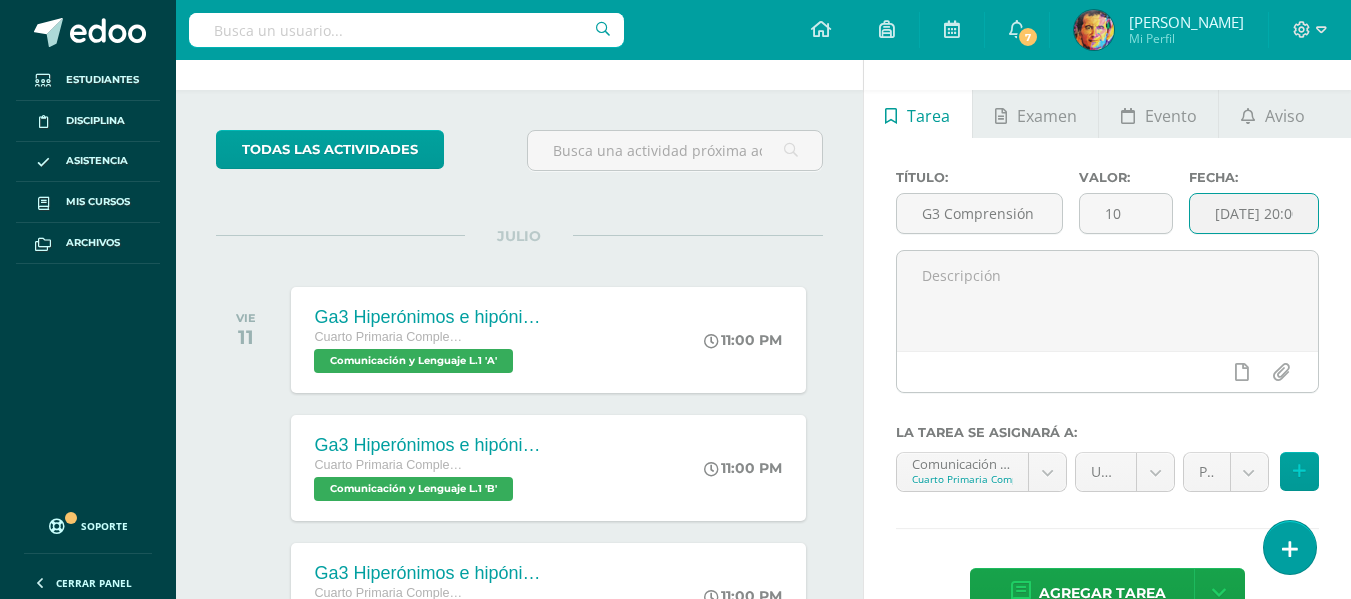 click on "[DATE] 20:00:00" at bounding box center [1254, 213] 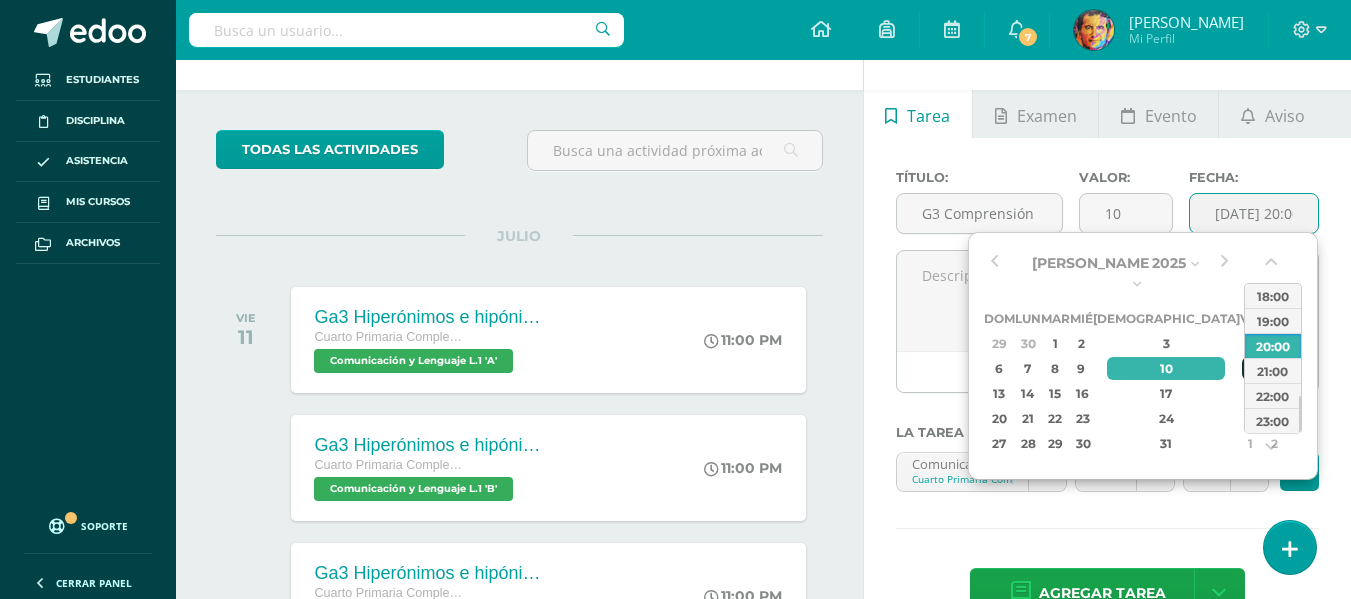 click on "11" at bounding box center [1251, 368] 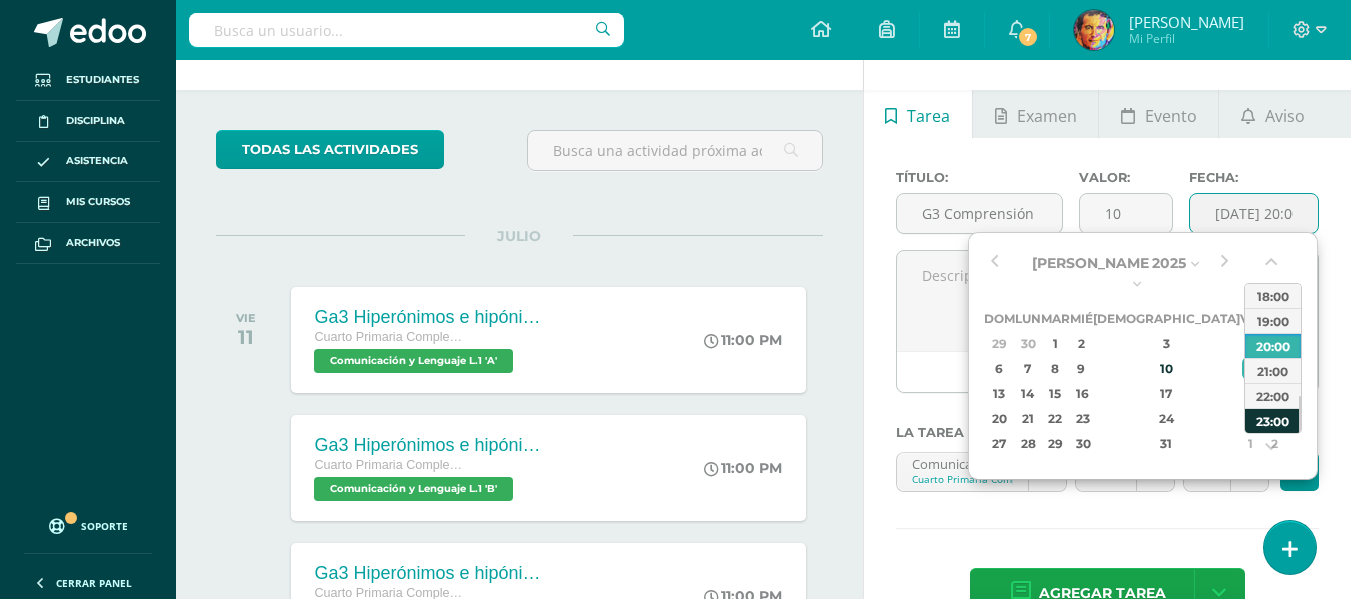 click on "23:00" at bounding box center (1273, 420) 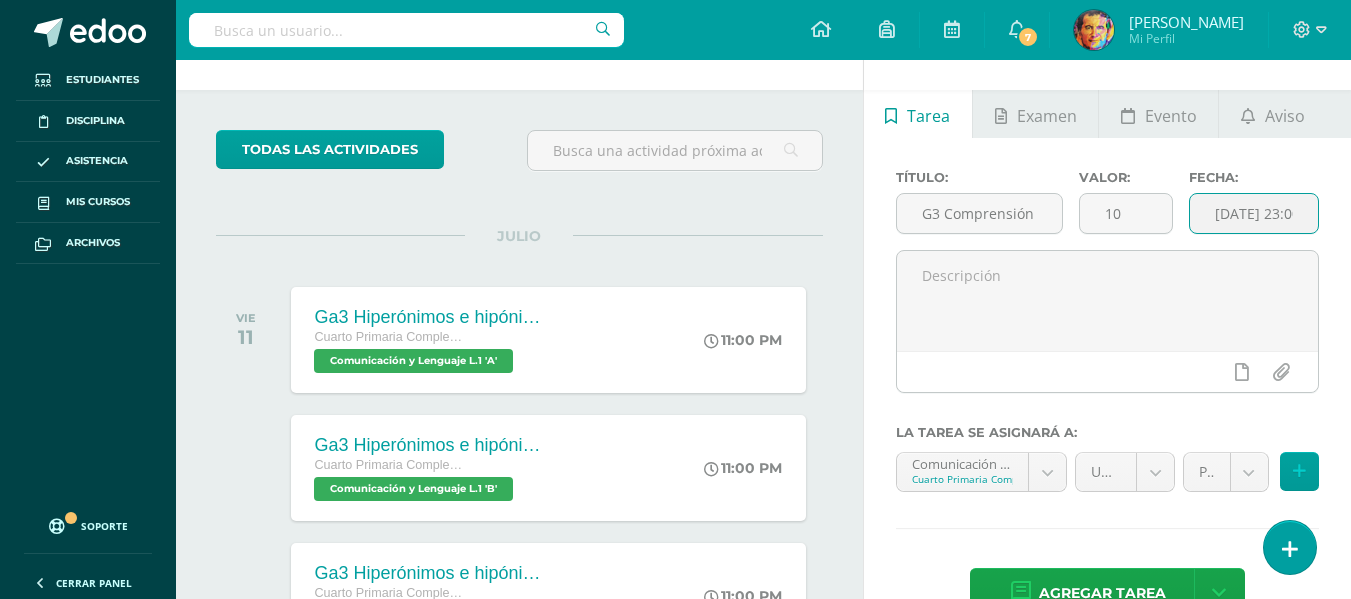 scroll, scrollTop: 261, scrollLeft: 0, axis: vertical 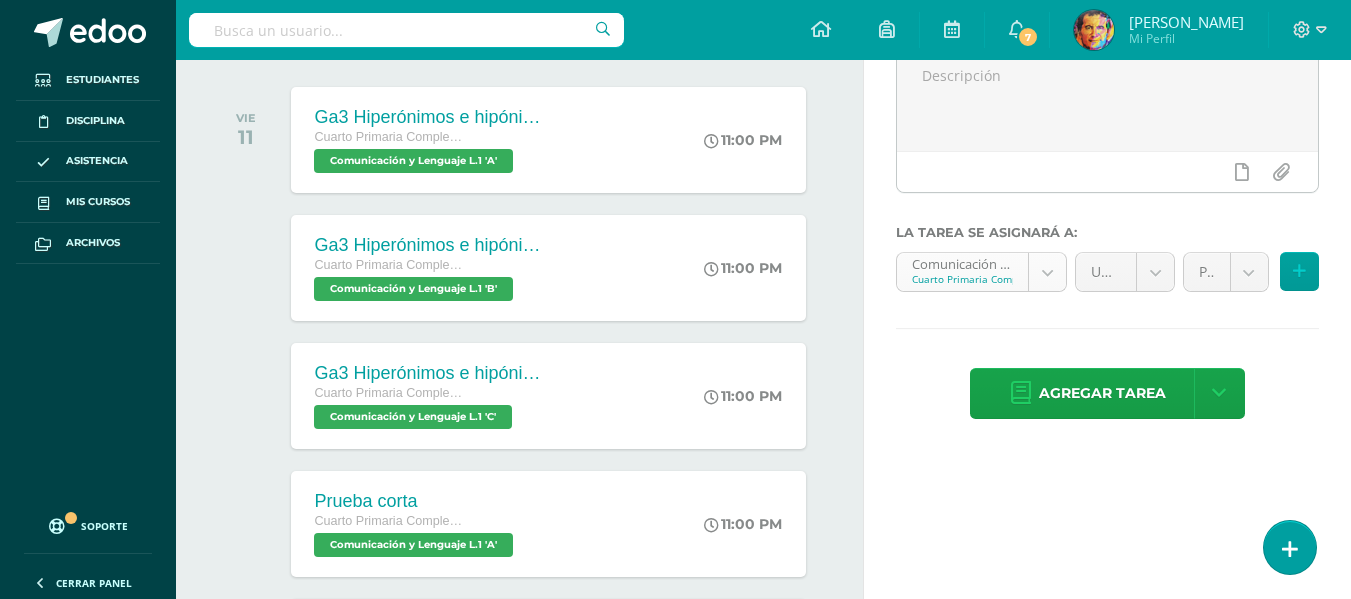 click on "Tarea asignada exitosamente         Estudiantes Disciplina Asistencia Mis cursos Archivos Soporte
Centro de ayuda
Últimas actualizaciones
10+ Cerrar panel
Comunicación y Lenguaje L.1
Cuarto
Primaria Complementaria
"A"
Actividades Estudiantes Planificación Dosificación
Méritos y Deméritos 4to. Primaria ¨A¨
Cuarto
Primaria Complementaria
"A"
Actividades Estudiantes Planificación Dosificación
Productividad y Desarrollo
Cuarto
Primaria Complementaria
"A"
Actividades Estudiantes Planificación 7 7" at bounding box center [675, 38] 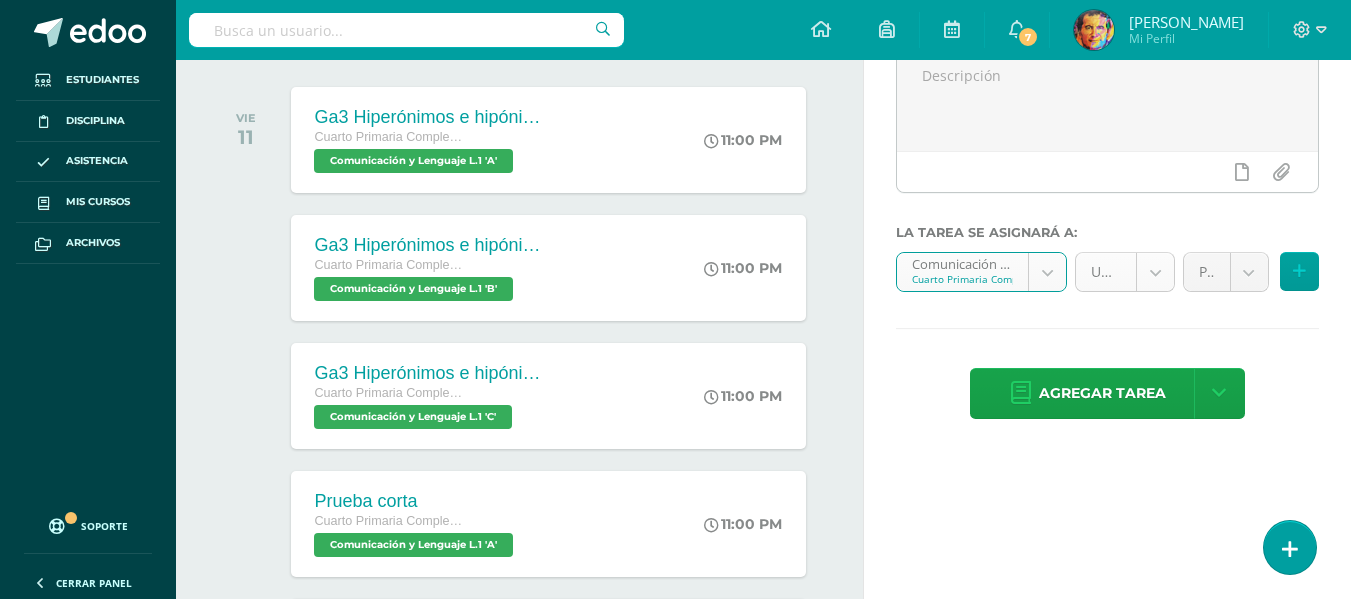 click on "Tarea asignada exitosamente         Estudiantes Disciplina Asistencia Mis cursos Archivos Soporte
Centro de ayuda
Últimas actualizaciones
10+ Cerrar panel
Comunicación y Lenguaje L.1
Cuarto
Primaria Complementaria
"A"
Actividades Estudiantes Planificación Dosificación
Méritos y Deméritos 4to. Primaria ¨A¨
Cuarto
Primaria Complementaria
"A"
Actividades Estudiantes Planificación Dosificación
Productividad y Desarrollo
Cuarto
Primaria Complementaria
"A"
Actividades Estudiantes Planificación 7 7" at bounding box center [675, 38] 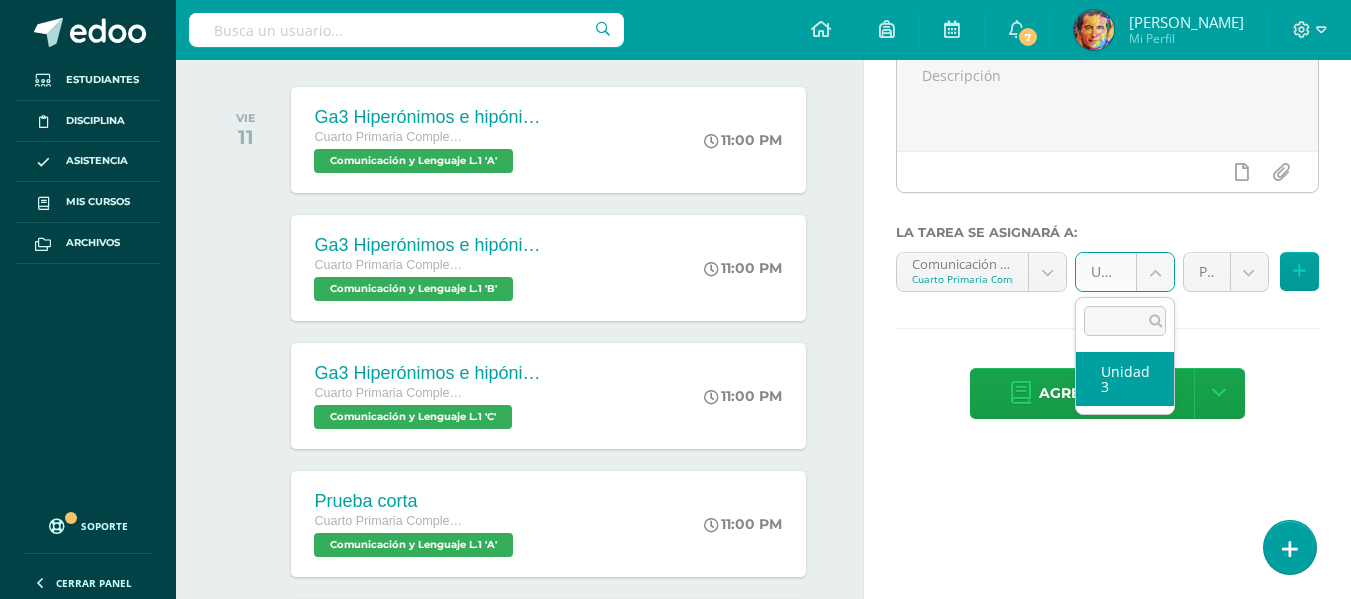 select on "154727" 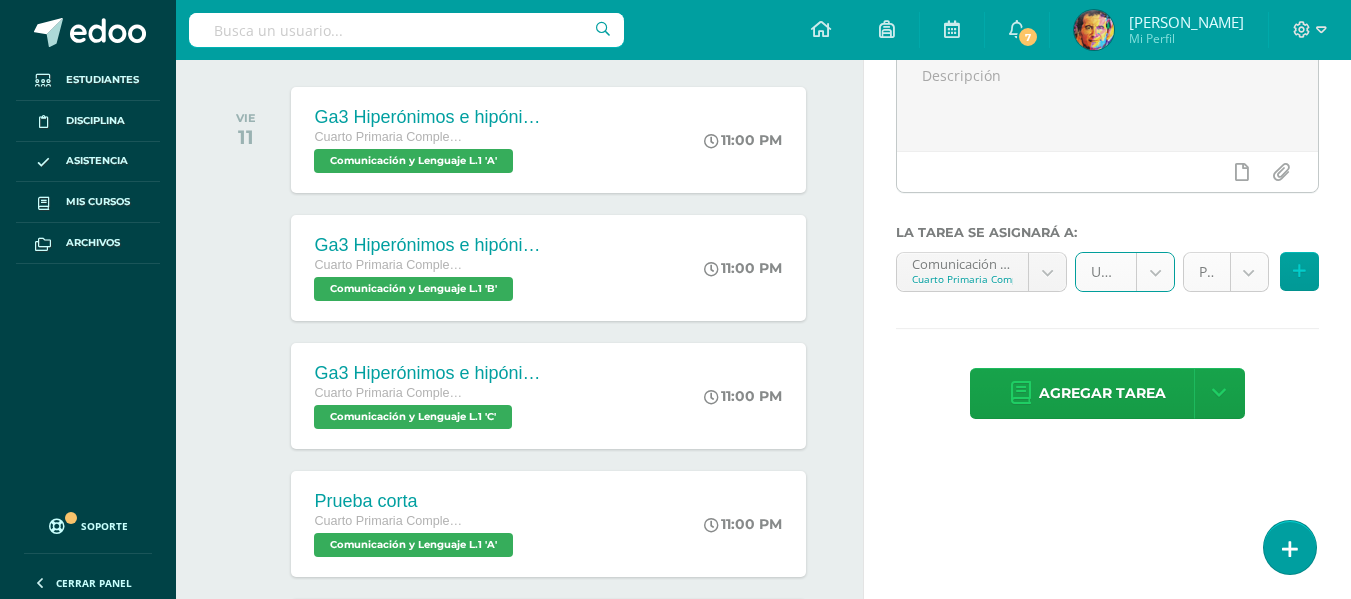 click on "Tarea asignada exitosamente         Estudiantes Disciplina Asistencia Mis cursos Archivos Soporte
Centro de ayuda
Últimas actualizaciones
10+ Cerrar panel
Comunicación y Lenguaje L.1
Cuarto
Primaria Complementaria
"A"
Actividades Estudiantes Planificación Dosificación
Méritos y Deméritos 4to. Primaria ¨A¨
Cuarto
Primaria Complementaria
"A"
Actividades Estudiantes Planificación Dosificación
Productividad y Desarrollo
Cuarto
Primaria Complementaria
"A"
Actividades Estudiantes Planificación 7 7" at bounding box center (675, 38) 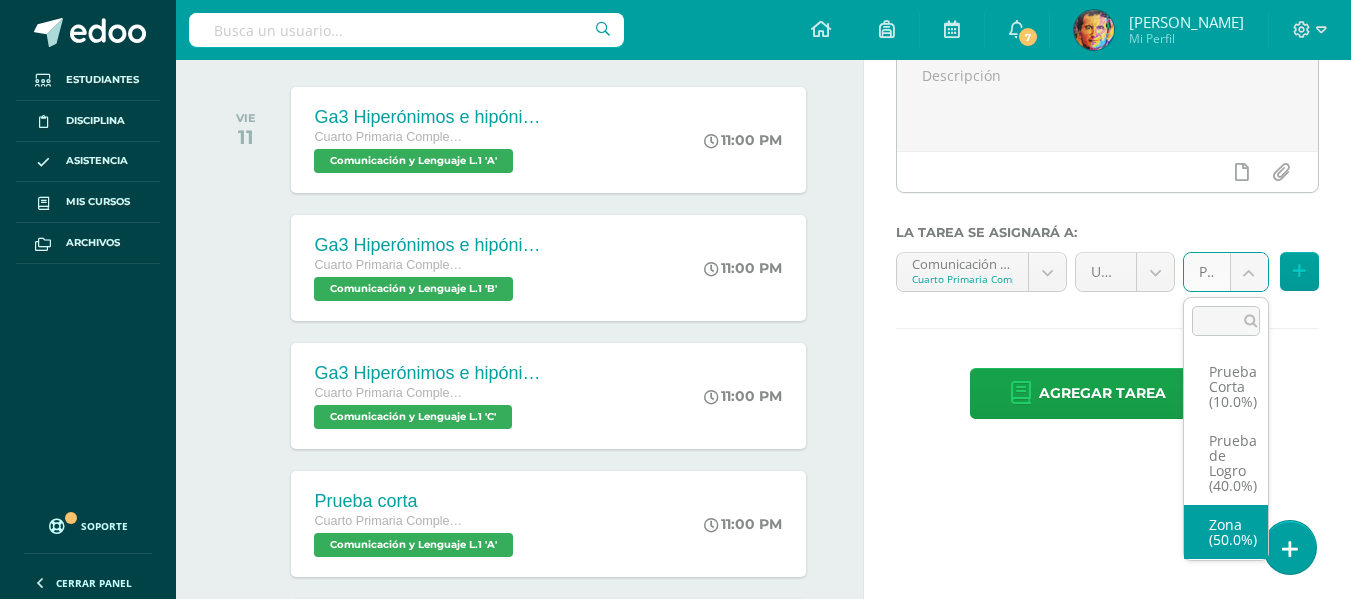 select on "154730" 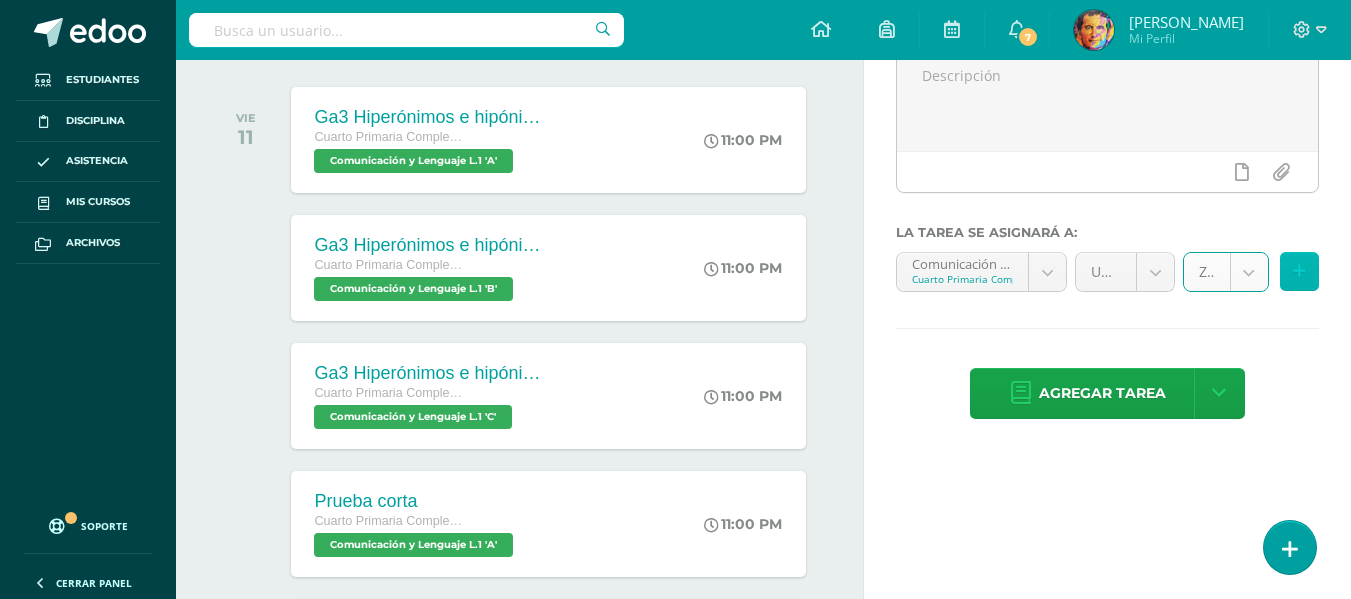 click at bounding box center [1299, 271] 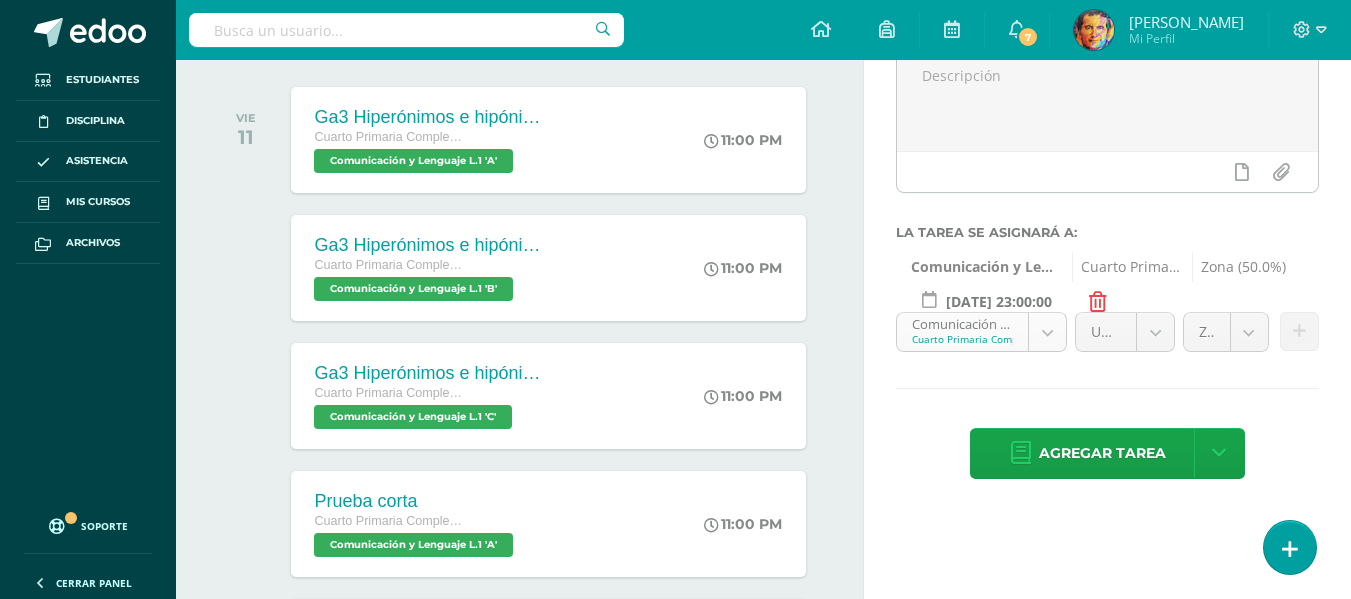 click on "Tarea asignada exitosamente         Estudiantes Disciplina Asistencia Mis cursos Archivos Soporte
Centro de ayuda
Últimas actualizaciones
10+ Cerrar panel
Comunicación y Lenguaje L.1
Cuarto
Primaria Complementaria
"A"
Actividades Estudiantes Planificación Dosificación
Méritos y Deméritos 4to. Primaria ¨A¨
Cuarto
Primaria Complementaria
"A"
Actividades Estudiantes Planificación Dosificación
Productividad y Desarrollo
Cuarto
Primaria Complementaria
"A"
Actividades Estudiantes Planificación 7 7" at bounding box center (675, 38) 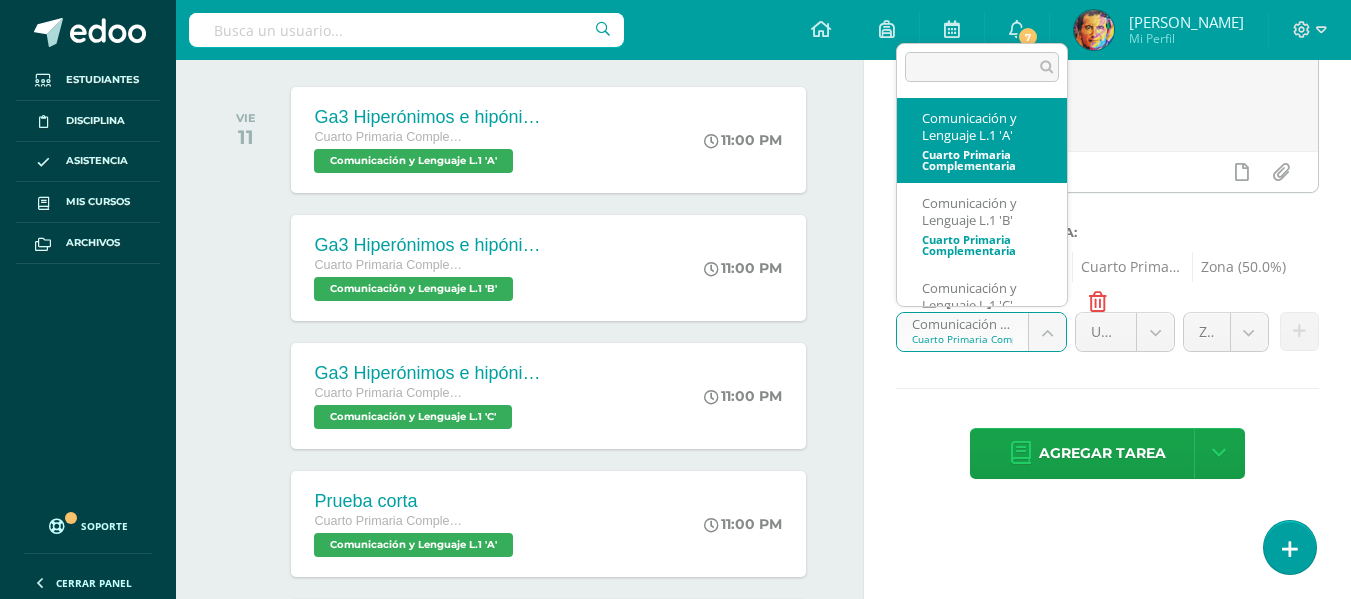 scroll, scrollTop: 47, scrollLeft: 0, axis: vertical 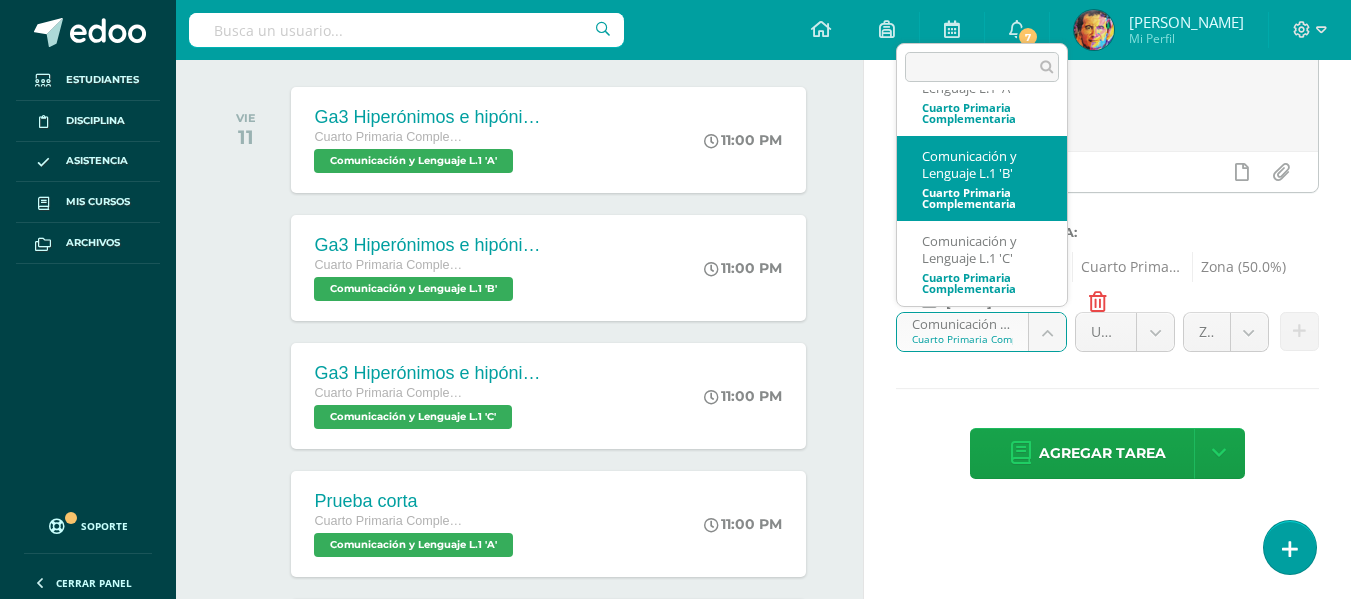 select on "154916" 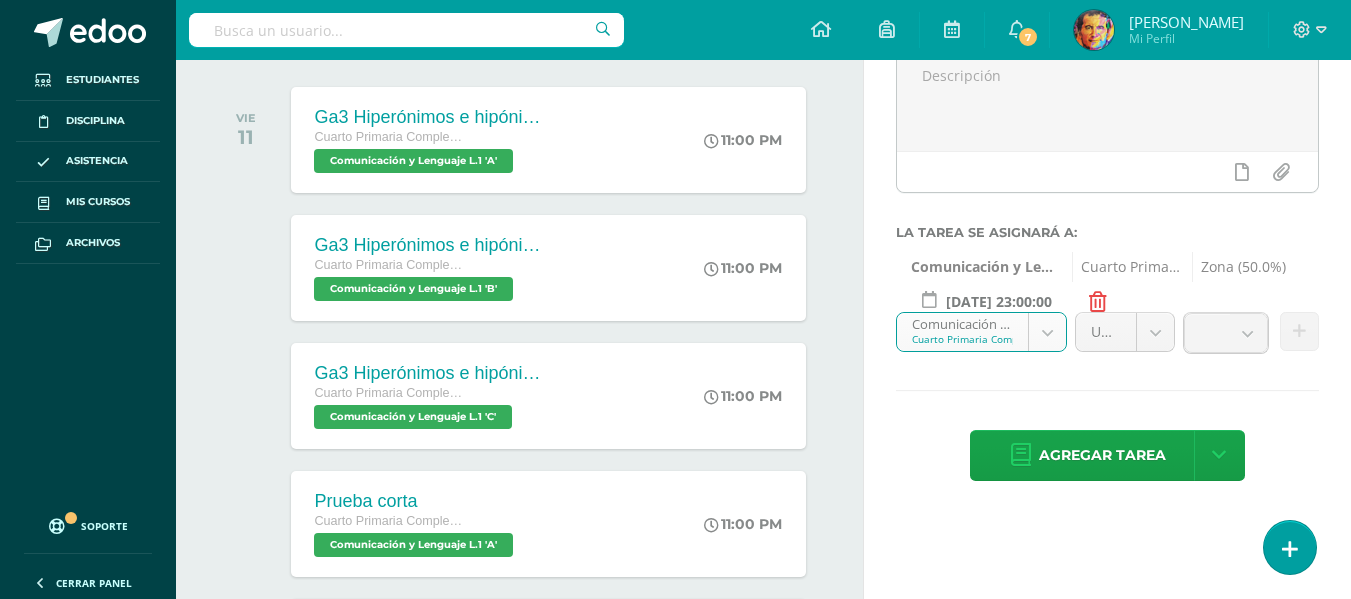 click on "Tarea asignada exitosamente         Estudiantes Disciplina Asistencia Mis cursos Archivos Soporte
Centro de ayuda
Últimas actualizaciones
10+ Cerrar panel
Comunicación y Lenguaje L.1
Cuarto
Primaria Complementaria
"A"
Actividades Estudiantes Planificación Dosificación
Méritos y Deméritos 4to. Primaria ¨A¨
Cuarto
Primaria Complementaria
"A"
Actividades Estudiantes Planificación Dosificación
Productividad y Desarrollo
Cuarto
Primaria Complementaria
"A"
Actividades Estudiantes Planificación 7 7" at bounding box center [675, 38] 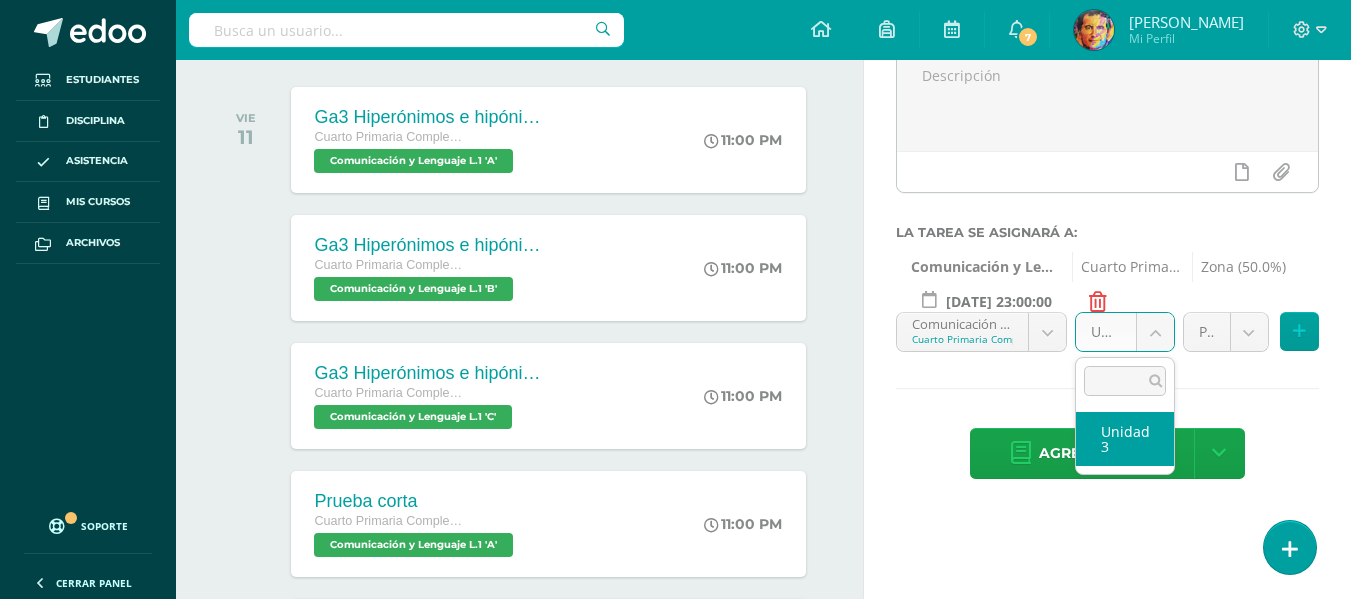 select on "154927" 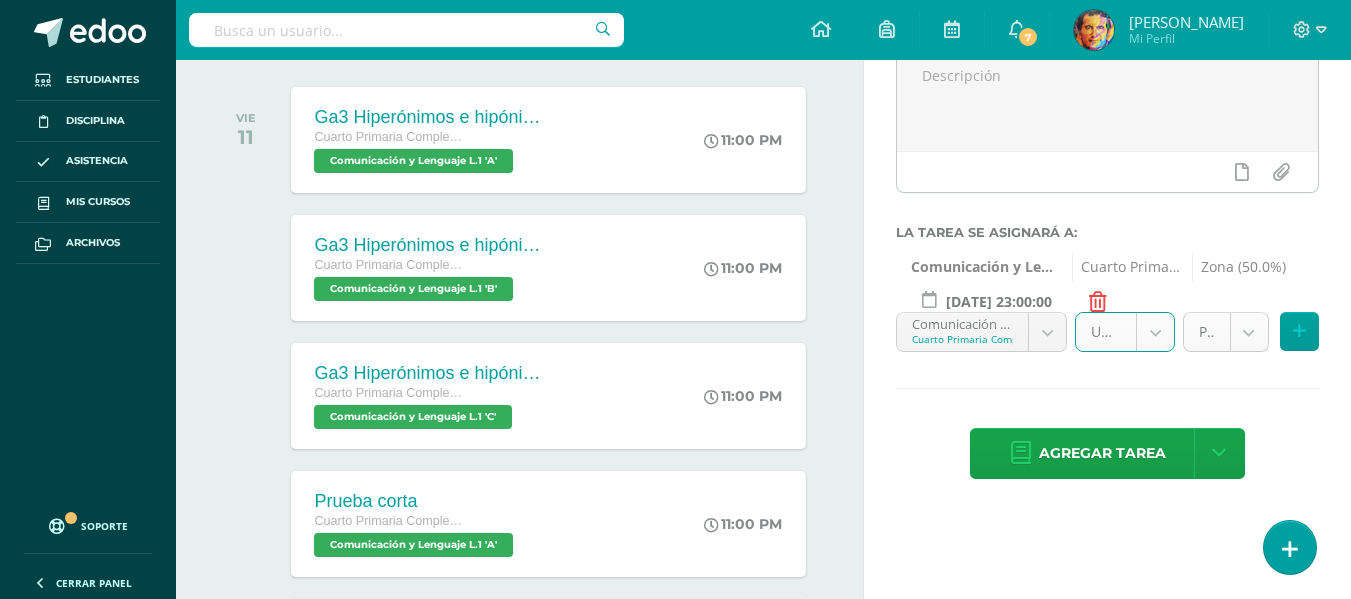 click on "Tarea asignada exitosamente         Estudiantes Disciplina Asistencia Mis cursos Archivos Soporte
Centro de ayuda
Últimas actualizaciones
10+ Cerrar panel
Comunicación y Lenguaje L.1
Cuarto
Primaria Complementaria
"A"
Actividades Estudiantes Planificación Dosificación
Méritos y Deméritos 4to. Primaria ¨A¨
Cuarto
Primaria Complementaria
"A"
Actividades Estudiantes Planificación Dosificación
Productividad y Desarrollo
Cuarto
Primaria Complementaria
"A"
Actividades Estudiantes Planificación 7 7" at bounding box center (675, 38) 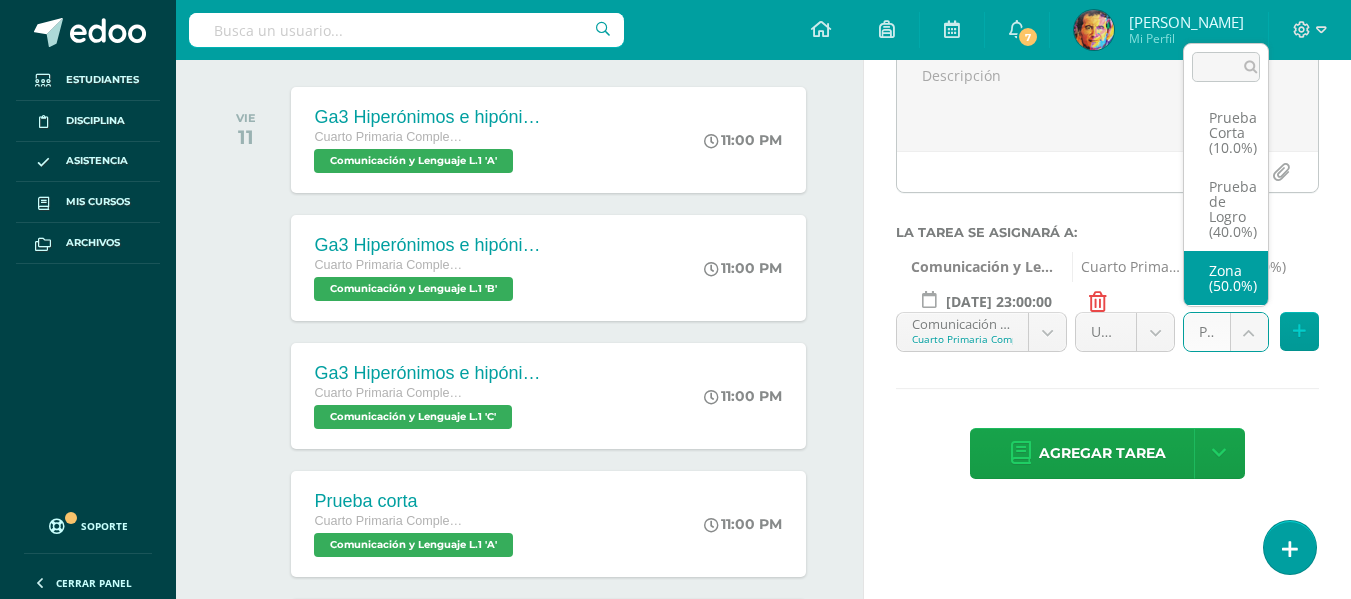 select on "154930" 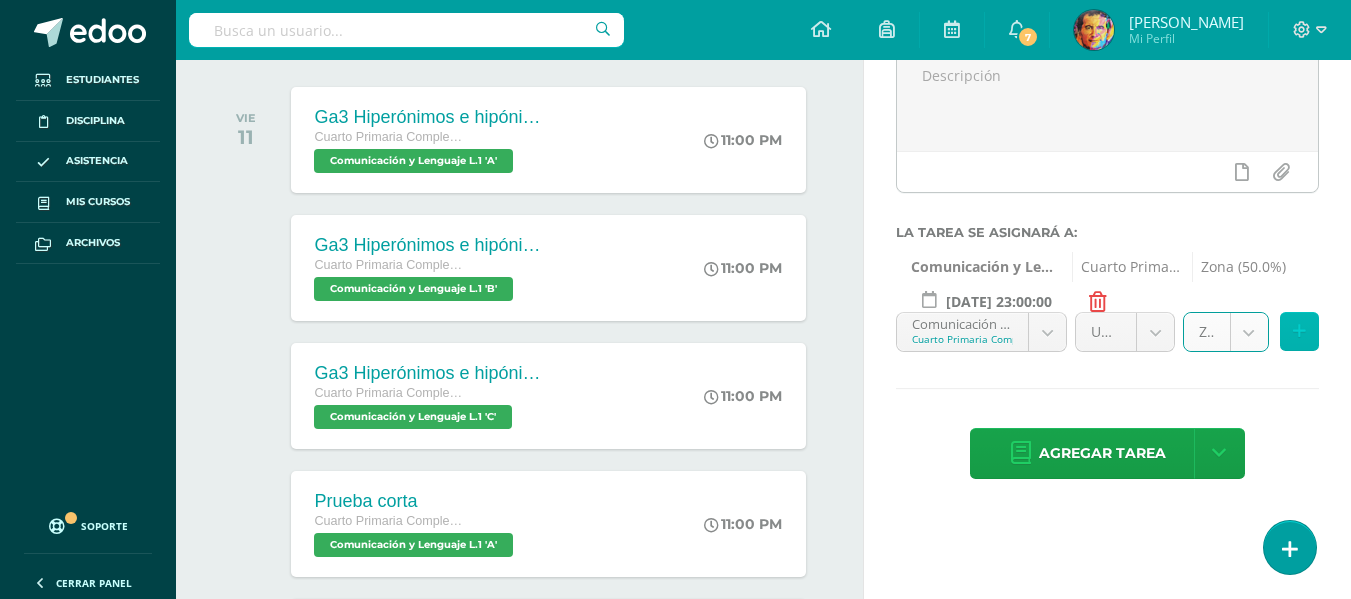 click at bounding box center (1299, 331) 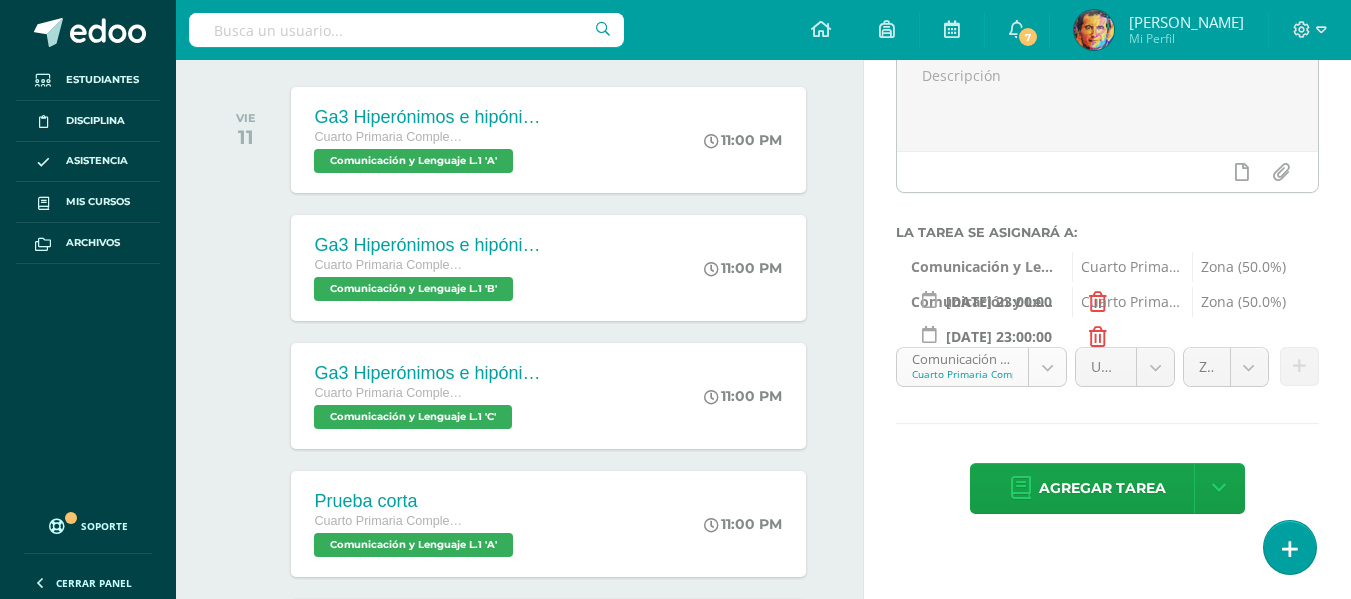 click on "Tarea asignada exitosamente         Estudiantes Disciplina Asistencia Mis cursos Archivos Soporte
Centro de ayuda
Últimas actualizaciones
10+ Cerrar panel
Comunicación y Lenguaje L.1
Cuarto
Primaria Complementaria
"A"
Actividades Estudiantes Planificación Dosificación
Méritos y Deméritos 4to. Primaria ¨A¨
Cuarto
Primaria Complementaria
"A"
Actividades Estudiantes Planificación Dosificación
Productividad y Desarrollo
Cuarto
Primaria Complementaria
"A"
Actividades Estudiantes Planificación 7 7" at bounding box center [675, 38] 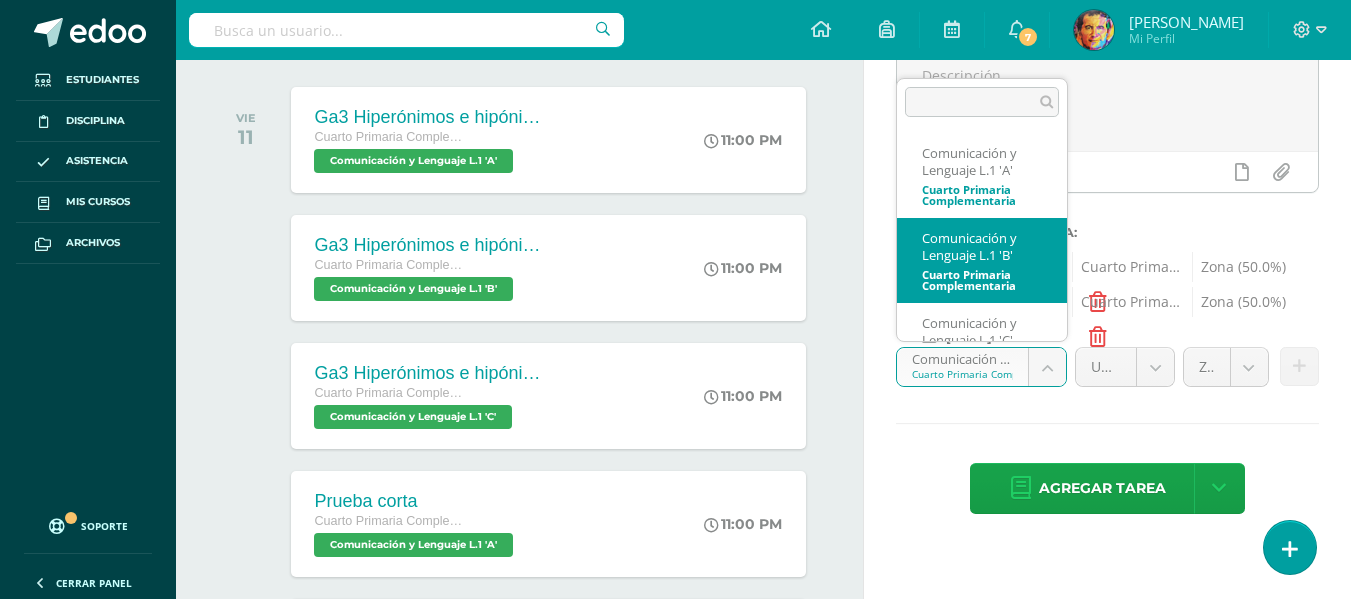 scroll, scrollTop: 47, scrollLeft: 0, axis: vertical 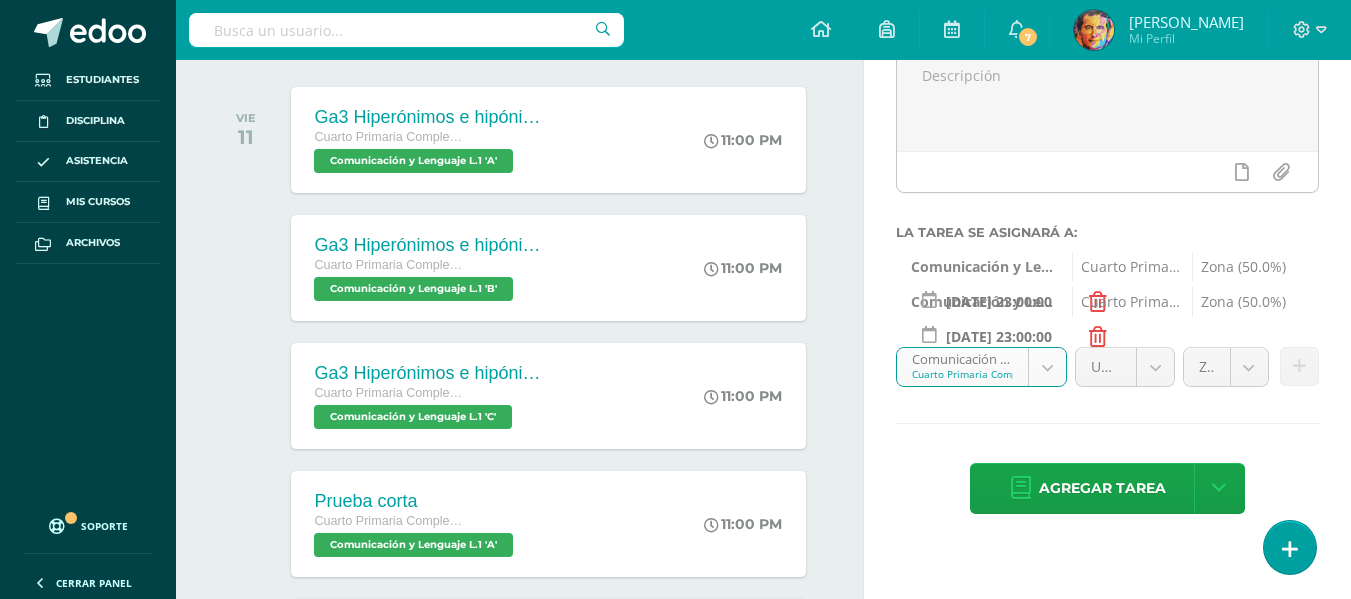 select on "154616" 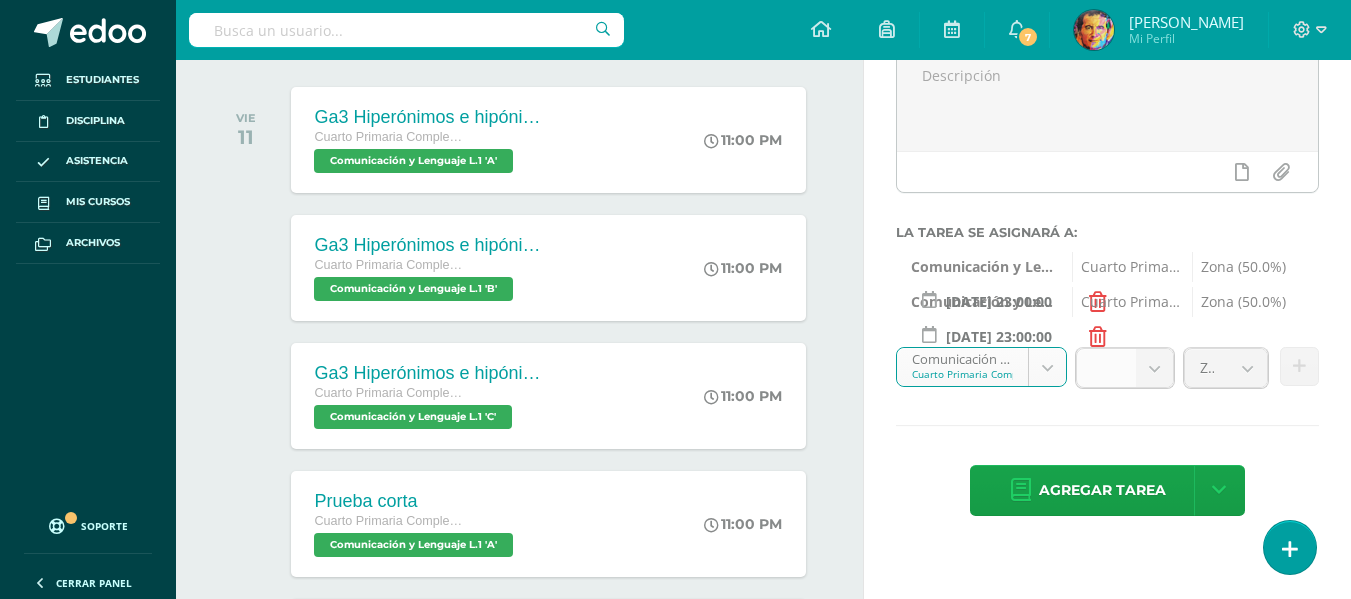 click at bounding box center (1154, 368) 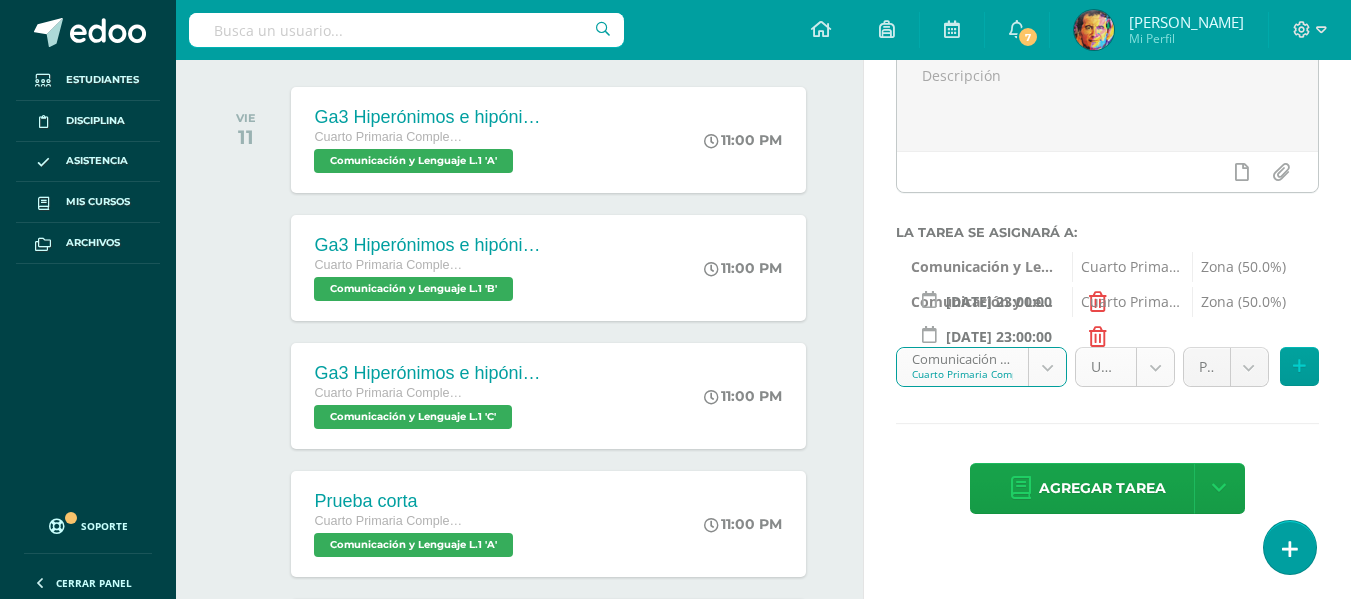 click on "Tarea asignada exitosamente         Estudiantes Disciplina Asistencia Mis cursos Archivos Soporte
Centro de ayuda
Últimas actualizaciones
10+ Cerrar panel
Comunicación y Lenguaje L.1
Cuarto
Primaria Complementaria
"A"
Actividades Estudiantes Planificación Dosificación
Méritos y Deméritos 4to. Primaria ¨A¨
Cuarto
Primaria Complementaria
"A"
Actividades Estudiantes Planificación Dosificación
Productividad y Desarrollo
Cuarto
Primaria Complementaria
"A"
Actividades Estudiantes Planificación 7 7" at bounding box center [675, 38] 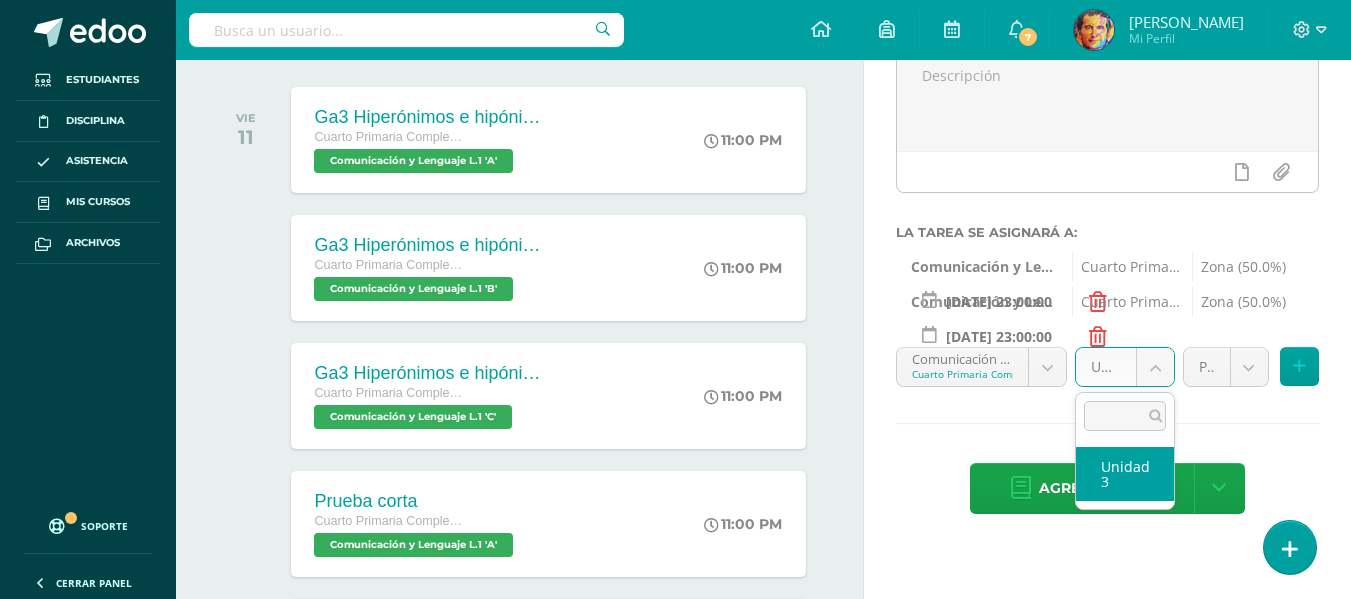 select on "154627" 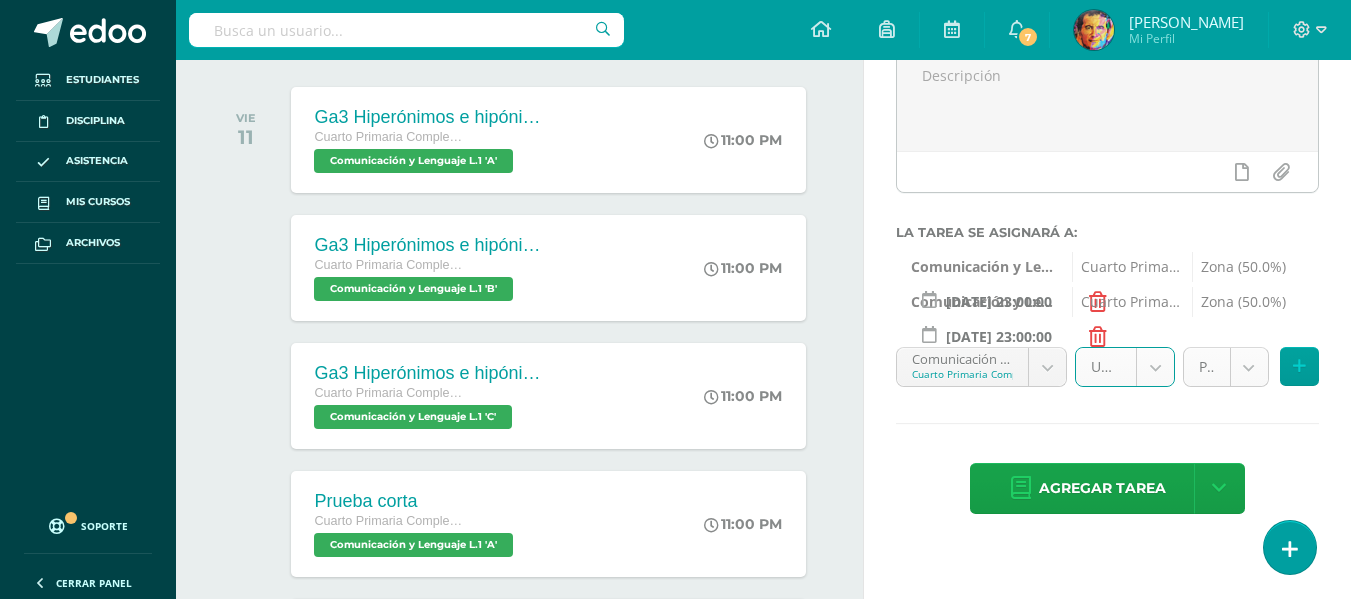 click on "Tarea asignada exitosamente         Estudiantes Disciplina Asistencia Mis cursos Archivos Soporte
Centro de ayuda
Últimas actualizaciones
10+ Cerrar panel
Comunicación y Lenguaje L.1
Cuarto
Primaria Complementaria
"A"
Actividades Estudiantes Planificación Dosificación
Méritos y Deméritos 4to. Primaria ¨A¨
Cuarto
Primaria Complementaria
"A"
Actividades Estudiantes Planificación Dosificación
Productividad y Desarrollo
Cuarto
Primaria Complementaria
"A"
Actividades Estudiantes Planificación 7 7" at bounding box center (675, 38) 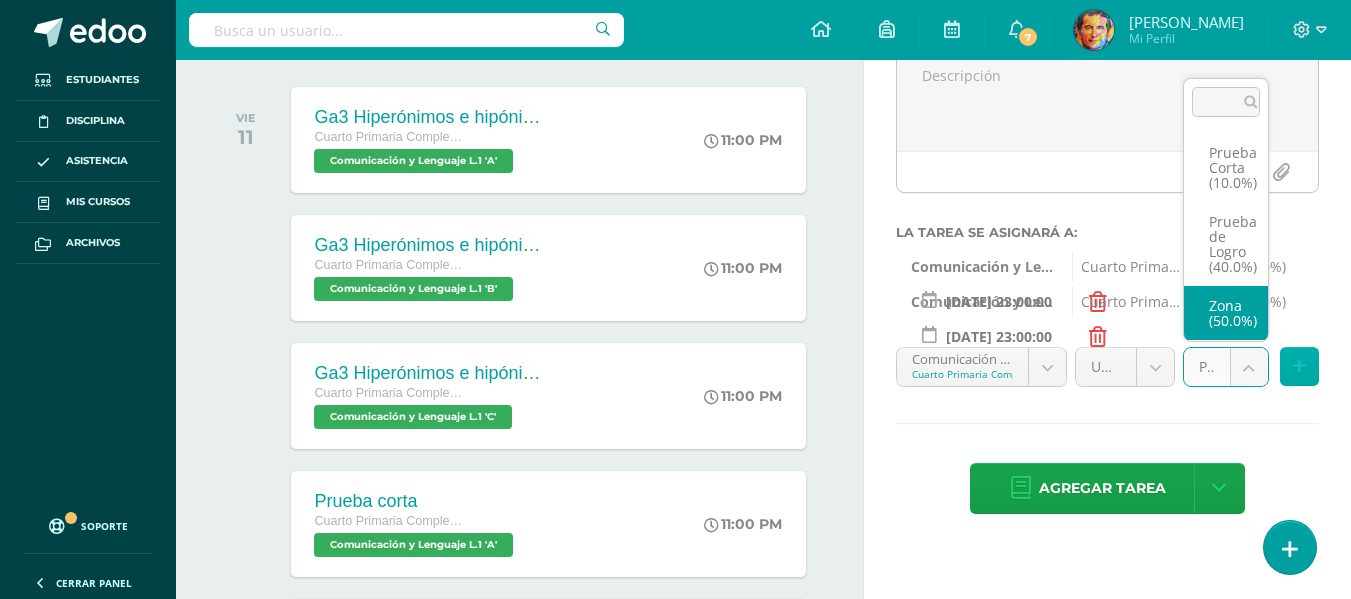 select on "154630" 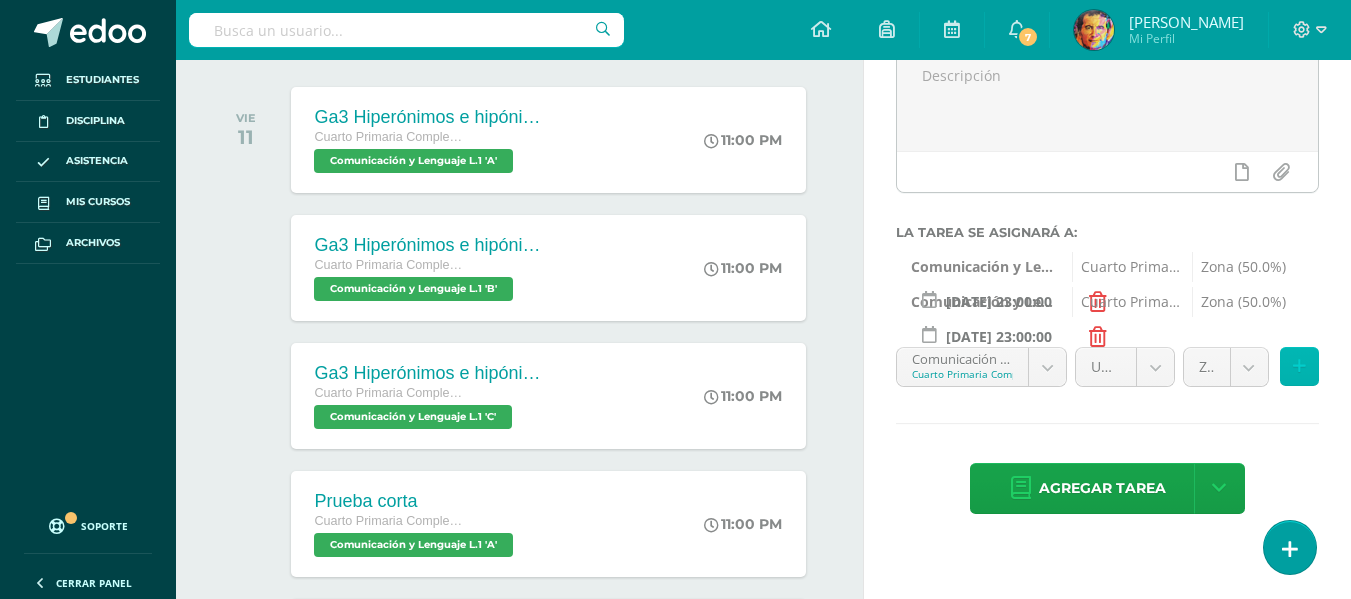 click at bounding box center (1299, 366) 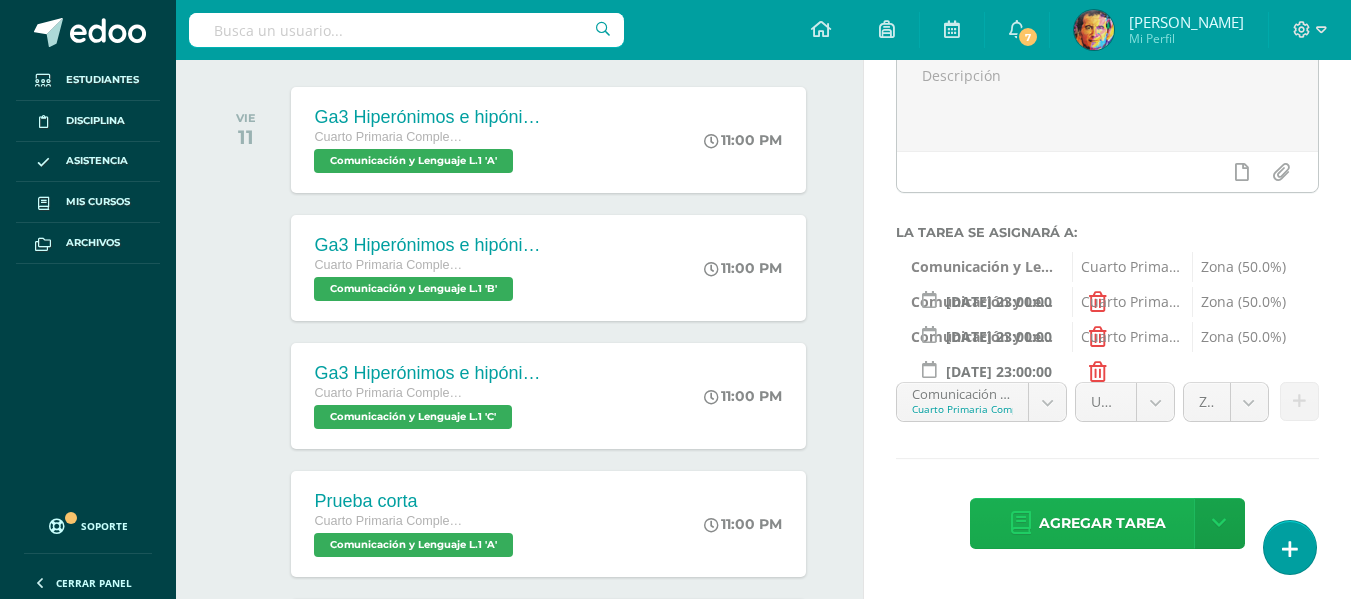 click on "Agregar tarea" at bounding box center (1102, 523) 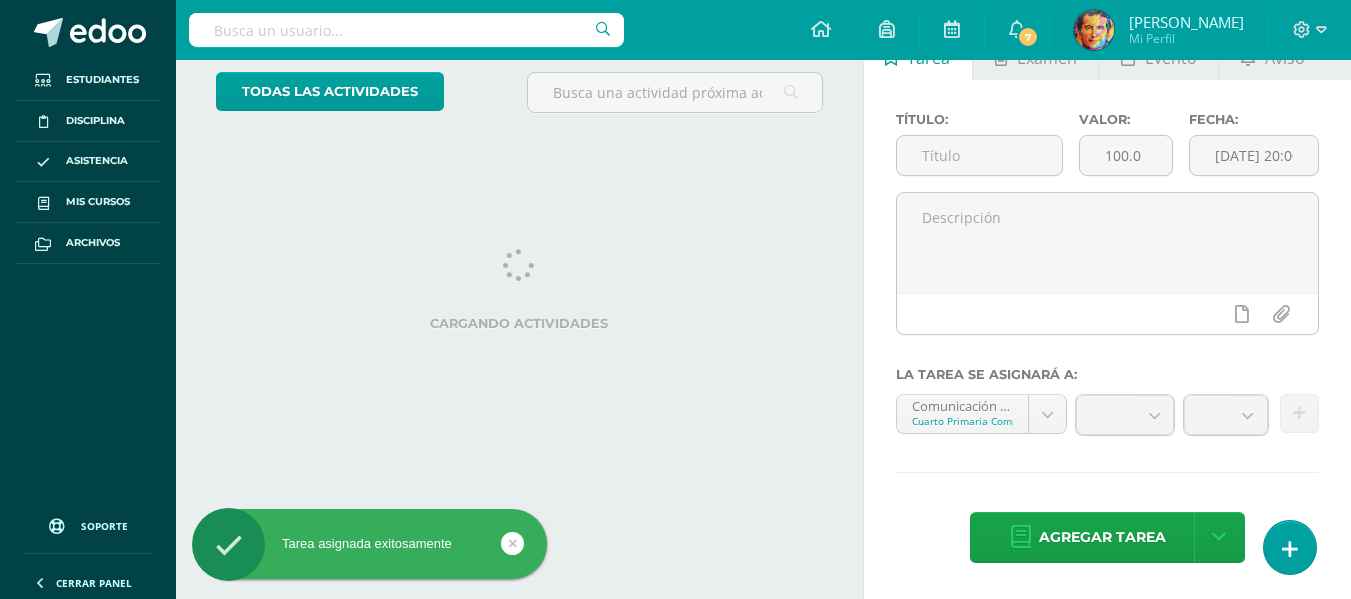 scroll, scrollTop: 0, scrollLeft: 0, axis: both 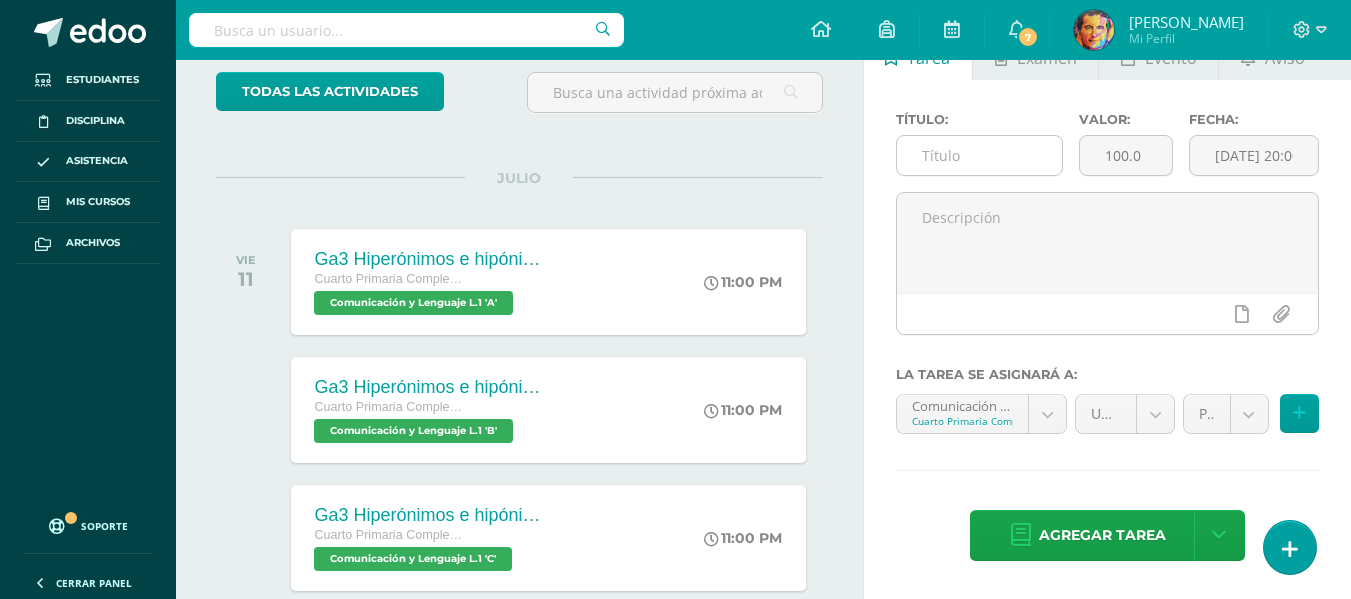 click at bounding box center [979, 155] 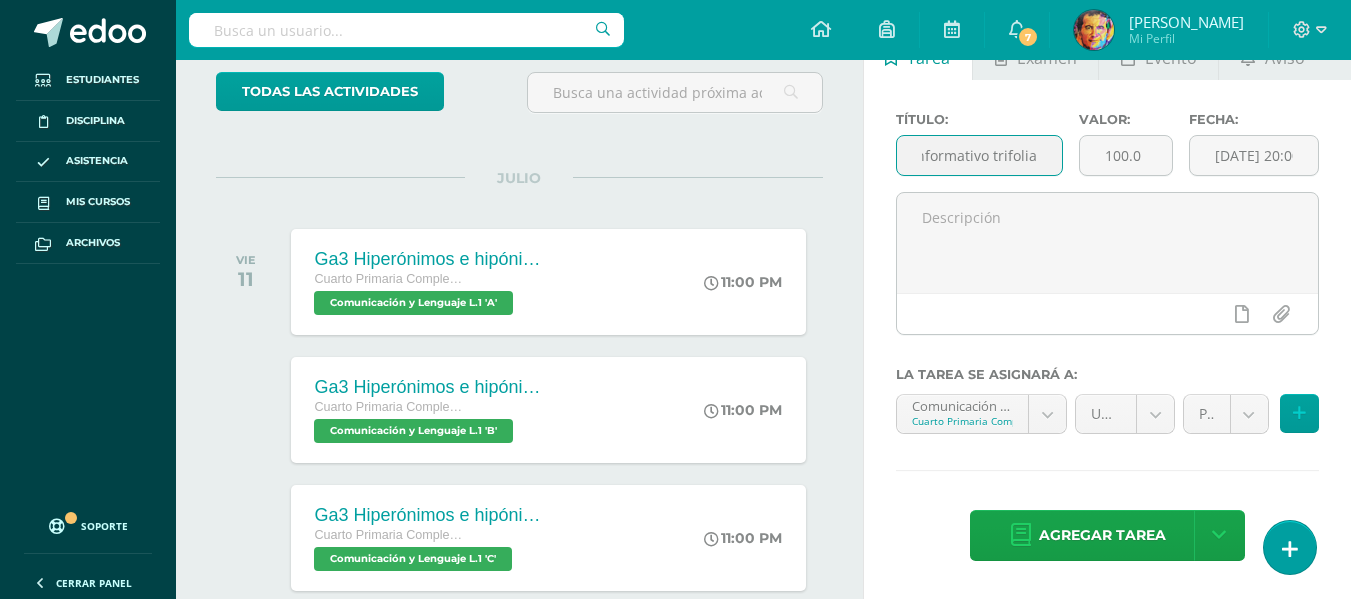 scroll, scrollTop: 0, scrollLeft: 86, axis: horizontal 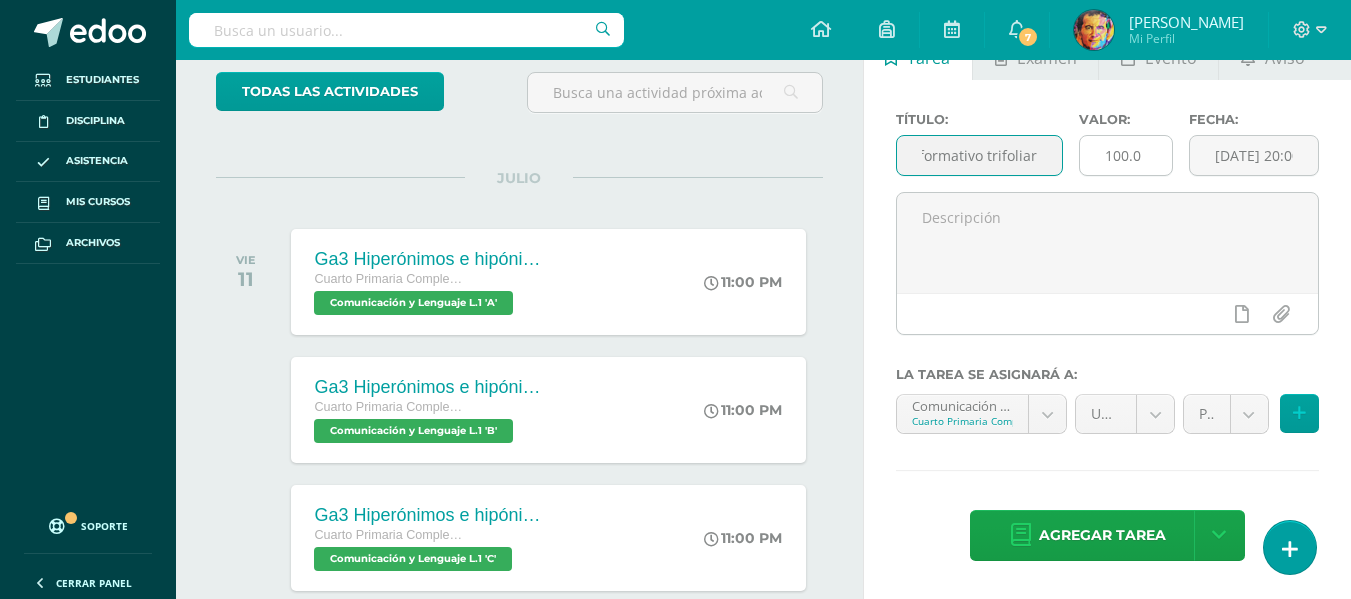 type on "Ga4 Texto informativo trifoliar" 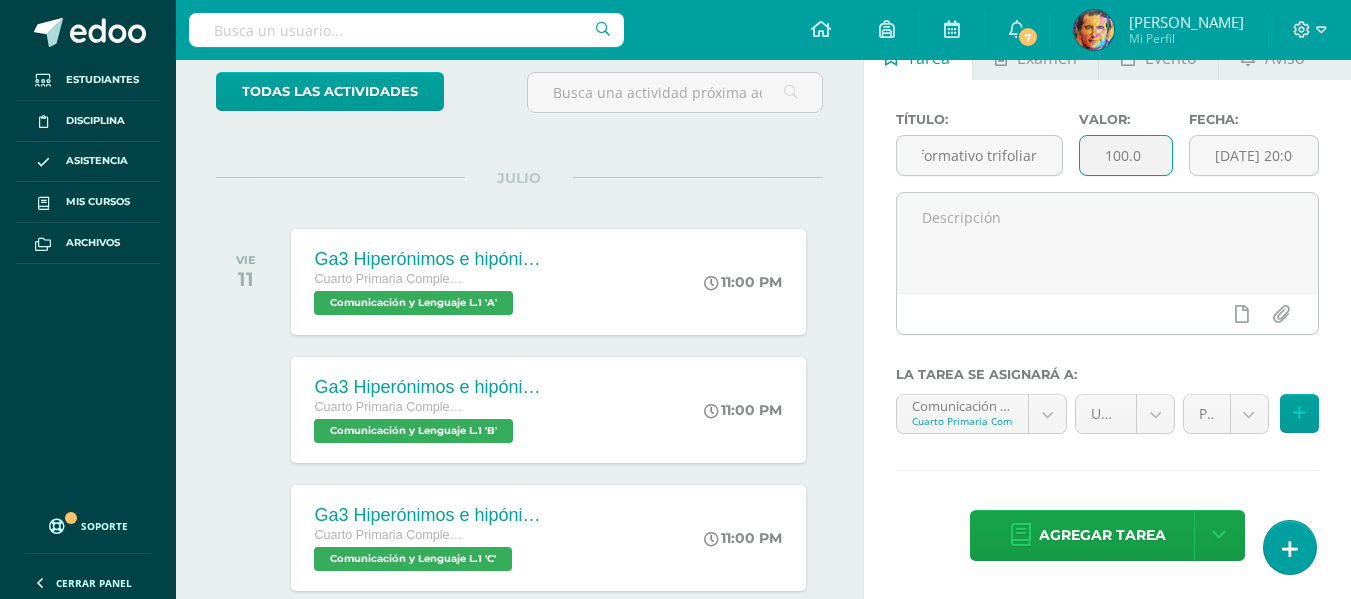 scroll, scrollTop: 0, scrollLeft: 0, axis: both 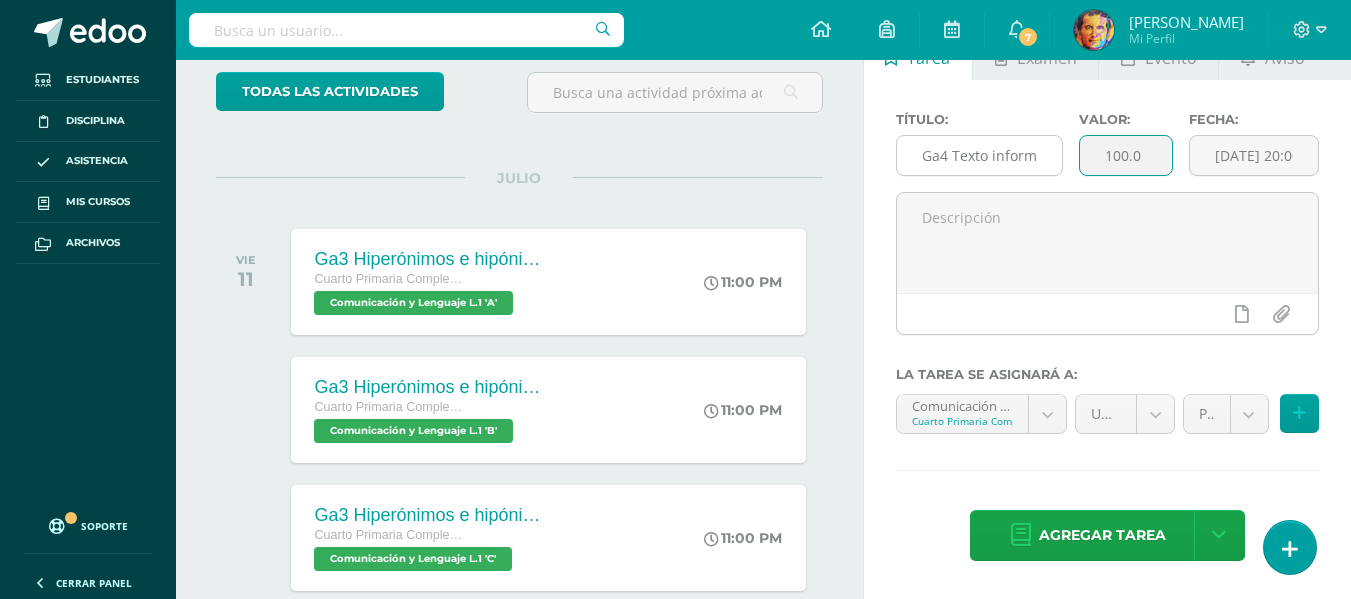 drag, startPoint x: 1139, startPoint y: 155, endPoint x: 1056, endPoint y: 155, distance: 83 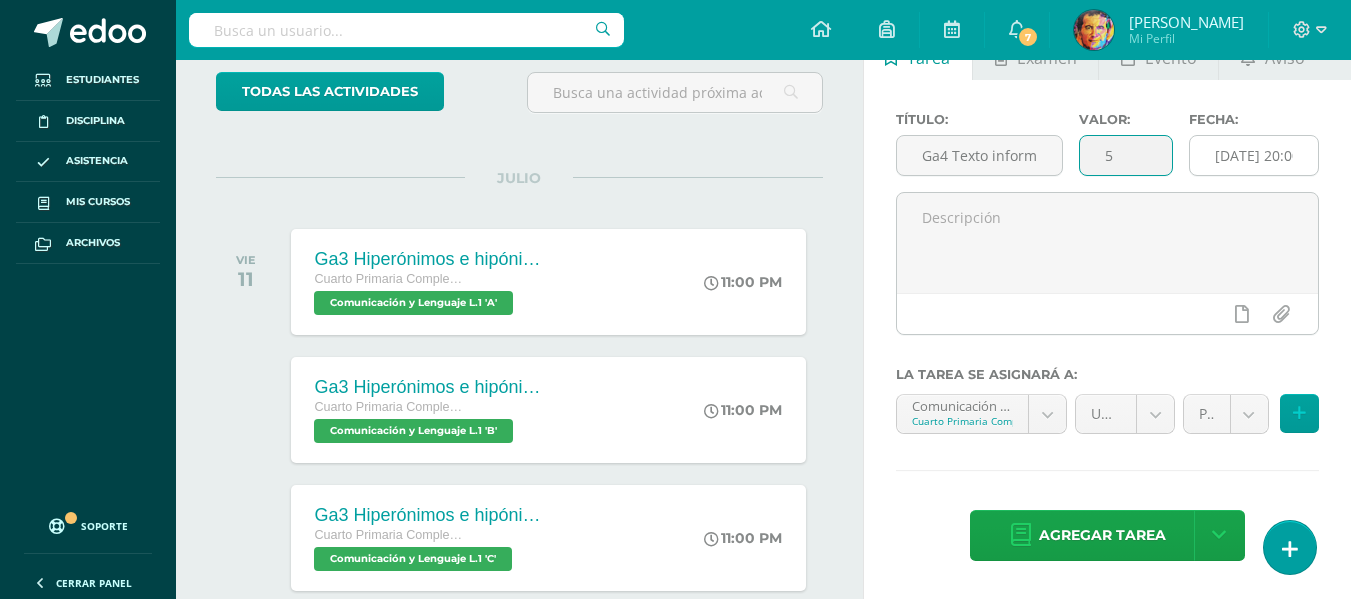 type on "5" 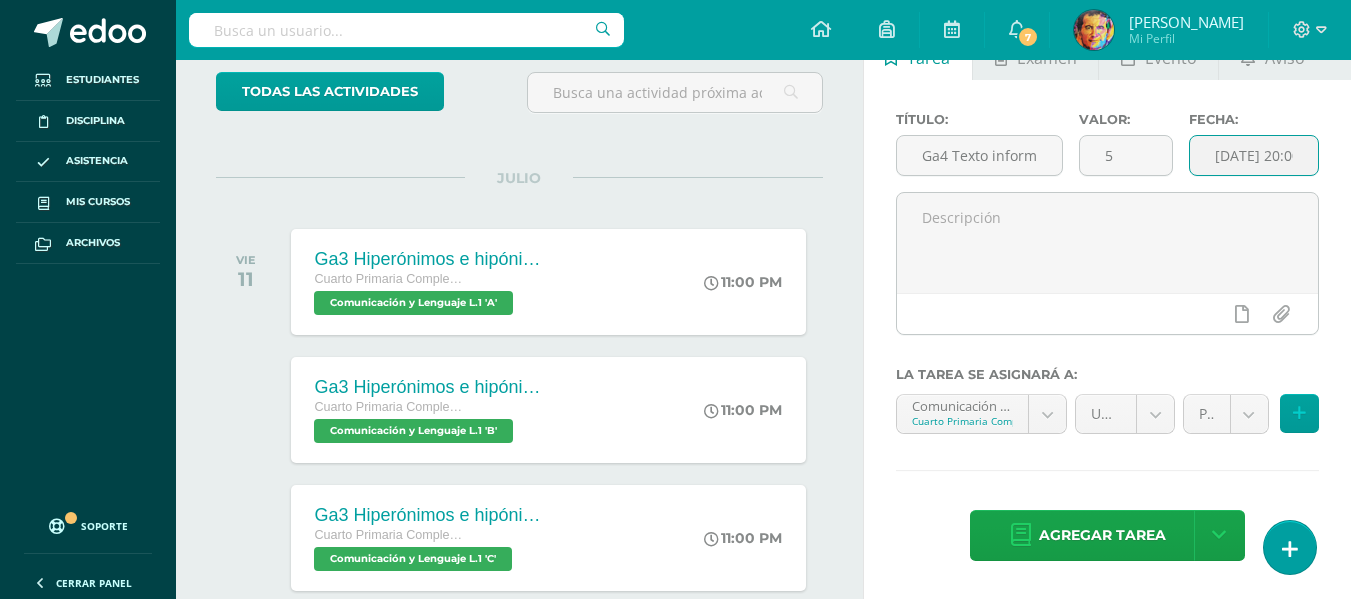 click on "[DATE] 20:00:00" at bounding box center [1254, 155] 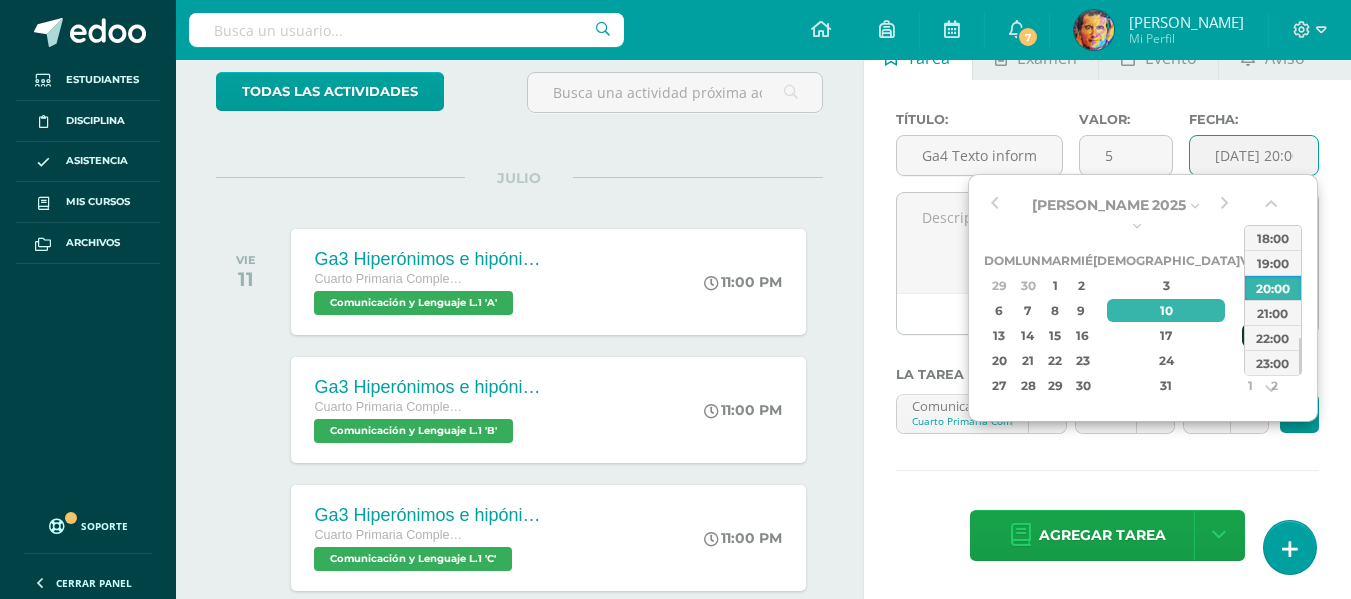 click on "18" at bounding box center [1251, 335] 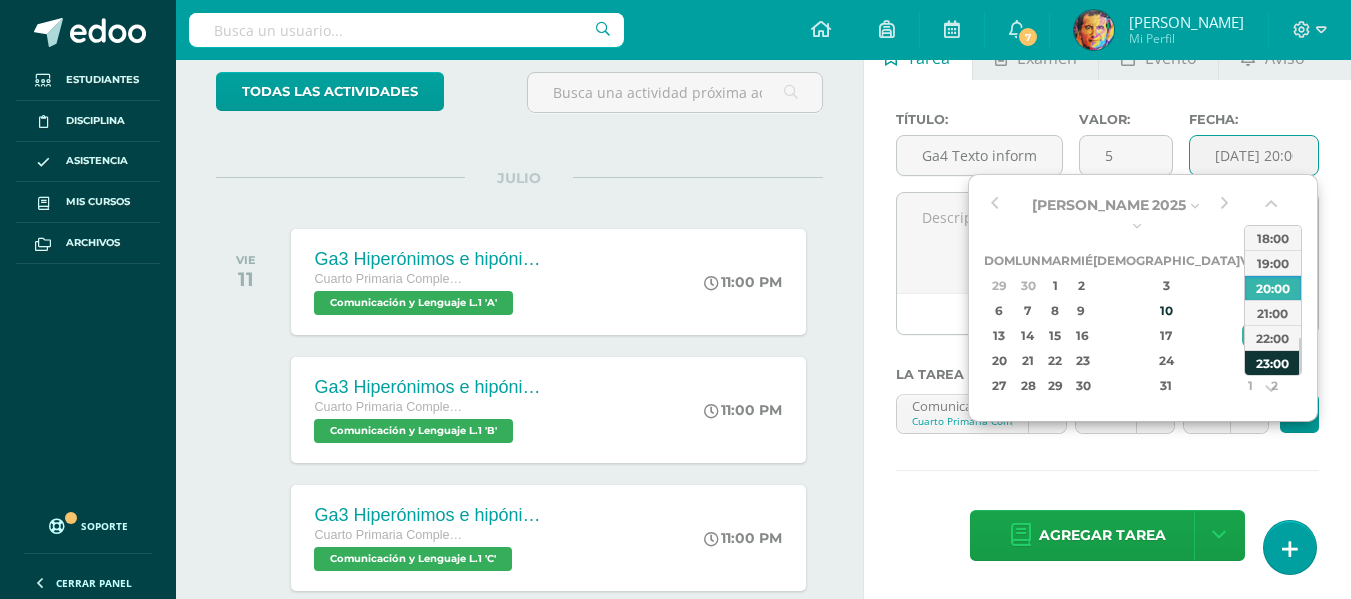 click on "23:00" at bounding box center [1273, 362] 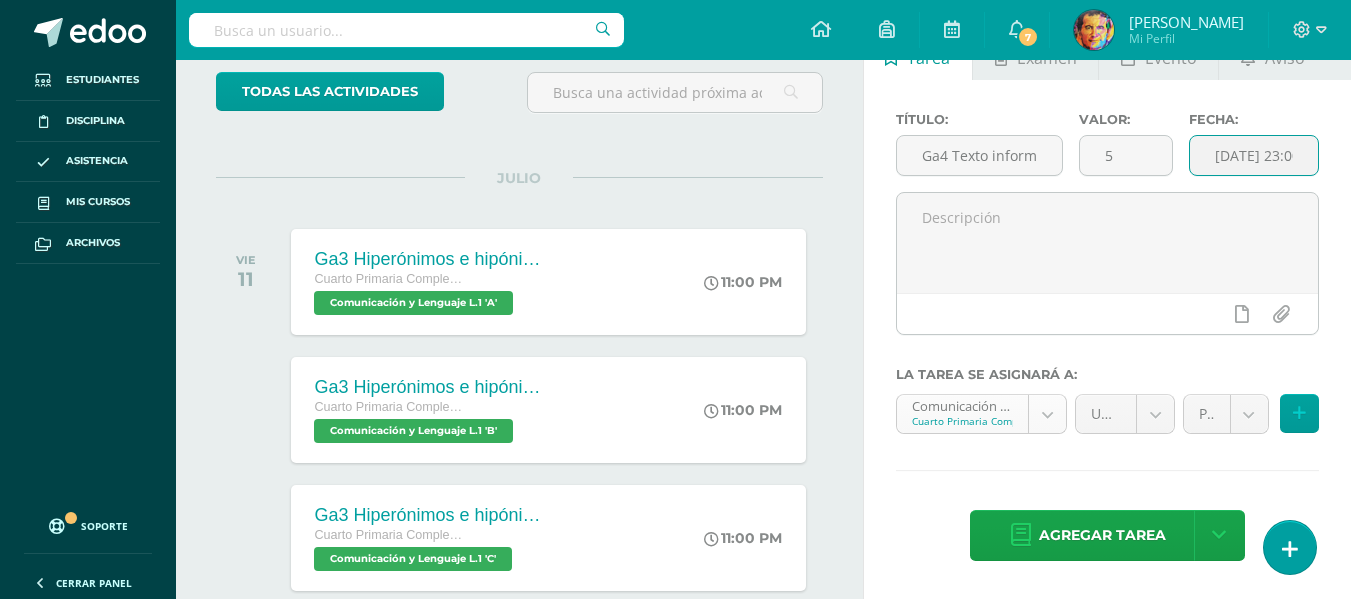 click on "Tarea asignada exitosamente         Estudiantes Disciplina Asistencia Mis cursos Archivos Soporte
Centro de ayuda
Últimas actualizaciones
10+ Cerrar panel
Comunicación y Lenguaje L.1
Cuarto
Primaria Complementaria
"A"
Actividades Estudiantes Planificación Dosificación
Méritos y Deméritos 4to. Primaria ¨A¨
Cuarto
Primaria Complementaria
"A"
Actividades Estudiantes Planificación Dosificación
Productividad y Desarrollo
Cuarto
Primaria Complementaria
"A"
Actividades Estudiantes Planificación 7 7" at bounding box center [675, 180] 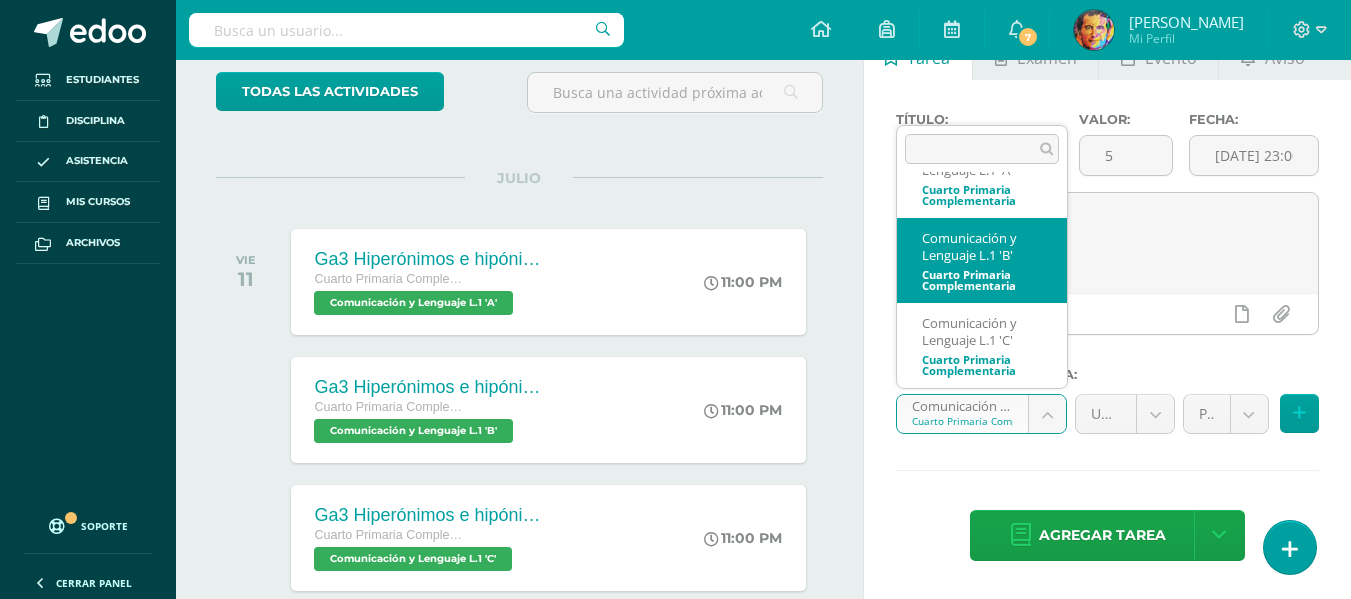 scroll, scrollTop: 0, scrollLeft: 0, axis: both 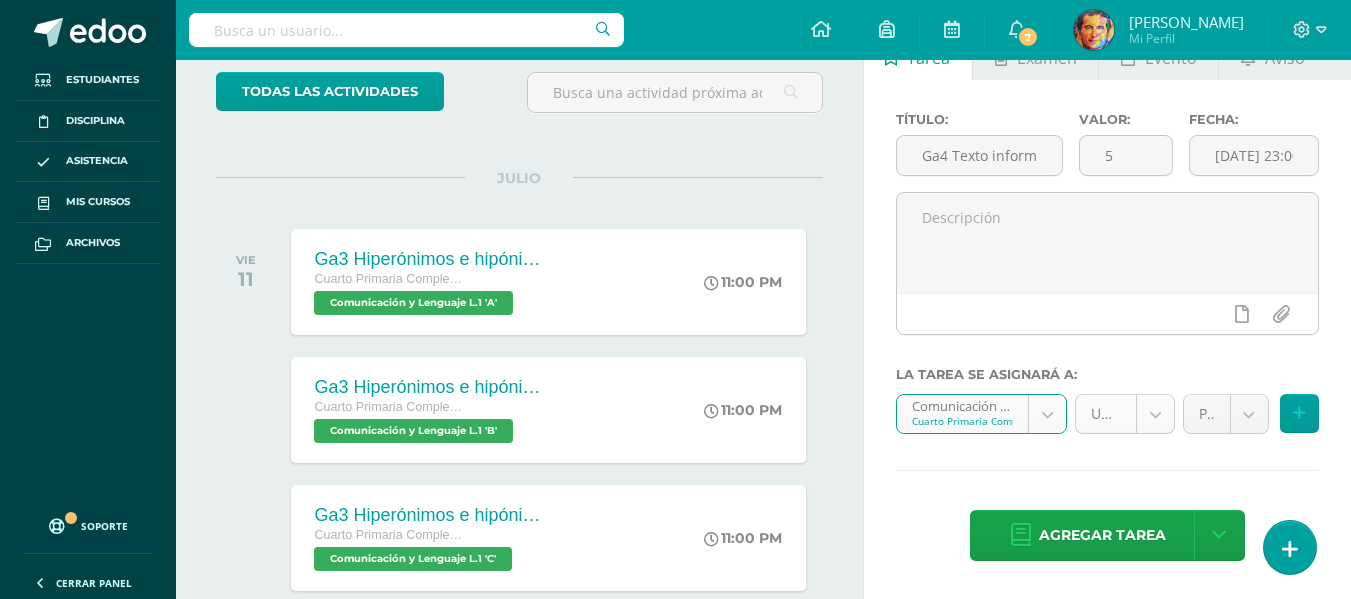 click on "Tarea asignada exitosamente         Estudiantes Disciplina Asistencia Mis cursos Archivos Soporte
Centro de ayuda
Últimas actualizaciones
10+ Cerrar panel
Comunicación y Lenguaje L.1
Cuarto
Primaria Complementaria
"A"
Actividades Estudiantes Planificación Dosificación
Méritos y Deméritos 4to. Primaria ¨A¨
Cuarto
Primaria Complementaria
"A"
Actividades Estudiantes Planificación Dosificación
Productividad y Desarrollo
Cuarto
Primaria Complementaria
"A"
Actividades Estudiantes Planificación 7 7" at bounding box center (675, 180) 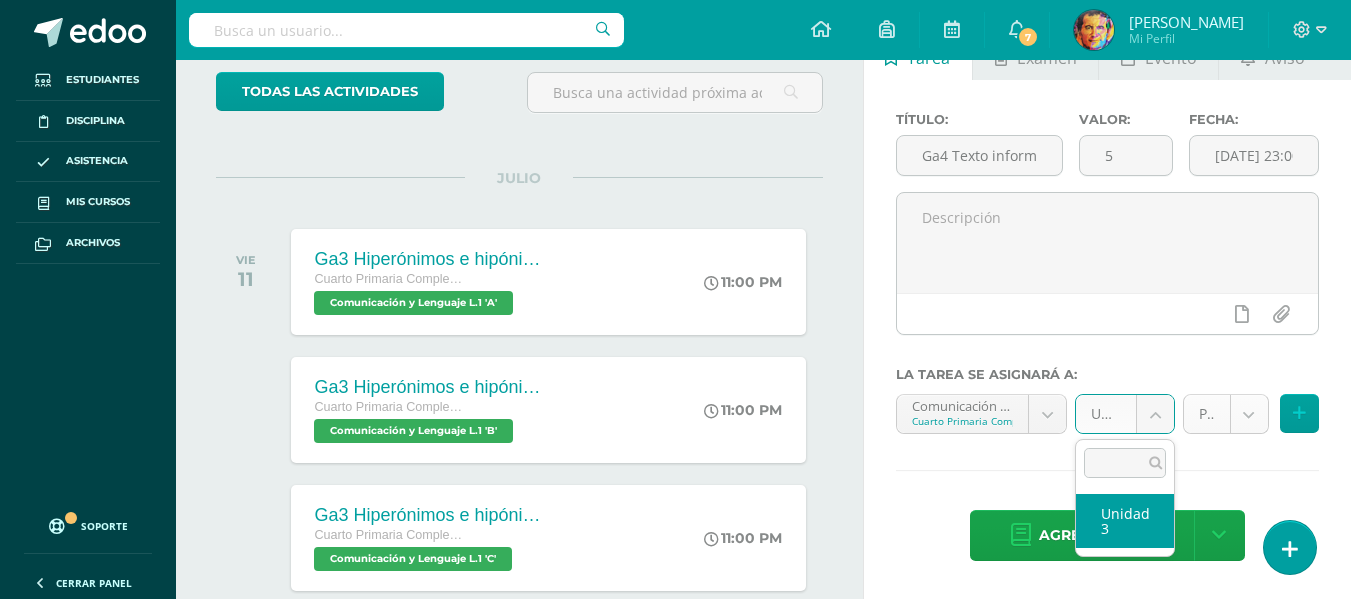 select on "154727" 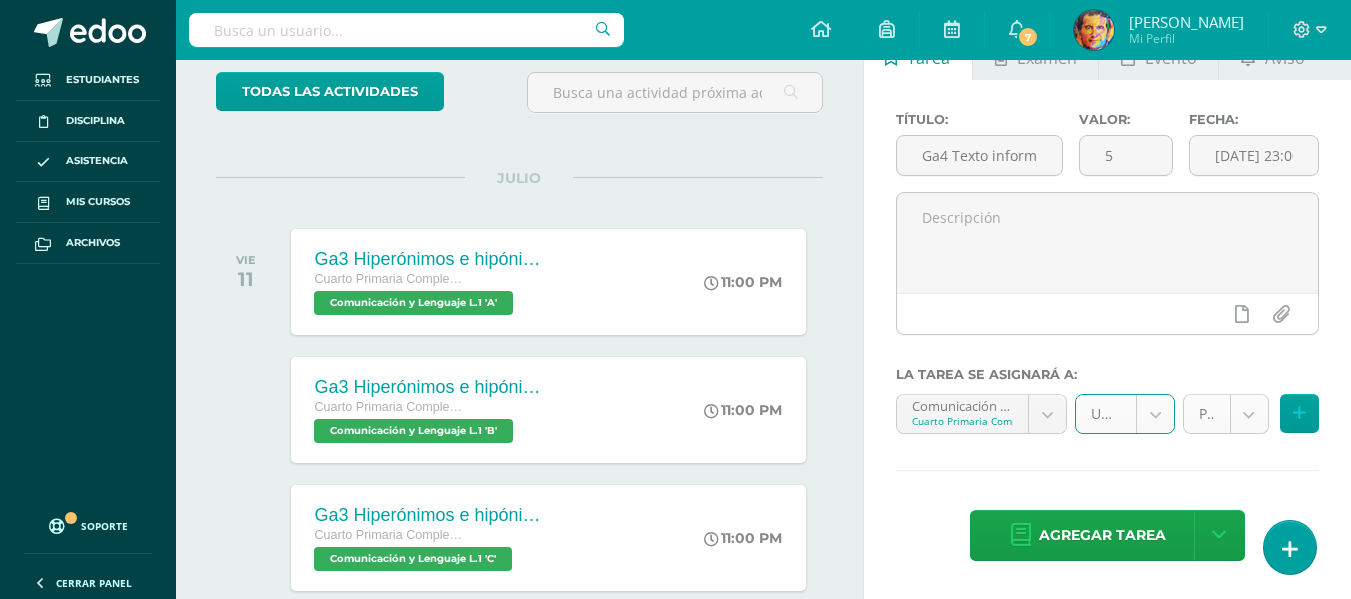 click on "Tarea asignada exitosamente         Estudiantes Disciplina Asistencia Mis cursos Archivos Soporte
Centro de ayuda
Últimas actualizaciones
10+ Cerrar panel
Comunicación y Lenguaje L.1
Cuarto
Primaria Complementaria
"A"
Actividades Estudiantes Planificación Dosificación
Méritos y Deméritos 4to. Primaria ¨A¨
Cuarto
Primaria Complementaria
"A"
Actividades Estudiantes Planificación Dosificación
Productividad y Desarrollo
Cuarto
Primaria Complementaria
"A"
Actividades Estudiantes Planificación 7 7" at bounding box center [675, 180] 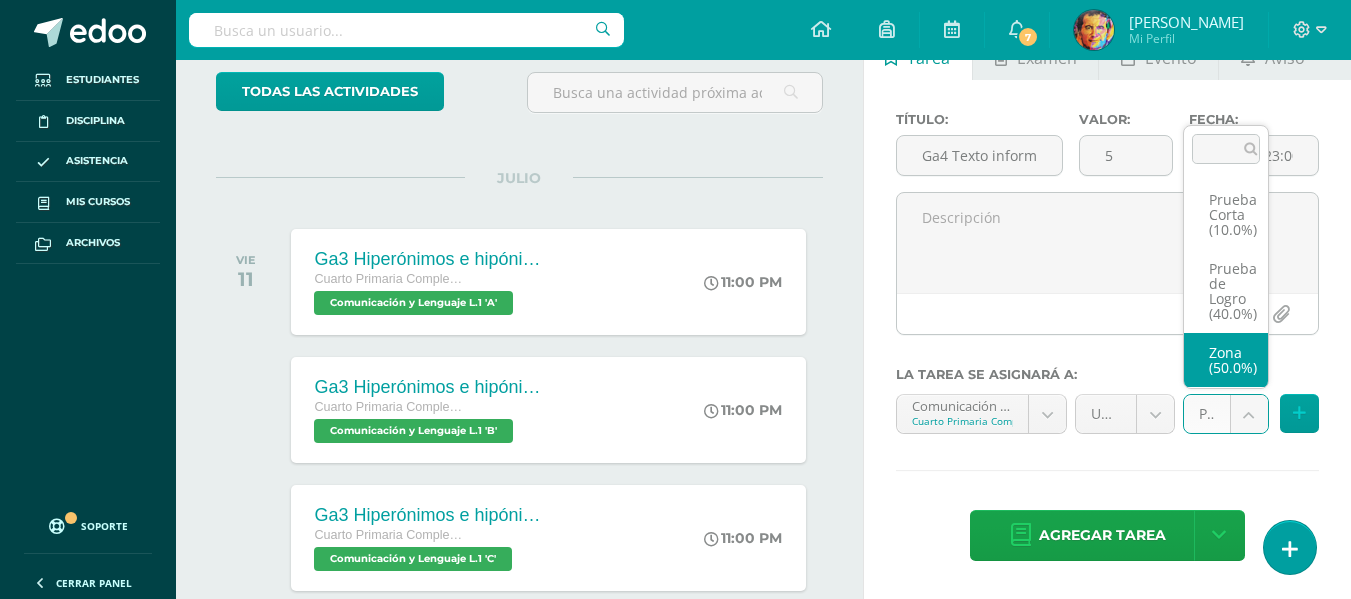 select on "154730" 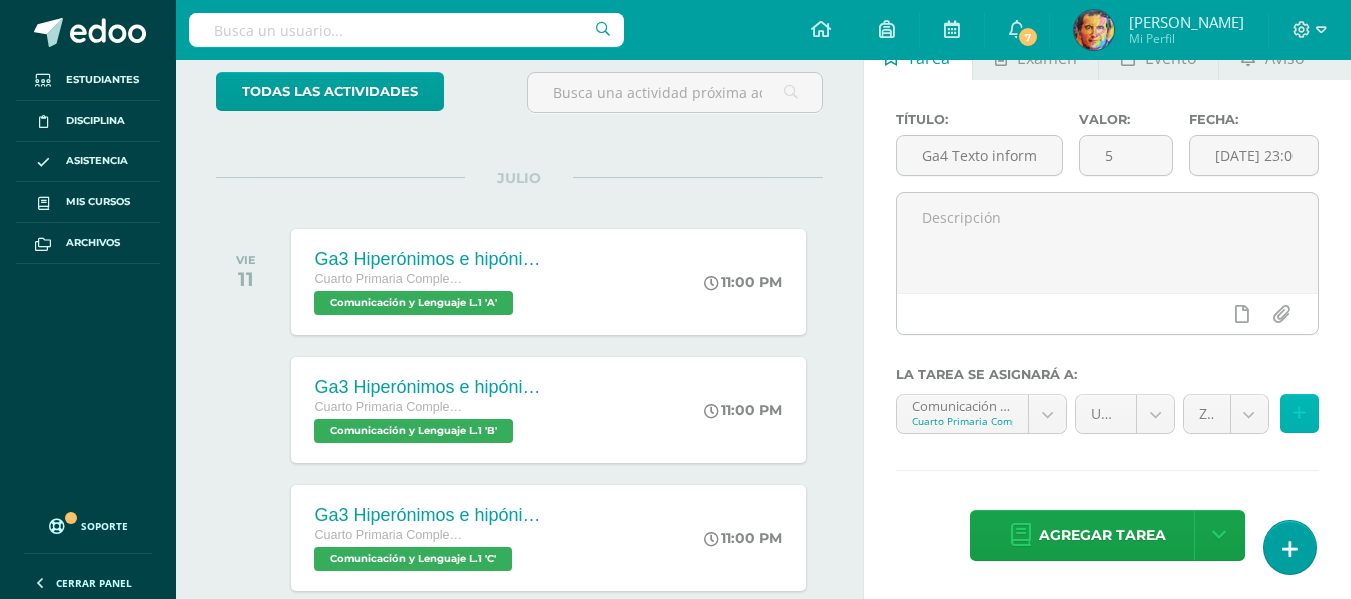click at bounding box center [1299, 413] 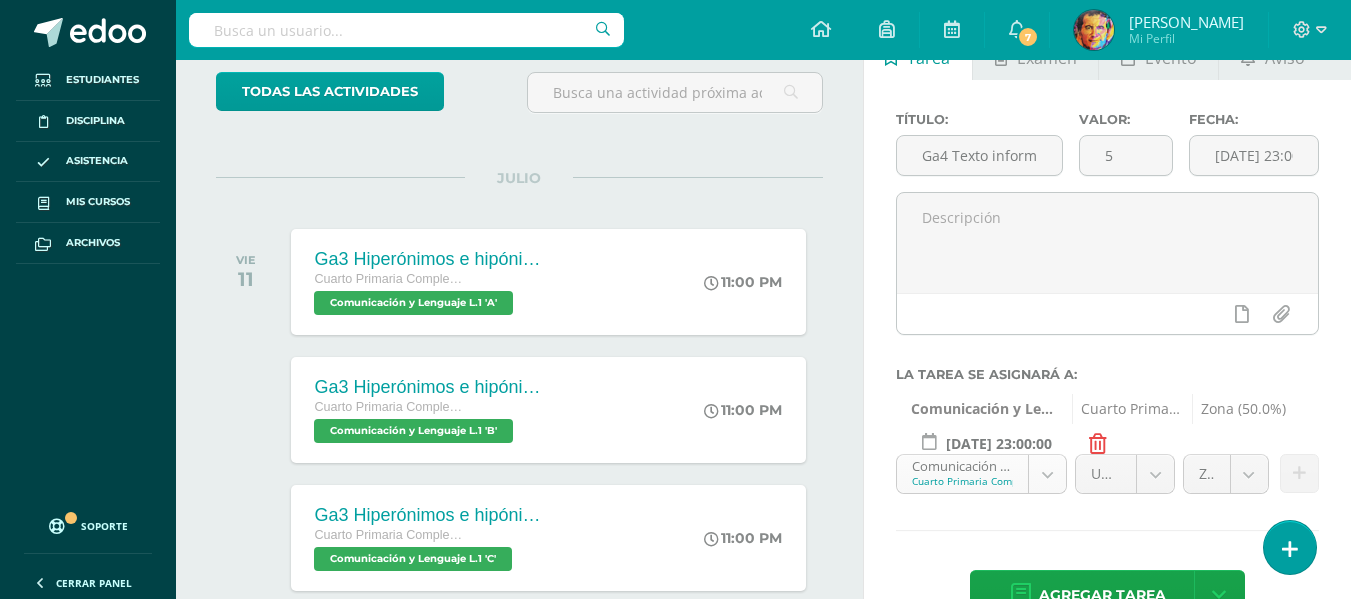 click on "Tarea asignada exitosamente         Estudiantes Disciplina Asistencia Mis cursos Archivos Soporte
Centro de ayuda
Últimas actualizaciones
10+ Cerrar panel
Comunicación y Lenguaje L.1
Cuarto
Primaria Complementaria
"A"
Actividades Estudiantes Planificación Dosificación
Méritos y Deméritos 4to. Primaria ¨A¨
Cuarto
Primaria Complementaria
"A"
Actividades Estudiantes Planificación Dosificación
Productividad y Desarrollo
Cuarto
Primaria Complementaria
"A"
Actividades Estudiantes Planificación 7 7" at bounding box center [675, 180] 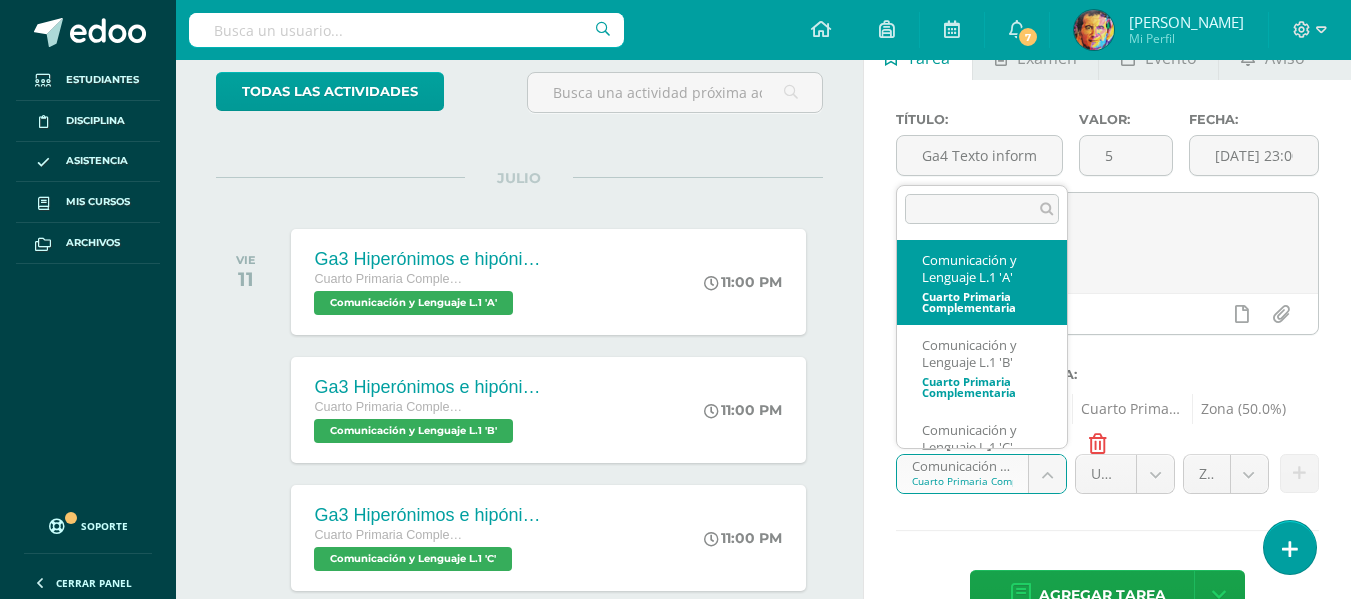 scroll, scrollTop: 47, scrollLeft: 0, axis: vertical 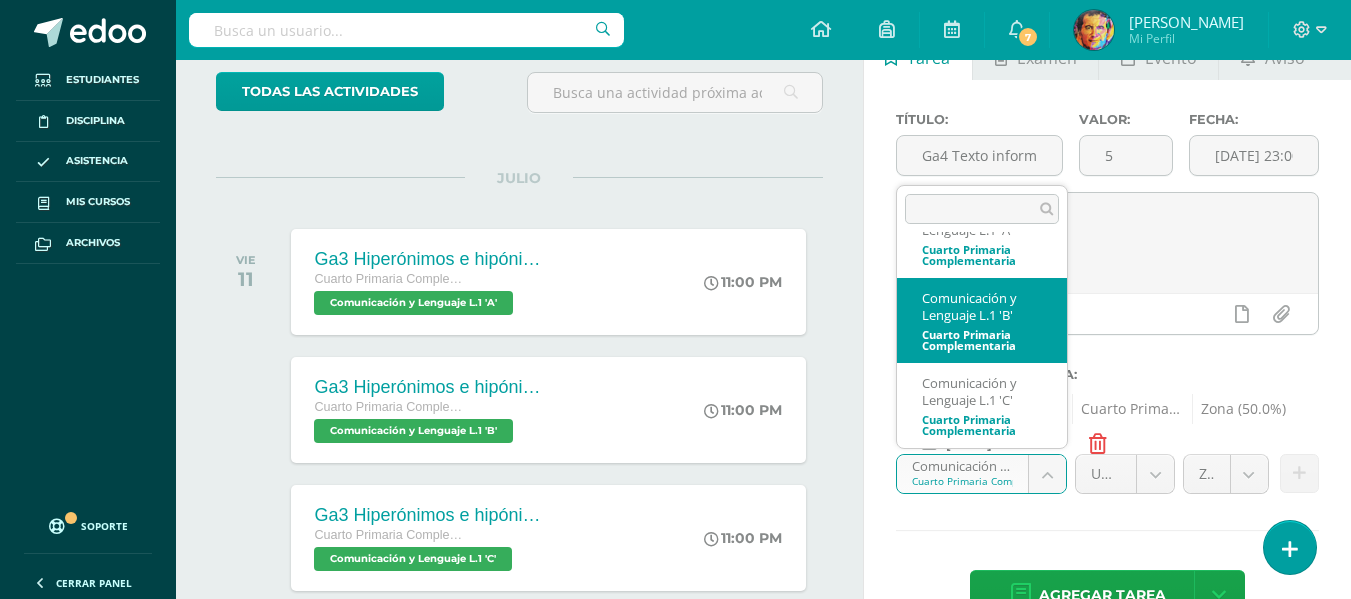 select on "154916" 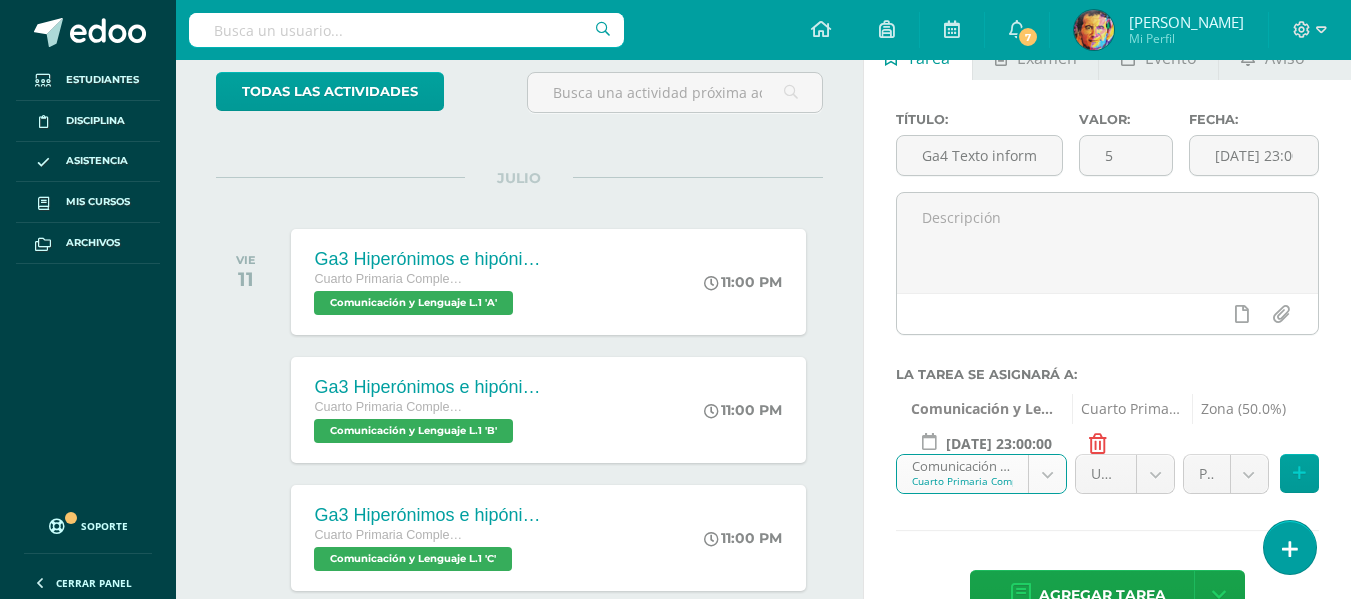 click on "Tarea asignada exitosamente         Estudiantes Disciplina Asistencia Mis cursos Archivos Soporte
Centro de ayuda
Últimas actualizaciones
10+ Cerrar panel
Comunicación y Lenguaje L.1
Cuarto
Primaria Complementaria
"A"
Actividades Estudiantes Planificación Dosificación
Méritos y Deméritos 4to. Primaria ¨A¨
Cuarto
Primaria Complementaria
"A"
Actividades Estudiantes Planificación Dosificación
Productividad y Desarrollo
Cuarto
Primaria Complementaria
"A"
Actividades Estudiantes Planificación 7 7" at bounding box center [675, 180] 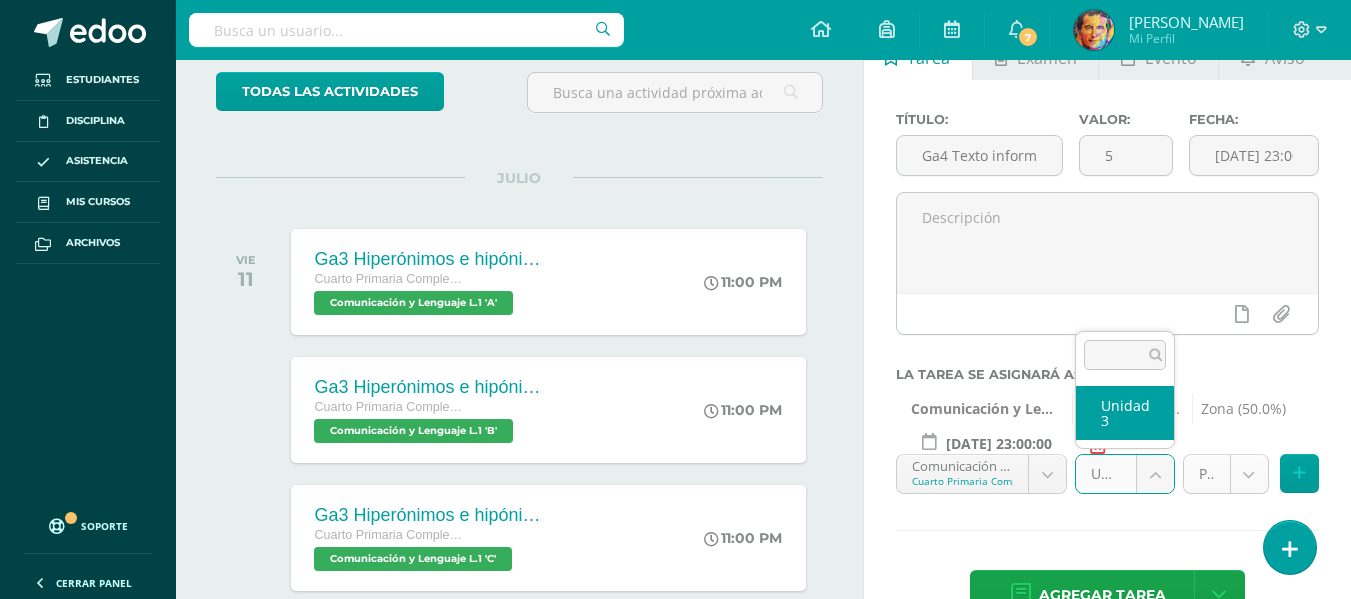 drag, startPoint x: 1129, startPoint y: 423, endPoint x: 1222, endPoint y: 463, distance: 101.23734 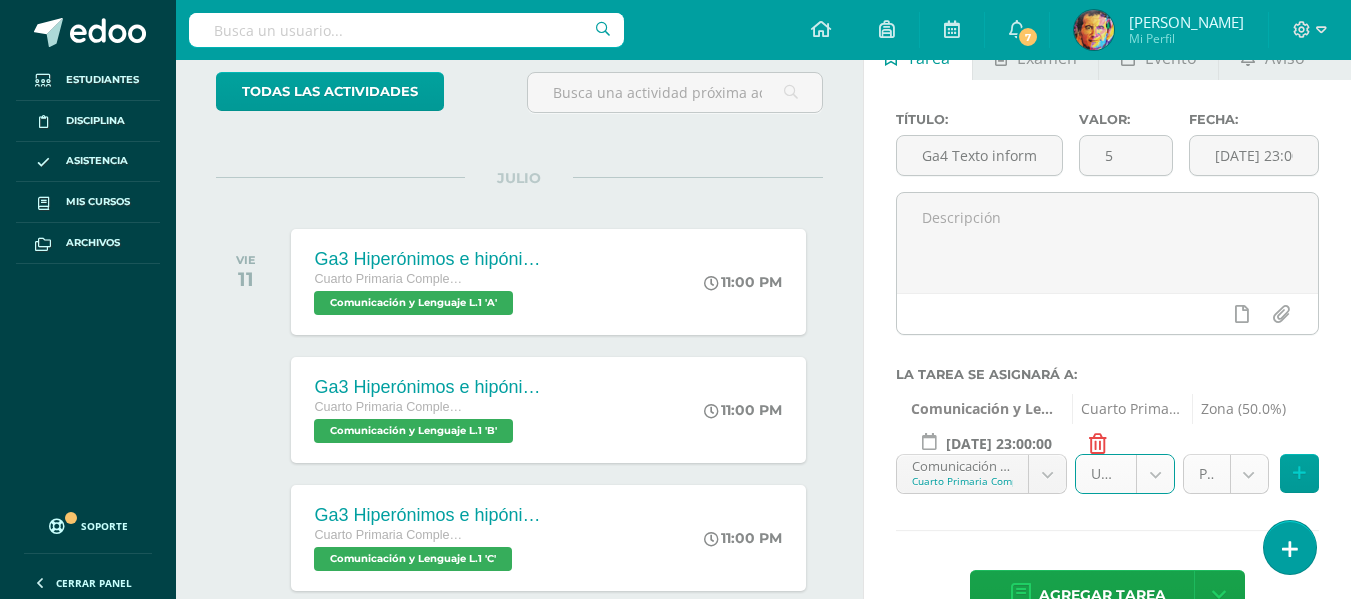 click on "Tarea asignada exitosamente         Estudiantes Disciplina Asistencia Mis cursos Archivos Soporte
Centro de ayuda
Últimas actualizaciones
10+ Cerrar panel
Comunicación y Lenguaje L.1
Cuarto
Primaria Complementaria
"A"
Actividades Estudiantes Planificación Dosificación
Méritos y Deméritos 4to. Primaria ¨A¨
Cuarto
Primaria Complementaria
"A"
Actividades Estudiantes Planificación Dosificación
Productividad y Desarrollo
Cuarto
Primaria Complementaria
"A"
Actividades Estudiantes Planificación 7 7" at bounding box center (675, 180) 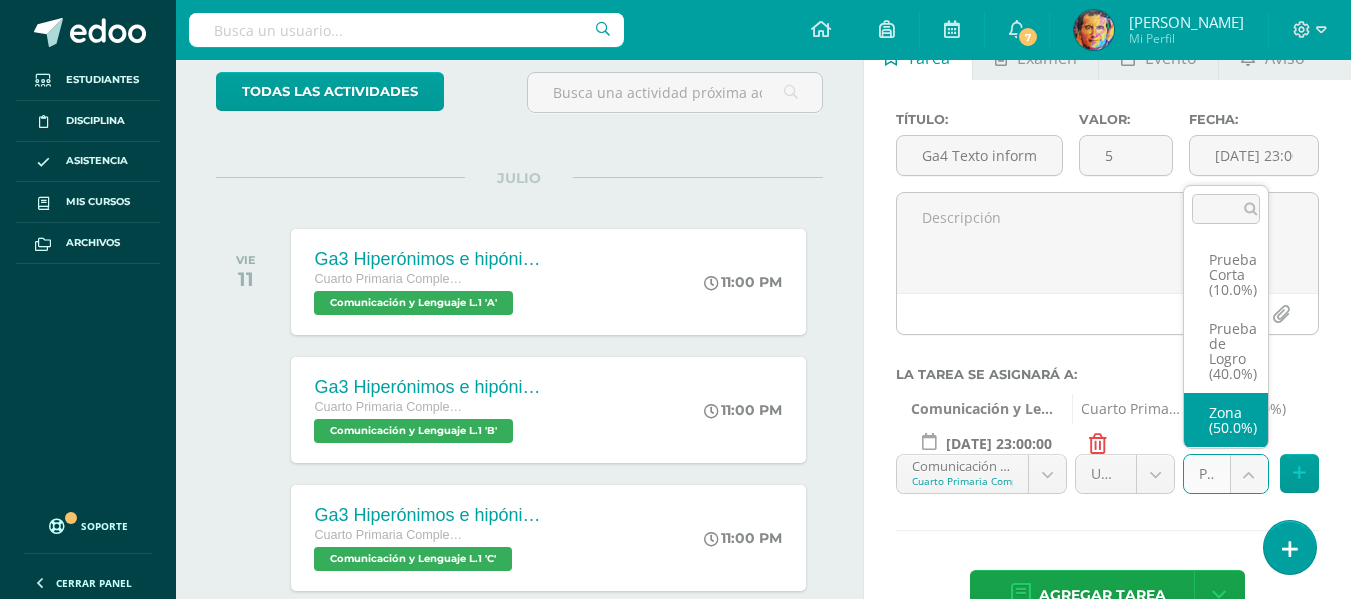 select on "154930" 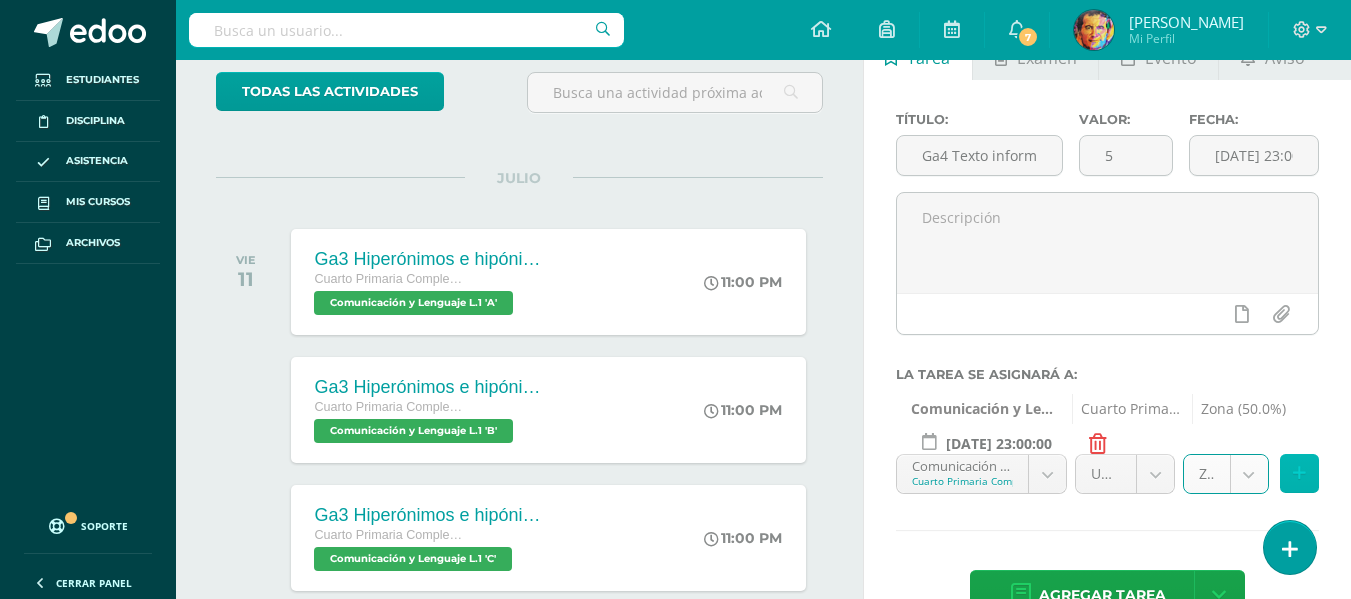 drag, startPoint x: 1307, startPoint y: 473, endPoint x: 1211, endPoint y: 478, distance: 96.13012 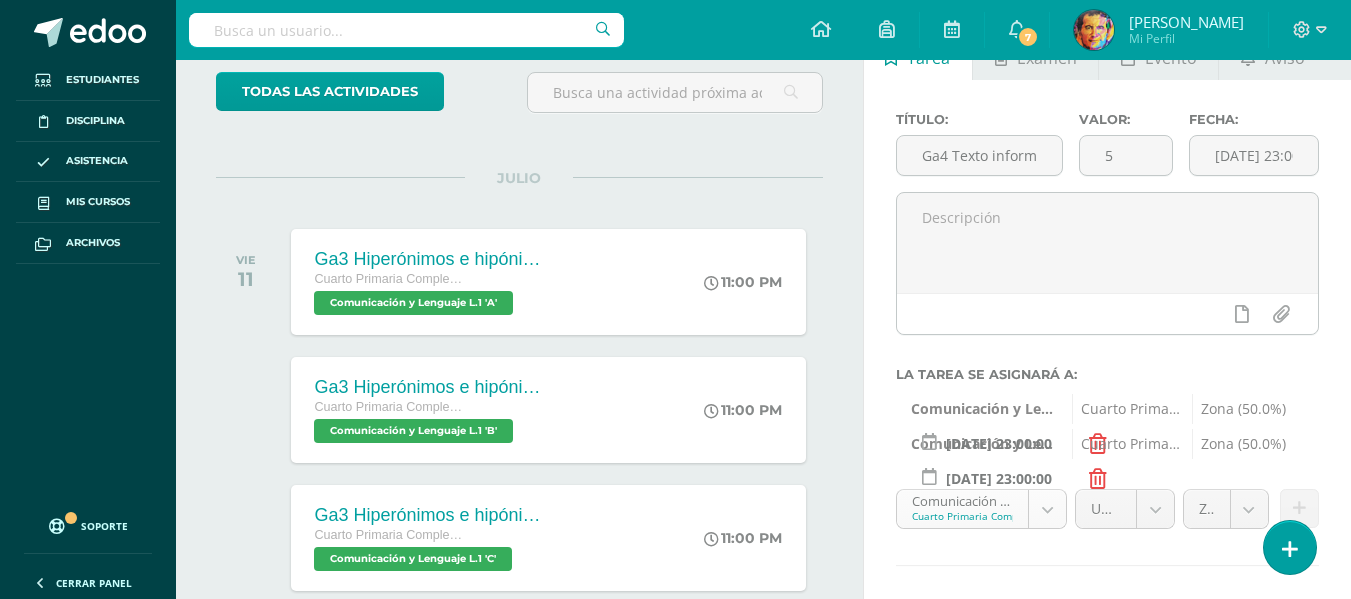 click on "Tarea asignada exitosamente         Estudiantes Disciplina Asistencia Mis cursos Archivos Soporte
Centro de ayuda
Últimas actualizaciones
10+ Cerrar panel
Comunicación y Lenguaje L.1
Cuarto
Primaria Complementaria
"A"
Actividades Estudiantes Planificación Dosificación
Méritos y Deméritos 4to. Primaria ¨A¨
Cuarto
Primaria Complementaria
"A"
Actividades Estudiantes Planificación Dosificación
Productividad y Desarrollo
Cuarto
Primaria Complementaria
"A"
Actividades Estudiantes Planificación 7 7" at bounding box center [675, 180] 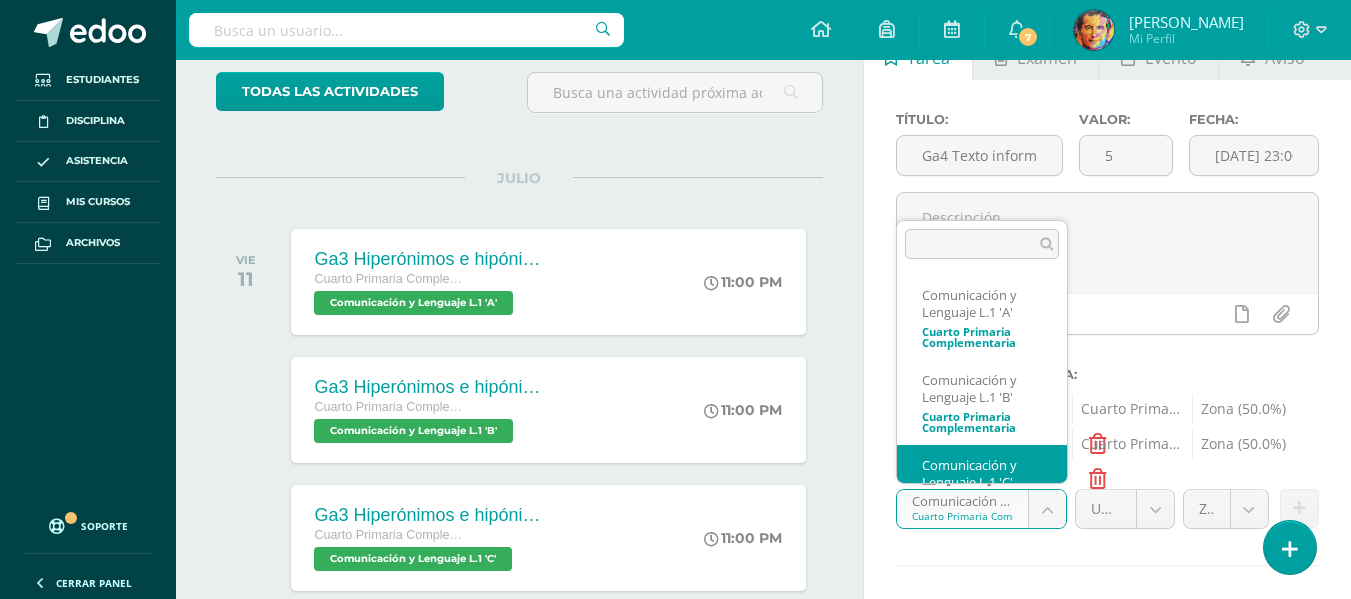 scroll, scrollTop: 47, scrollLeft: 0, axis: vertical 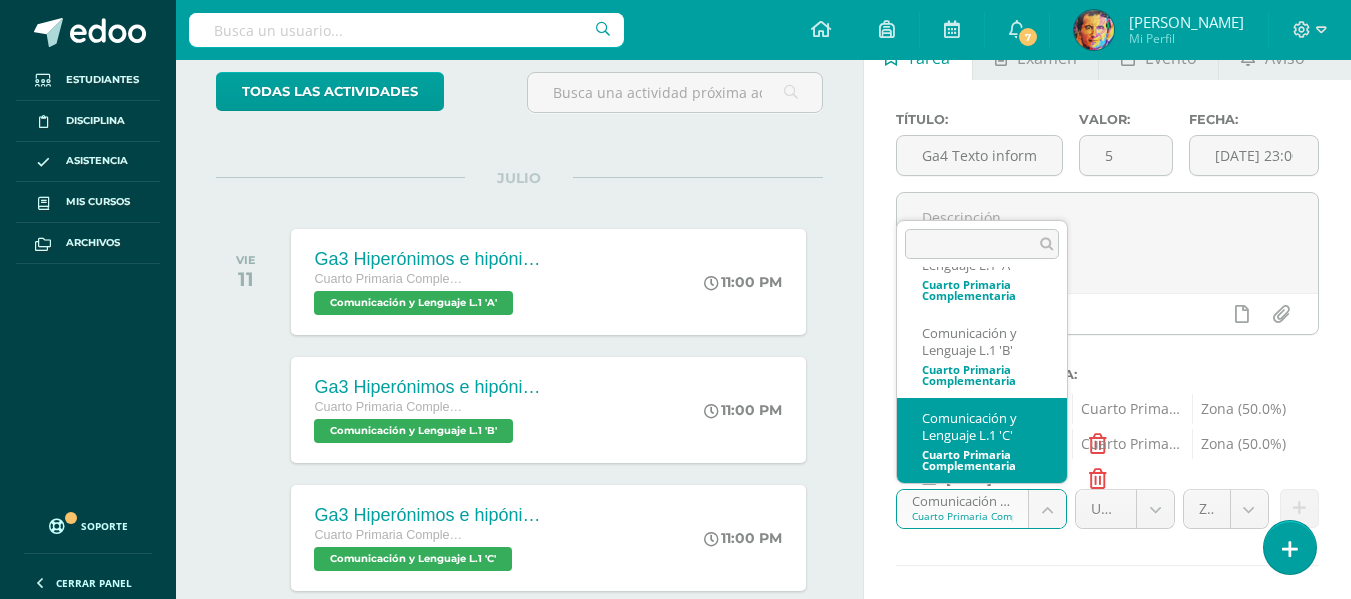 select on "154616" 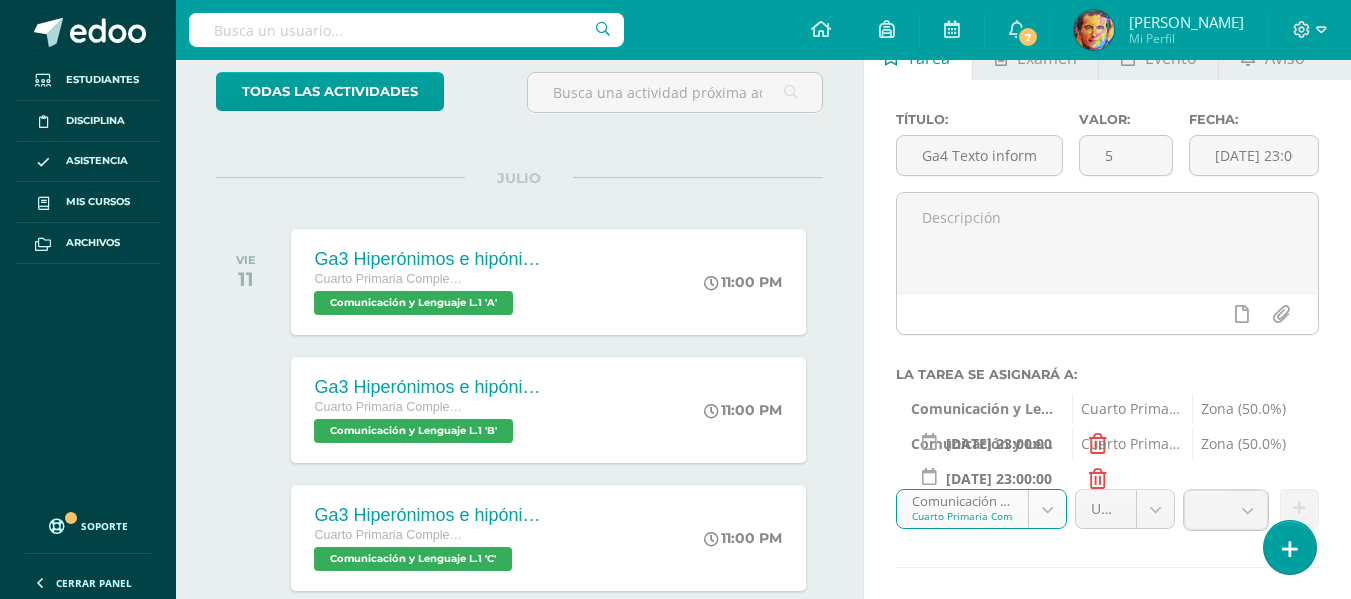 click on "Tarea asignada exitosamente         Estudiantes Disciplina Asistencia Mis cursos Archivos Soporte
Centro de ayuda
Últimas actualizaciones
10+ Cerrar panel
Comunicación y Lenguaje L.1
Cuarto
Primaria Complementaria
"A"
Actividades Estudiantes Planificación Dosificación
Méritos y Deméritos 4to. Primaria ¨A¨
Cuarto
Primaria Complementaria
"A"
Actividades Estudiantes Planificación Dosificación
Productividad y Desarrollo
Cuarto
Primaria Complementaria
"A"
Actividades Estudiantes Planificación 7 7" at bounding box center (675, 180) 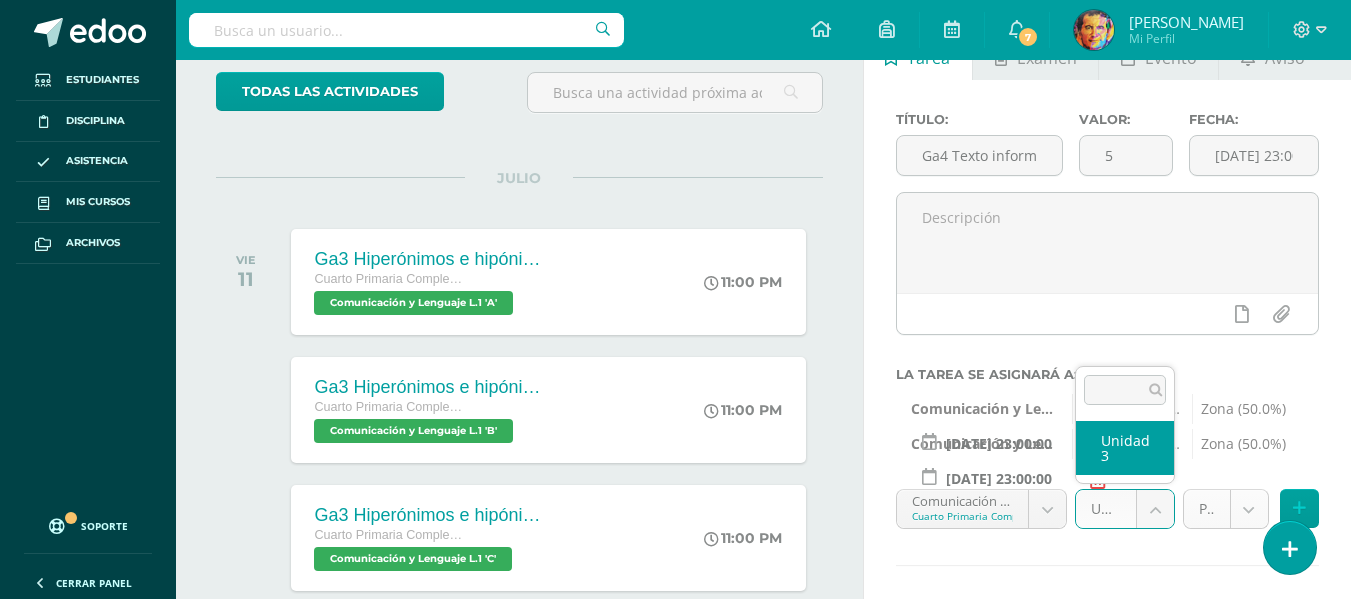select on "154627" 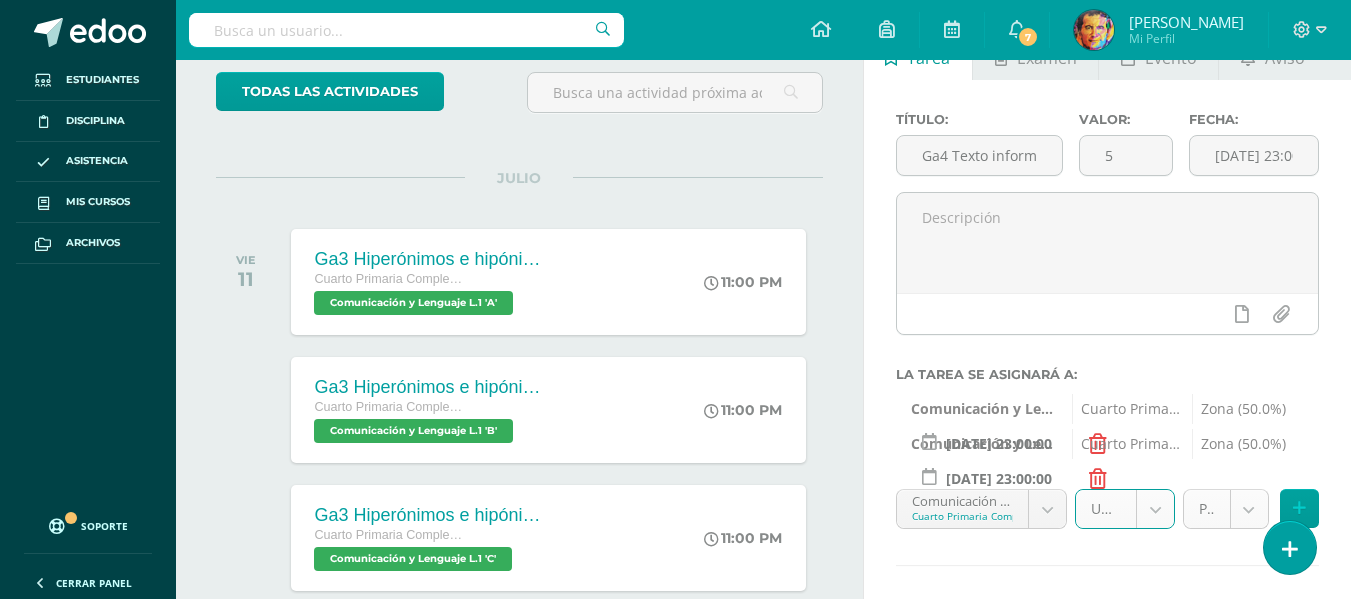 click on "Tarea asignada exitosamente         Estudiantes Disciplina Asistencia Mis cursos Archivos Soporte
Centro de ayuda
Últimas actualizaciones
10+ Cerrar panel
Comunicación y Lenguaje L.1
Cuarto
Primaria Complementaria
"A"
Actividades Estudiantes Planificación Dosificación
Méritos y Deméritos 4to. Primaria ¨A¨
Cuarto
Primaria Complementaria
"A"
Actividades Estudiantes Planificación Dosificación
Productividad y Desarrollo
Cuarto
Primaria Complementaria
"A"
Actividades Estudiantes Planificación 7 7" at bounding box center (675, 180) 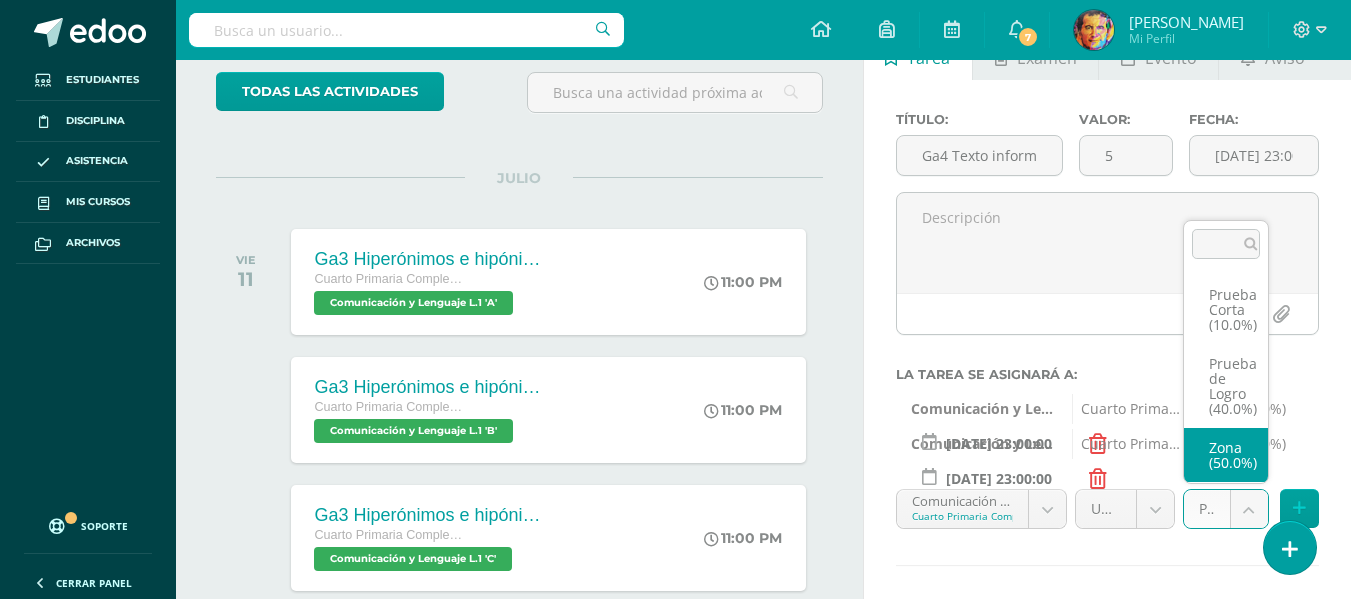 select on "154630" 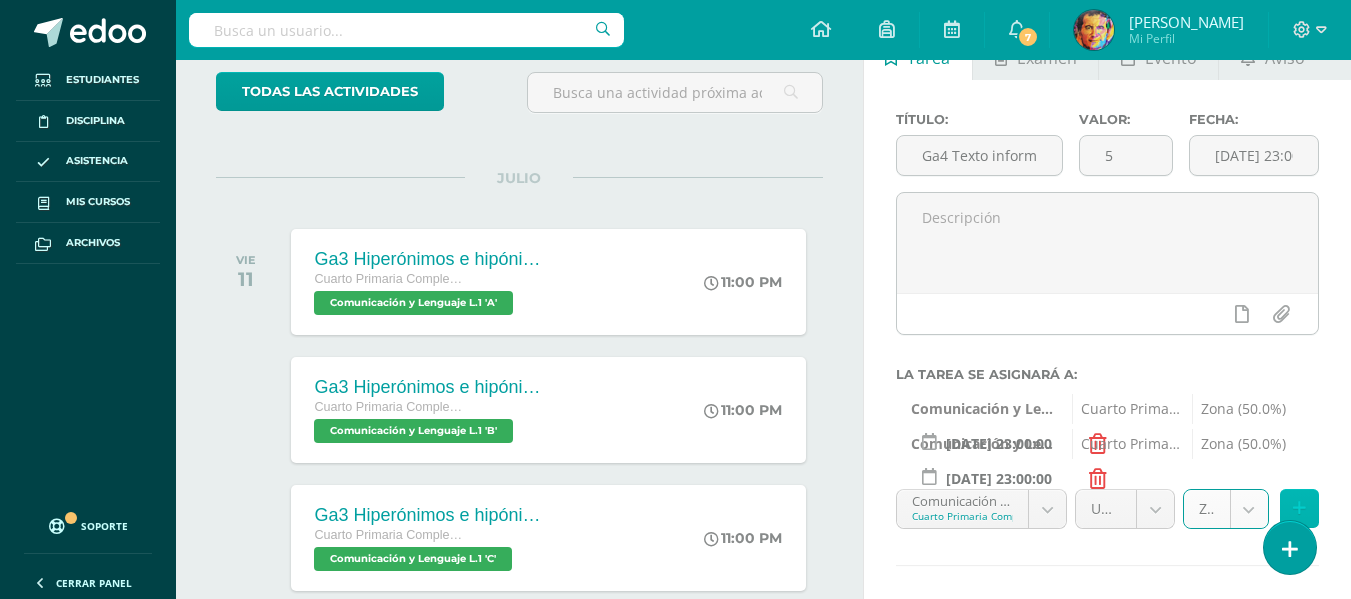 click at bounding box center (1299, 508) 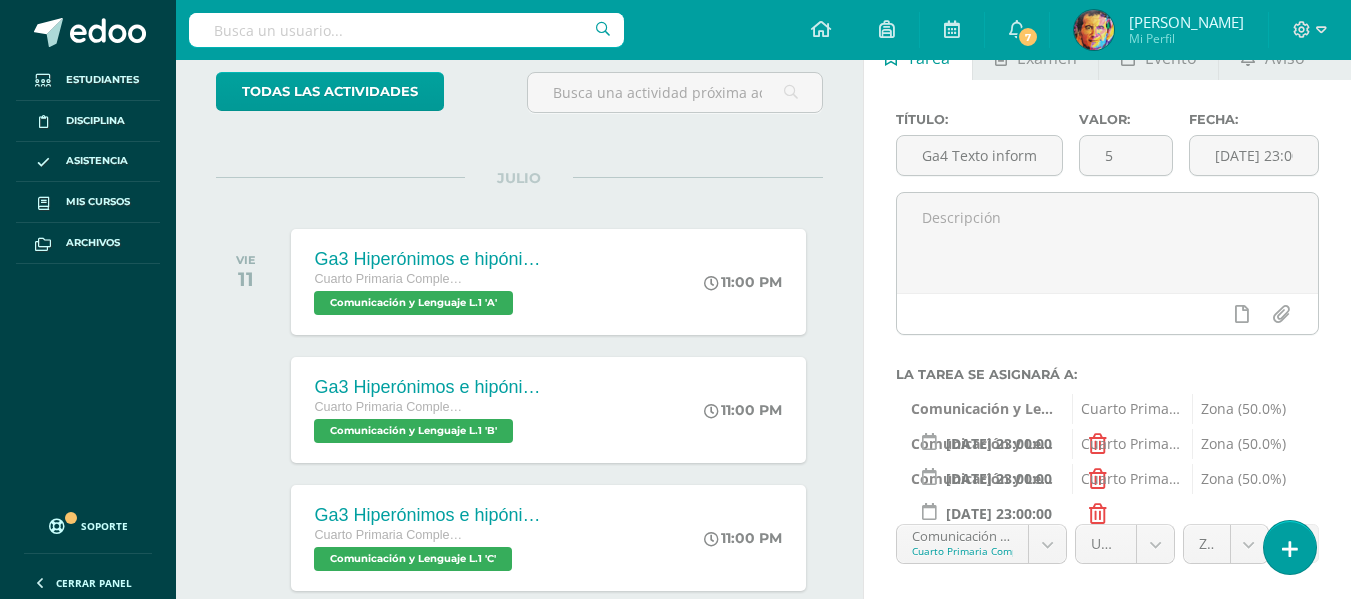 scroll, scrollTop: 219, scrollLeft: 0, axis: vertical 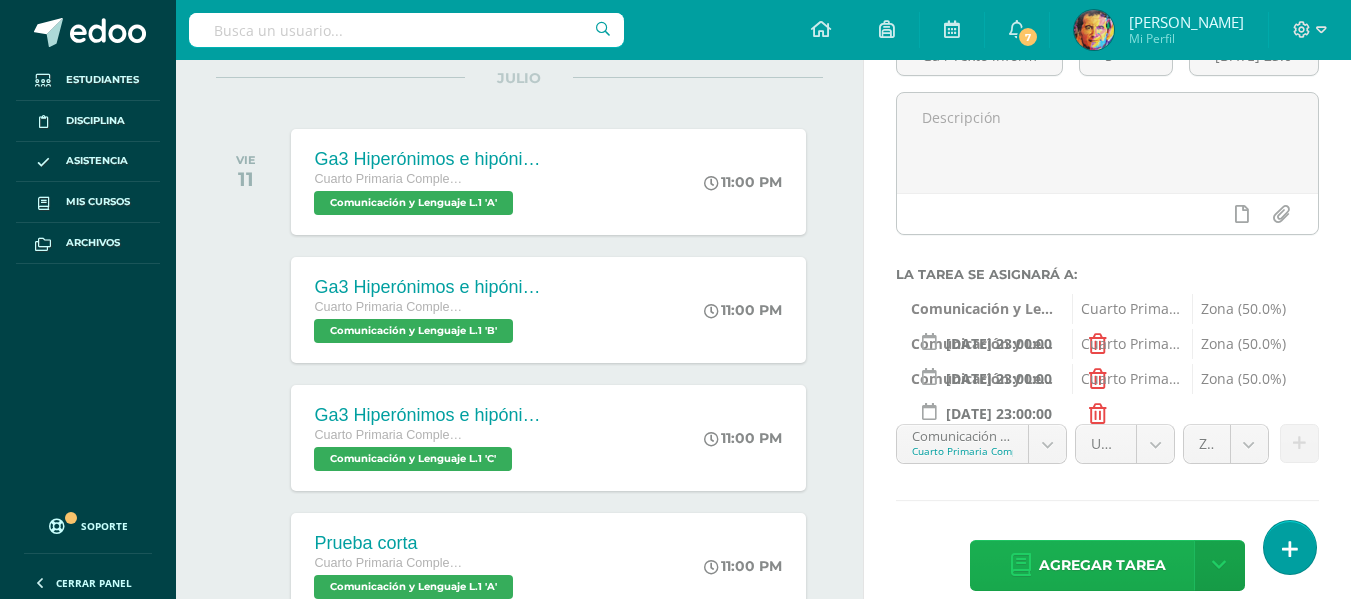 click on "Agregar tarea" at bounding box center (1102, 565) 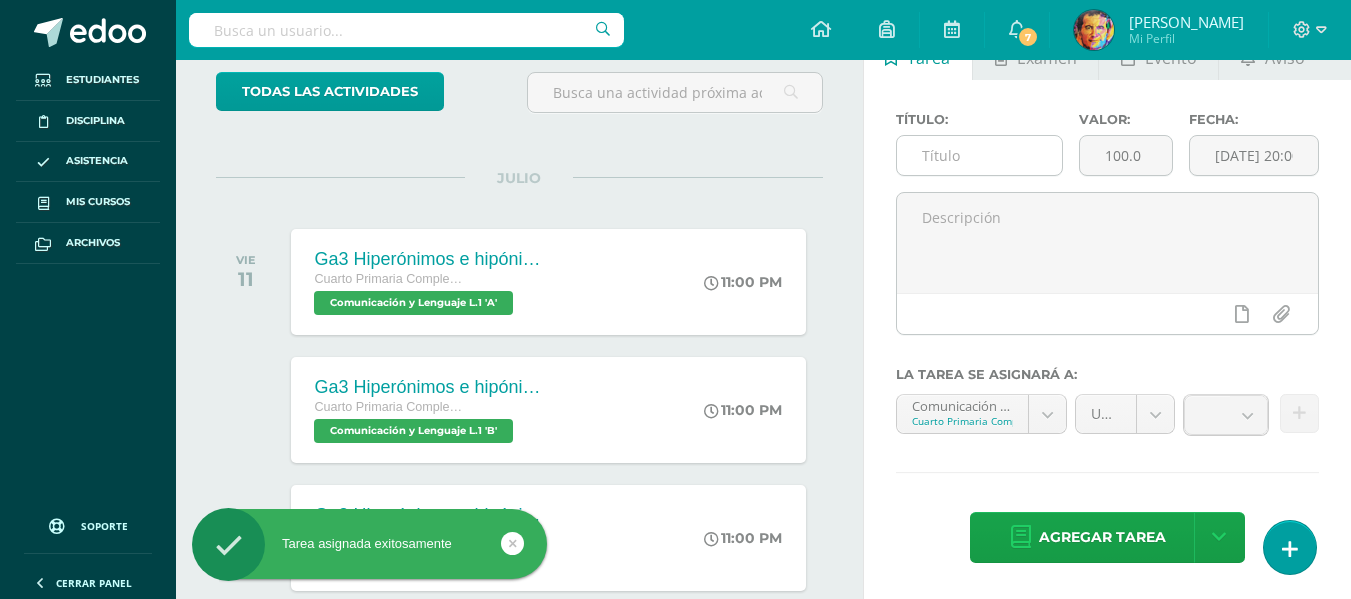 scroll, scrollTop: 0, scrollLeft: 0, axis: both 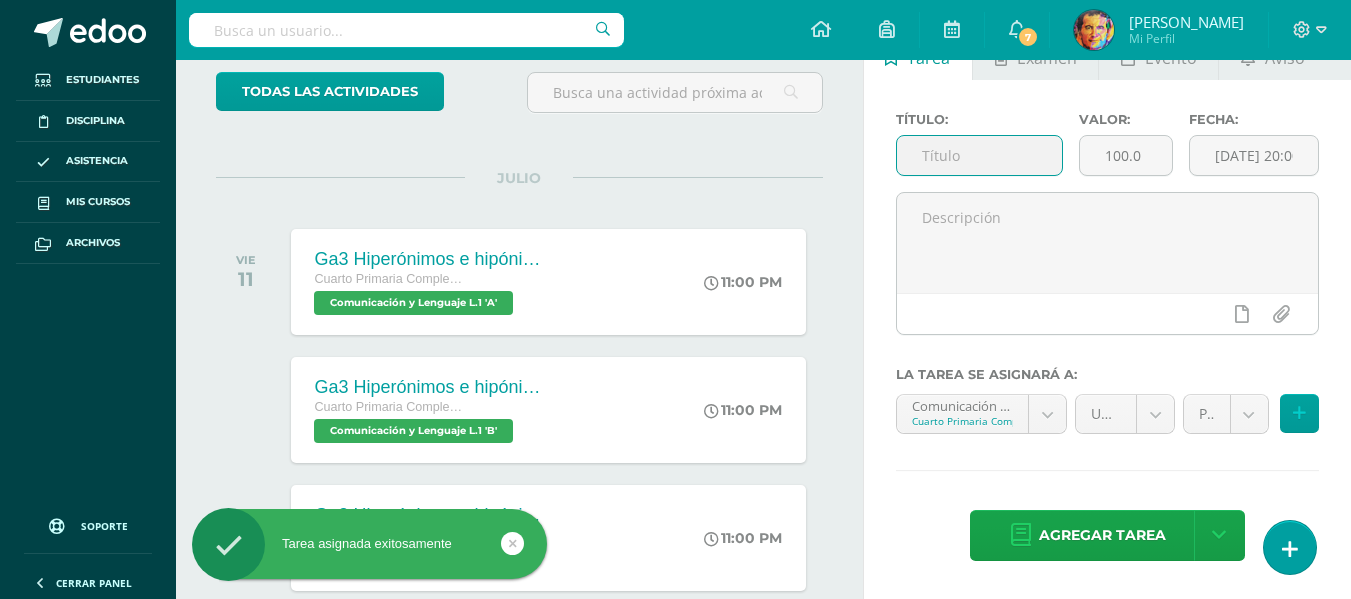 click at bounding box center (979, 155) 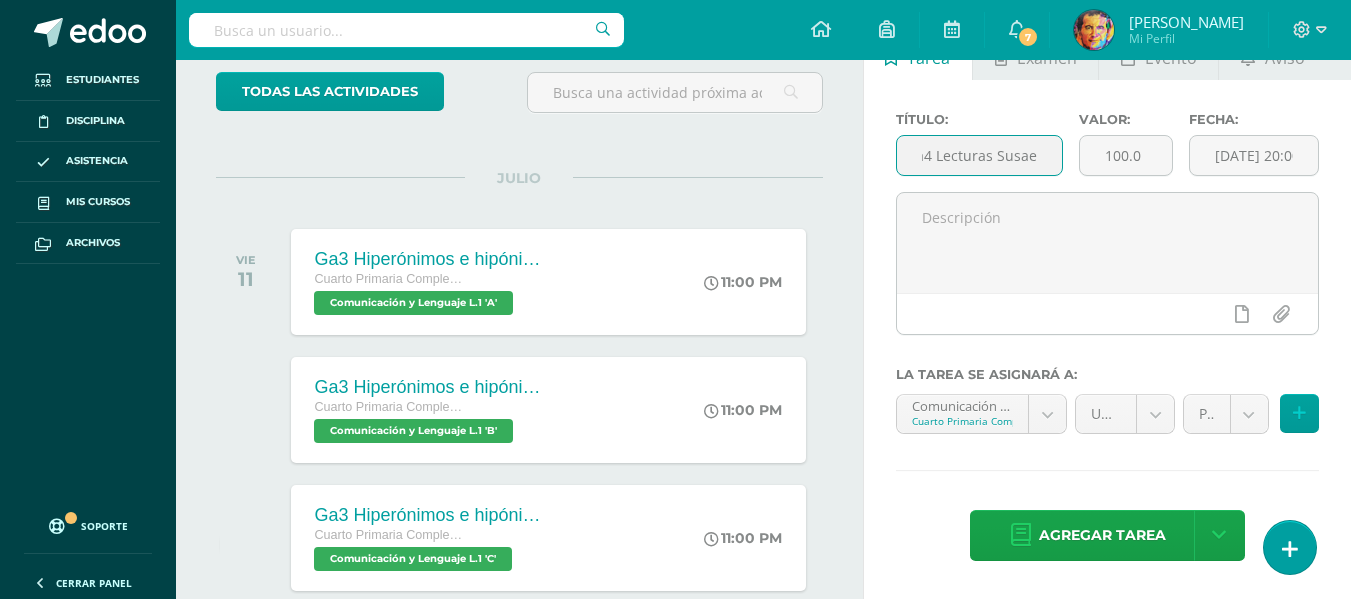 scroll, scrollTop: 0, scrollLeft: 29, axis: horizontal 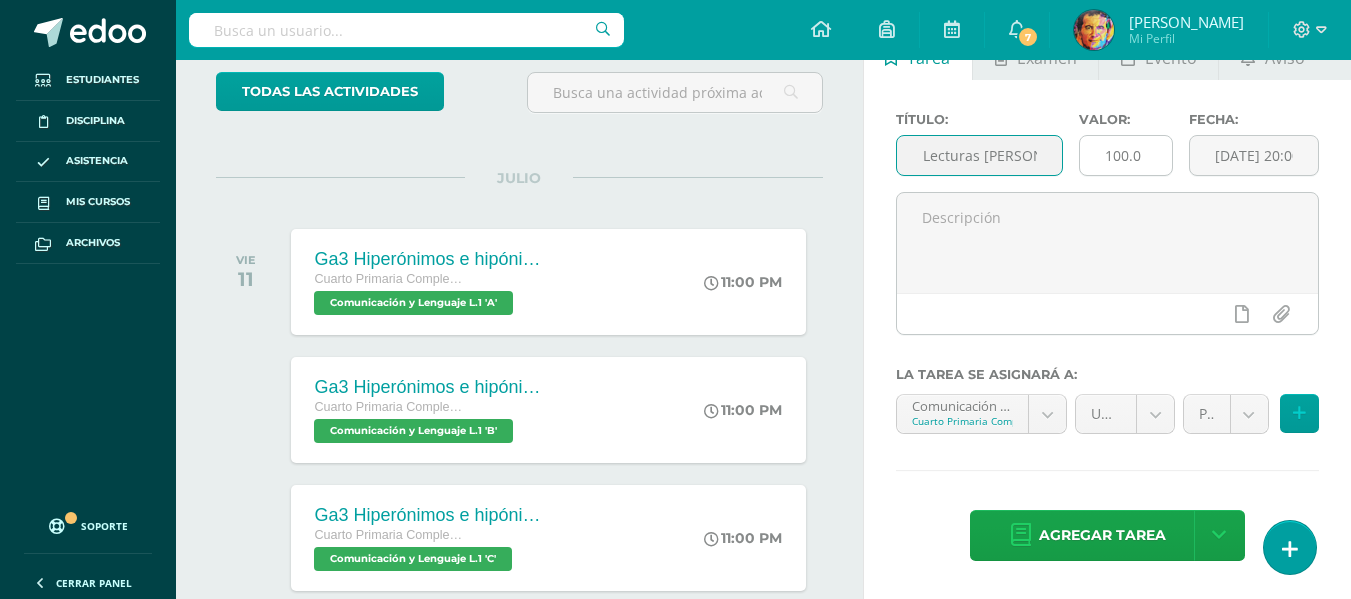 type on "Ga4 Lecturas Susaeta" 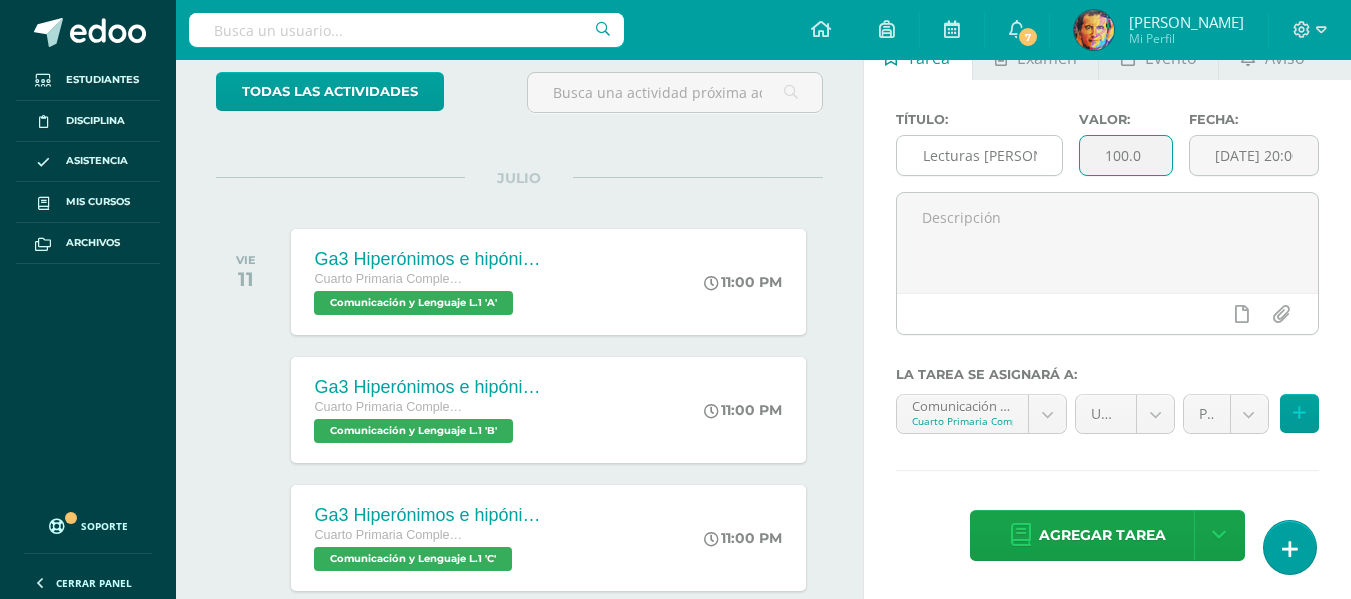 scroll, scrollTop: 0, scrollLeft: 0, axis: both 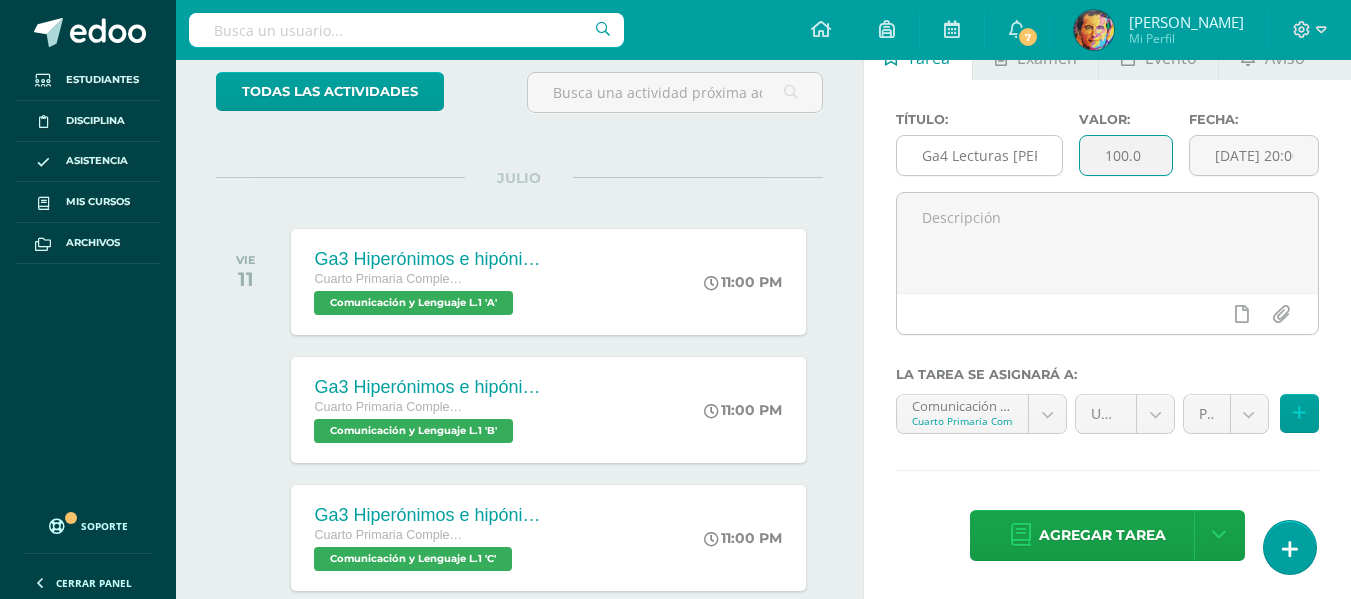 drag, startPoint x: 1151, startPoint y: 149, endPoint x: 1033, endPoint y: 148, distance: 118.004234 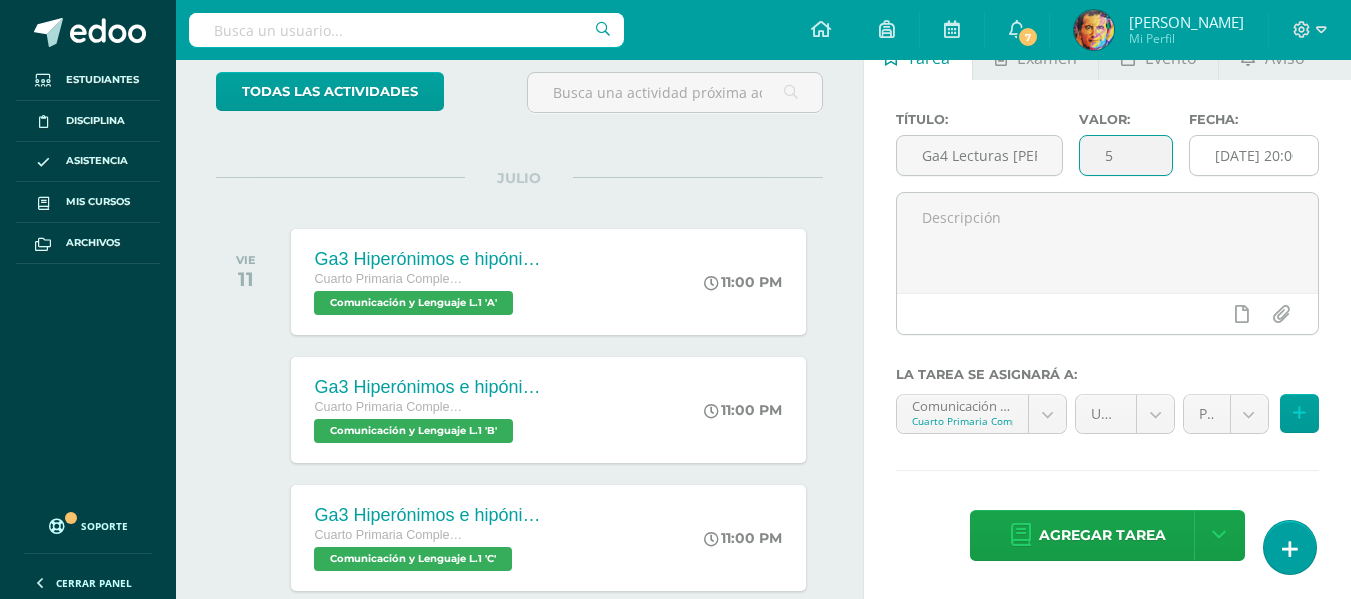 type on "5" 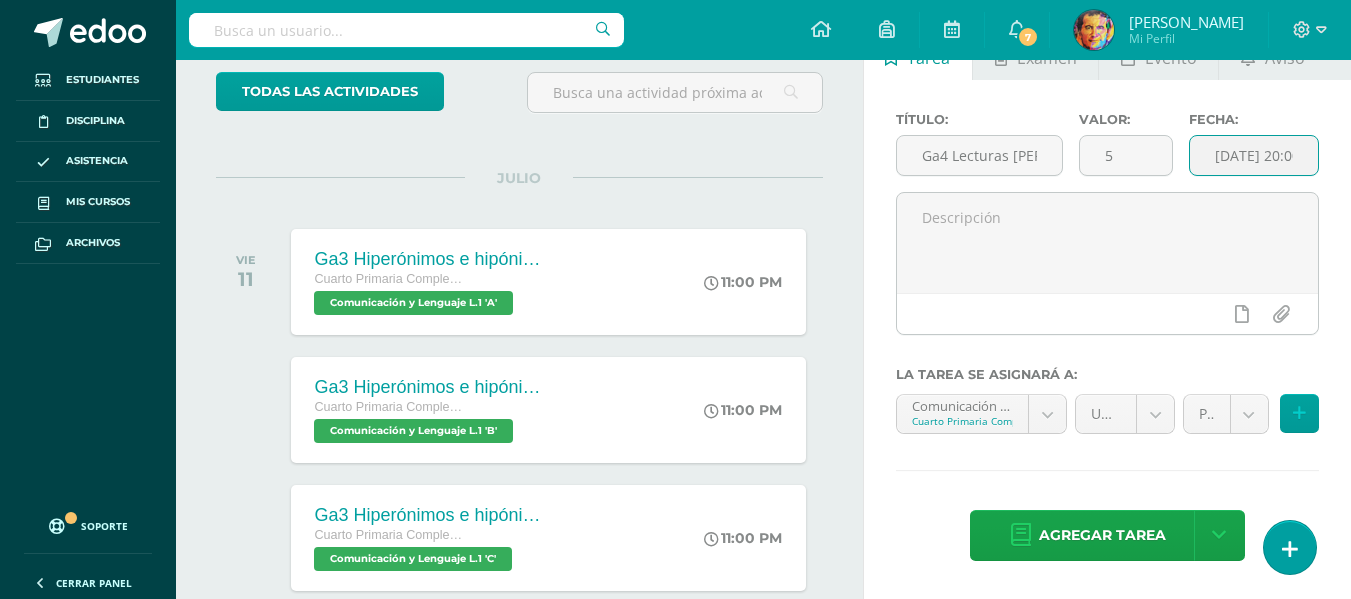 click on "[DATE] 20:00:00" at bounding box center [1254, 155] 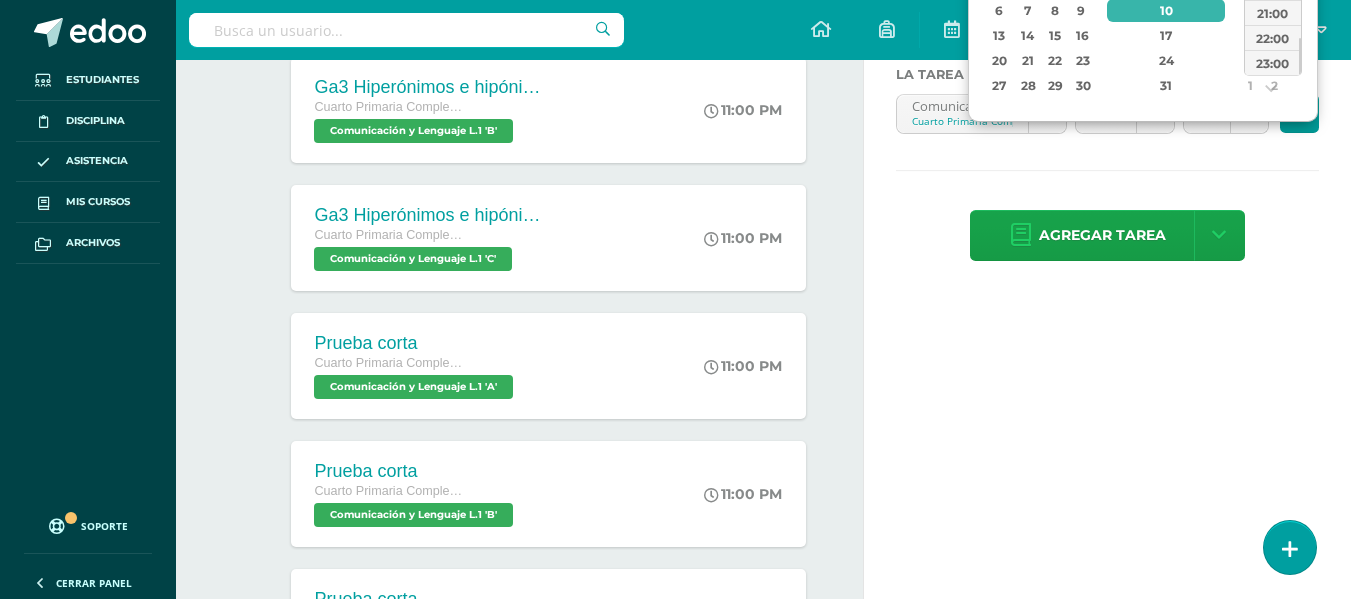 scroll, scrollTop: 19, scrollLeft: 0, axis: vertical 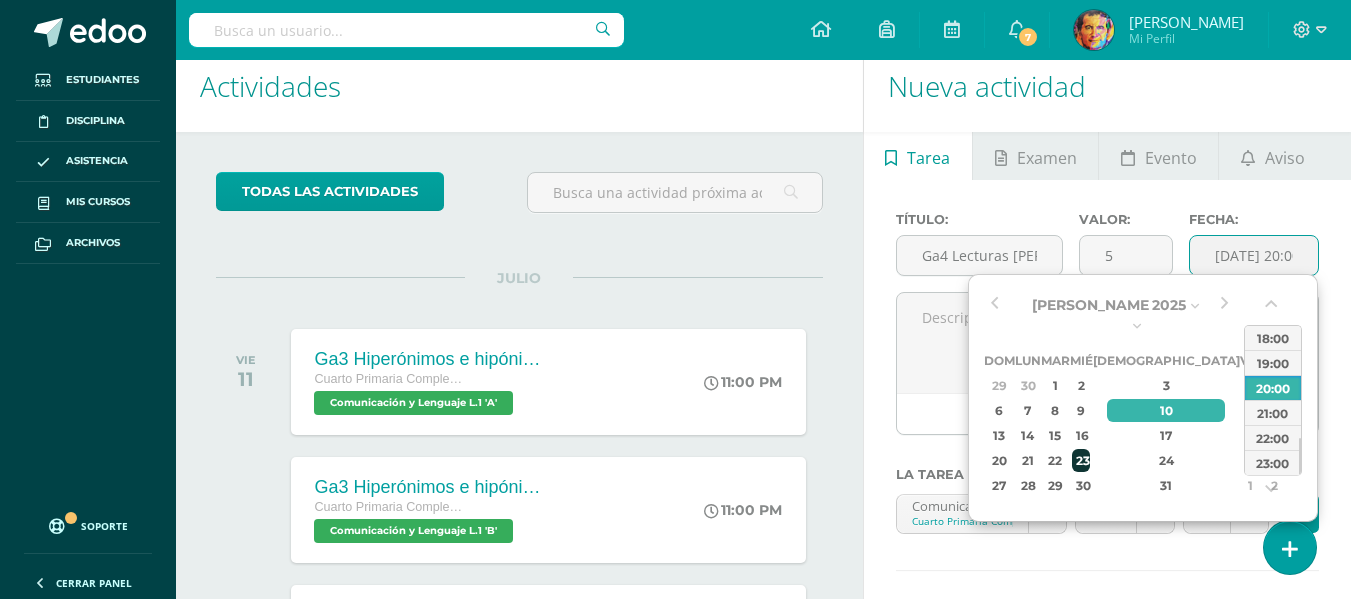 click on "23" at bounding box center (1081, 460) 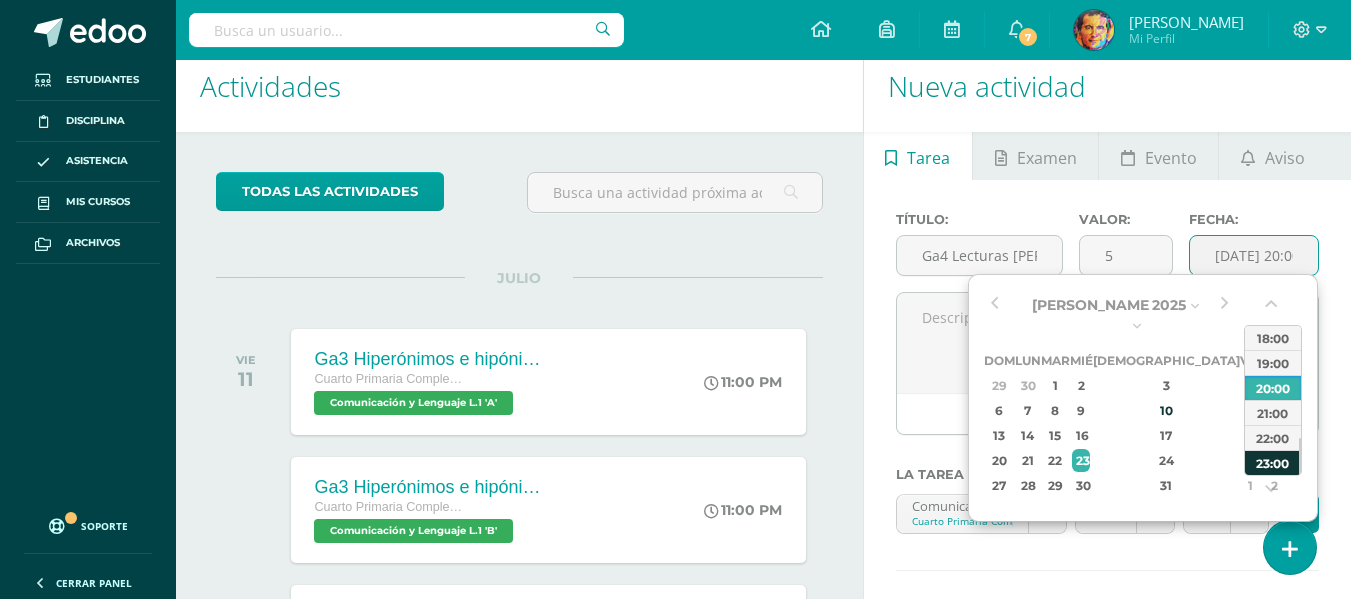 click on "23:00" at bounding box center [1273, 462] 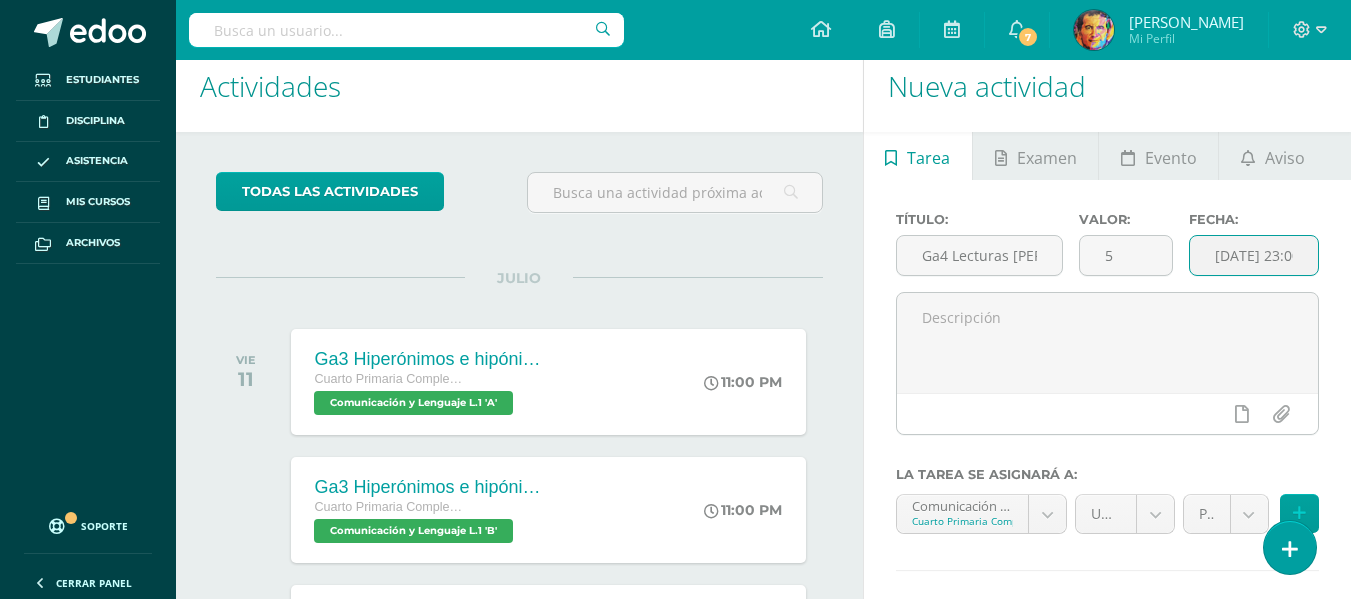 scroll, scrollTop: 119, scrollLeft: 0, axis: vertical 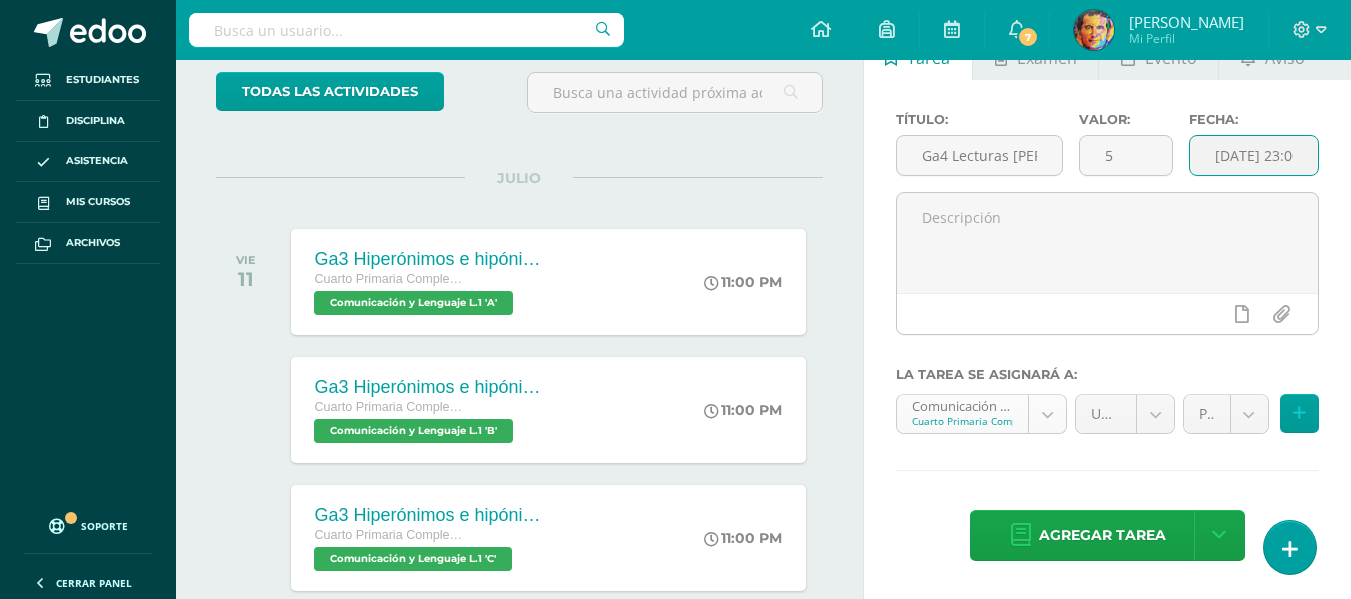 click on "Tarea asignada exitosamente         Estudiantes Disciplina Asistencia Mis cursos Archivos Soporte
Centro de ayuda
Últimas actualizaciones
10+ Cerrar panel
Comunicación y Lenguaje L.1
Cuarto
Primaria Complementaria
"A"
Actividades Estudiantes Planificación Dosificación
Méritos y Deméritos 4to. Primaria ¨A¨
Cuarto
Primaria Complementaria
"A"
Actividades Estudiantes Planificación Dosificación
Productividad y Desarrollo
Cuarto
Primaria Complementaria
"A"
Actividades Estudiantes Planificación 7 7" at bounding box center (675, 180) 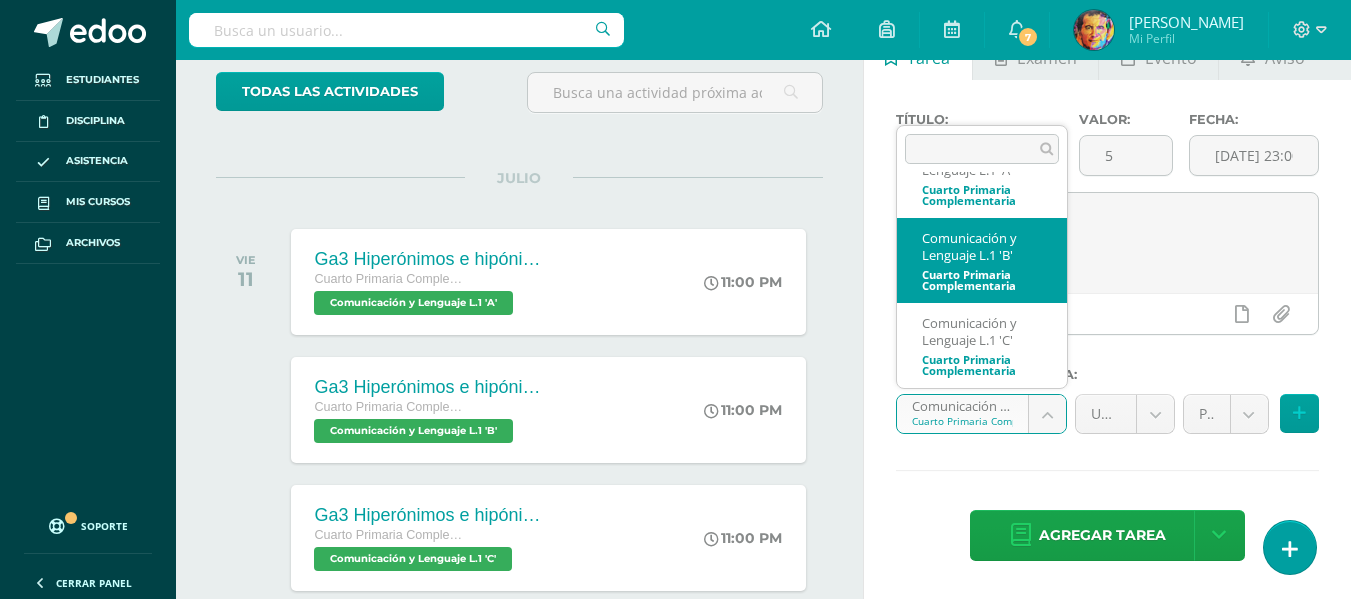 scroll, scrollTop: 0, scrollLeft: 0, axis: both 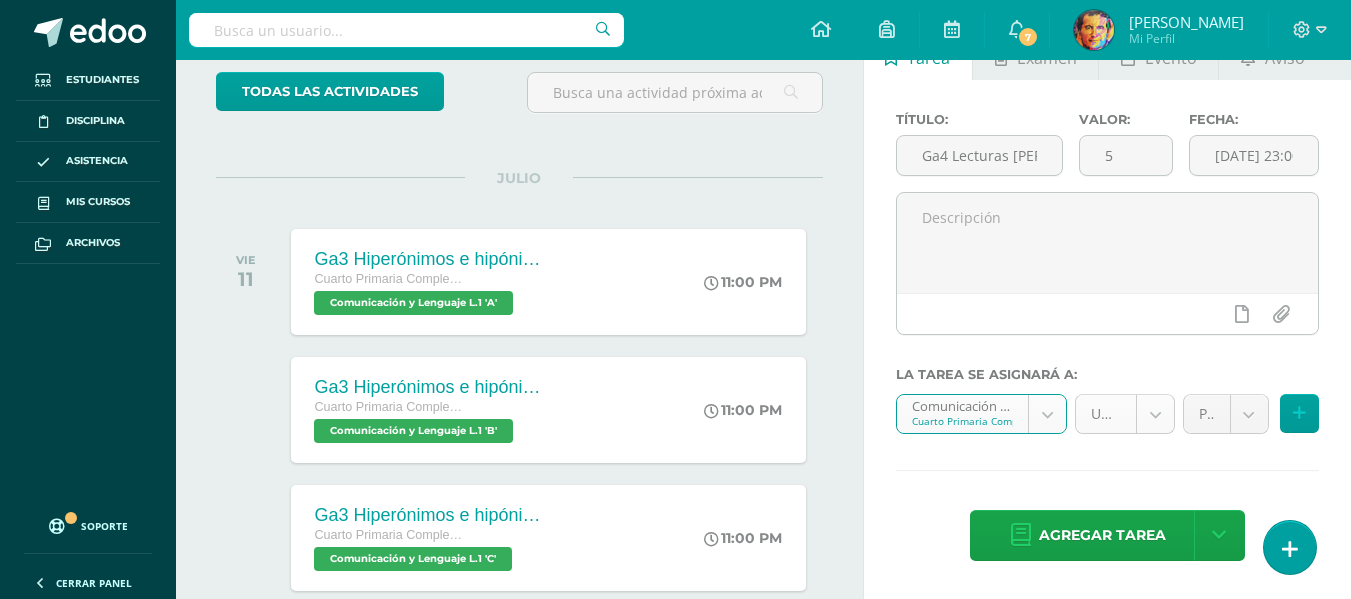 click on "Tarea asignada exitosamente         Estudiantes Disciplina Asistencia Mis cursos Archivos Soporte
Centro de ayuda
Últimas actualizaciones
10+ Cerrar panel
Comunicación y Lenguaje L.1
Cuarto
Primaria Complementaria
"A"
Actividades Estudiantes Planificación Dosificación
Méritos y Deméritos 4to. Primaria ¨A¨
Cuarto
Primaria Complementaria
"A"
Actividades Estudiantes Planificación Dosificación
Productividad y Desarrollo
Cuarto
Primaria Complementaria
"A"
Actividades Estudiantes Planificación 7 7" at bounding box center (675, 180) 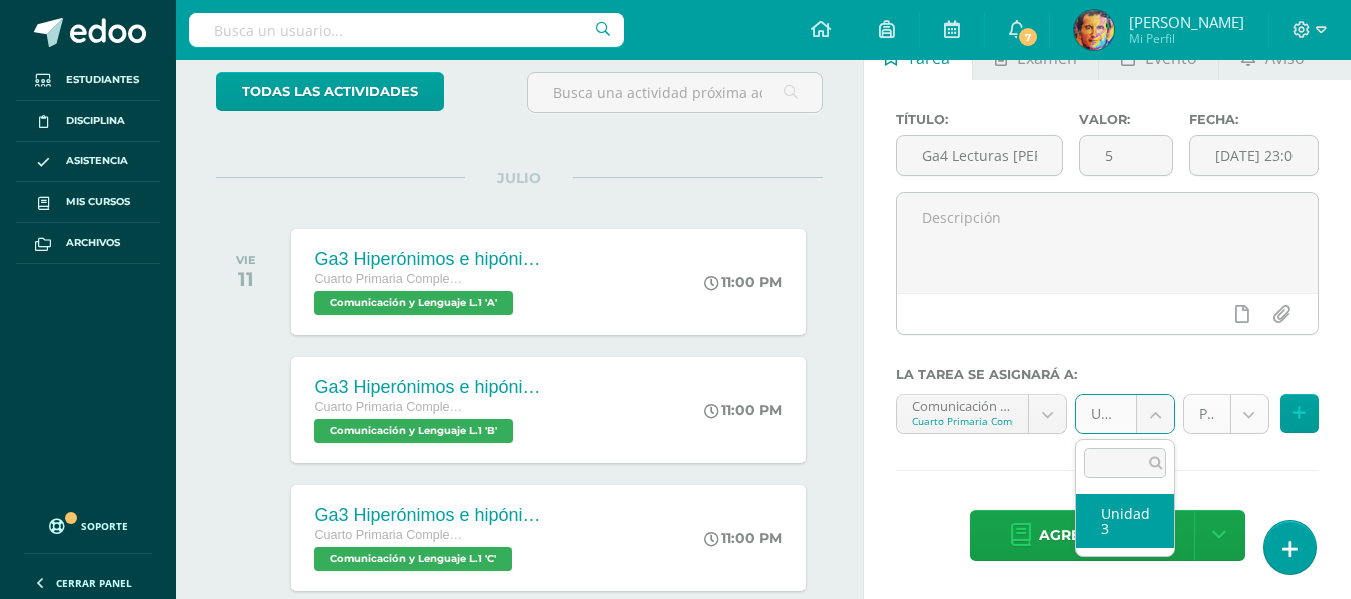 select on "154727" 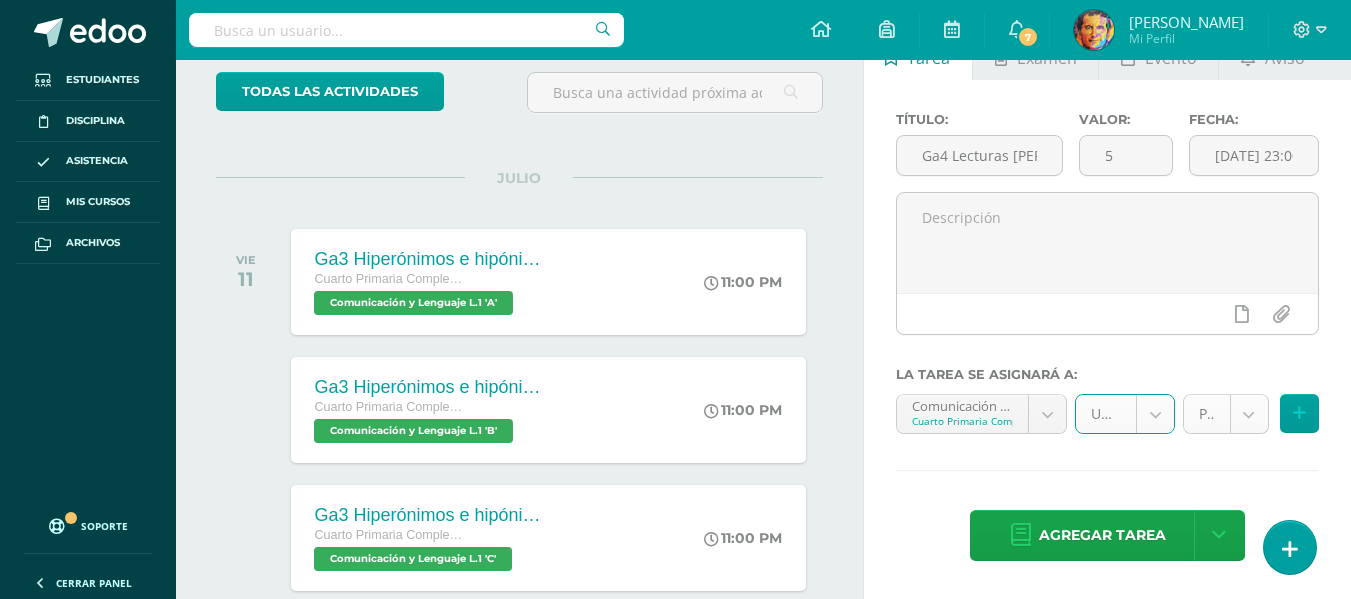 click on "Tarea asignada exitosamente         Estudiantes Disciplina Asistencia Mis cursos Archivos Soporte
Centro de ayuda
Últimas actualizaciones
10+ Cerrar panel
Comunicación y Lenguaje L.1
Cuarto
Primaria Complementaria
"A"
Actividades Estudiantes Planificación Dosificación
Méritos y Deméritos 4to. Primaria ¨A¨
Cuarto
Primaria Complementaria
"A"
Actividades Estudiantes Planificación Dosificación
Productividad y Desarrollo
Cuarto
Primaria Complementaria
"A"
Actividades Estudiantes Planificación 7 7" at bounding box center [675, 180] 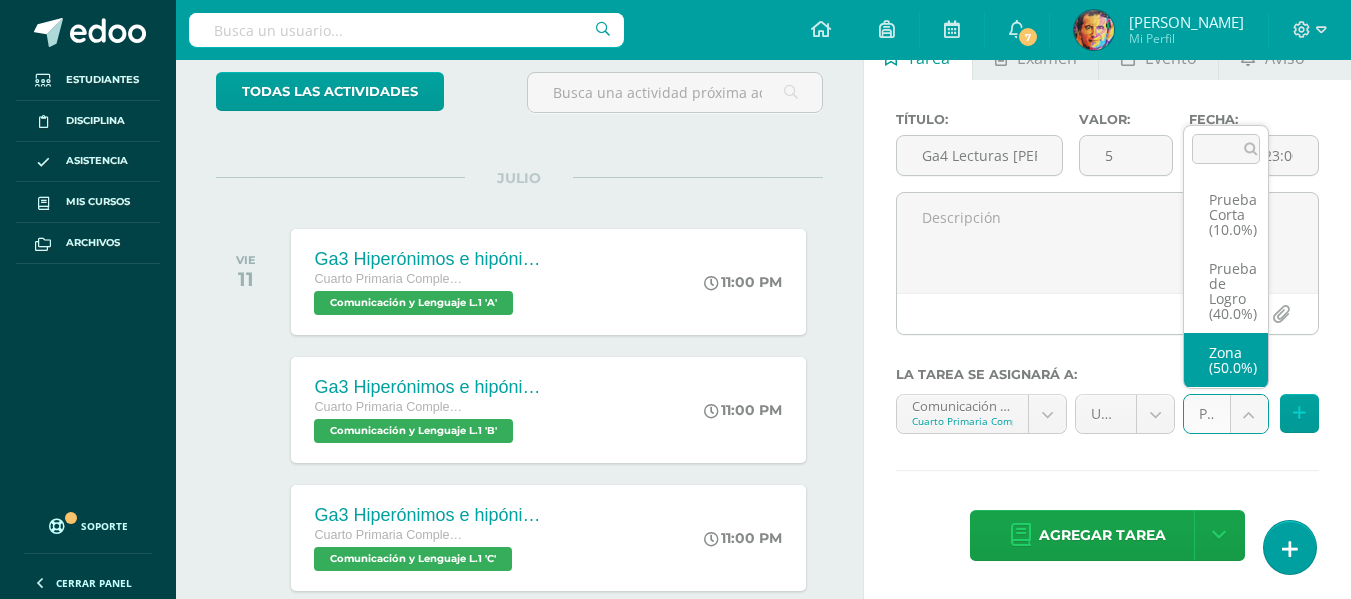 select on "154730" 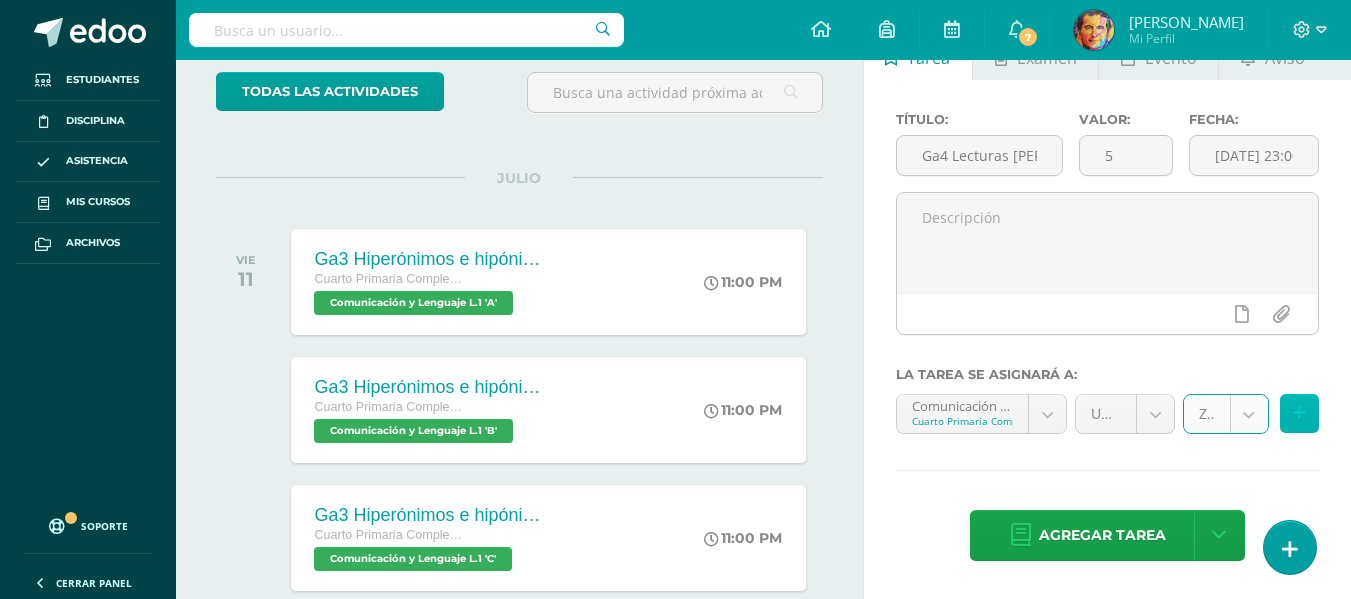 click at bounding box center [1299, 413] 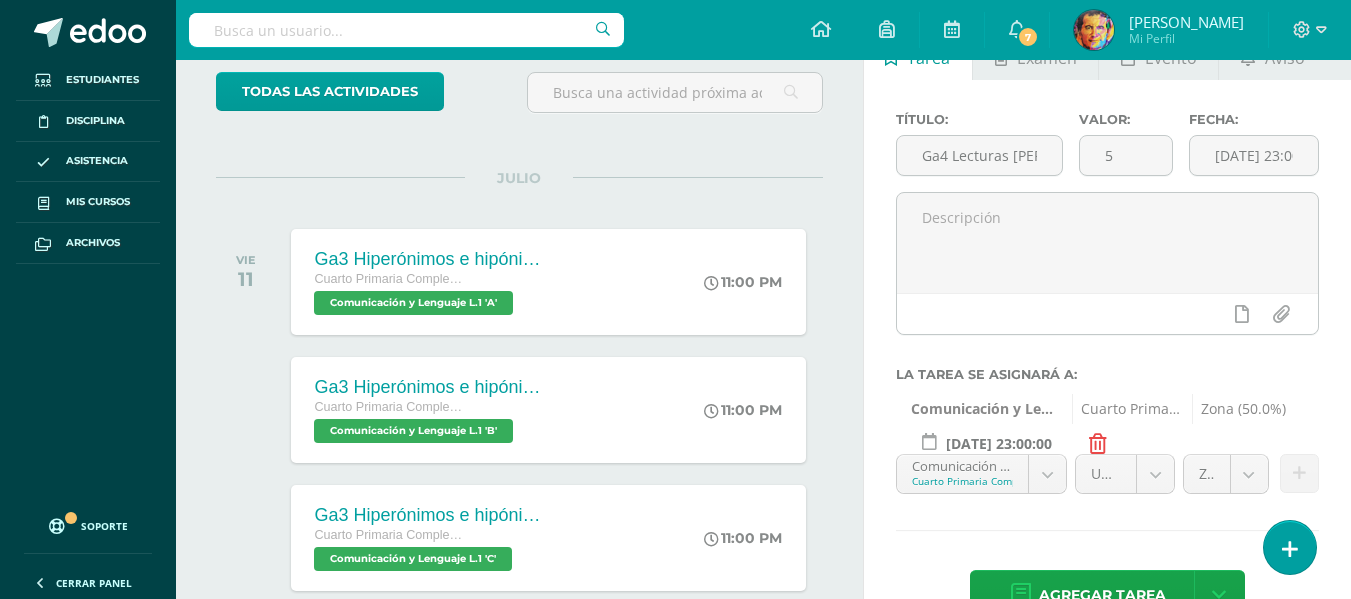 click on "Tarea asignada exitosamente         Estudiantes Disciplina Asistencia Mis cursos Archivos Soporte
Centro de ayuda
Últimas actualizaciones
10+ Cerrar panel
Comunicación y Lenguaje L.1
Cuarto
Primaria Complementaria
"A"
Actividades Estudiantes Planificación Dosificación
Méritos y Deméritos 4to. Primaria ¨A¨
Cuarto
Primaria Complementaria
"A"
Actividades Estudiantes Planificación Dosificación
Productividad y Desarrollo
Cuarto
Primaria Complementaria
"A"
Actividades Estudiantes Planificación 7 7" at bounding box center (675, 180) 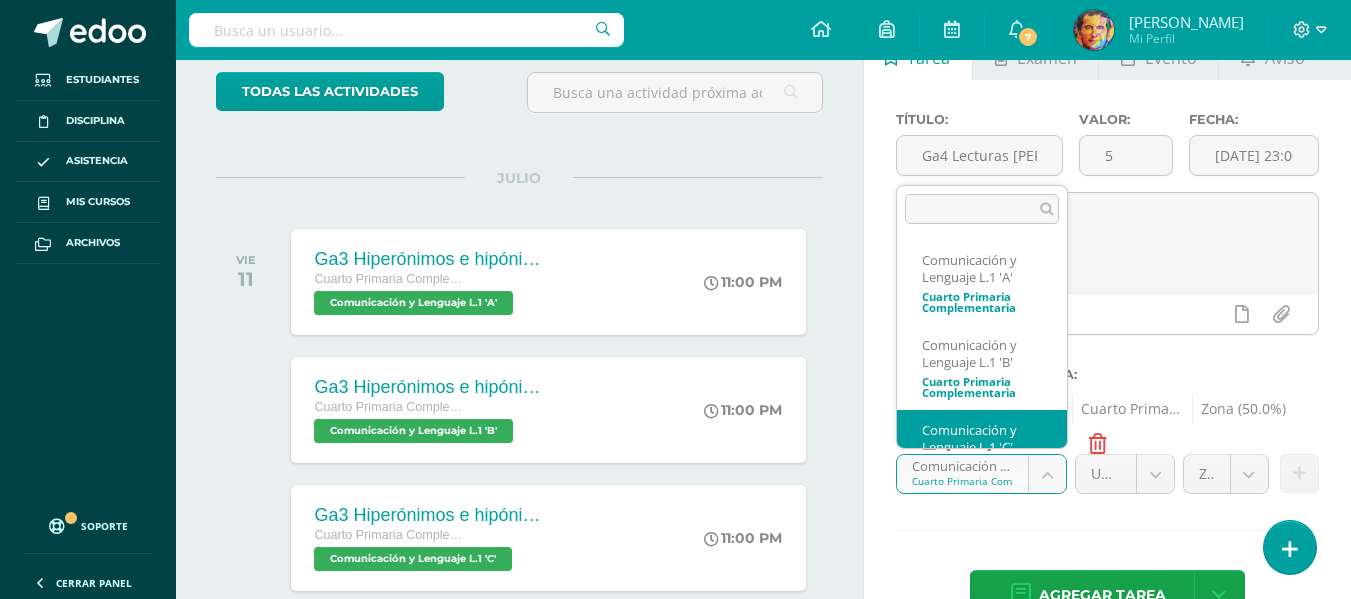 scroll, scrollTop: 47, scrollLeft: 0, axis: vertical 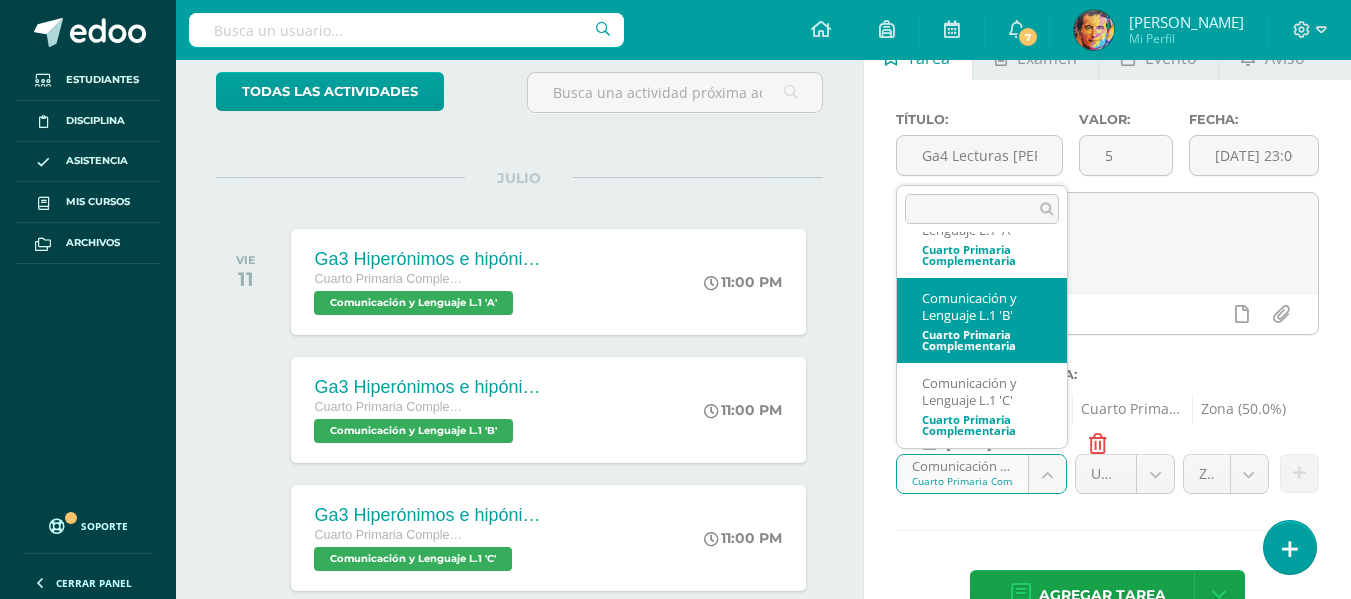 select on "154916" 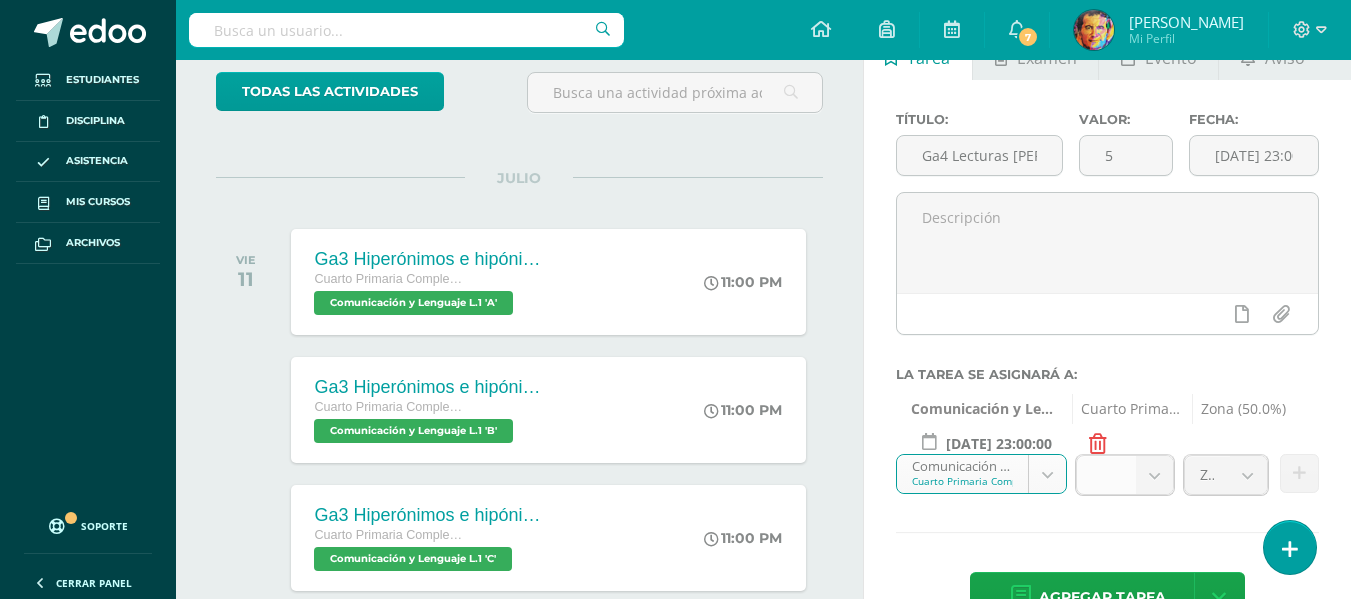 click at bounding box center (1154, 475) 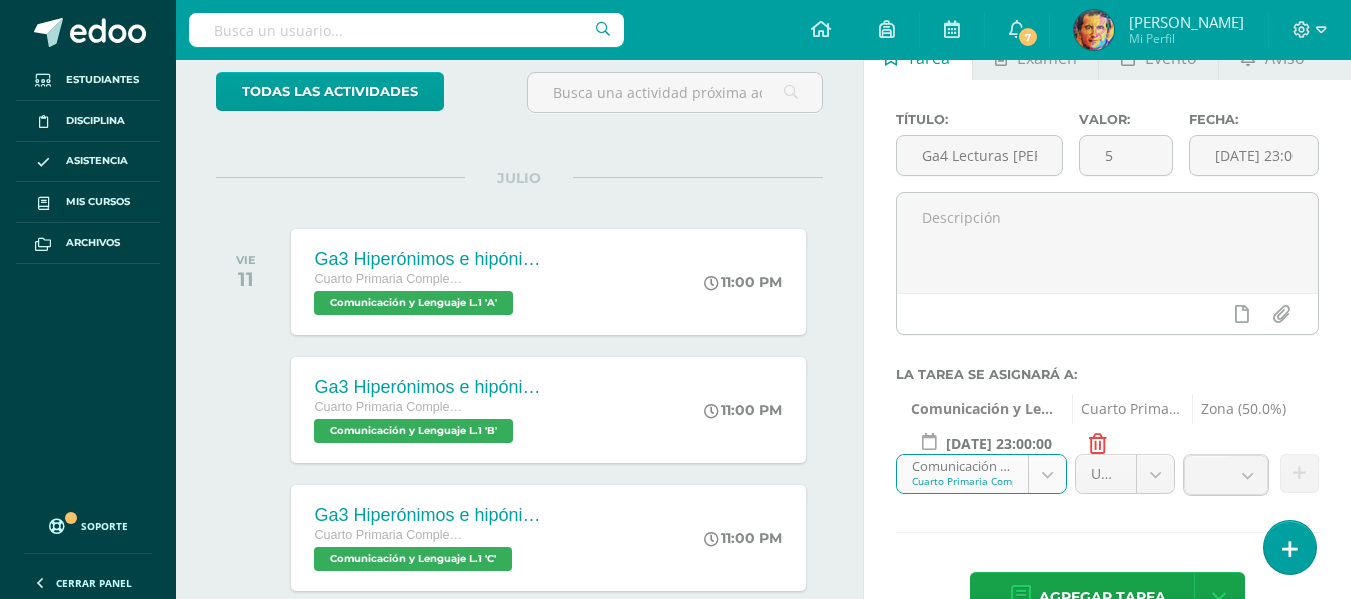 click on "Tarea asignada exitosamente         Estudiantes Disciplina Asistencia Mis cursos Archivos Soporte
Centro de ayuda
Últimas actualizaciones
10+ Cerrar panel
Comunicación y Lenguaje L.1
Cuarto
Primaria Complementaria
"A"
Actividades Estudiantes Planificación Dosificación
Méritos y Deméritos 4to. Primaria ¨A¨
Cuarto
Primaria Complementaria
"A"
Actividades Estudiantes Planificación Dosificación
Productividad y Desarrollo
Cuarto
Primaria Complementaria
"A"
Actividades Estudiantes Planificación 7 7" at bounding box center (675, 180) 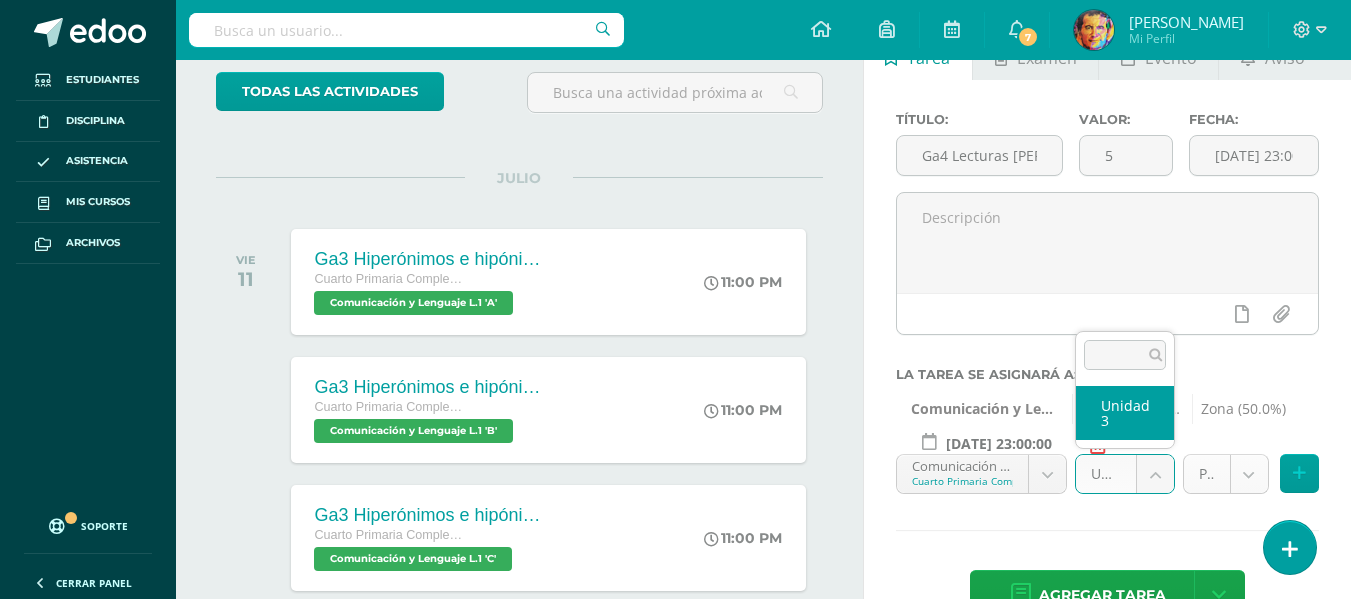 select on "154927" 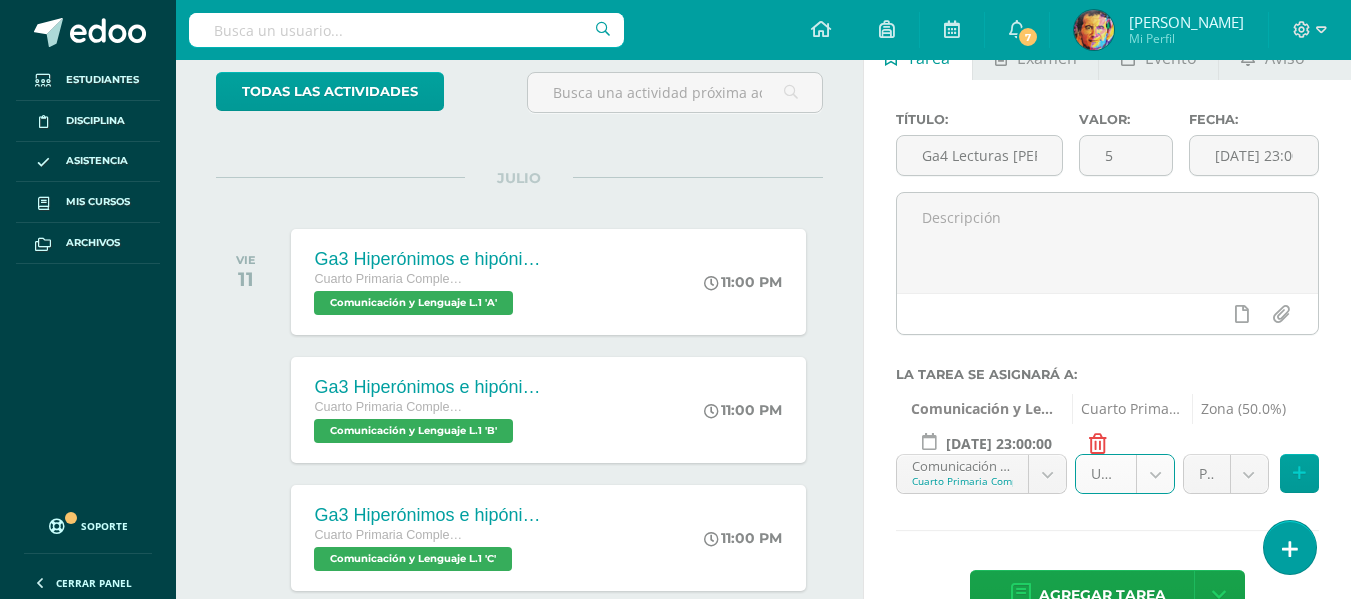 click on "Tarea asignada exitosamente         Estudiantes Disciplina Asistencia Mis cursos Archivos Soporte
Centro de ayuda
Últimas actualizaciones
10+ Cerrar panel
Comunicación y Lenguaje L.1
Cuarto
Primaria Complementaria
"A"
Actividades Estudiantes Planificación Dosificación
Méritos y Deméritos 4to. Primaria ¨A¨
Cuarto
Primaria Complementaria
"A"
Actividades Estudiantes Planificación Dosificación
Productividad y Desarrollo
Cuarto
Primaria Complementaria
"A"
Actividades Estudiantes Planificación 7 7" at bounding box center [675, 180] 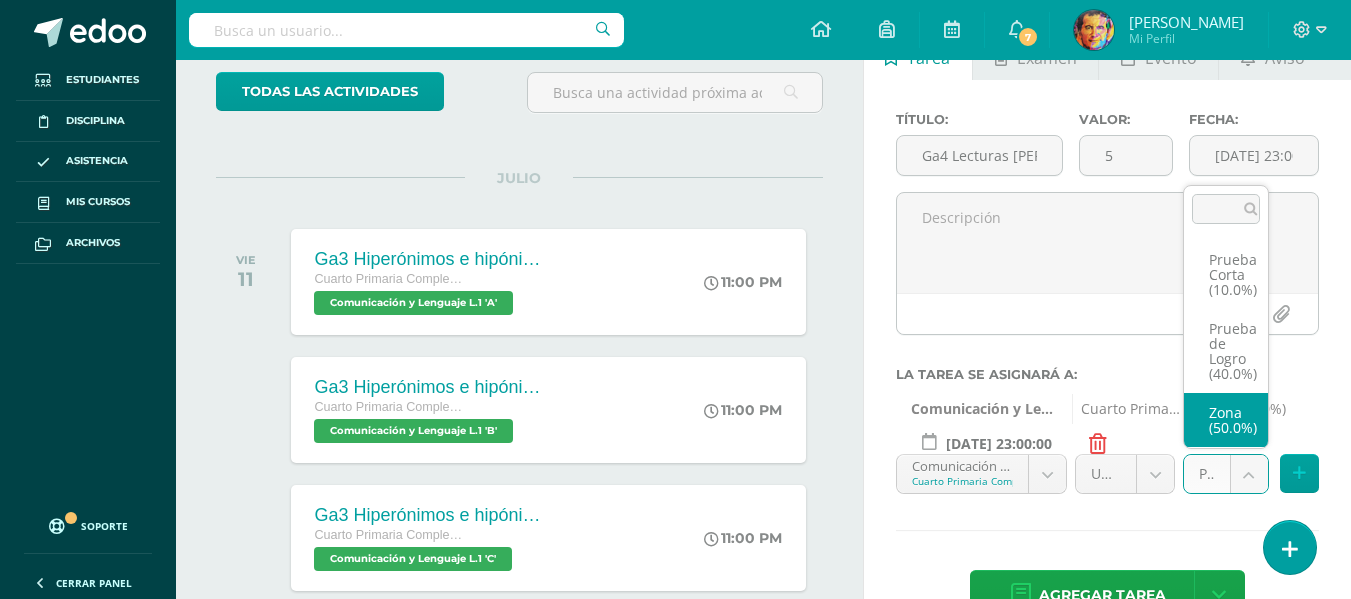 select on "154930" 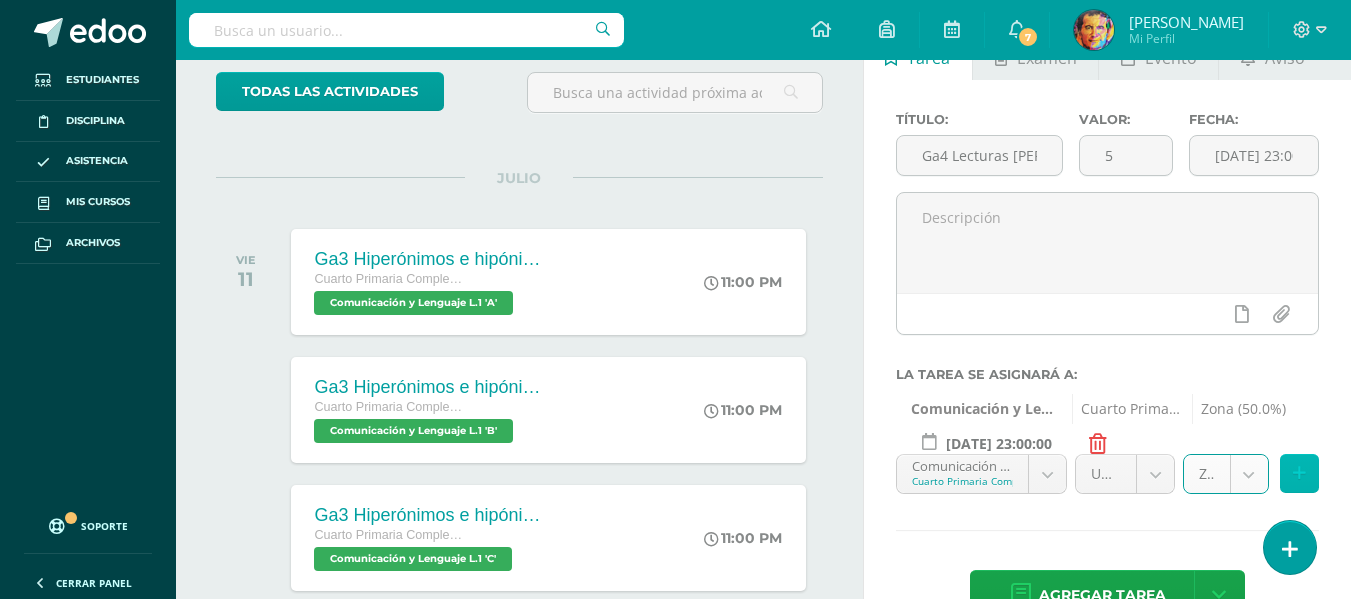 click at bounding box center (1299, 473) 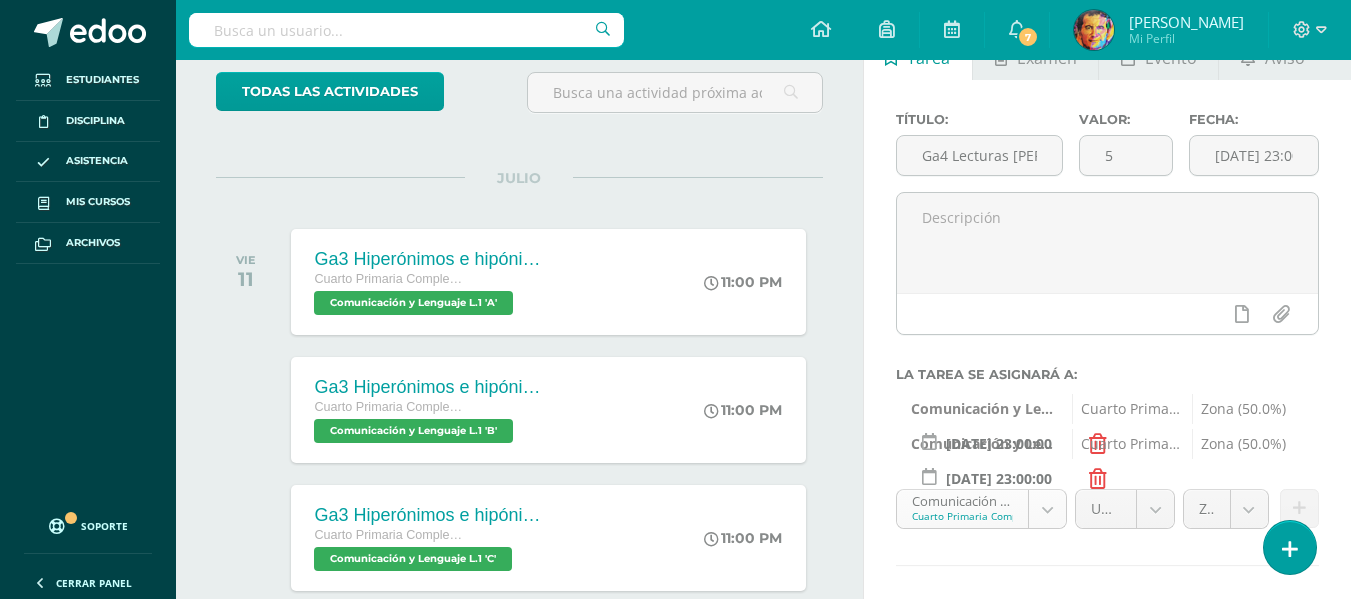 click on "Tarea asignada exitosamente         Estudiantes Disciplina Asistencia Mis cursos Archivos Soporte
Centro de ayuda
Últimas actualizaciones
10+ Cerrar panel
Comunicación y Lenguaje L.1
Cuarto
Primaria Complementaria
"A"
Actividades Estudiantes Planificación Dosificación
Méritos y Deméritos 4to. Primaria ¨A¨
Cuarto
Primaria Complementaria
"A"
Actividades Estudiantes Planificación Dosificación
Productividad y Desarrollo
Cuarto
Primaria Complementaria
"A"
Actividades Estudiantes Planificación 7 7" at bounding box center (675, 180) 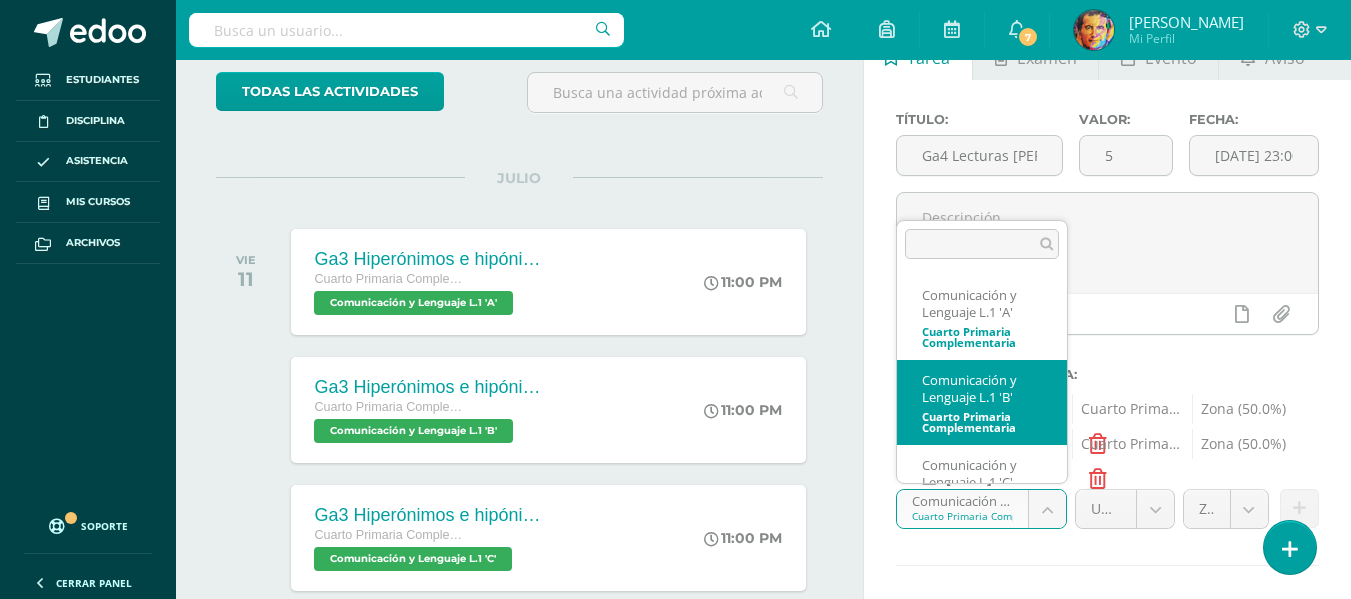scroll, scrollTop: 47, scrollLeft: 0, axis: vertical 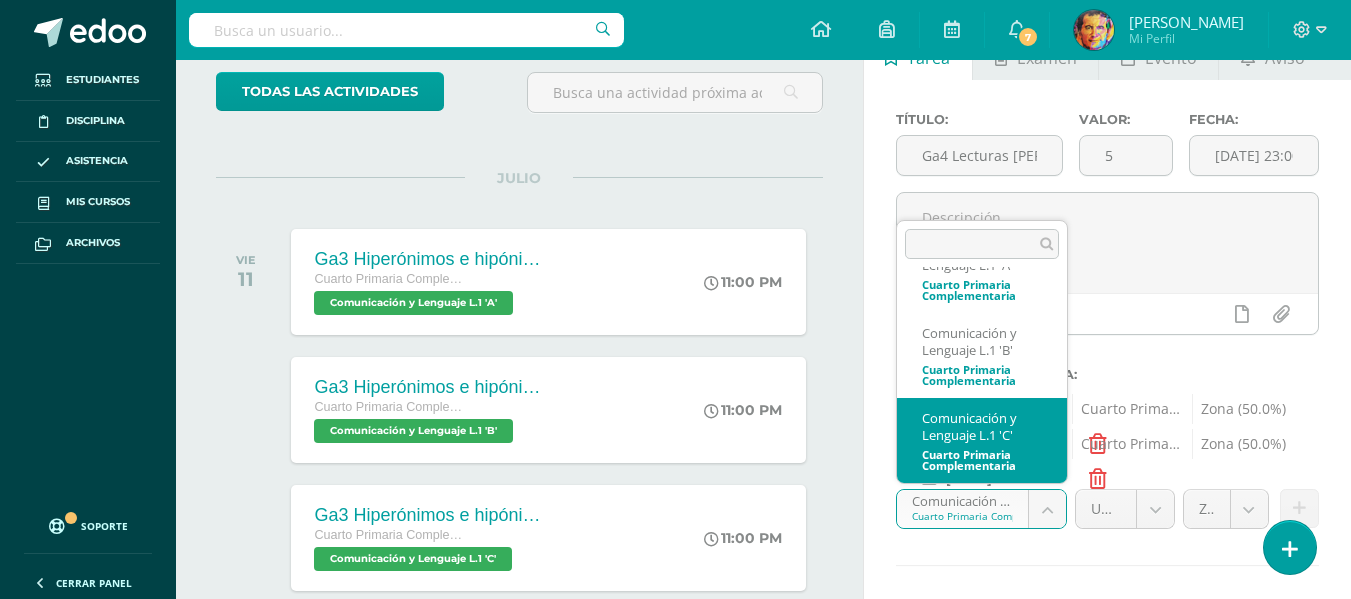 select on "154616" 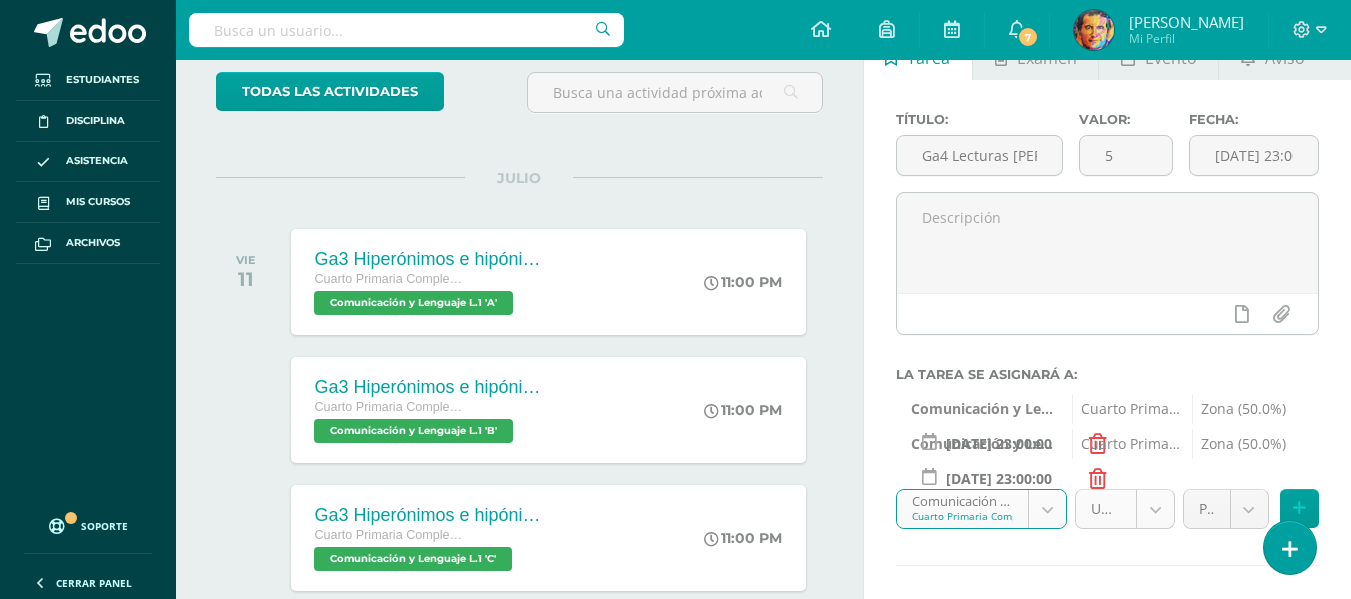 click on "Tarea asignada exitosamente         Estudiantes Disciplina Asistencia Mis cursos Archivos Soporte
Centro de ayuda
Últimas actualizaciones
10+ Cerrar panel
Comunicación y Lenguaje L.1
Cuarto
Primaria Complementaria
"A"
Actividades Estudiantes Planificación Dosificación
Méritos y Deméritos 4to. Primaria ¨A¨
Cuarto
Primaria Complementaria
"A"
Actividades Estudiantes Planificación Dosificación
Productividad y Desarrollo
Cuarto
Primaria Complementaria
"A"
Actividades Estudiantes Planificación 7 7" at bounding box center (675, 180) 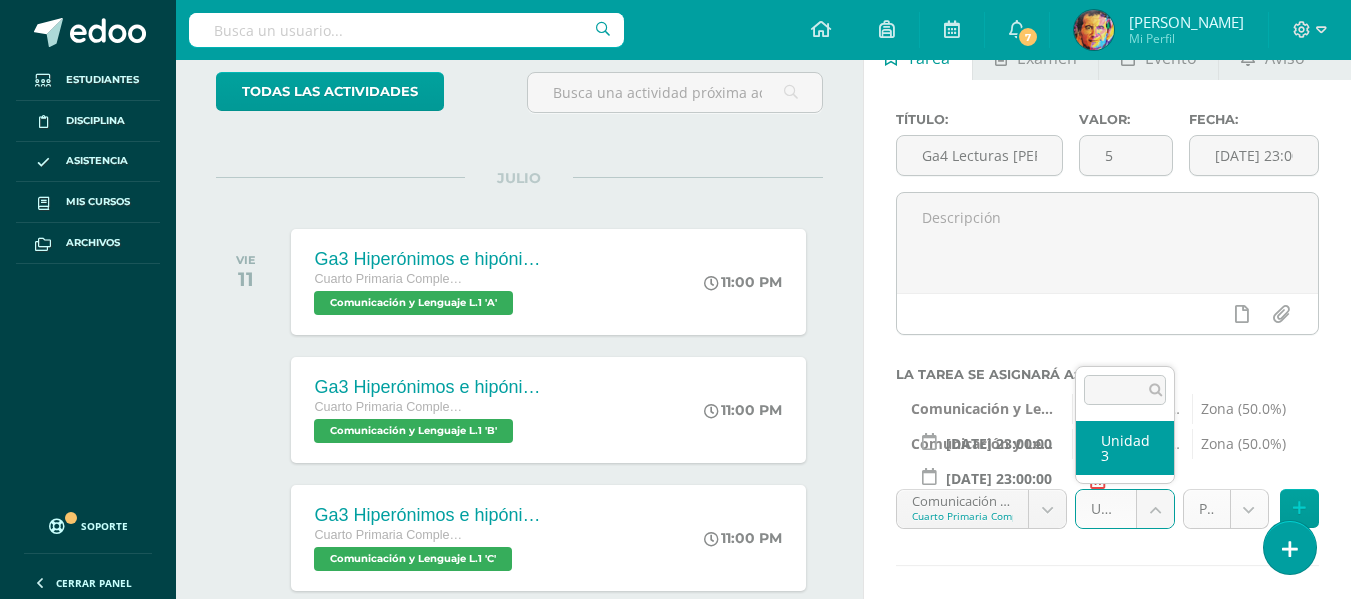 select on "154627" 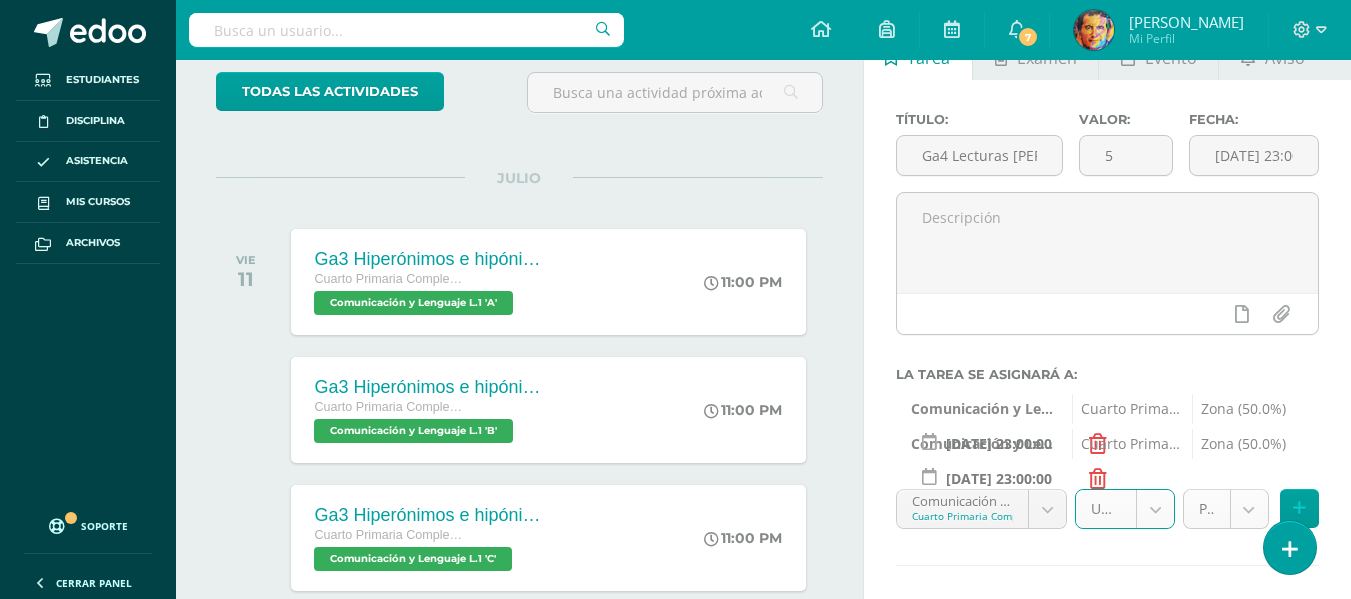 click on "Tarea asignada exitosamente         Estudiantes Disciplina Asistencia Mis cursos Archivos Soporte
Centro de ayuda
Últimas actualizaciones
10+ Cerrar panel
Comunicación y Lenguaje L.1
Cuarto
Primaria Complementaria
"A"
Actividades Estudiantes Planificación Dosificación
Méritos y Deméritos 4to. Primaria ¨A¨
Cuarto
Primaria Complementaria
"A"
Actividades Estudiantes Planificación Dosificación
Productividad y Desarrollo
Cuarto
Primaria Complementaria
"A"
Actividades Estudiantes Planificación 7 7" at bounding box center (675, 180) 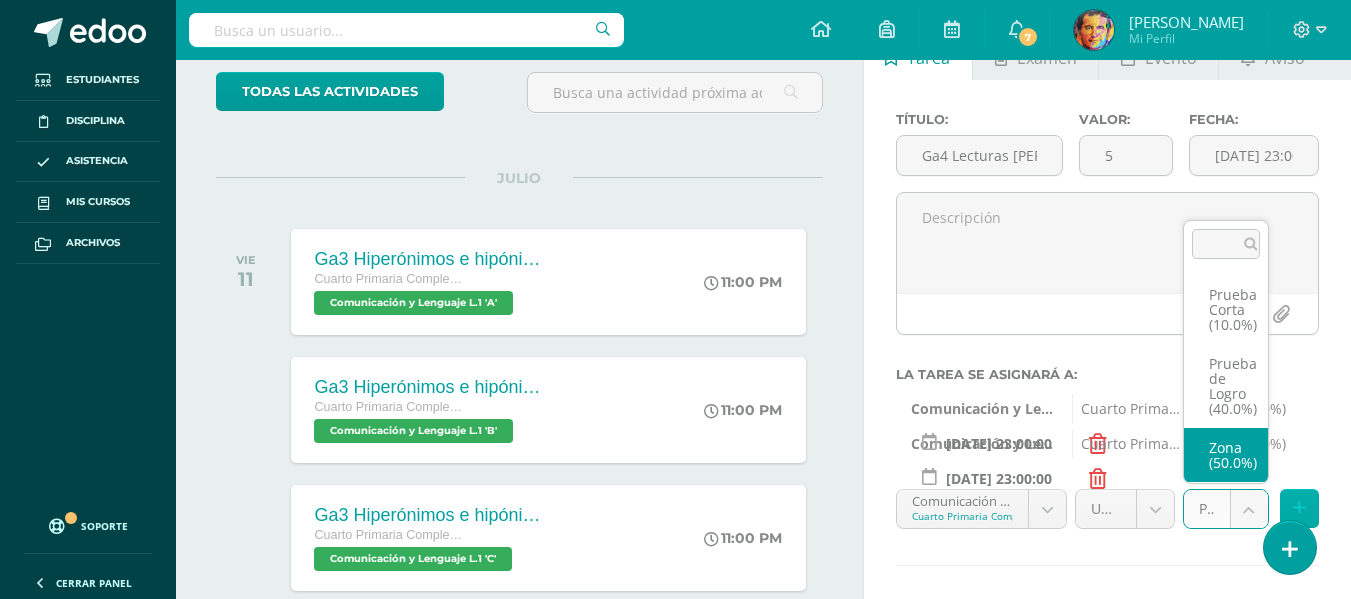 select on "154630" 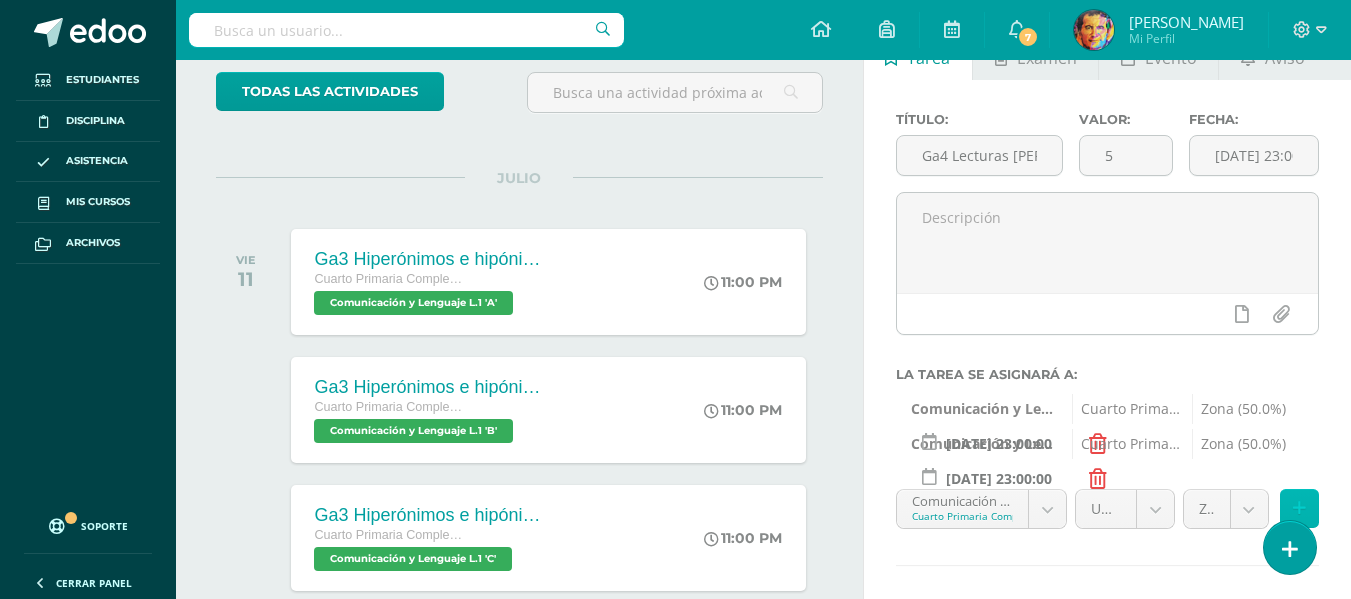 click at bounding box center (1299, 508) 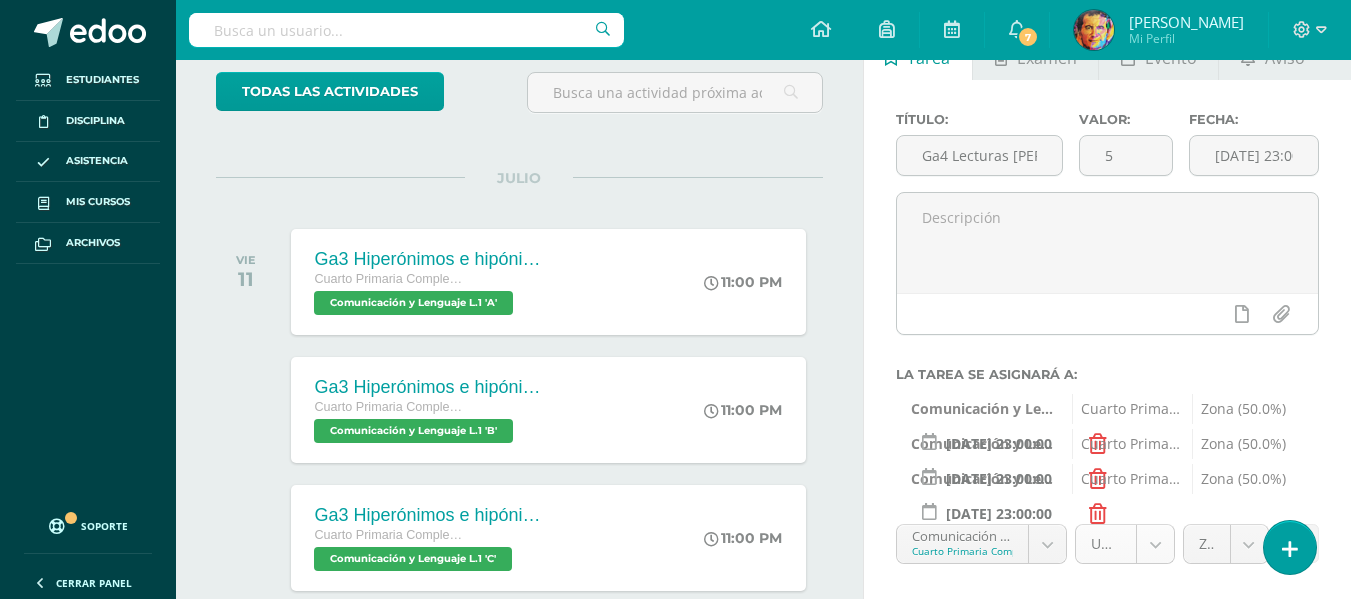 scroll, scrollTop: 319, scrollLeft: 0, axis: vertical 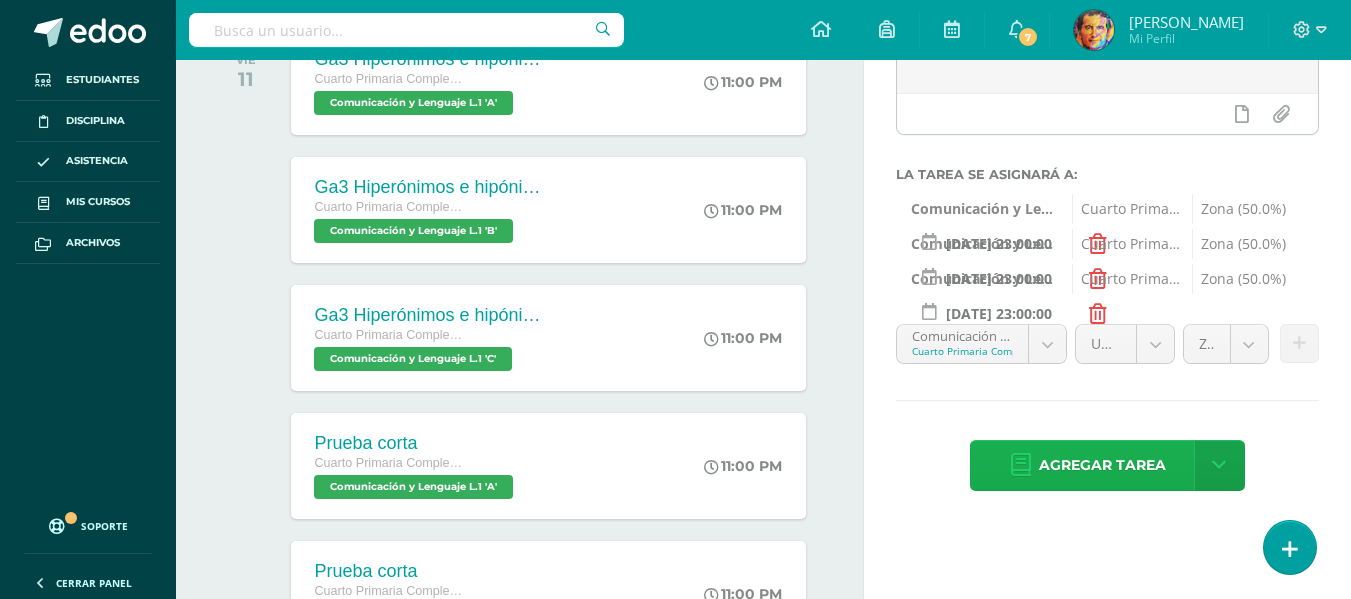 click on "Agregar tarea" at bounding box center [1102, 465] 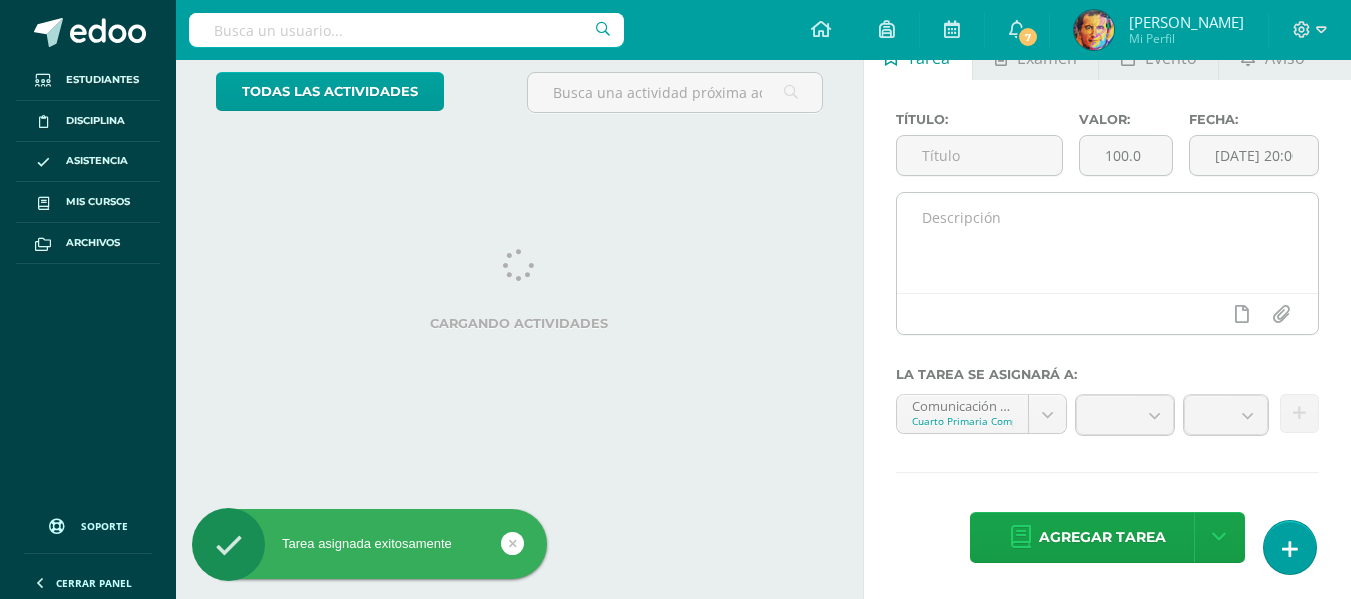 scroll, scrollTop: 0, scrollLeft: 0, axis: both 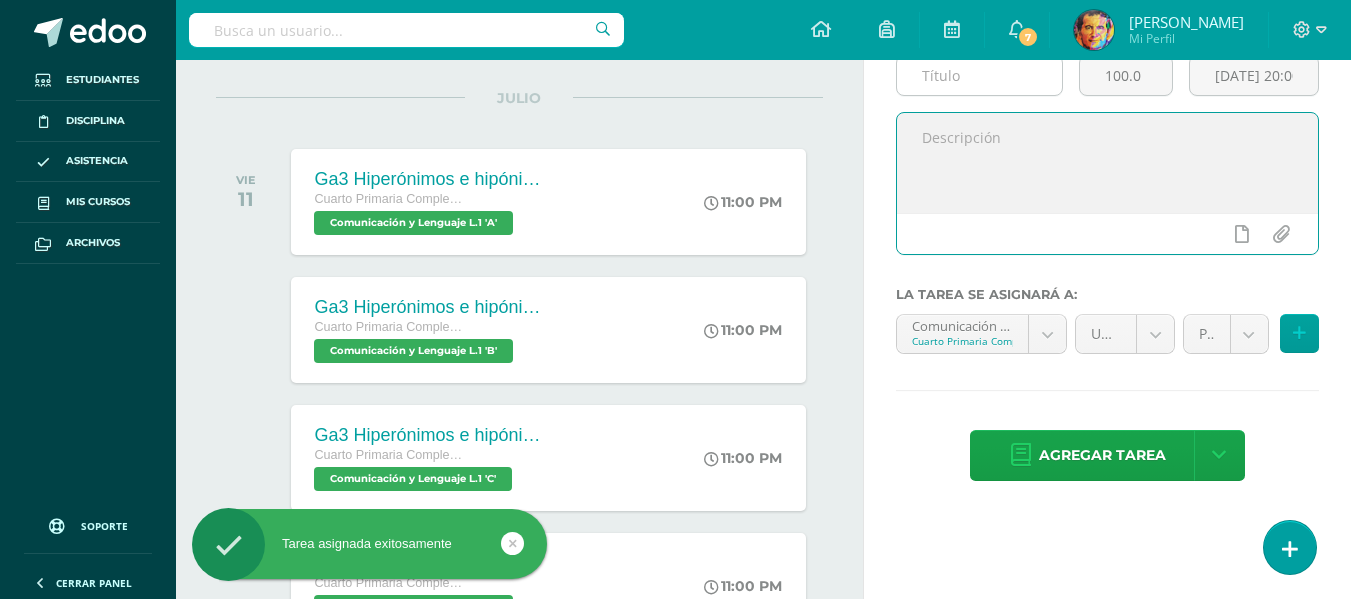 click at bounding box center [1107, 163] 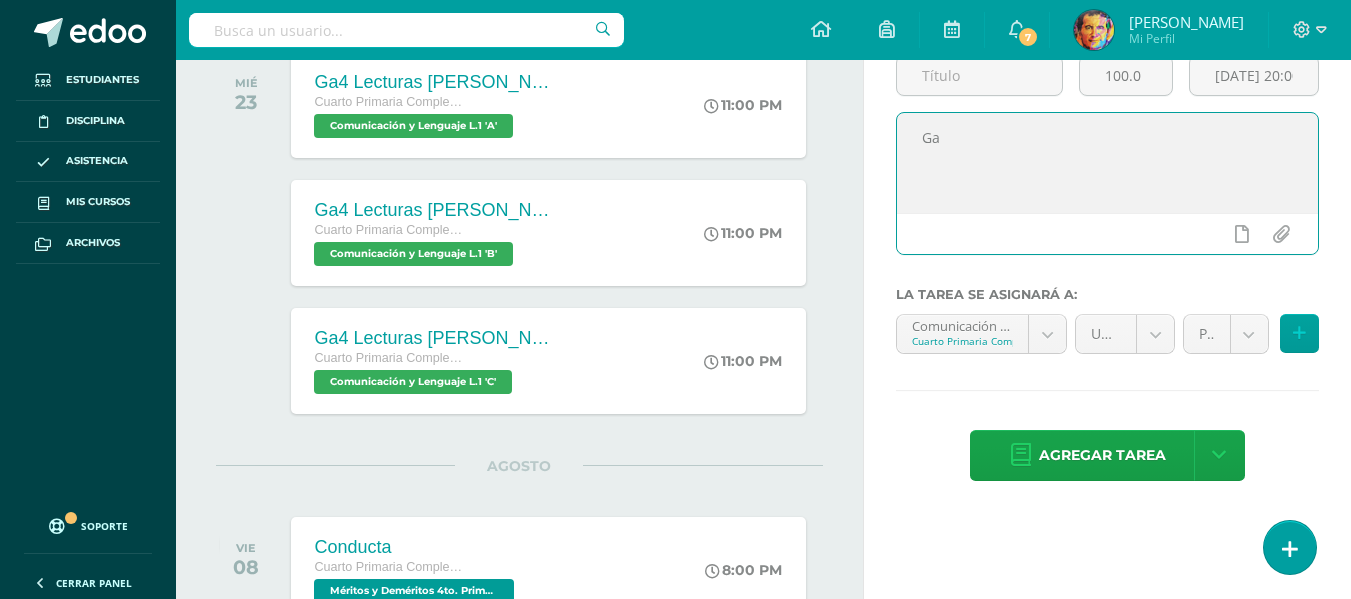 type on "G" 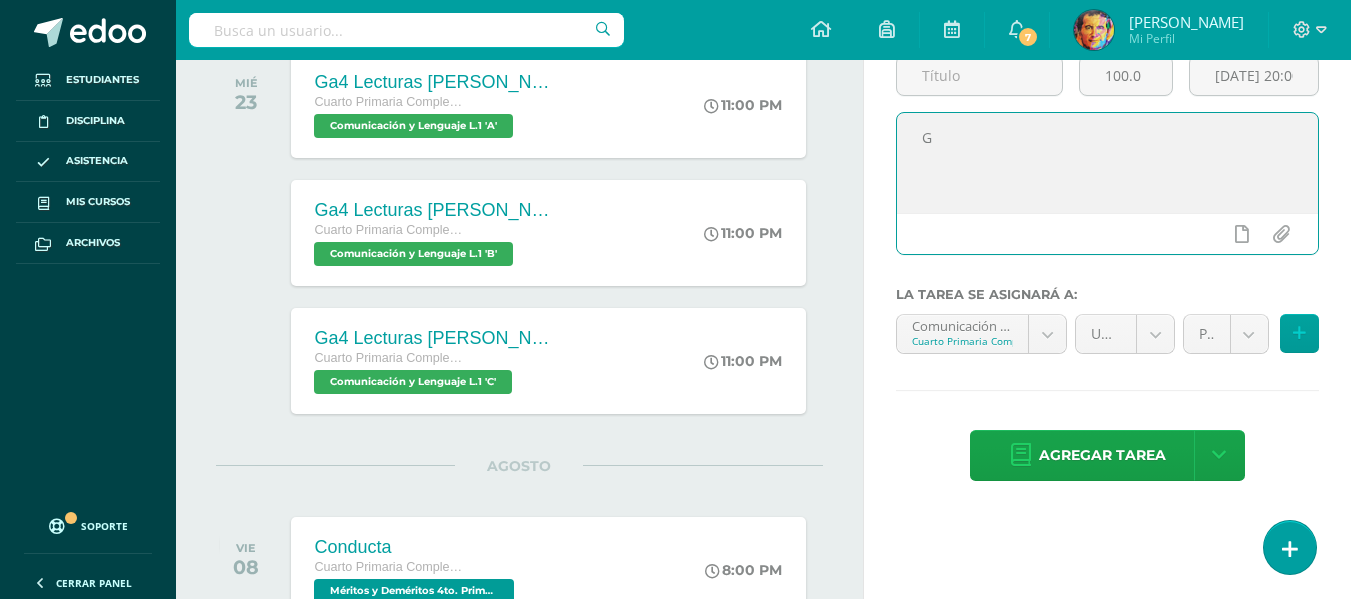 type 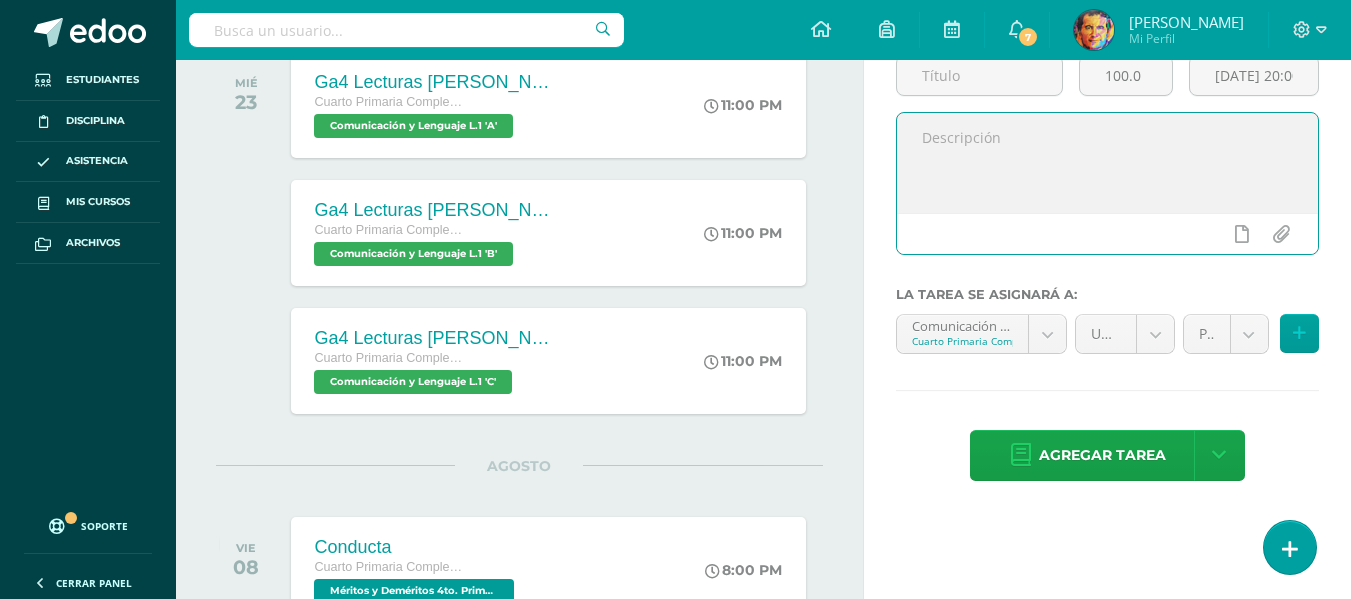 scroll, scrollTop: 0, scrollLeft: 0, axis: both 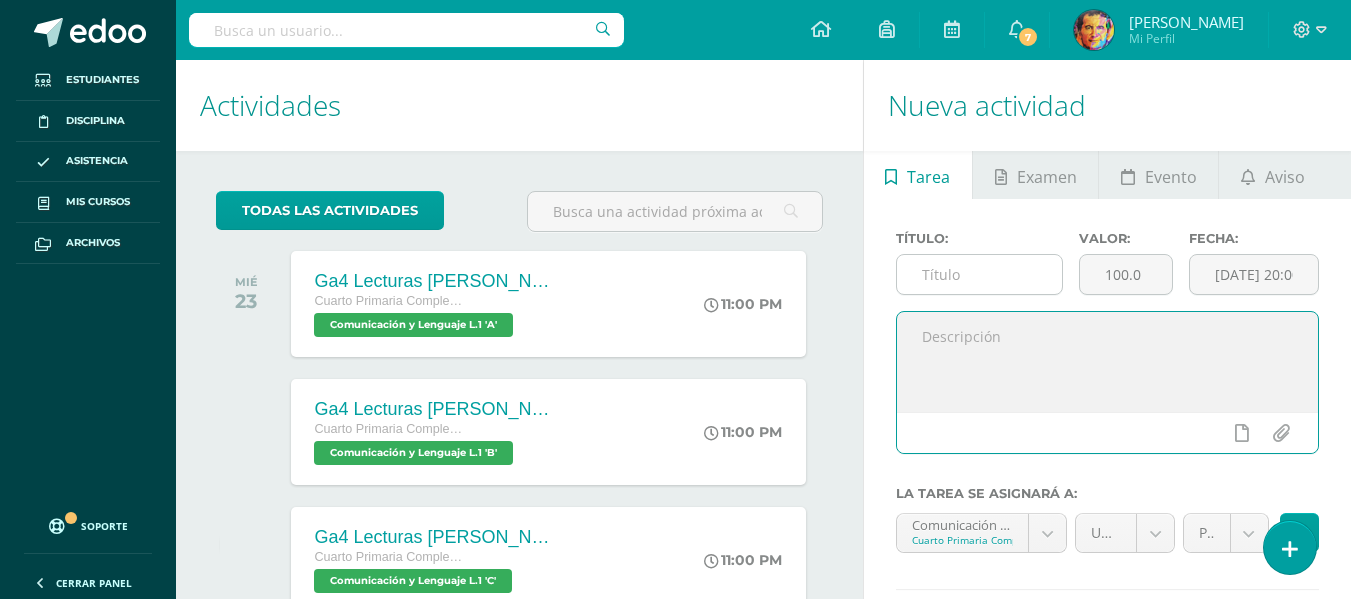 click at bounding box center (979, 274) 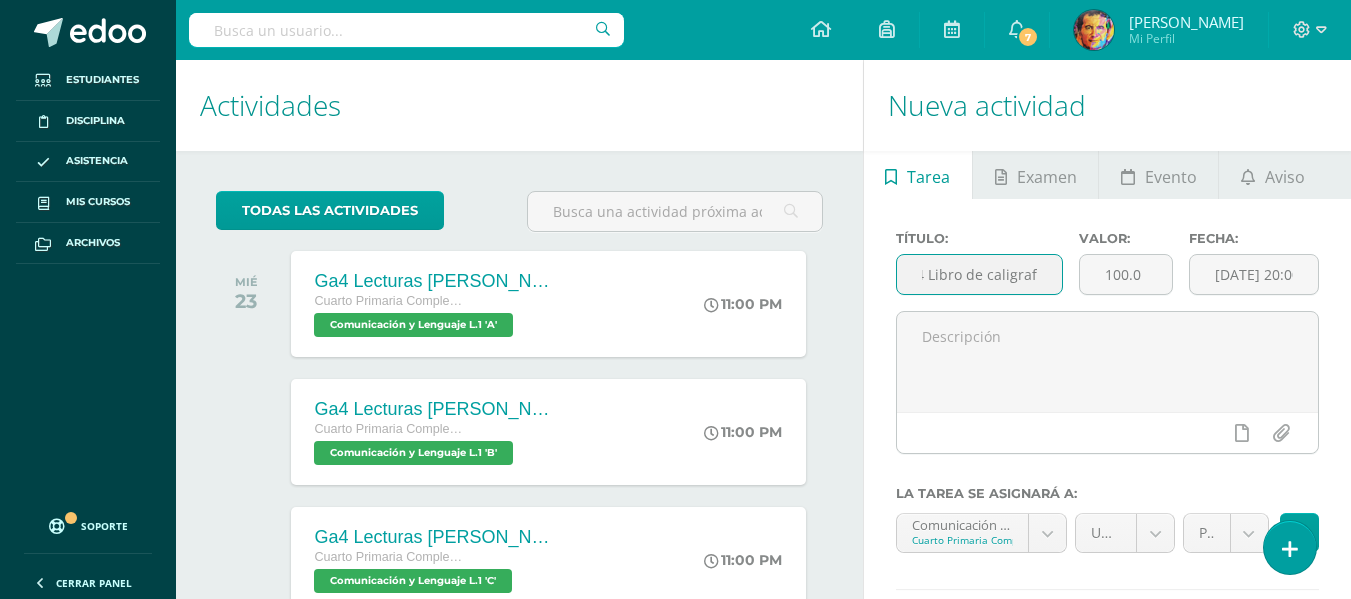 scroll, scrollTop: 0, scrollLeft: 36, axis: horizontal 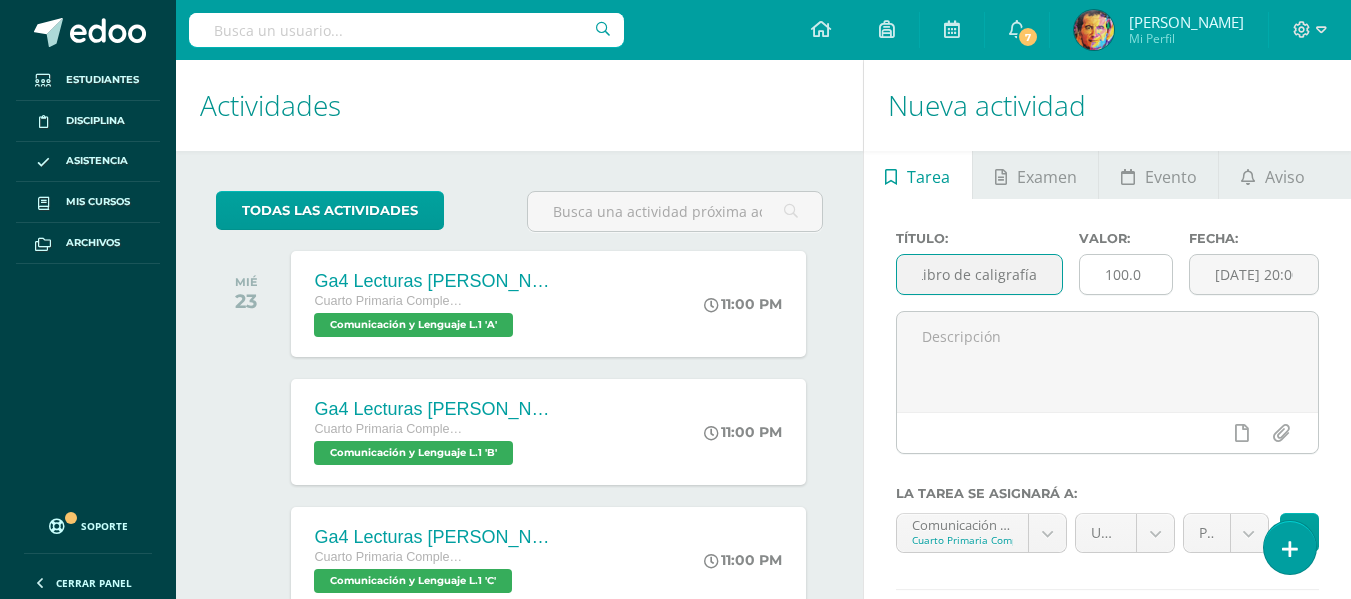 type on "Ga4 Libro de caligrafía" 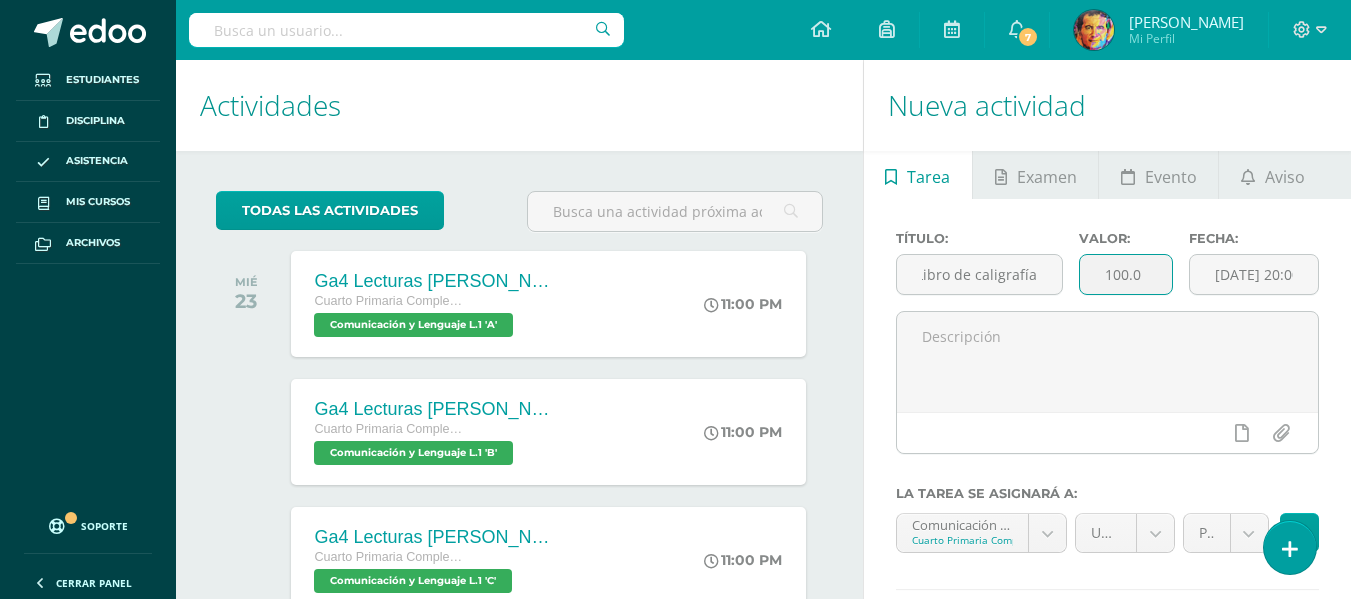 scroll, scrollTop: 0, scrollLeft: 0, axis: both 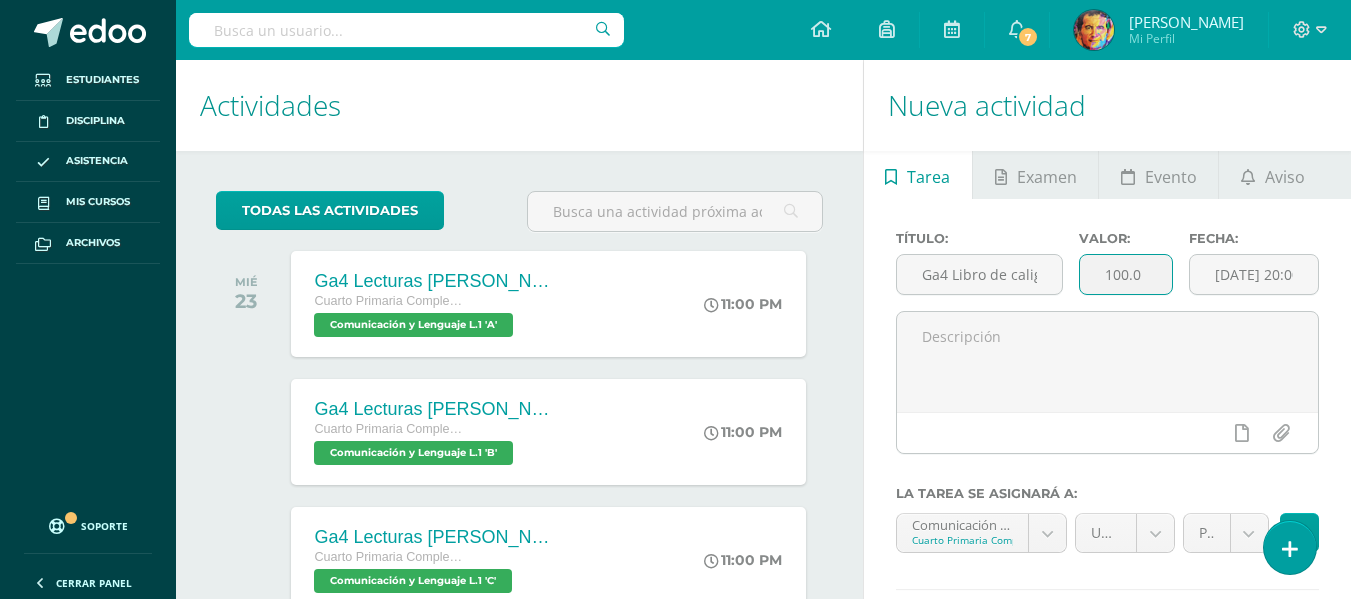 drag, startPoint x: 1147, startPoint y: 280, endPoint x: 894, endPoint y: 241, distance: 255.98828 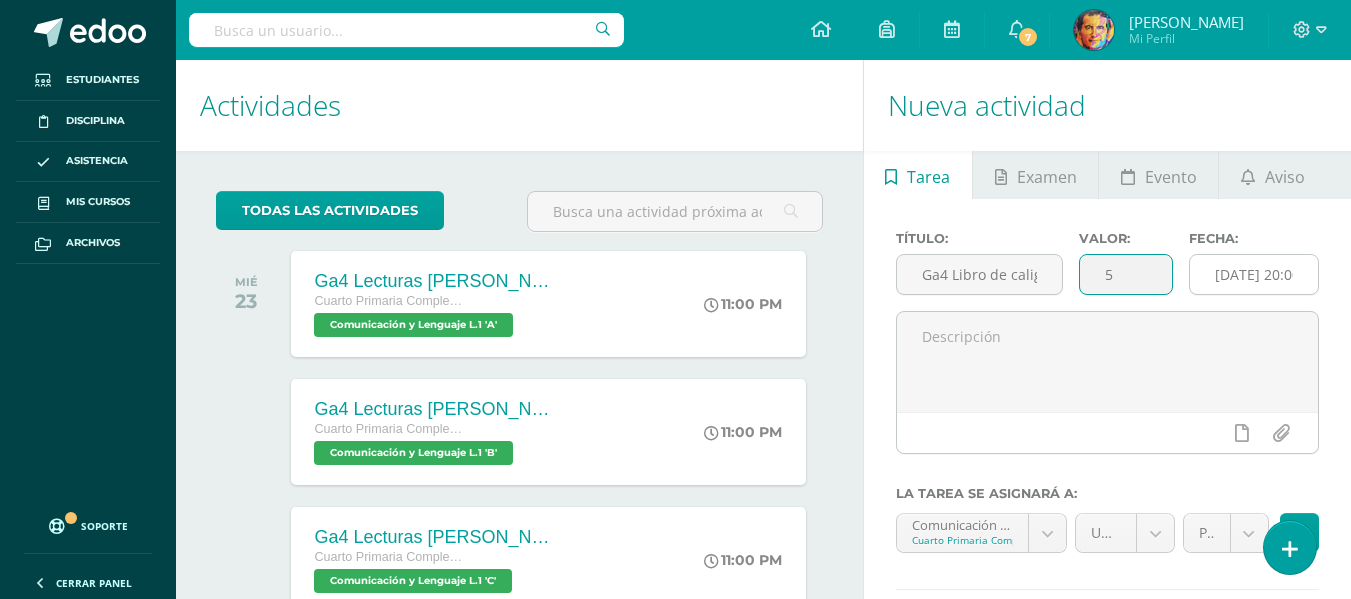 type on "5" 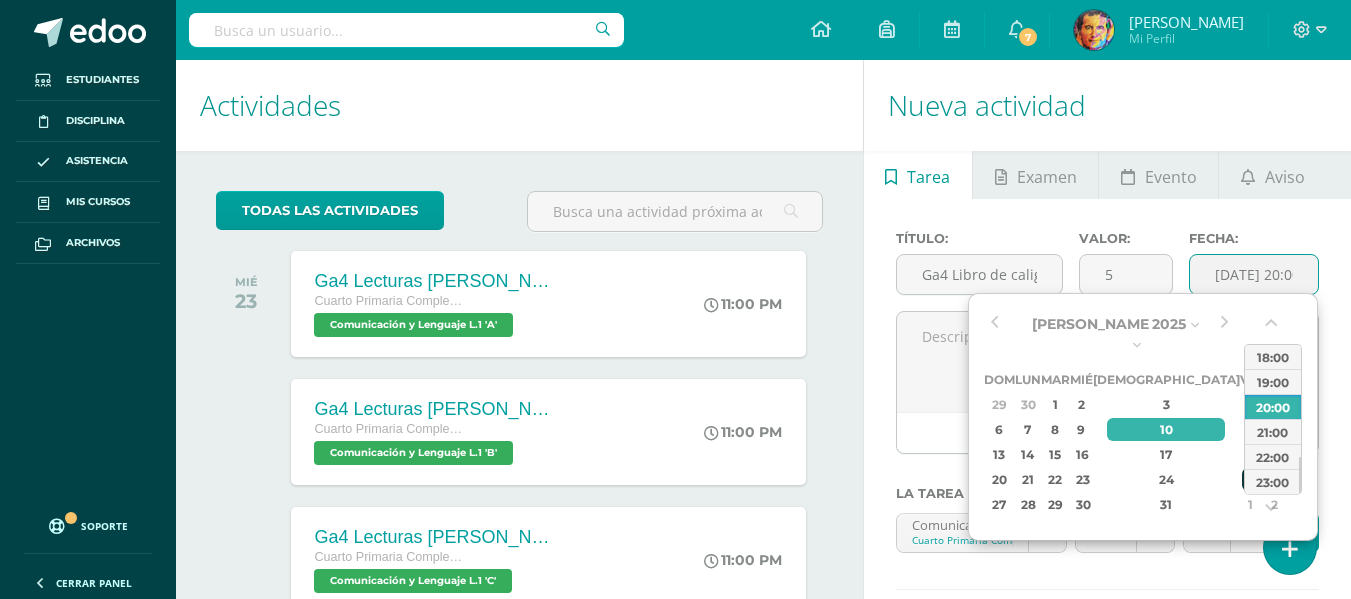 click on "25" at bounding box center [1251, 479] 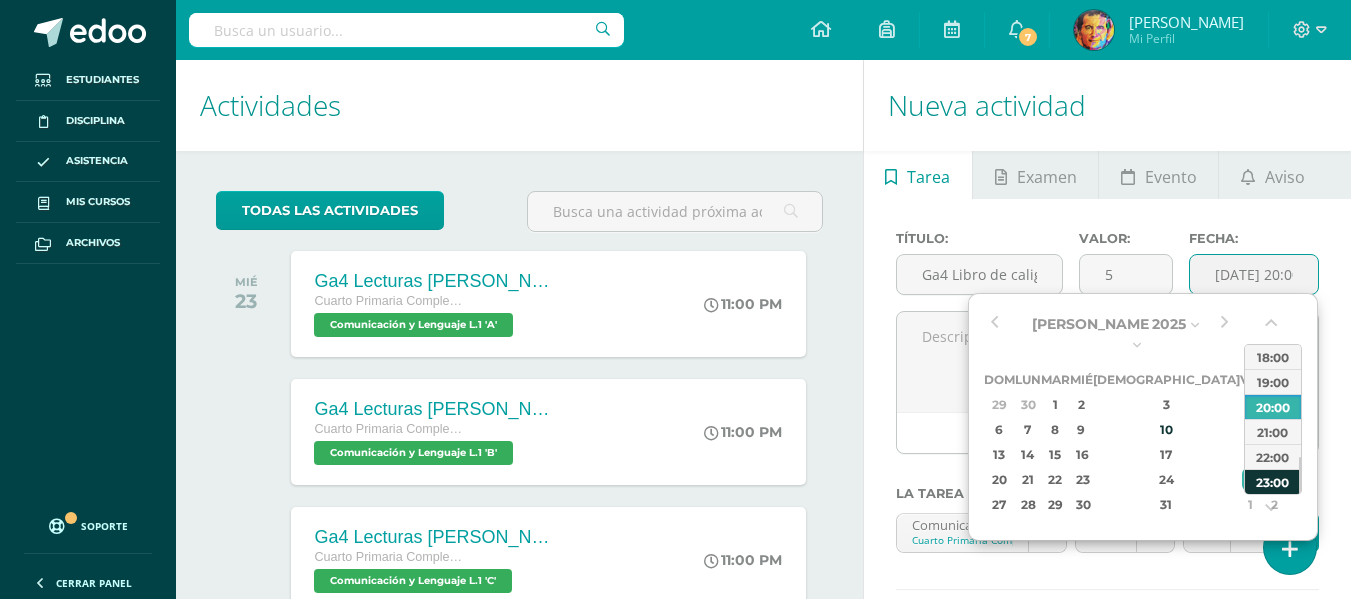 click on "23:00" at bounding box center [1273, 481] 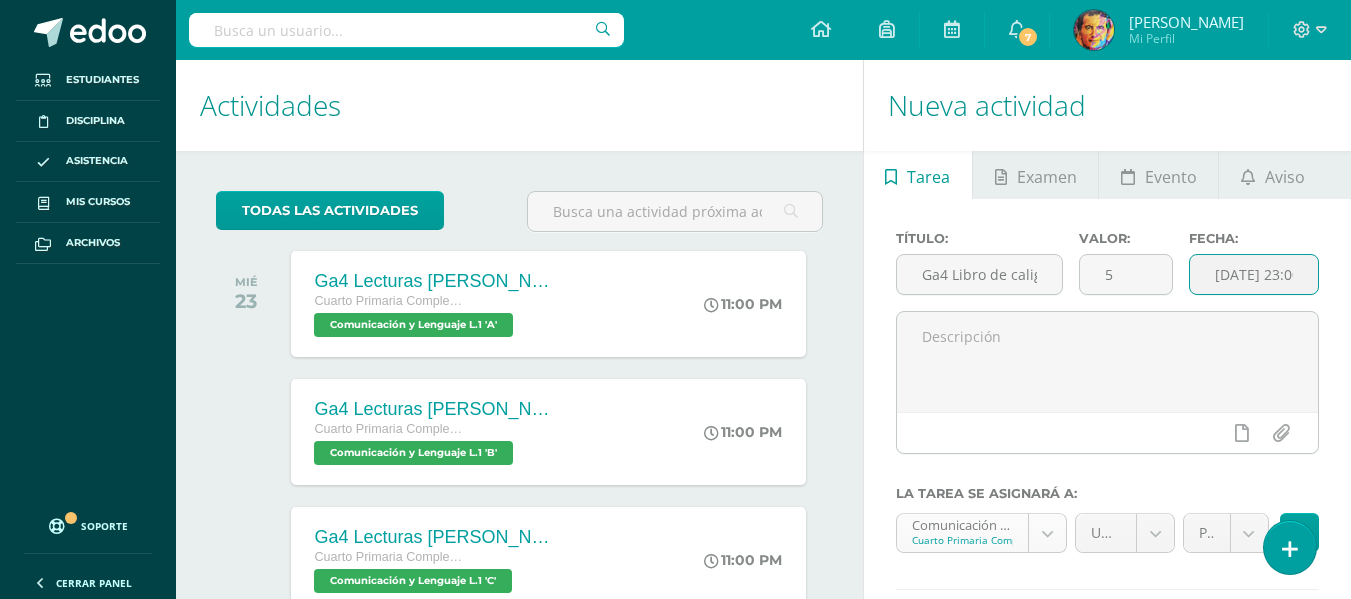 scroll, scrollTop: 200, scrollLeft: 0, axis: vertical 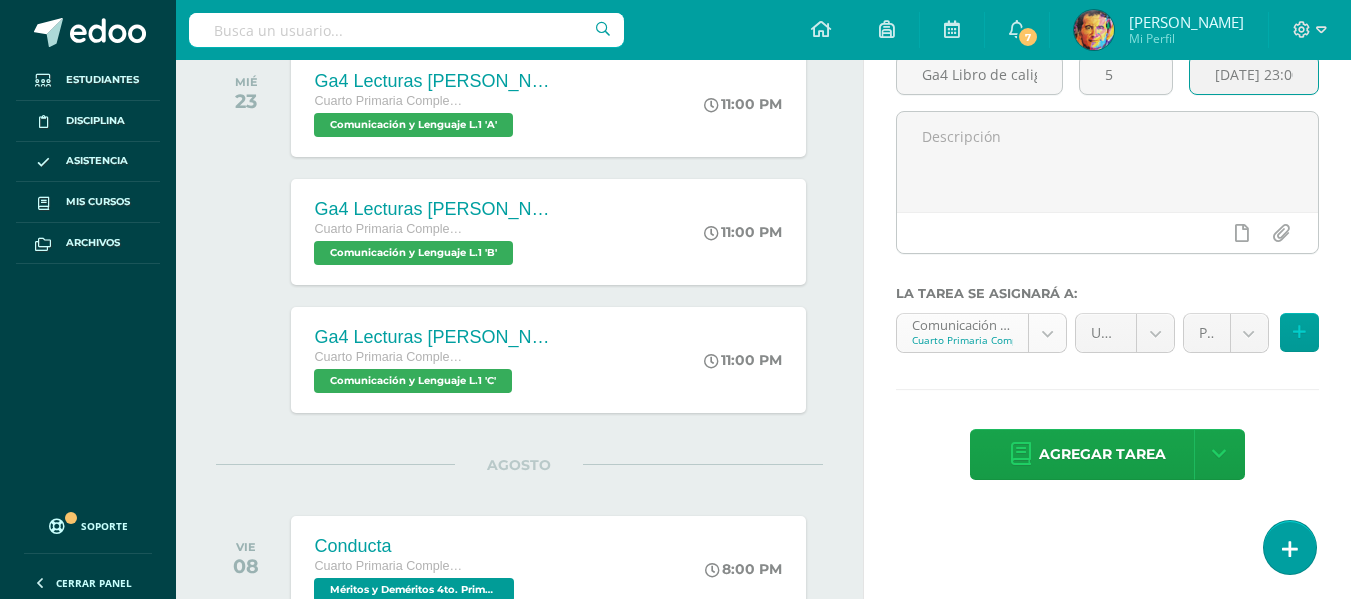 click on "Tarea asignada exitosamente         Estudiantes Disciplina Asistencia Mis cursos Archivos Soporte
Centro de ayuda
Últimas actualizaciones
10+ Cerrar panel
Comunicación y Lenguaje L.1
Cuarto
Primaria Complementaria
"A"
Actividades Estudiantes Planificación Dosificación
Méritos y Deméritos 4to. Primaria ¨A¨
Cuarto
Primaria Complementaria
"A"
Actividades Estudiantes Planificación Dosificación
Productividad y Desarrollo
Cuarto
Primaria Complementaria
"A"
Actividades Estudiantes Planificación 7 7" at bounding box center [675, 99] 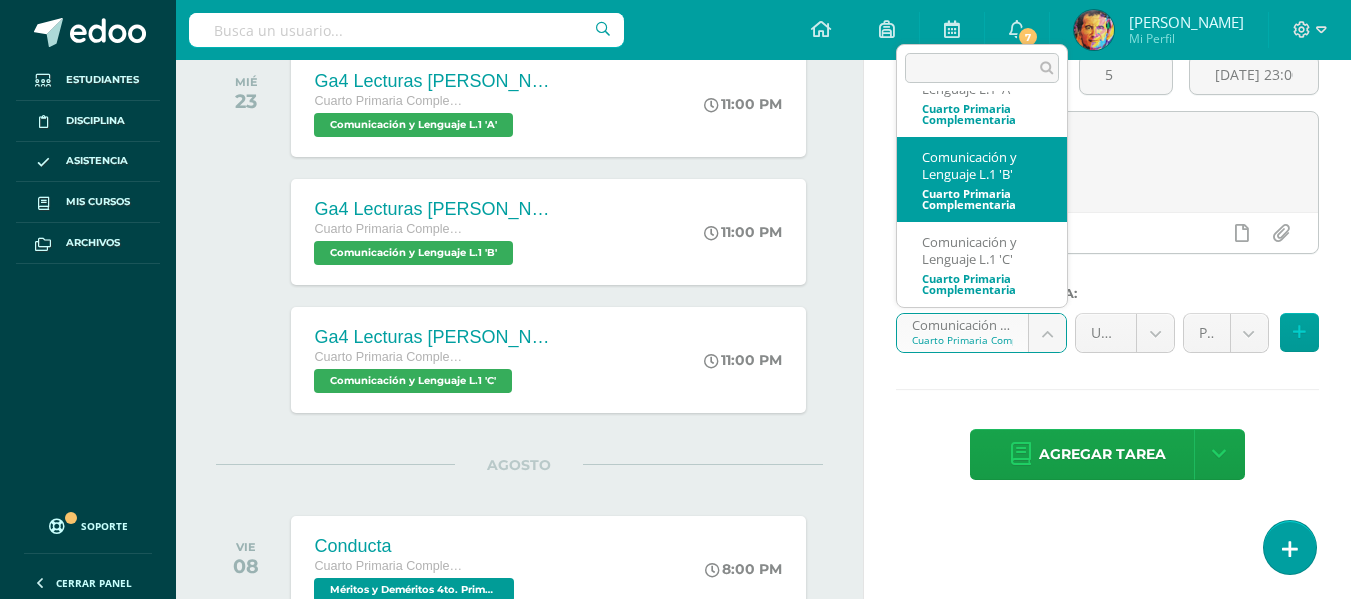 scroll, scrollTop: 0, scrollLeft: 0, axis: both 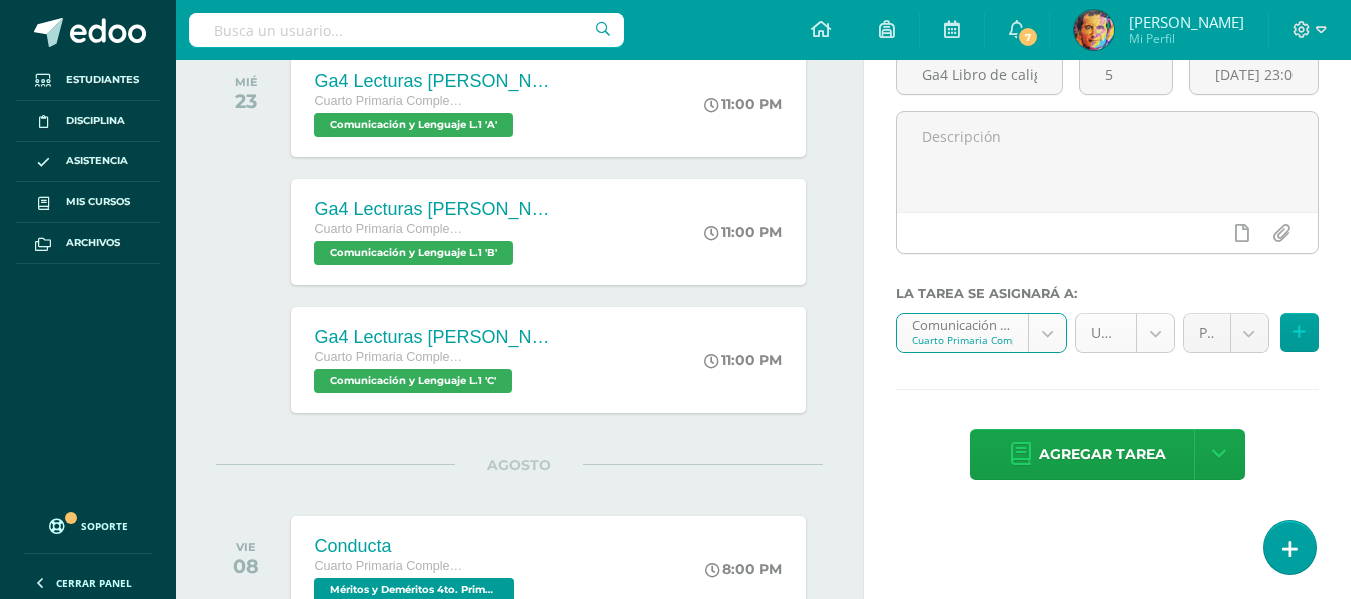 click on "Tarea asignada exitosamente         Estudiantes Disciplina Asistencia Mis cursos Archivos Soporte
Centro de ayuda
Últimas actualizaciones
10+ Cerrar panel
Comunicación y Lenguaje L.1
Cuarto
Primaria Complementaria
"A"
Actividades Estudiantes Planificación Dosificación
Méritos y Deméritos 4to. Primaria ¨A¨
Cuarto
Primaria Complementaria
"A"
Actividades Estudiantes Planificación Dosificación
Productividad y Desarrollo
Cuarto
Primaria Complementaria
"A"
Actividades Estudiantes Planificación 7 7" at bounding box center (675, 99) 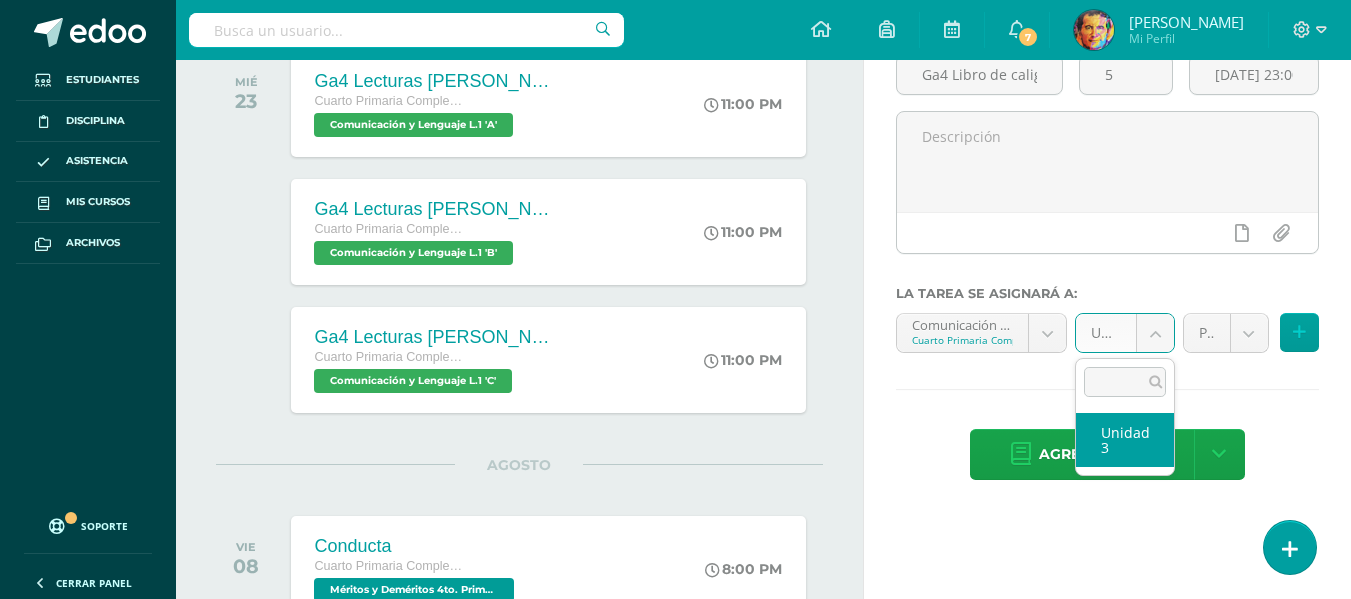 select on "154727" 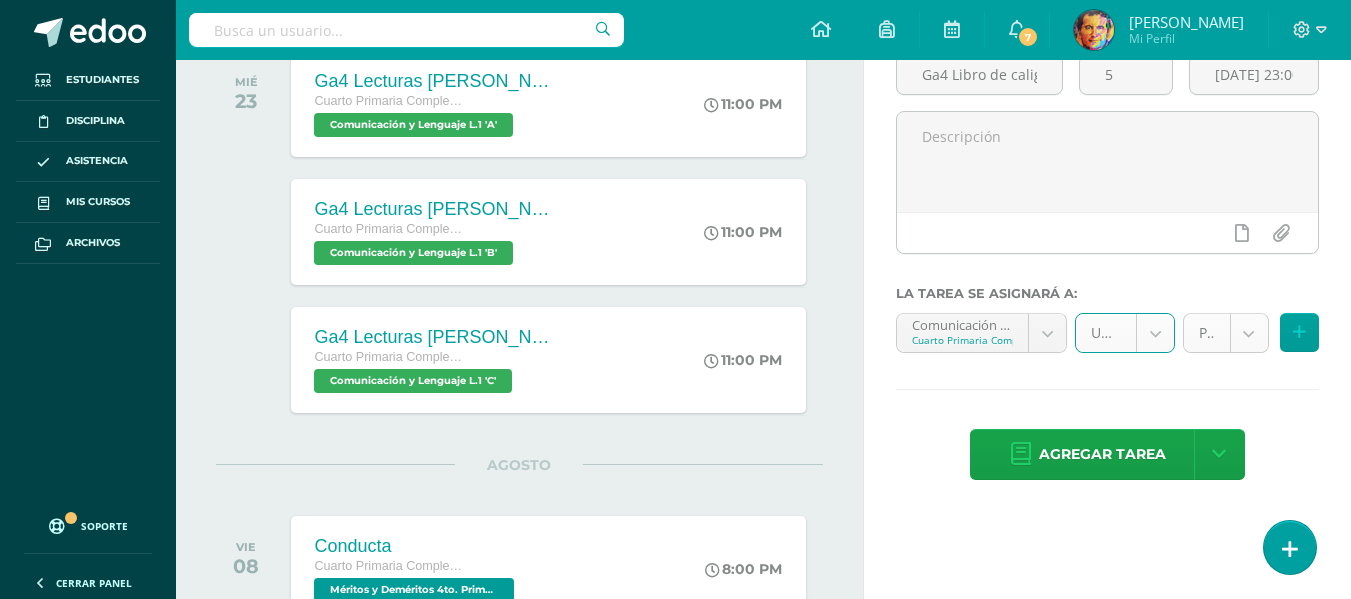 click on "Tarea asignada exitosamente         Estudiantes Disciplina Asistencia Mis cursos Archivos Soporte
Centro de ayuda
Últimas actualizaciones
10+ Cerrar panel
Comunicación y Lenguaje L.1
Cuarto
Primaria Complementaria
"A"
Actividades Estudiantes Planificación Dosificación
Méritos y Deméritos 4to. Primaria ¨A¨
Cuarto
Primaria Complementaria
"A"
Actividades Estudiantes Planificación Dosificación
Productividad y Desarrollo
Cuarto
Primaria Complementaria
"A"
Actividades Estudiantes Planificación 7 7" at bounding box center (675, 99) 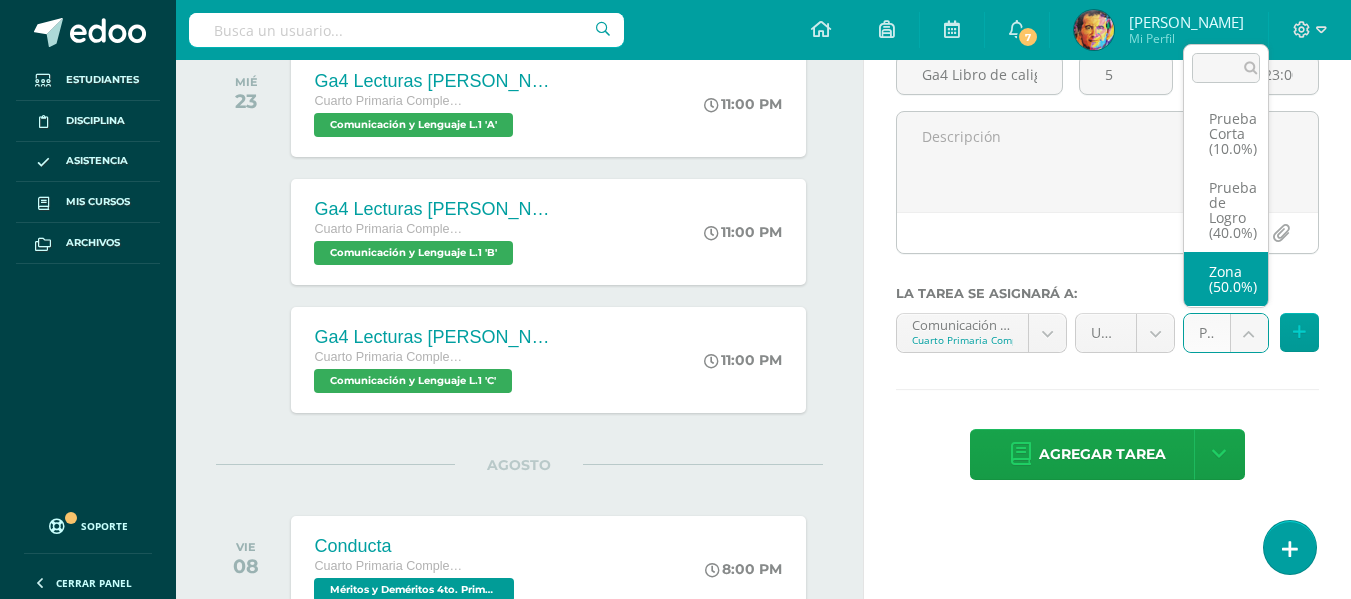 select on "154730" 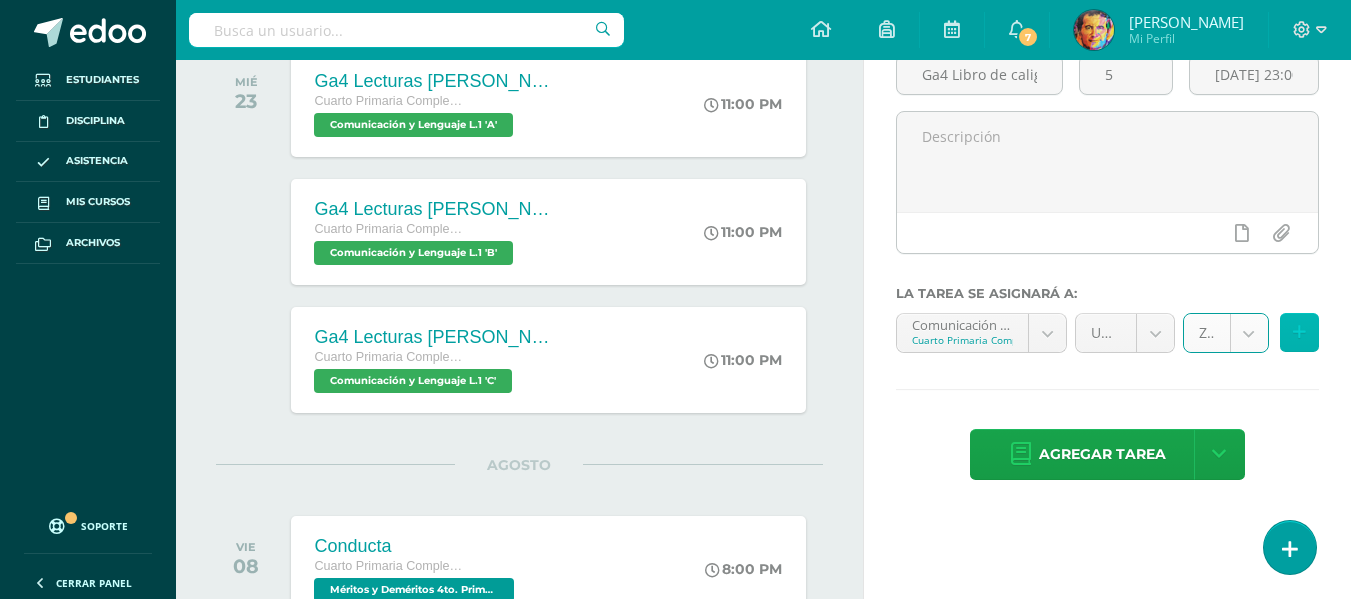 click at bounding box center (1299, 332) 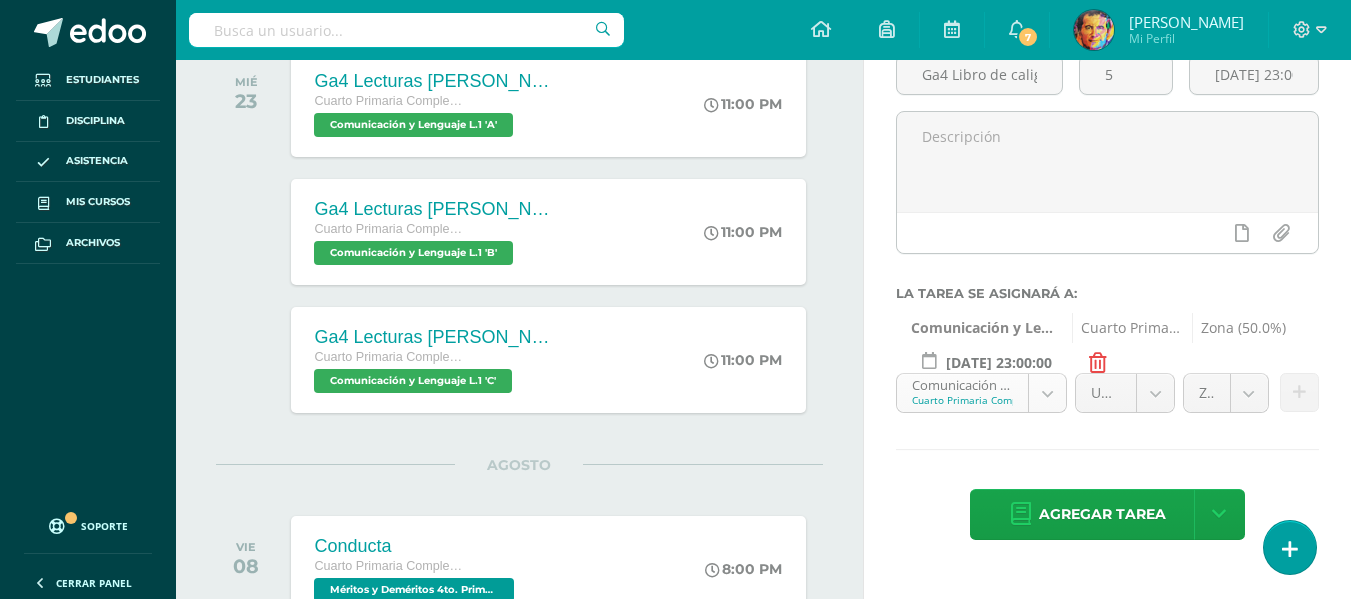 click on "Tarea asignada exitosamente         Estudiantes Disciplina Asistencia Mis cursos Archivos Soporte
Centro de ayuda
Últimas actualizaciones
10+ Cerrar panel
Comunicación y Lenguaje L.1
Cuarto
Primaria Complementaria
"A"
Actividades Estudiantes Planificación Dosificación
Méritos y Deméritos 4to. Primaria ¨A¨
Cuarto
Primaria Complementaria
"A"
Actividades Estudiantes Planificación Dosificación
Productividad y Desarrollo
Cuarto
Primaria Complementaria
"A"
Actividades Estudiantes Planificación 7 7" at bounding box center [675, 99] 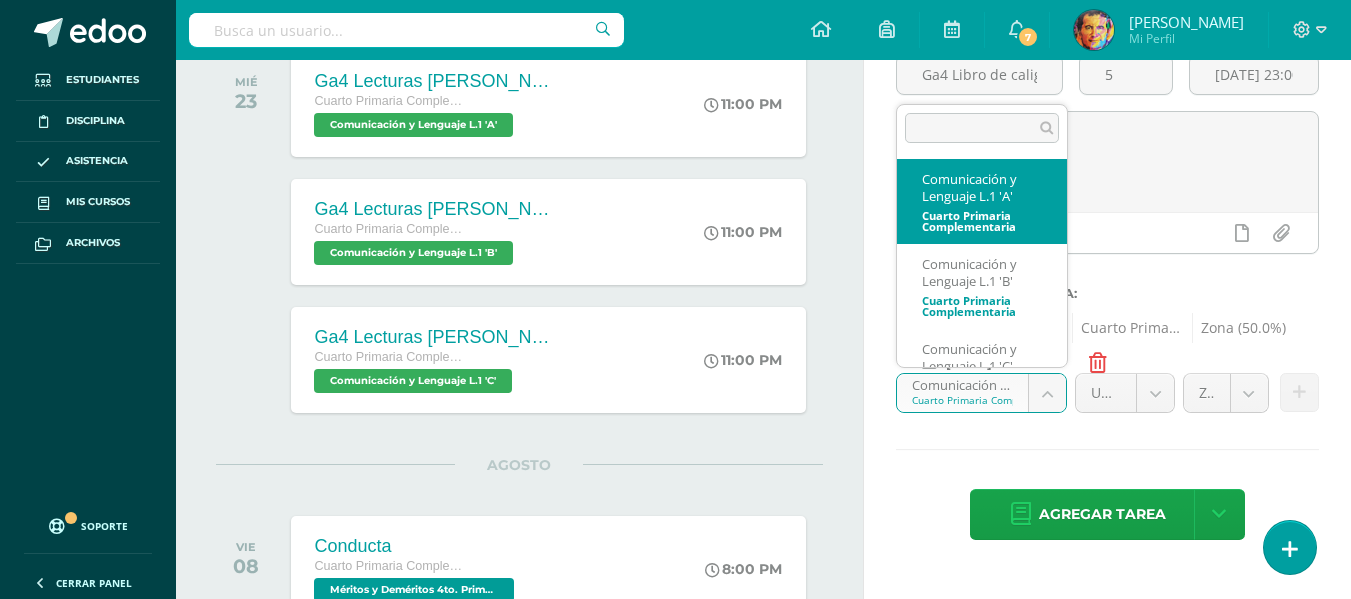 scroll, scrollTop: 47, scrollLeft: 0, axis: vertical 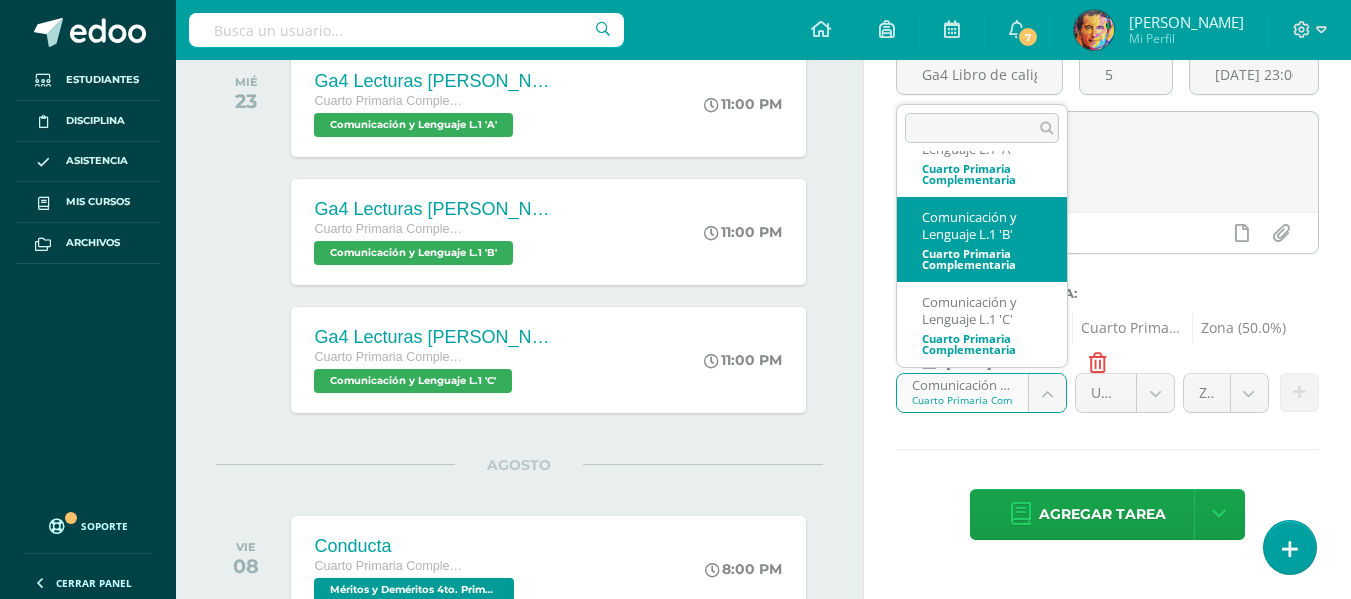select on "154916" 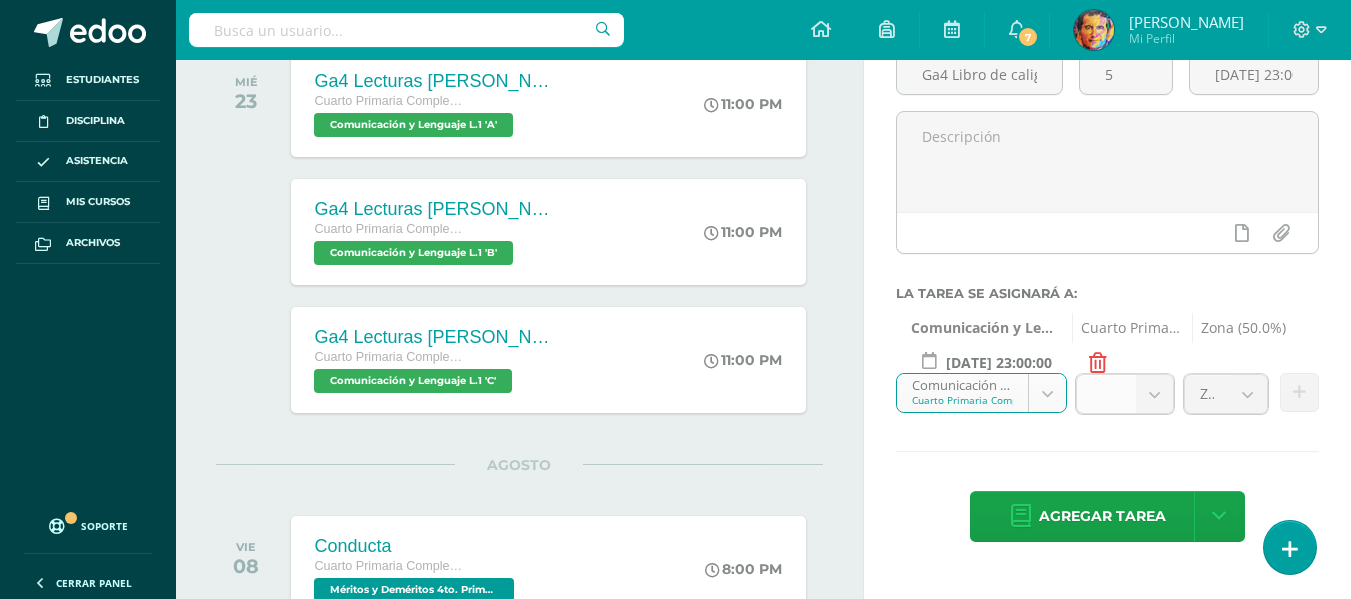 click at bounding box center [1154, 394] 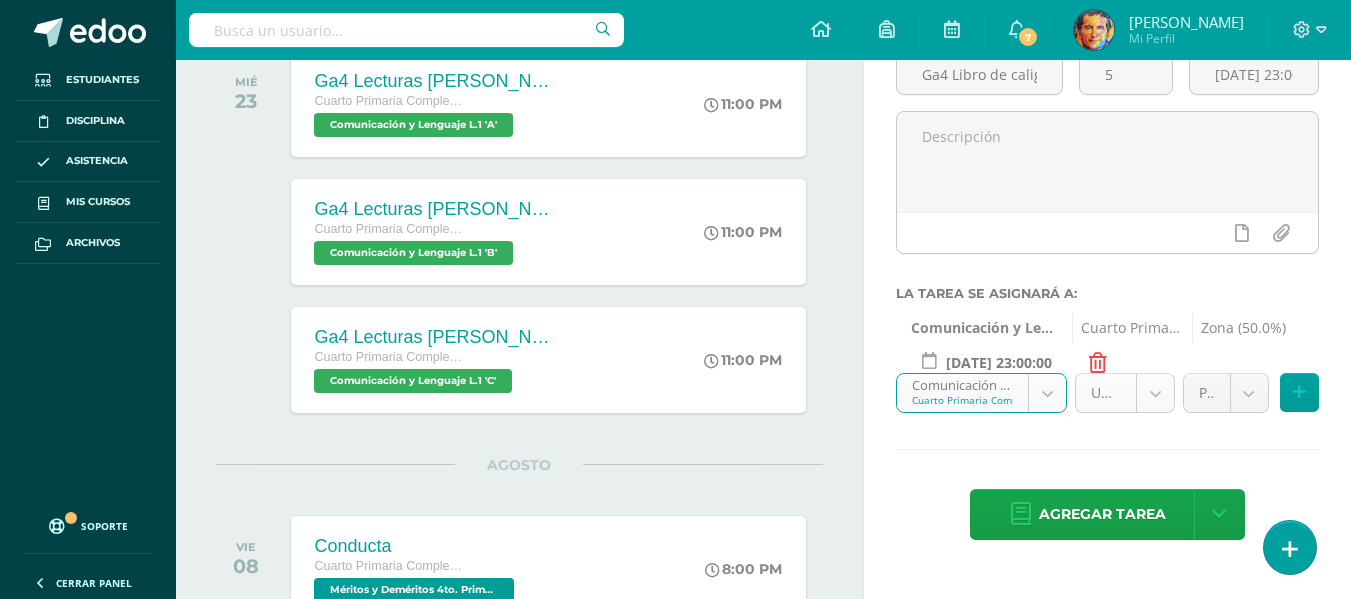 click on "Tarea asignada exitosamente         Estudiantes Disciplina Asistencia Mis cursos Archivos Soporte
Centro de ayuda
Últimas actualizaciones
10+ Cerrar panel
Comunicación y Lenguaje L.1
Cuarto
Primaria Complementaria
"A"
Actividades Estudiantes Planificación Dosificación
Méritos y Deméritos 4to. Primaria ¨A¨
Cuarto
Primaria Complementaria
"A"
Actividades Estudiantes Planificación Dosificación
Productividad y Desarrollo
Cuarto
Primaria Complementaria
"A"
Actividades Estudiantes Planificación 7 7" at bounding box center [675, 99] 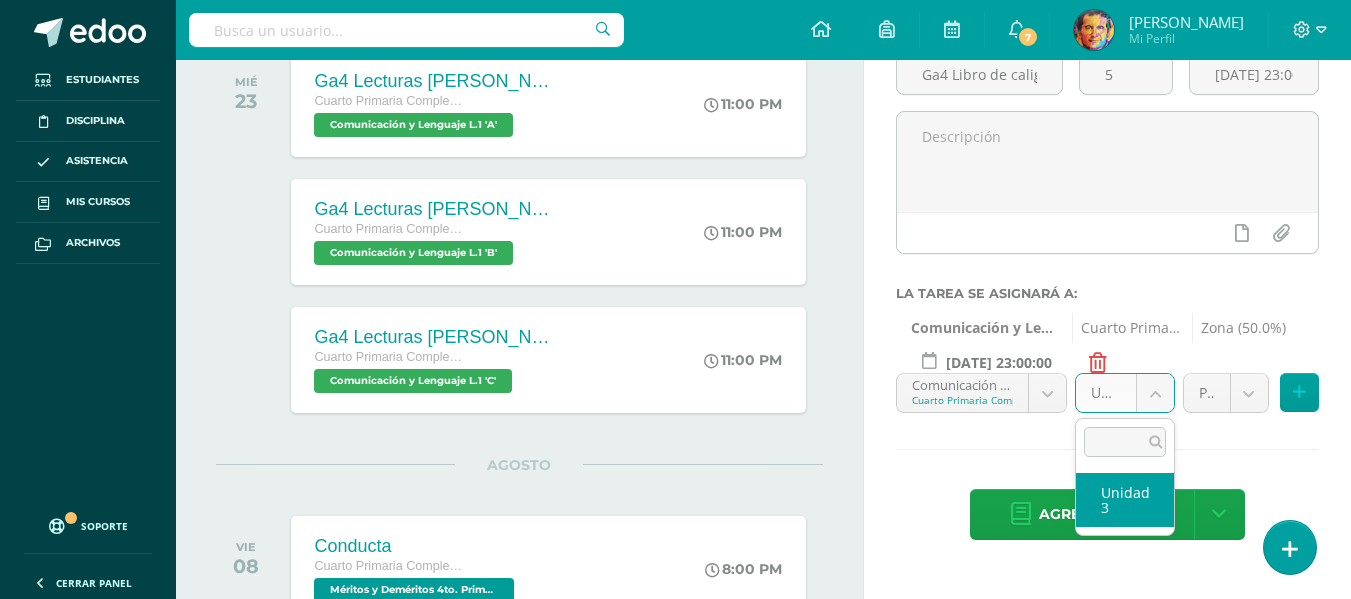 select on "154927" 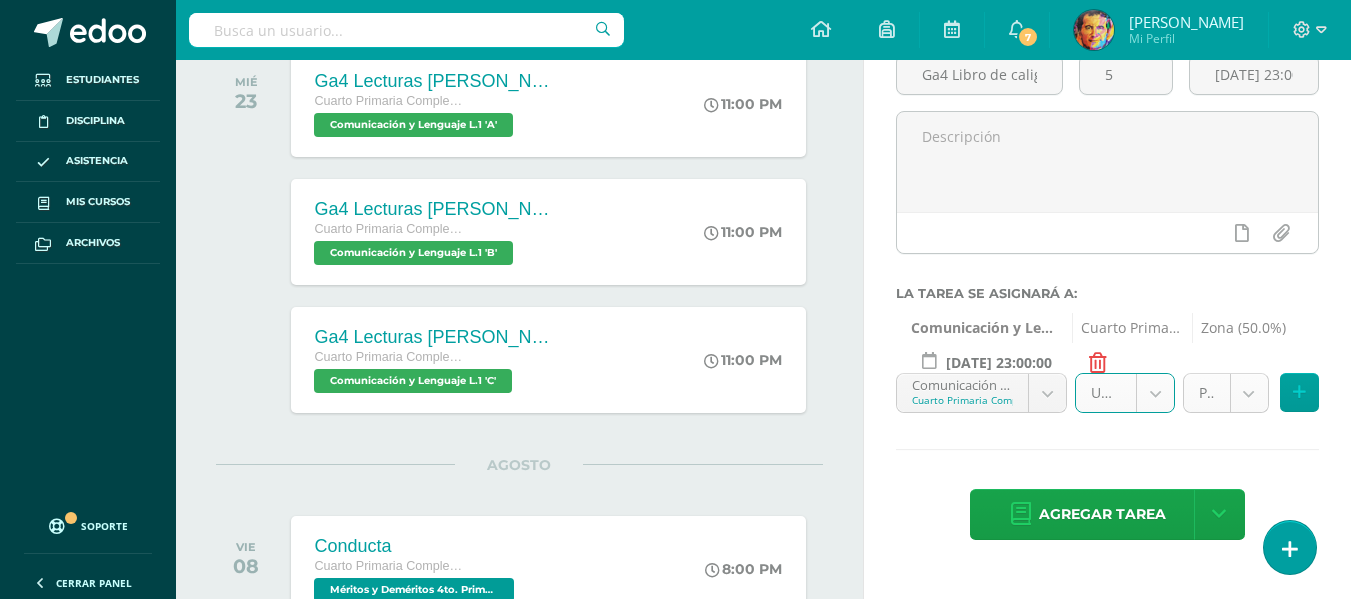click on "Tarea asignada exitosamente         Estudiantes Disciplina Asistencia Mis cursos Archivos Soporte
Centro de ayuda
Últimas actualizaciones
10+ Cerrar panel
Comunicación y Lenguaje L.1
Cuarto
Primaria Complementaria
"A"
Actividades Estudiantes Planificación Dosificación
Méritos y Deméritos 4to. Primaria ¨A¨
Cuarto
Primaria Complementaria
"A"
Actividades Estudiantes Planificación Dosificación
Productividad y Desarrollo
Cuarto
Primaria Complementaria
"A"
Actividades Estudiantes Planificación 7 7" at bounding box center (675, 99) 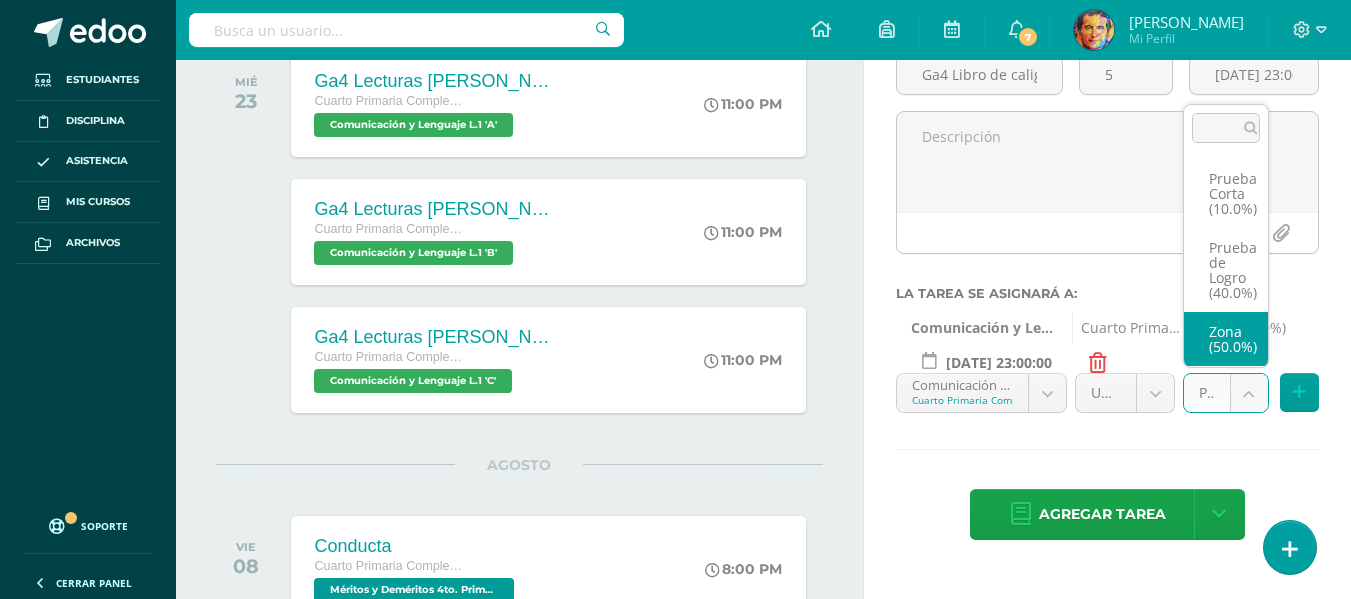 select on "154930" 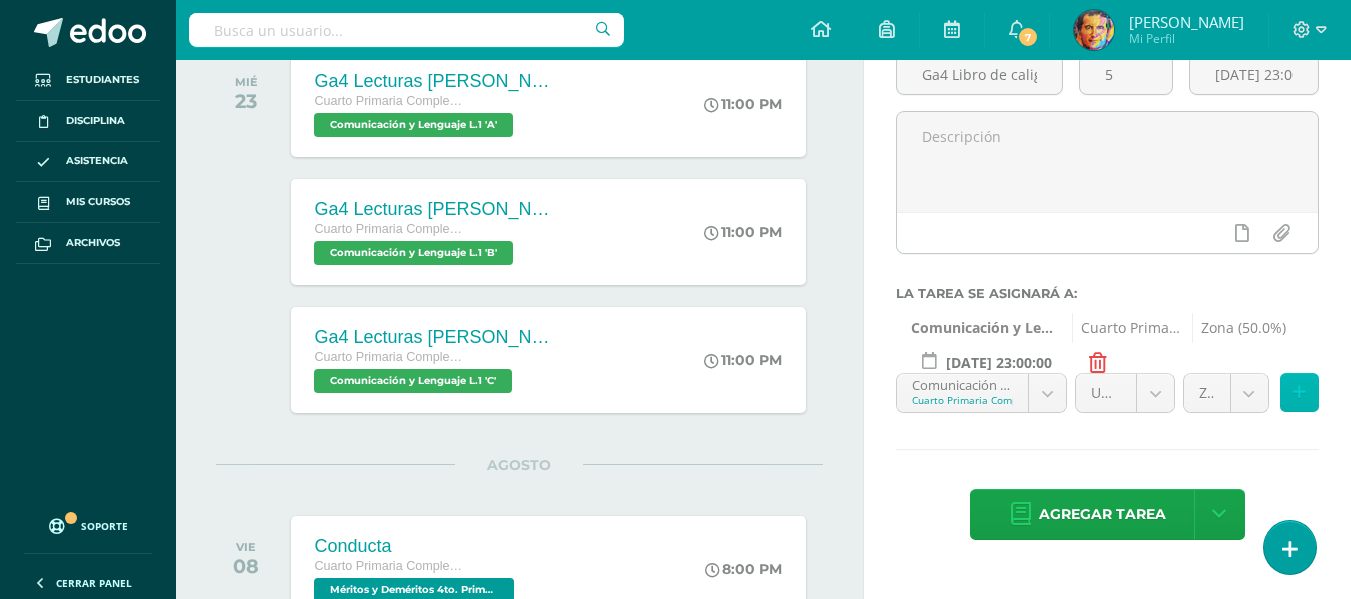 click at bounding box center (1299, 392) 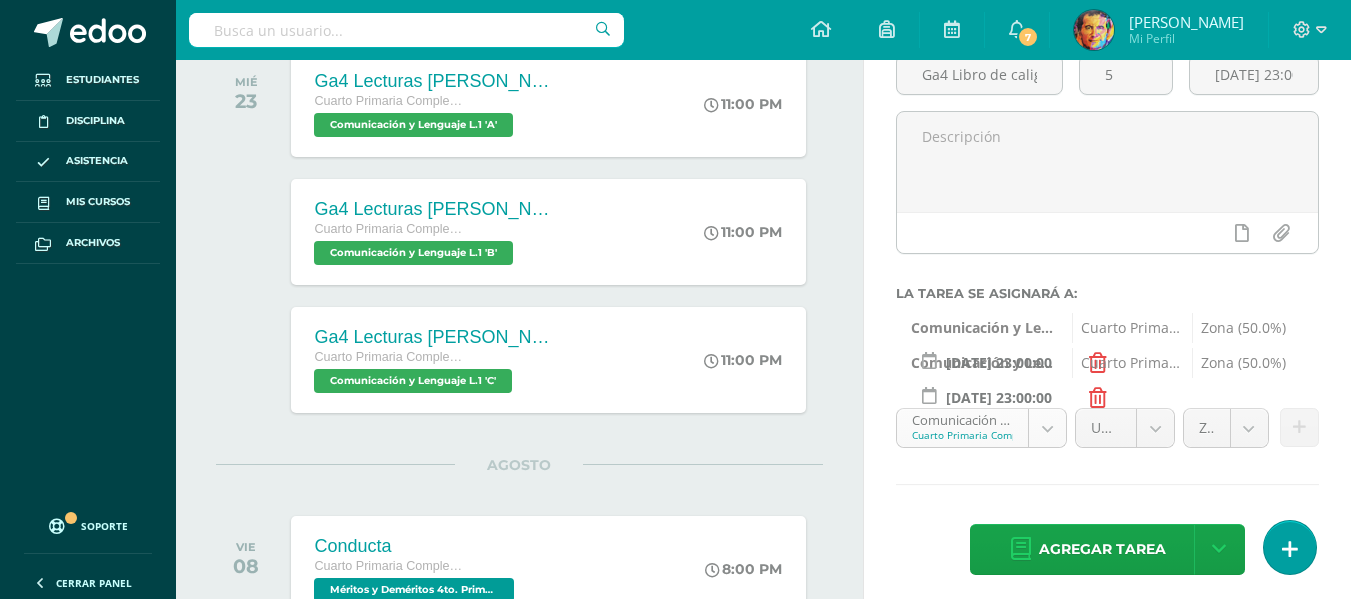 click on "Tarea asignada exitosamente         Estudiantes Disciplina Asistencia Mis cursos Archivos Soporte
Centro de ayuda
Últimas actualizaciones
10+ Cerrar panel
Comunicación y Lenguaje L.1
Cuarto
Primaria Complementaria
"A"
Actividades Estudiantes Planificación Dosificación
Méritos y Deméritos 4to. Primaria ¨A¨
Cuarto
Primaria Complementaria
"A"
Actividades Estudiantes Planificación Dosificación
Productividad y Desarrollo
Cuarto
Primaria Complementaria
"A"
Actividades Estudiantes Planificación 7 7" at bounding box center (675, 99) 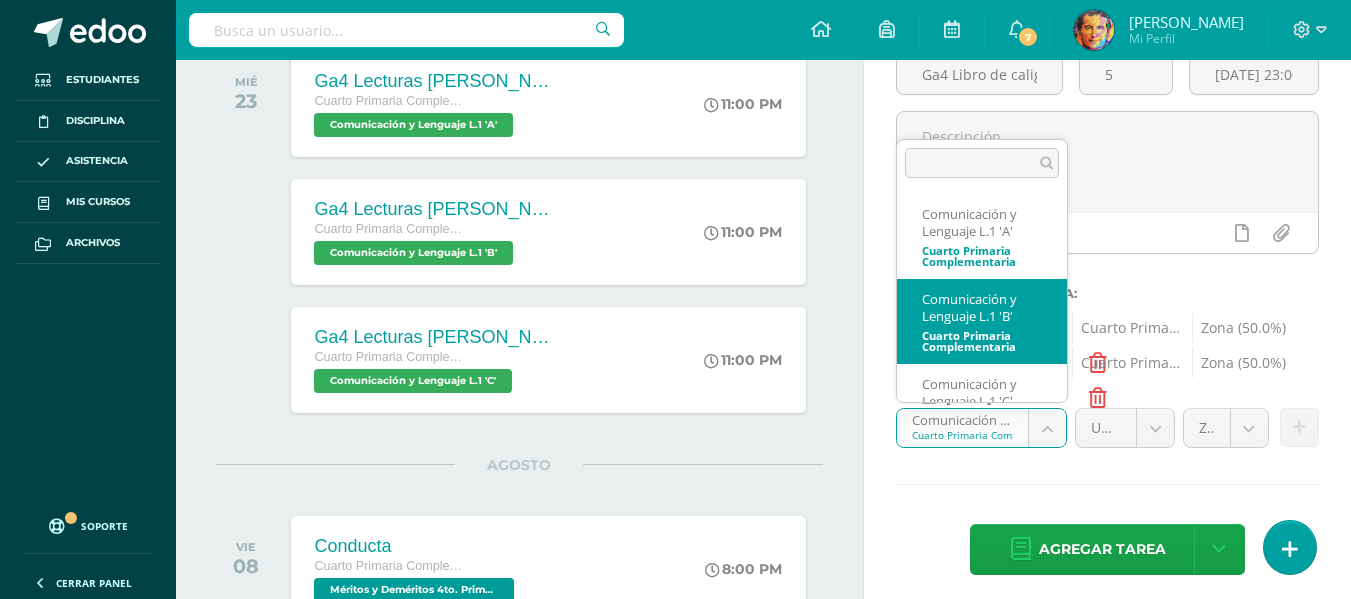 scroll, scrollTop: 47, scrollLeft: 0, axis: vertical 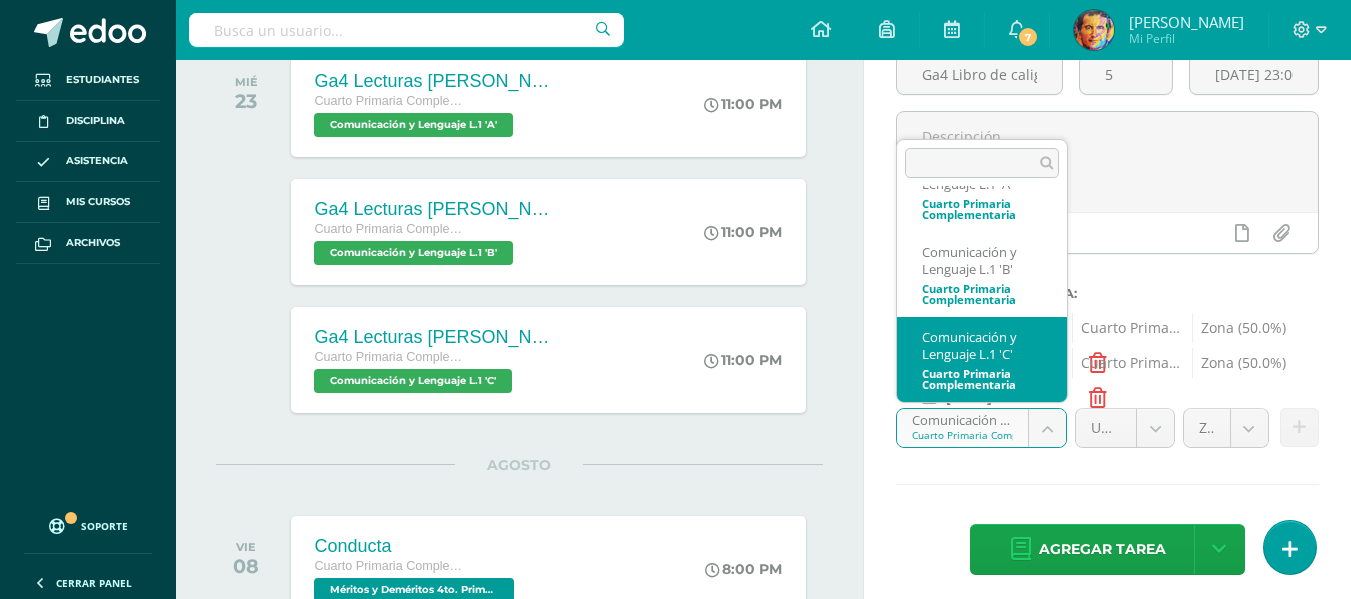 select on "154616" 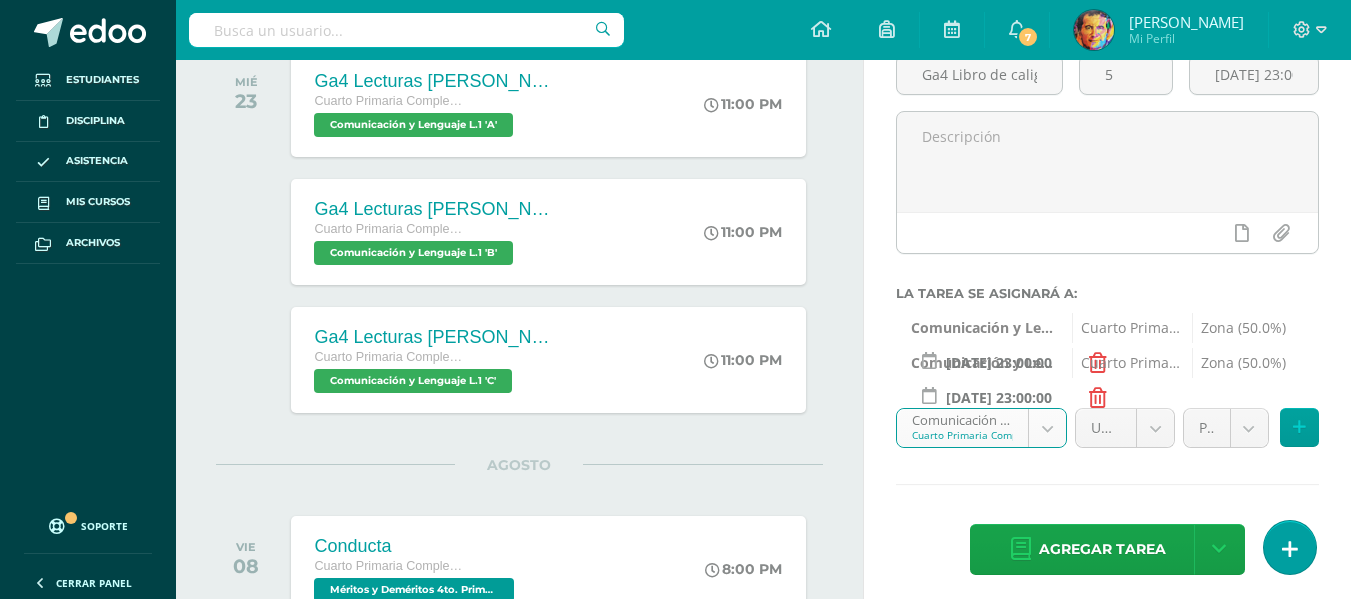 click on "Tarea asignada exitosamente         Estudiantes Disciplina Asistencia Mis cursos Archivos Soporte
Centro de ayuda
Últimas actualizaciones
10+ Cerrar panel
Comunicación y Lenguaje L.1
Cuarto
Primaria Complementaria
"A"
Actividades Estudiantes Planificación Dosificación
Méritos y Deméritos 4to. Primaria ¨A¨
Cuarto
Primaria Complementaria
"A"
Actividades Estudiantes Planificación Dosificación
Productividad y Desarrollo
Cuarto
Primaria Complementaria
"A"
Actividades Estudiantes Planificación 7 7" at bounding box center (675, 99) 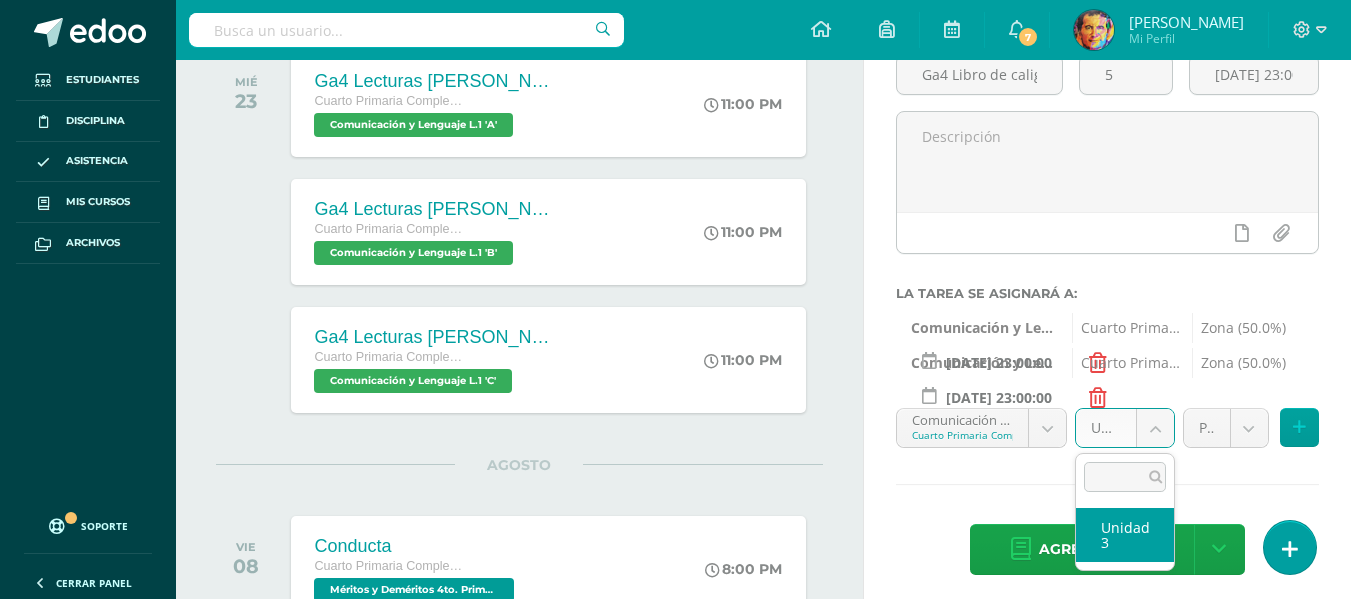 select on "154627" 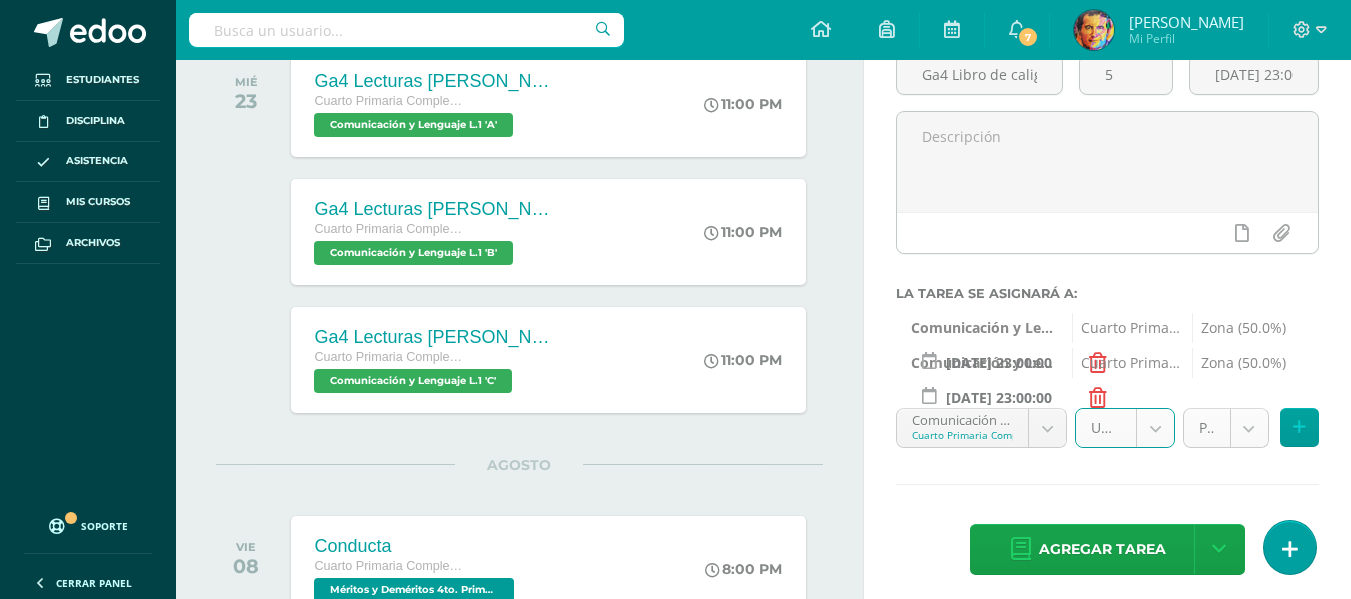 click on "Tarea asignada exitosamente         Estudiantes Disciplina Asistencia Mis cursos Archivos Soporte
Centro de ayuda
Últimas actualizaciones
10+ Cerrar panel
Comunicación y Lenguaje L.1
Cuarto
Primaria Complementaria
"A"
Actividades Estudiantes Planificación Dosificación
Méritos y Deméritos 4to. Primaria ¨A¨
Cuarto
Primaria Complementaria
"A"
Actividades Estudiantes Planificación Dosificación
Productividad y Desarrollo
Cuarto
Primaria Complementaria
"A"
Actividades Estudiantes Planificación 7 7" at bounding box center [675, 99] 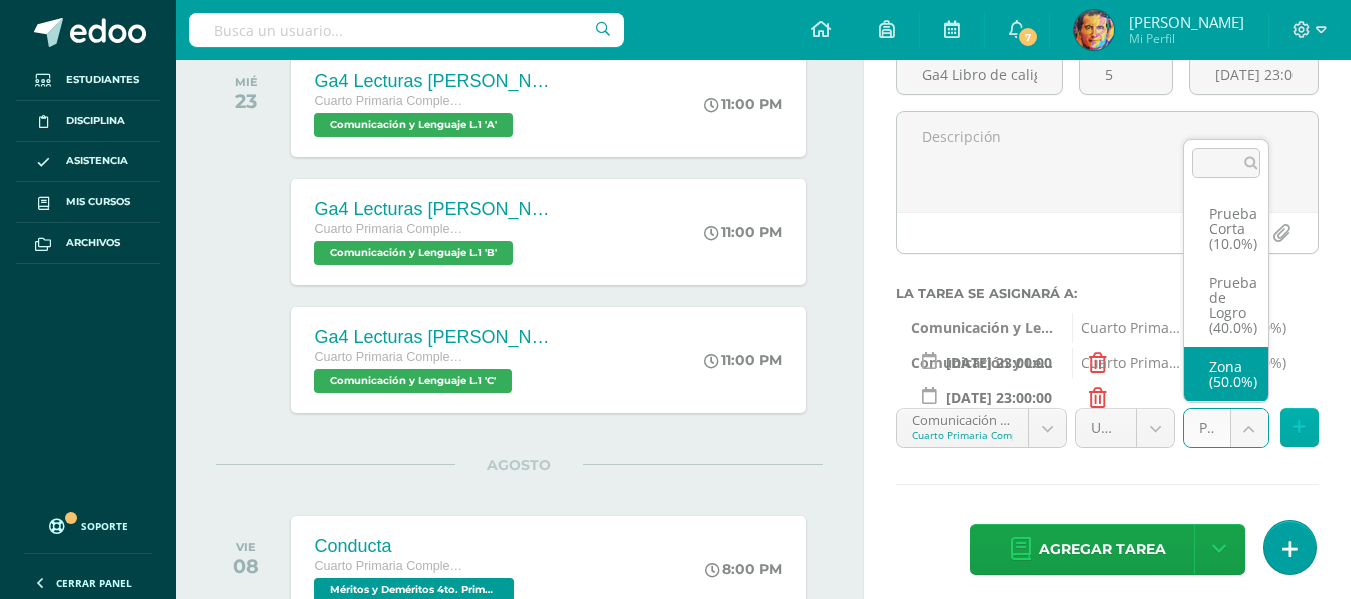 select on "154630" 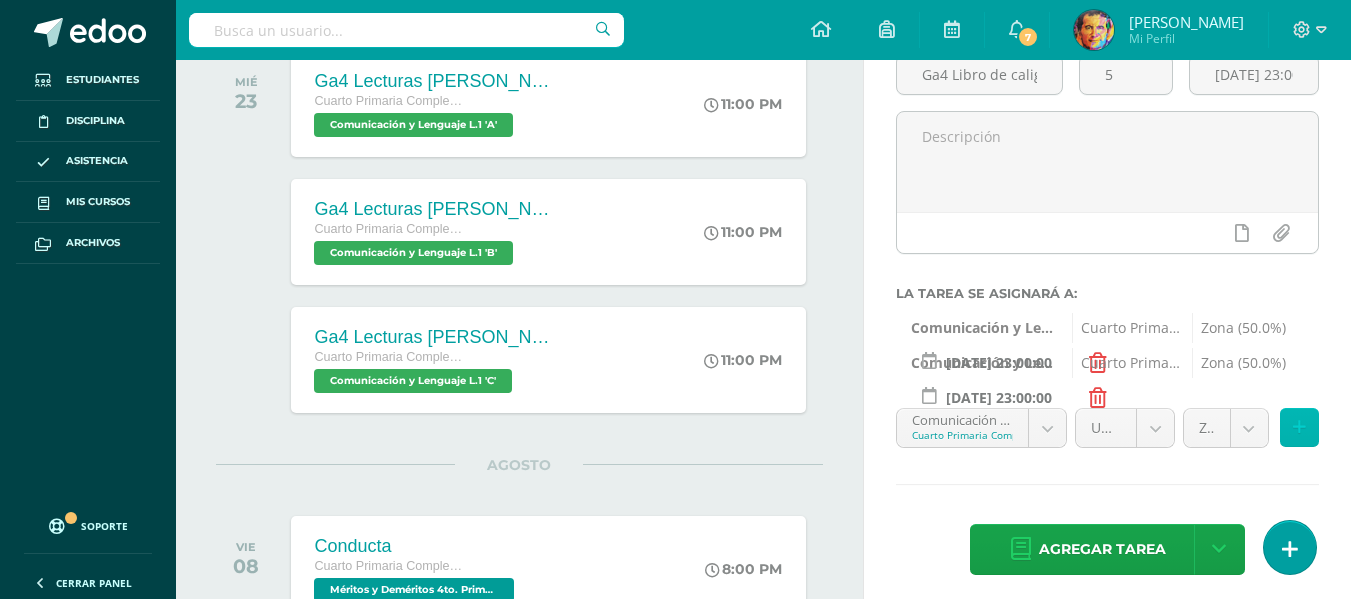 click at bounding box center (1299, 427) 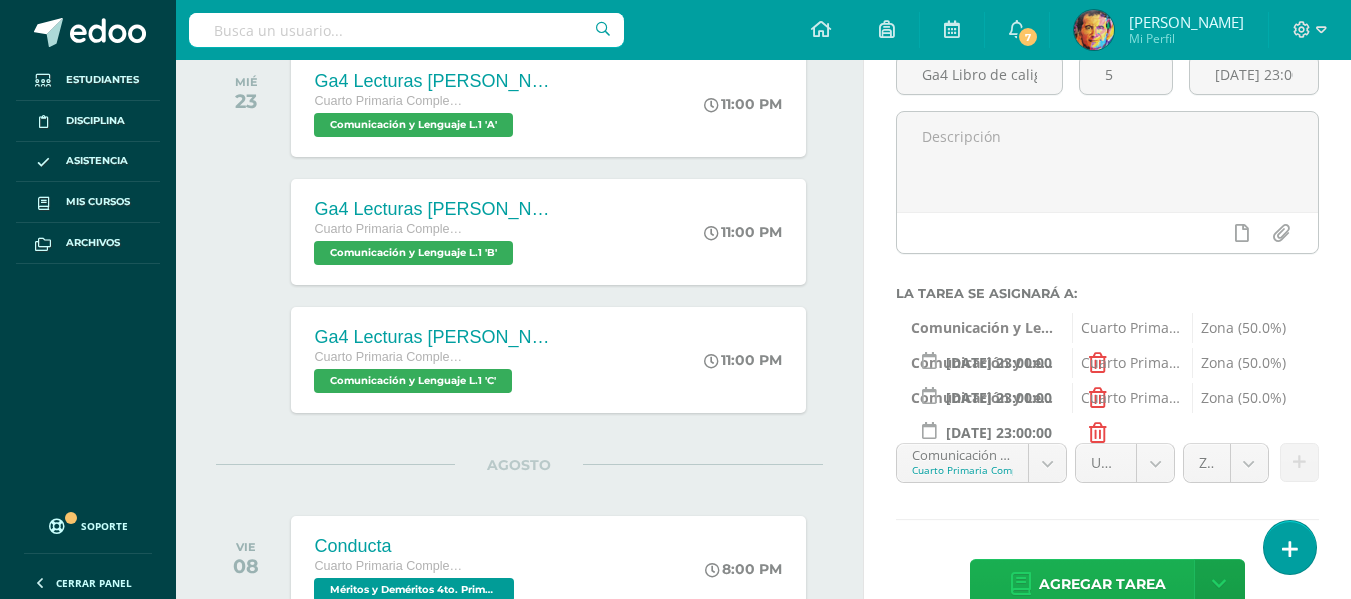 click on "Agregar tarea" at bounding box center (1102, 584) 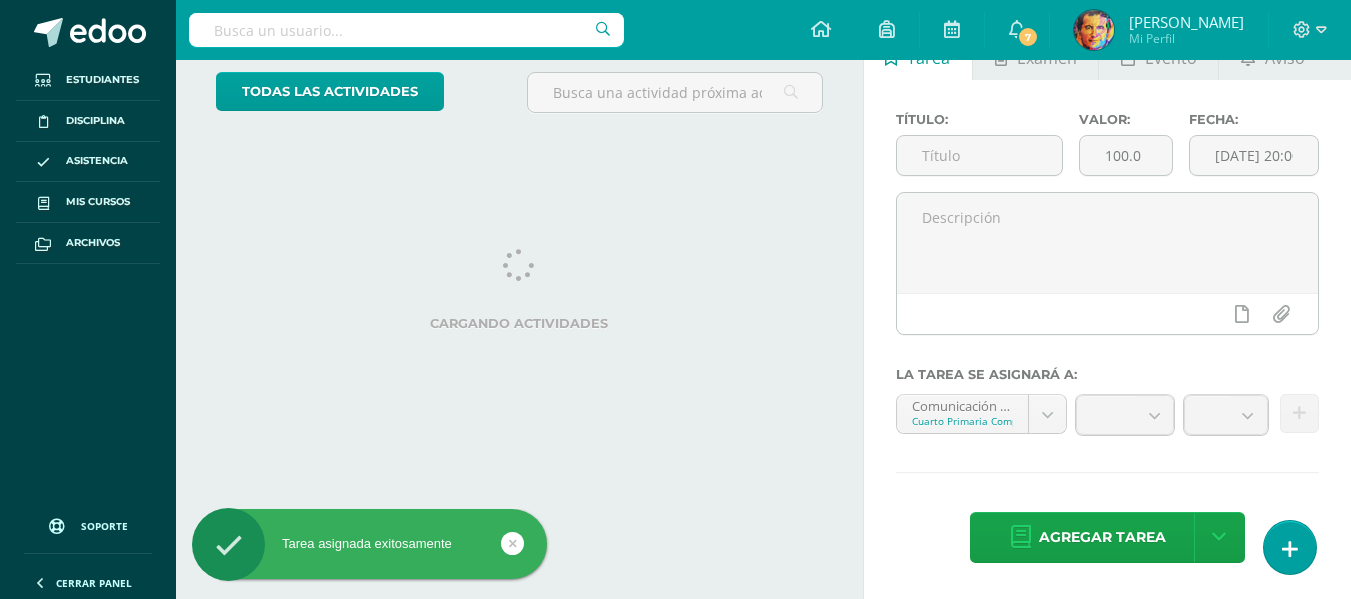 scroll, scrollTop: 0, scrollLeft: 0, axis: both 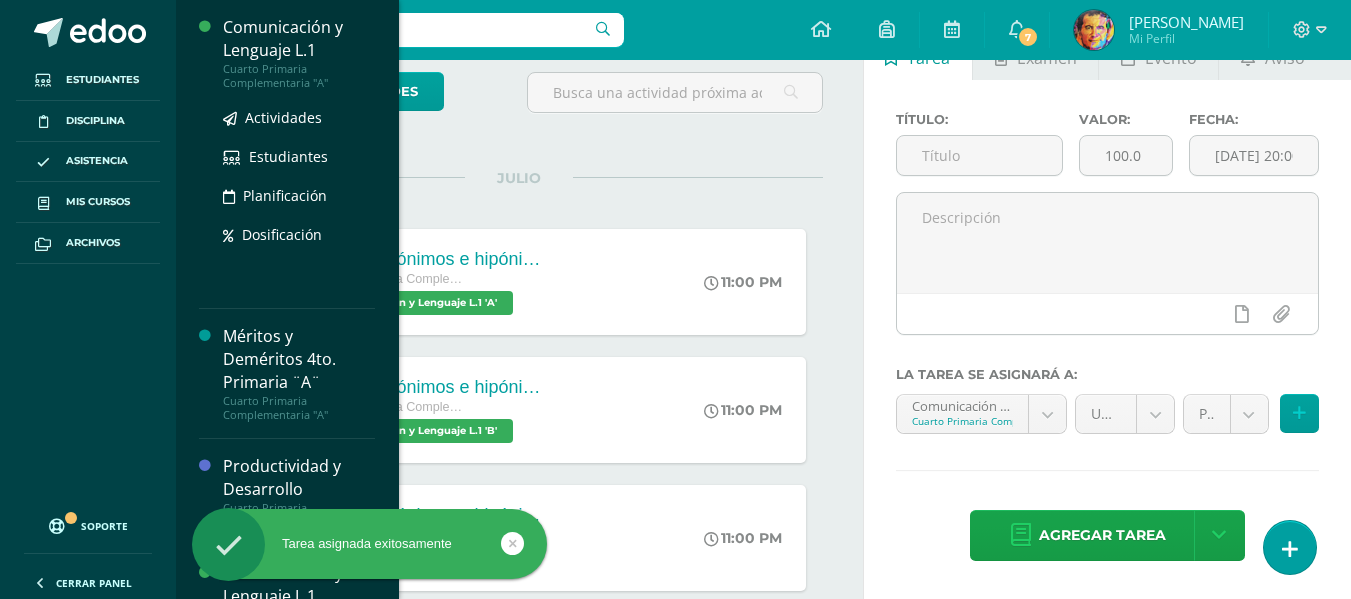 click on "Comunicación y Lenguaje L.1" at bounding box center [299, 39] 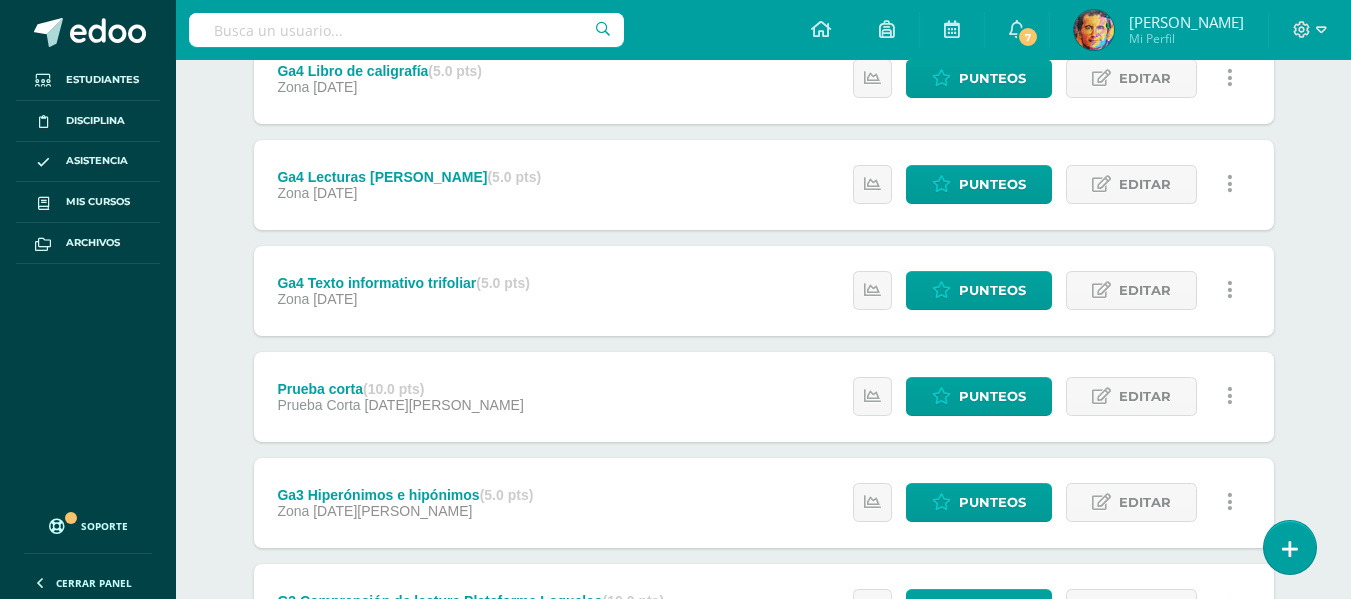 scroll, scrollTop: 0, scrollLeft: 0, axis: both 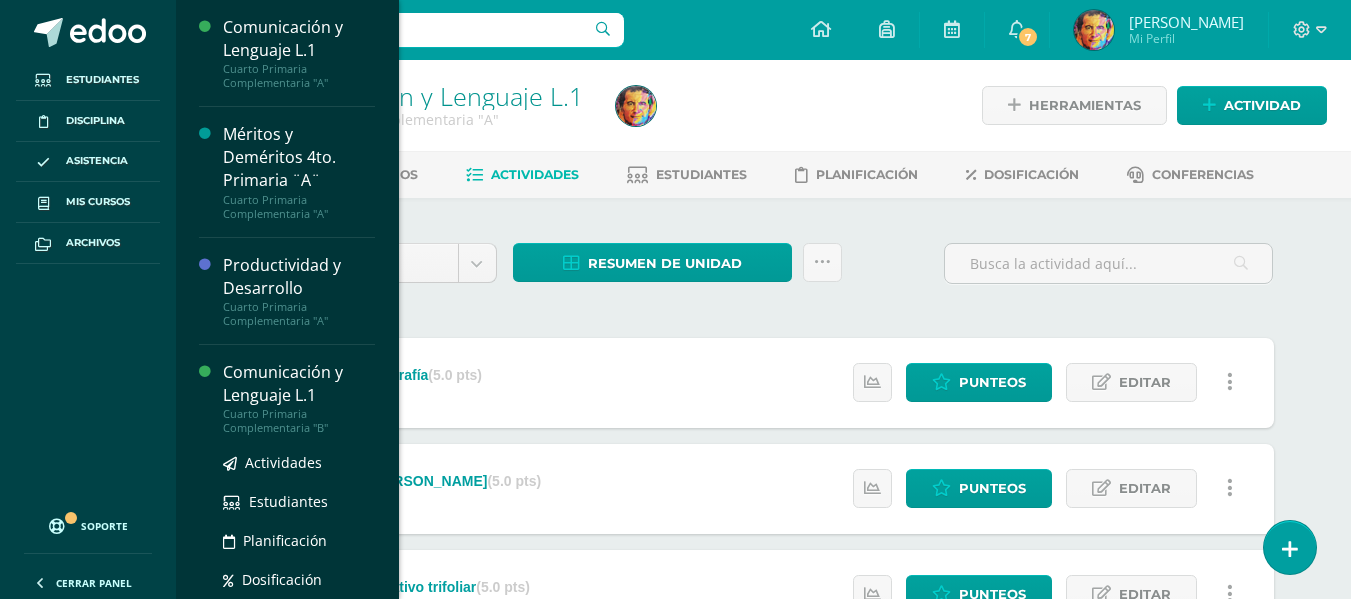 click on "Comunicación y Lenguaje L.1" at bounding box center [299, 384] 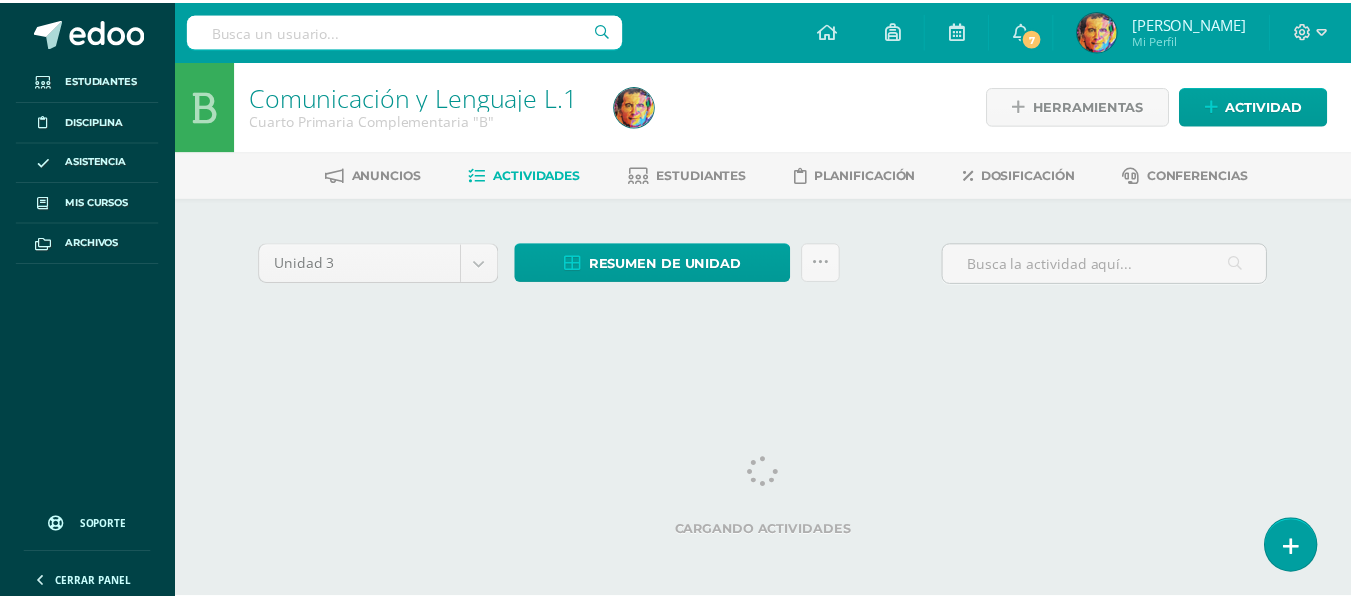 scroll, scrollTop: 0, scrollLeft: 0, axis: both 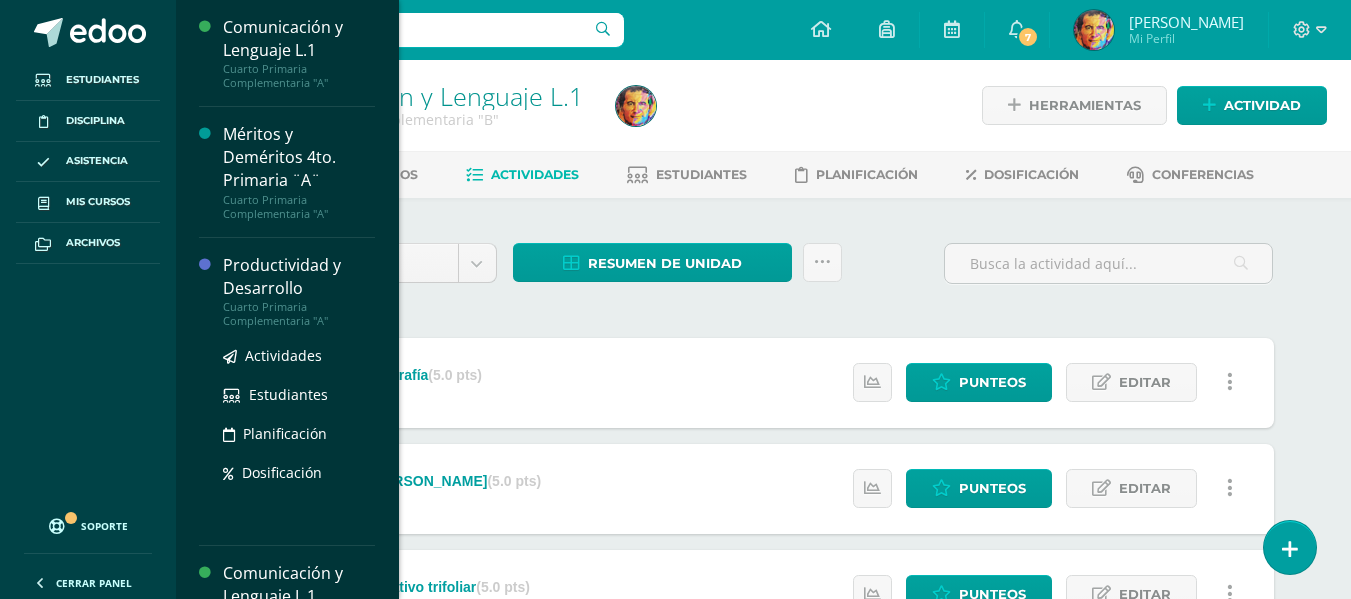 click on "Productividad y Desarrollo" at bounding box center [299, 277] 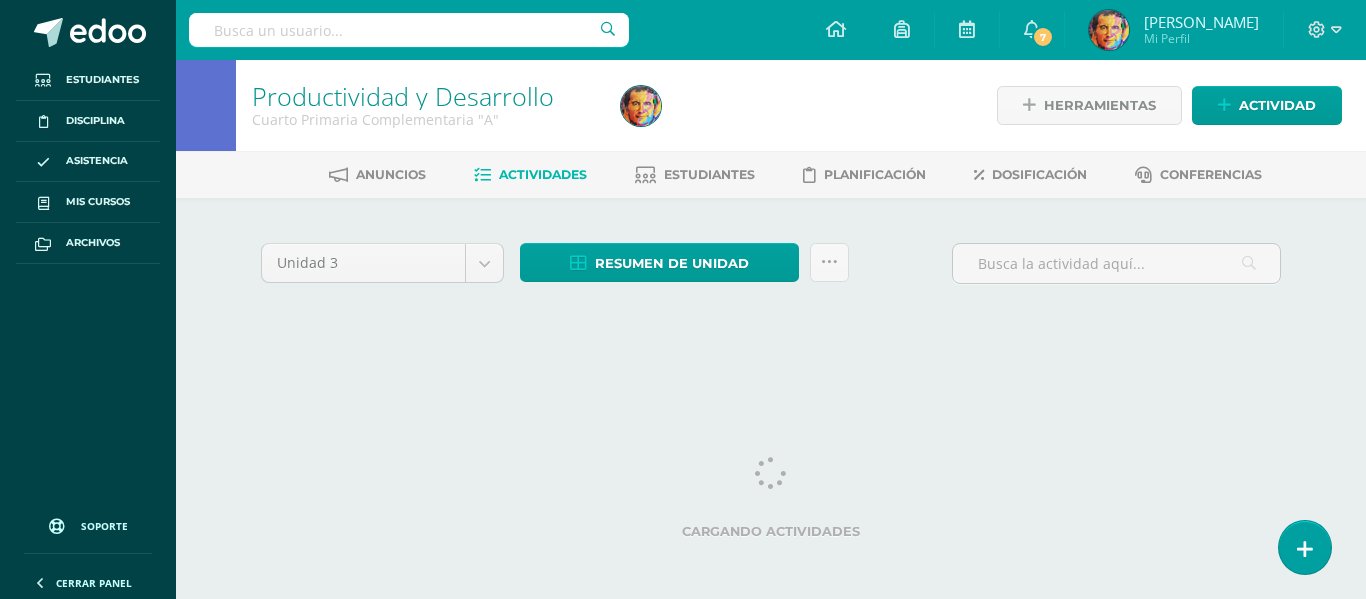 scroll, scrollTop: 0, scrollLeft: 0, axis: both 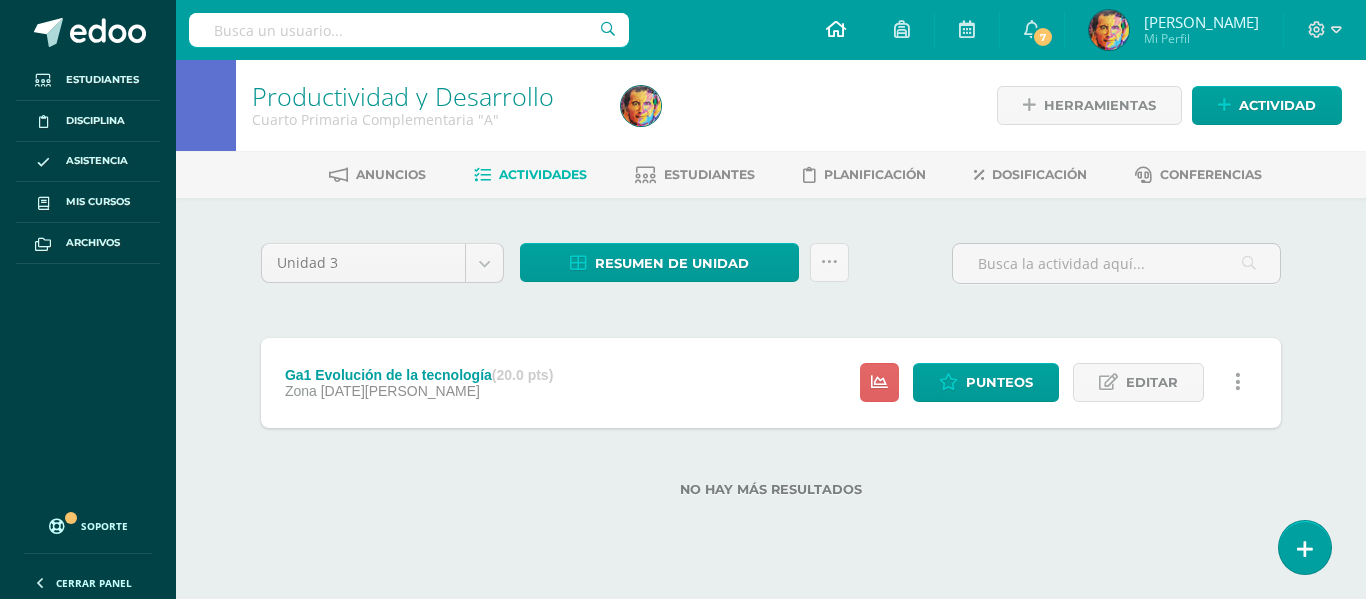 click at bounding box center (836, 29) 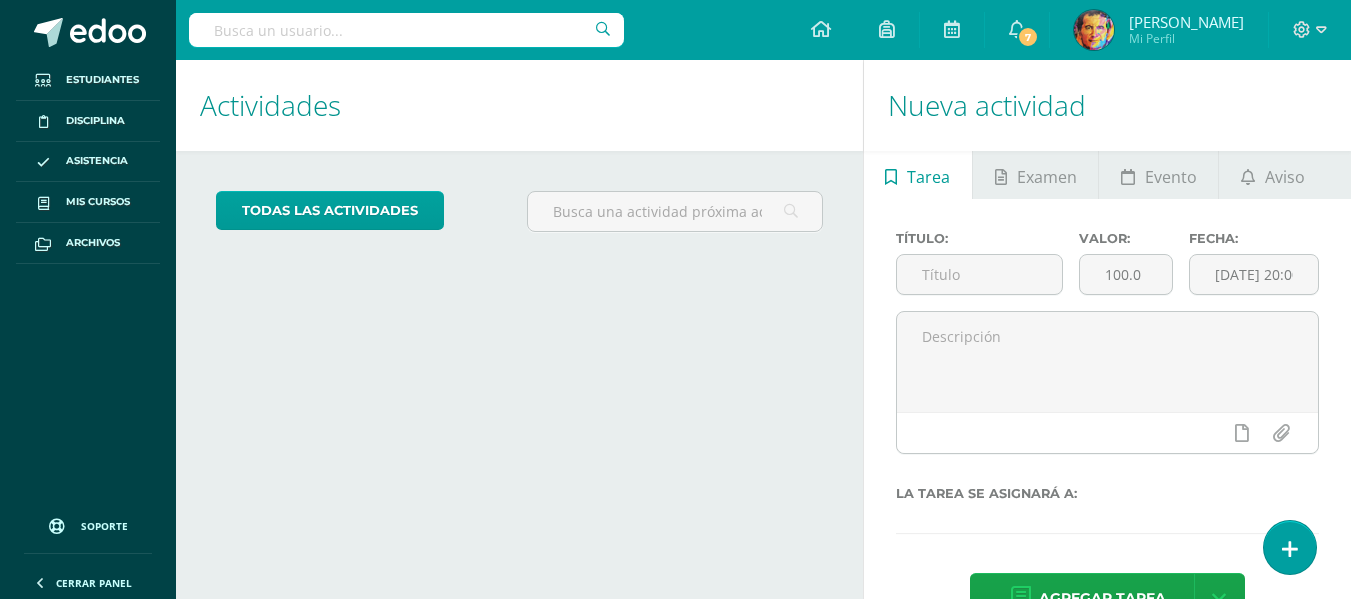 scroll, scrollTop: 0, scrollLeft: 0, axis: both 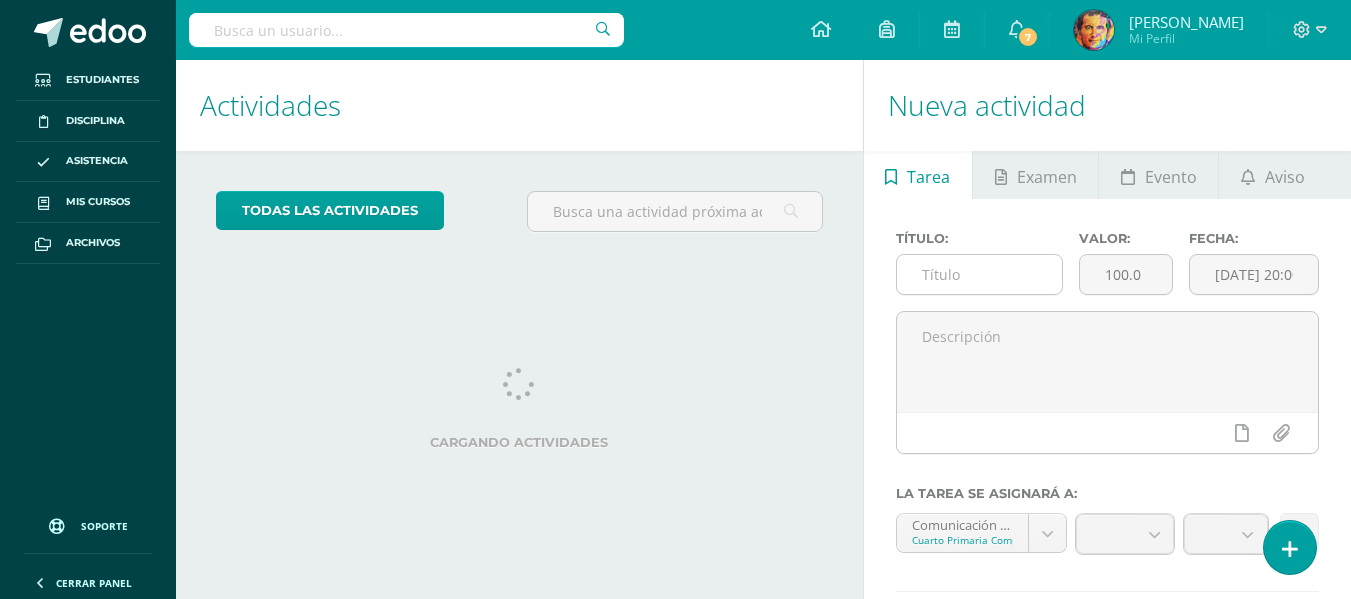 click at bounding box center [979, 274] 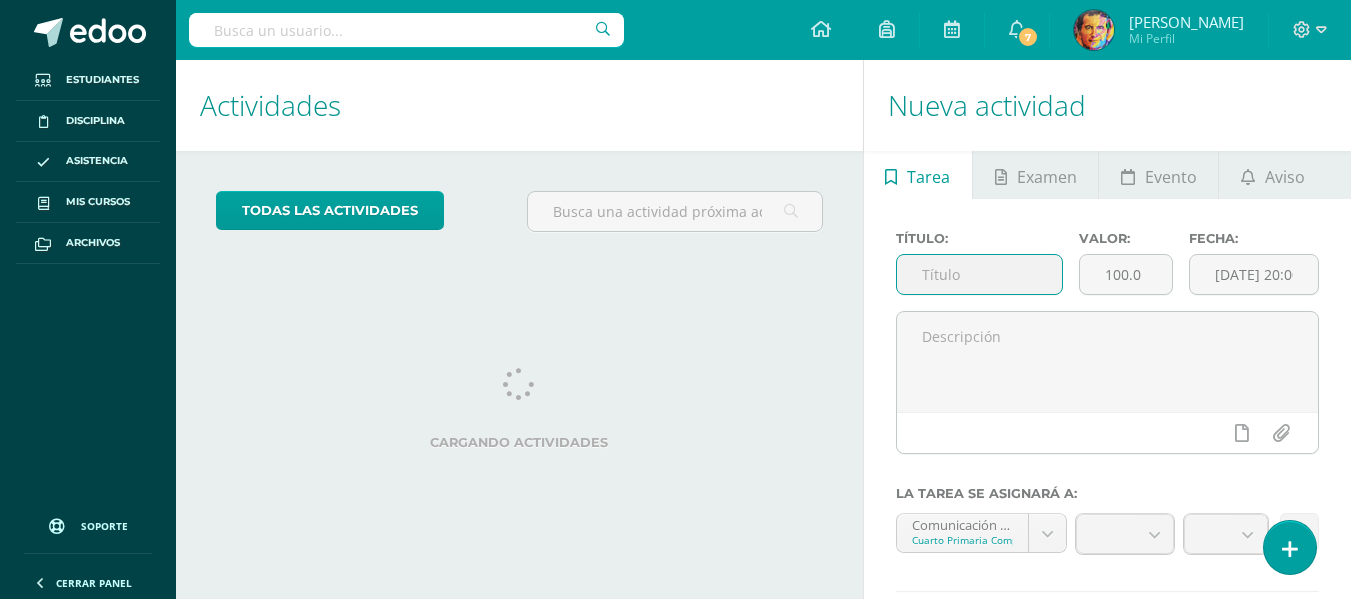 scroll, scrollTop: 0, scrollLeft: 0, axis: both 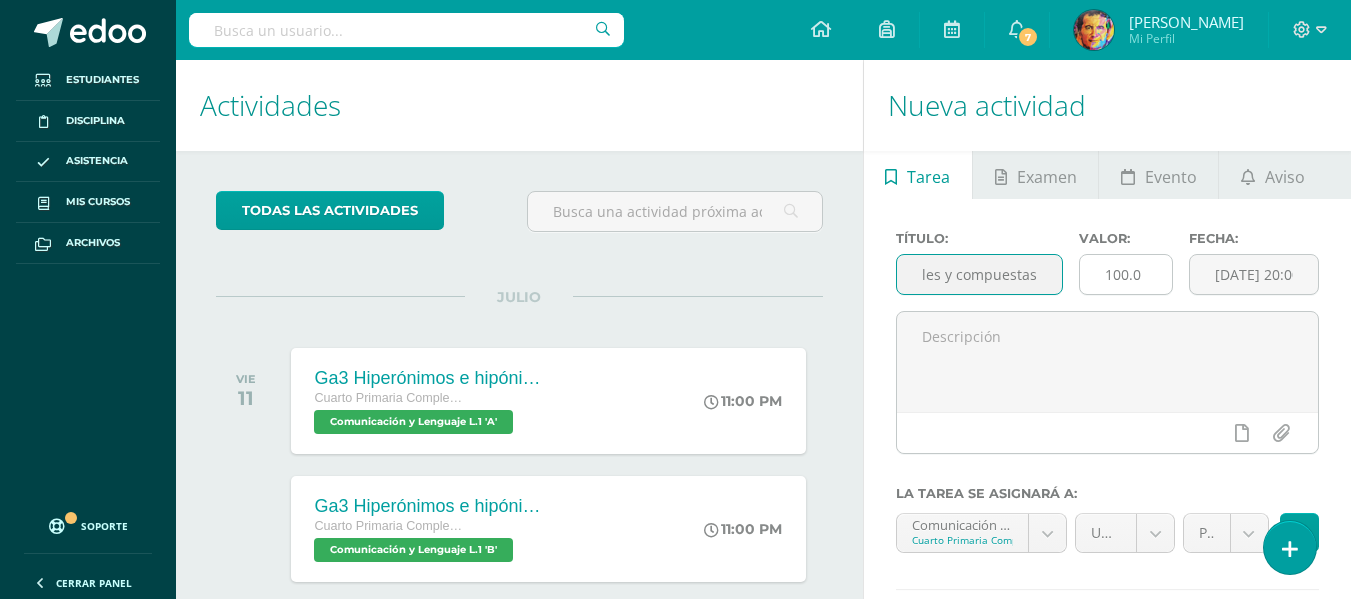 type on "Ga2 álbum maquinas simples y compuestas" 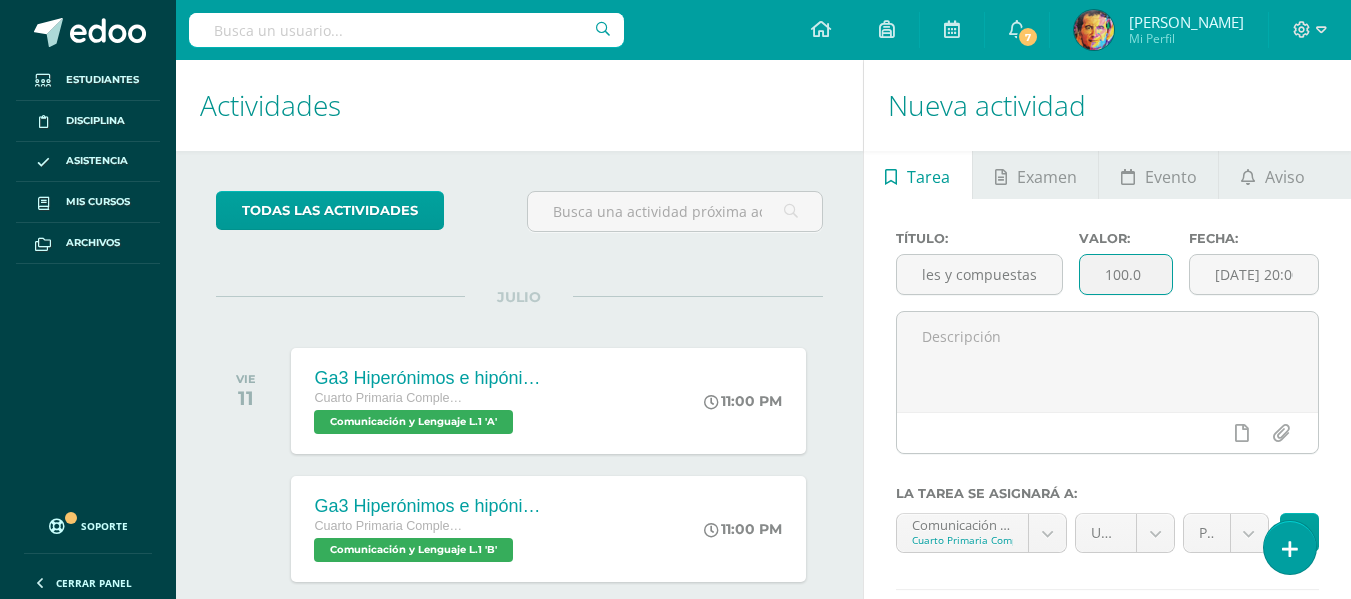 click on "100.0" at bounding box center [1126, 274] 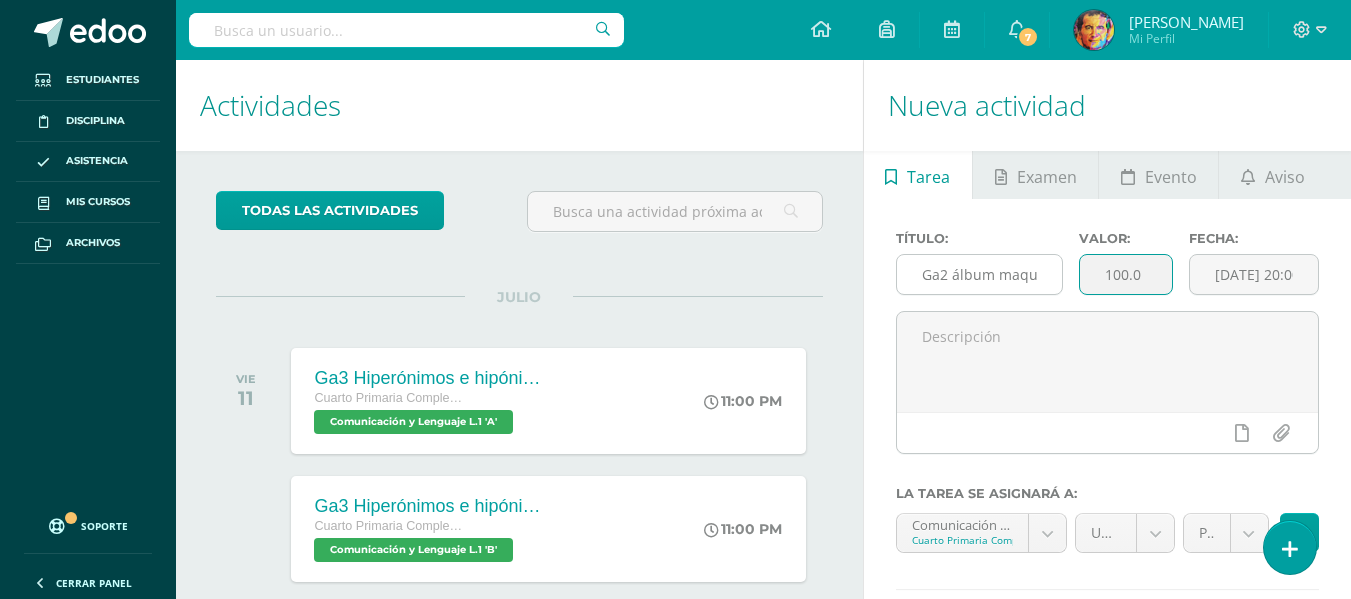 drag, startPoint x: 1144, startPoint y: 263, endPoint x: 954, endPoint y: 265, distance: 190.01053 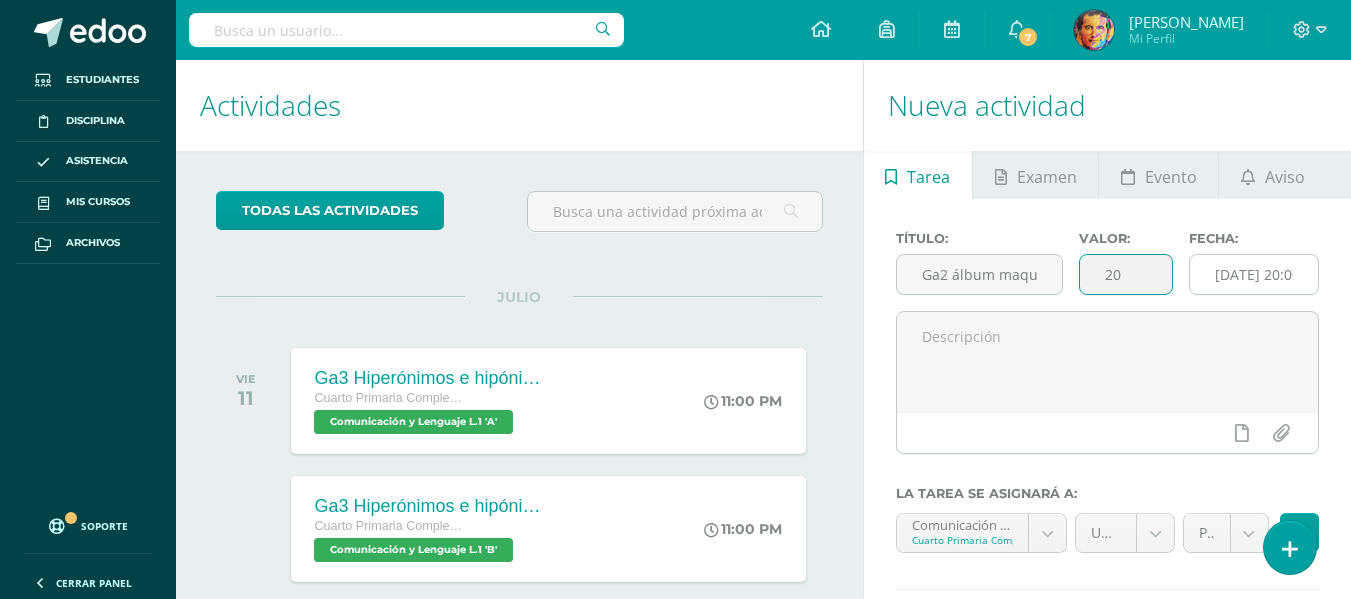 type on "20" 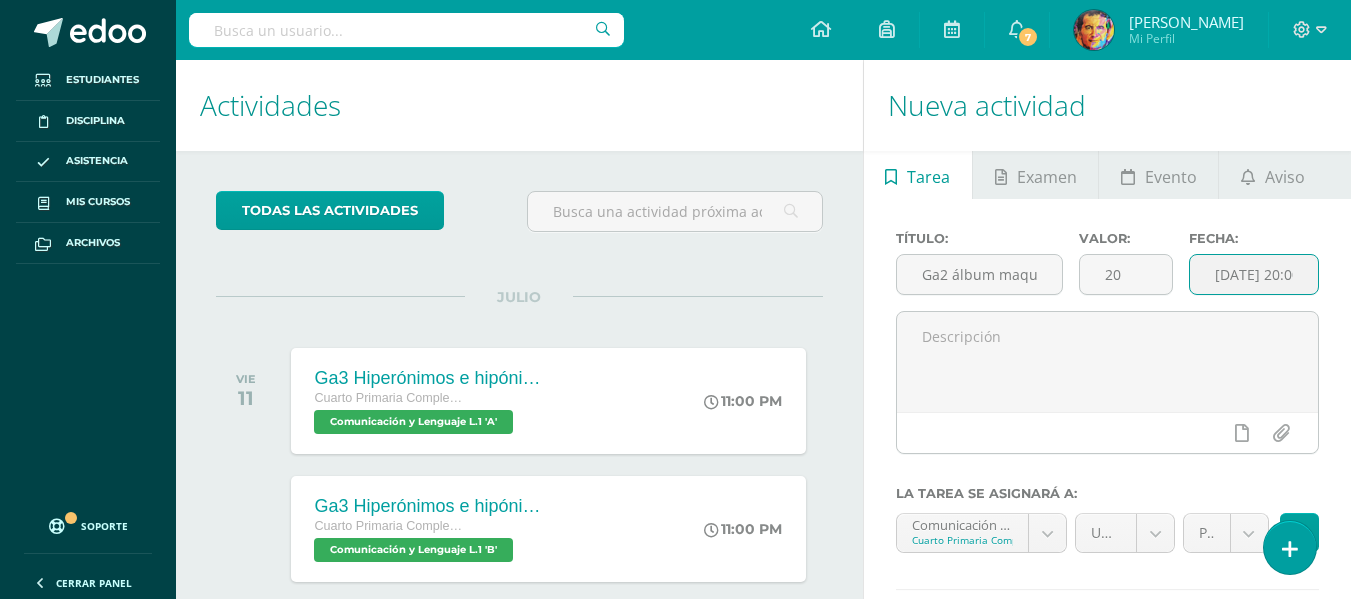 click on "[DATE] 20:00:00" at bounding box center [1254, 274] 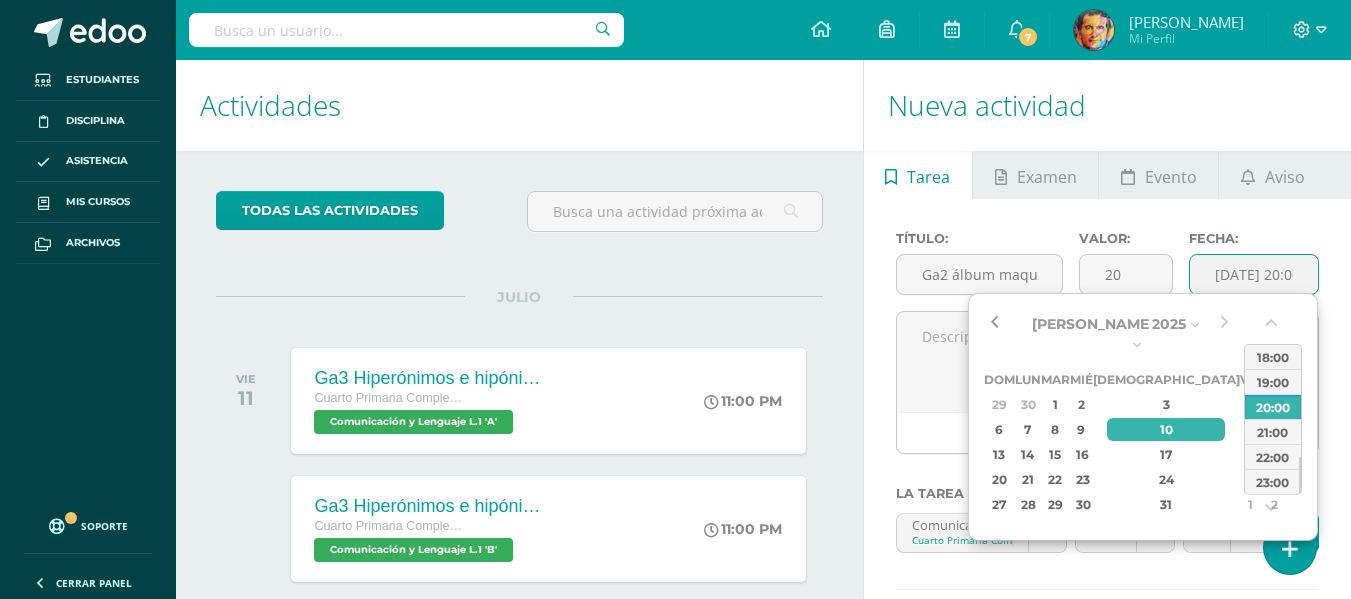 click at bounding box center [994, 324] 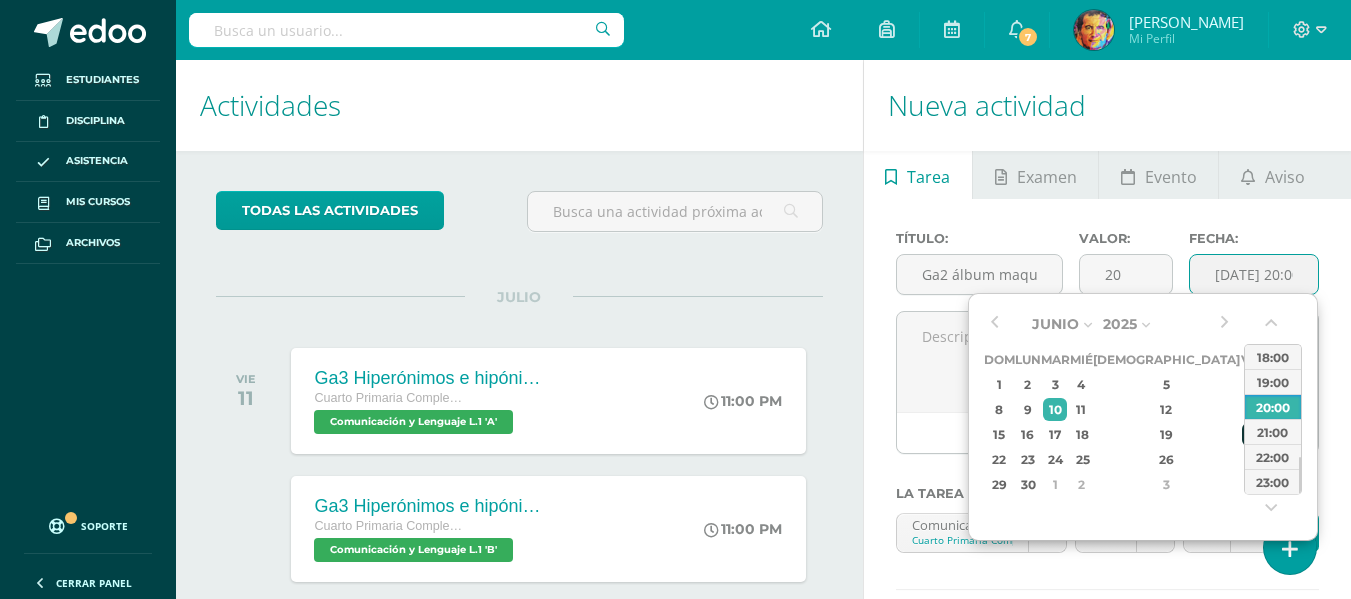 click on "20" at bounding box center (1251, 434) 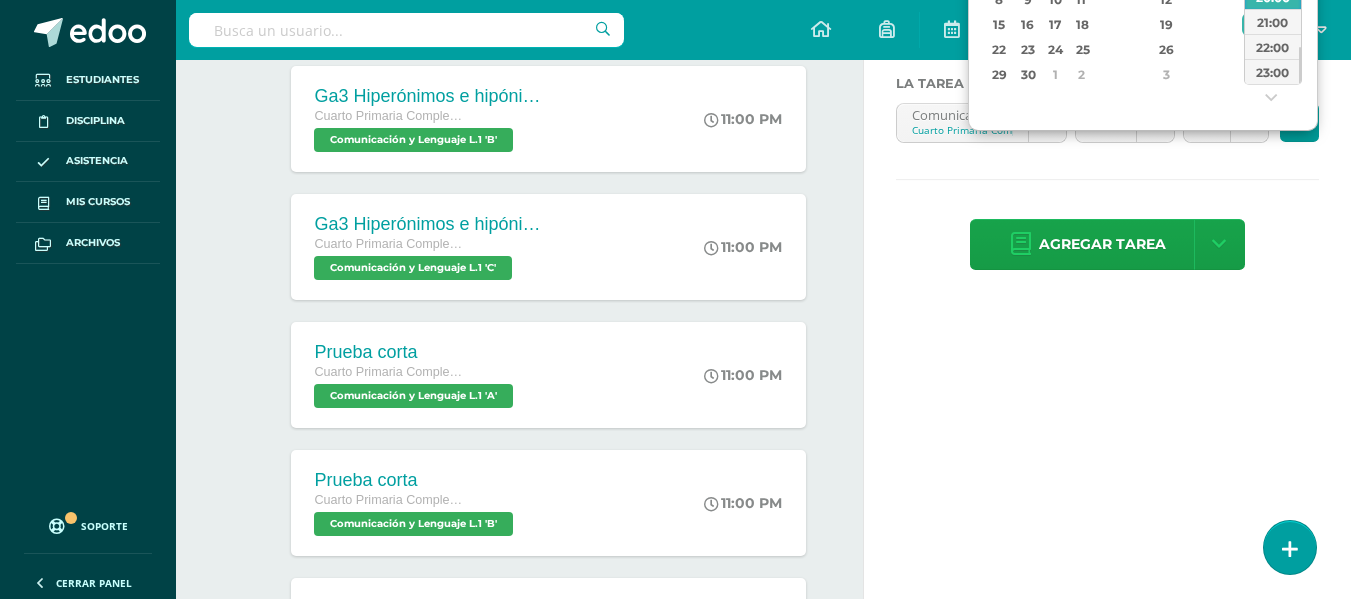 scroll, scrollTop: 10, scrollLeft: 0, axis: vertical 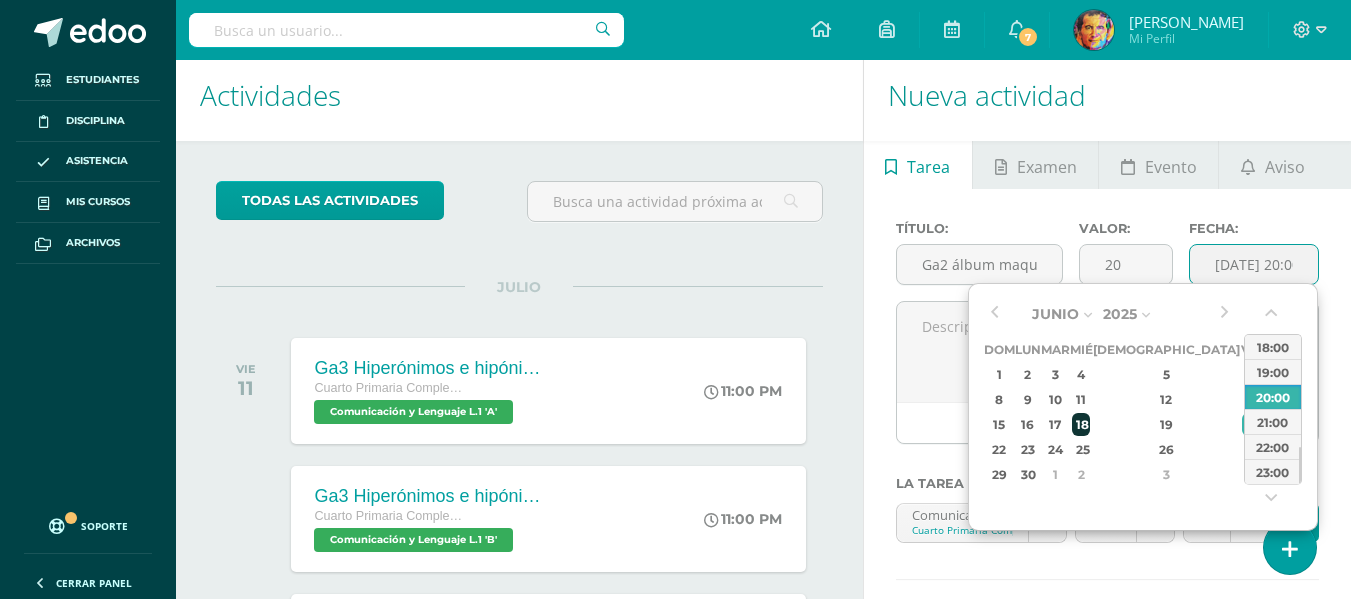 click on "18" at bounding box center [1081, 424] 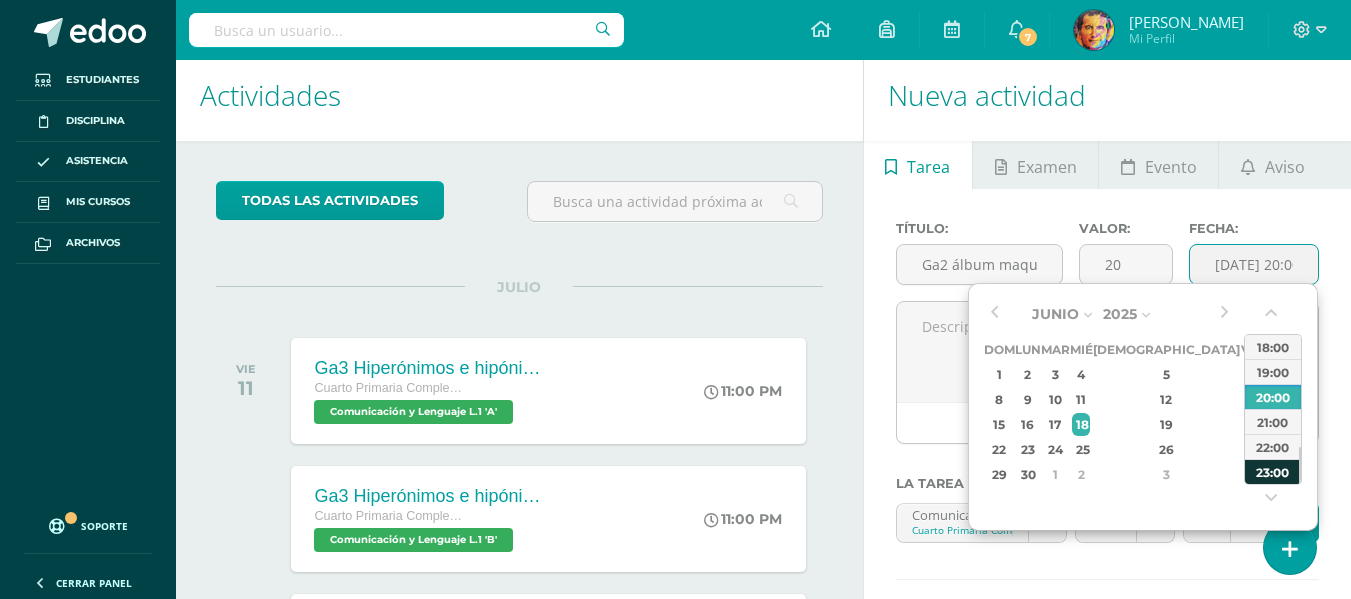 click on "23:00" at bounding box center [1273, 471] 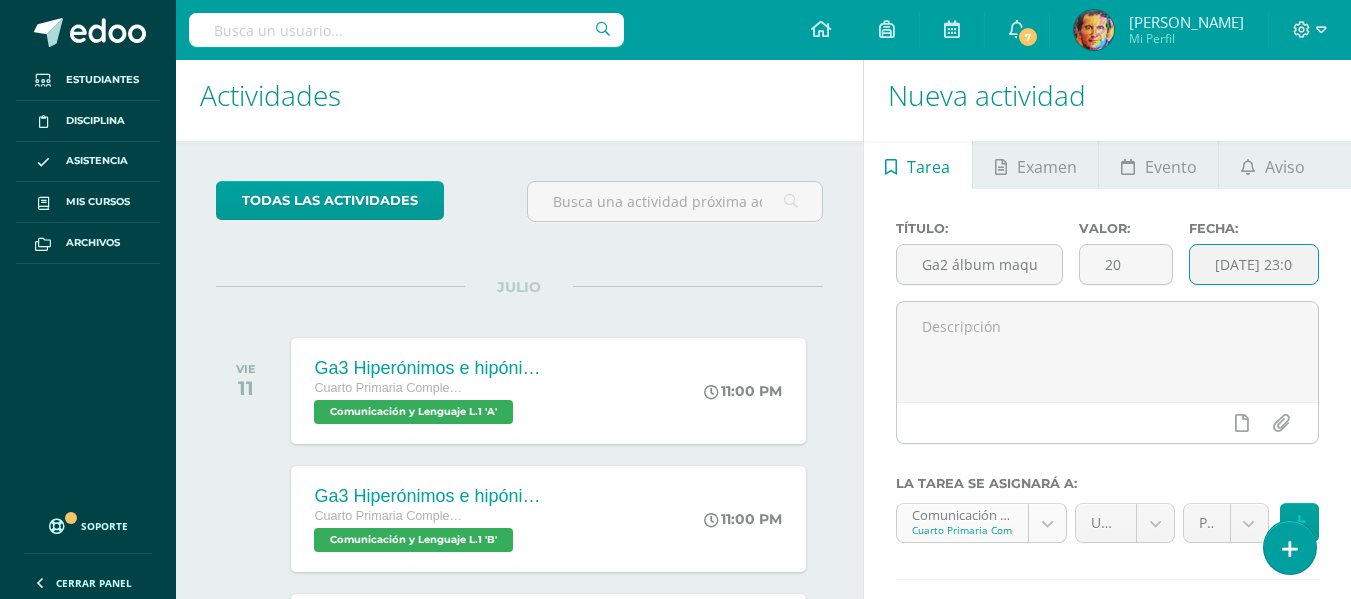 scroll, scrollTop: 110, scrollLeft: 0, axis: vertical 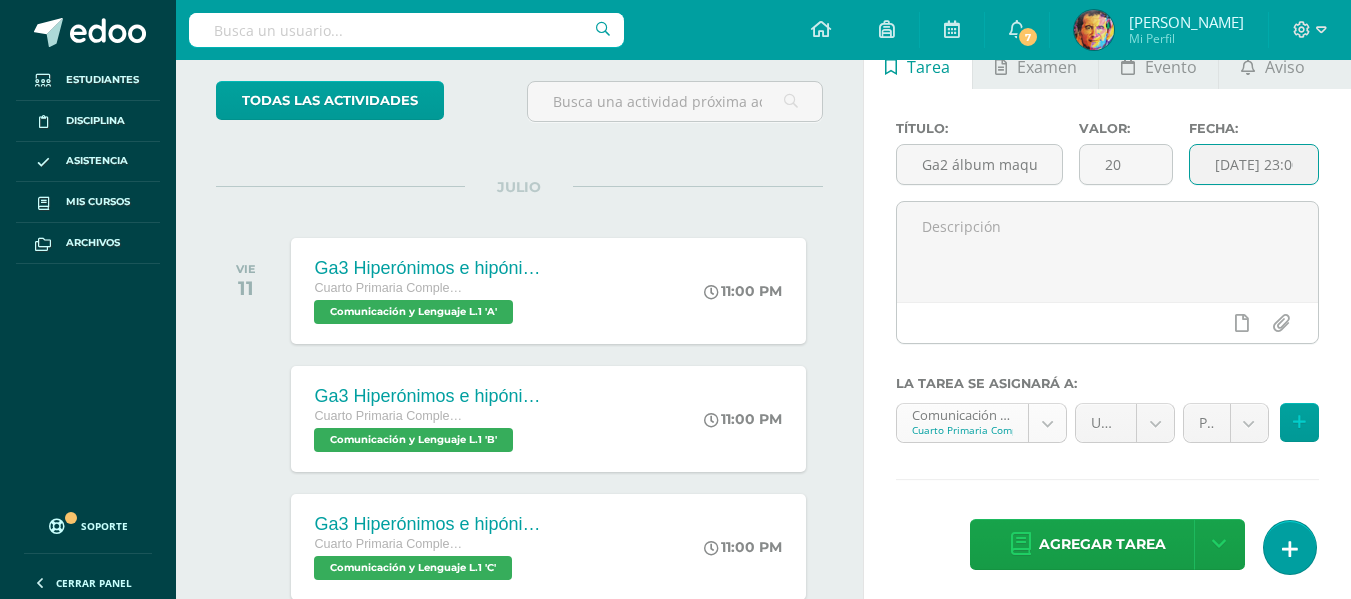 click on "Estudiantes Disciplina Asistencia Mis cursos Archivos Soporte
Centro de ayuda
Últimas actualizaciones
10+ Cerrar panel
Comunicación y Lenguaje L.1
Cuarto
Primaria Complementaria
"A"
Actividades Estudiantes Planificación Dosificación
Méritos y Deméritos 4to. Primaria ¨A¨
Cuarto
Primaria Complementaria
"A"
Actividades Estudiantes Planificación Dosificación
Productividad y Desarrollo
Cuarto
Primaria Complementaria
"A"
Actividades Estudiantes Planificación Dosificación Actividades Estudiantes 7 7" at bounding box center (675, 189) 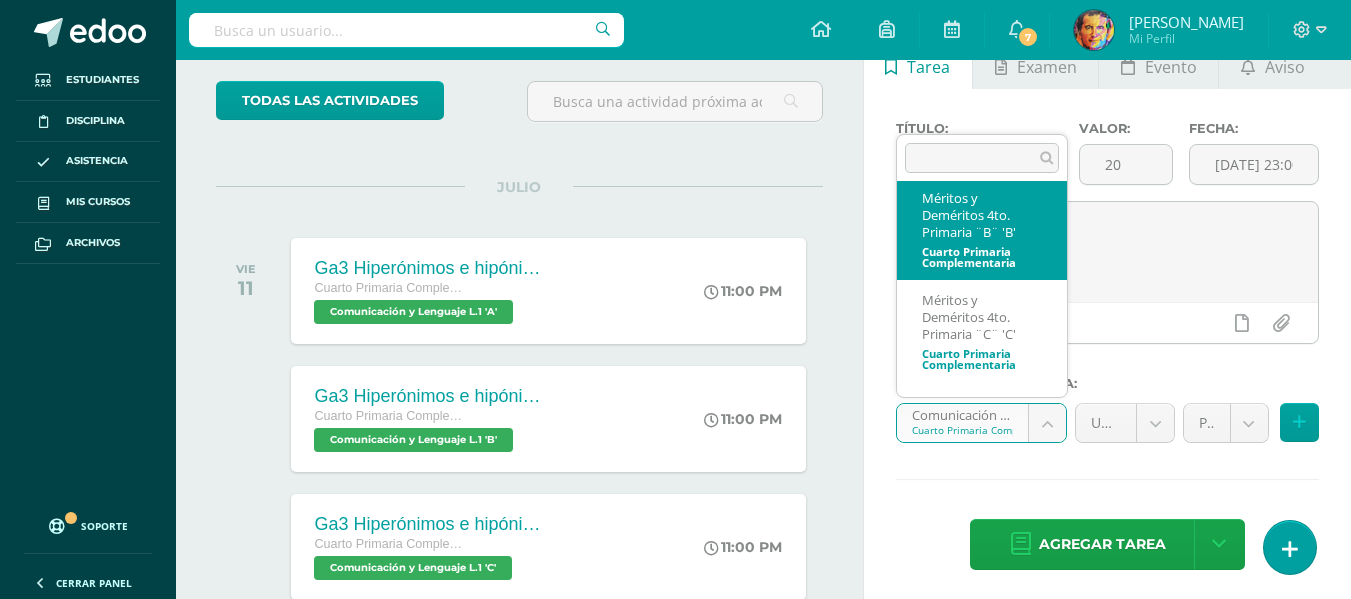 scroll, scrollTop: 571, scrollLeft: 0, axis: vertical 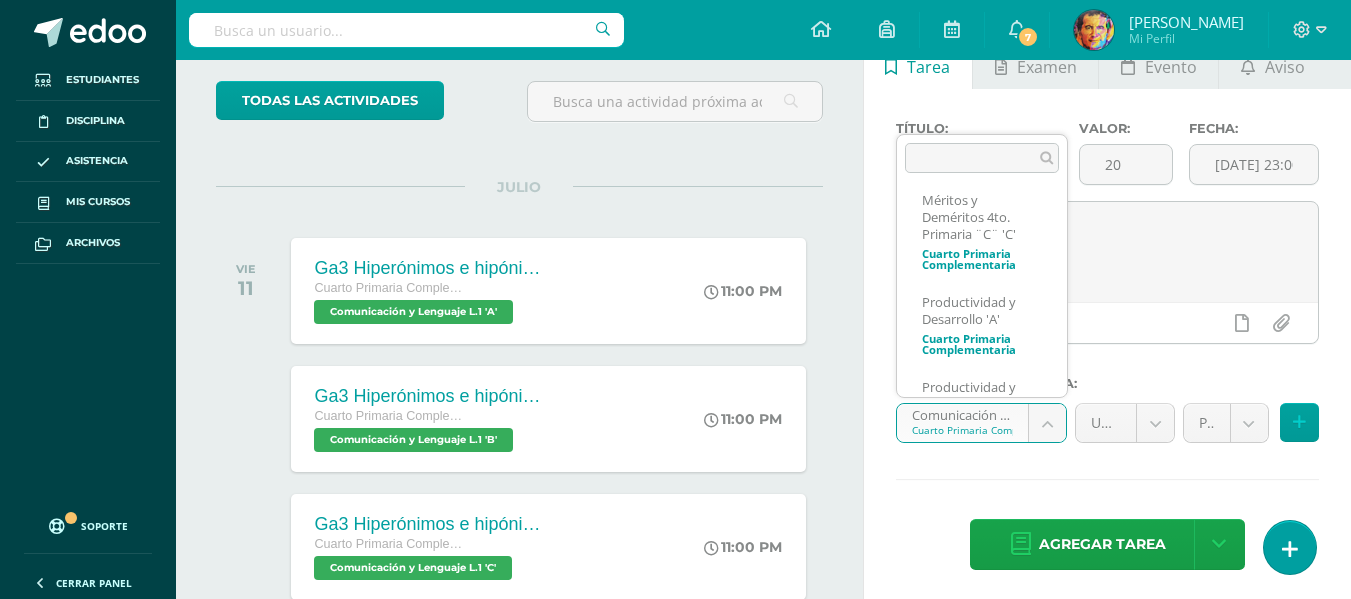 select on "154696" 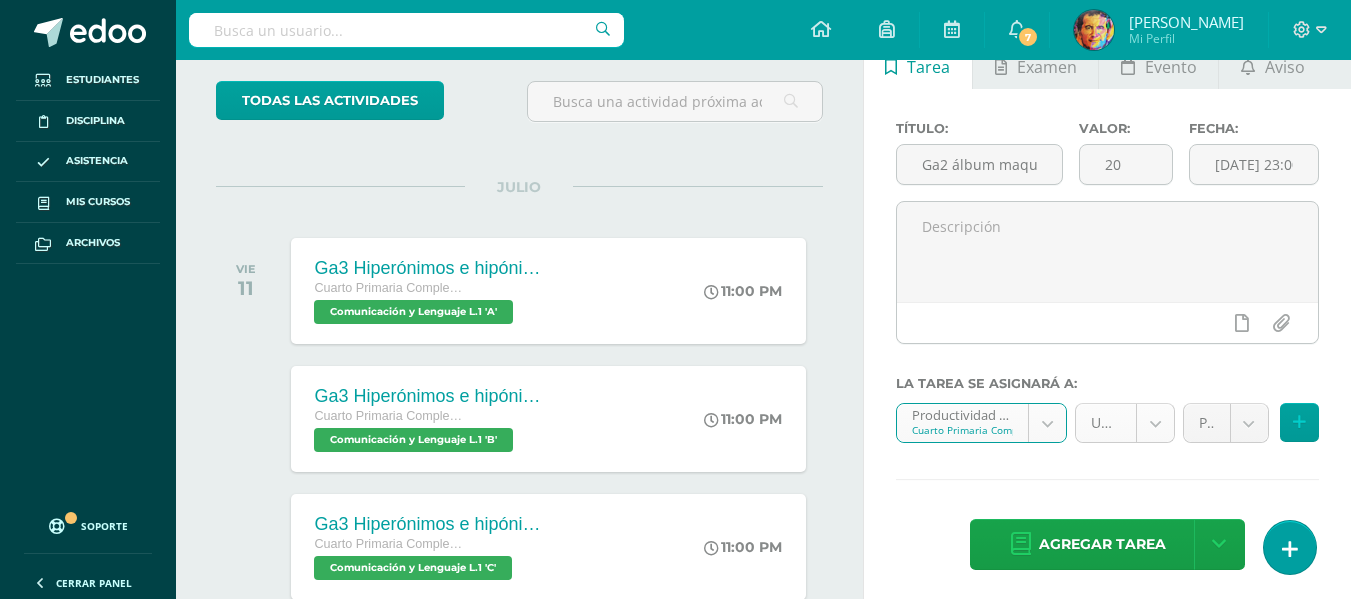 click on "Estudiantes Disciplina Asistencia Mis cursos Archivos Soporte
Centro de ayuda
Últimas actualizaciones
10+ Cerrar panel
Comunicación y Lenguaje L.1
Cuarto
Primaria Complementaria
"A"
Actividades Estudiantes Planificación Dosificación
Méritos y Deméritos 4to. Primaria ¨A¨
Cuarto
Primaria Complementaria
"A"
Actividades Estudiantes Planificación Dosificación
Productividad y Desarrollo
Cuarto
Primaria Complementaria
"A"
Actividades Estudiantes Planificación Dosificación Actividades Estudiantes 7 7" at bounding box center [675, 189] 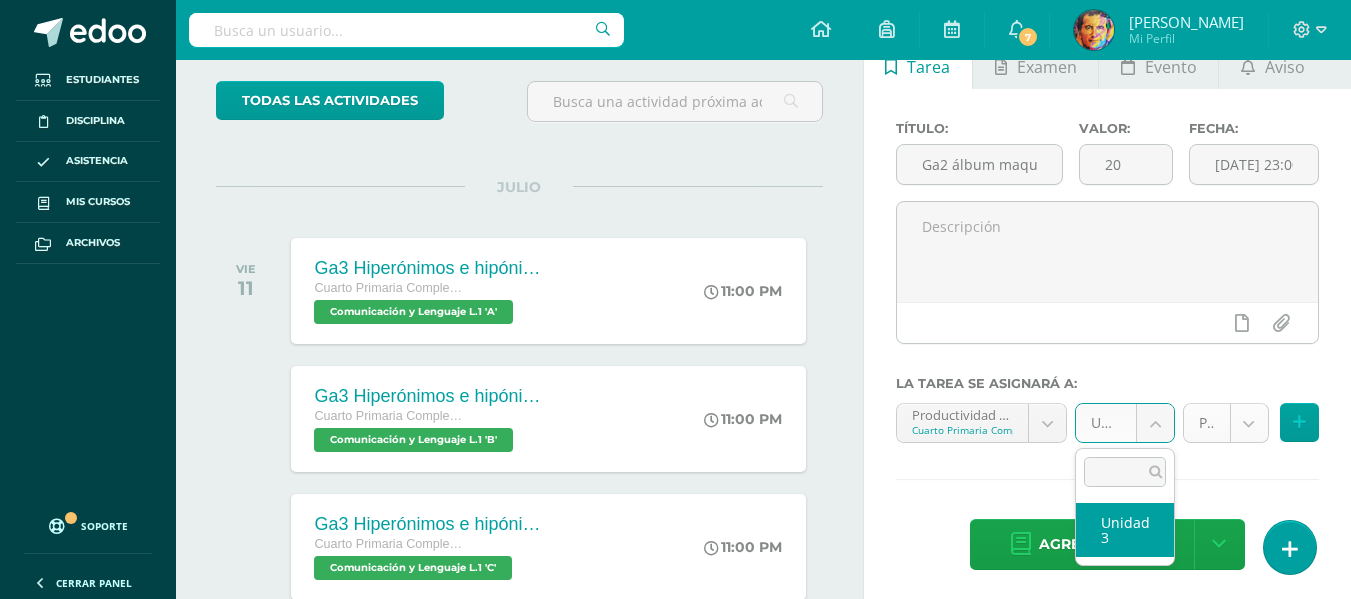 select on "154707" 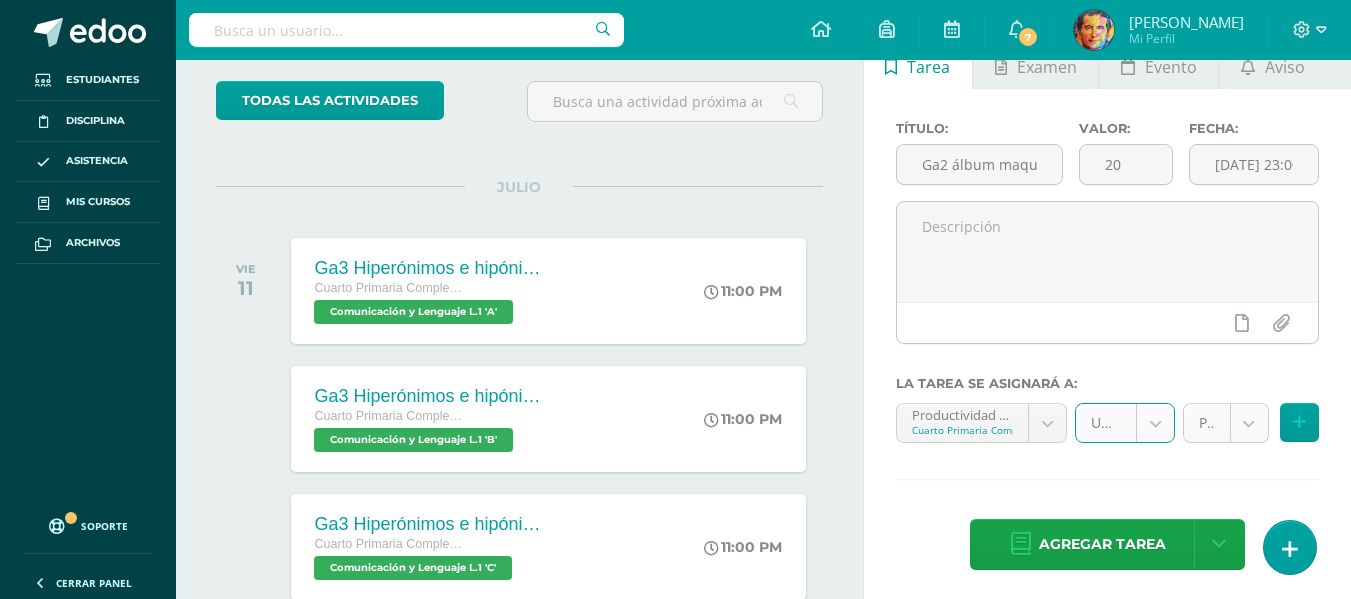 click on "Estudiantes Disciplina Asistencia Mis cursos Archivos Soporte
Centro de ayuda
Últimas actualizaciones
10+ Cerrar panel
Comunicación y Lenguaje L.1
Cuarto
Primaria Complementaria
"A"
Actividades Estudiantes Planificación Dosificación
Méritos y Deméritos 4to. Primaria ¨A¨
Cuarto
Primaria Complementaria
"A"
Actividades Estudiantes Planificación Dosificación
Productividad y Desarrollo
Cuarto
Primaria Complementaria
"A"
Actividades Estudiantes Planificación Dosificación Actividades Estudiantes 7 7" at bounding box center [675, 189] 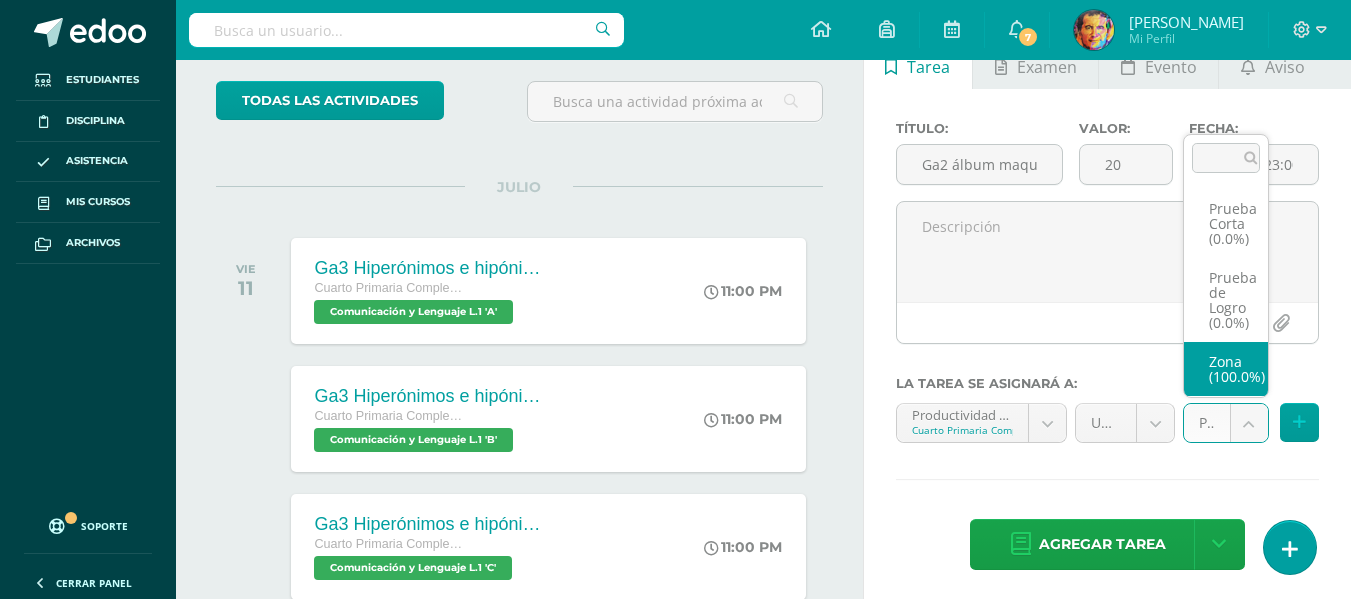 select on "154710" 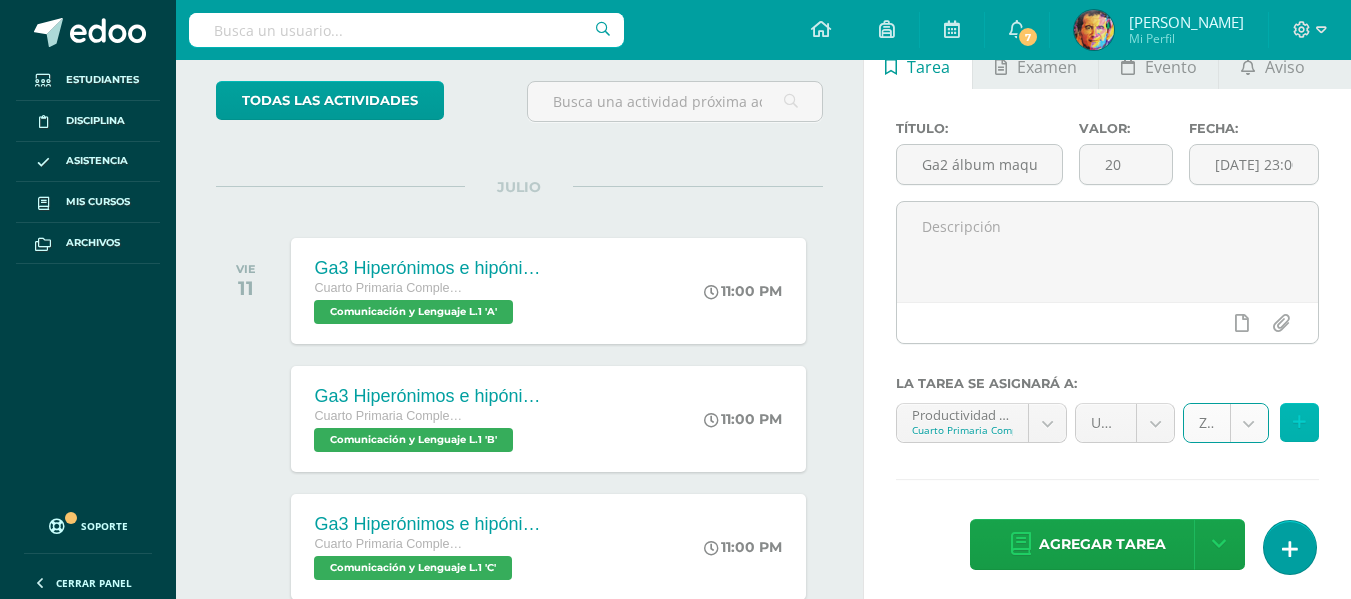 click at bounding box center [1299, 422] 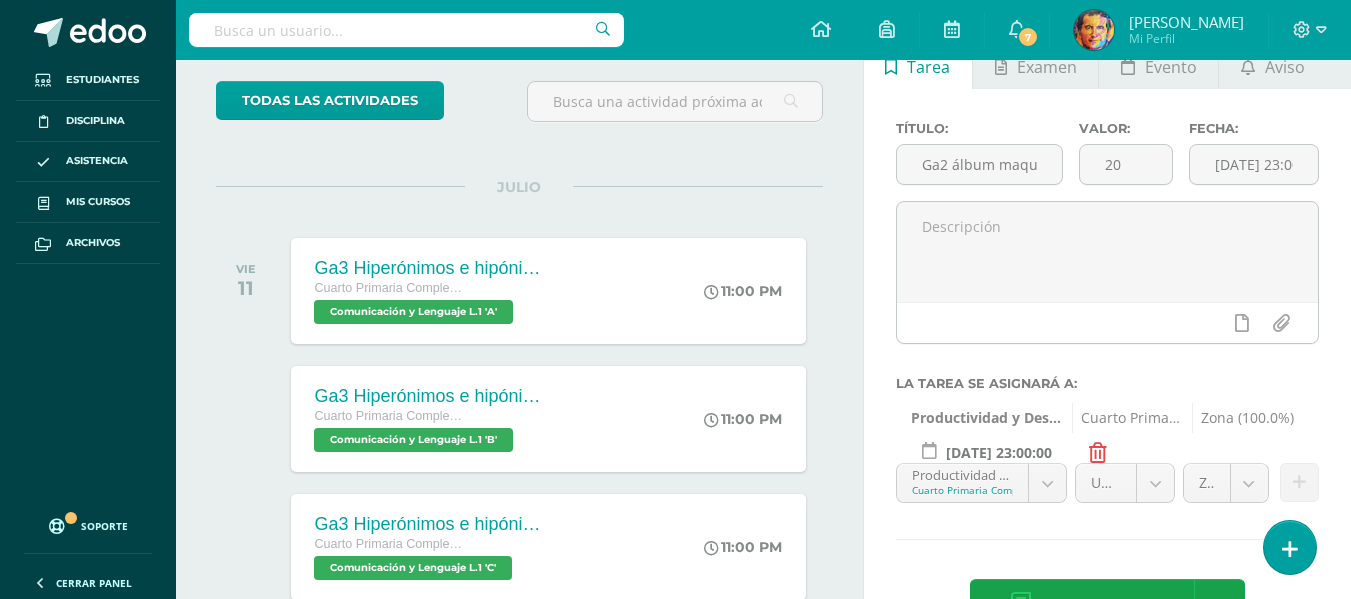 click on "Estudiantes Disciplina Asistencia Mis cursos Archivos Soporte
Centro de ayuda
Últimas actualizaciones
10+ Cerrar panel
Comunicación y Lenguaje L.1
Cuarto
Primaria Complementaria
"A"
Actividades Estudiantes Planificación Dosificación
Méritos y Deméritos 4to. Primaria ¨A¨
Cuarto
Primaria Complementaria
"A"
Actividades Estudiantes Planificación Dosificación
Productividad y Desarrollo
Cuarto
Primaria Complementaria
"A"
Actividades Estudiantes Planificación Dosificación Actividades Estudiantes 7 7" at bounding box center [675, 189] 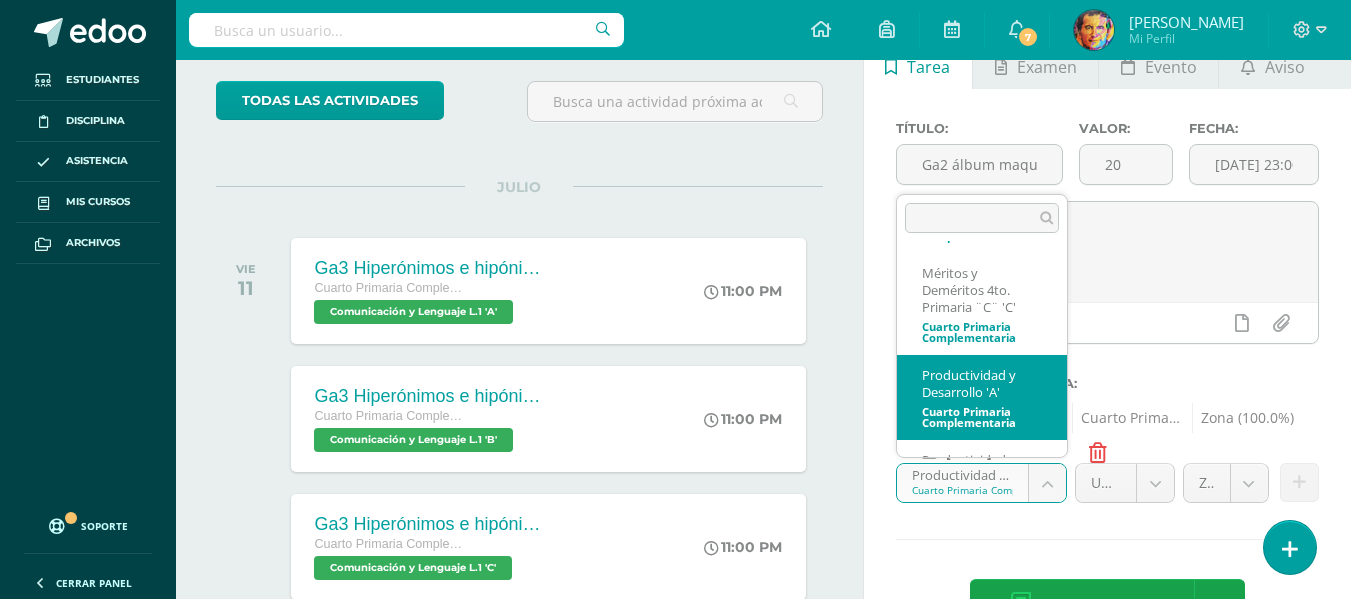 scroll, scrollTop: 658, scrollLeft: 0, axis: vertical 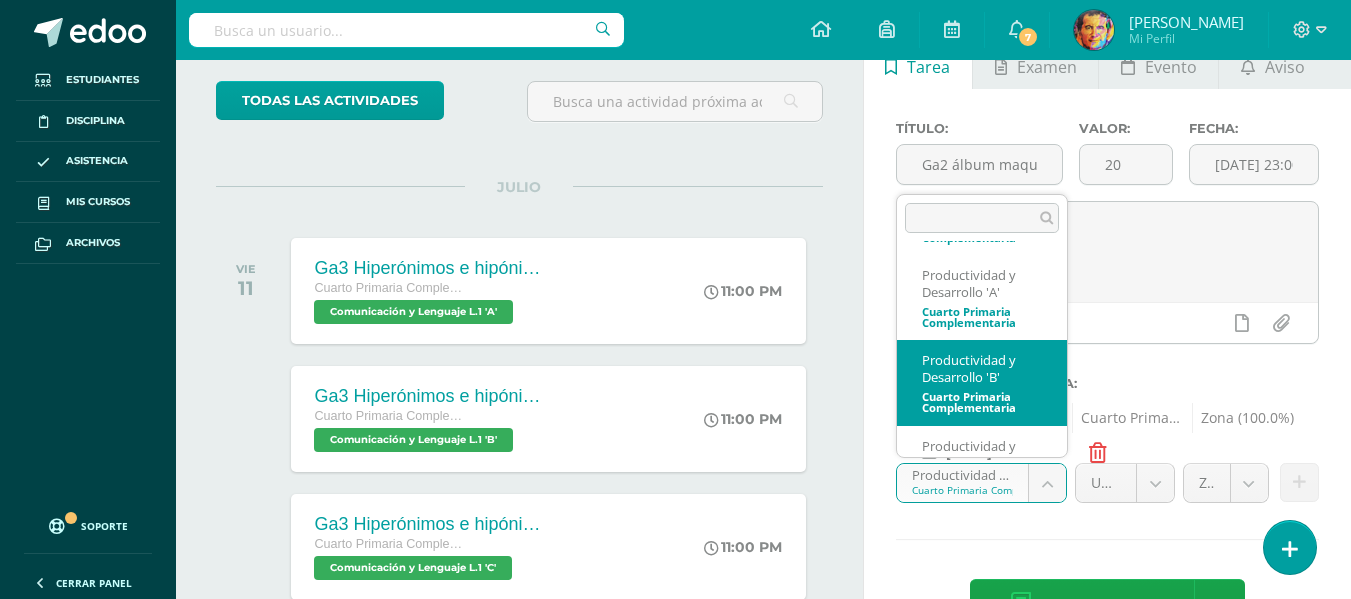 select on "154996" 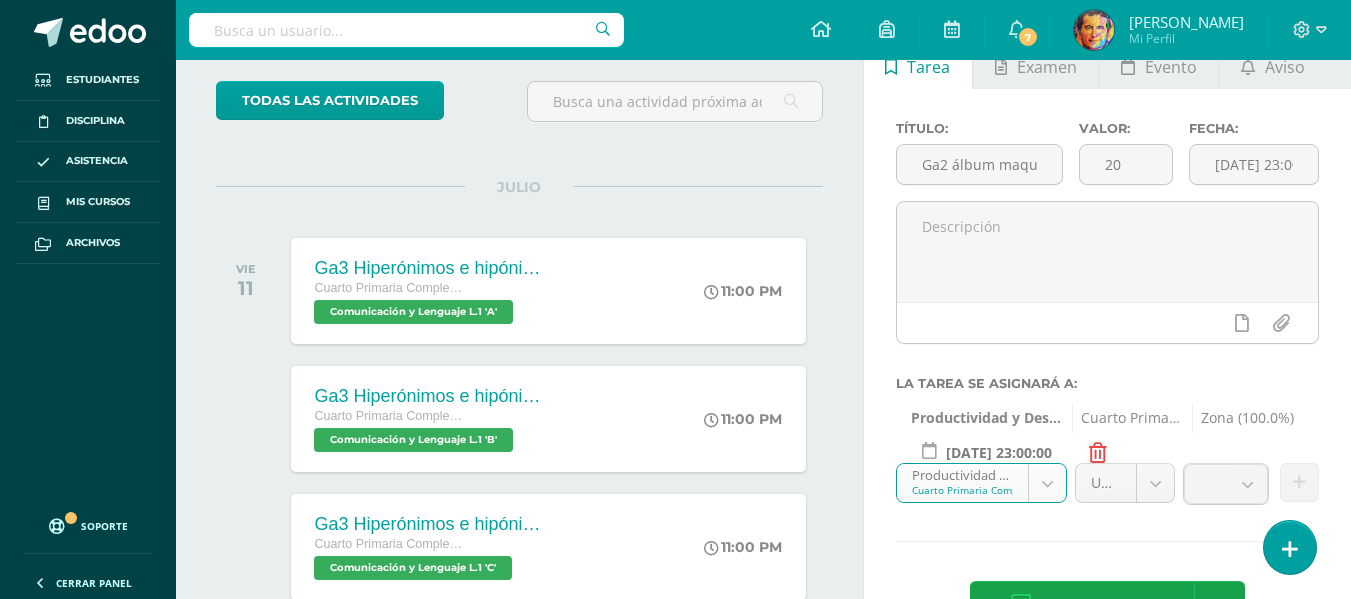 click on "Estudiantes Disciplina Asistencia Mis cursos Archivos Soporte
Centro de ayuda
Últimas actualizaciones
10+ Cerrar panel
Comunicación y Lenguaje L.1
Cuarto
Primaria Complementaria
"A"
Actividades Estudiantes Planificación Dosificación
Méritos y Deméritos 4to. Primaria ¨A¨
Cuarto
Primaria Complementaria
"A"
Actividades Estudiantes Planificación Dosificación
Productividad y Desarrollo
Cuarto
Primaria Complementaria
"A"
Actividades Estudiantes Planificación Dosificación Actividades Estudiantes 7 7" at bounding box center (675, 189) 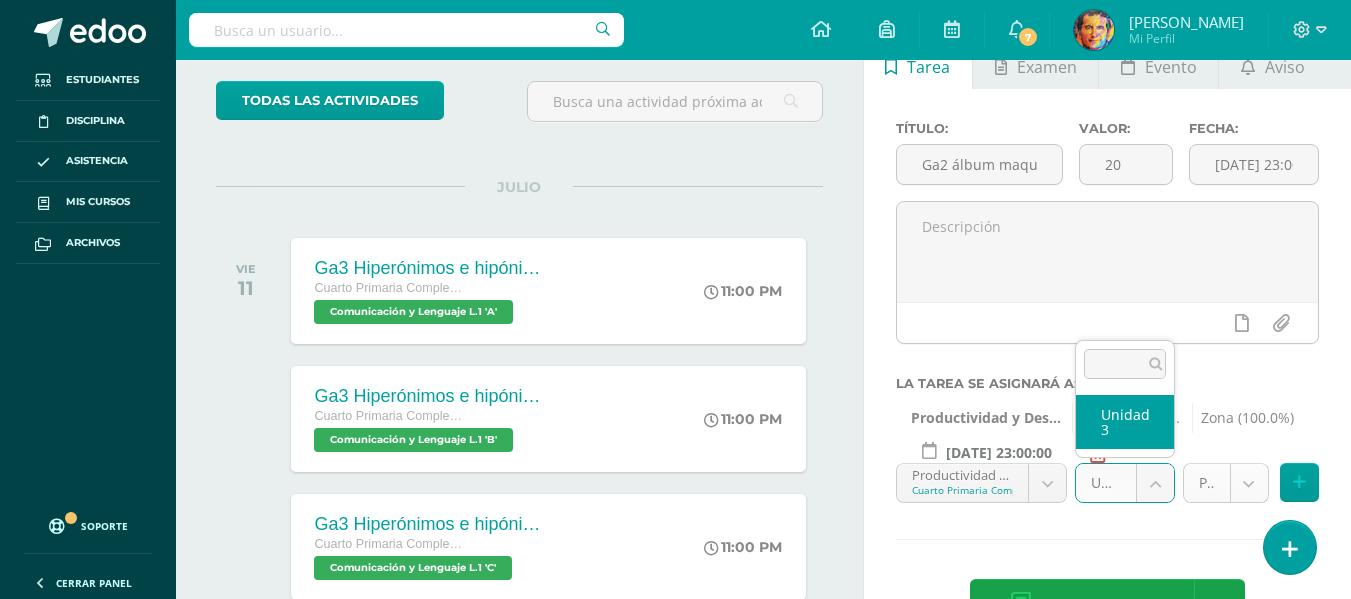 select on "155007" 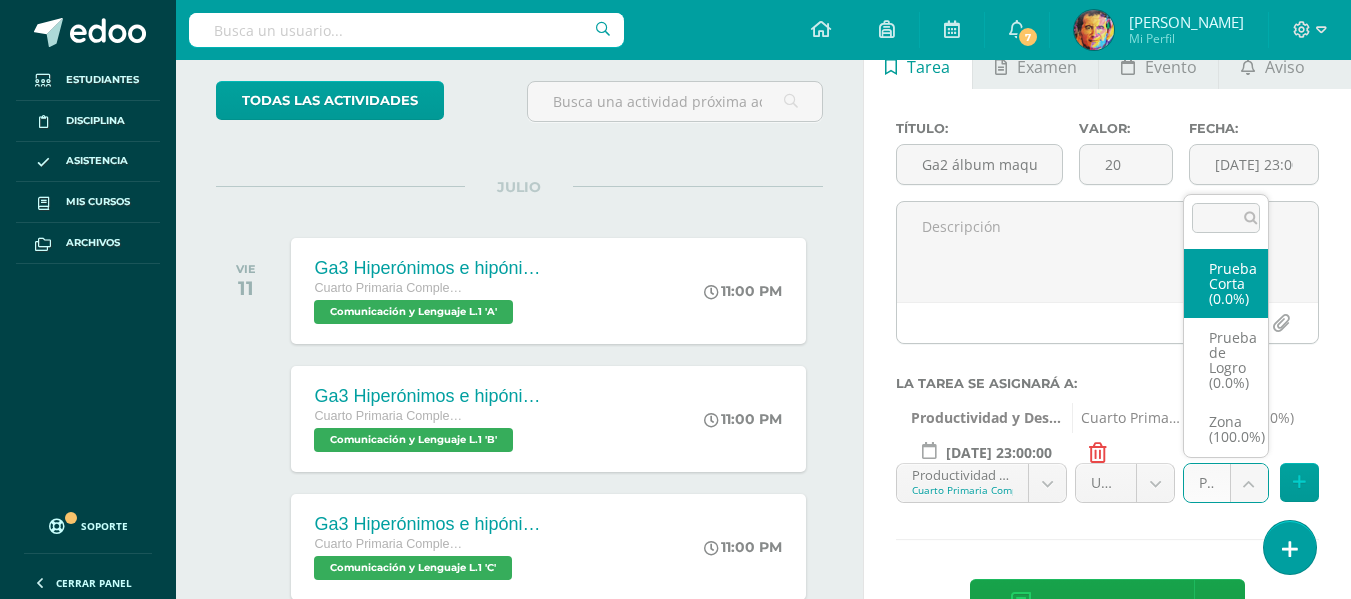 click on "Estudiantes Disciplina Asistencia Mis cursos Archivos Soporte
Centro de ayuda
Últimas actualizaciones
10+ Cerrar panel
Comunicación y Lenguaje L.1
Cuarto
Primaria Complementaria
"A"
Actividades Estudiantes Planificación Dosificación
Méritos y Deméritos 4to. Primaria ¨A¨
Cuarto
Primaria Complementaria
"A"
Actividades Estudiantes Planificación Dosificación
Productividad y Desarrollo
Cuarto
Primaria Complementaria
"A"
Actividades Estudiantes Planificación Dosificación Actividades Estudiantes 7 7" at bounding box center (675, 189) 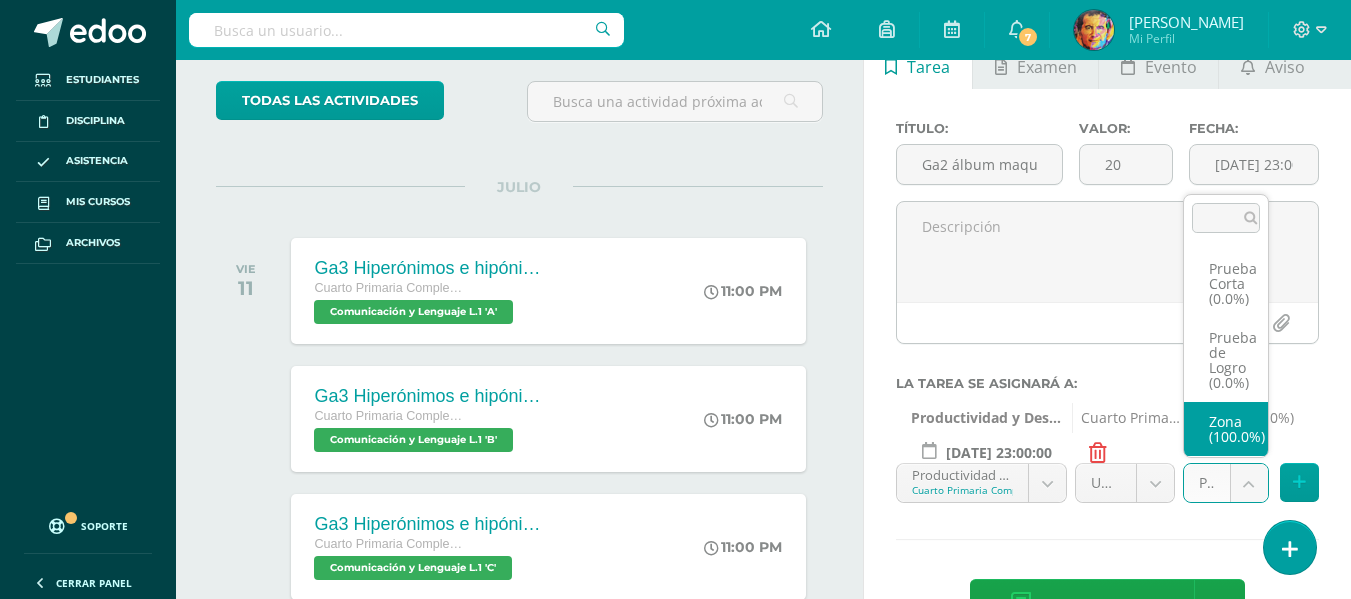 select on "155010" 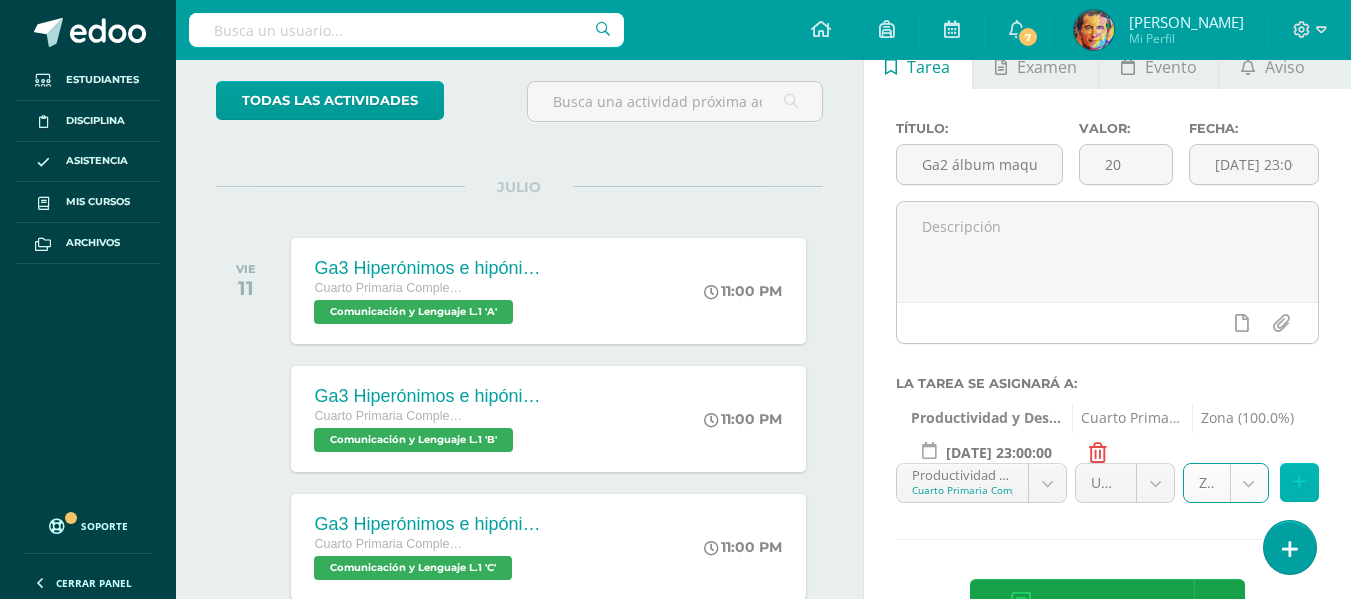 click at bounding box center (1299, 482) 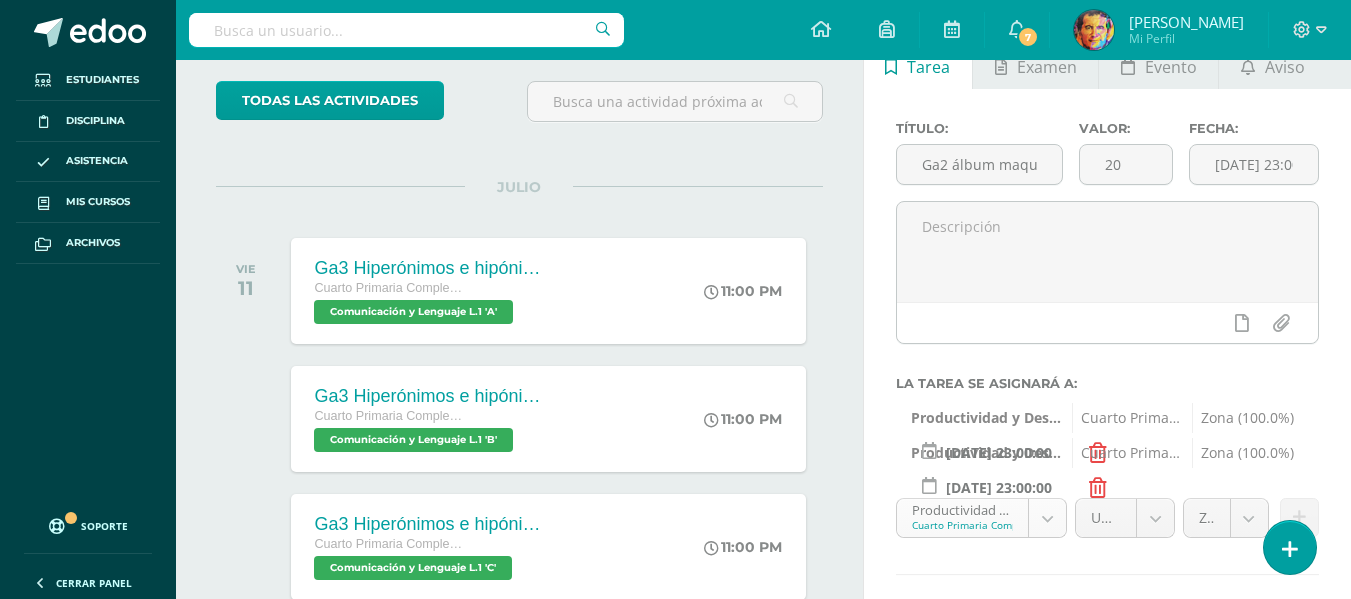 click on "Estudiantes Disciplina Asistencia Mis cursos Archivos Soporte
Centro de ayuda
Últimas actualizaciones
10+ Cerrar panel
Comunicación y Lenguaje L.1
Cuarto
Primaria Complementaria
"A"
Actividades Estudiantes Planificación Dosificación
Méritos y Deméritos 4to. Primaria ¨A¨
Cuarto
Primaria Complementaria
"A"
Actividades Estudiantes Planificación Dosificación
Productividad y Desarrollo
Cuarto
Primaria Complementaria
"A"
Actividades Estudiantes Planificación Dosificación Actividades Estudiantes 7 7" at bounding box center [675, 189] 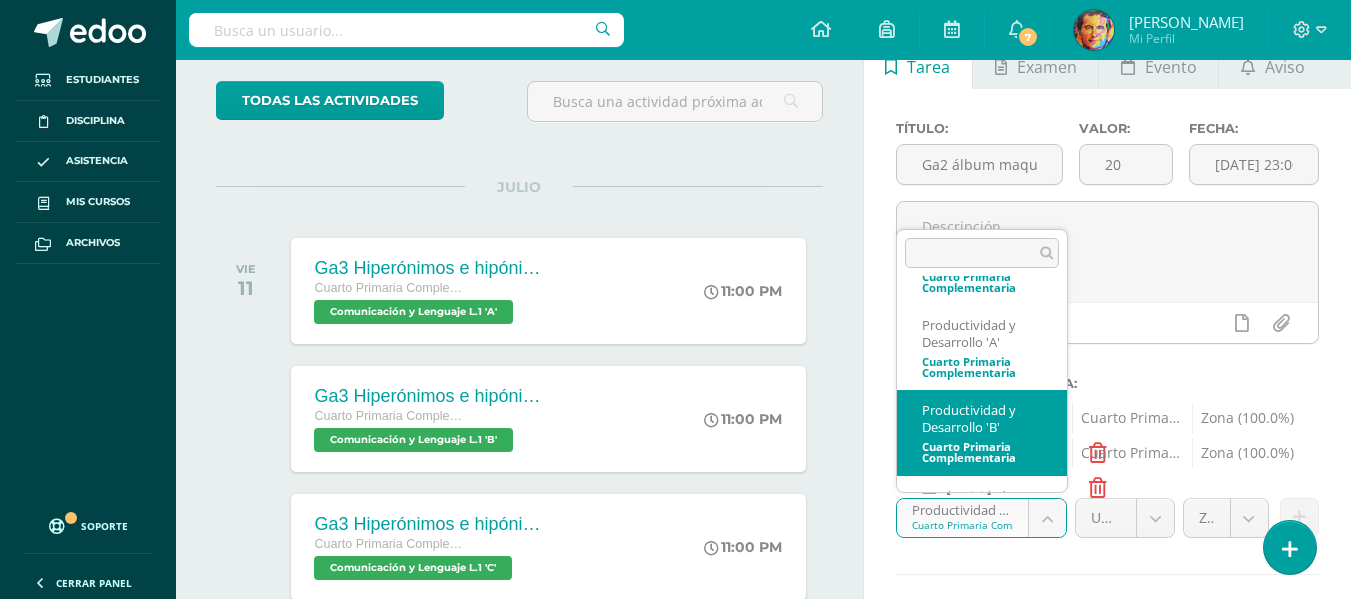 scroll, scrollTop: 737, scrollLeft: 0, axis: vertical 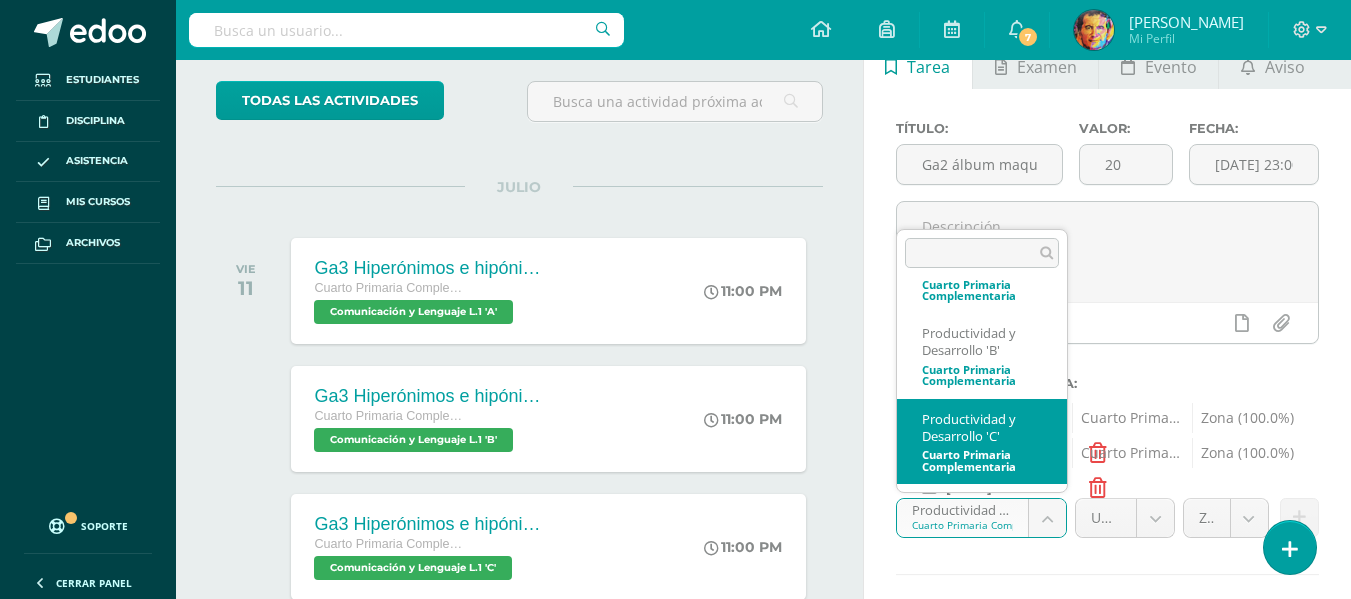 select on "154856" 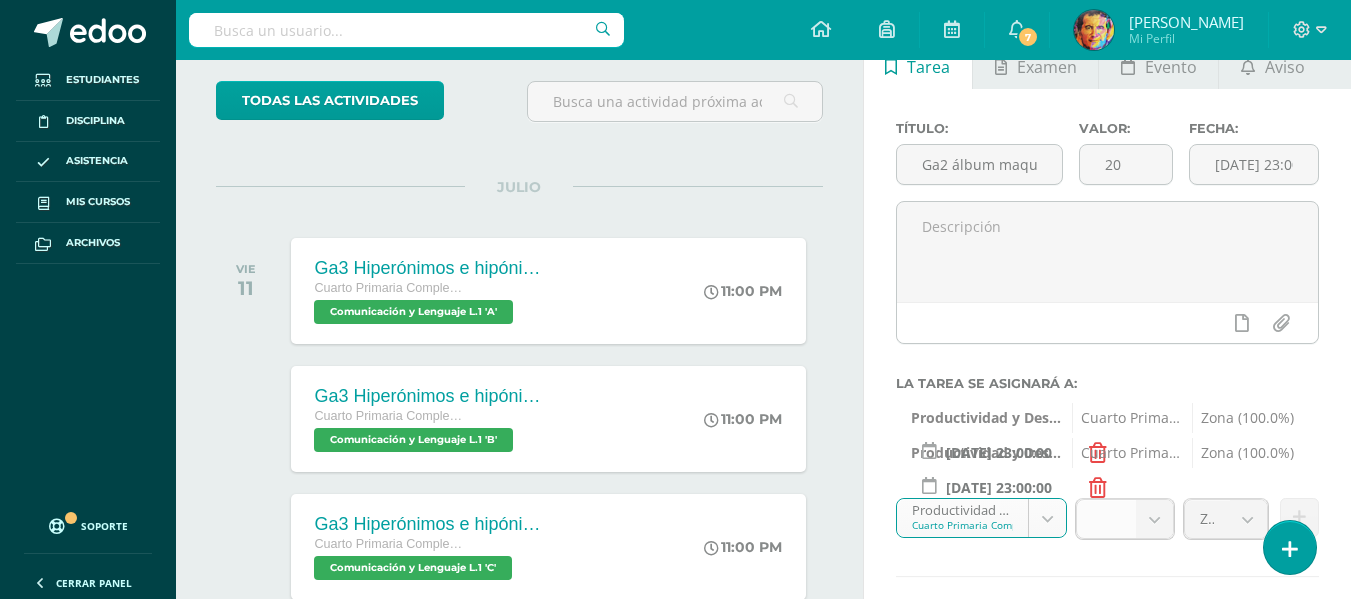 click at bounding box center (1154, 519) 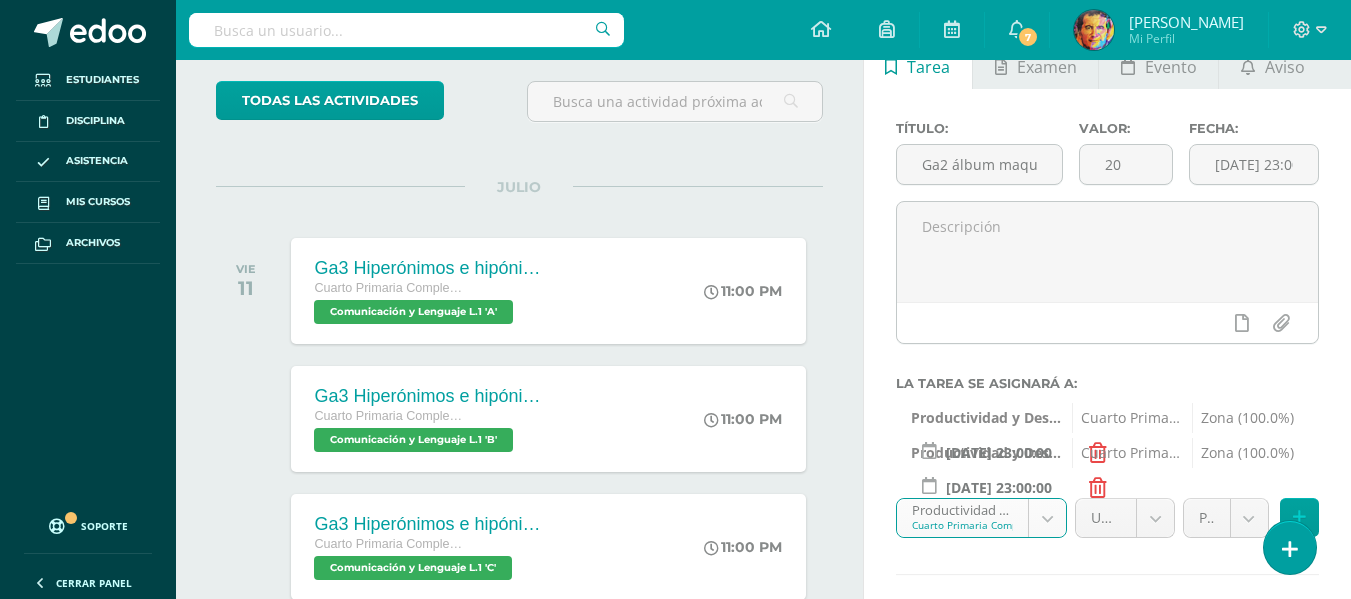 click on "Estudiantes Disciplina Asistencia Mis cursos Archivos Soporte
Centro de ayuda
Últimas actualizaciones
10+ Cerrar panel
Comunicación y Lenguaje L.1
Cuarto
Primaria Complementaria
"A"
Actividades Estudiantes Planificación Dosificación
Méritos y Deméritos 4to. Primaria ¨A¨
Cuarto
Primaria Complementaria
"A"
Actividades Estudiantes Planificación Dosificación
Productividad y Desarrollo
Cuarto
Primaria Complementaria
"A"
Actividades Estudiantes Planificación Dosificación Actividades Estudiantes 7 7" at bounding box center (675, 189) 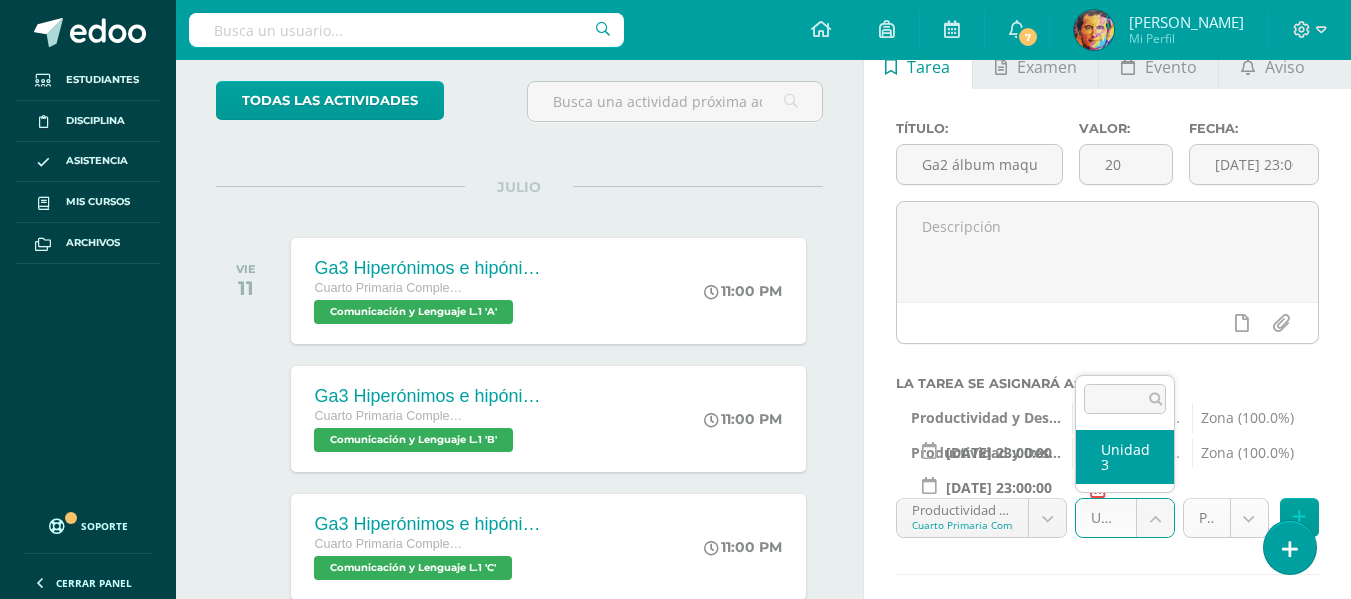 select on "154867" 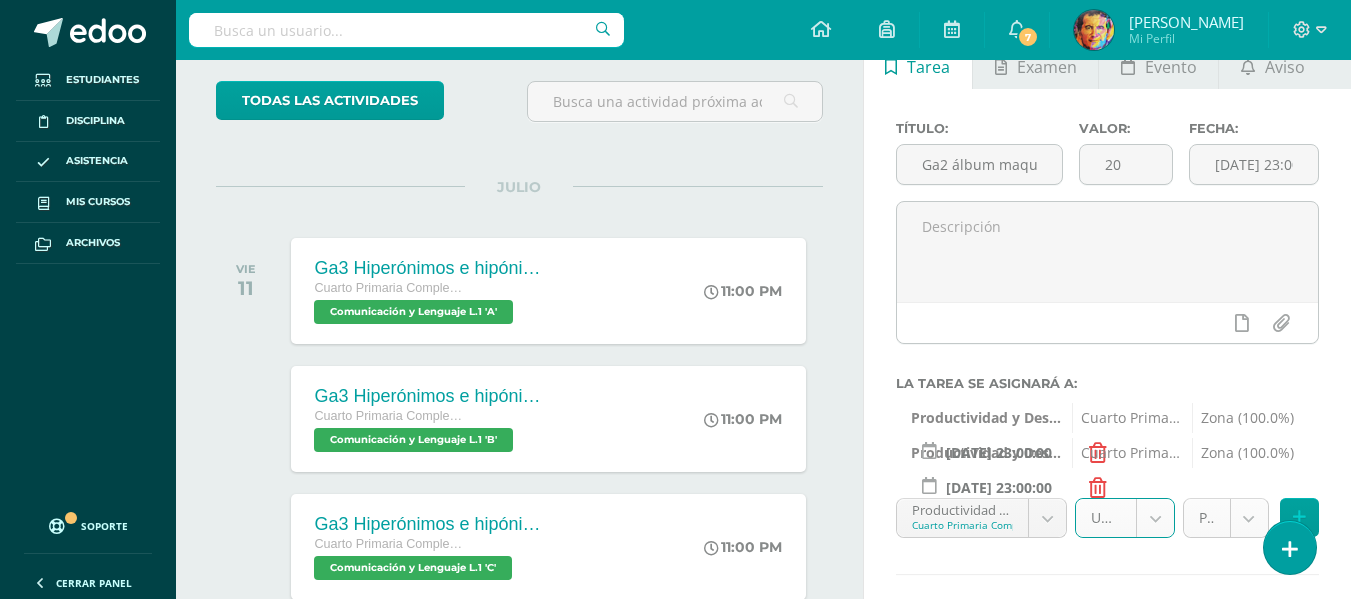 click on "Estudiantes Disciplina Asistencia Mis cursos Archivos Soporte
Centro de ayuda
Últimas actualizaciones
10+ Cerrar panel
Comunicación y Lenguaje L.1
Cuarto
Primaria Complementaria
"A"
Actividades Estudiantes Planificación Dosificación
Méritos y Deméritos 4to. Primaria ¨A¨
Cuarto
Primaria Complementaria
"A"
Actividades Estudiantes Planificación Dosificación
Productividad y Desarrollo
Cuarto
Primaria Complementaria
"A"
Actividades Estudiantes Planificación Dosificación Actividades Estudiantes 7 7" at bounding box center (675, 189) 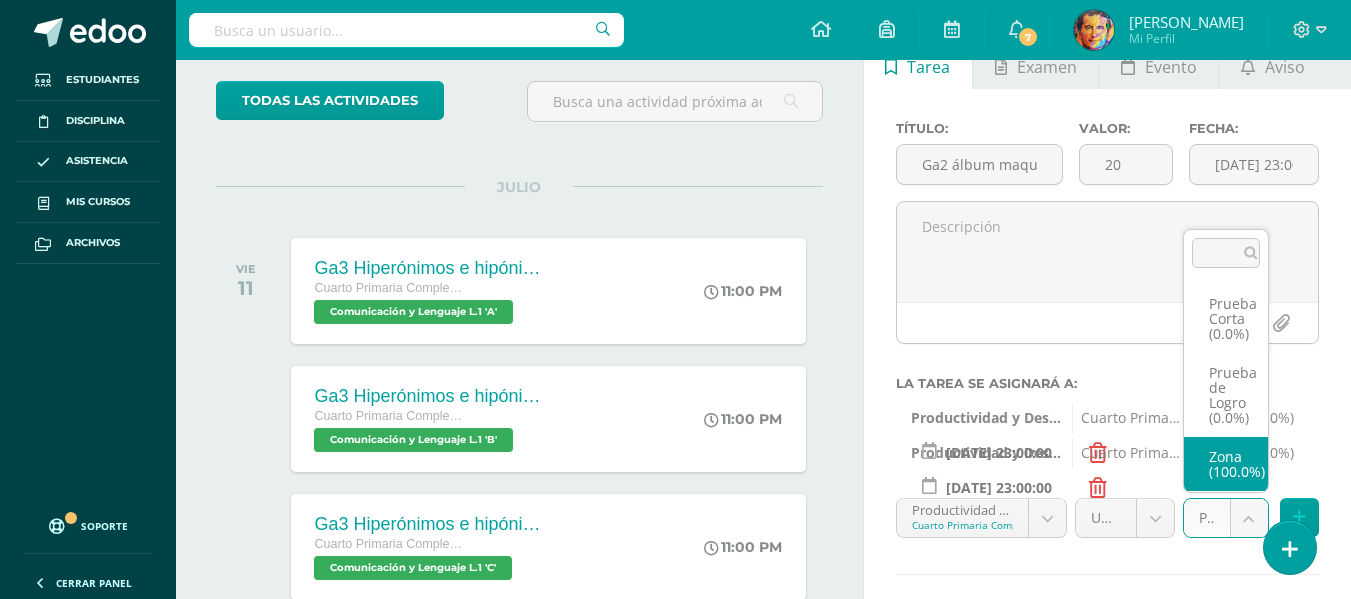 select on "154870" 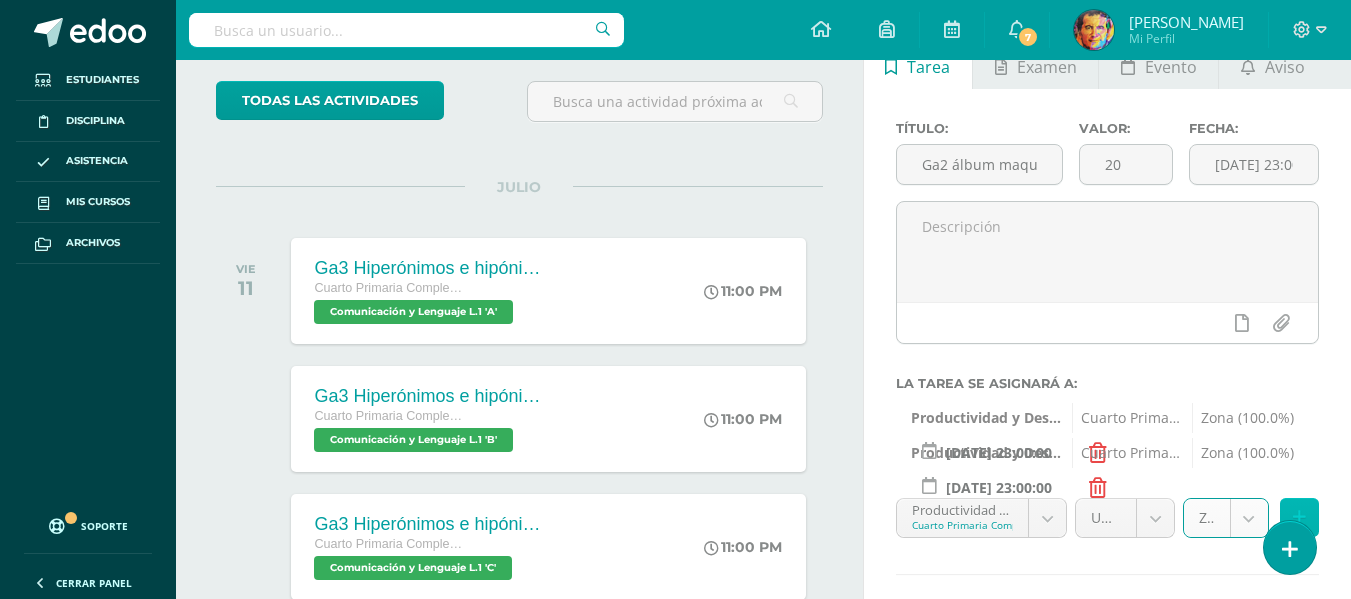 click at bounding box center (1299, 517) 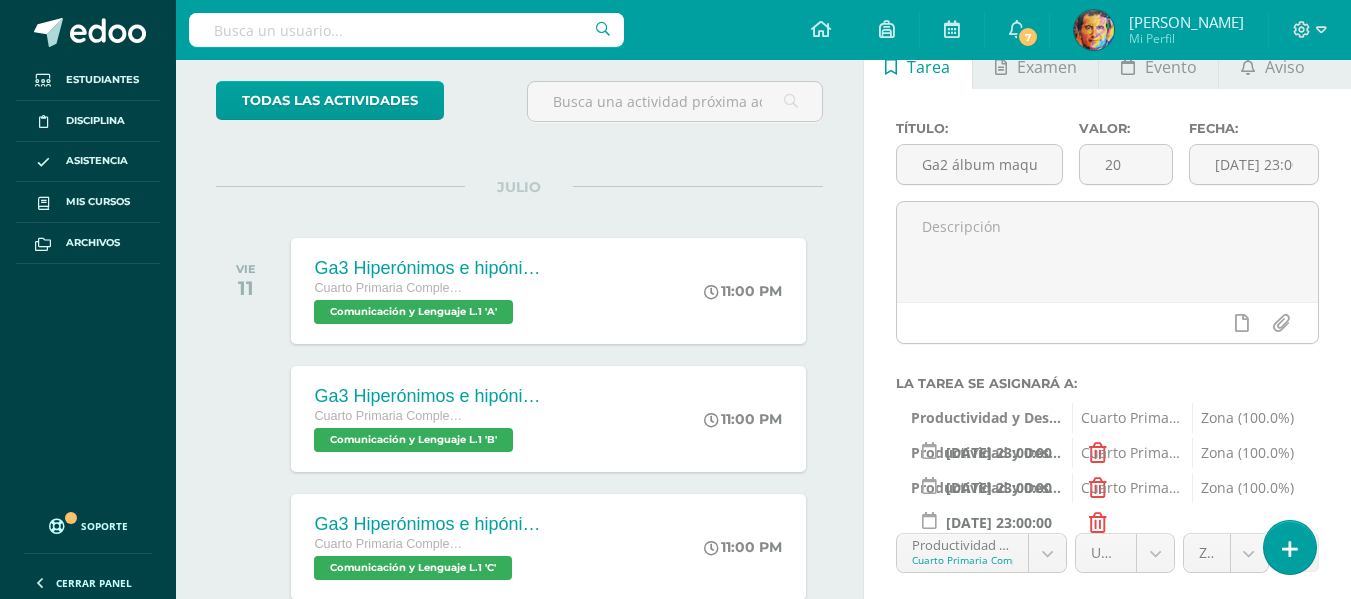 scroll, scrollTop: 210, scrollLeft: 0, axis: vertical 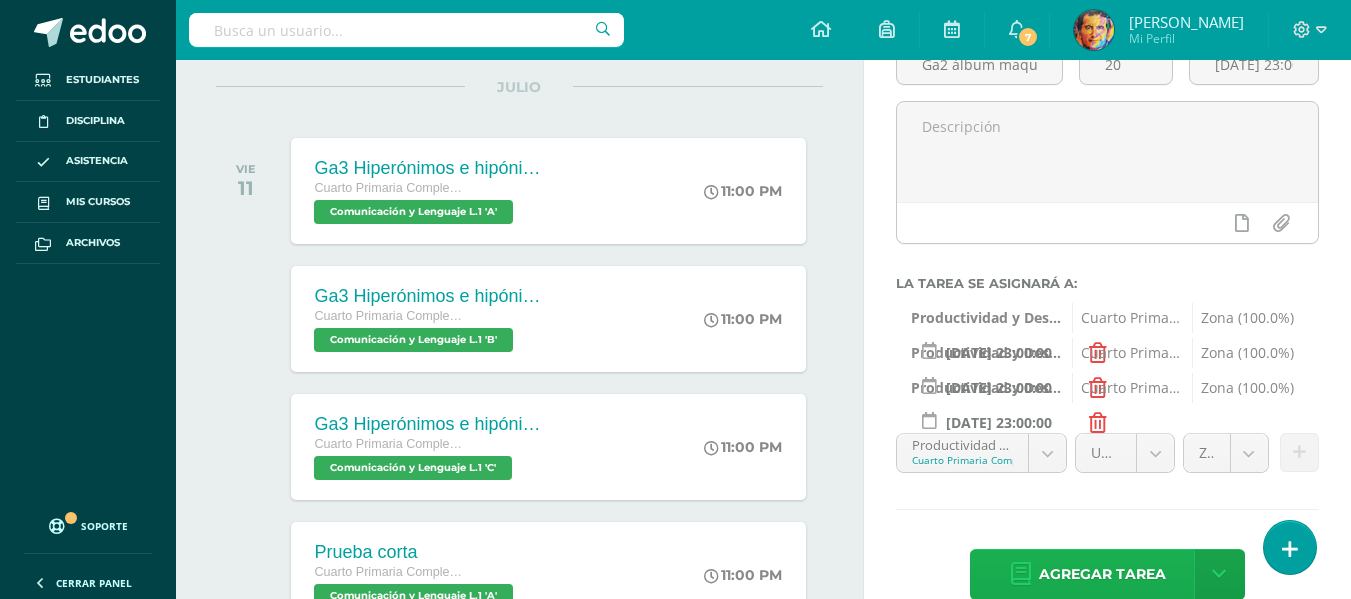 click on "Agregar tarea" at bounding box center [1102, 574] 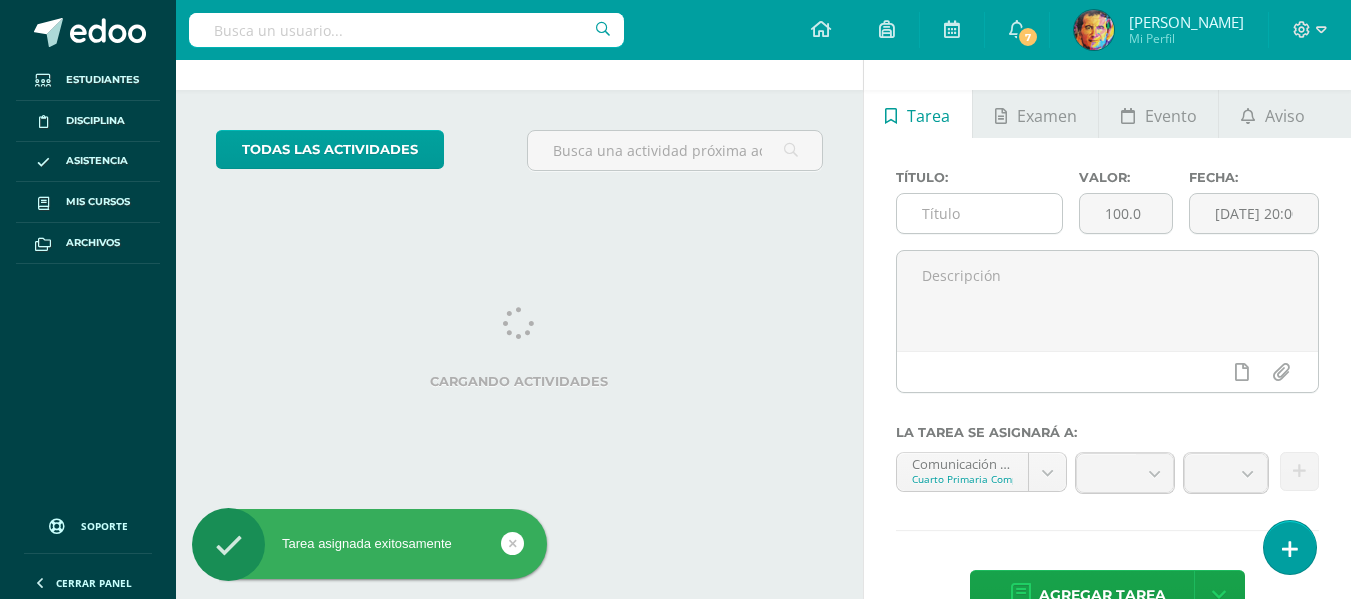 scroll, scrollTop: 0, scrollLeft: 0, axis: both 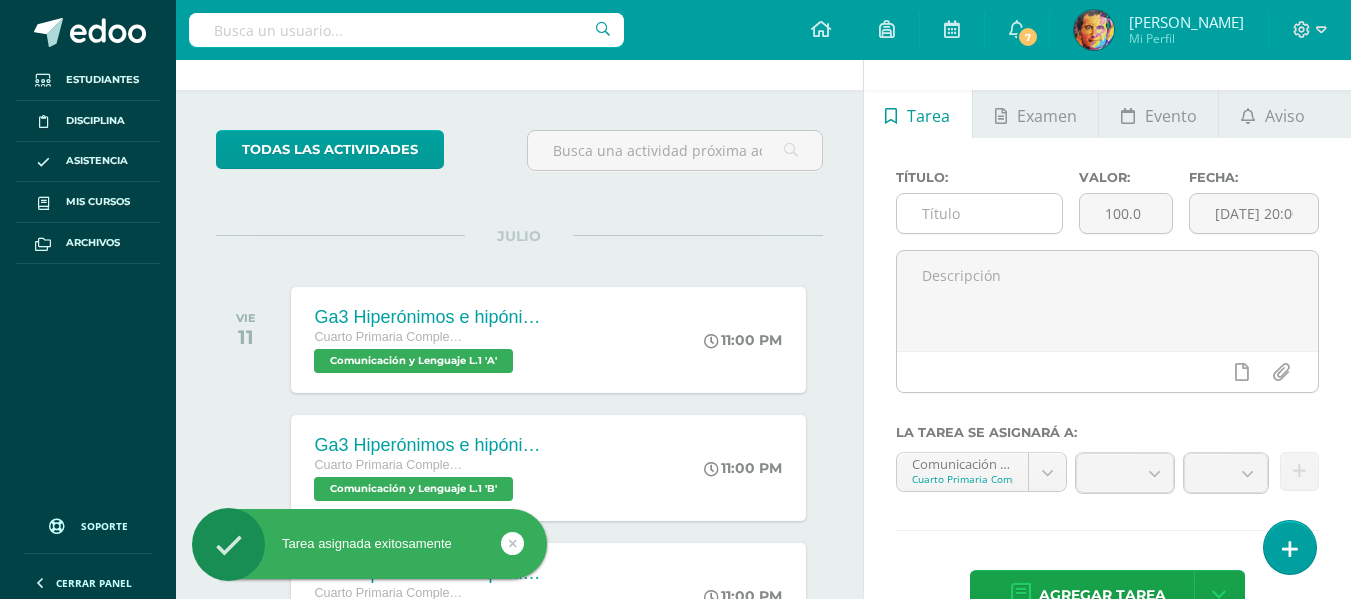 click at bounding box center (979, 213) 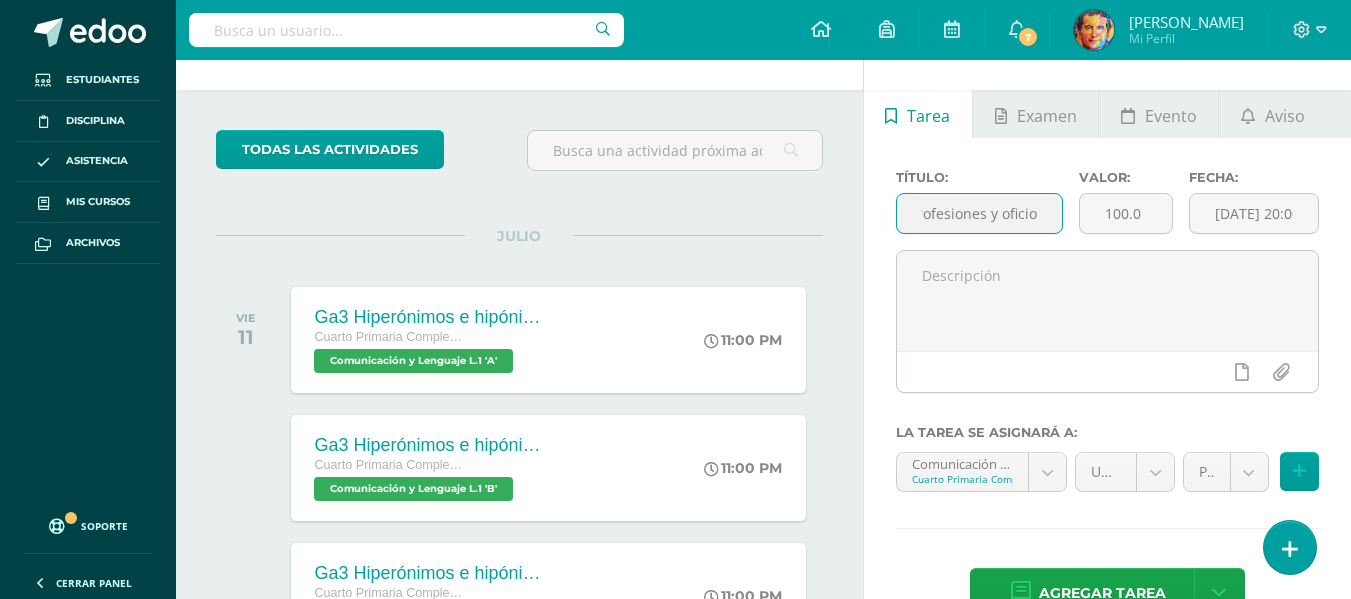 scroll, scrollTop: 0, scrollLeft: 98, axis: horizontal 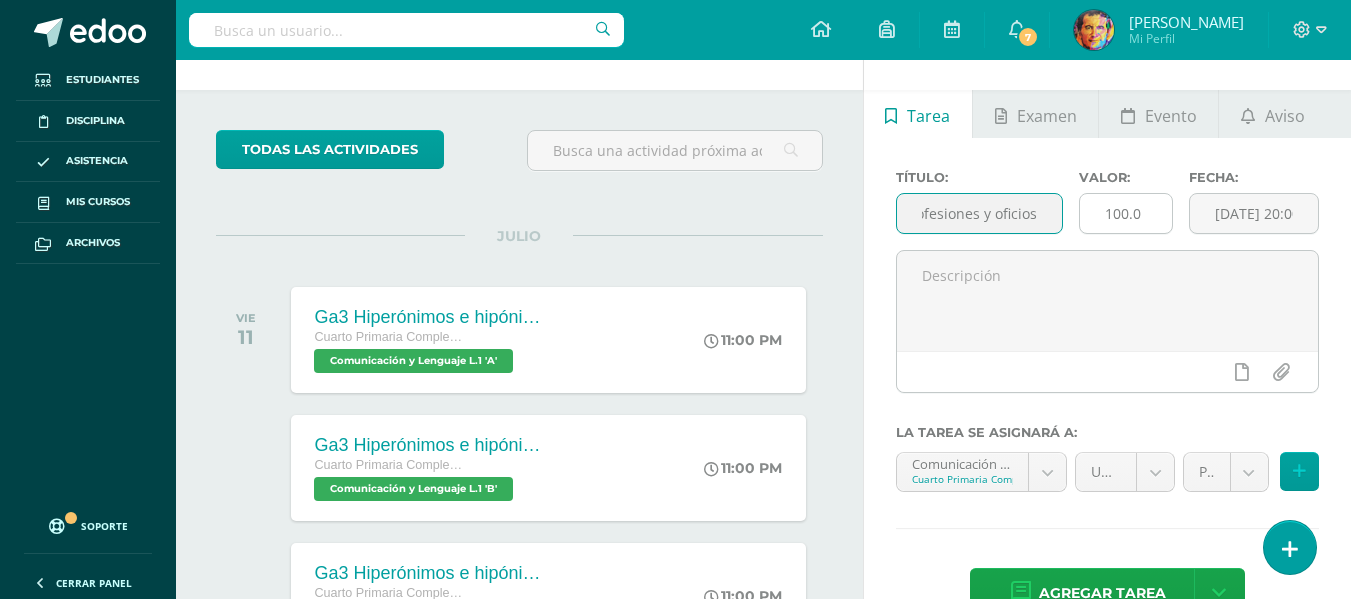 type on "Ga3 álbum profesiones y oficios" 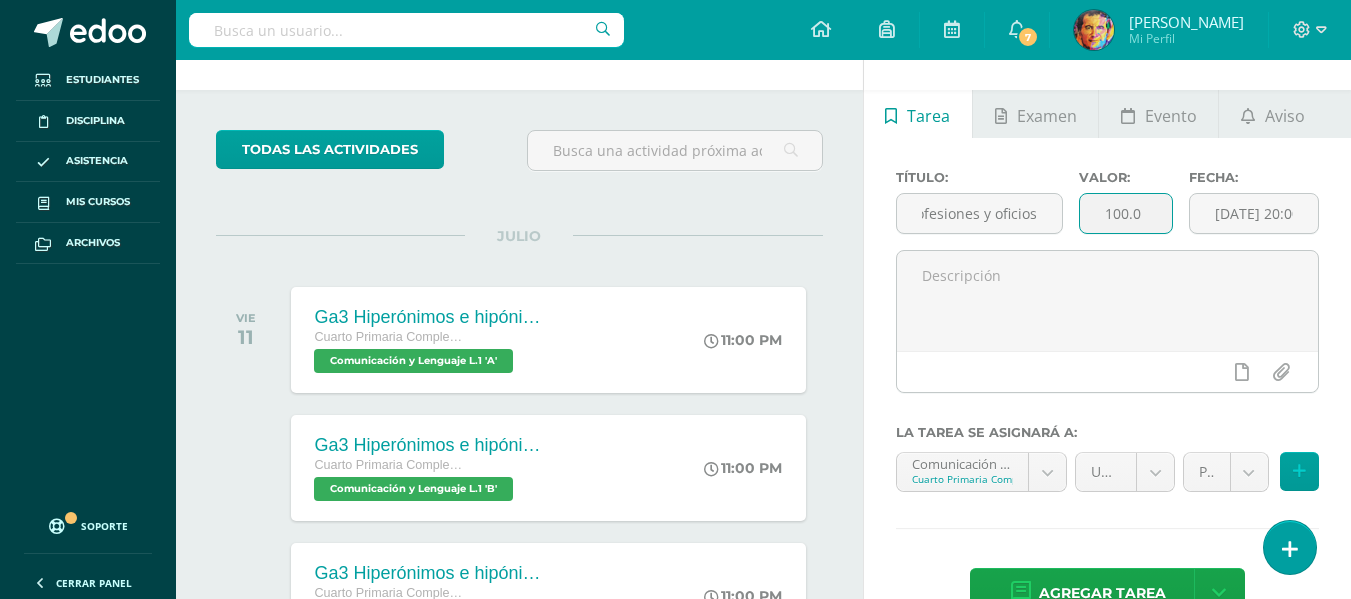 scroll, scrollTop: 0, scrollLeft: 0, axis: both 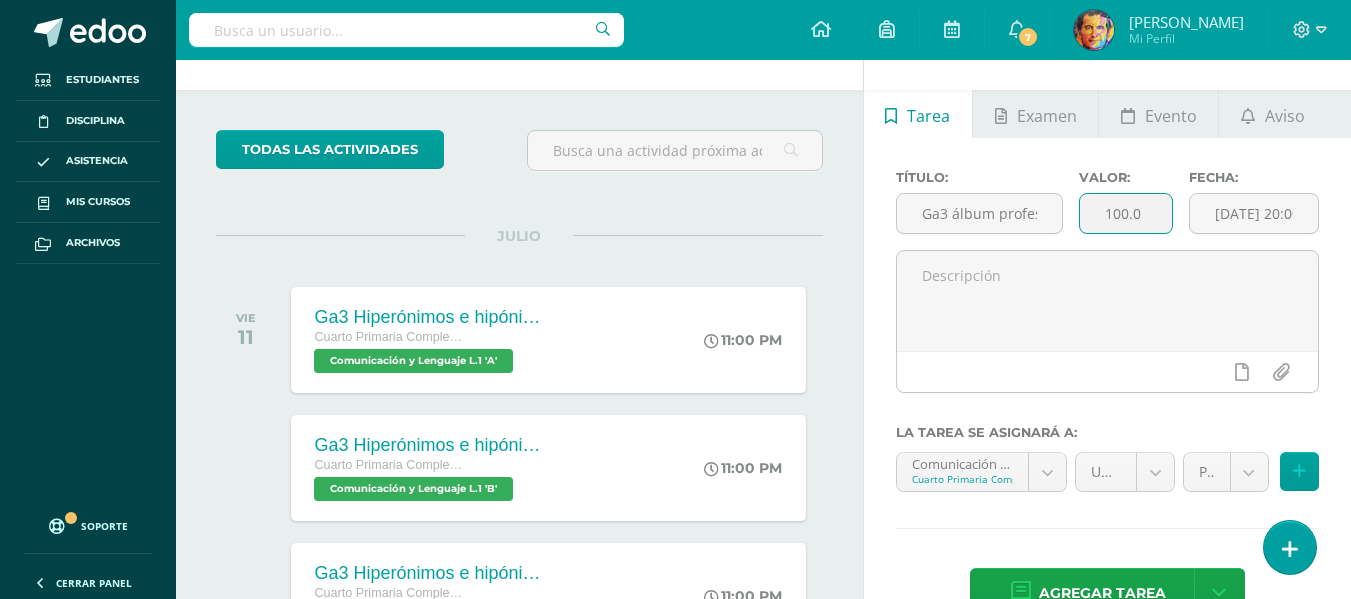 drag, startPoint x: 1152, startPoint y: 210, endPoint x: 1064, endPoint y: 212, distance: 88.02273 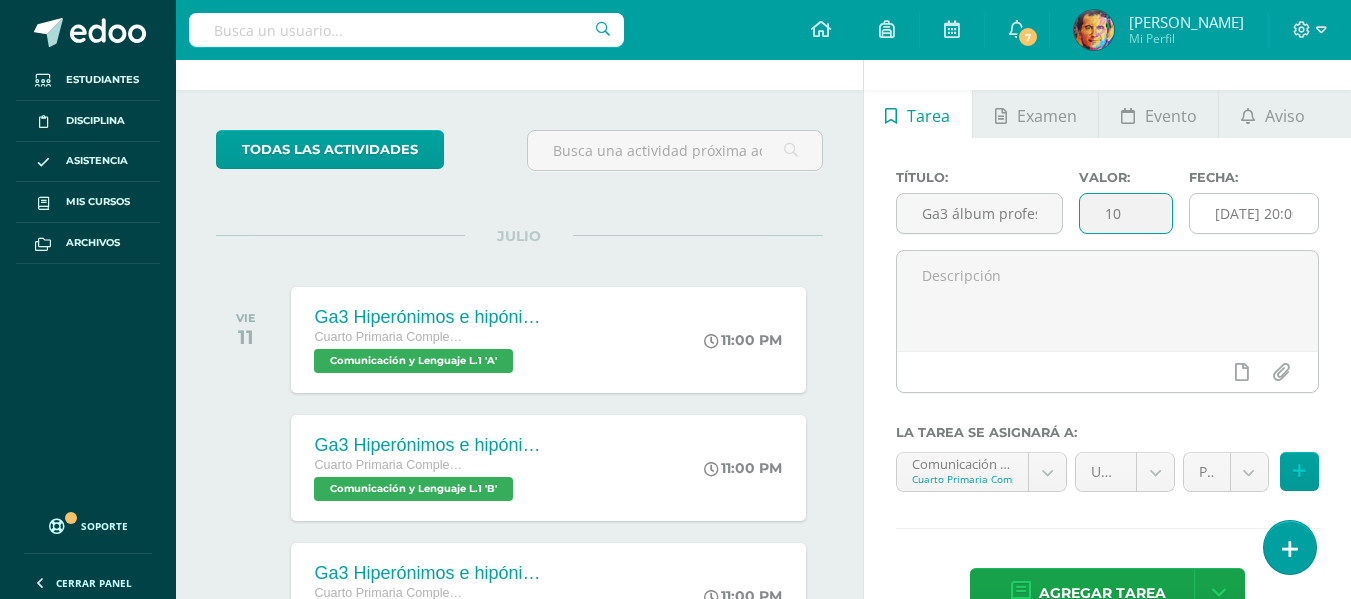 type on "10" 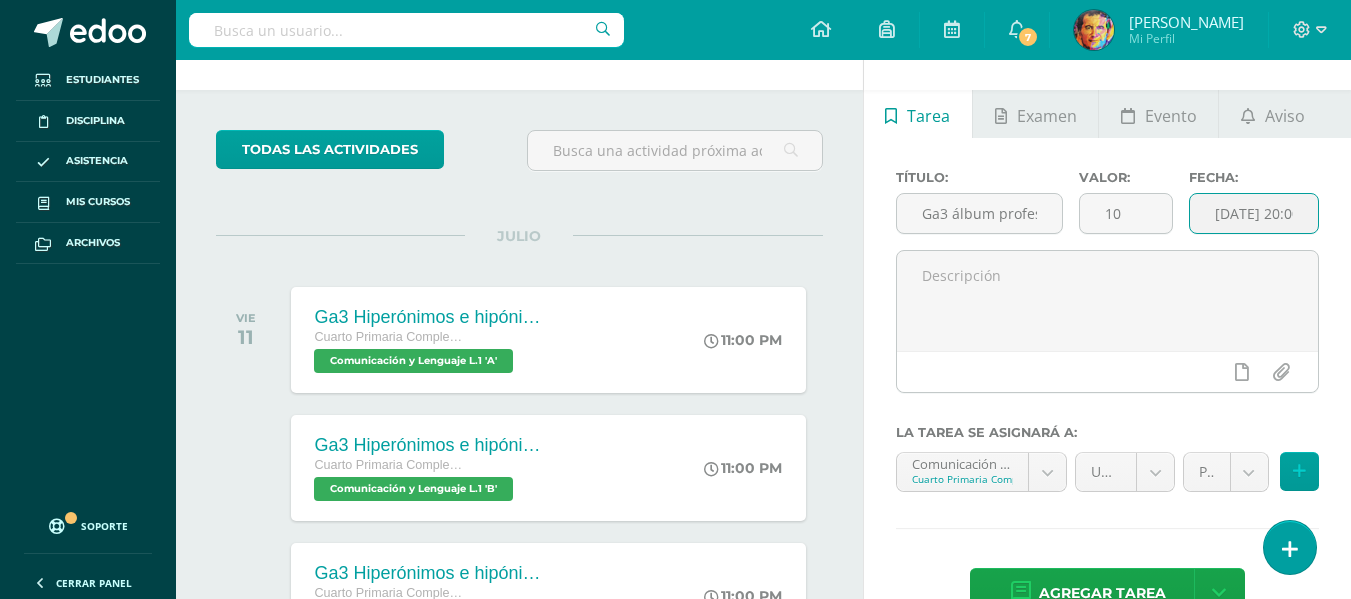click on "[DATE] 20:00:00" at bounding box center (1254, 213) 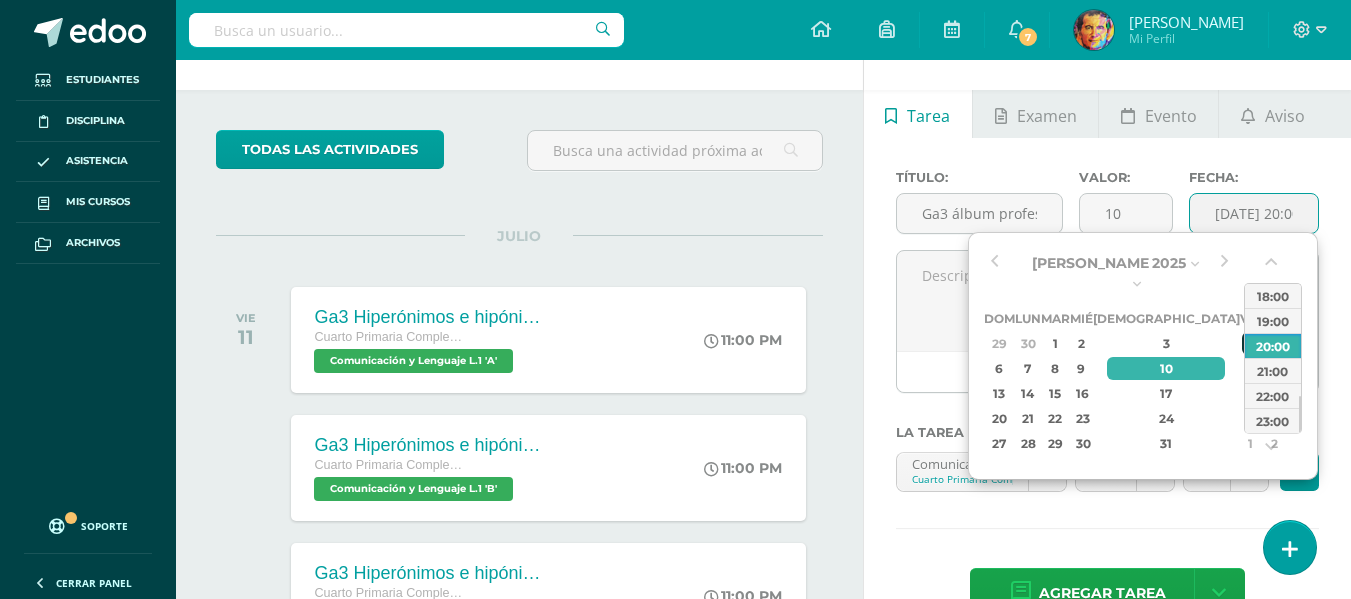 click on "4" at bounding box center [1251, 343] 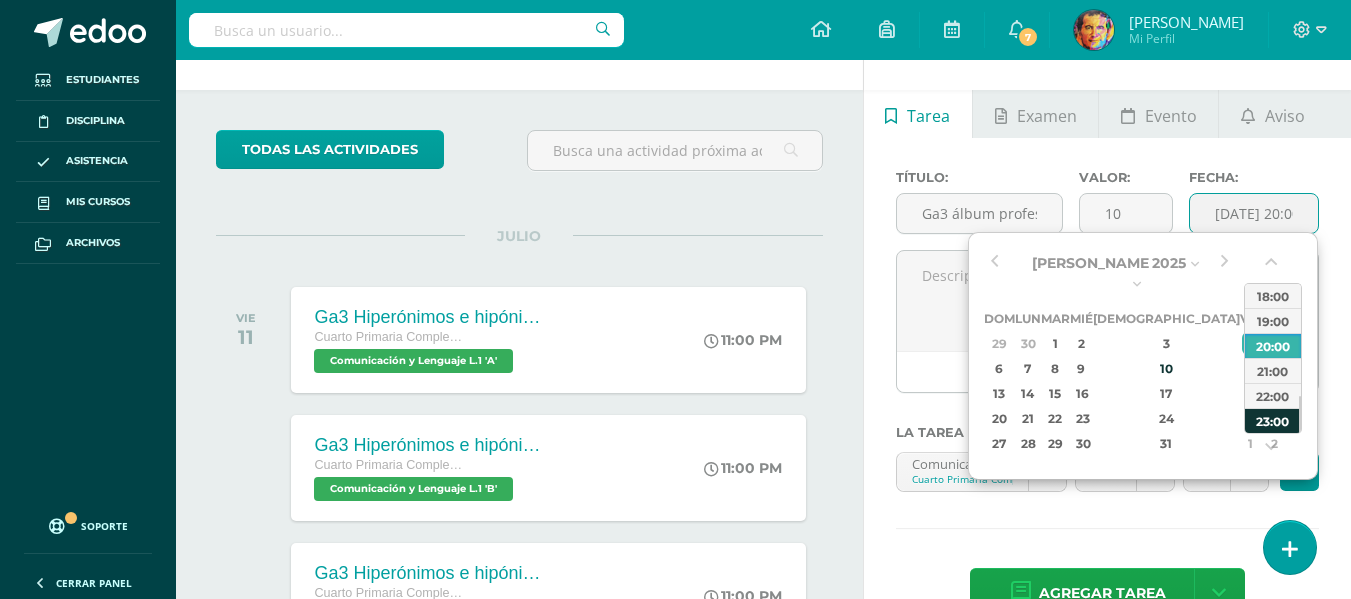 click on "23:00" at bounding box center [1273, 420] 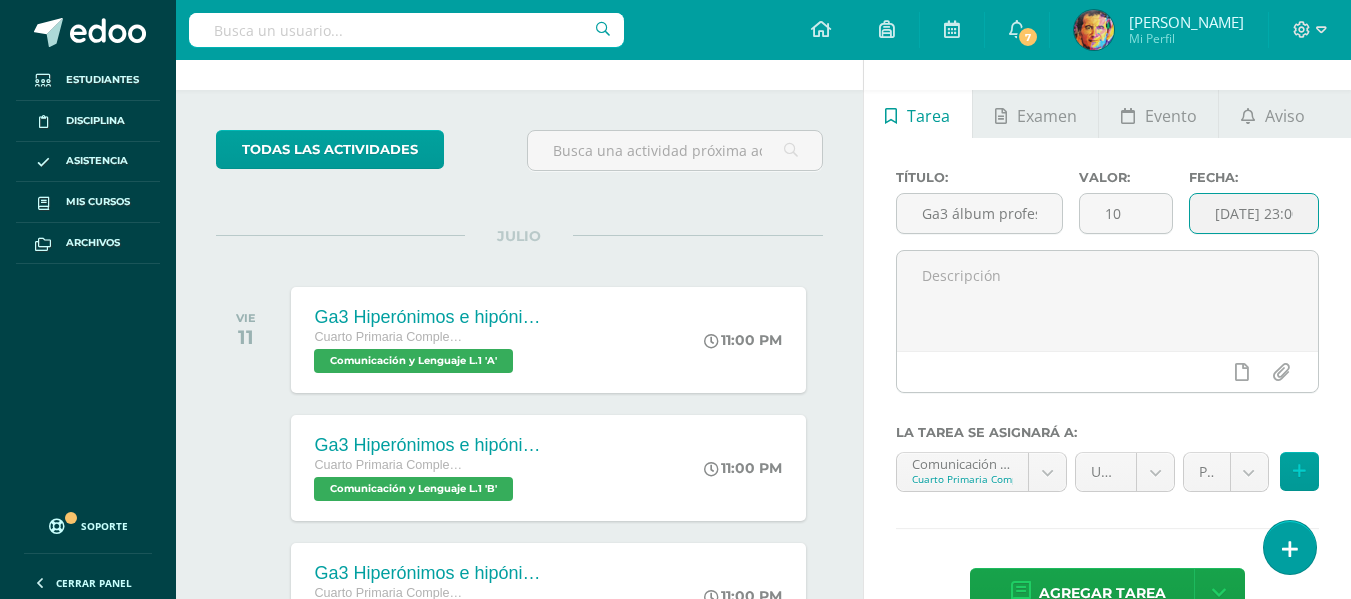 scroll, scrollTop: 161, scrollLeft: 0, axis: vertical 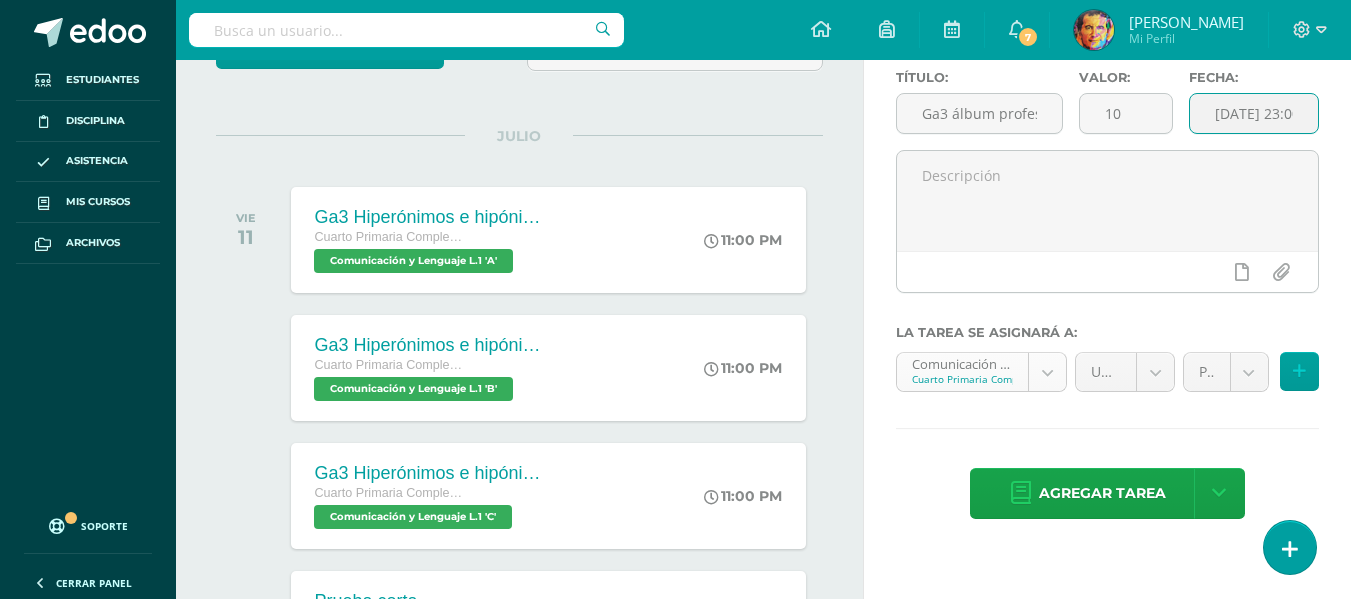 click on "Tarea asignada exitosamente         Estudiantes Disciplina Asistencia Mis cursos Archivos Soporte
Centro de ayuda
Últimas actualizaciones
10+ Cerrar panel
Comunicación y Lenguaje L.1
Cuarto
Primaria Complementaria
"A"
Actividades Estudiantes Planificación Dosificación
Méritos y Deméritos 4to. Primaria ¨A¨
Cuarto
Primaria Complementaria
"A"
Actividades Estudiantes Planificación Dosificación
Productividad y Desarrollo
Cuarto
Primaria Complementaria
"A"
Actividades Estudiantes Planificación 7 7" at bounding box center (675, 138) 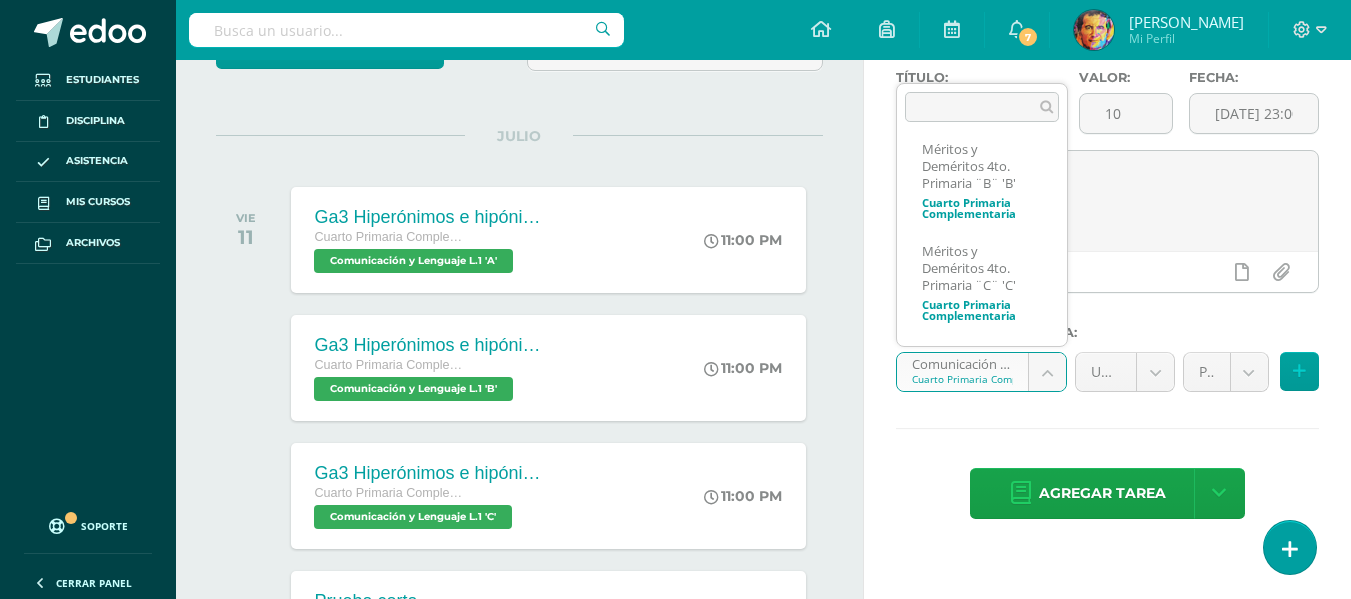 scroll, scrollTop: 569, scrollLeft: 0, axis: vertical 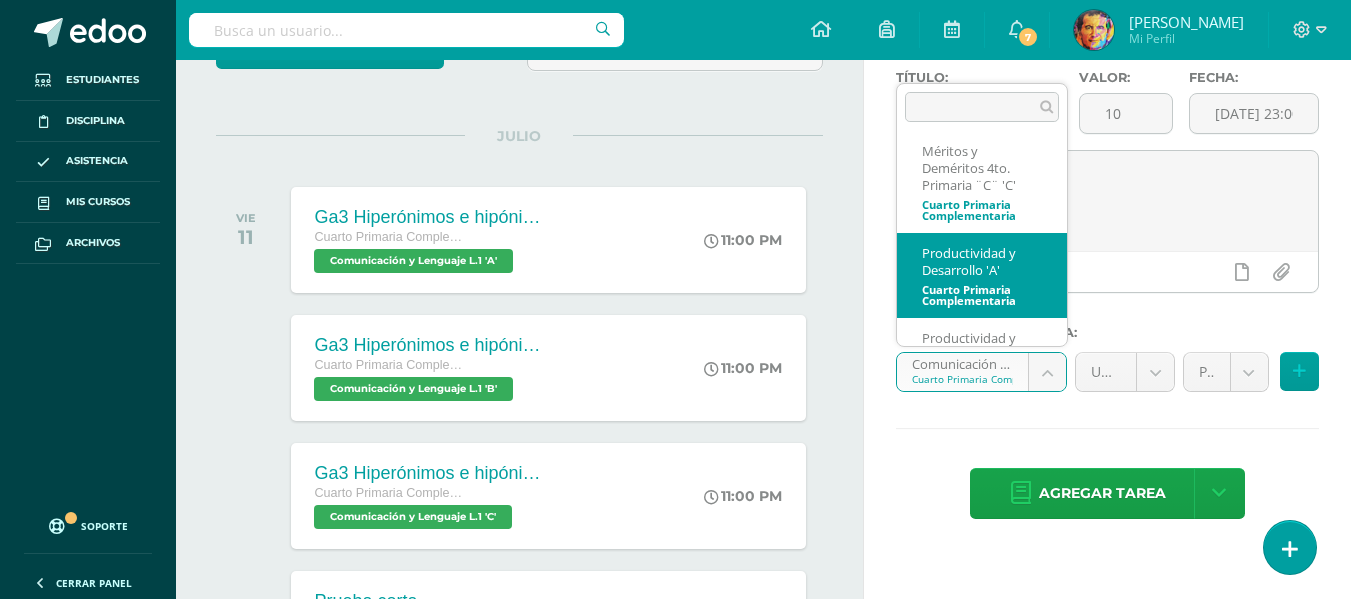 select on "154696" 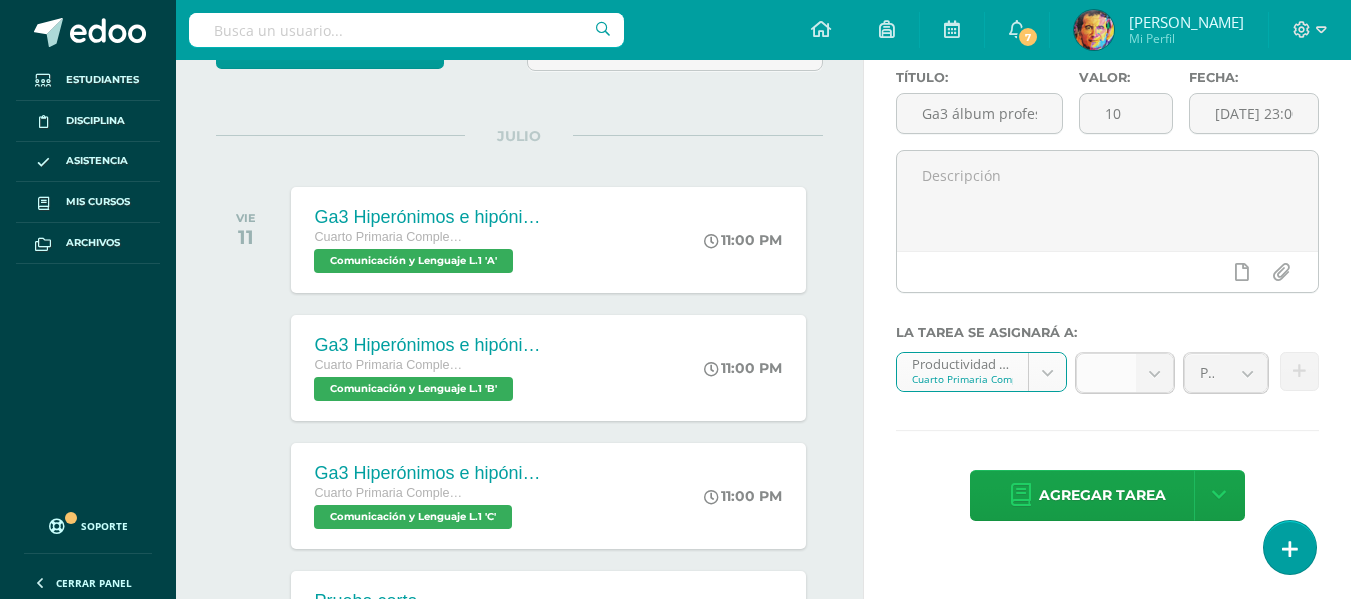 click at bounding box center (1154, 373) 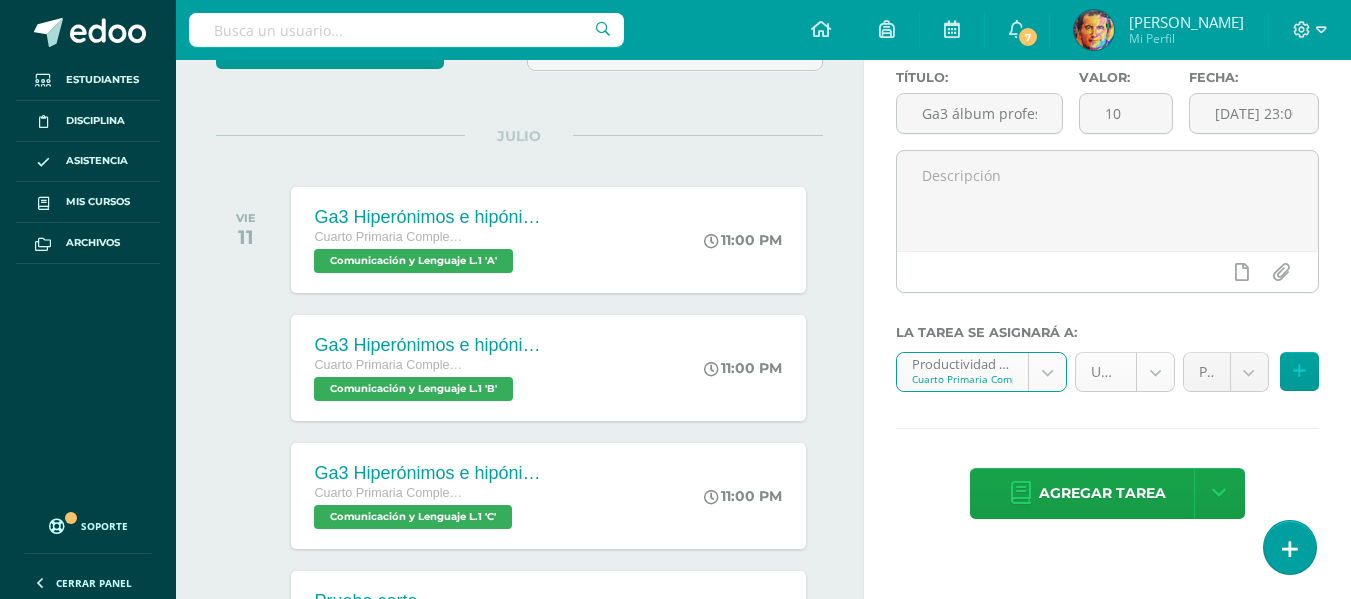 click on "Tarea asignada exitosamente         Estudiantes Disciplina Asistencia Mis cursos Archivos Soporte
Centro de ayuda
Últimas actualizaciones
10+ Cerrar panel
Comunicación y Lenguaje L.1
Cuarto
Primaria Complementaria
"A"
Actividades Estudiantes Planificación Dosificación
Méritos y Deméritos 4to. Primaria ¨A¨
Cuarto
Primaria Complementaria
"A"
Actividades Estudiantes Planificación Dosificación
Productividad y Desarrollo
Cuarto
Primaria Complementaria
"A"
Actividades Estudiantes Planificación 7 7" at bounding box center (675, 138) 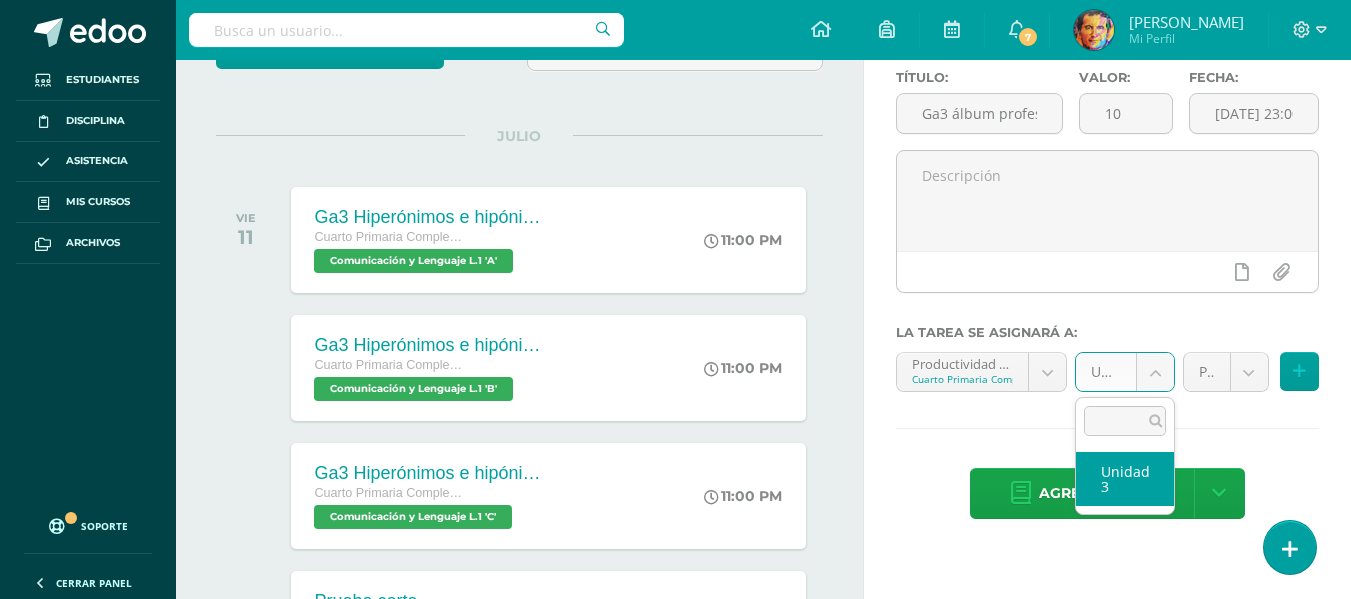 select on "154707" 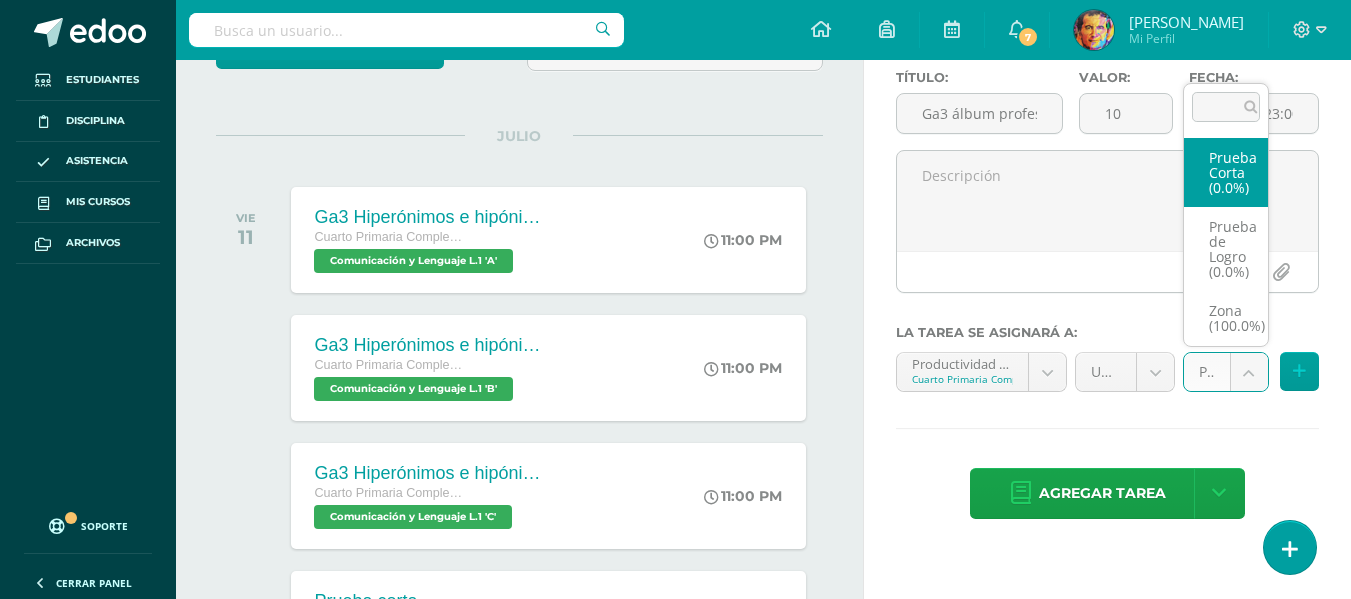 click on "Tarea asignada exitosamente         Estudiantes Disciplina Asistencia Mis cursos Archivos Soporte
Centro de ayuda
Últimas actualizaciones
10+ Cerrar panel
Comunicación y Lenguaje L.1
Cuarto
Primaria Complementaria
"A"
Actividades Estudiantes Planificación Dosificación
Méritos y Deméritos 4to. Primaria ¨A¨
Cuarto
Primaria Complementaria
"A"
Actividades Estudiantes Planificación Dosificación
Productividad y Desarrollo
Cuarto
Primaria Complementaria
"A"
Actividades Estudiantes Planificación 7 7" at bounding box center [675, 138] 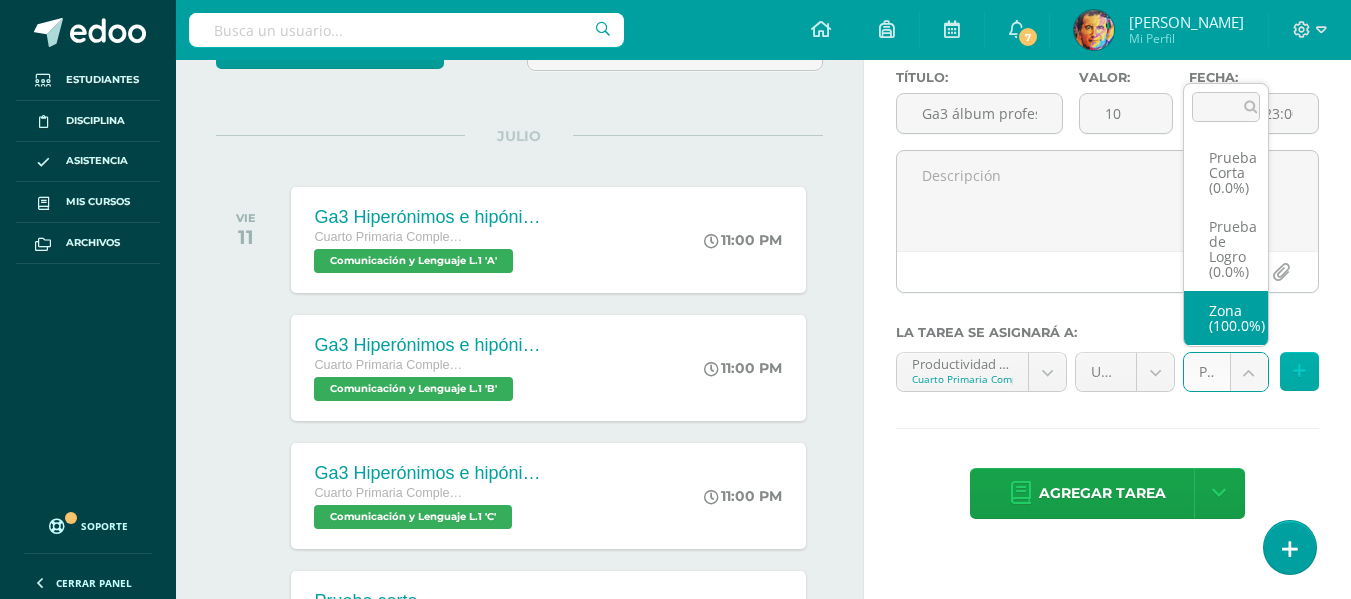 select on "154710" 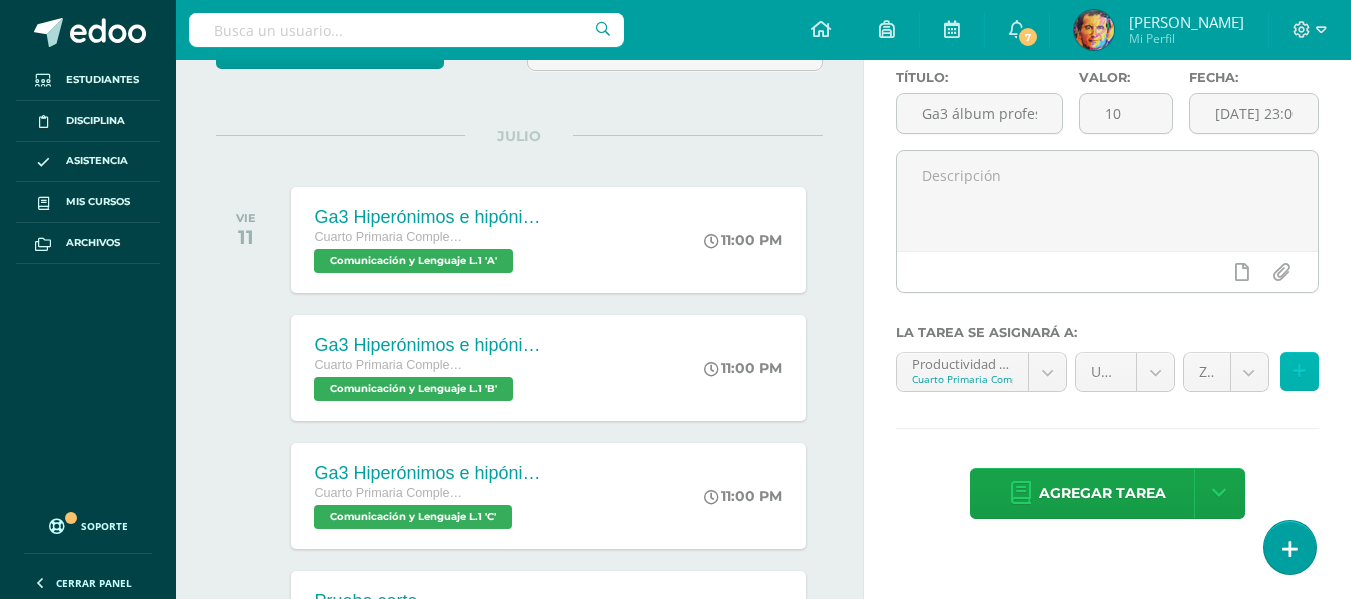 click at bounding box center [1299, 371] 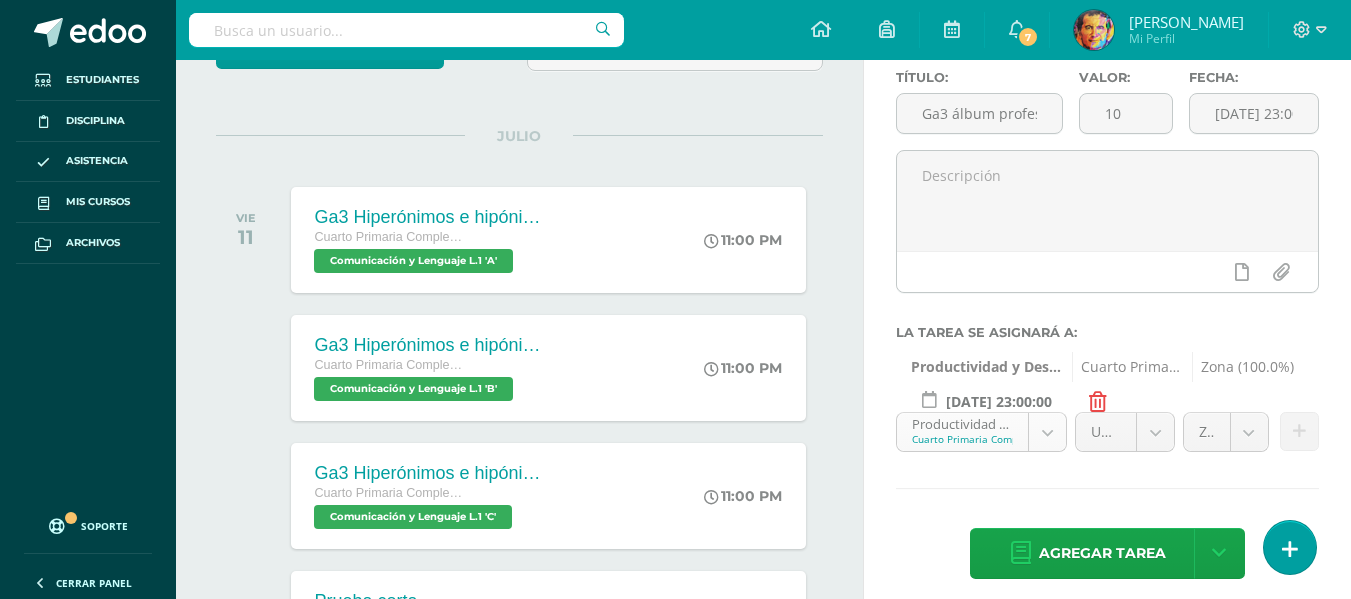 click on "Tarea asignada exitosamente         Estudiantes Disciplina Asistencia Mis cursos Archivos Soporte
Centro de ayuda
Últimas actualizaciones
10+ Cerrar panel
Comunicación y Lenguaje L.1
Cuarto
Primaria Complementaria
"A"
Actividades Estudiantes Planificación Dosificación
Méritos y Deméritos 4to. Primaria ¨A¨
Cuarto
Primaria Complementaria
"A"
Actividades Estudiantes Planificación Dosificación
Productividad y Desarrollo
Cuarto
Primaria Complementaria
"A"
Actividades Estudiantes Planificación 7 7" at bounding box center [675, 138] 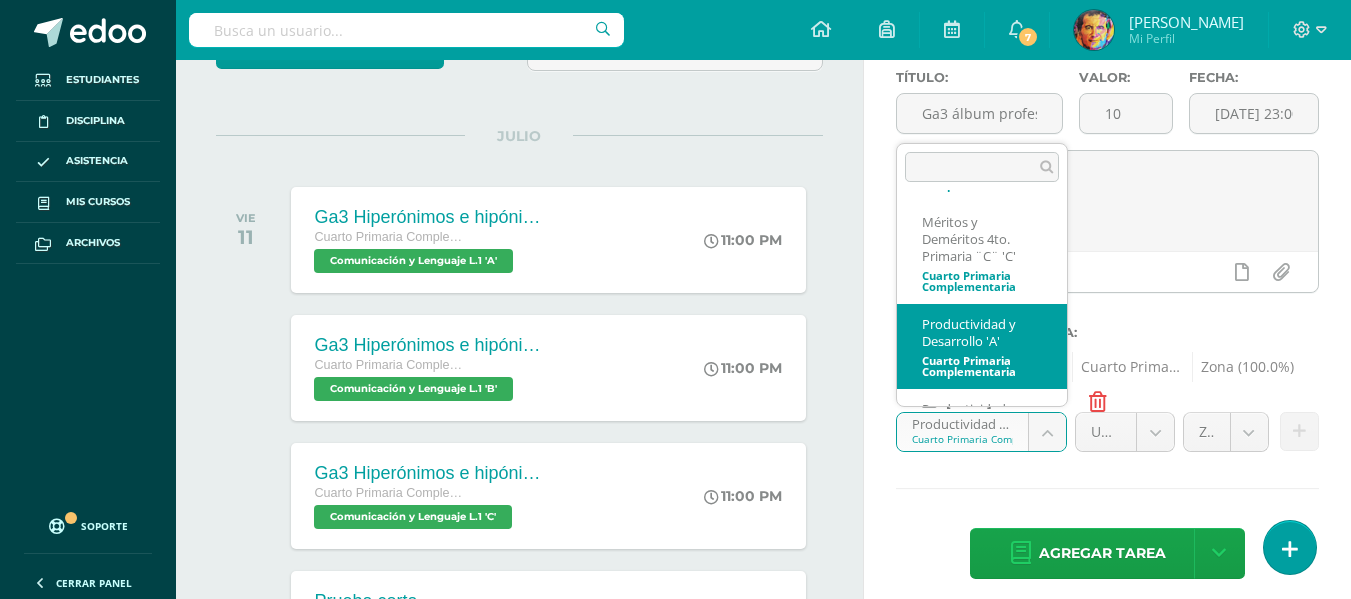 scroll, scrollTop: 658, scrollLeft: 0, axis: vertical 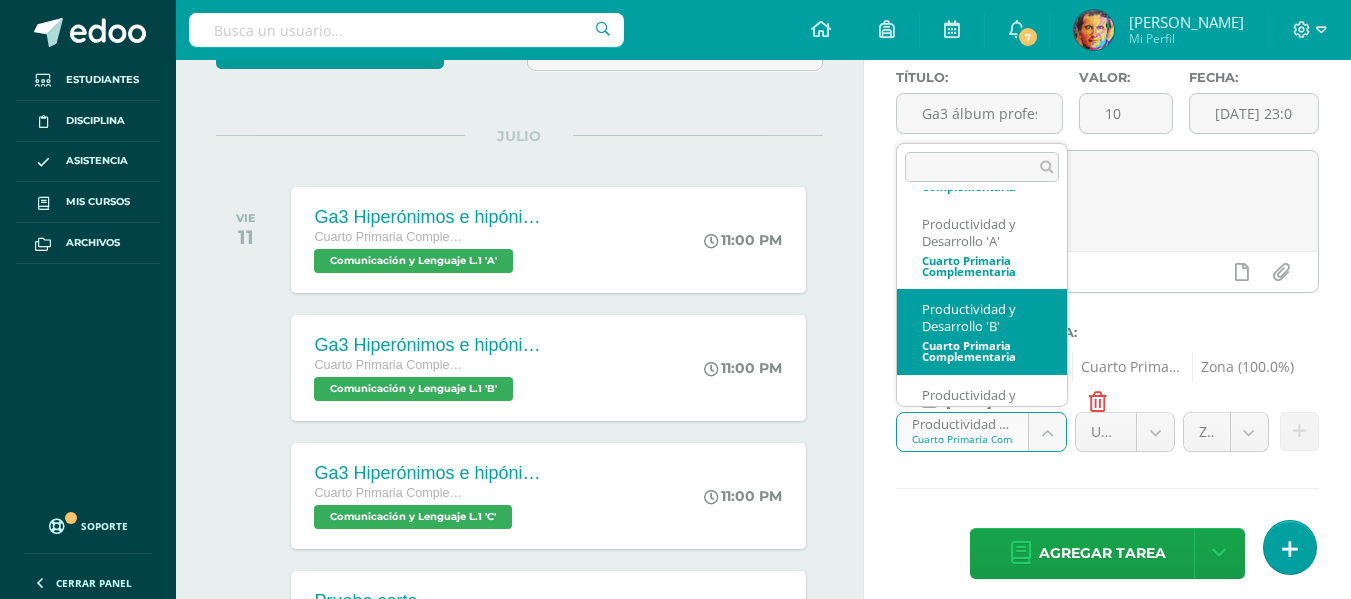 select on "154996" 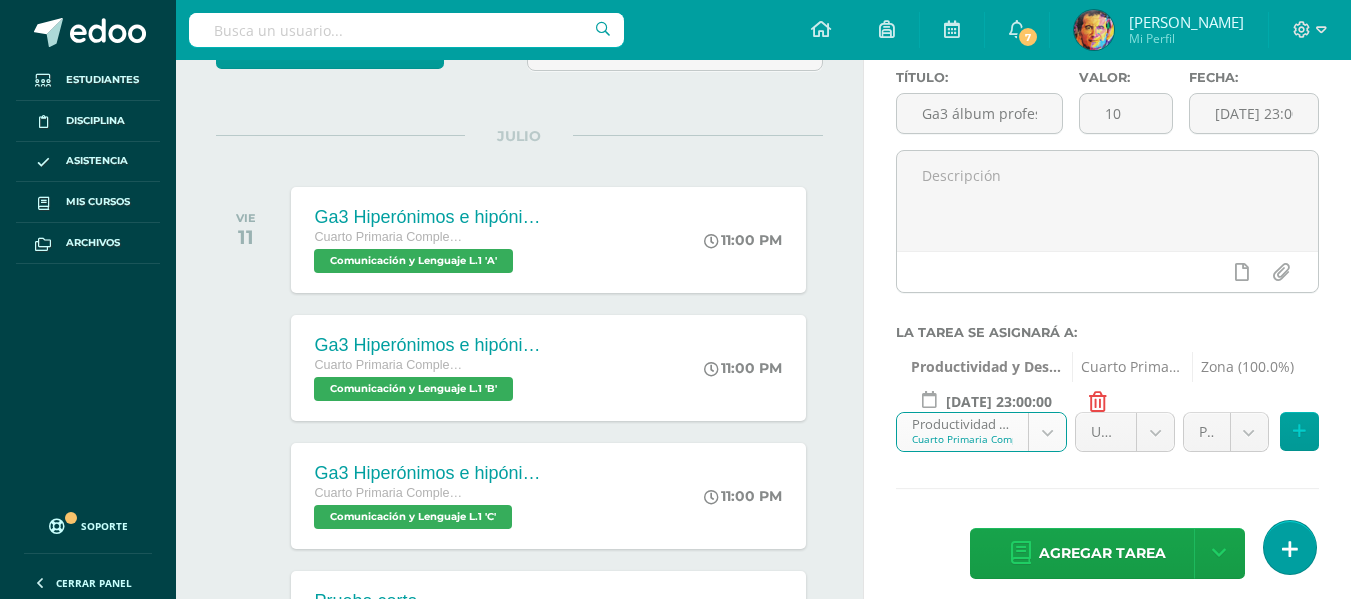 click on "Tarea asignada exitosamente         Estudiantes Disciplina Asistencia Mis cursos Archivos Soporte
Centro de ayuda
Últimas actualizaciones
10+ Cerrar panel
Comunicación y Lenguaje L.1
Cuarto
Primaria Complementaria
"A"
Actividades Estudiantes Planificación Dosificación
Méritos y Deméritos 4to. Primaria ¨A¨
Cuarto
Primaria Complementaria
"A"
Actividades Estudiantes Planificación Dosificación
Productividad y Desarrollo
Cuarto
Primaria Complementaria
"A"
Actividades Estudiantes Planificación 7 7" at bounding box center (675, 138) 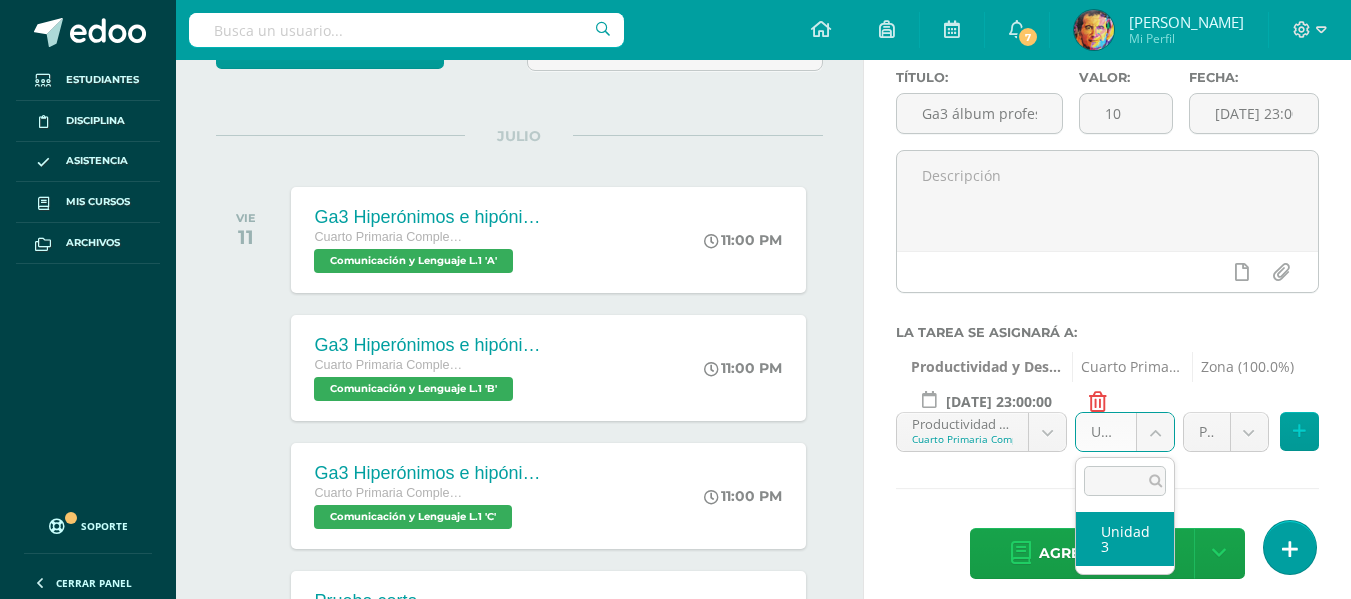 select on "155007" 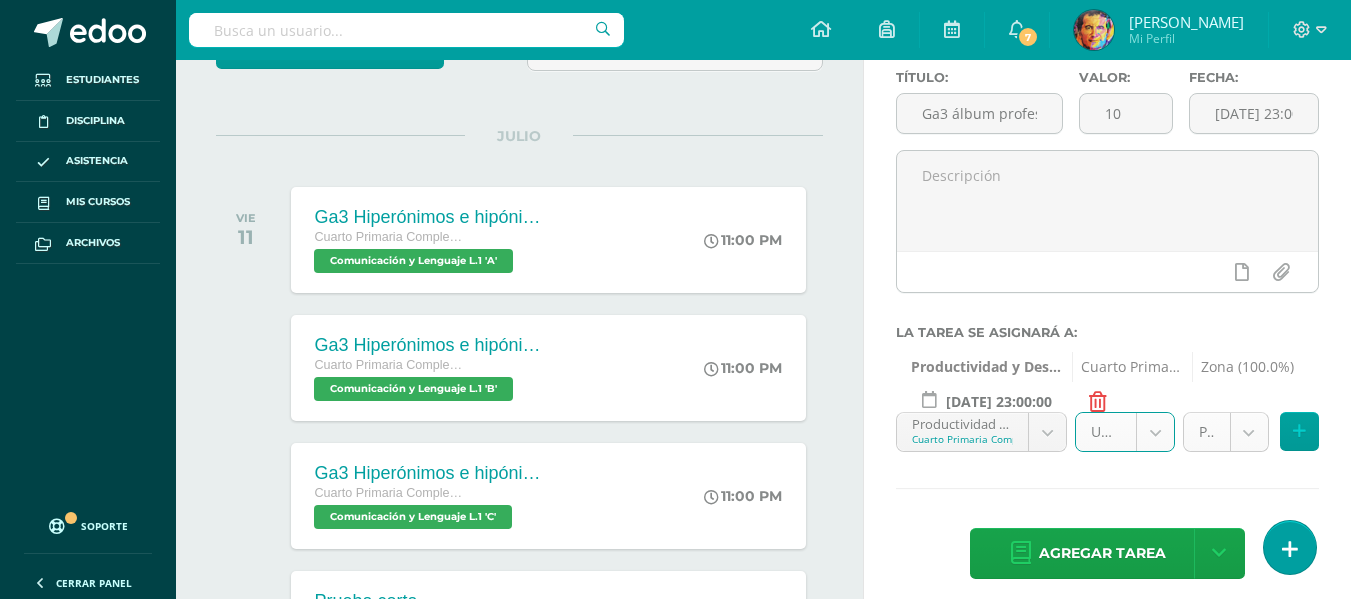 click on "Tarea asignada exitosamente         Estudiantes Disciplina Asistencia Mis cursos Archivos Soporte
Centro de ayuda
Últimas actualizaciones
10+ Cerrar panel
Comunicación y Lenguaje L.1
Cuarto
Primaria Complementaria
"A"
Actividades Estudiantes Planificación Dosificación
Méritos y Deméritos 4to. Primaria ¨A¨
Cuarto
Primaria Complementaria
"A"
Actividades Estudiantes Planificación Dosificación
Productividad y Desarrollo
Cuarto
Primaria Complementaria
"A"
Actividades Estudiantes Planificación 7 7" at bounding box center [675, 138] 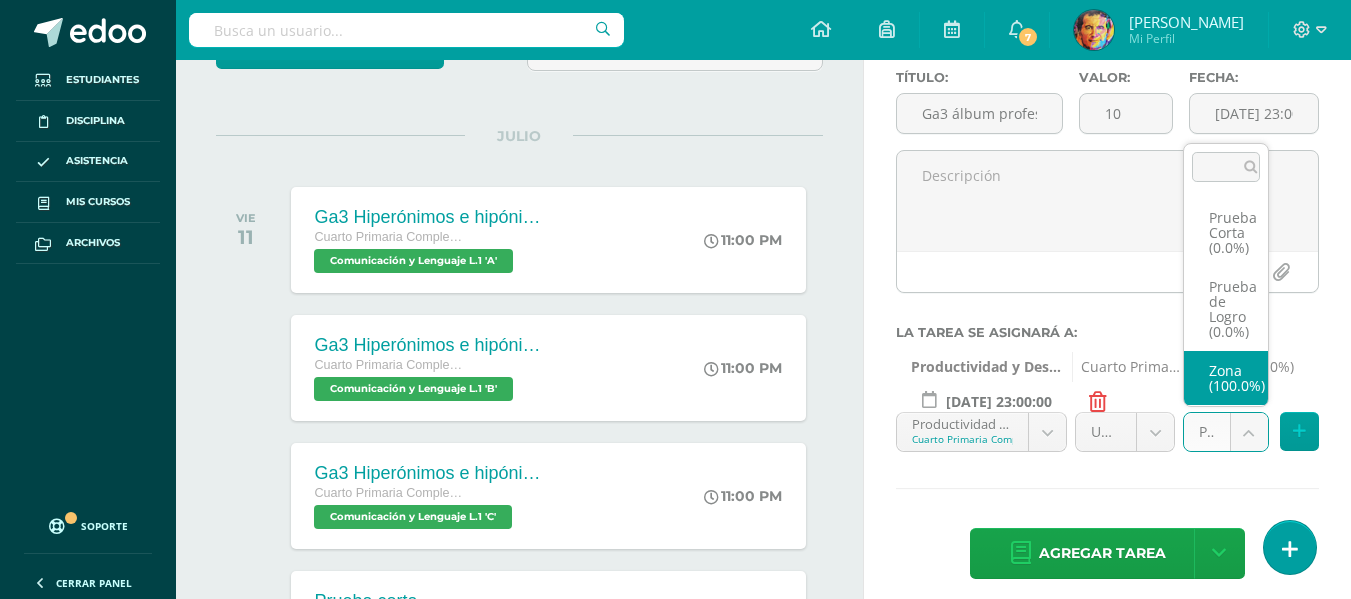 select on "155010" 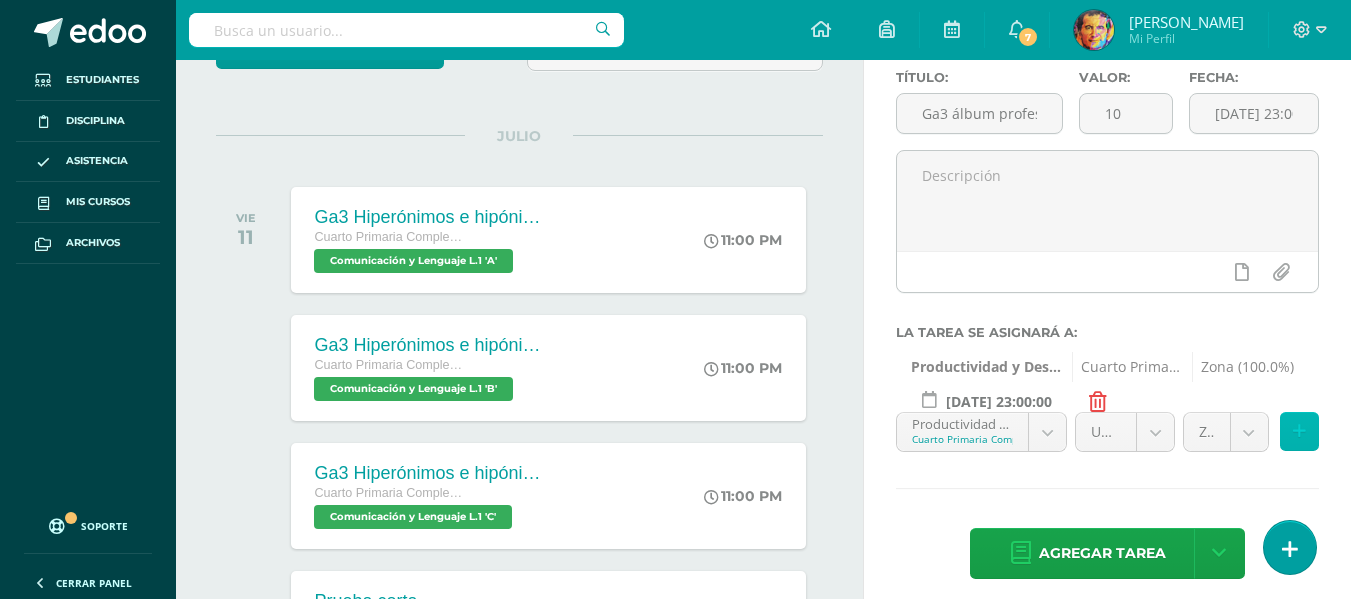 click at bounding box center [1299, 431] 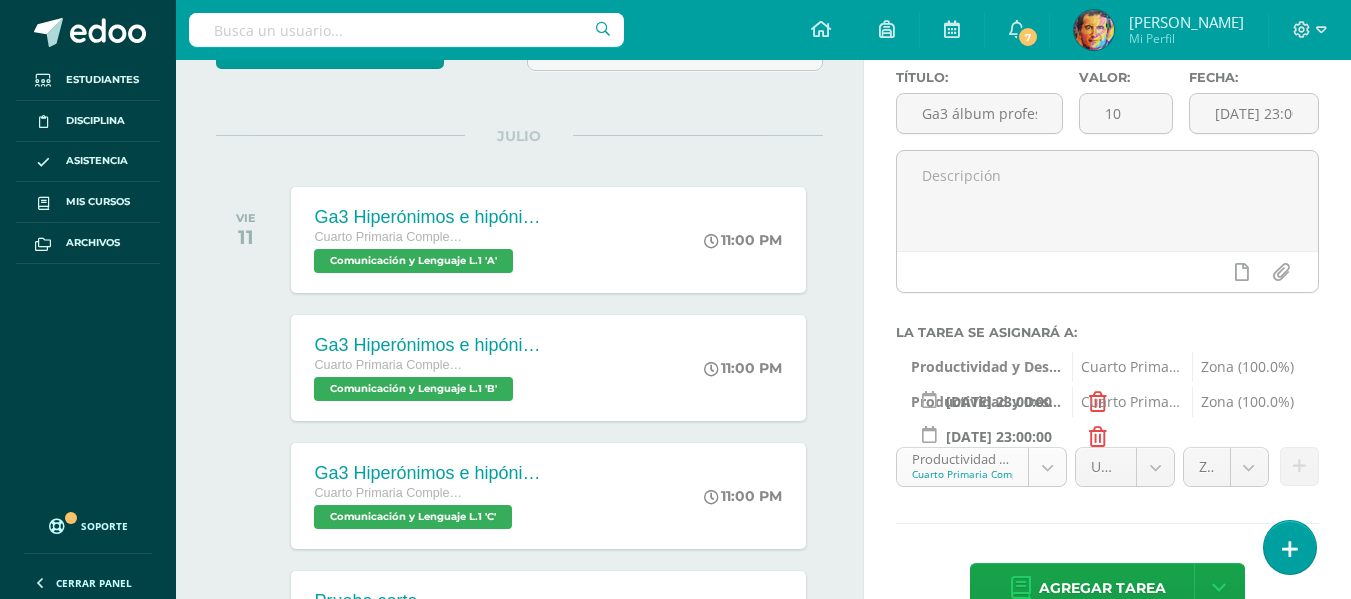 click on "Tarea asignada exitosamente         Estudiantes Disciplina Asistencia Mis cursos Archivos Soporte
Centro de ayuda
Últimas actualizaciones
10+ Cerrar panel
Comunicación y Lenguaje L.1
Cuarto
Primaria Complementaria
"A"
Actividades Estudiantes Planificación Dosificación
Méritos y Deméritos 4to. Primaria ¨A¨
Cuarto
Primaria Complementaria
"A"
Actividades Estudiantes Planificación Dosificación
Productividad y Desarrollo
Cuarto
Primaria Complementaria
"A"
Actividades Estudiantes Planificación 7 7" at bounding box center [675, 138] 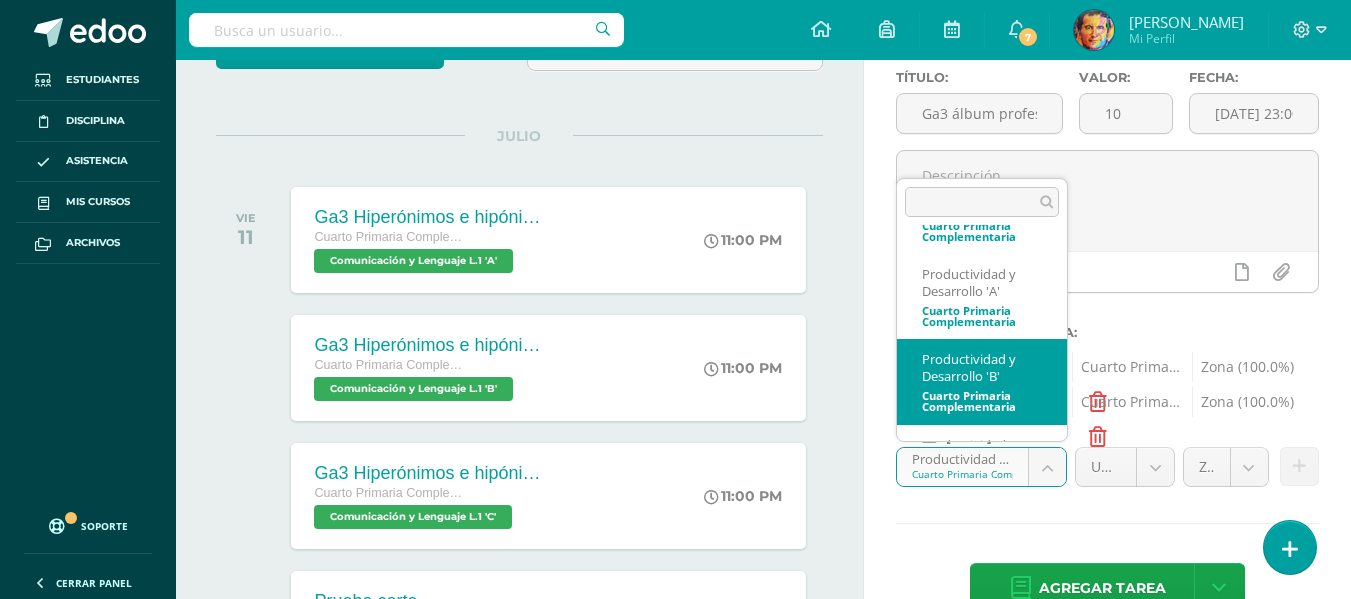 scroll, scrollTop: 737, scrollLeft: 0, axis: vertical 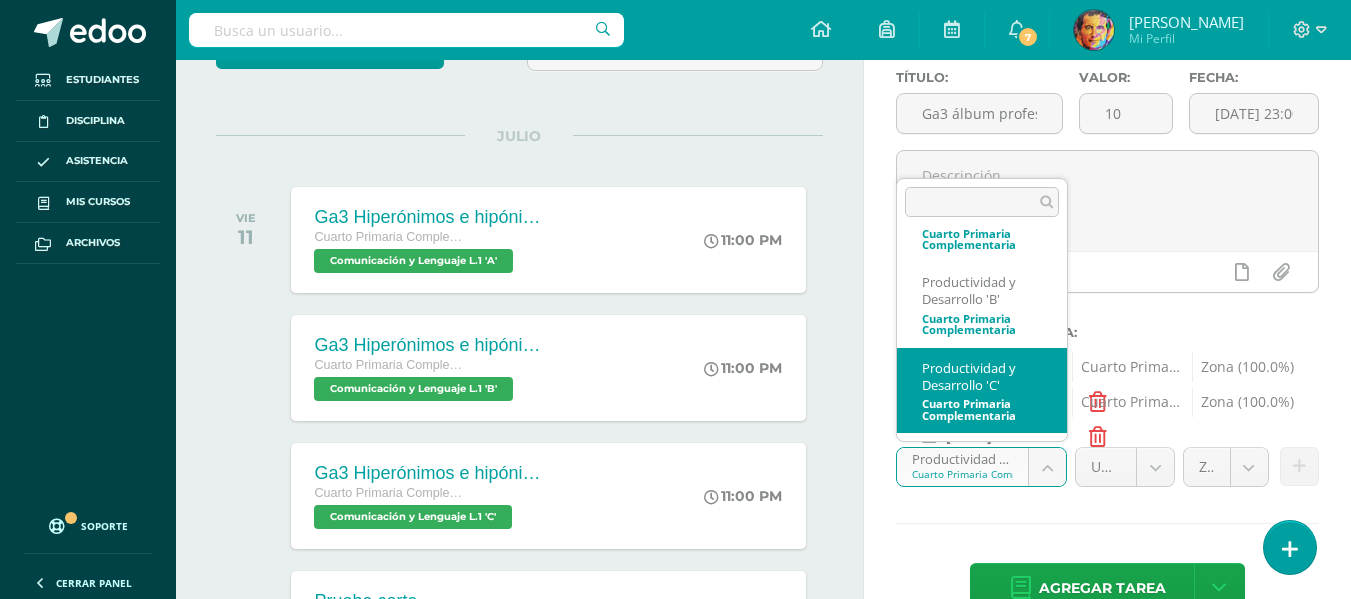 select on "154856" 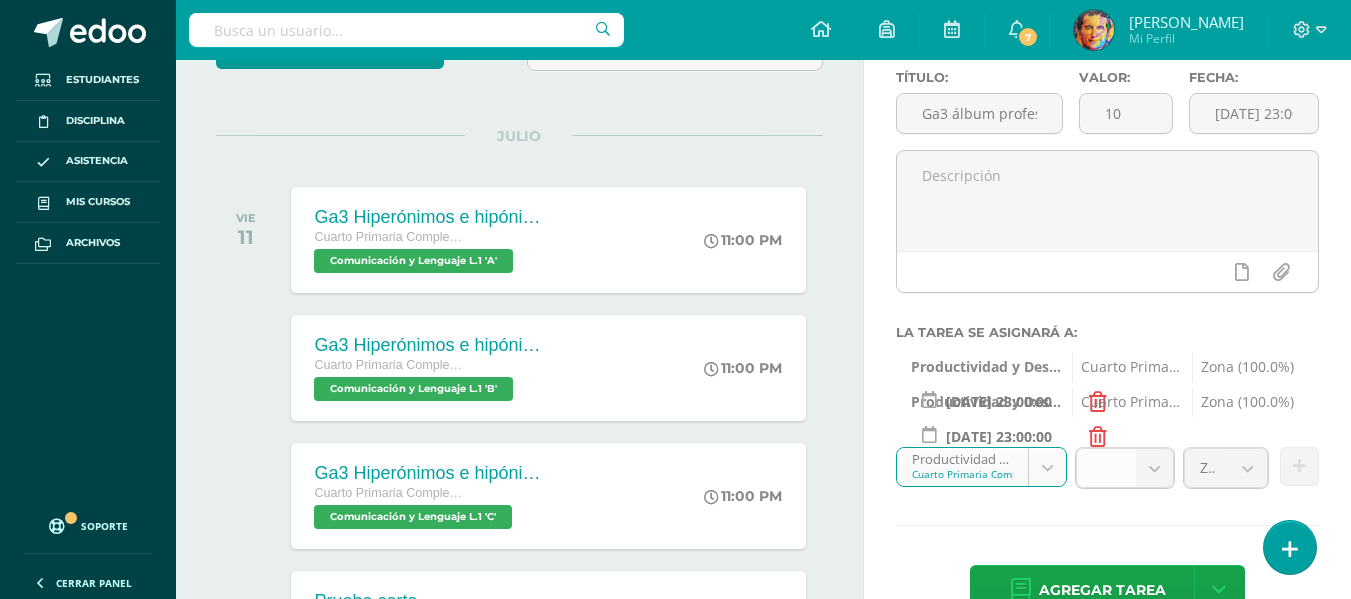 click on "Tarea asignada exitosamente         Estudiantes Disciplina Asistencia Mis cursos Archivos Soporte
Centro de ayuda
Últimas actualizaciones
10+ Cerrar panel
Comunicación y Lenguaje L.1
Cuarto
Primaria Complementaria
"A"
Actividades Estudiantes Planificación Dosificación
Méritos y Deméritos 4to. Primaria ¨A¨
Cuarto
Primaria Complementaria
"A"
Actividades Estudiantes Planificación Dosificación
Productividad y Desarrollo
Cuarto
Primaria Complementaria
"A"
Actividades Estudiantes Planificación 7 7" at bounding box center (675, 138) 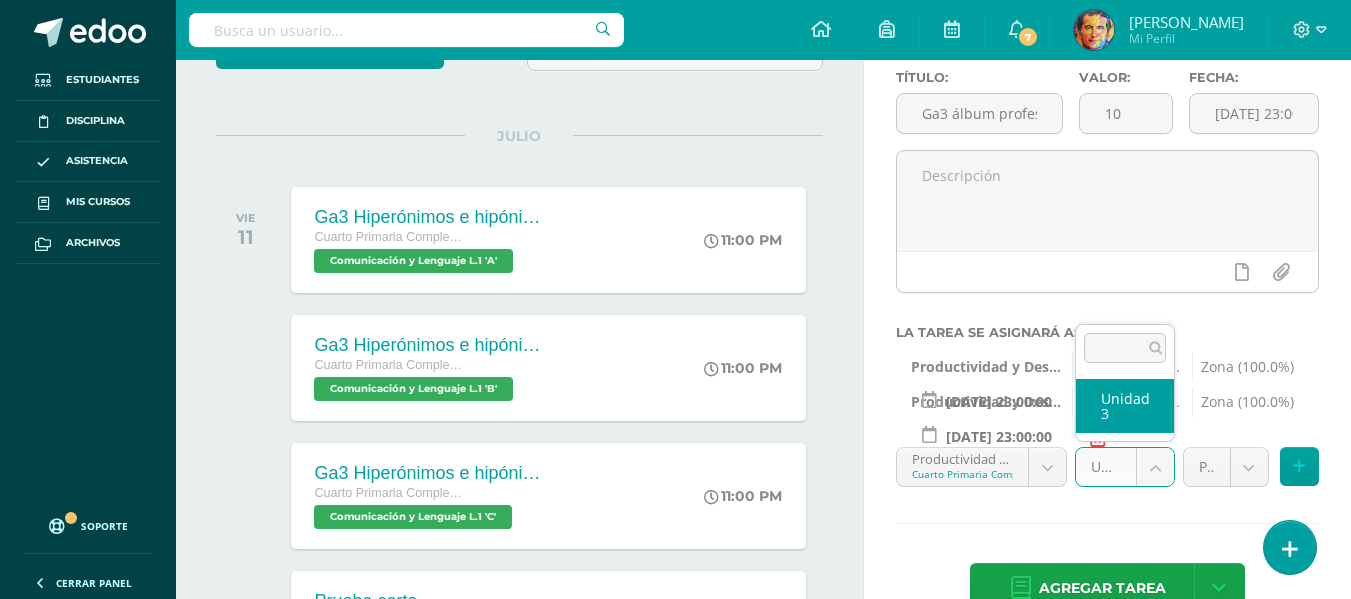 select on "154867" 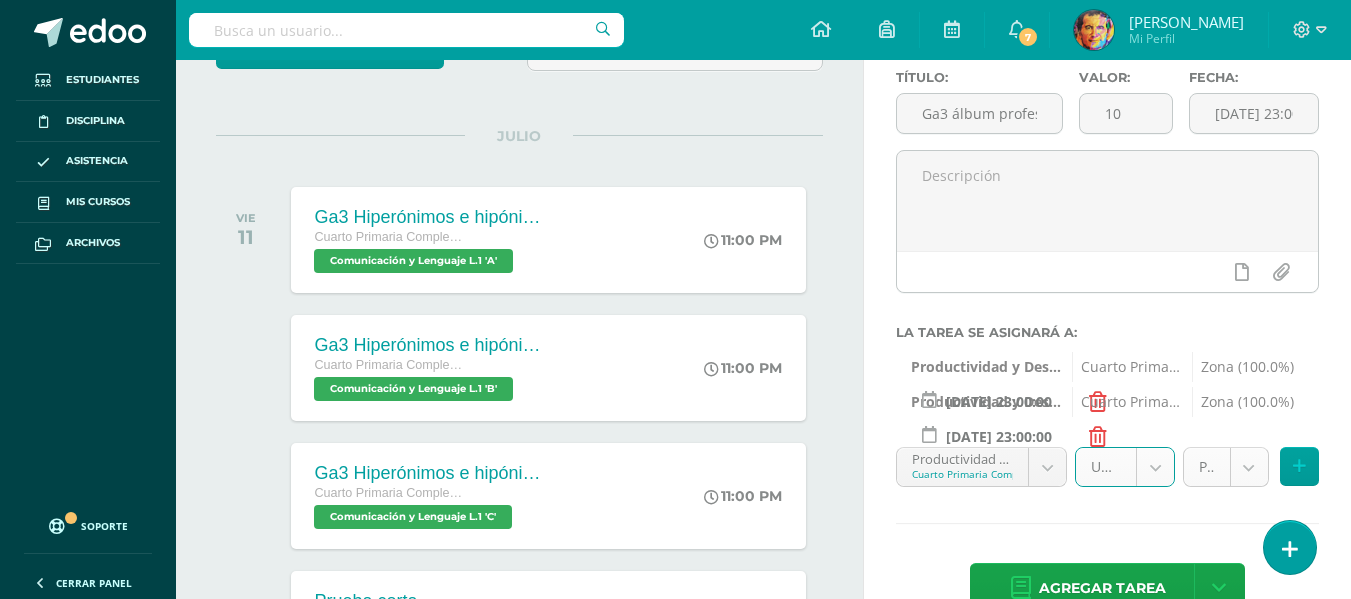 click on "Tarea asignada exitosamente         Estudiantes Disciplina Asistencia Mis cursos Archivos Soporte
Centro de ayuda
Últimas actualizaciones
10+ Cerrar panel
Comunicación y Lenguaje L.1
Cuarto
Primaria Complementaria
"A"
Actividades Estudiantes Planificación Dosificación
Méritos y Deméritos 4to. Primaria ¨A¨
Cuarto
Primaria Complementaria
"A"
Actividades Estudiantes Planificación Dosificación
Productividad y Desarrollo
Cuarto
Primaria Complementaria
"A"
Actividades Estudiantes Planificación 7 7" at bounding box center (675, 138) 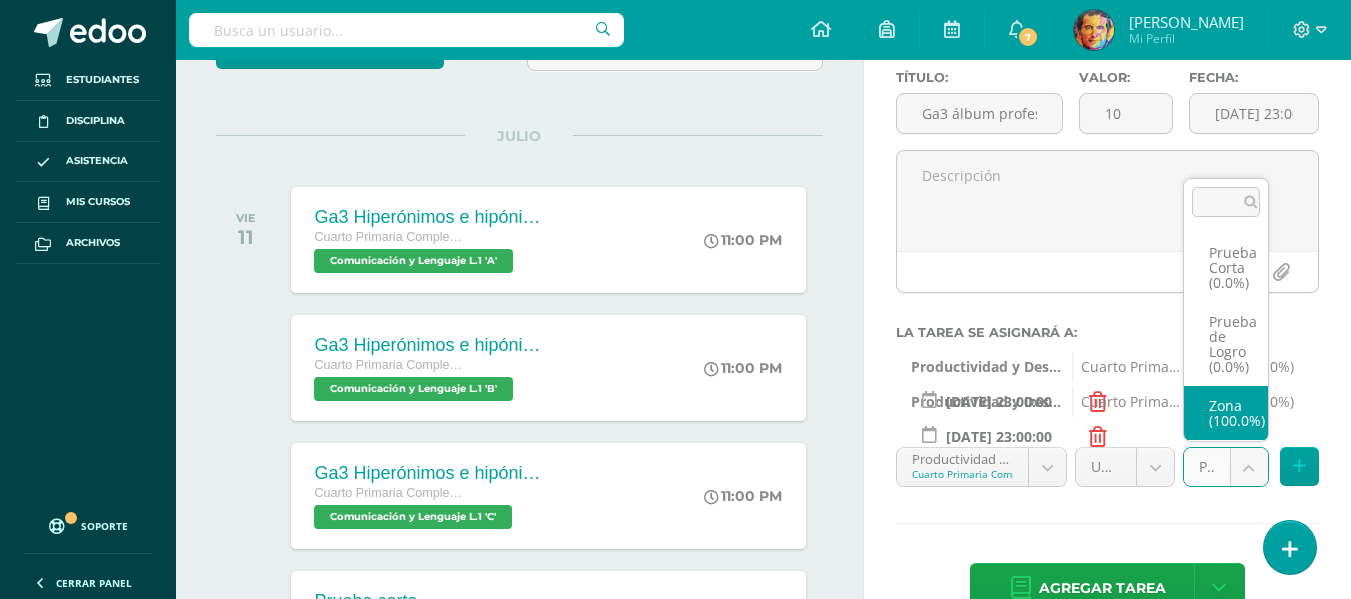 select on "154870" 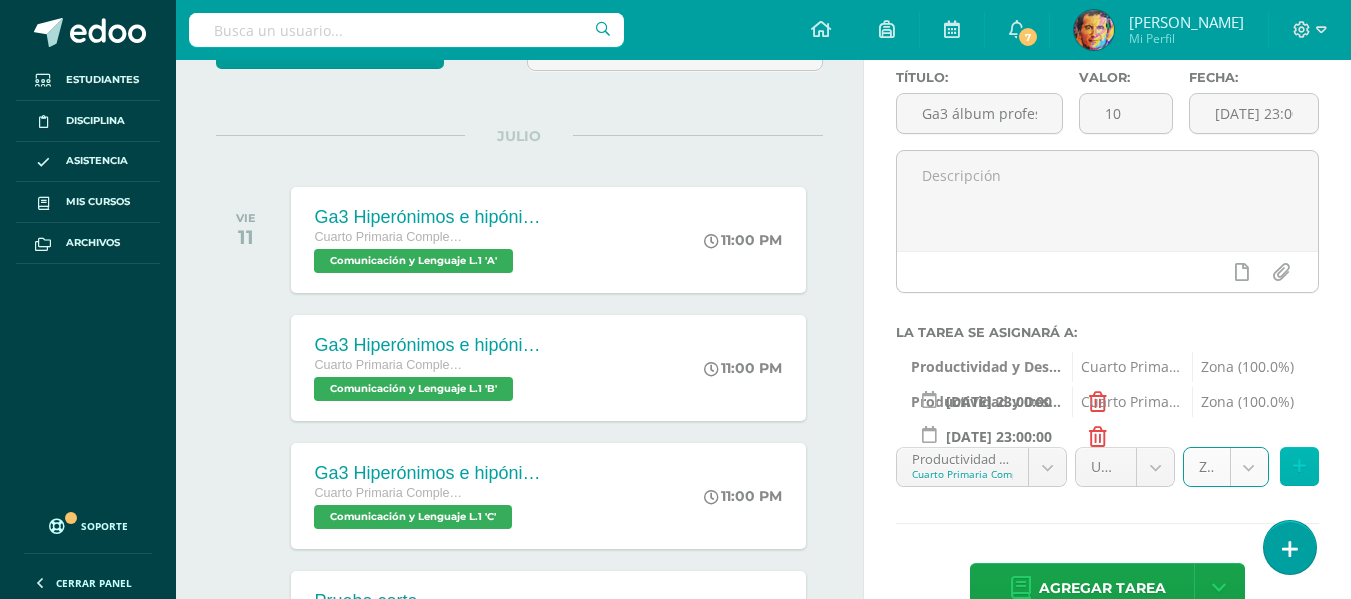 click at bounding box center (1299, 466) 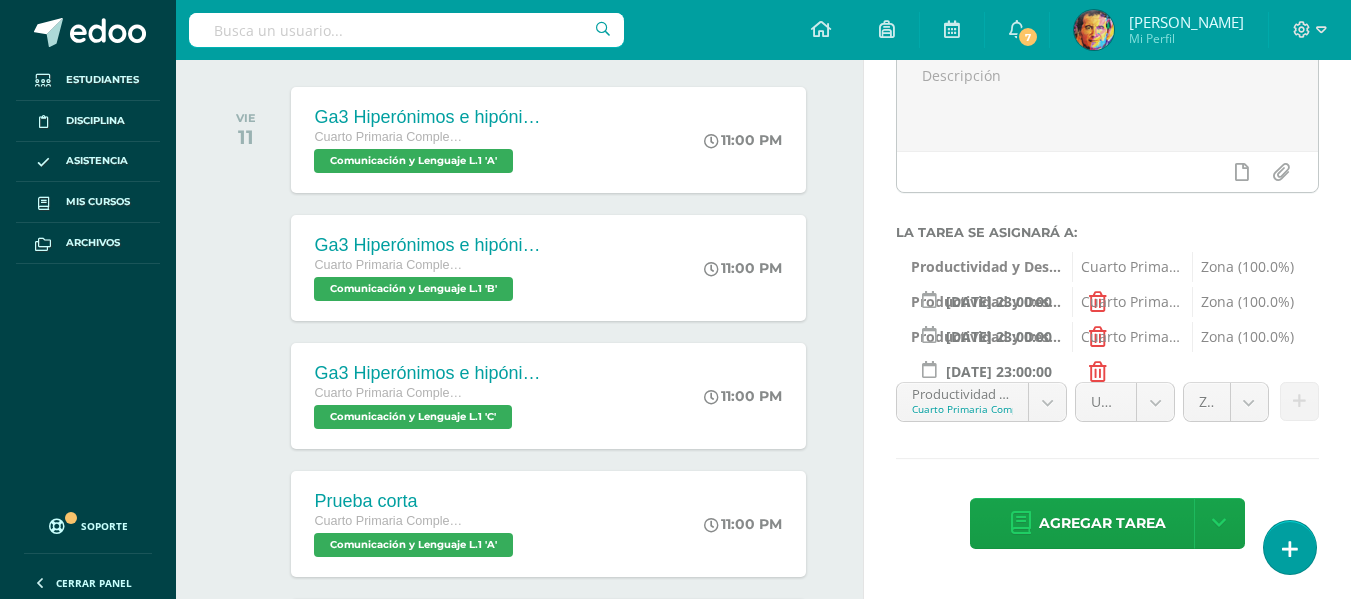 scroll, scrollTop: 361, scrollLeft: 0, axis: vertical 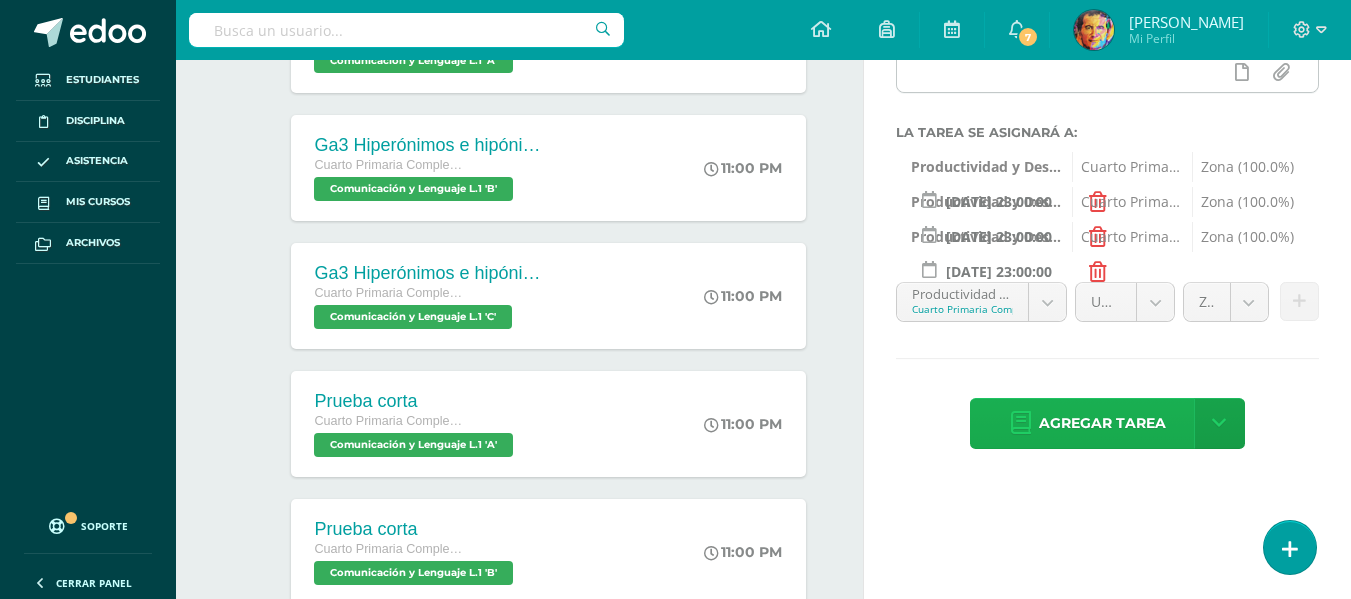 click on "Agregar tarea" at bounding box center (1102, 423) 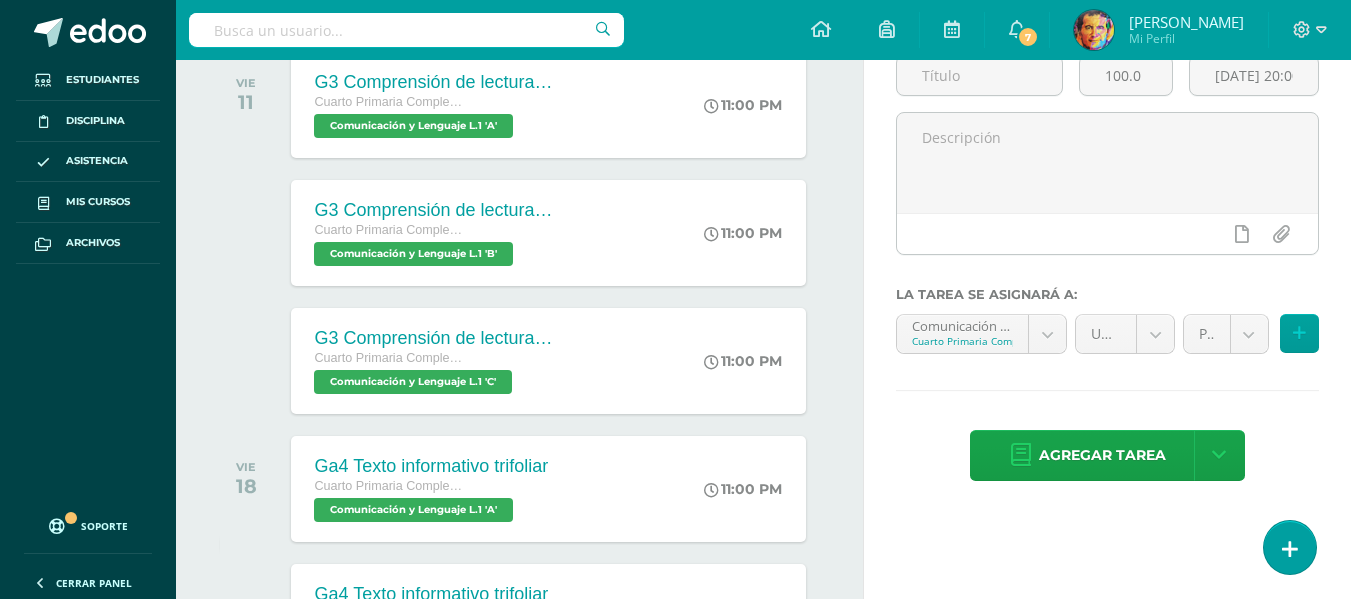 scroll, scrollTop: 0, scrollLeft: 0, axis: both 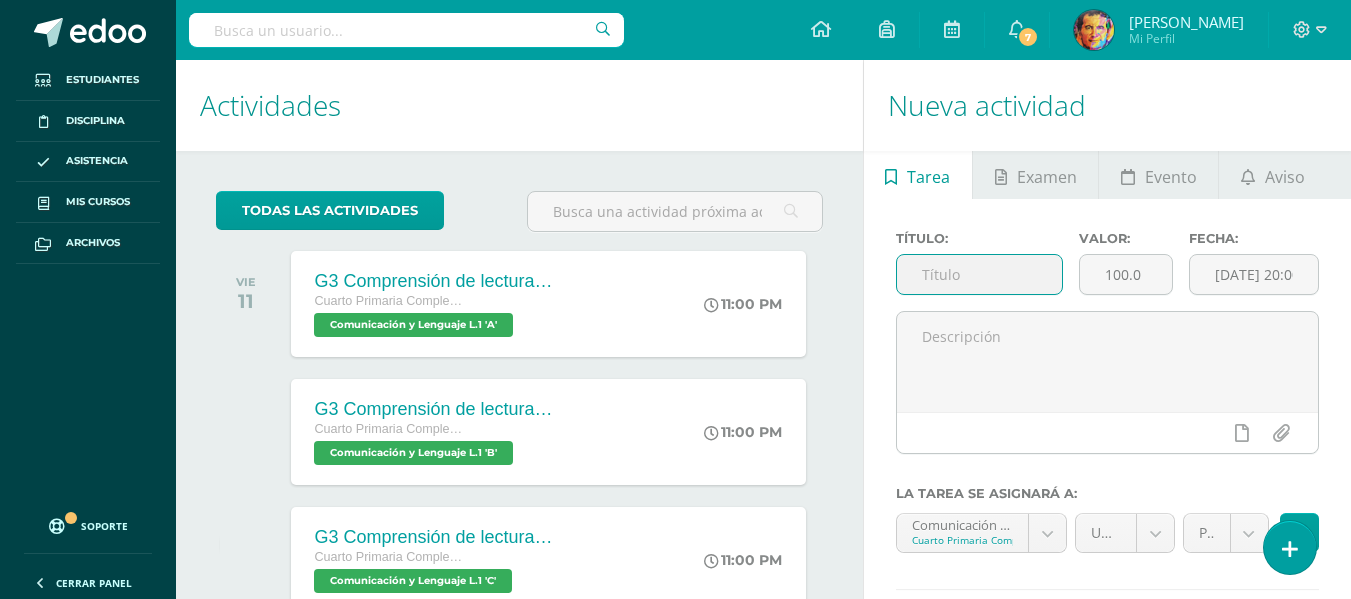 click at bounding box center (979, 274) 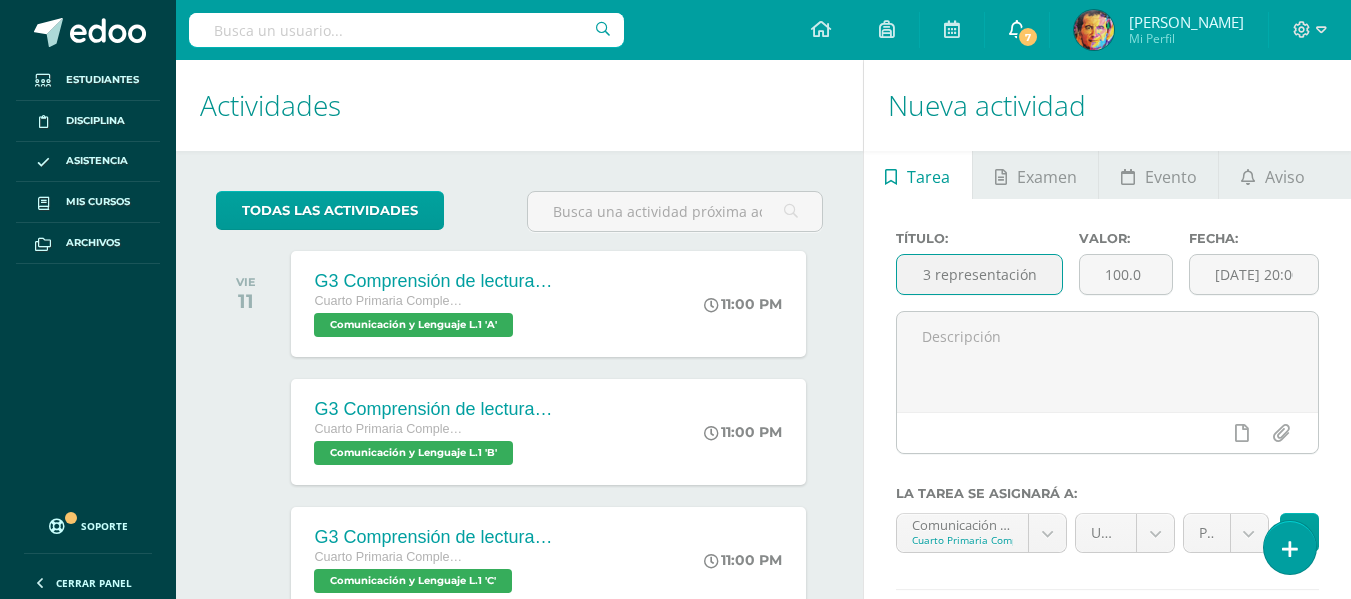 scroll, scrollTop: 0, scrollLeft: 21, axis: horizontal 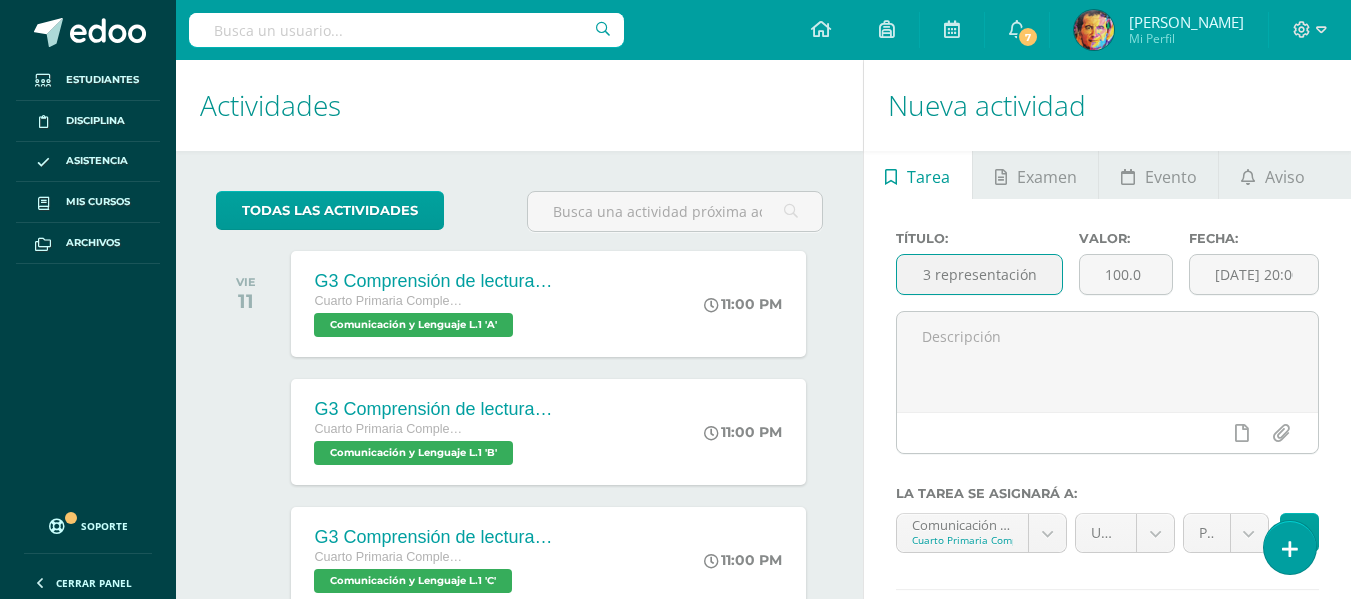 click on "Ga3 representación" at bounding box center [979, 274] 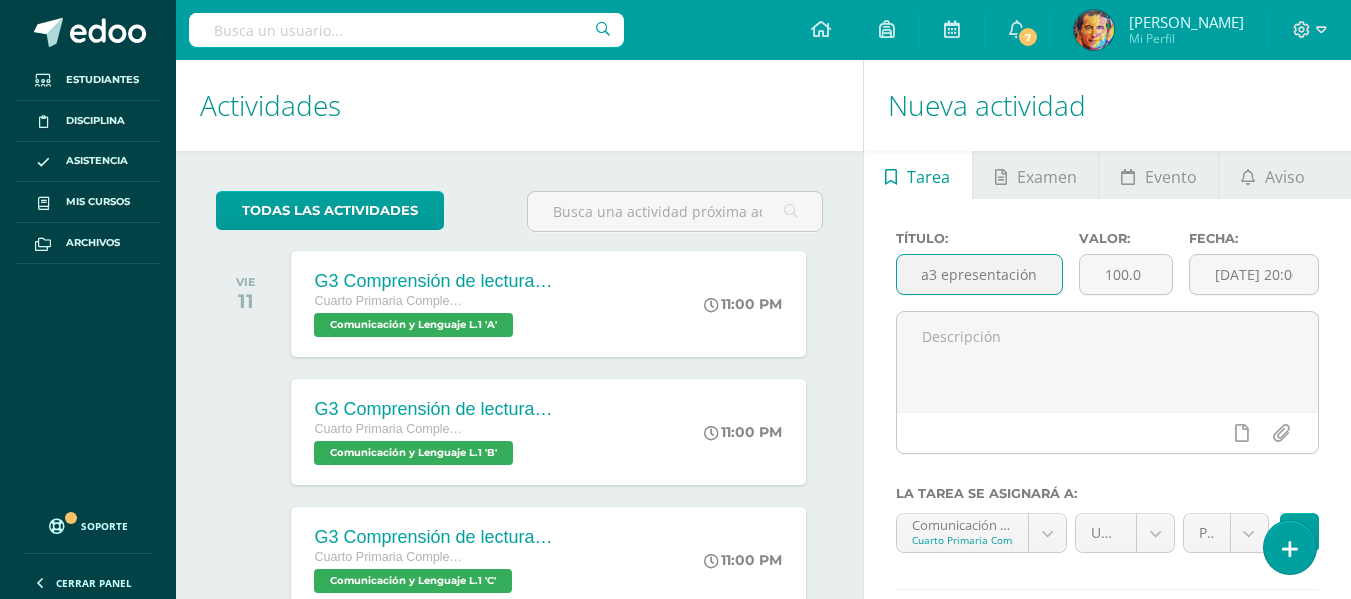 scroll, scrollTop: 0, scrollLeft: 15, axis: horizontal 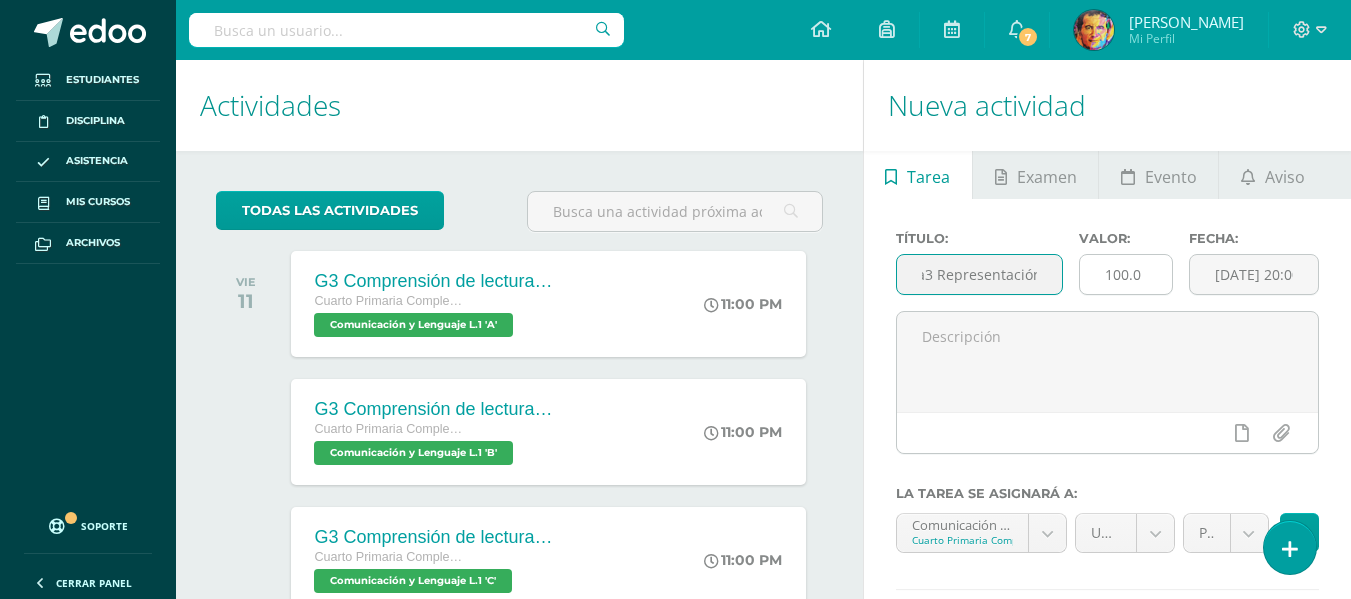 drag, startPoint x: 1041, startPoint y: 278, endPoint x: 1080, endPoint y: 259, distance: 43.382023 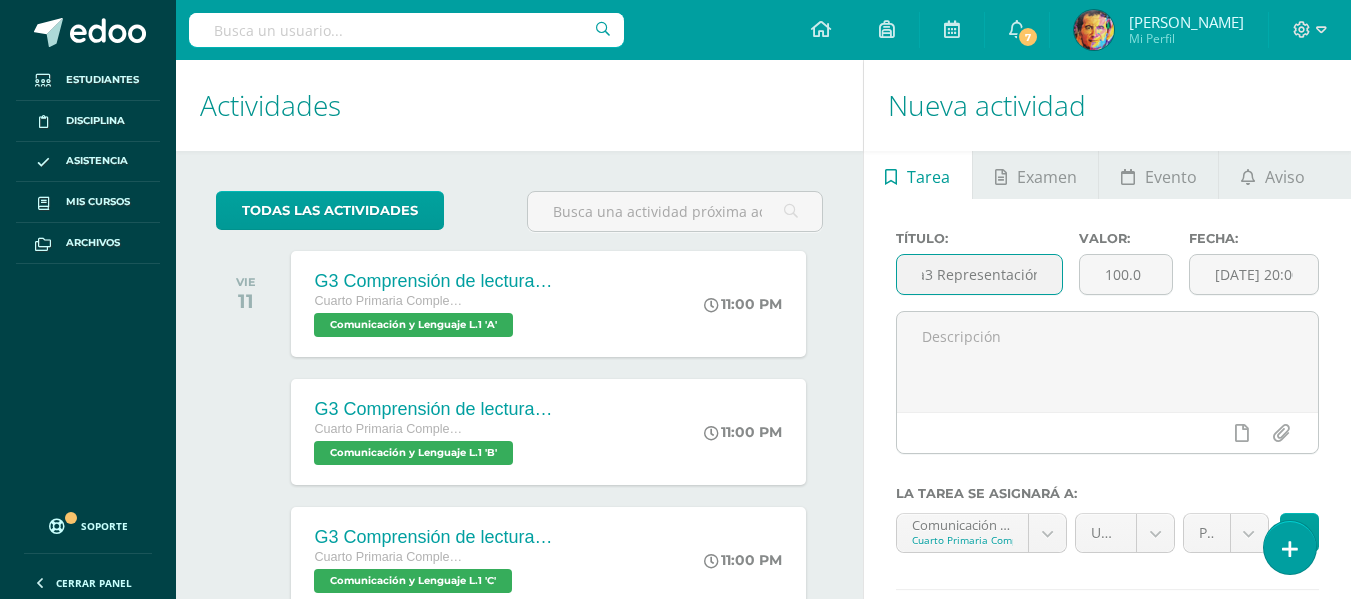 click on "Ga3 Representación" at bounding box center [979, 274] 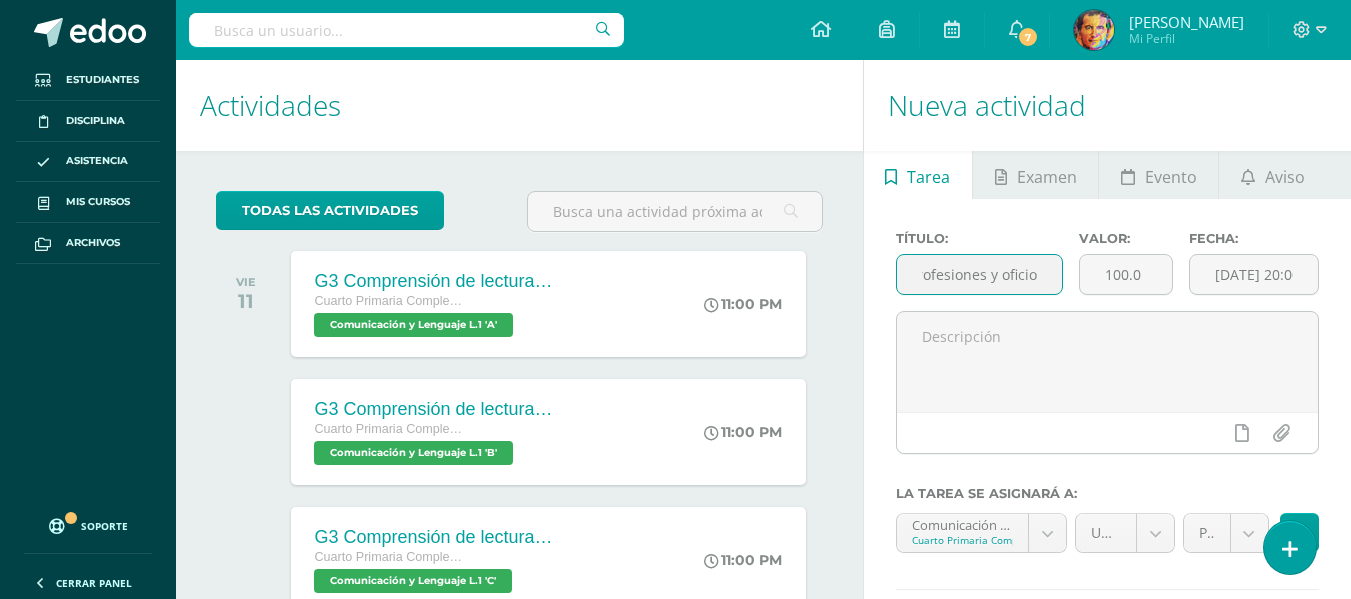 scroll, scrollTop: 0, scrollLeft: 175, axis: horizontal 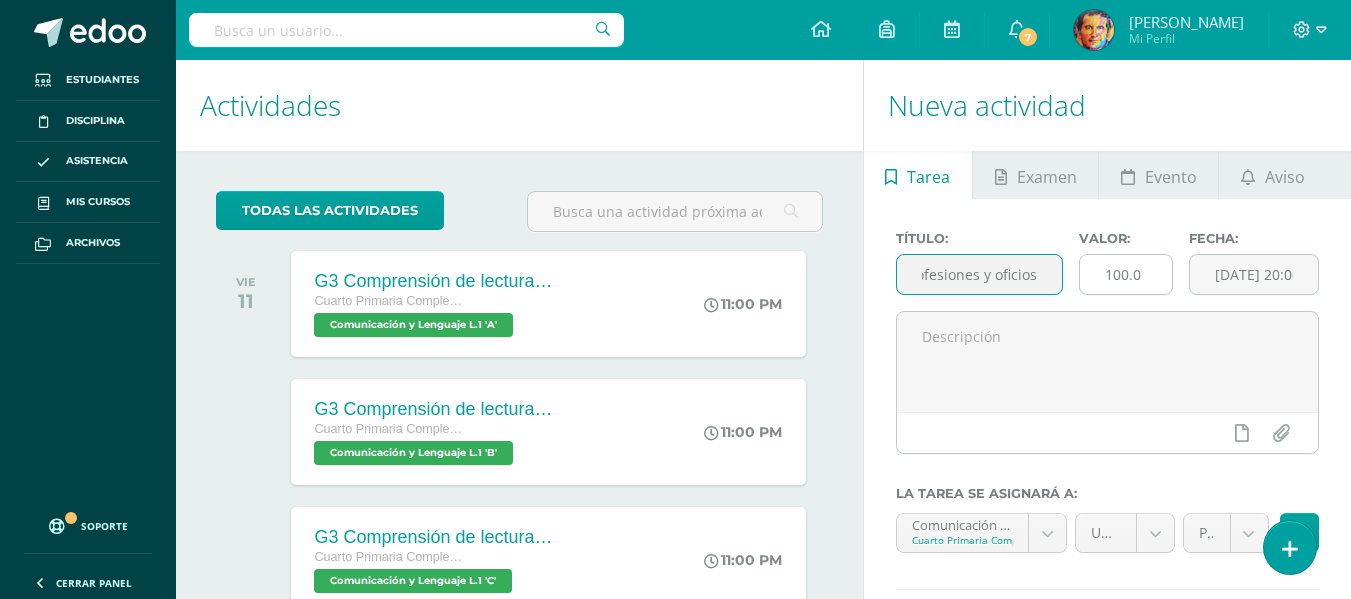 type on "Ga3 Representaciones profesiones y oficios" 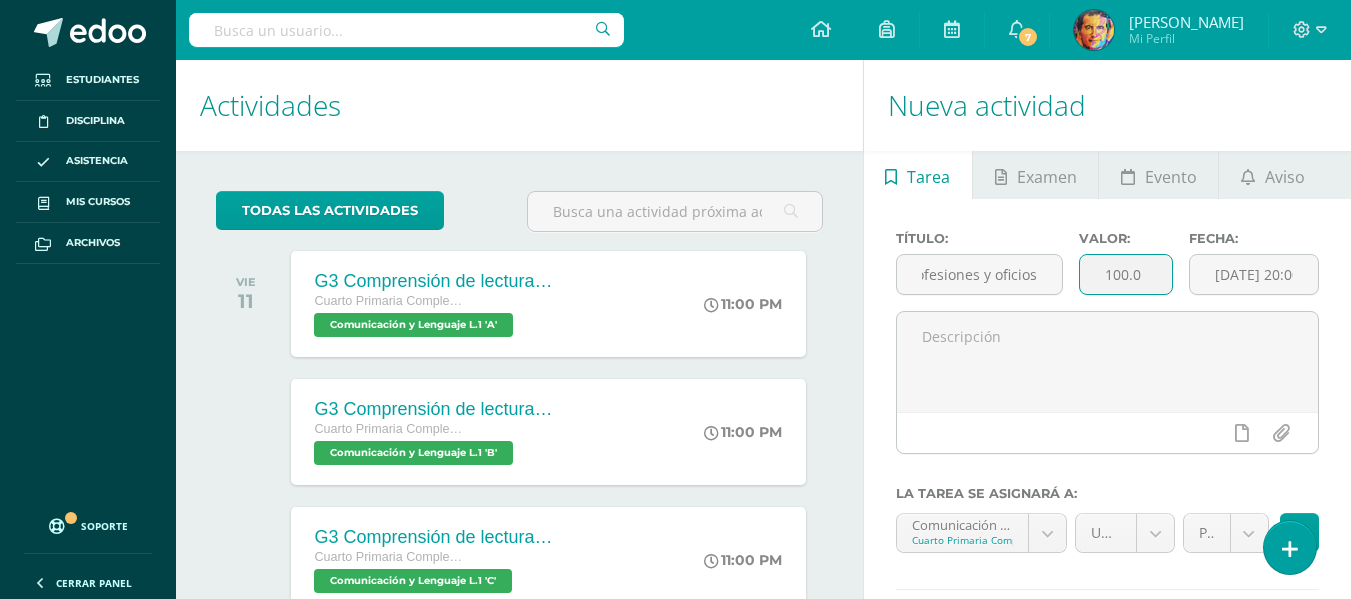 scroll, scrollTop: 0, scrollLeft: 0, axis: both 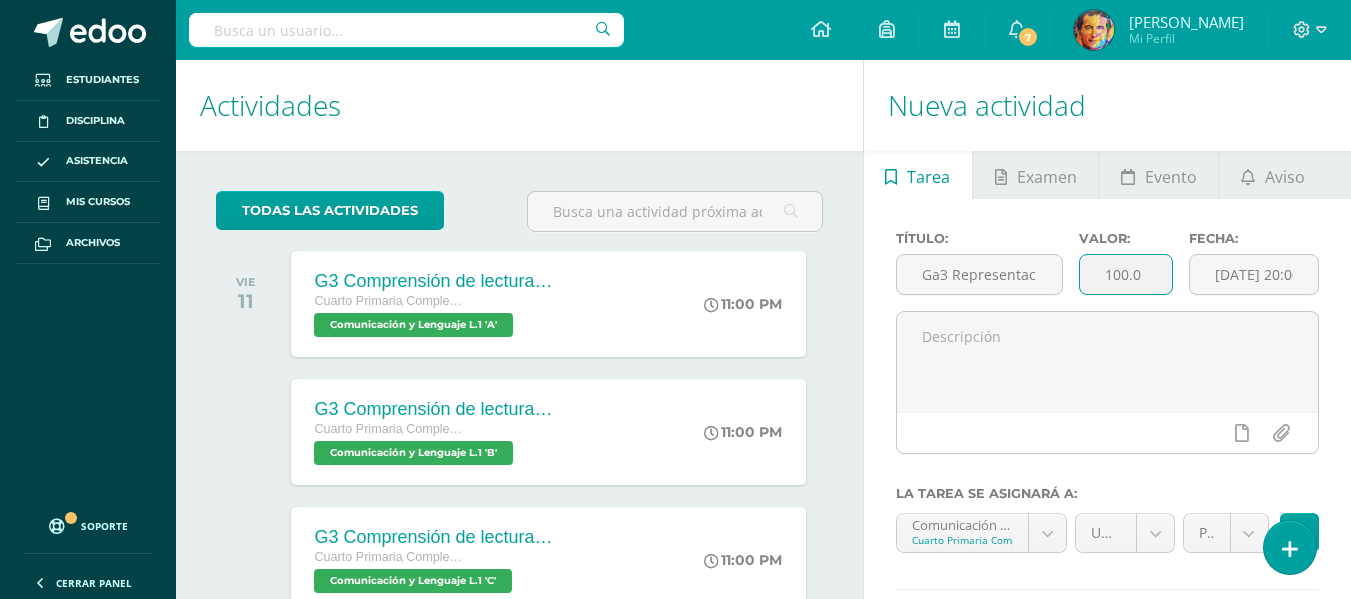 drag, startPoint x: 1155, startPoint y: 273, endPoint x: 1066, endPoint y: 267, distance: 89.20202 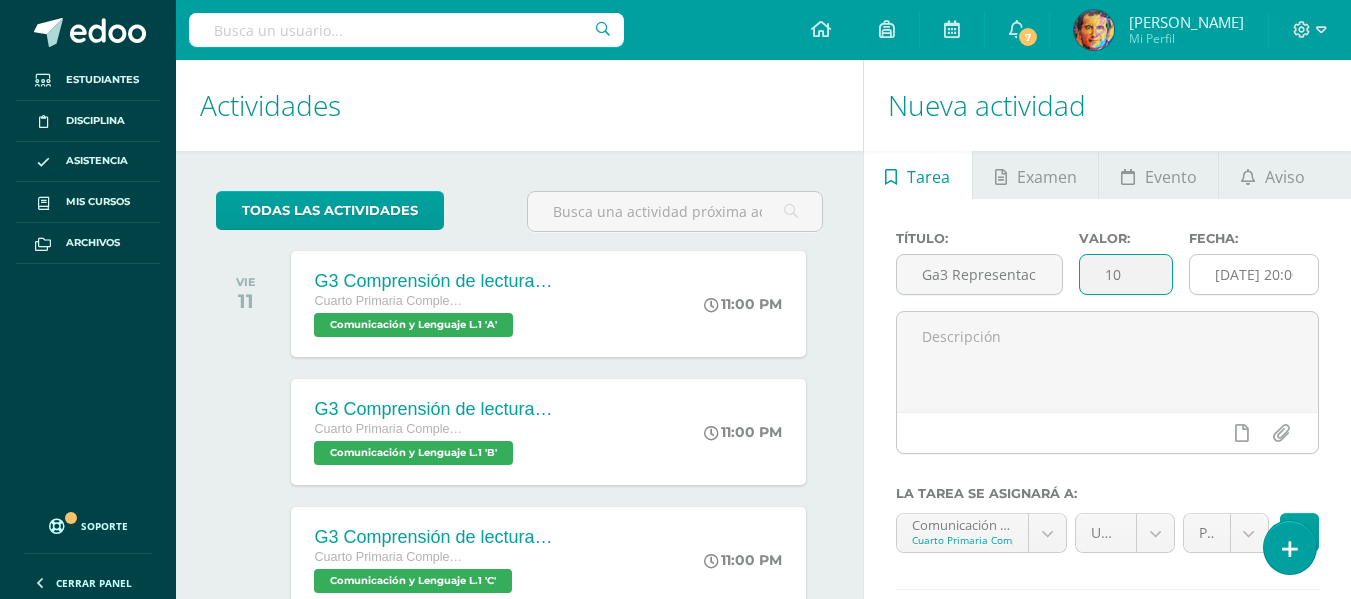 type on "10" 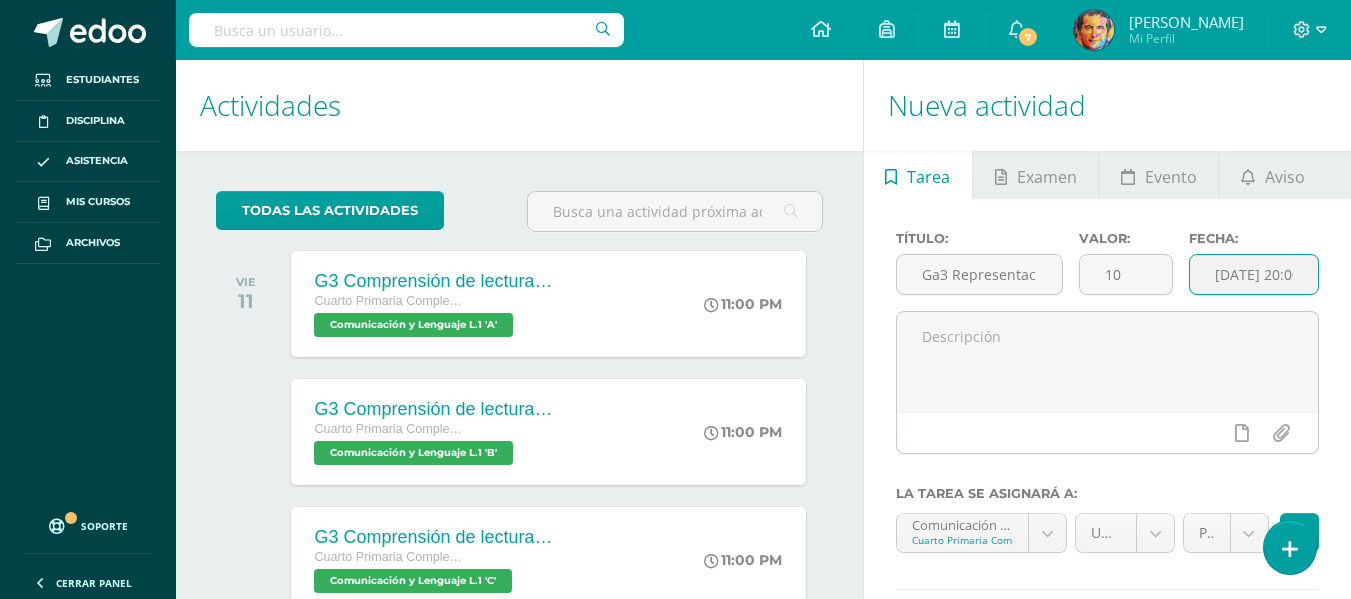 click on "[DATE] 20:00:00" at bounding box center [1254, 274] 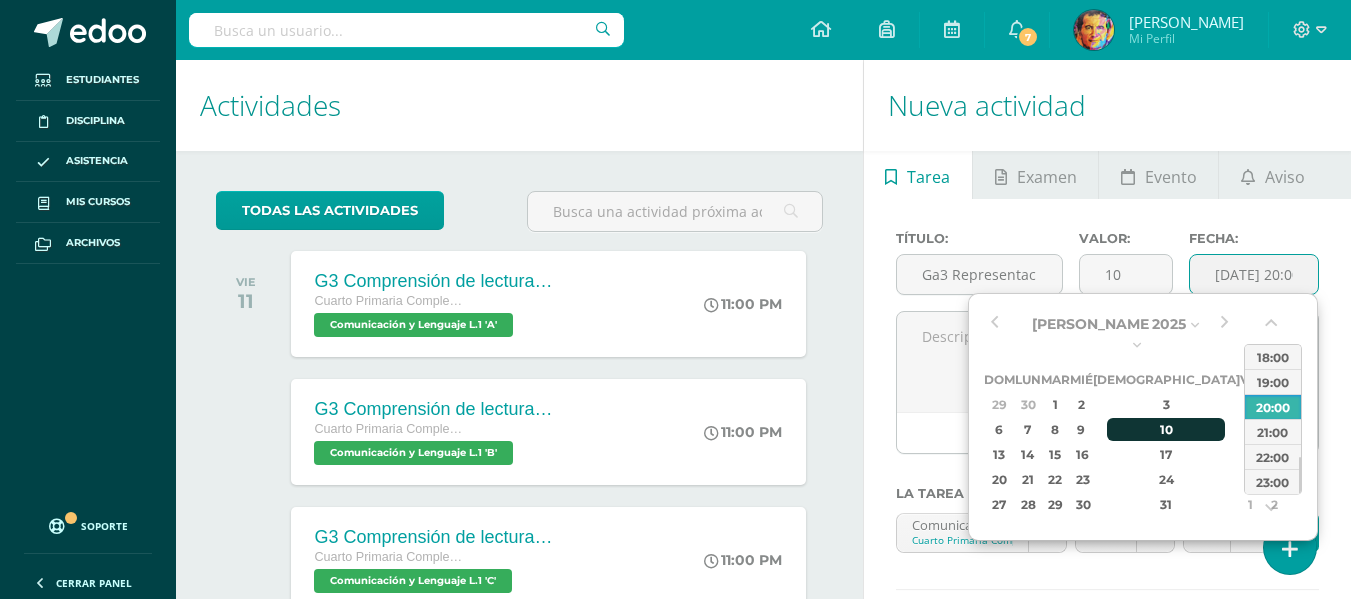 click on "10" at bounding box center [1166, 429] 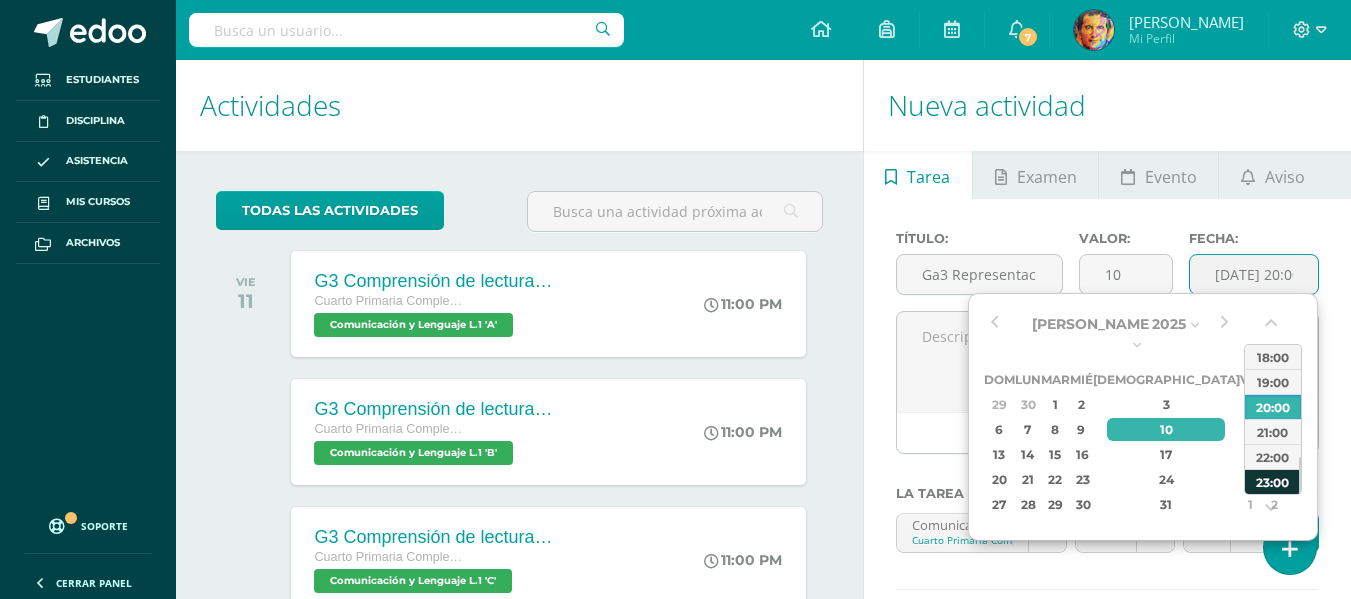 click on "23:00" at bounding box center [1273, 481] 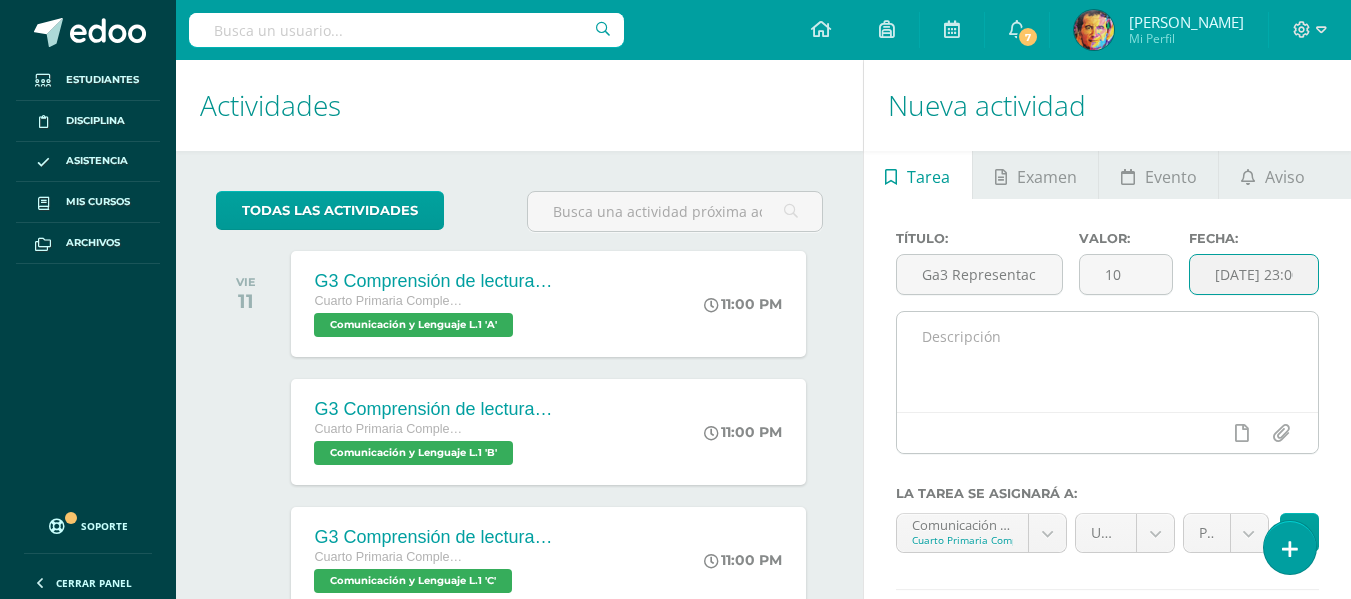 scroll, scrollTop: 100, scrollLeft: 0, axis: vertical 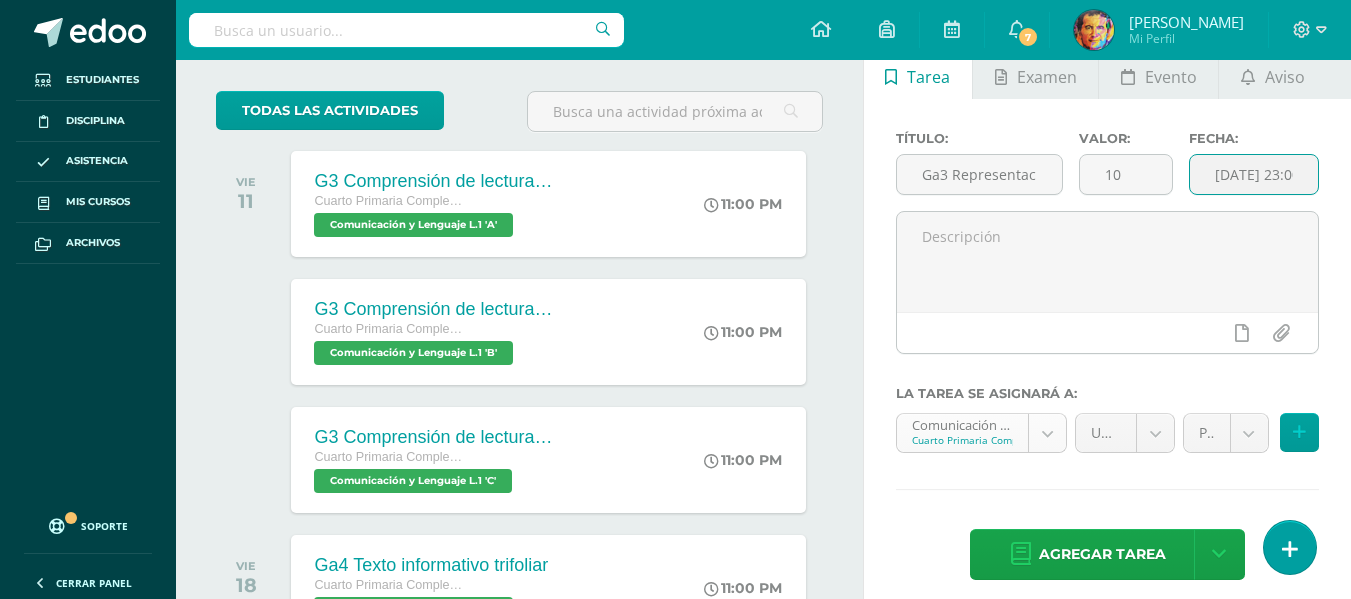 click on "Tarea asignada exitosamente         Estudiantes Disciplina Asistencia Mis cursos Archivos Soporte
Centro de ayuda
Últimas actualizaciones
10+ Cerrar panel
Comunicación y Lenguaje L.1
Cuarto
Primaria Complementaria
"A"
Actividades Estudiantes Planificación Dosificación
Méritos y Deméritos 4to. Primaria ¨A¨
Cuarto
Primaria Complementaria
"A"
Actividades Estudiantes Planificación Dosificación
Productividad y Desarrollo
Cuarto
Primaria Complementaria
"A"
Actividades Estudiantes Planificación 7 7" at bounding box center [675, 199] 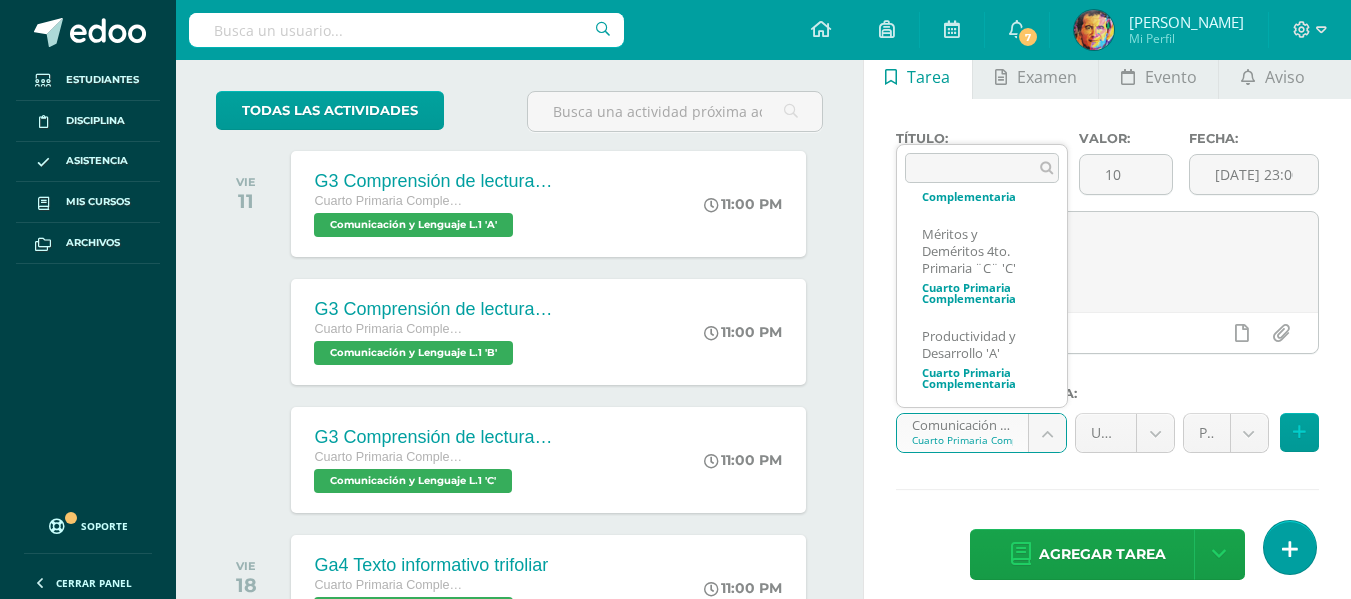 scroll, scrollTop: 647, scrollLeft: 0, axis: vertical 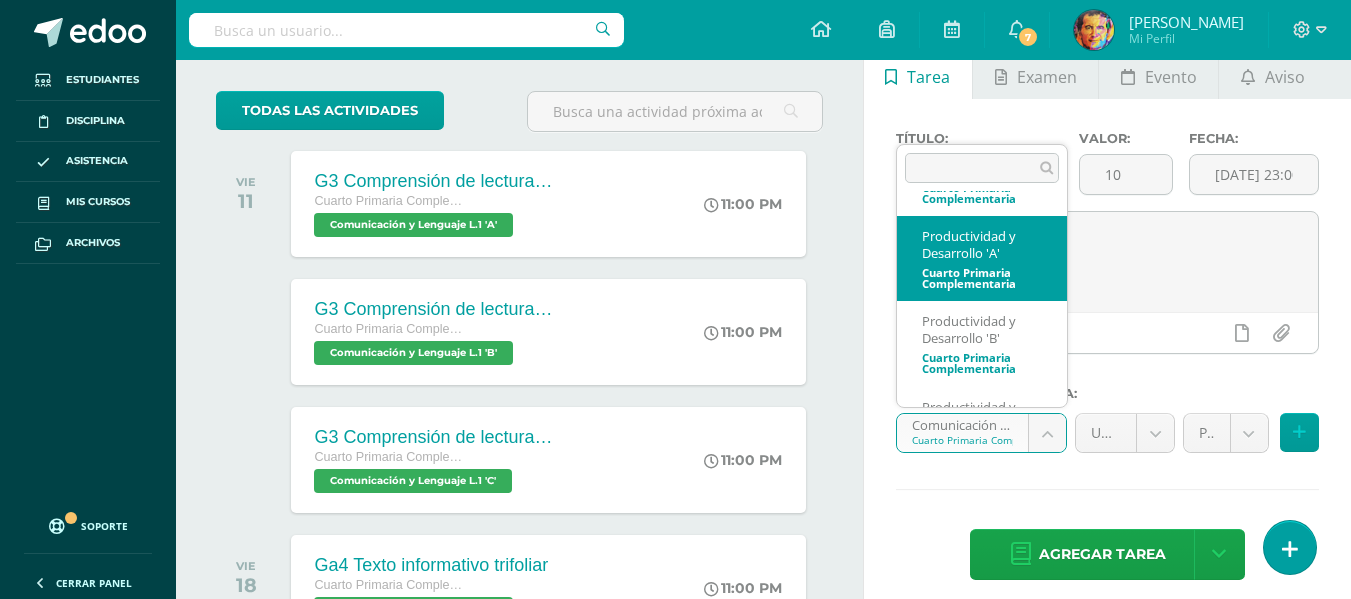 select on "154696" 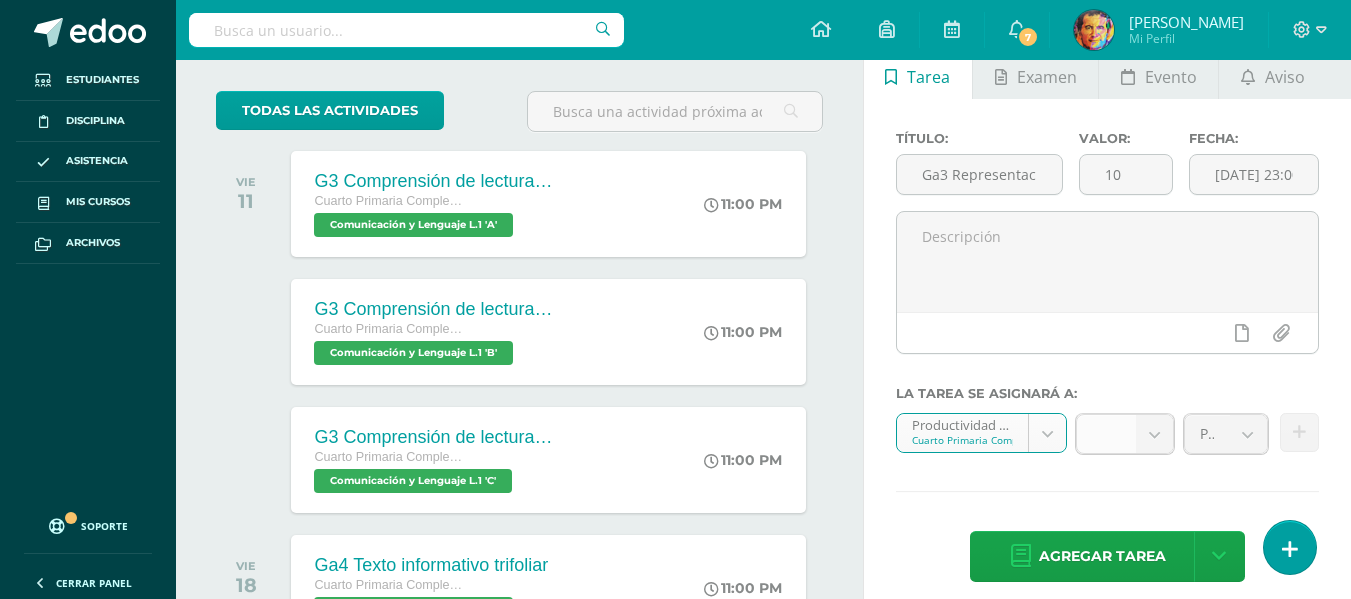 click at bounding box center (1154, 434) 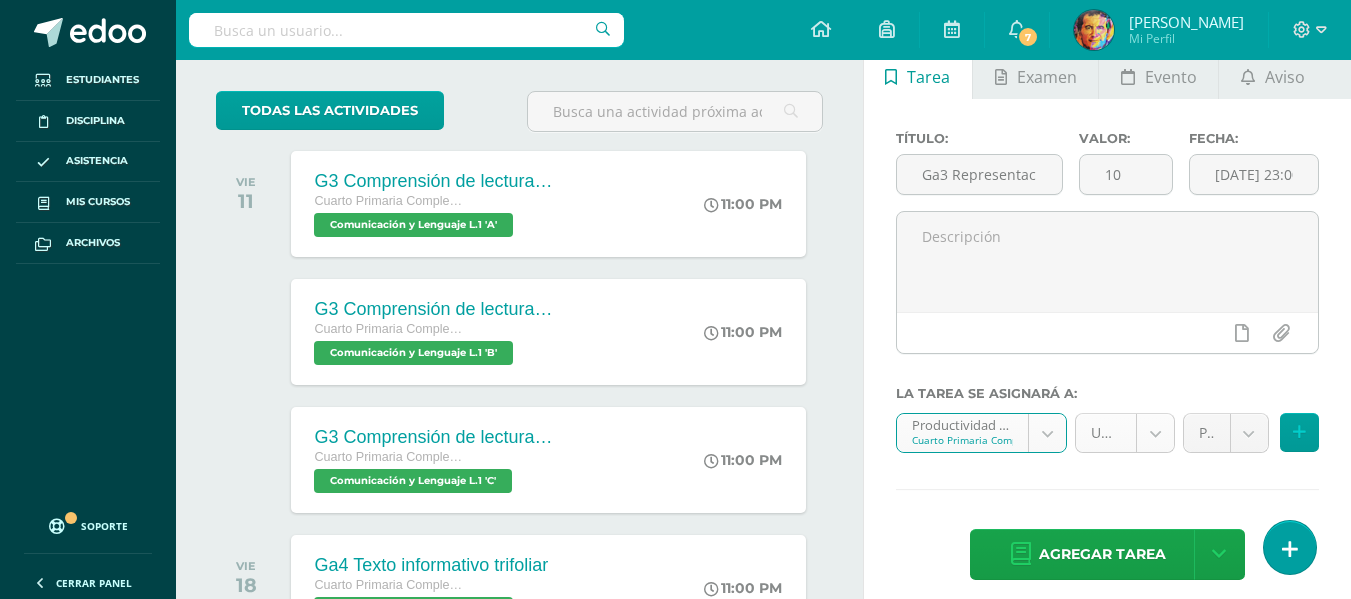click on "Tarea asignada exitosamente         Estudiantes Disciplina Asistencia Mis cursos Archivos Soporte
Centro de ayuda
Últimas actualizaciones
10+ Cerrar panel
Comunicación y Lenguaje L.1
Cuarto
Primaria Complementaria
"A"
Actividades Estudiantes Planificación Dosificación
Méritos y Deméritos 4to. Primaria ¨A¨
Cuarto
Primaria Complementaria
"A"
Actividades Estudiantes Planificación Dosificación
Productividad y Desarrollo
Cuarto
Primaria Complementaria
"A"
Actividades Estudiantes Planificación 7 7" at bounding box center (675, 199) 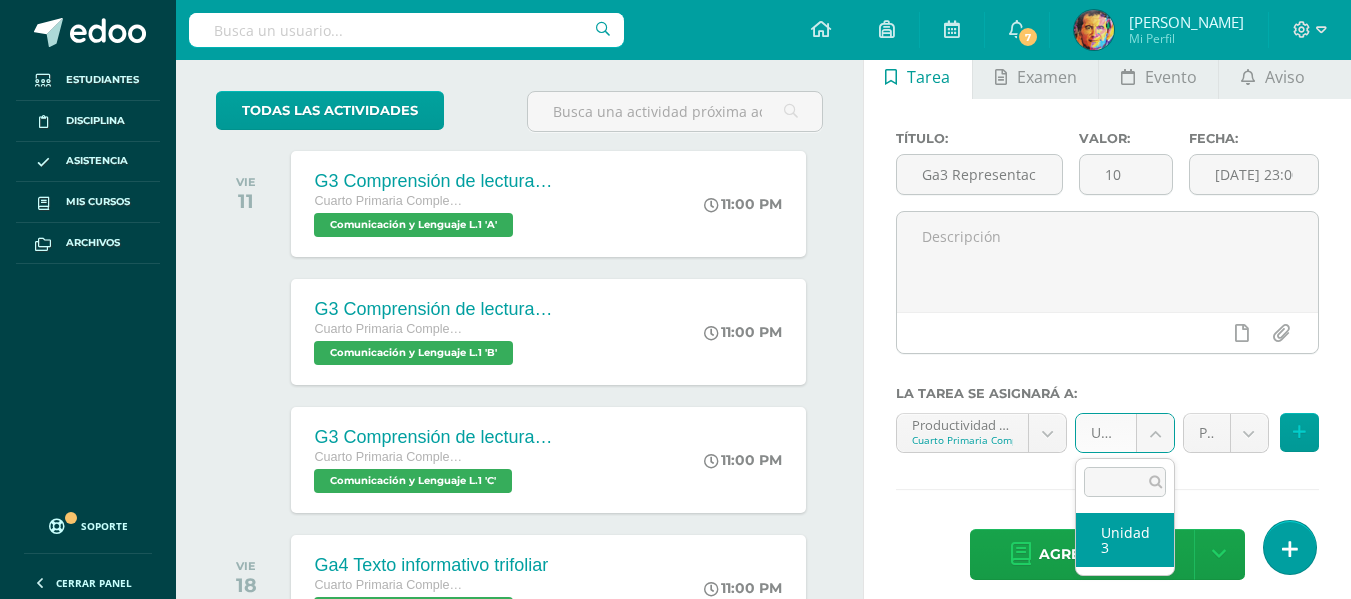 select on "154707" 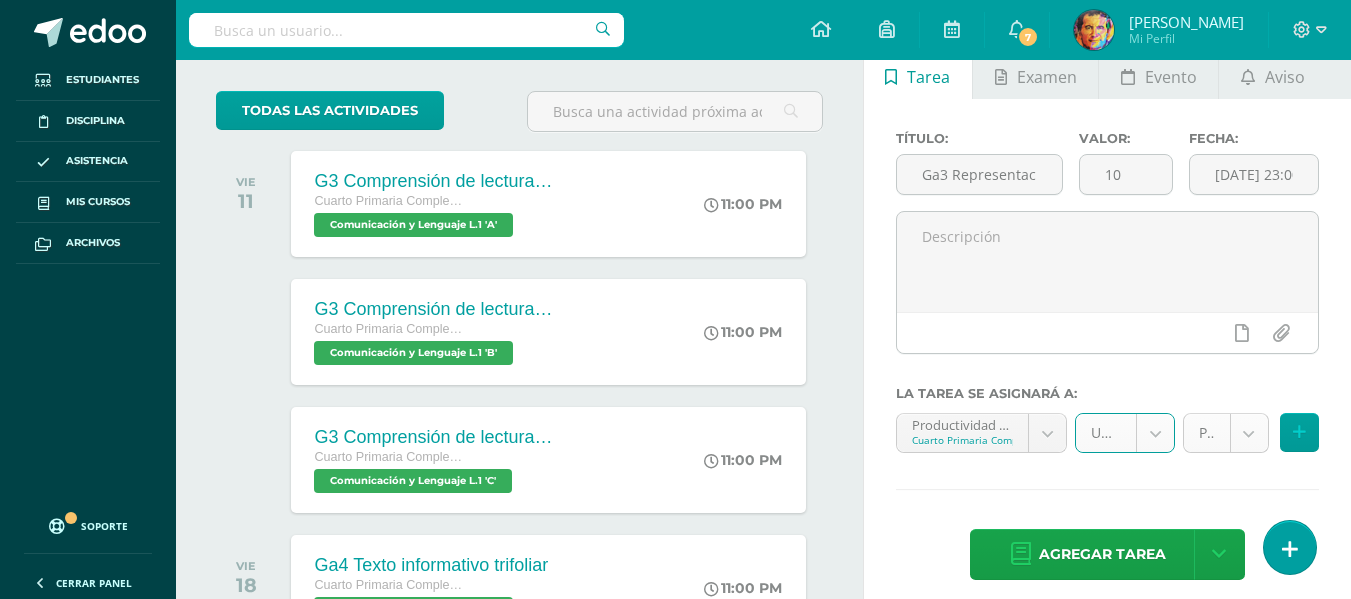 click on "Tarea asignada exitosamente         Estudiantes Disciplina Asistencia Mis cursos Archivos Soporte
Centro de ayuda
Últimas actualizaciones
10+ Cerrar panel
Comunicación y Lenguaje L.1
Cuarto
Primaria Complementaria
"A"
Actividades Estudiantes Planificación Dosificación
Méritos y Deméritos 4to. Primaria ¨A¨
Cuarto
Primaria Complementaria
"A"
Actividades Estudiantes Planificación Dosificación
Productividad y Desarrollo
Cuarto
Primaria Complementaria
"A"
Actividades Estudiantes Planificación 7 7" at bounding box center (675, 199) 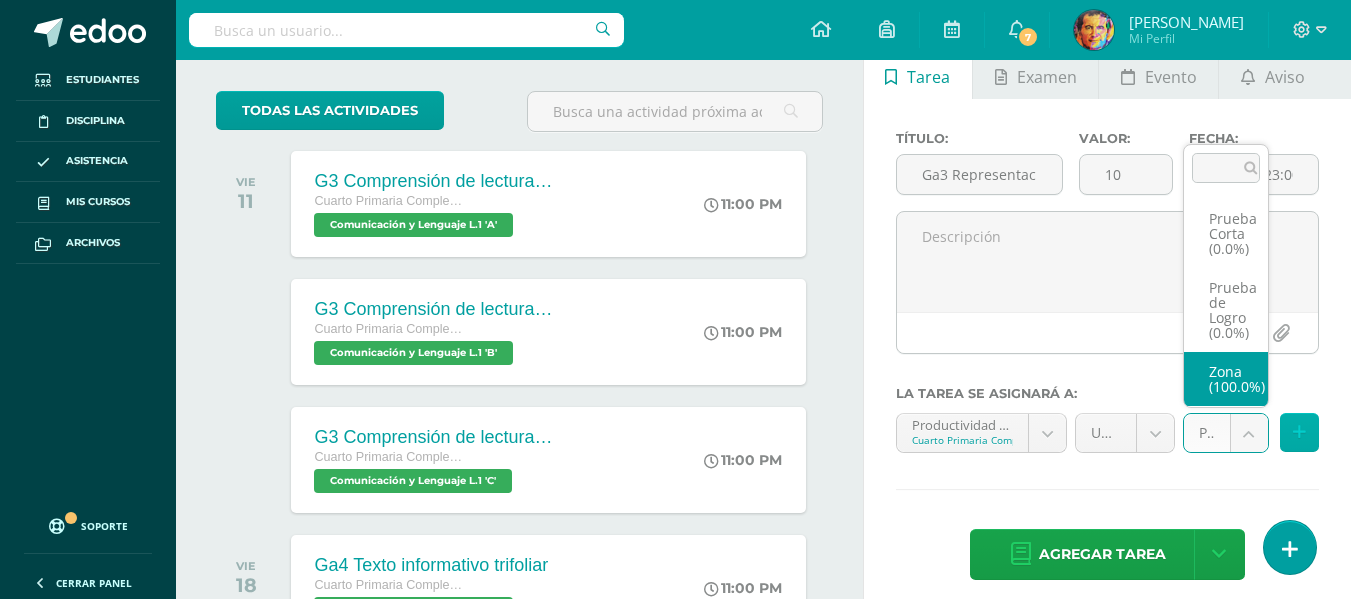 select on "154710" 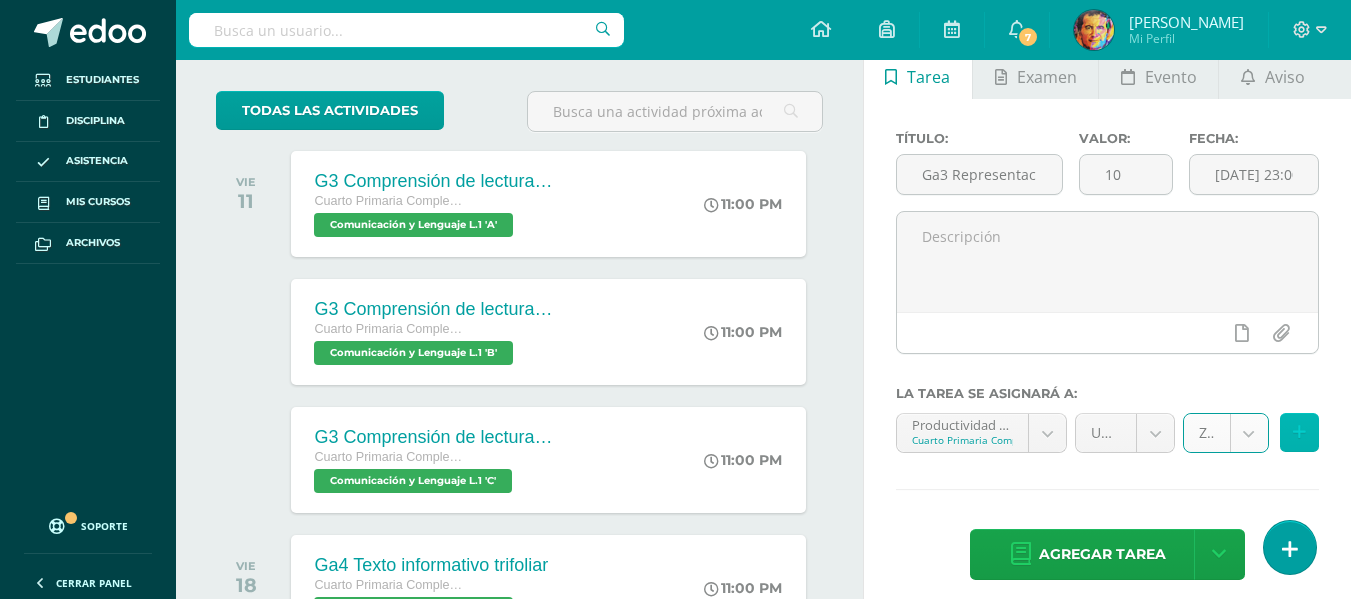 click at bounding box center (1299, 432) 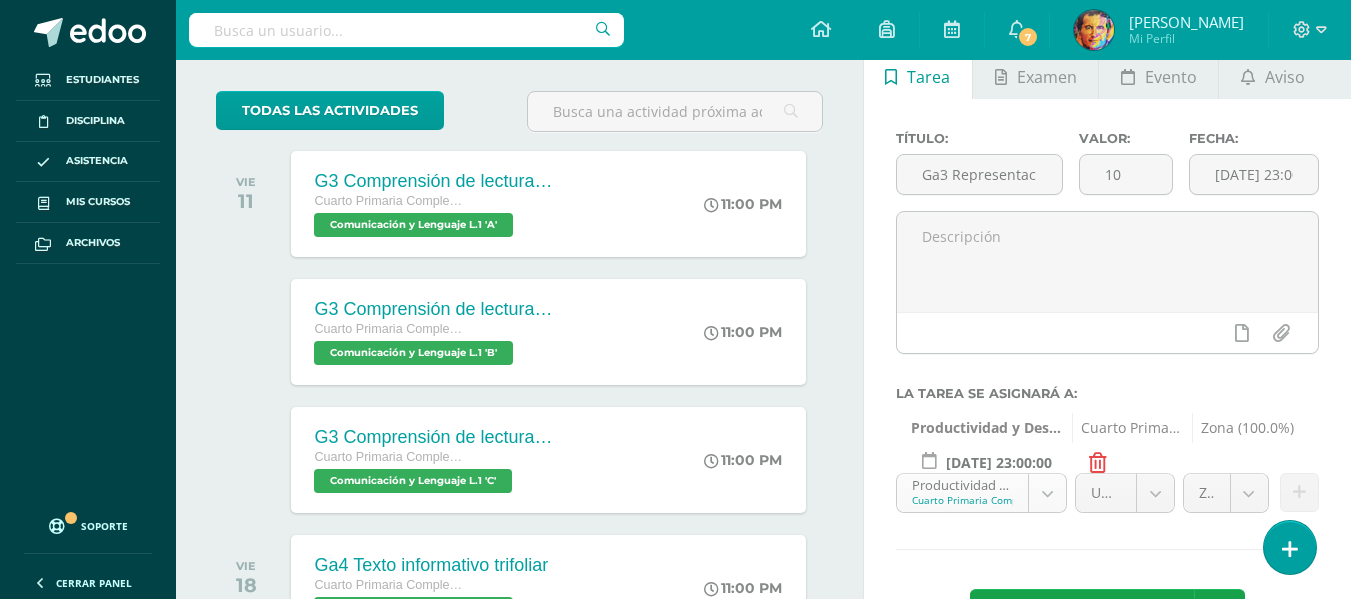 click on "Tarea asignada exitosamente         Estudiantes Disciplina Asistencia Mis cursos Archivos Soporte
Centro de ayuda
Últimas actualizaciones
10+ Cerrar panel
Comunicación y Lenguaje L.1
Cuarto
Primaria Complementaria
"A"
Actividades Estudiantes Planificación Dosificación
Méritos y Deméritos 4to. Primaria ¨A¨
Cuarto
Primaria Complementaria
"A"
Actividades Estudiantes Planificación Dosificación
Productividad y Desarrollo
Cuarto
Primaria Complementaria
"A"
Actividades Estudiantes Planificación 7 7" at bounding box center [675, 199] 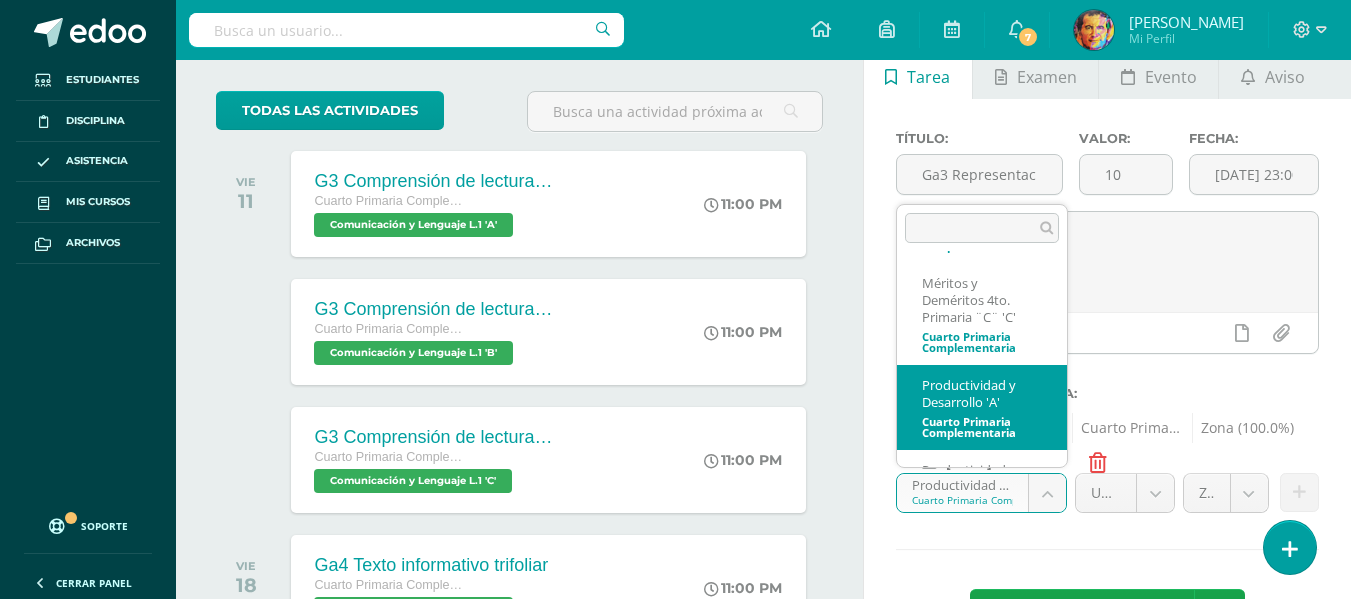 scroll, scrollTop: 658, scrollLeft: 0, axis: vertical 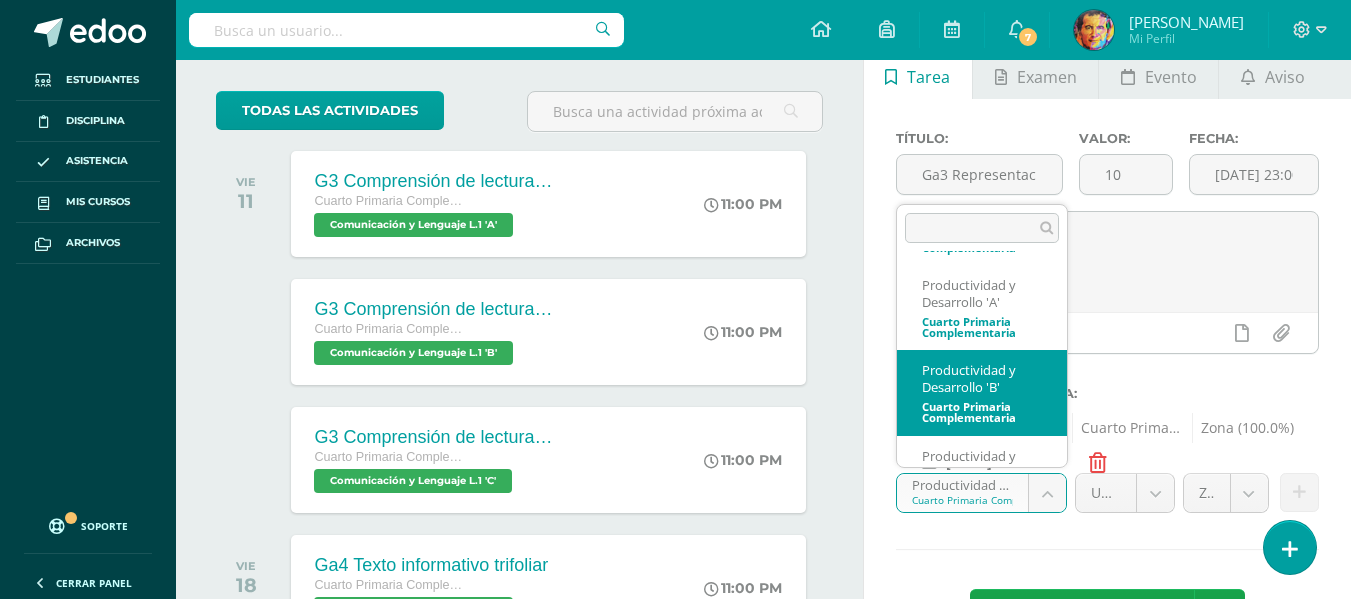 select on "154996" 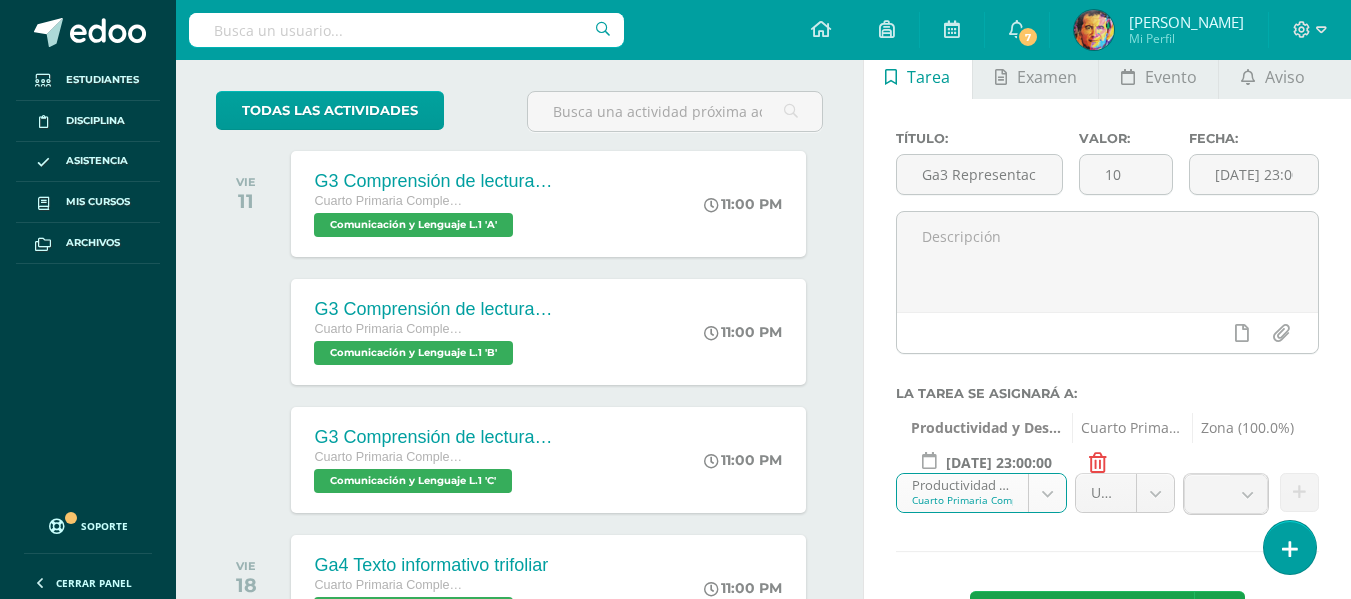 click on "Tarea asignada exitosamente         Estudiantes Disciplina Asistencia Mis cursos Archivos Soporte
Centro de ayuda
Últimas actualizaciones
10+ Cerrar panel
Comunicación y Lenguaje L.1
Cuarto
Primaria Complementaria
"A"
Actividades Estudiantes Planificación Dosificación
Méritos y Deméritos 4to. Primaria ¨A¨
Cuarto
Primaria Complementaria
"A"
Actividades Estudiantes Planificación Dosificación
Productividad y Desarrollo
Cuarto
Primaria Complementaria
"A"
Actividades Estudiantes Planificación 7 7" at bounding box center (675, 199) 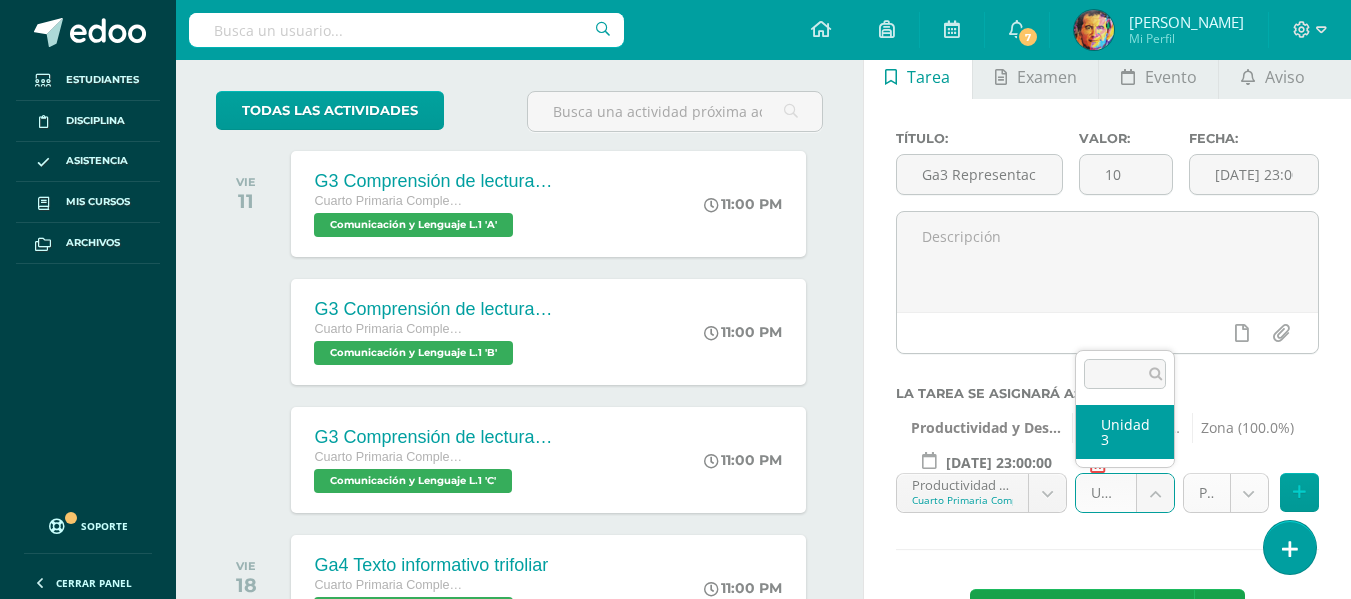 select on "155007" 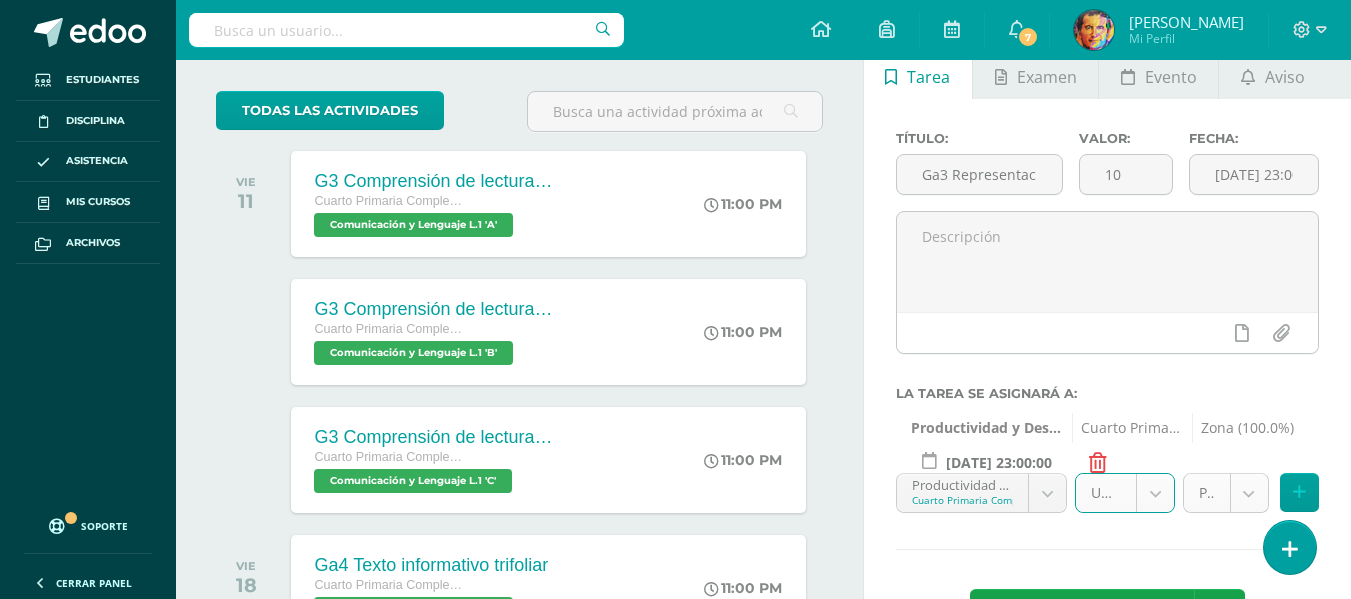 click on "Tarea asignada exitosamente         Estudiantes Disciplina Asistencia Mis cursos Archivos Soporte
Centro de ayuda
Últimas actualizaciones
10+ Cerrar panel
Comunicación y Lenguaje L.1
Cuarto
Primaria Complementaria
"A"
Actividades Estudiantes Planificación Dosificación
Méritos y Deméritos 4to. Primaria ¨A¨
Cuarto
Primaria Complementaria
"A"
Actividades Estudiantes Planificación Dosificación
Productividad y Desarrollo
Cuarto
Primaria Complementaria
"A"
Actividades Estudiantes Planificación 7 7" at bounding box center (675, 199) 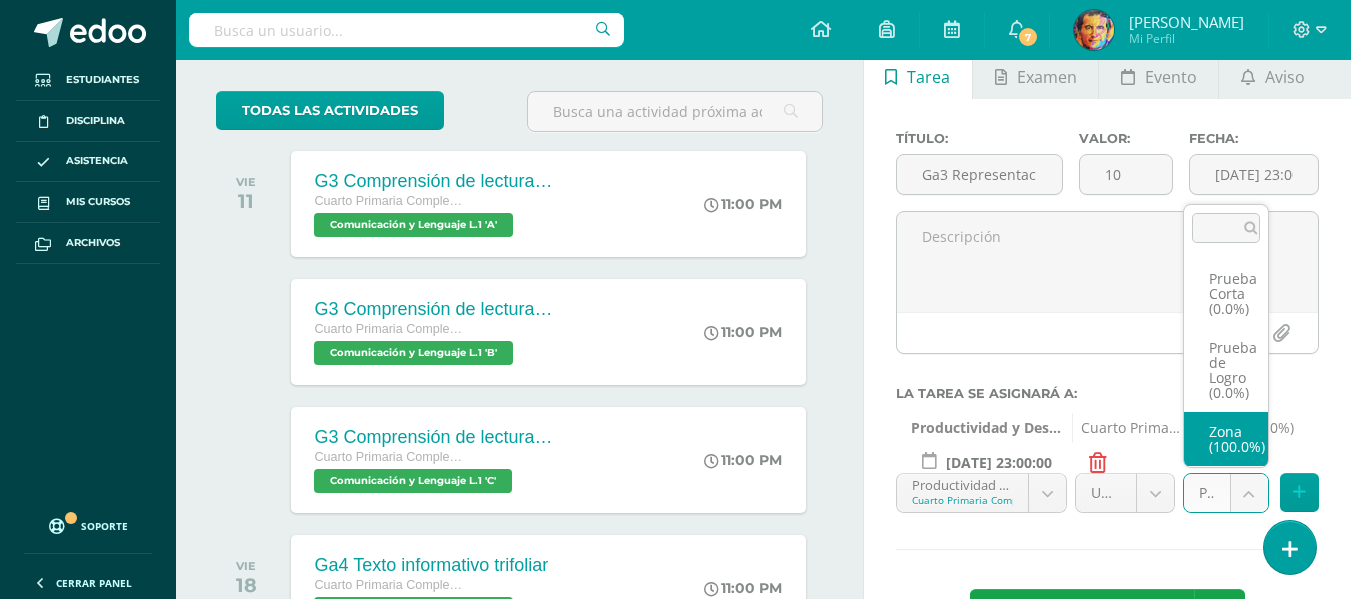 select on "155010" 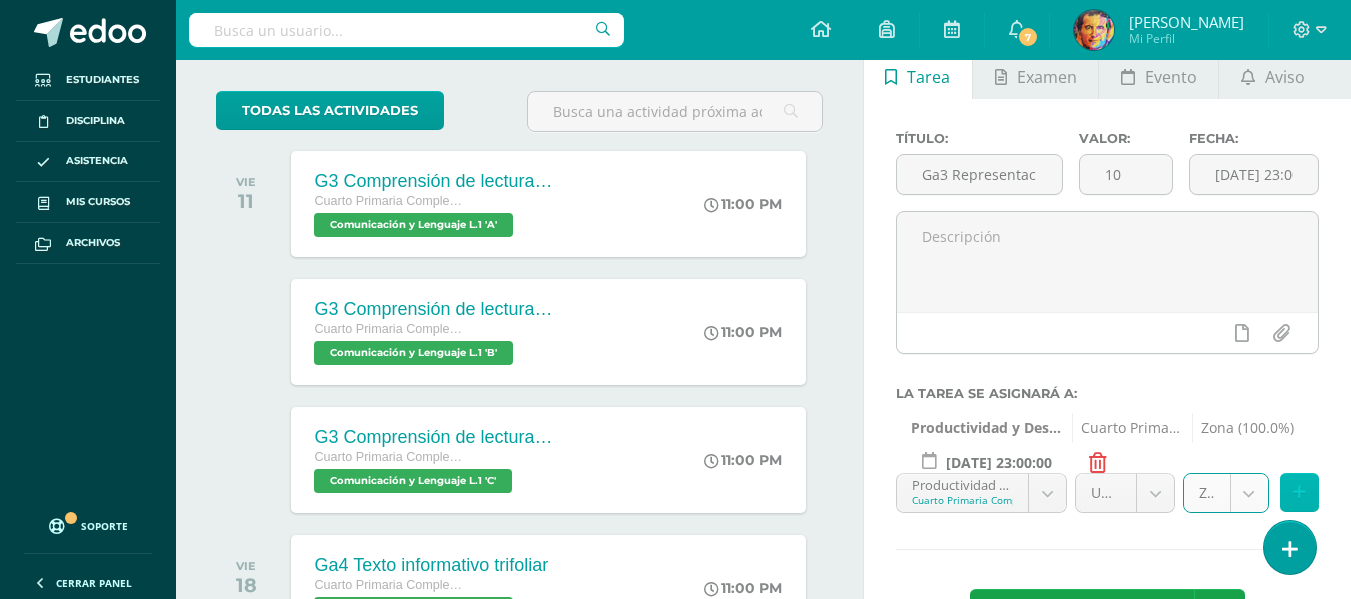 click at bounding box center (1299, 492) 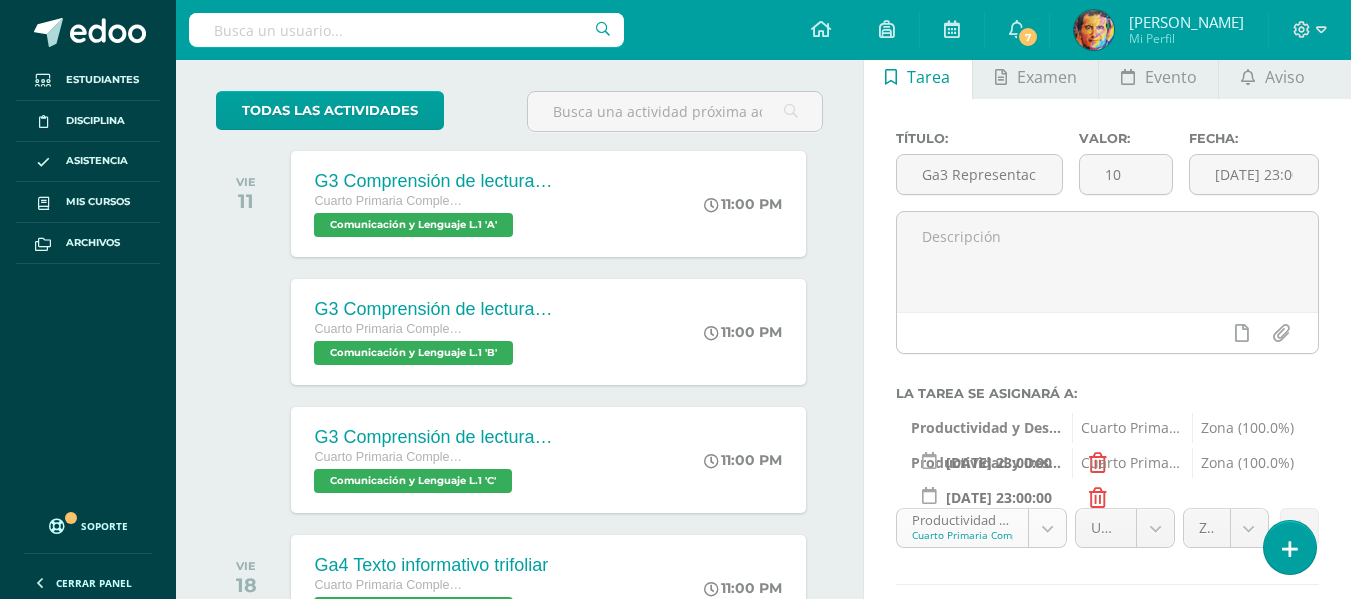 click on "Tarea asignada exitosamente         Estudiantes Disciplina Asistencia Mis cursos Archivos Soporte
Centro de ayuda
Últimas actualizaciones
10+ Cerrar panel
Comunicación y Lenguaje L.1
Cuarto
Primaria Complementaria
"A"
Actividades Estudiantes Planificación Dosificación
Méritos y Deméritos 4to. Primaria ¨A¨
Cuarto
Primaria Complementaria
"A"
Actividades Estudiantes Planificación Dosificación
Productividad y Desarrollo
Cuarto
Primaria Complementaria
"A"
Actividades Estudiantes Planificación 7 7" at bounding box center (675, 199) 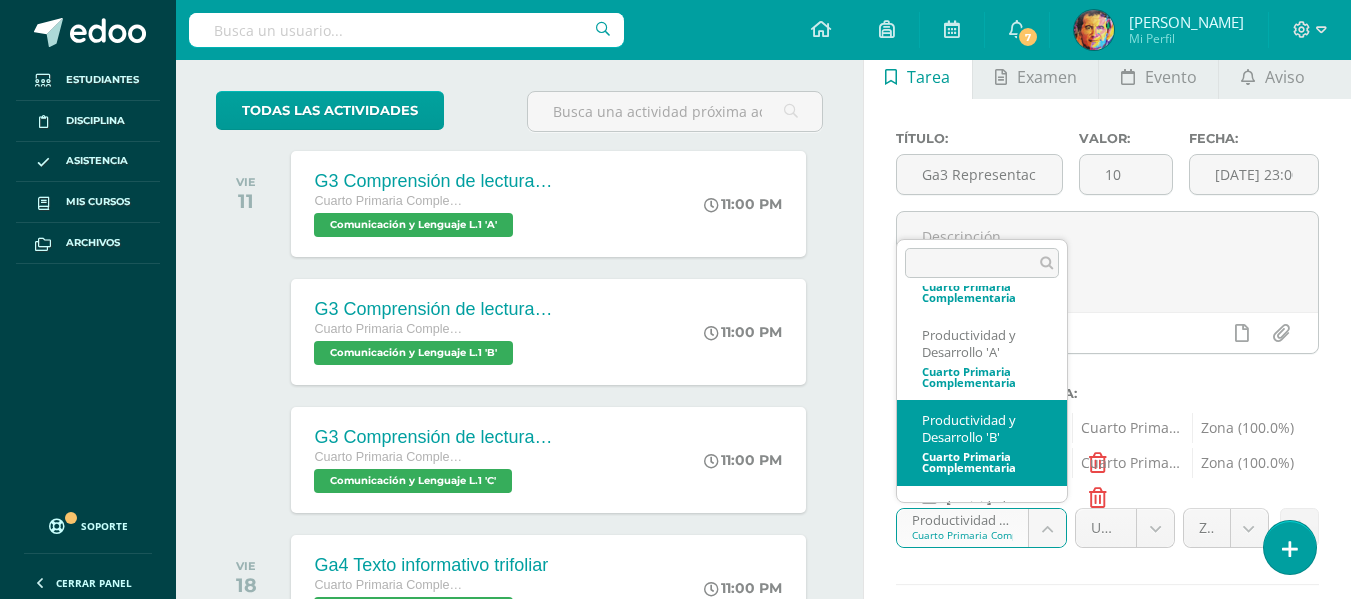 scroll, scrollTop: 737, scrollLeft: 0, axis: vertical 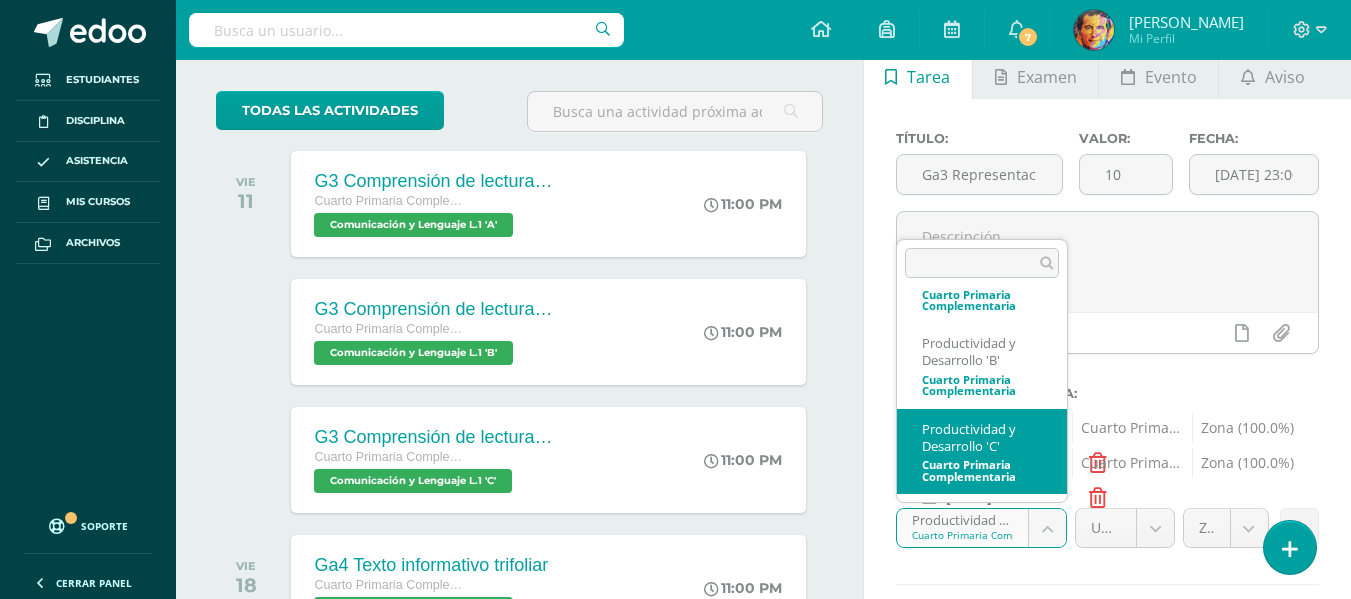 select on "154856" 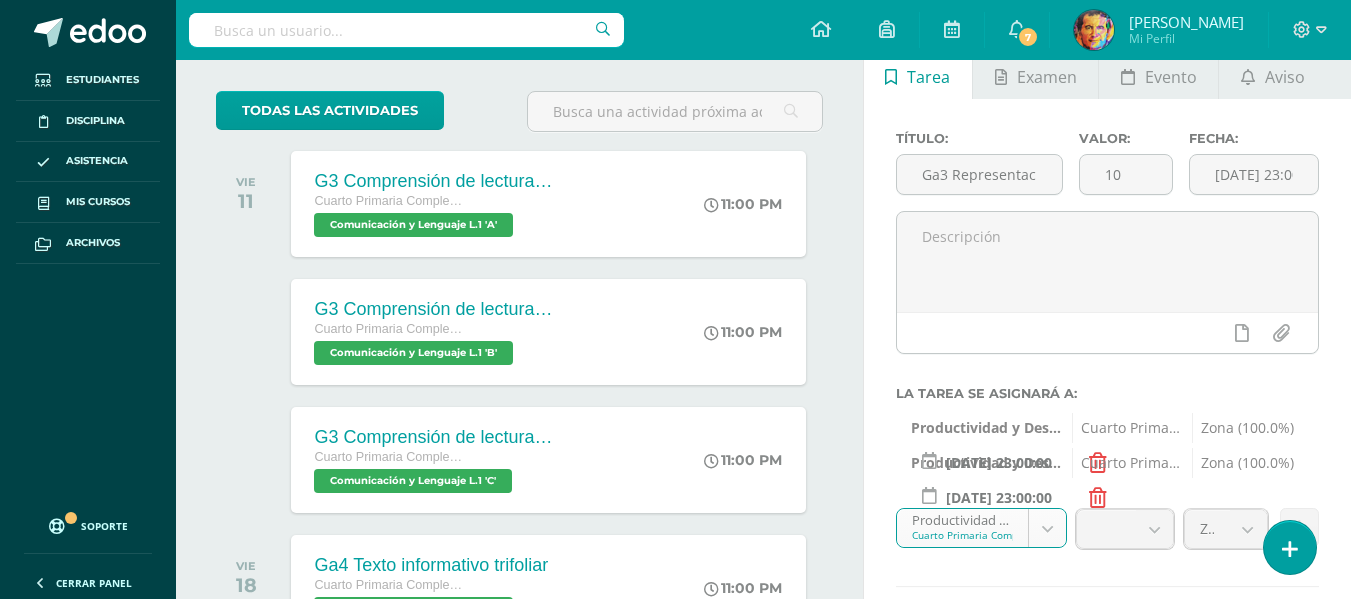 scroll, scrollTop: 200, scrollLeft: 0, axis: vertical 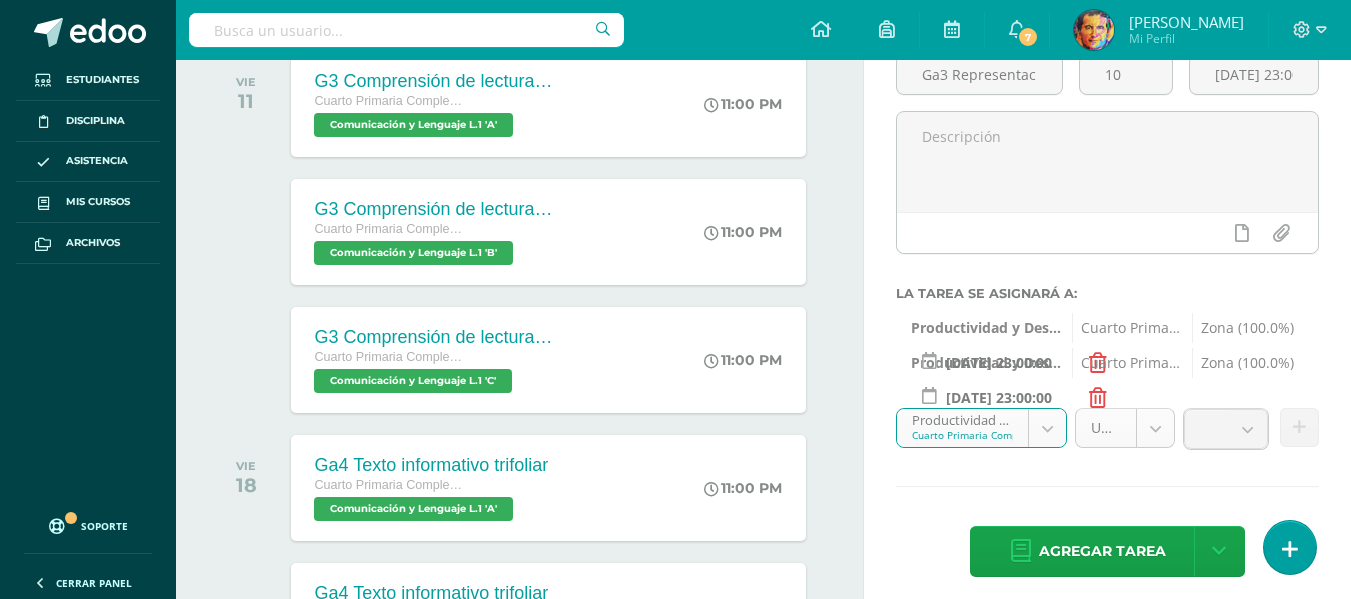 click on "Tarea asignada exitosamente         Estudiantes Disciplina Asistencia Mis cursos Archivos Soporte
Centro de ayuda
Últimas actualizaciones
10+ Cerrar panel
Comunicación y Lenguaje L.1
Cuarto
Primaria Complementaria
"A"
Actividades Estudiantes Planificación Dosificación
Méritos y Deméritos 4to. Primaria ¨A¨
Cuarto
Primaria Complementaria
"A"
Actividades Estudiantes Planificación Dosificación
Productividad y Desarrollo
Cuarto
Primaria Complementaria
"A"
Actividades Estudiantes Planificación 7 7" at bounding box center (675, 99) 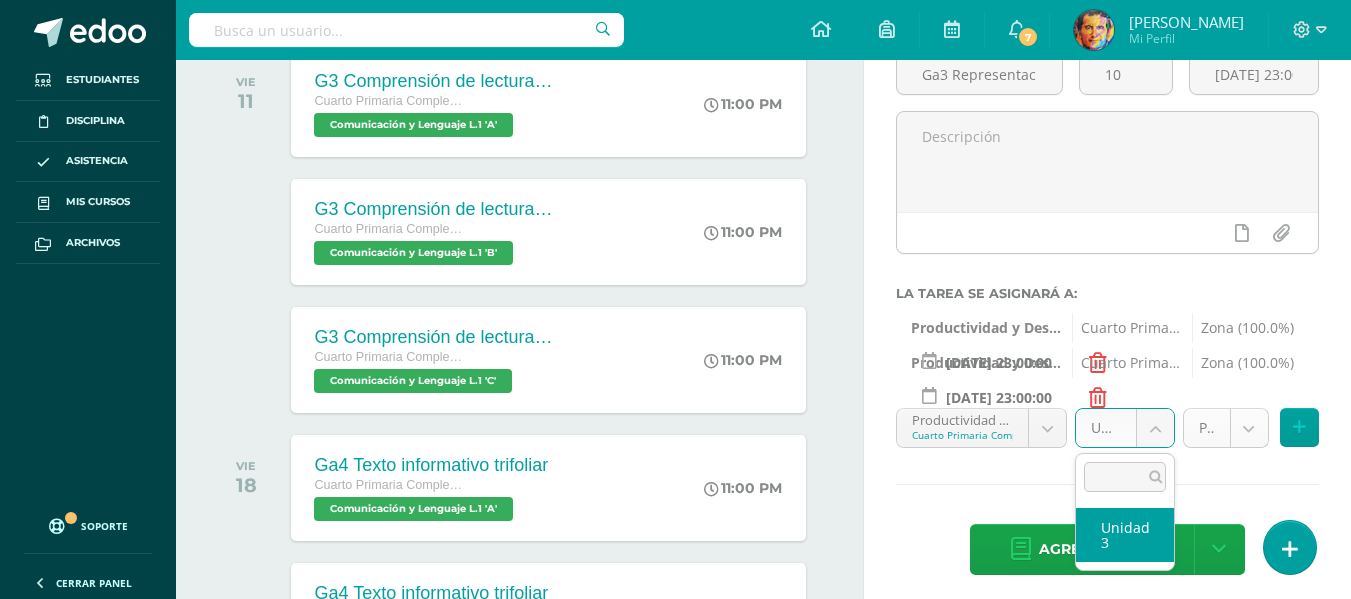 drag, startPoint x: 1139, startPoint y: 523, endPoint x: 1240, endPoint y: 443, distance: 128.84486 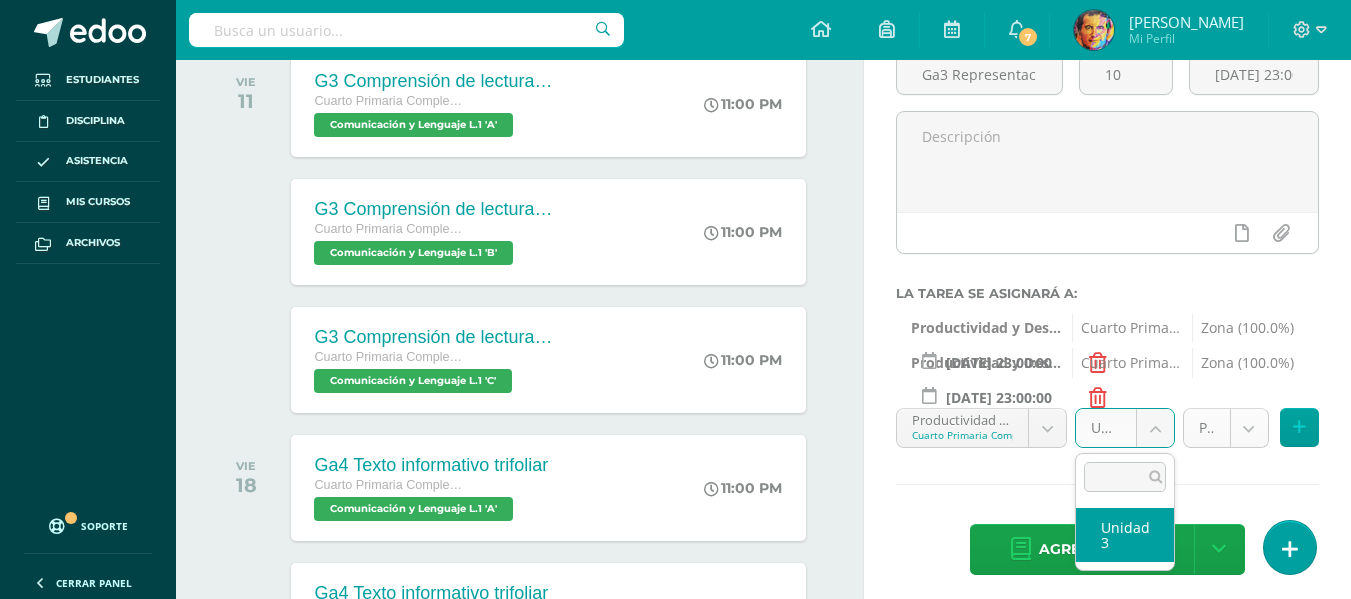 select on "154867" 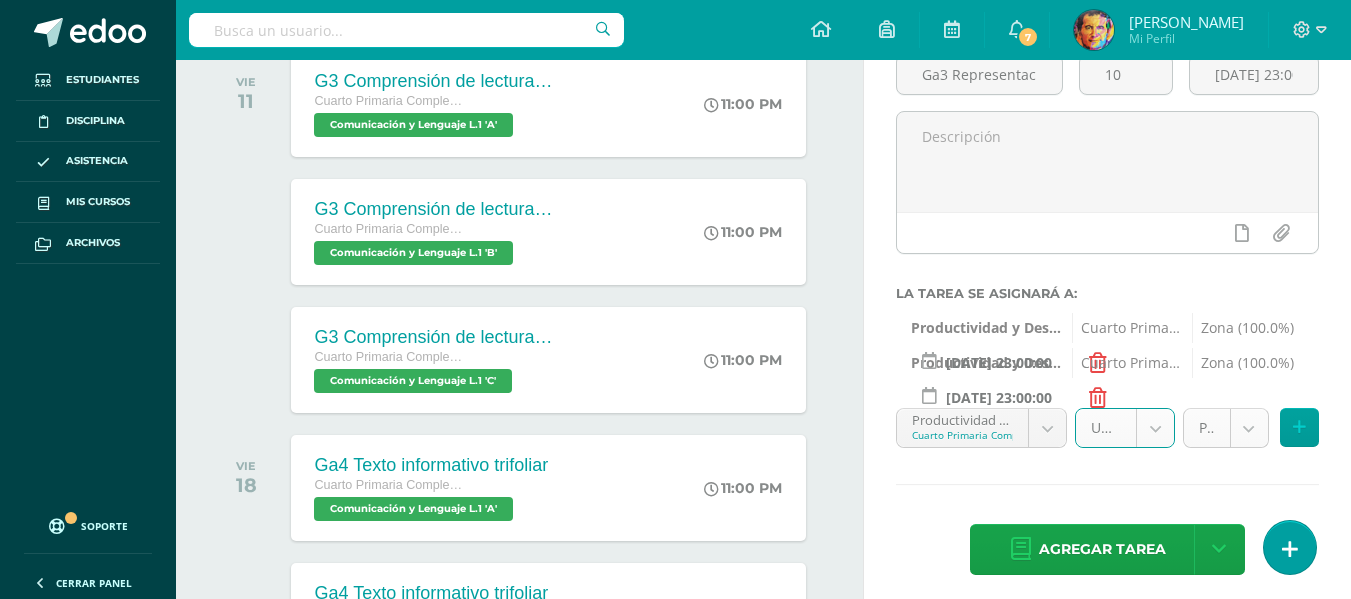 click on "Tarea asignada exitosamente         Estudiantes Disciplina Asistencia Mis cursos Archivos Soporte
Centro de ayuda
Últimas actualizaciones
10+ Cerrar panel
Comunicación y Lenguaje L.1
Cuarto
Primaria Complementaria
"A"
Actividades Estudiantes Planificación Dosificación
Méritos y Deméritos 4to. Primaria ¨A¨
Cuarto
Primaria Complementaria
"A"
Actividades Estudiantes Planificación Dosificación
Productividad y Desarrollo
Cuarto
Primaria Complementaria
"A"
Actividades Estudiantes Planificación 7 7" at bounding box center [675, 99] 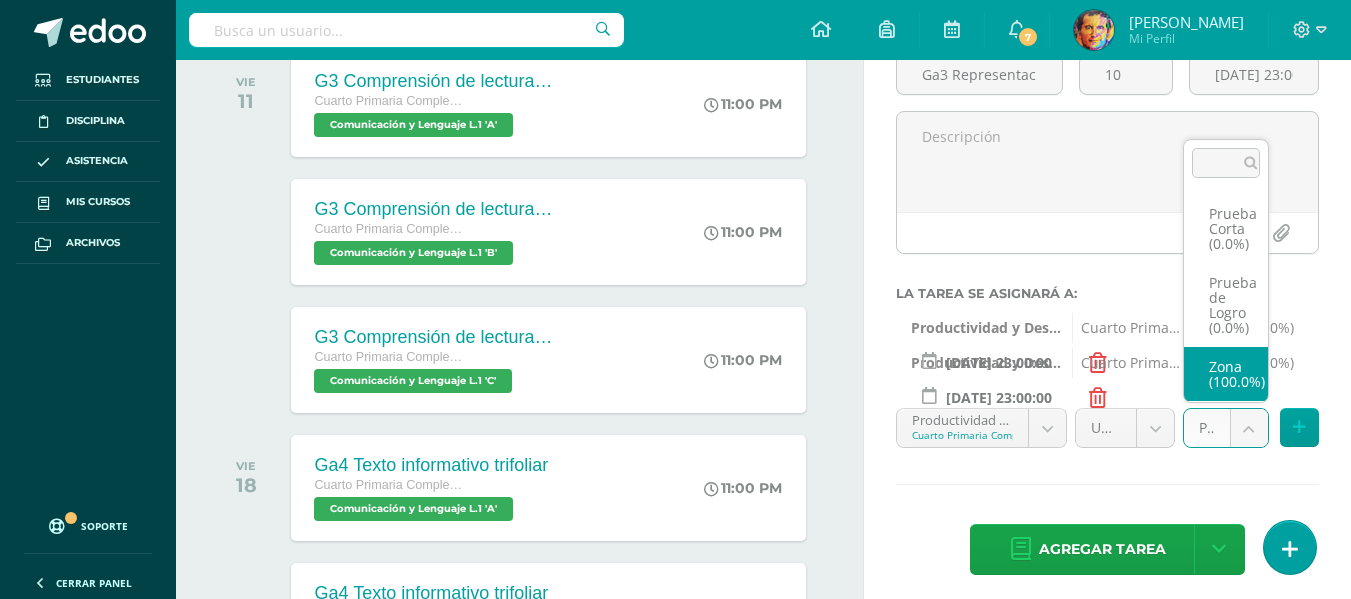 select on "154870" 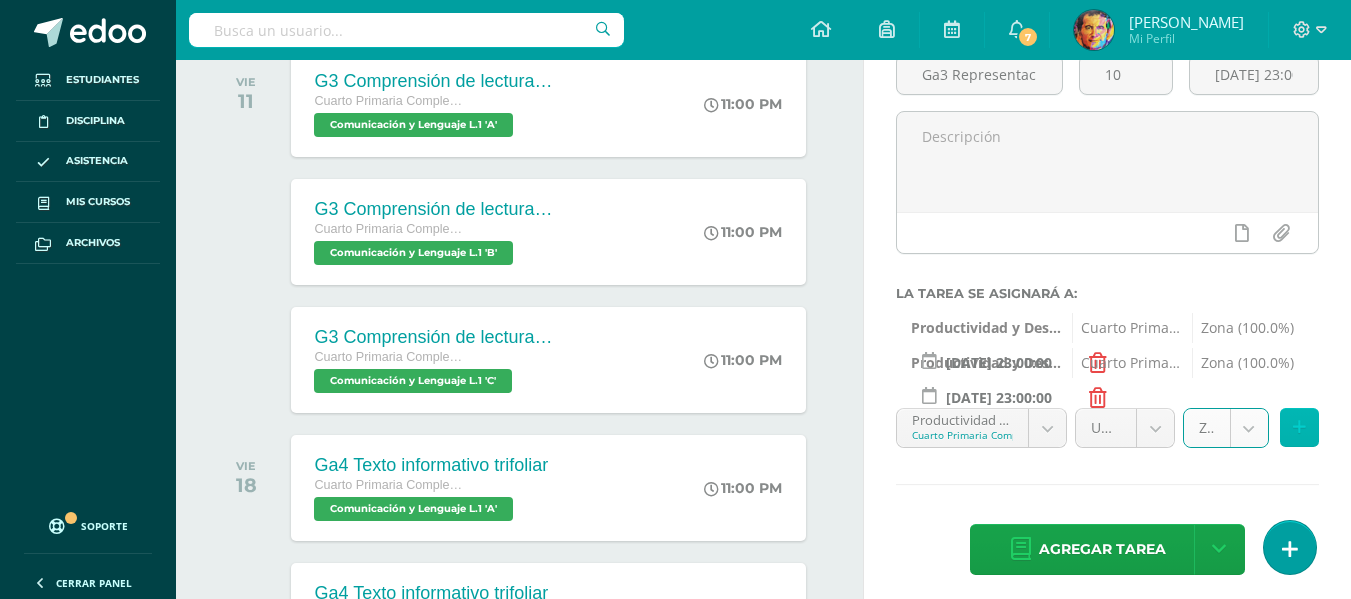 click at bounding box center (1299, 427) 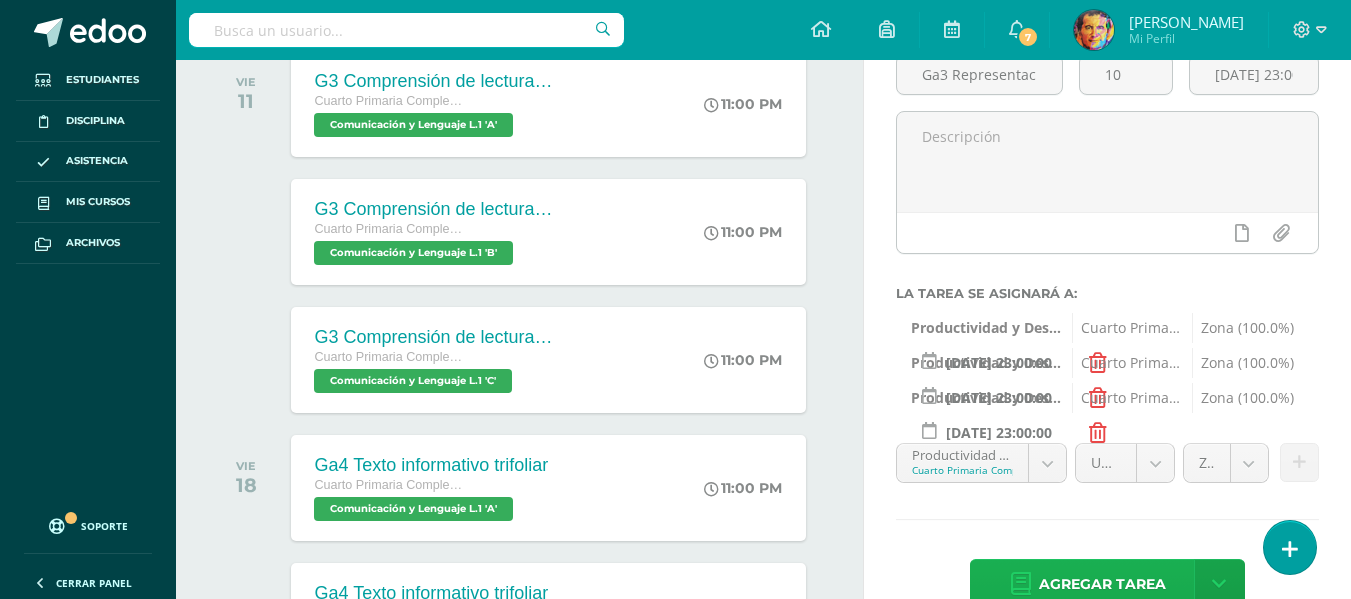 click on "Agregar tarea" at bounding box center [1102, 584] 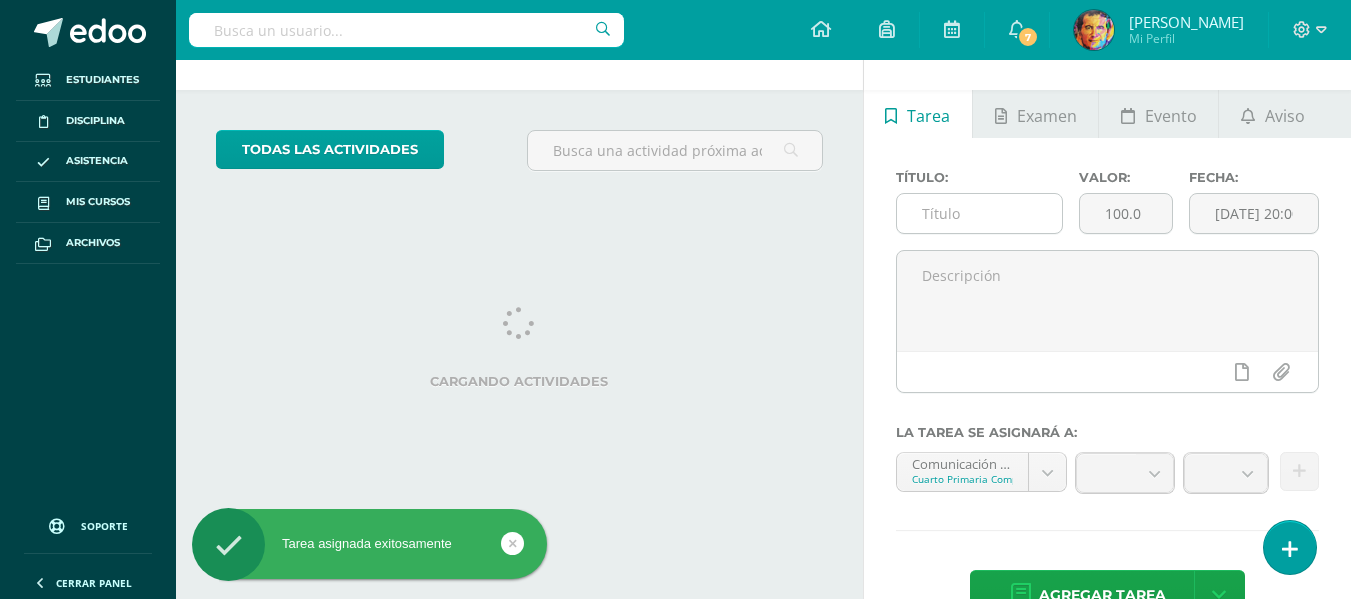 scroll, scrollTop: 0, scrollLeft: 0, axis: both 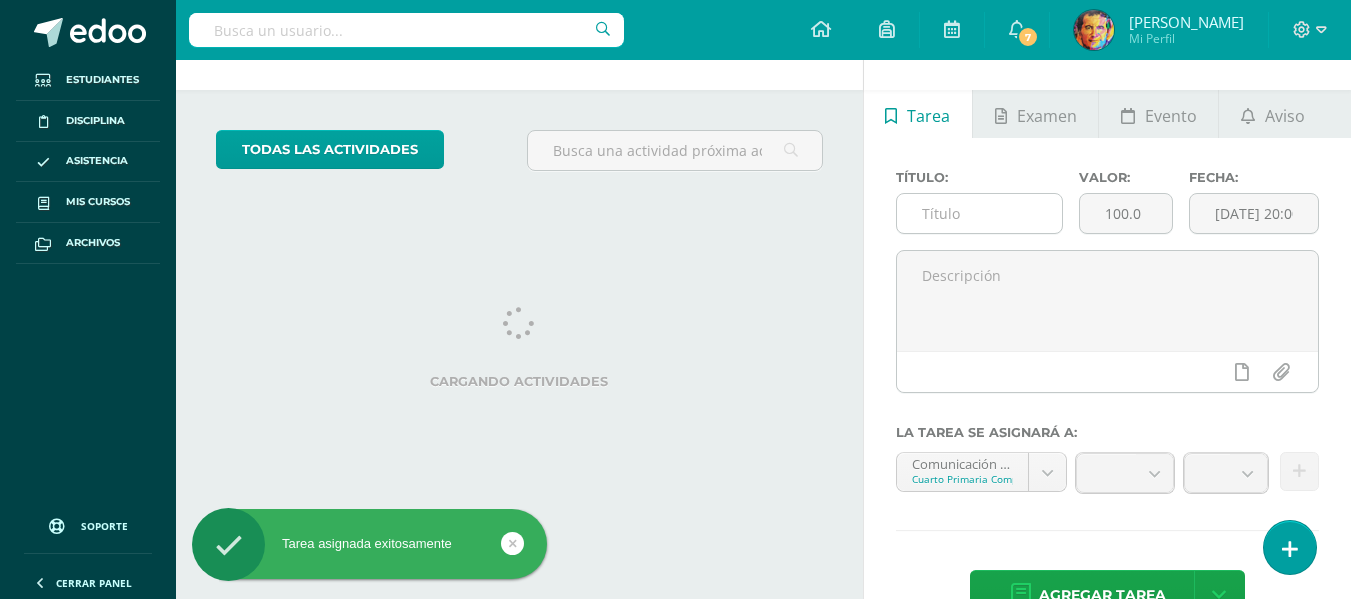click at bounding box center (979, 213) 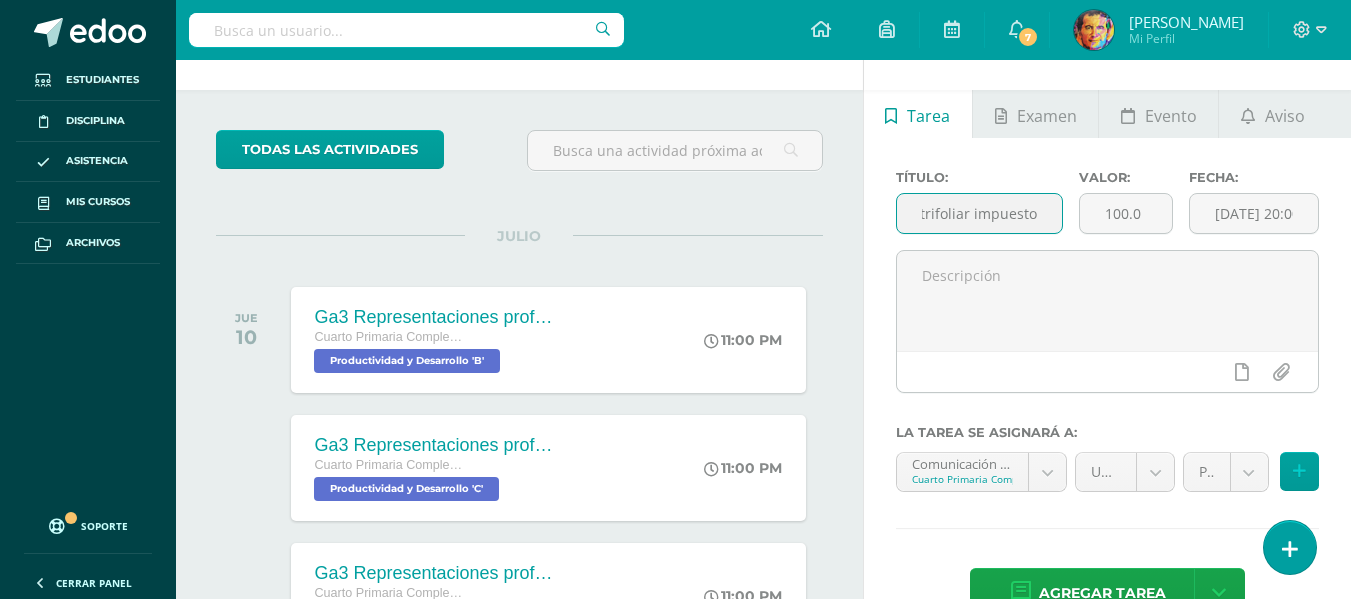 scroll, scrollTop: 0, scrollLeft: 67, axis: horizontal 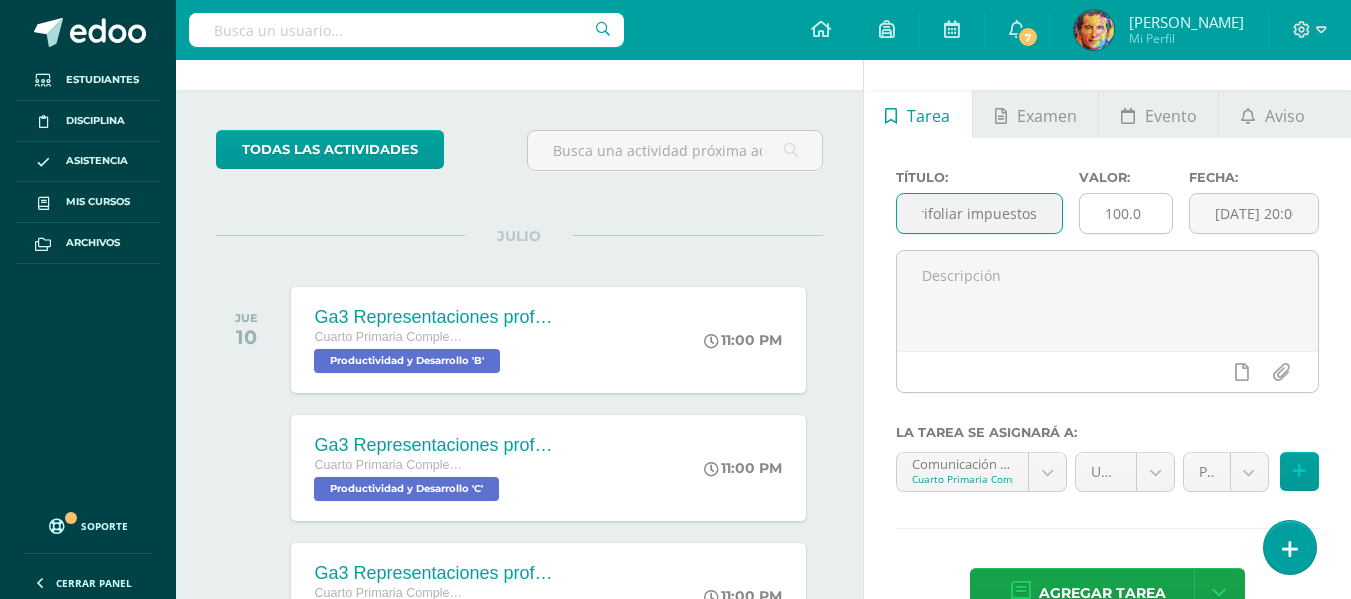 type on "Ga4 Inv. trifoliar impuestos" 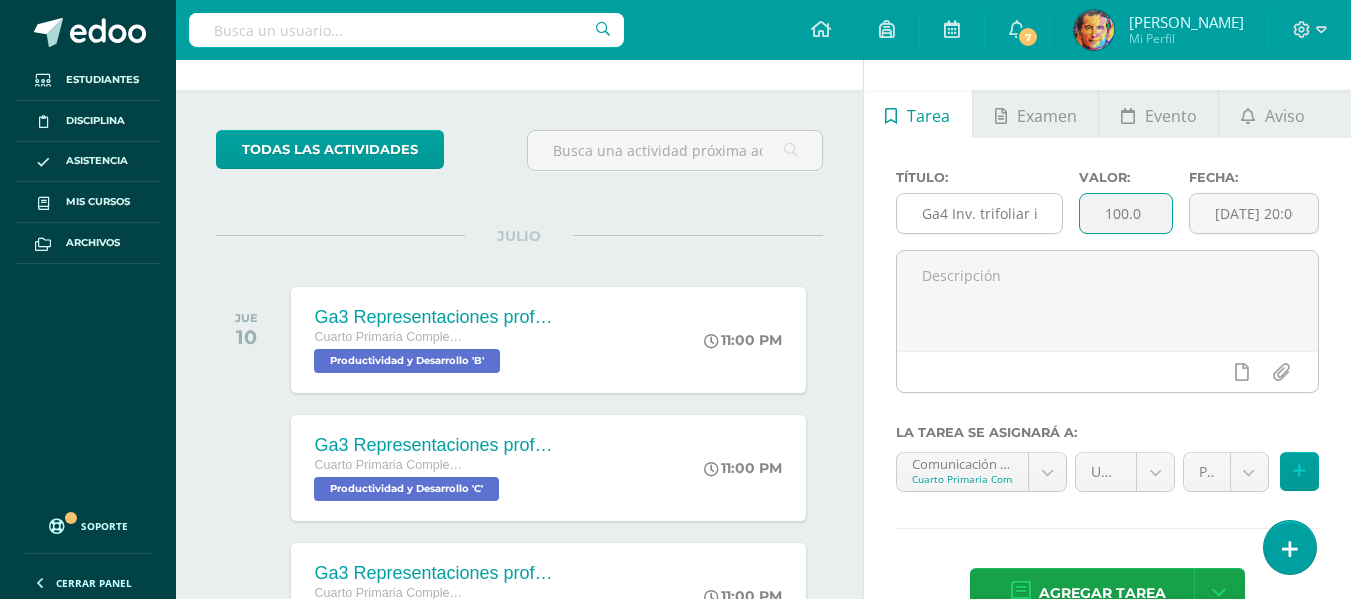 drag, startPoint x: 1138, startPoint y: 214, endPoint x: 1061, endPoint y: 208, distance: 77.23341 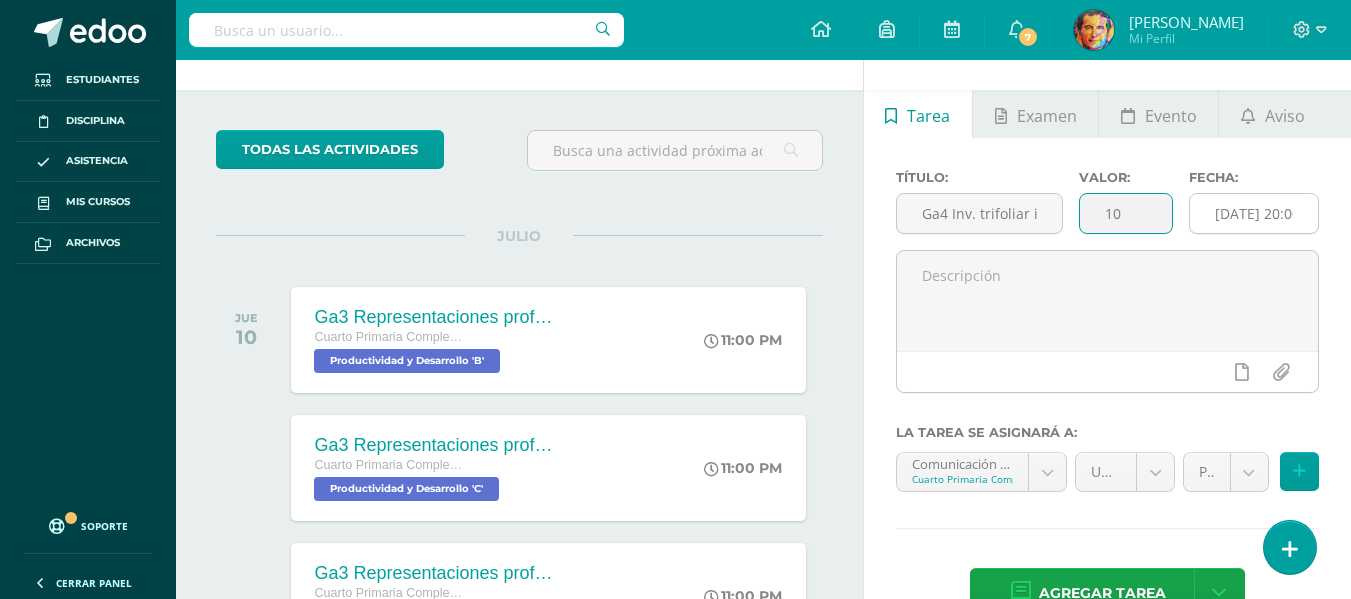 type on "10" 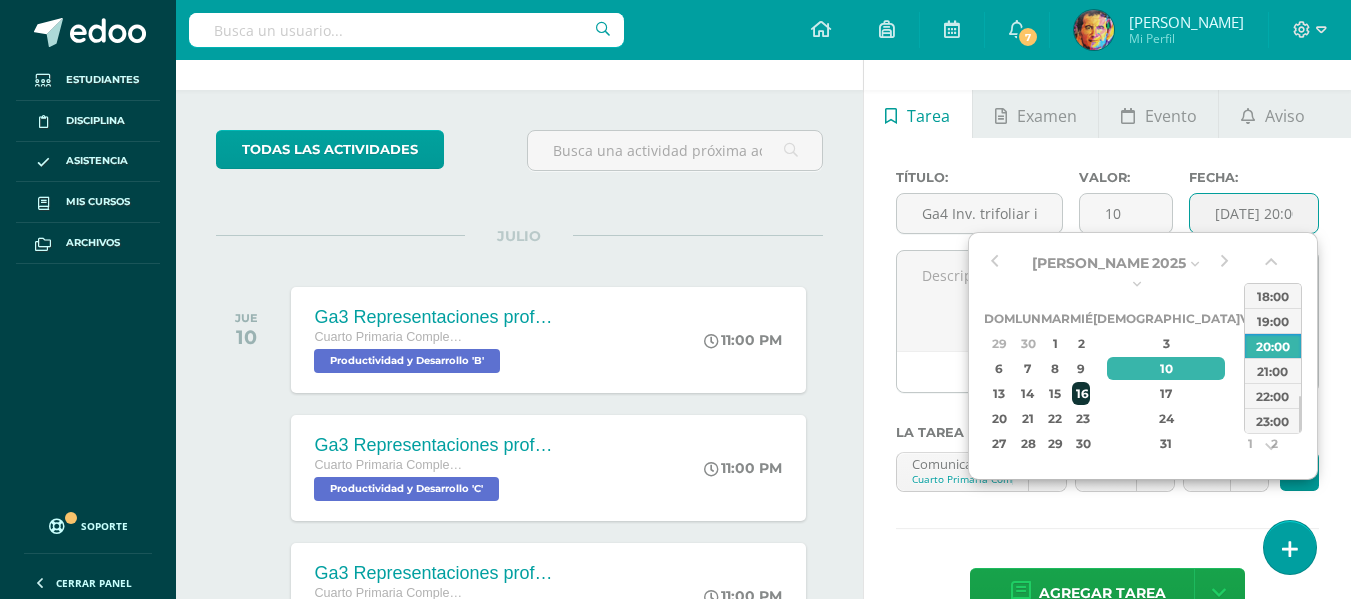 click on "16" at bounding box center [1081, 393] 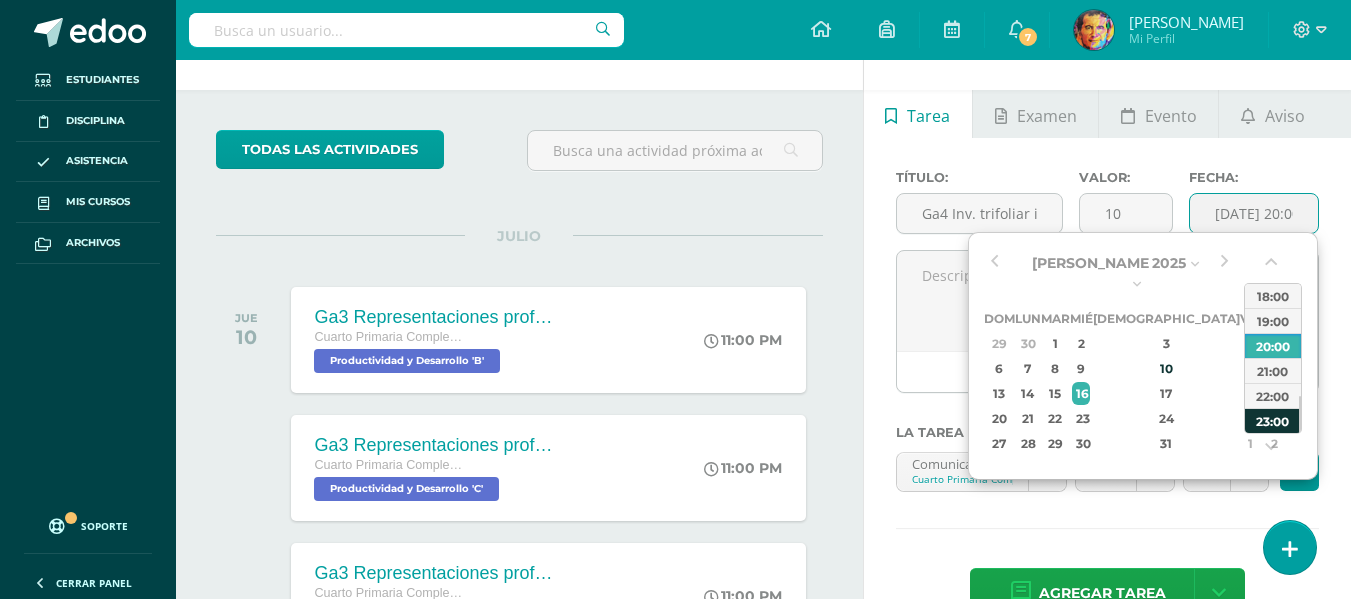 click on "23:00" at bounding box center [1273, 420] 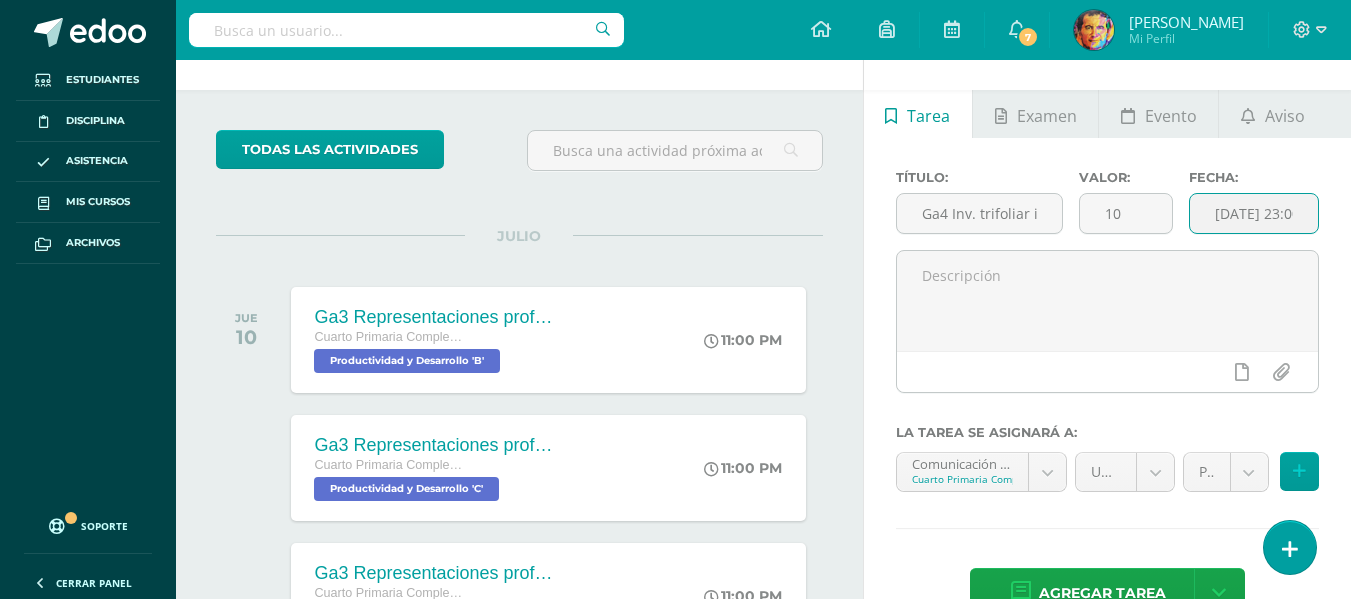 scroll, scrollTop: 161, scrollLeft: 0, axis: vertical 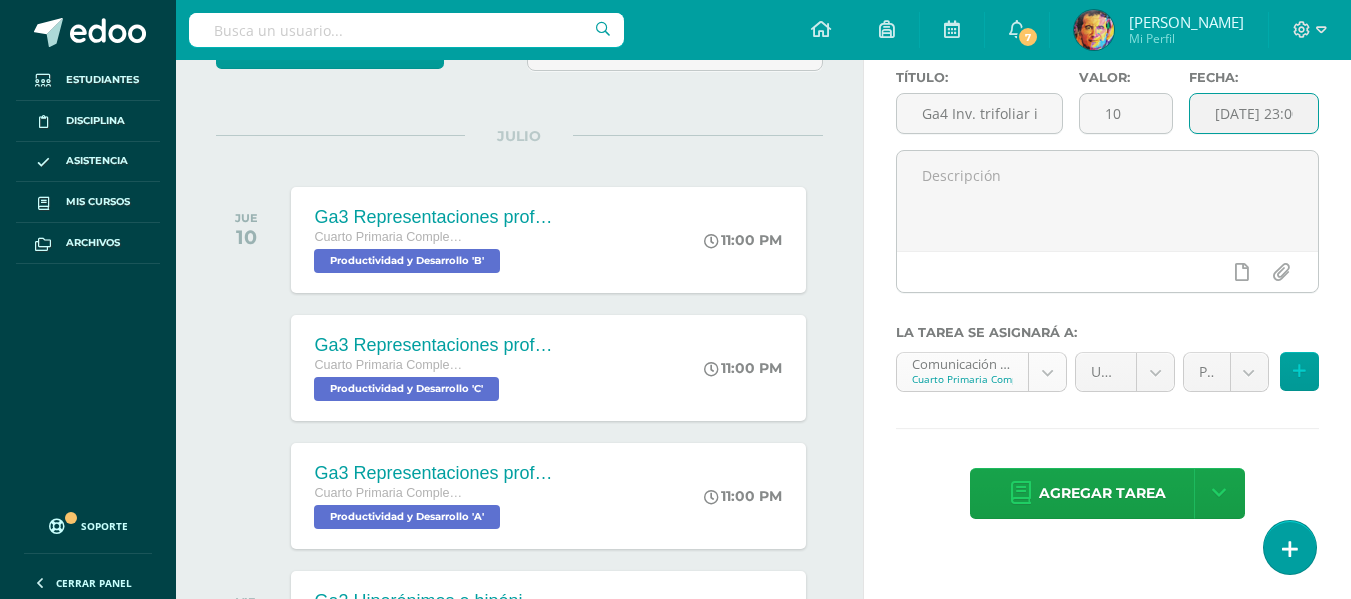click on "Tarea asignada exitosamente         Estudiantes Disciplina Asistencia Mis cursos Archivos Soporte
Centro de ayuda
Últimas actualizaciones
10+ Cerrar panel
Comunicación y Lenguaje L.1
Cuarto
Primaria Complementaria
"A"
Actividades Estudiantes Planificación Dosificación
Méritos y Deméritos 4to. Primaria ¨A¨
Cuarto
Primaria Complementaria
"A"
Actividades Estudiantes Planificación Dosificación
Productividad y Desarrollo
Cuarto
Primaria Complementaria
"A"
Actividades Estudiantes Planificación 7 7" at bounding box center (675, 138) 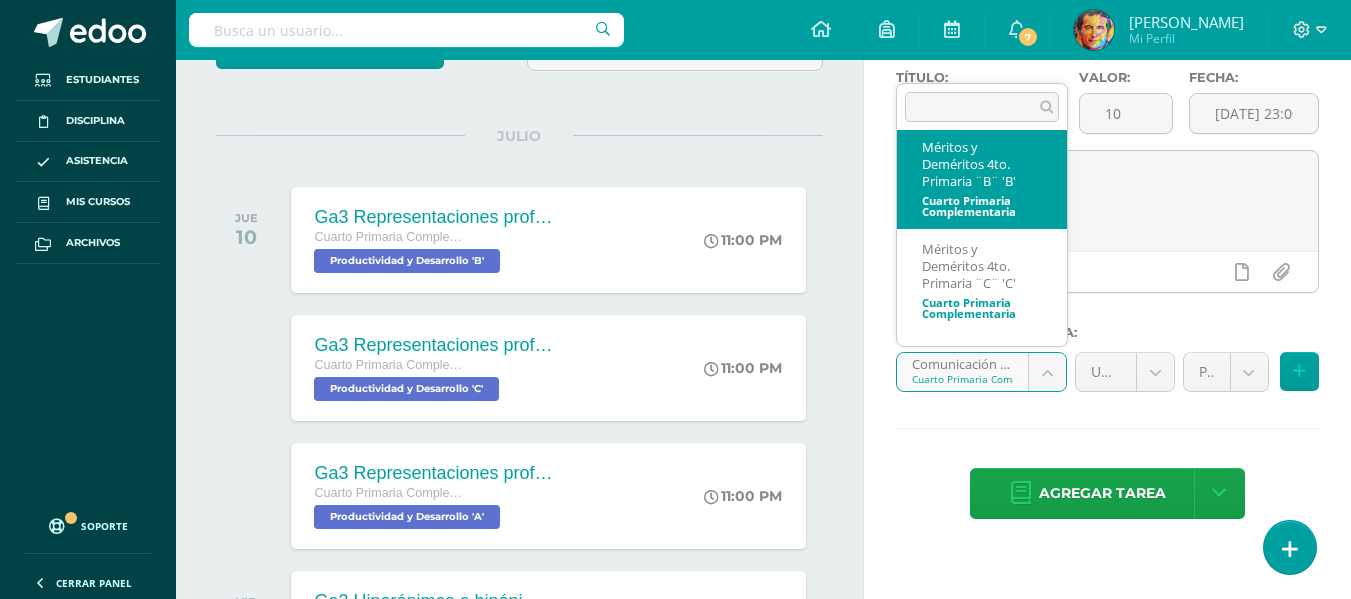scroll, scrollTop: 671, scrollLeft: 0, axis: vertical 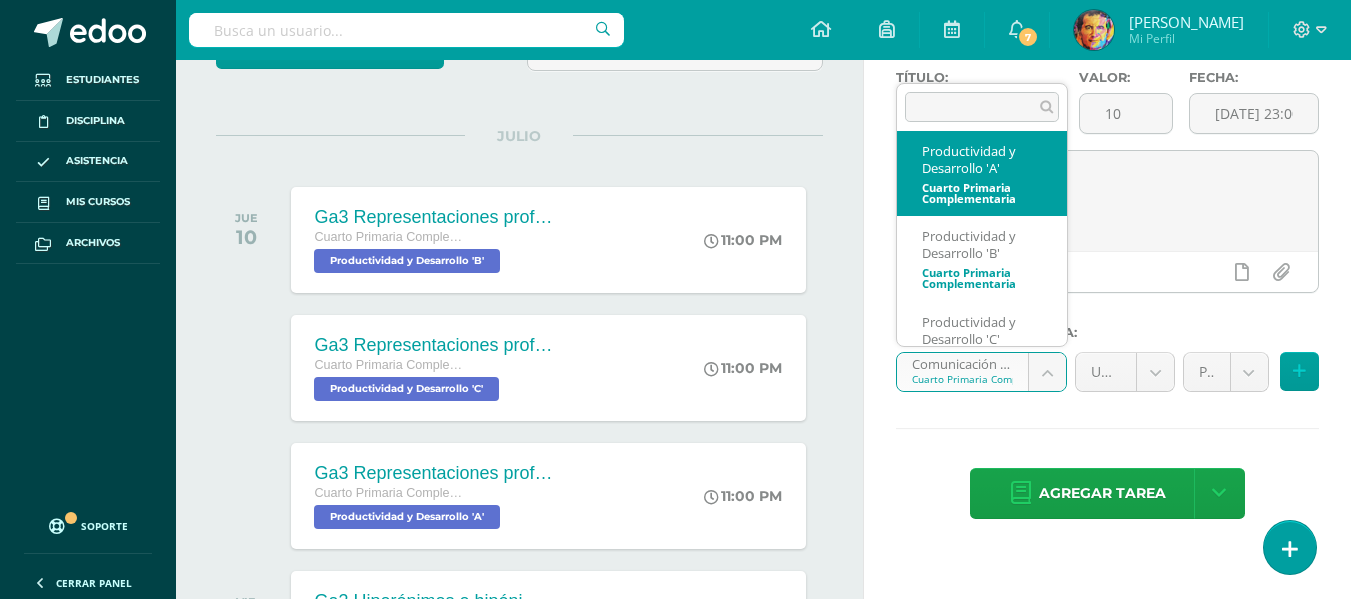 select on "154696" 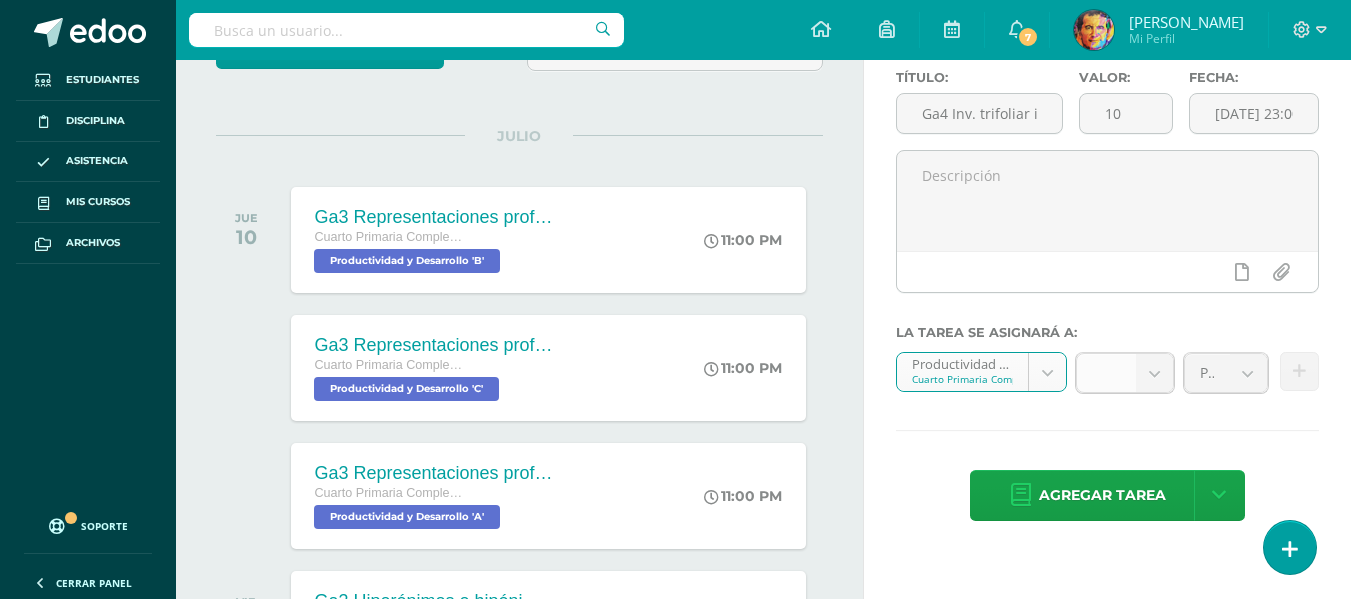 click at bounding box center (1154, 373) 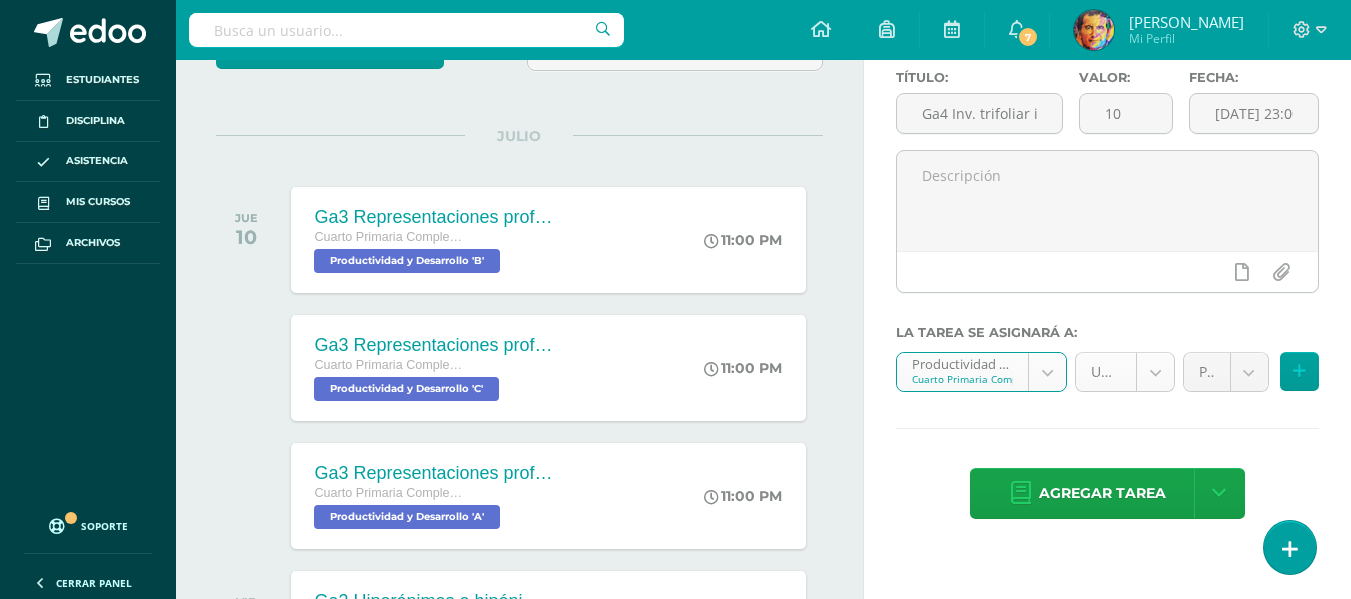 click on "Tarea asignada exitosamente         Estudiantes Disciplina Asistencia Mis cursos Archivos Soporte
Centro de ayuda
Últimas actualizaciones
10+ Cerrar panel
Comunicación y Lenguaje L.1
Cuarto
Primaria Complementaria
"A"
Actividades Estudiantes Planificación Dosificación
Méritos y Deméritos 4to. Primaria ¨A¨
Cuarto
Primaria Complementaria
"A"
Actividades Estudiantes Planificación Dosificación
Productividad y Desarrollo
Cuarto
Primaria Complementaria
"A"
Actividades Estudiantes Planificación 7 7" at bounding box center (675, 138) 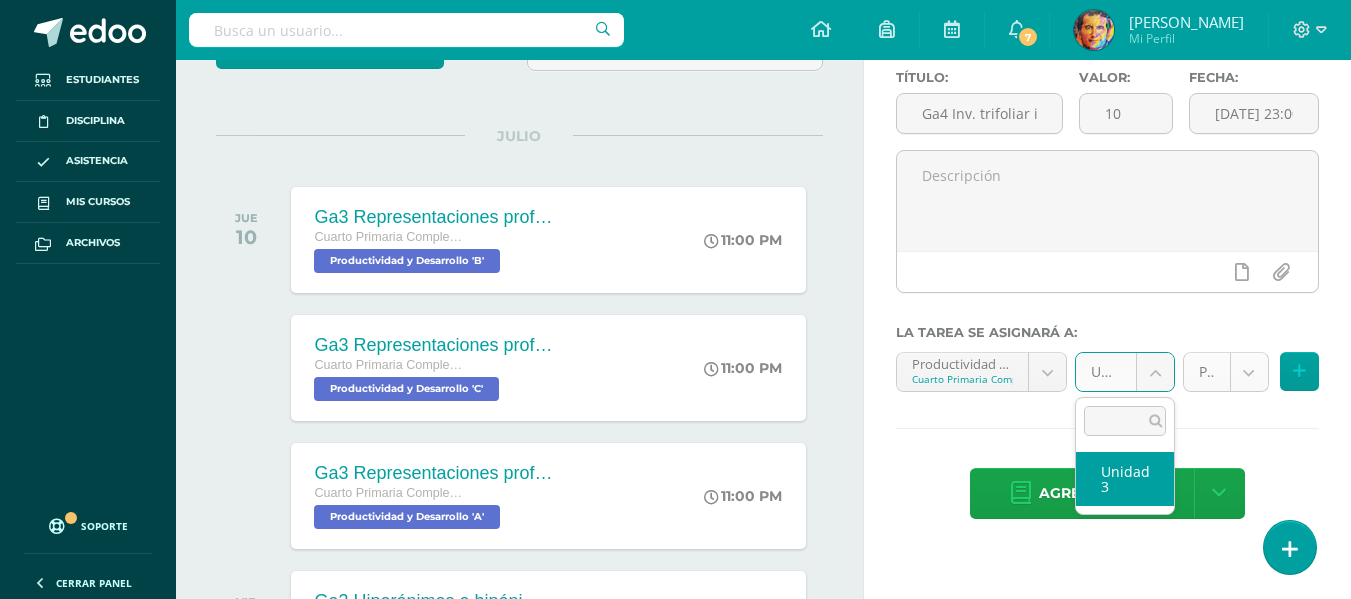 select on "154707" 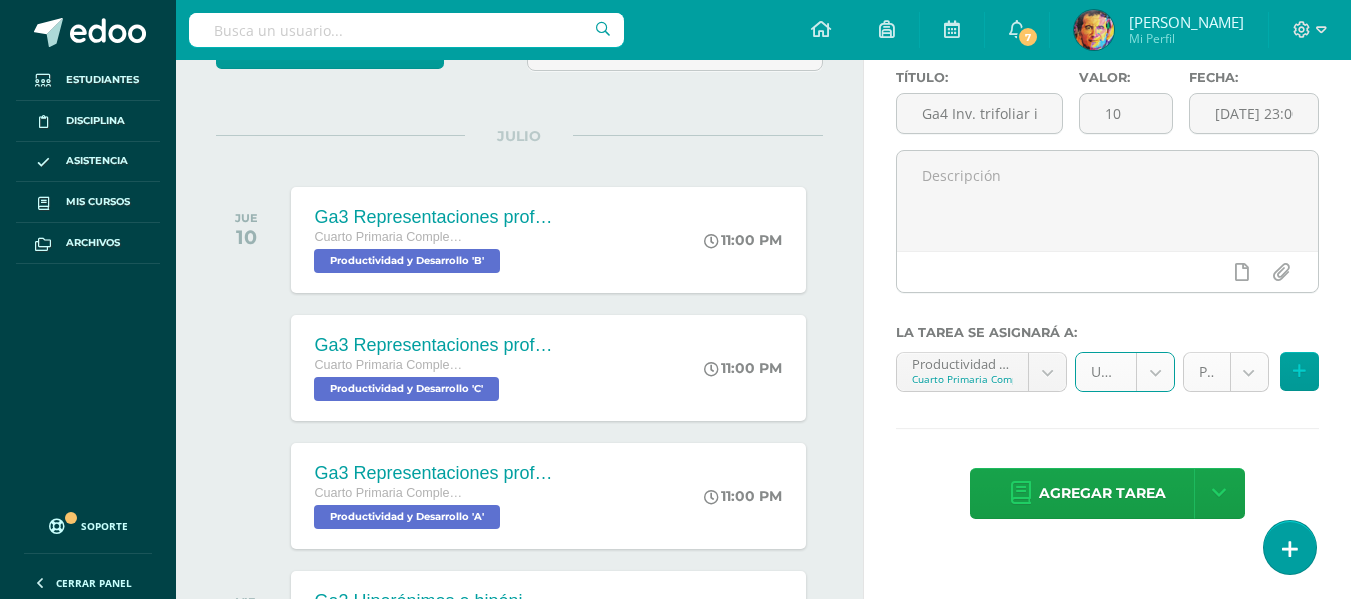 click on "Tarea asignada exitosamente         Estudiantes Disciplina Asistencia Mis cursos Archivos Soporte
Centro de ayuda
Últimas actualizaciones
10+ Cerrar panel
Comunicación y Lenguaje L.1
Cuarto
Primaria Complementaria
"A"
Actividades Estudiantes Planificación Dosificación
Méritos y Deméritos 4to. Primaria ¨A¨
Cuarto
Primaria Complementaria
"A"
Actividades Estudiantes Planificación Dosificación
Productividad y Desarrollo
Cuarto
Primaria Complementaria
"A"
Actividades Estudiantes Planificación 7 7" at bounding box center (675, 138) 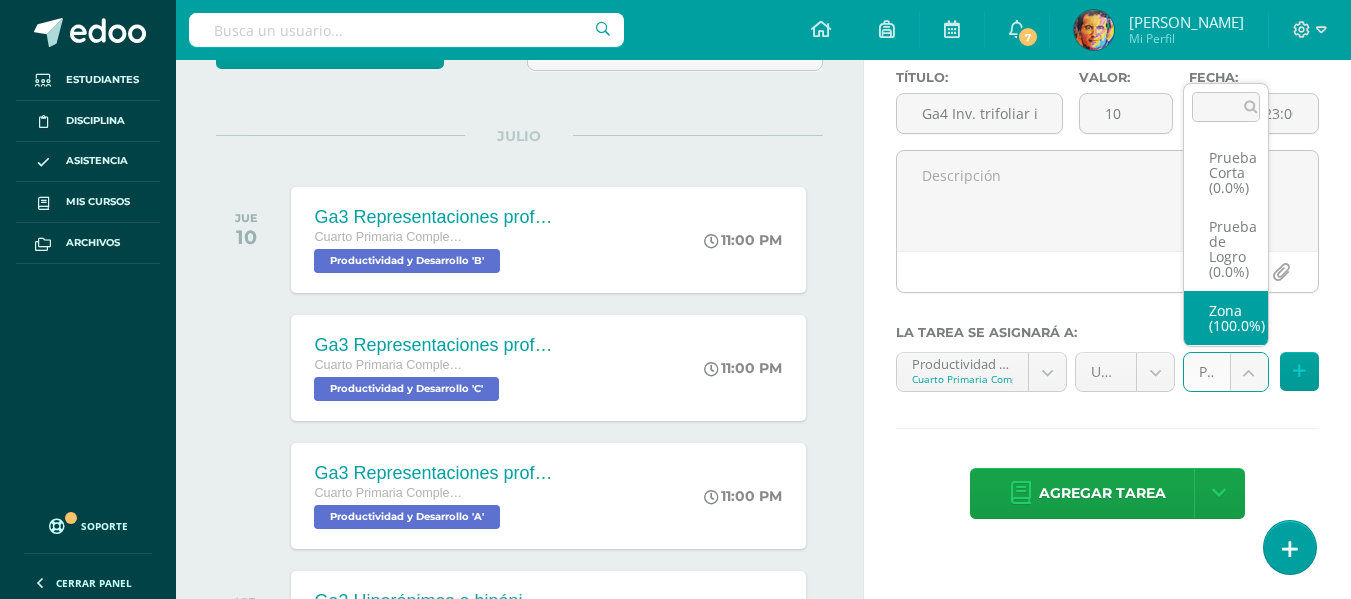 drag, startPoint x: 1208, startPoint y: 329, endPoint x: 1261, endPoint y: 356, distance: 59.48109 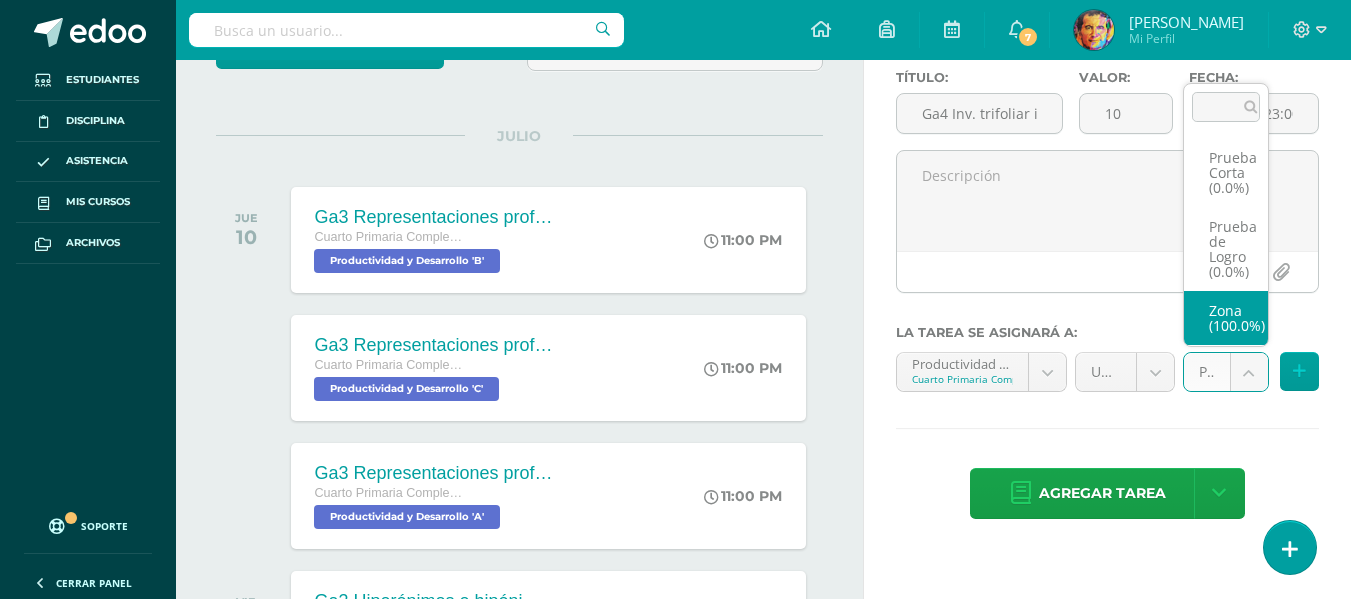 select on "154710" 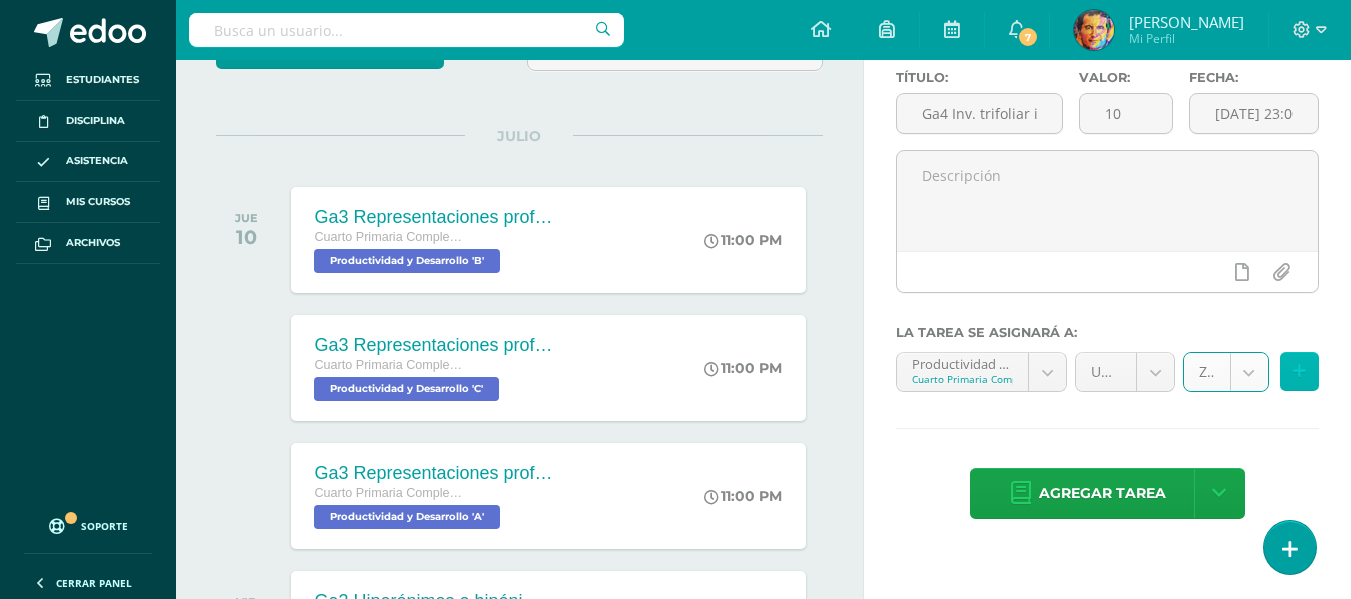 click at bounding box center [1299, 371] 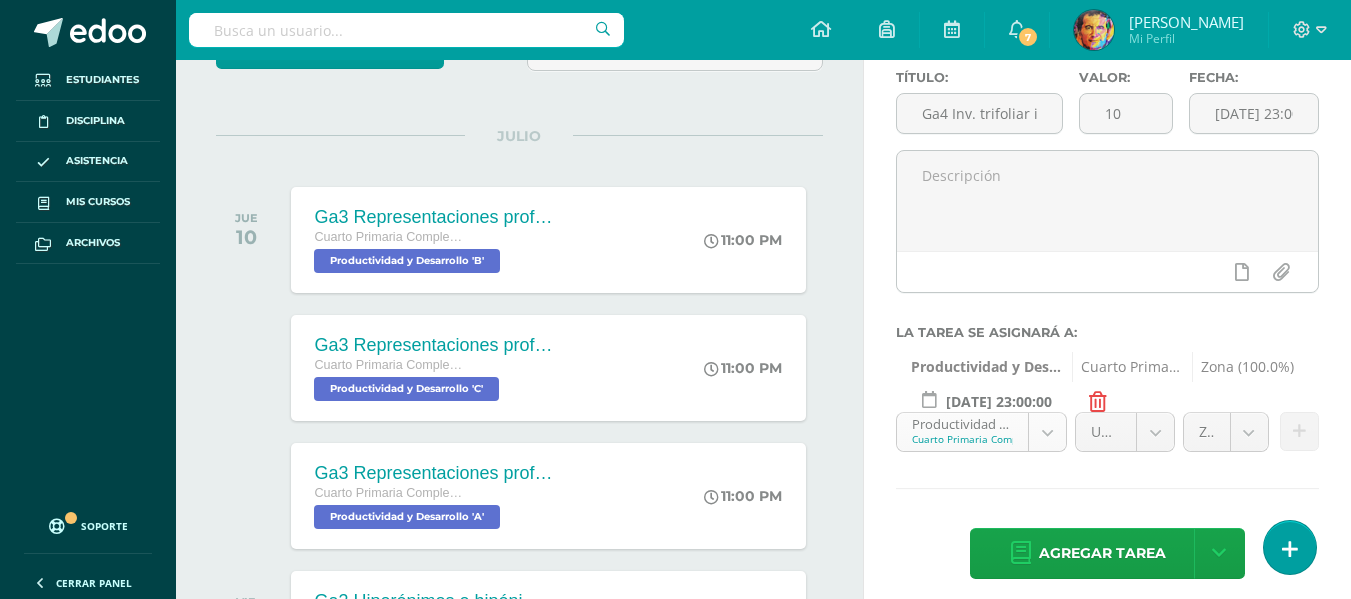 click on "Tarea asignada exitosamente         Estudiantes Disciplina Asistencia Mis cursos Archivos Soporte
Centro de ayuda
Últimas actualizaciones
10+ Cerrar panel
Comunicación y Lenguaje L.1
Cuarto
Primaria Complementaria
"A"
Actividades Estudiantes Planificación Dosificación
Méritos y Deméritos 4to. Primaria ¨A¨
Cuarto
Primaria Complementaria
"A"
Actividades Estudiantes Planificación Dosificación
Productividad y Desarrollo
Cuarto
Primaria Complementaria
"A"
Actividades Estudiantes Planificación 7 7" at bounding box center (675, 138) 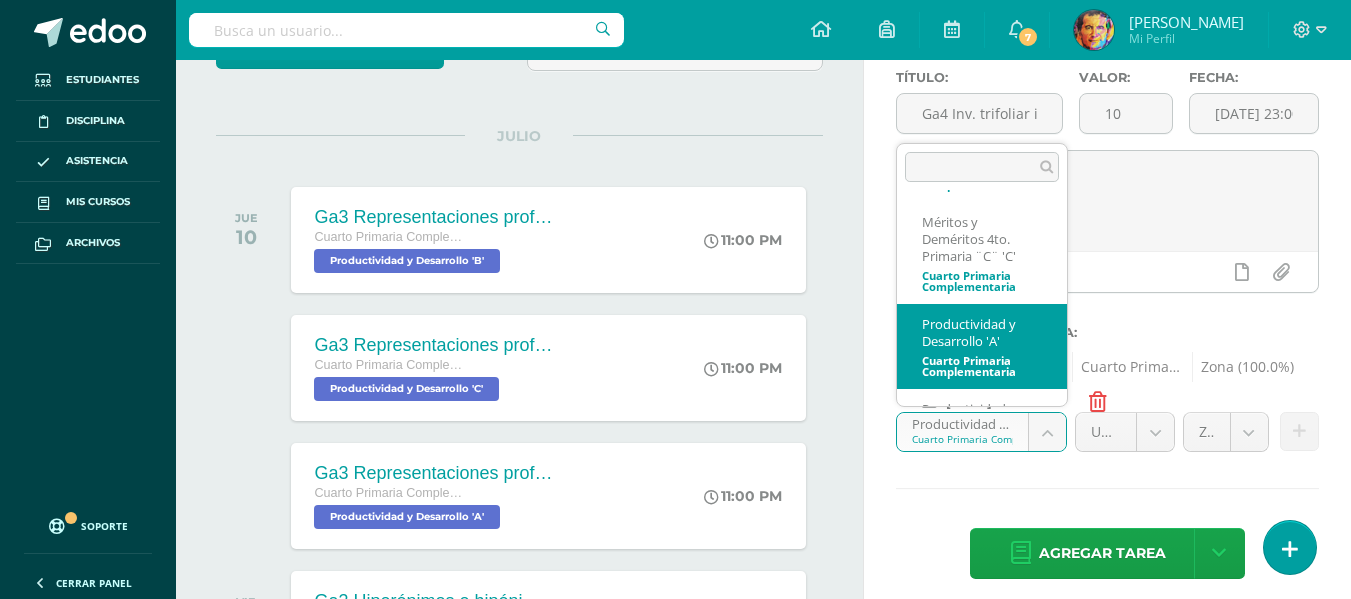 scroll, scrollTop: 658, scrollLeft: 0, axis: vertical 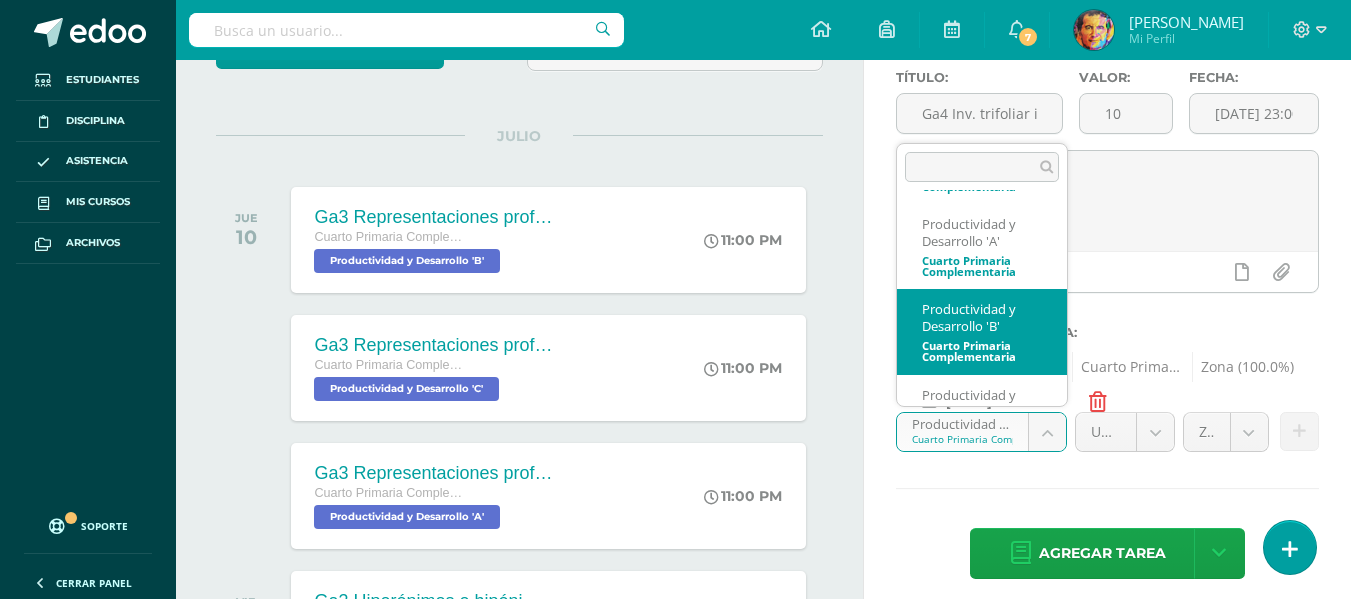 select on "154996" 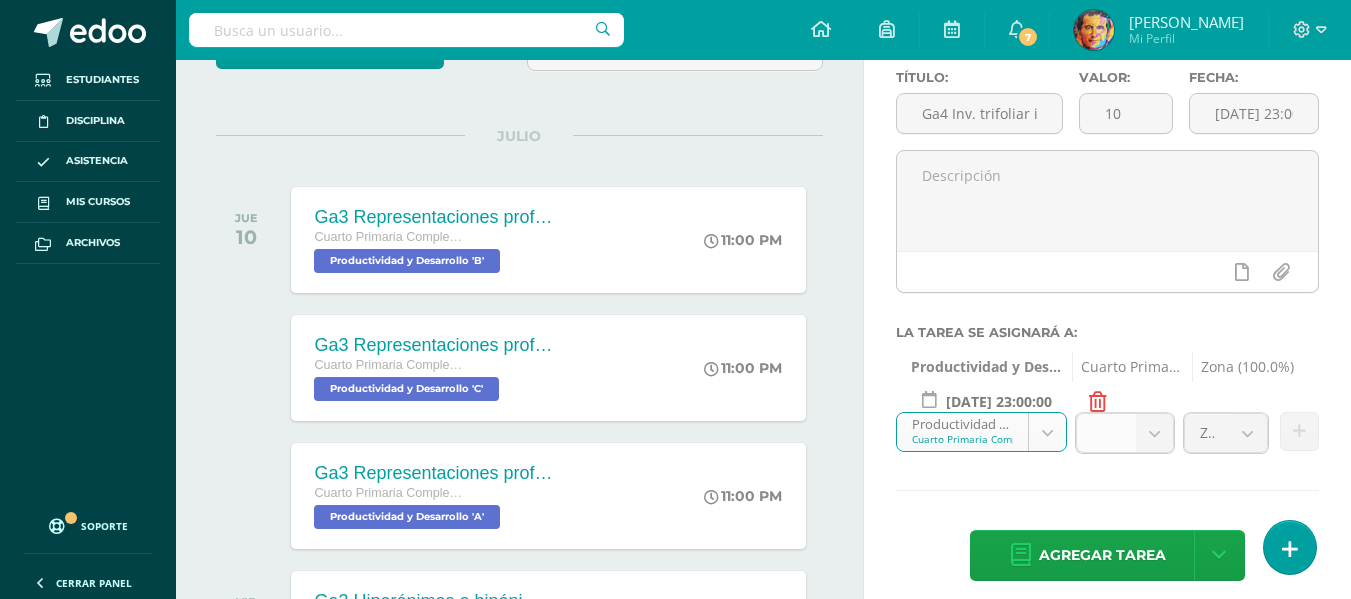 click at bounding box center [1154, 433] 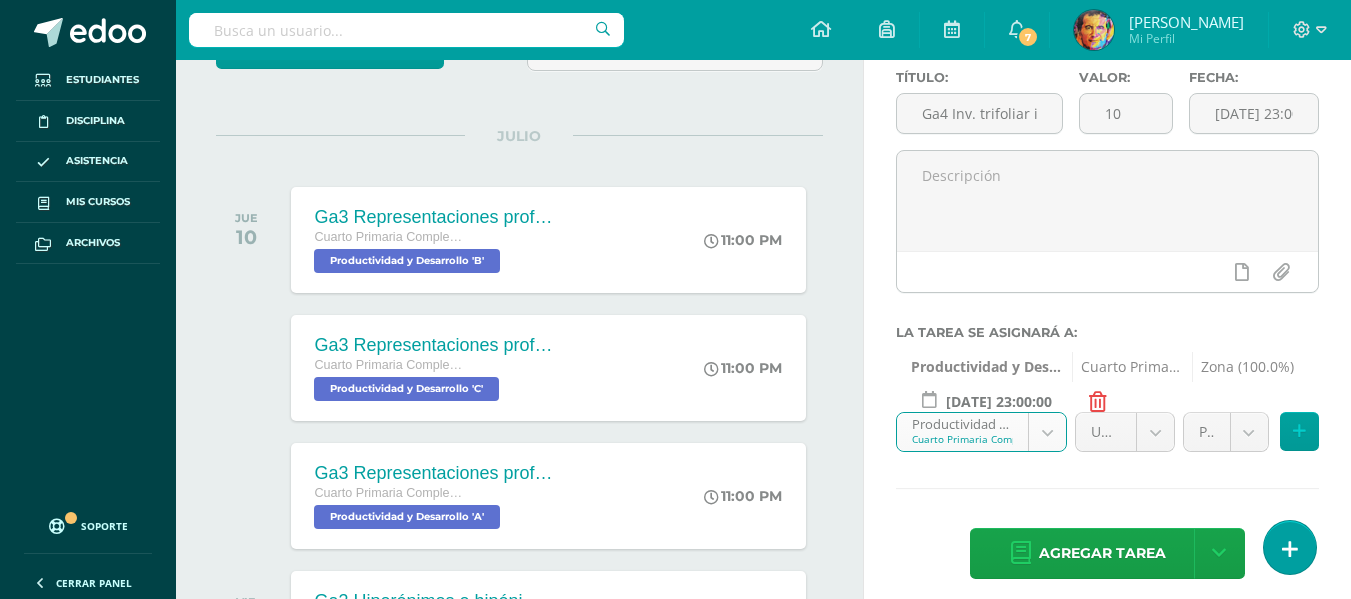 click on "Tarea asignada exitosamente         Estudiantes Disciplina Asistencia Mis cursos Archivos Soporte
Centro de ayuda
Últimas actualizaciones
10+ Cerrar panel
Comunicación y Lenguaje L.1
Cuarto
Primaria Complementaria
"A"
Actividades Estudiantes Planificación Dosificación
Méritos y Deméritos 4to. Primaria ¨A¨
Cuarto
Primaria Complementaria
"A"
Actividades Estudiantes Planificación Dosificación
Productividad y Desarrollo
Cuarto
Primaria Complementaria
"A"
Actividades Estudiantes Planificación 7 7" at bounding box center [675, 138] 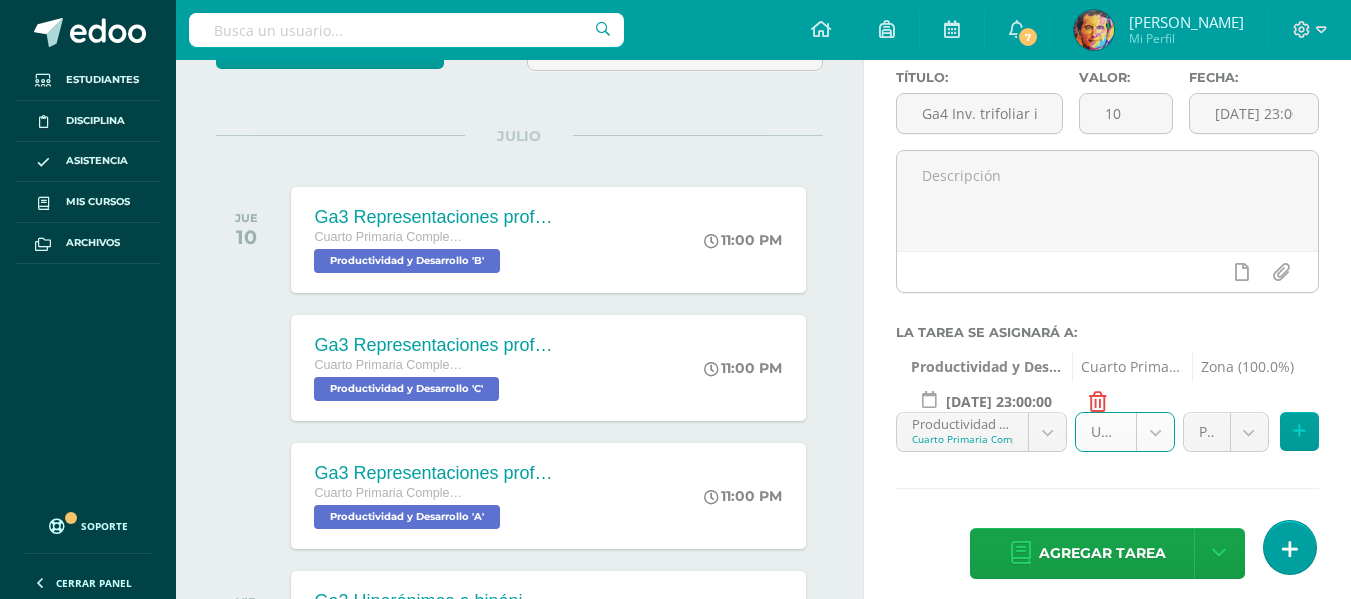 select on "155007" 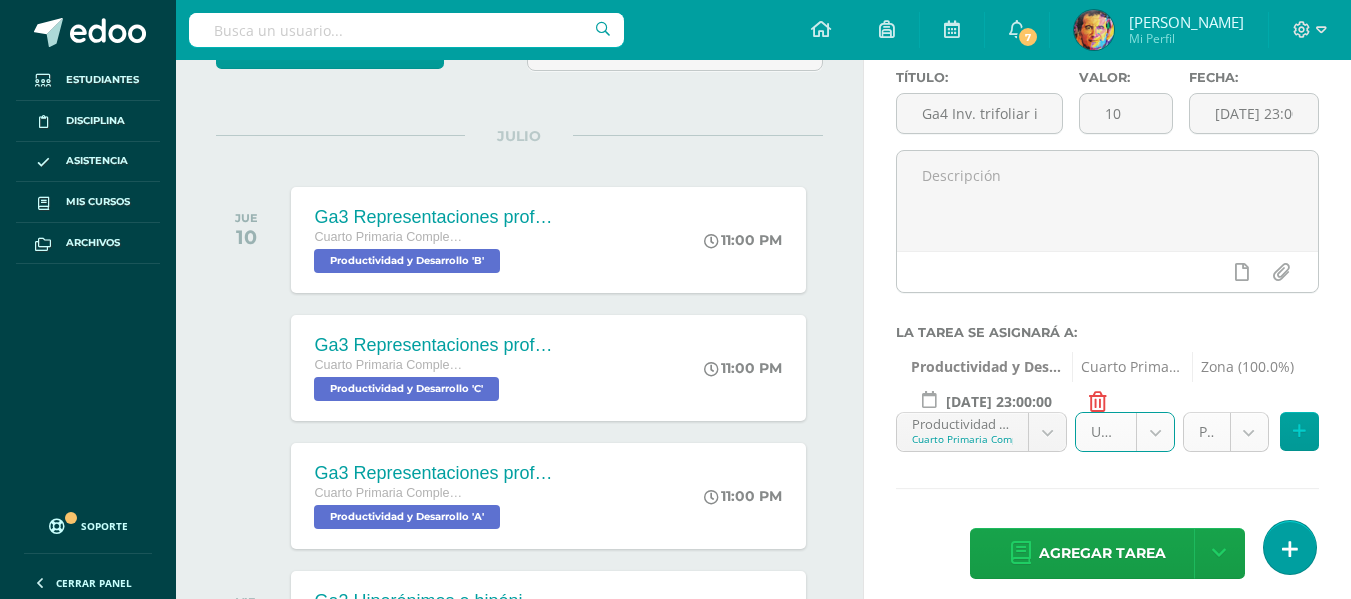 click on "Tarea asignada exitosamente         Estudiantes Disciplina Asistencia Mis cursos Archivos Soporte
Centro de ayuda
Últimas actualizaciones
10+ Cerrar panel
Comunicación y Lenguaje L.1
Cuarto
Primaria Complementaria
"A"
Actividades Estudiantes Planificación Dosificación
Méritos y Deméritos 4to. Primaria ¨A¨
Cuarto
Primaria Complementaria
"A"
Actividades Estudiantes Planificación Dosificación
Productividad y Desarrollo
Cuarto
Primaria Complementaria
"A"
Actividades Estudiantes Planificación 7 7" at bounding box center [675, 138] 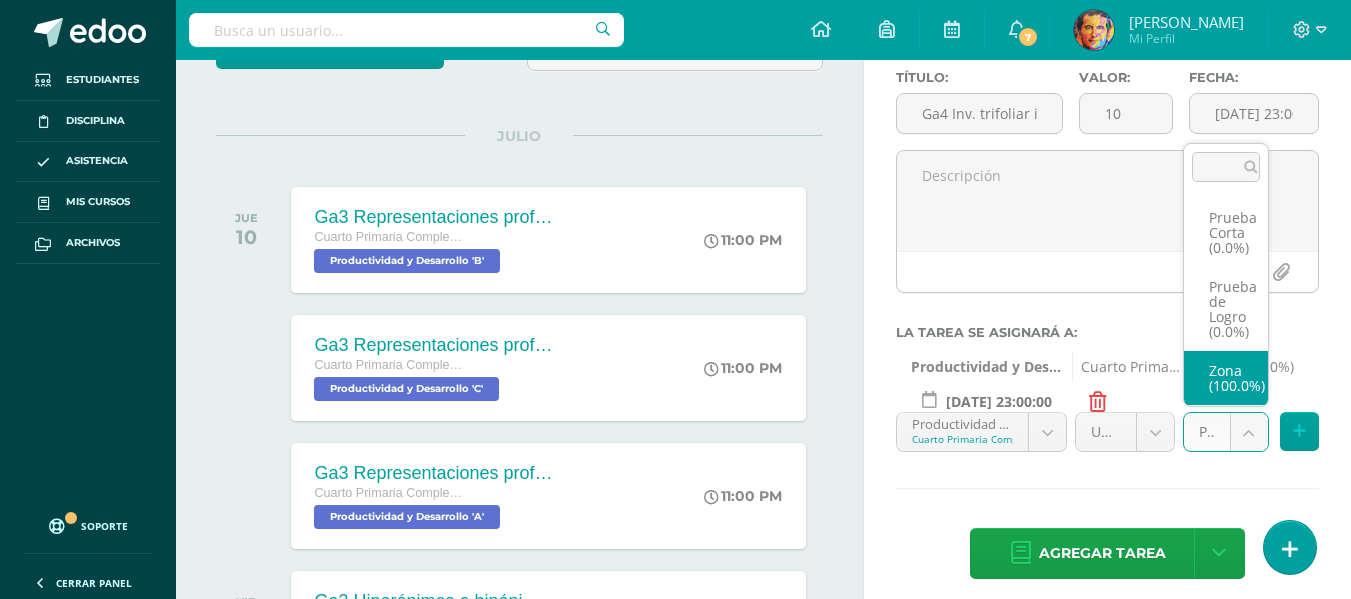 select on "155010" 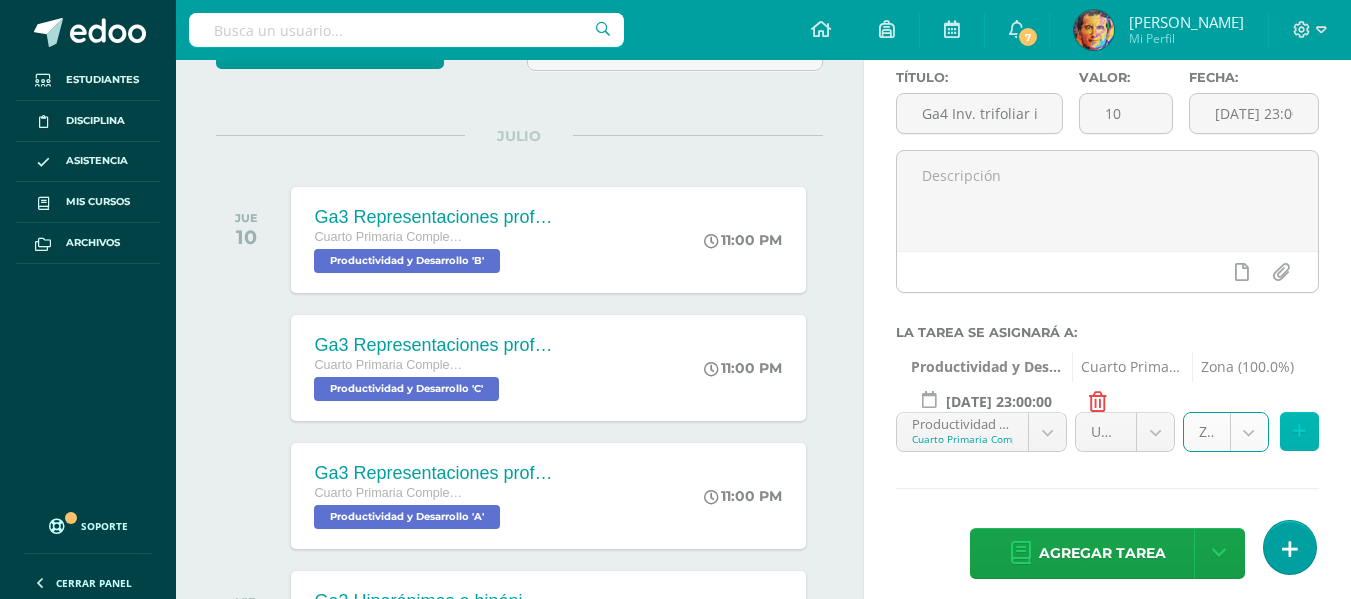 click at bounding box center (1299, 431) 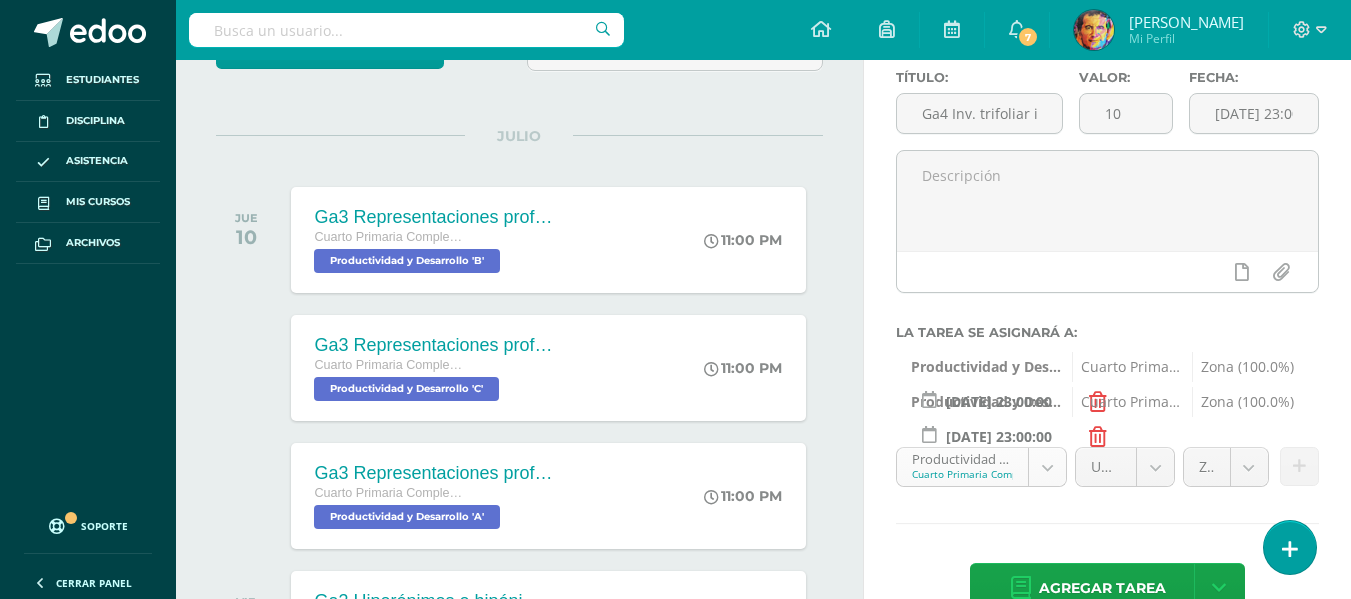 click on "Tarea asignada exitosamente         Estudiantes Disciplina Asistencia Mis cursos Archivos Soporte
Centro de ayuda
Últimas actualizaciones
10+ Cerrar panel
Comunicación y Lenguaje L.1
Cuarto
Primaria Complementaria
"A"
Actividades Estudiantes Planificación Dosificación
Méritos y Deméritos 4to. Primaria ¨A¨
Cuarto
Primaria Complementaria
"A"
Actividades Estudiantes Planificación Dosificación
Productividad y Desarrollo
Cuarto
Primaria Complementaria
"A"
Actividades Estudiantes Planificación 7 7" at bounding box center (675, 138) 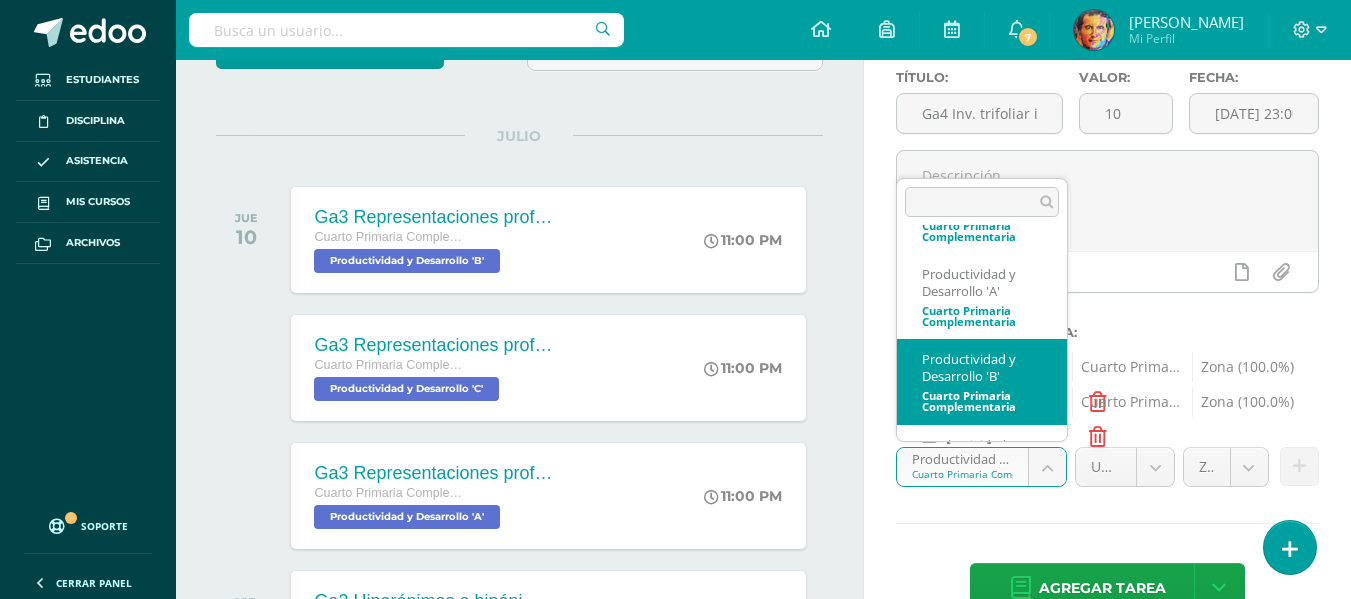 scroll, scrollTop: 737, scrollLeft: 0, axis: vertical 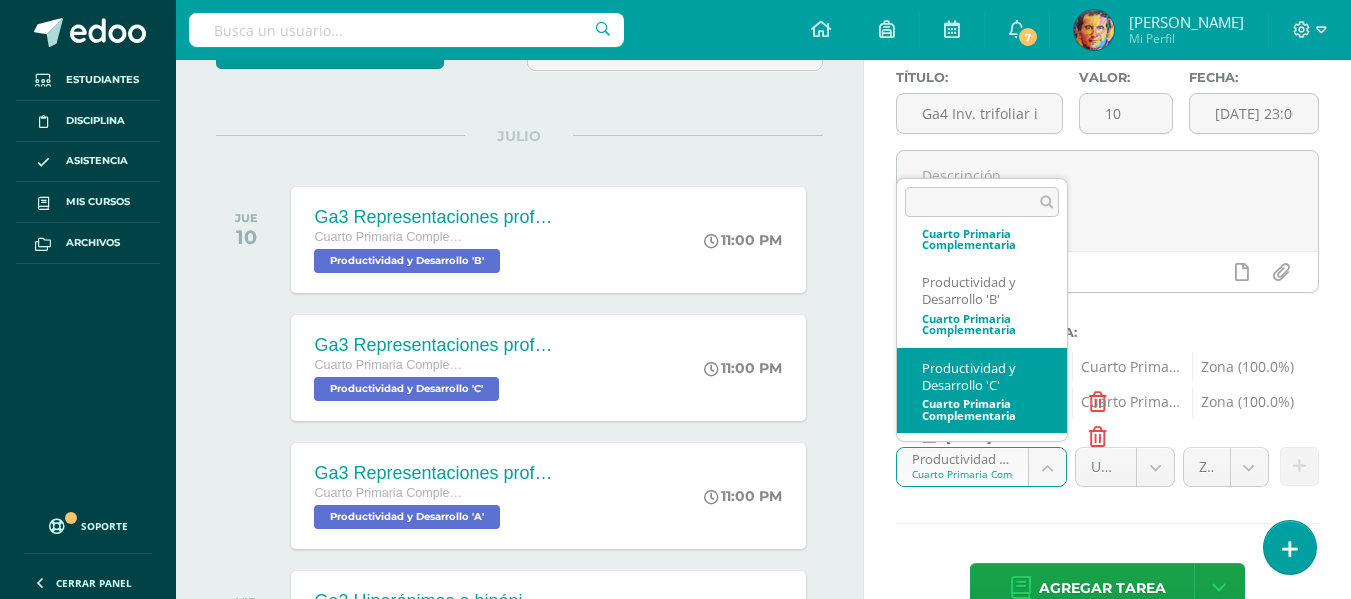 select on "154856" 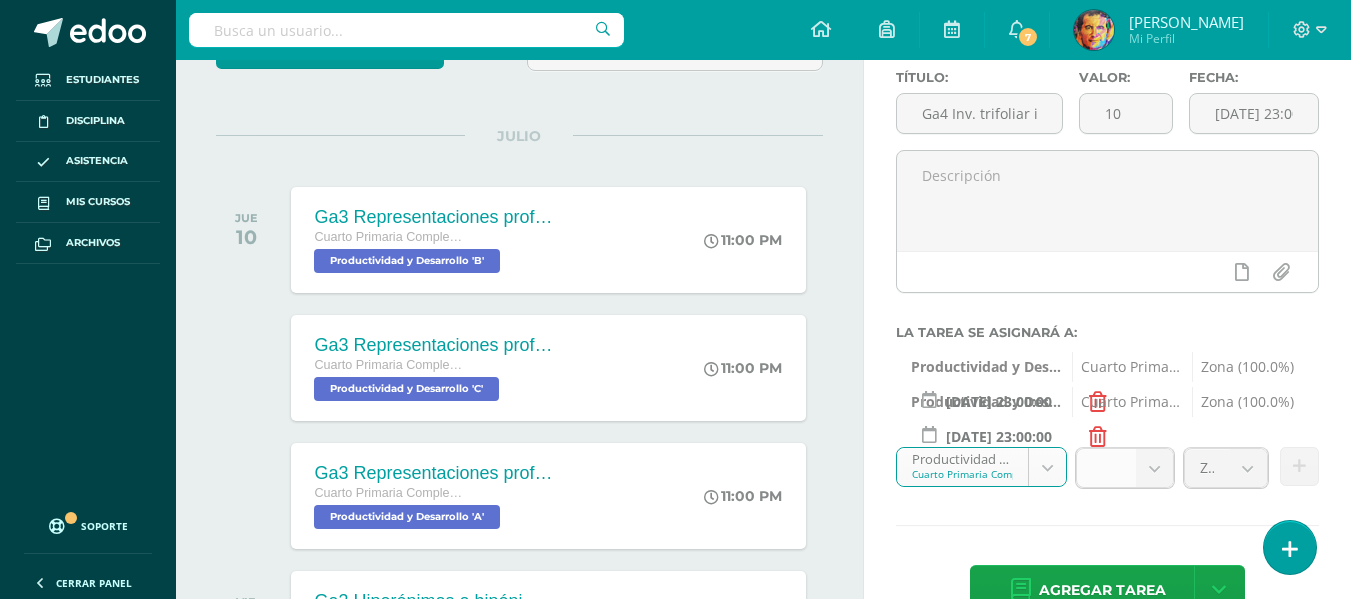 click at bounding box center [1154, 468] 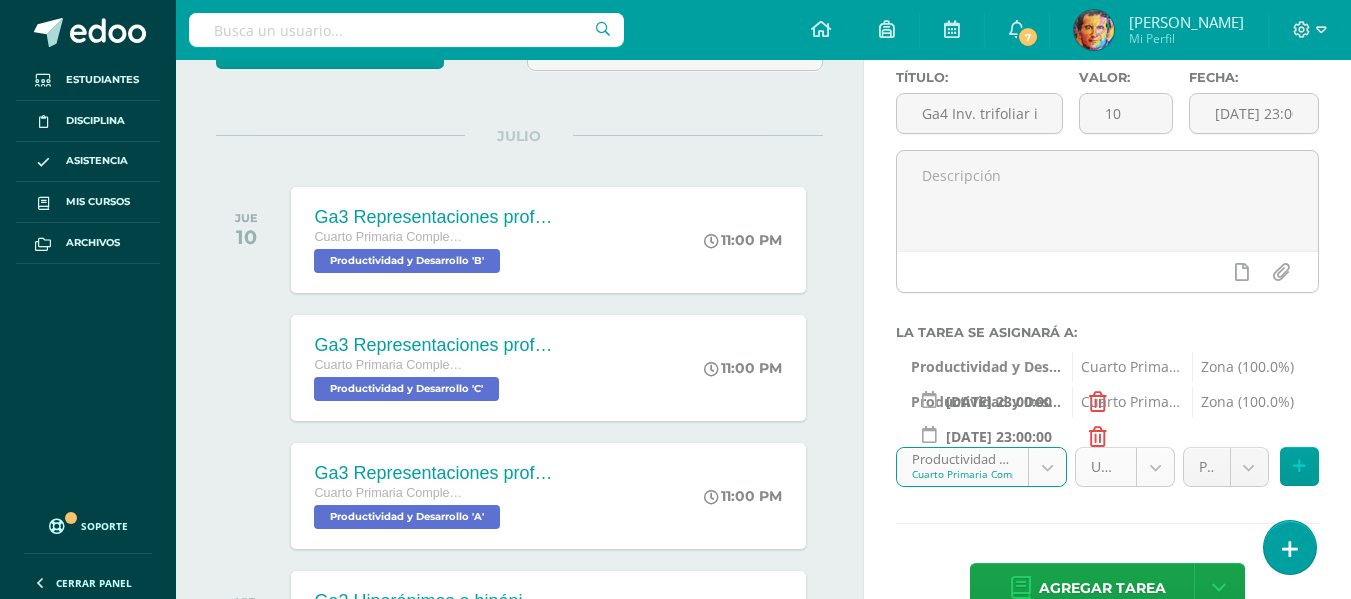 click on "Tarea asignada exitosamente         Estudiantes Disciplina Asistencia Mis cursos Archivos Soporte
Centro de ayuda
Últimas actualizaciones
10+ Cerrar panel
Comunicación y Lenguaje L.1
Cuarto
Primaria Complementaria
"A"
Actividades Estudiantes Planificación Dosificación
Méritos y Deméritos 4to. Primaria ¨A¨
Cuarto
Primaria Complementaria
"A"
Actividades Estudiantes Planificación Dosificación
Productividad y Desarrollo
Cuarto
Primaria Complementaria
"A"
Actividades Estudiantes Planificación 7 7" at bounding box center (675, 138) 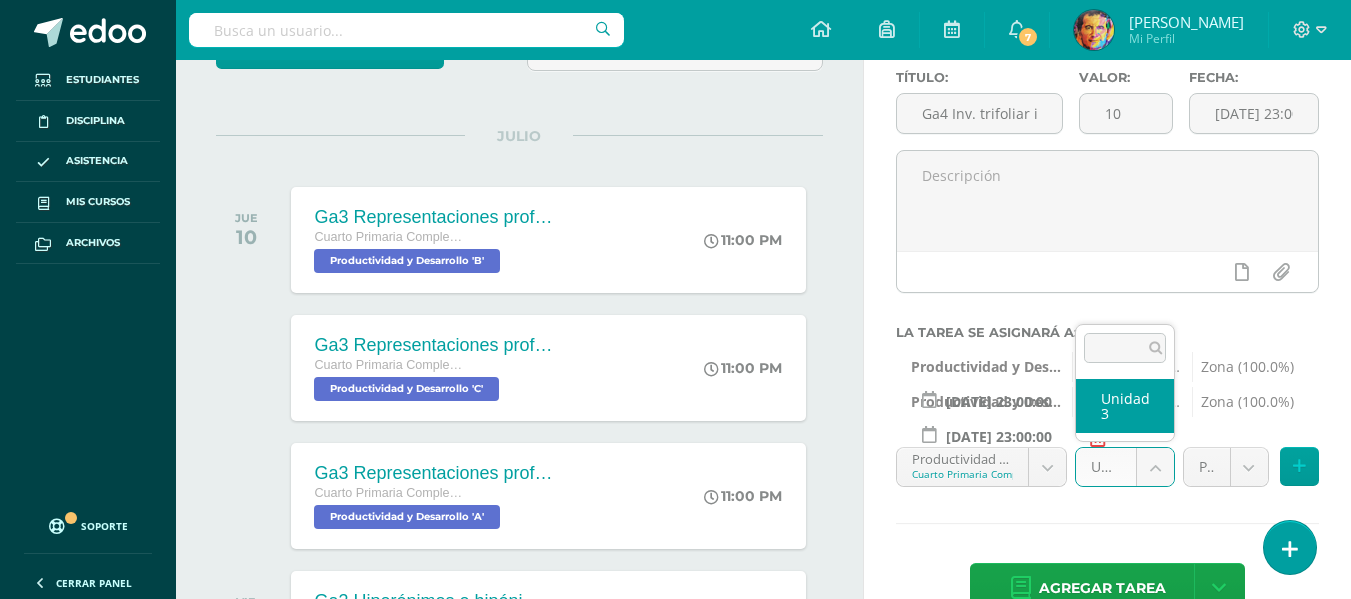 select on "154867" 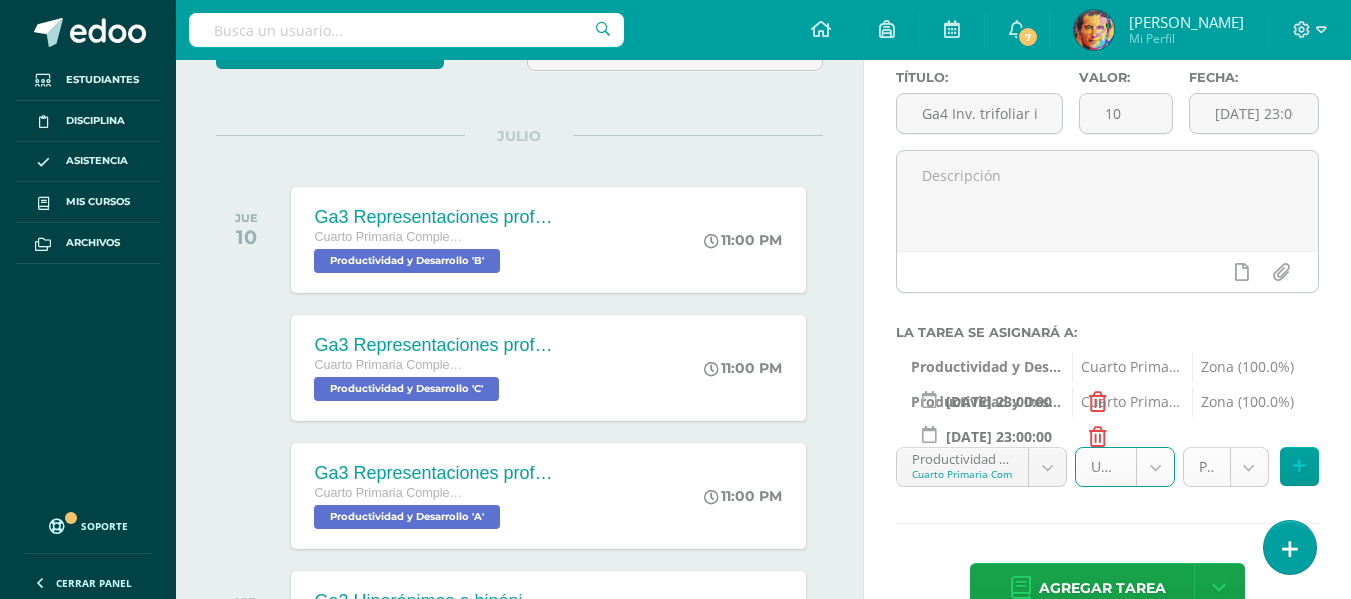 click on "Tarea asignada exitosamente         Estudiantes Disciplina Asistencia Mis cursos Archivos Soporte
Centro de ayuda
Últimas actualizaciones
10+ Cerrar panel
Comunicación y Lenguaje L.1
Cuarto
Primaria Complementaria
"A"
Actividades Estudiantes Planificación Dosificación
Méritos y Deméritos 4to. Primaria ¨A¨
Cuarto
Primaria Complementaria
"A"
Actividades Estudiantes Planificación Dosificación
Productividad y Desarrollo
Cuarto
Primaria Complementaria
"A"
Actividades Estudiantes Planificación 7 7" at bounding box center (675, 138) 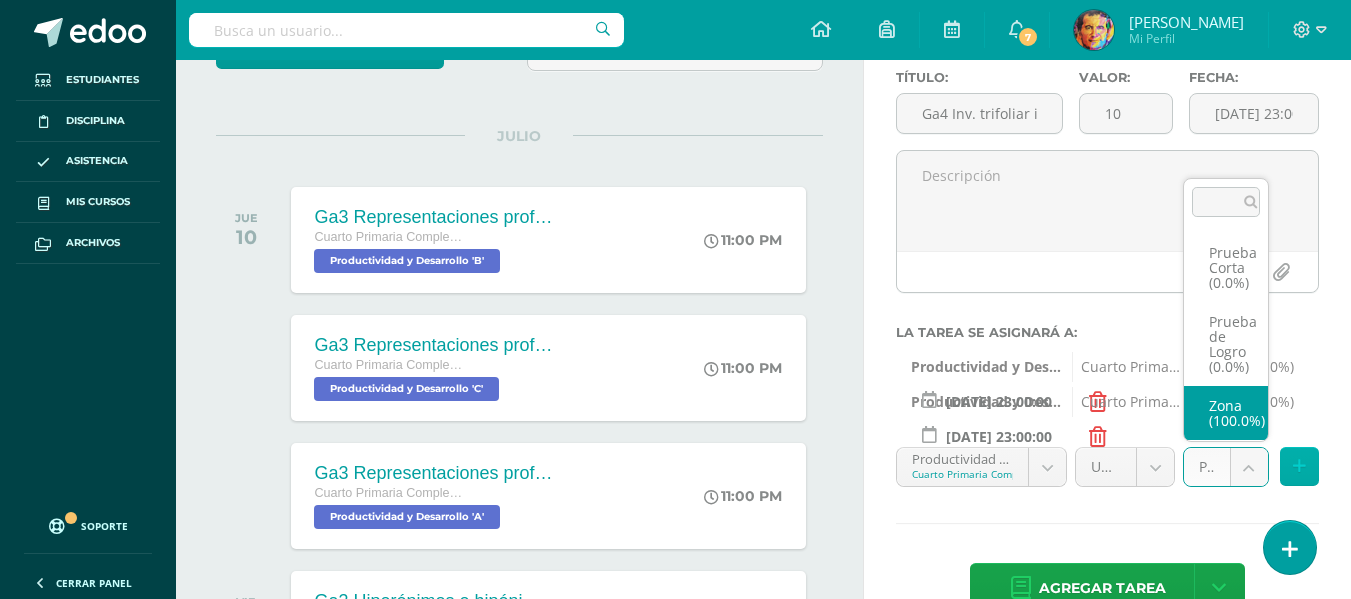 select on "154870" 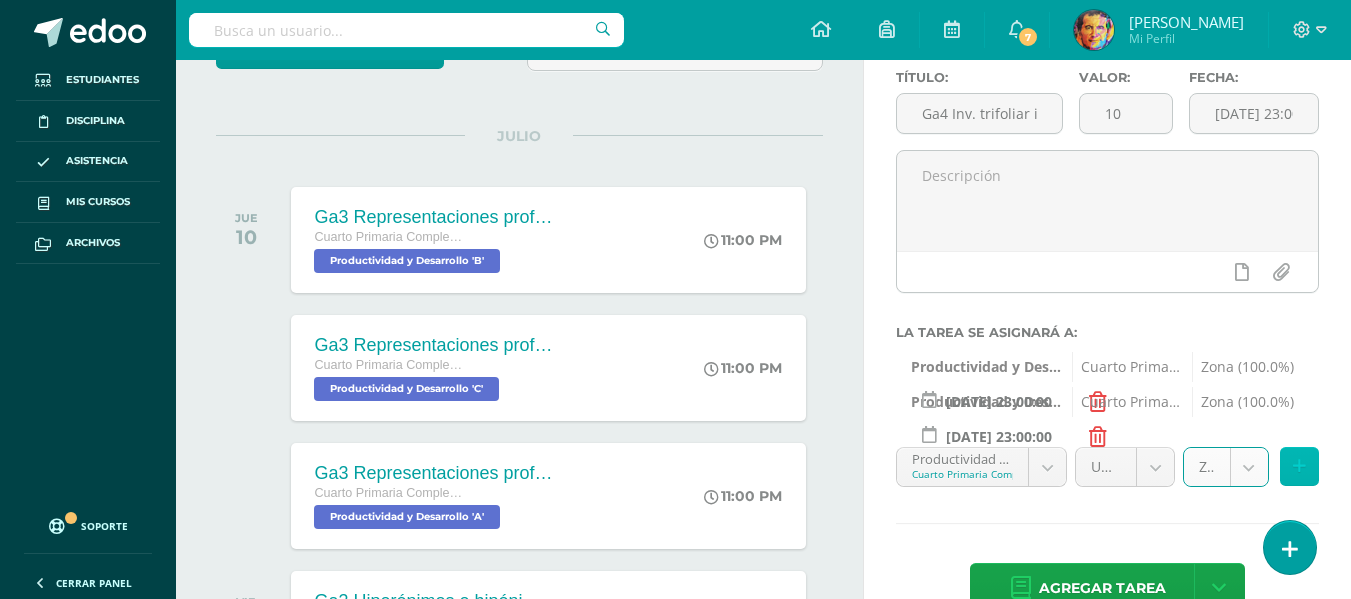 click at bounding box center (1299, 466) 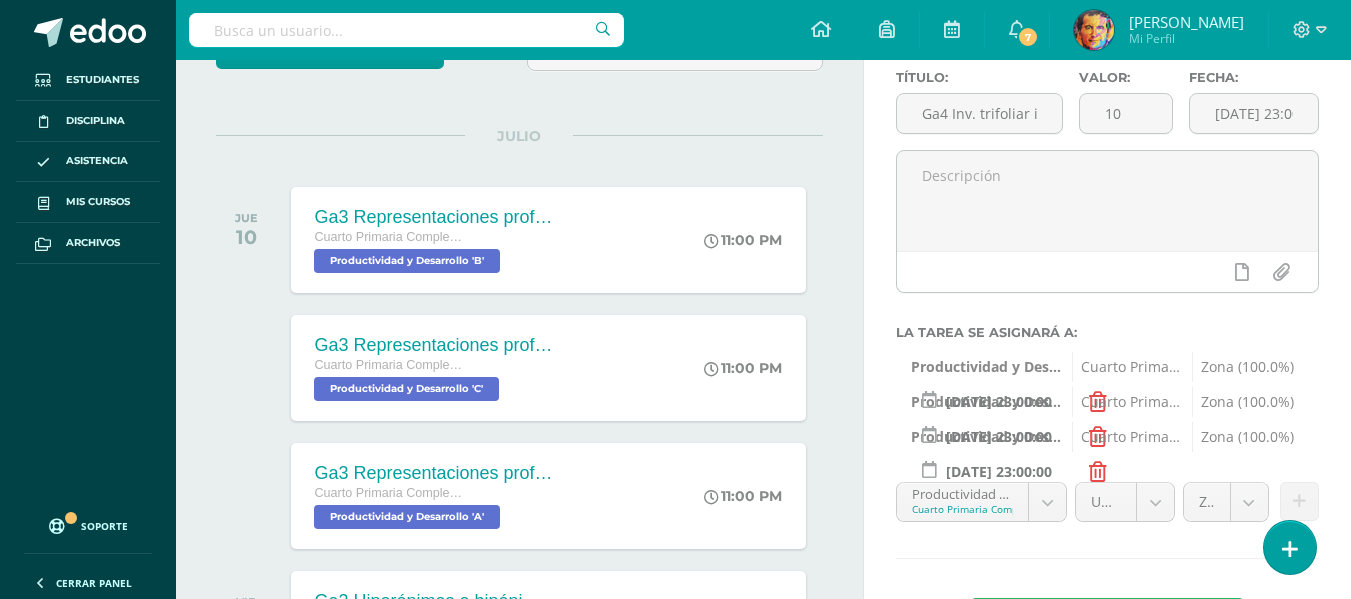 scroll, scrollTop: 261, scrollLeft: 0, axis: vertical 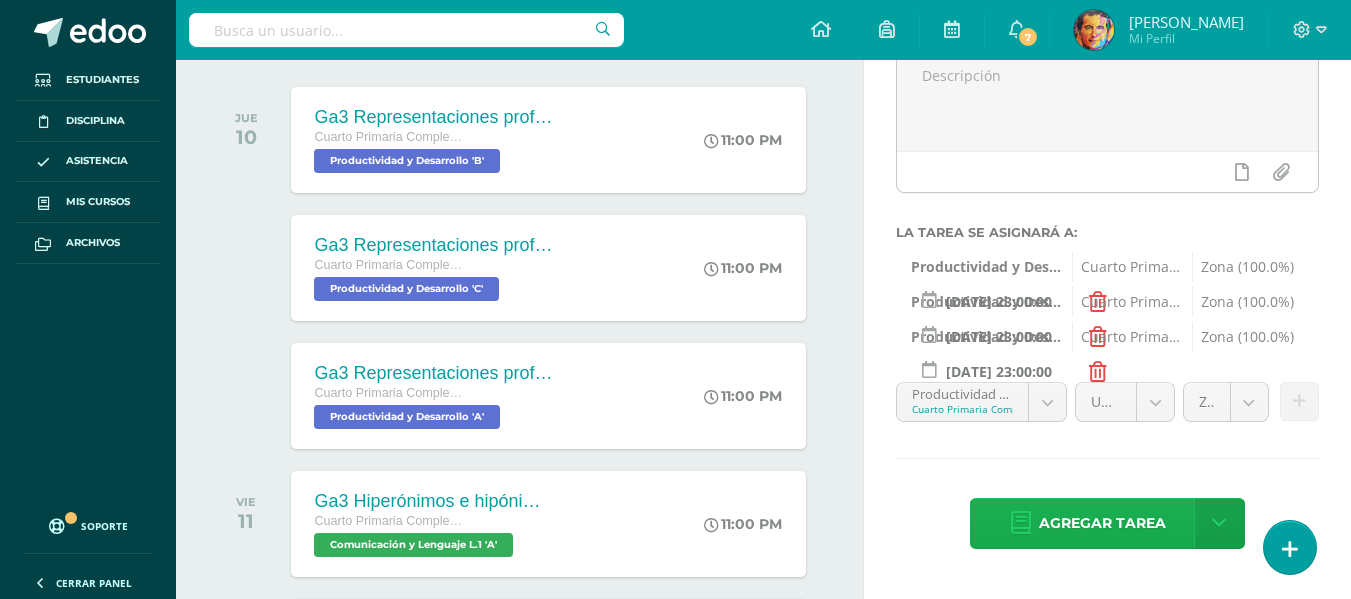 click on "Agregar tarea" at bounding box center (1102, 523) 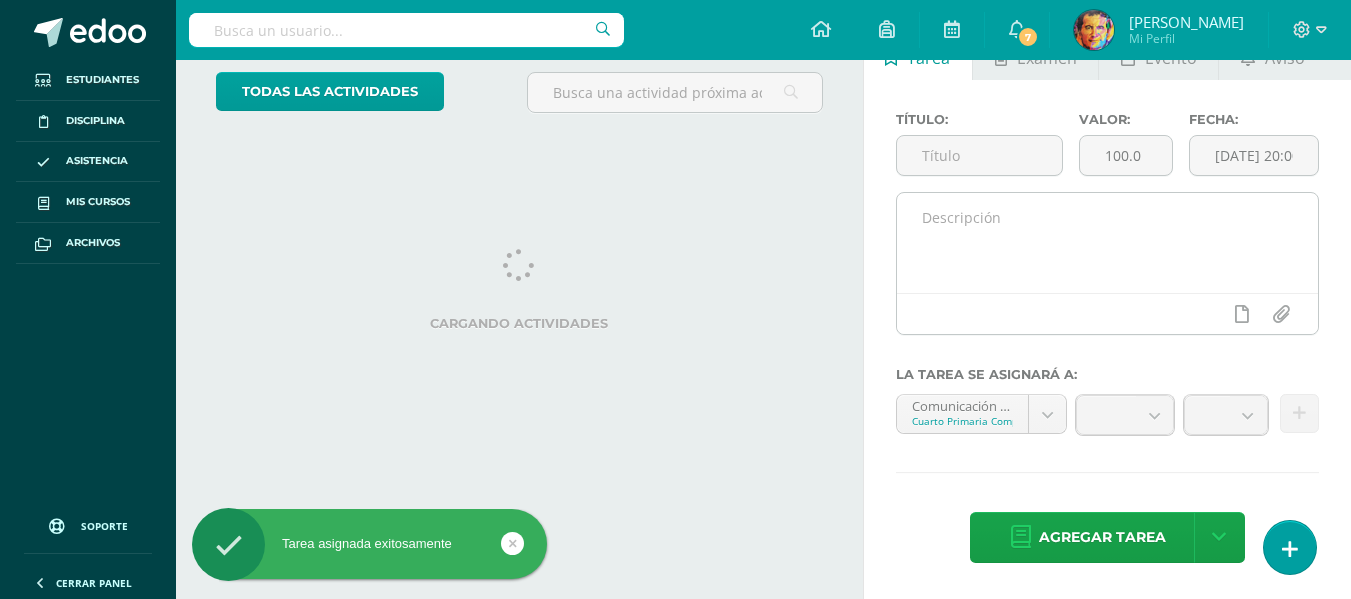 scroll, scrollTop: 0, scrollLeft: 0, axis: both 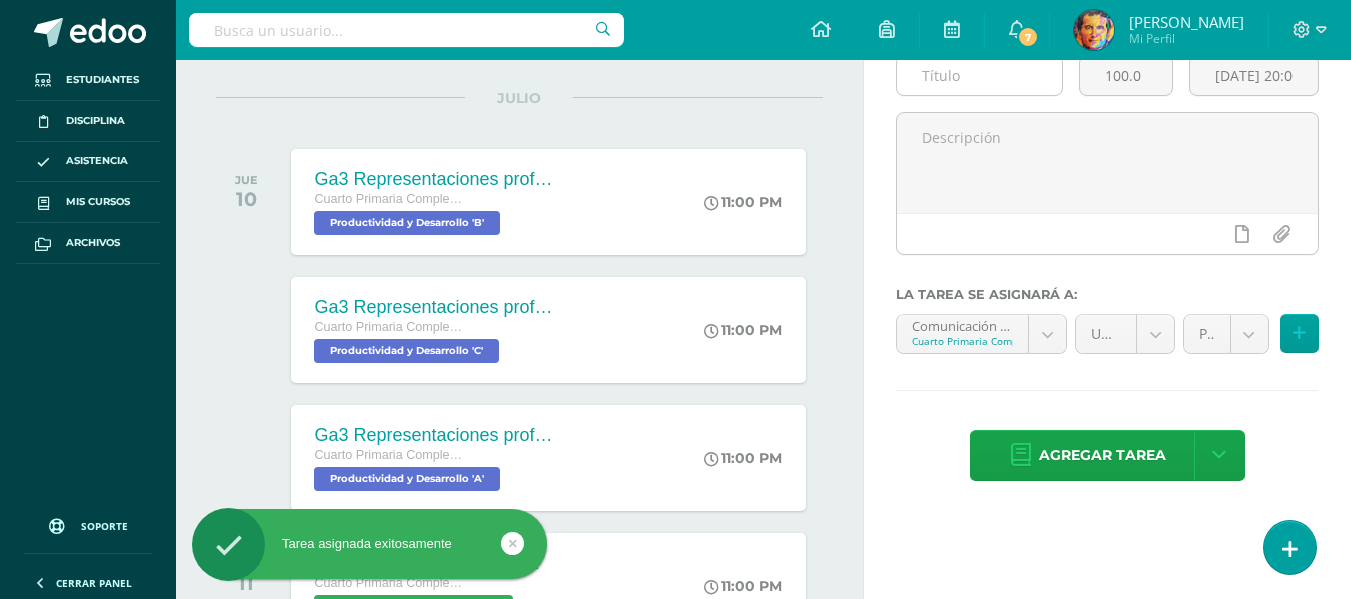 click at bounding box center (1107, 163) 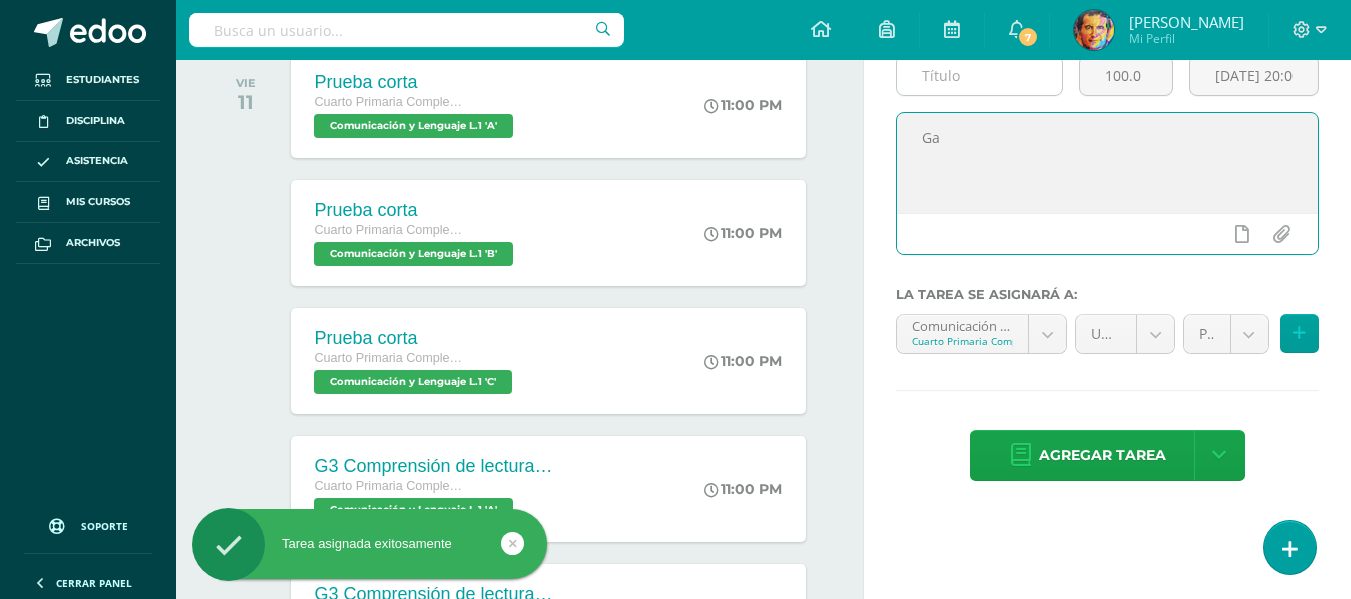 type on "Ga5" 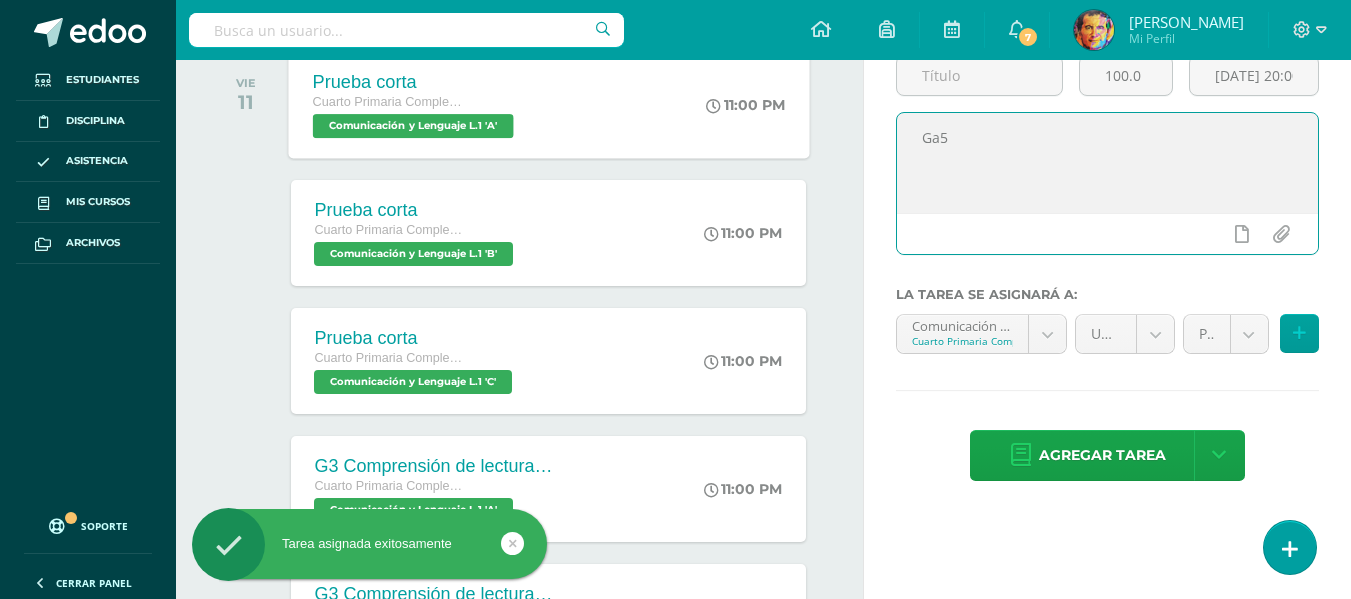 drag, startPoint x: 988, startPoint y: 137, endPoint x: 798, endPoint y: 141, distance: 190.0421 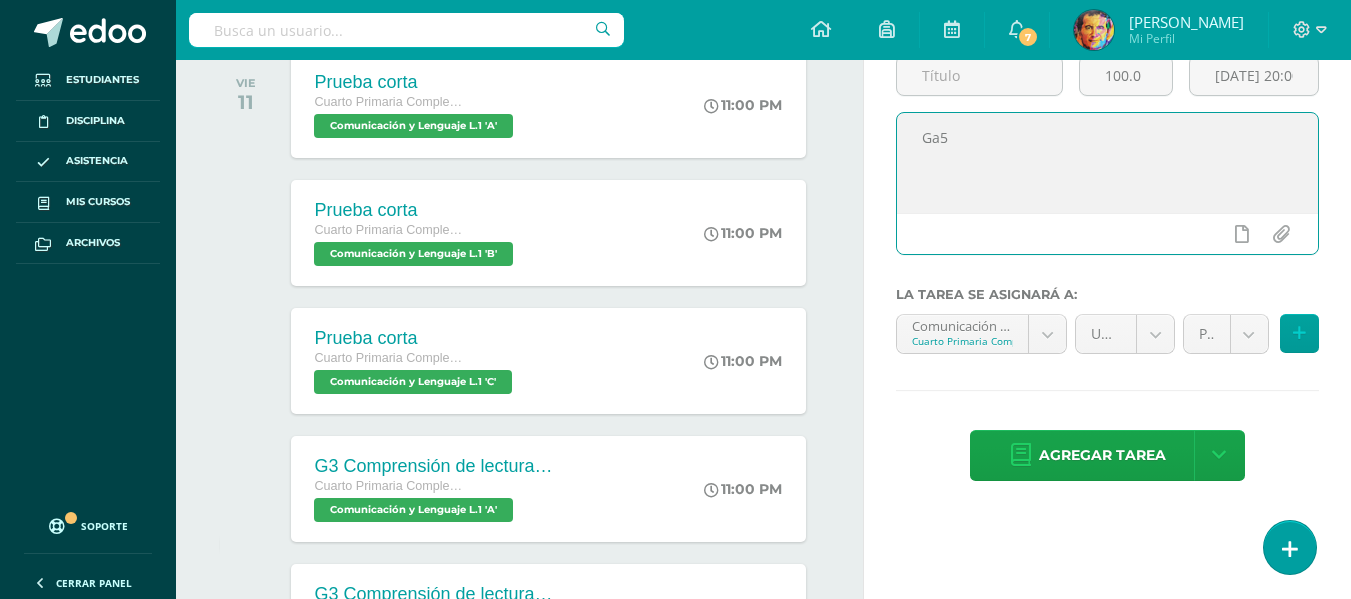 type 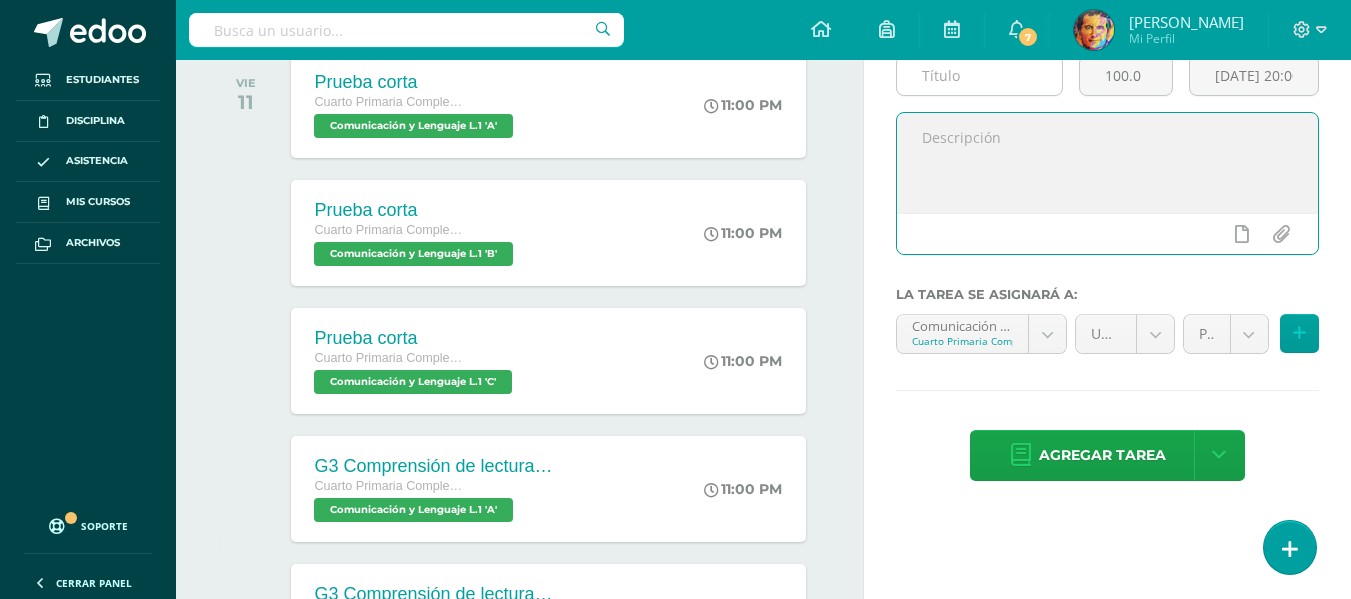click at bounding box center (979, 75) 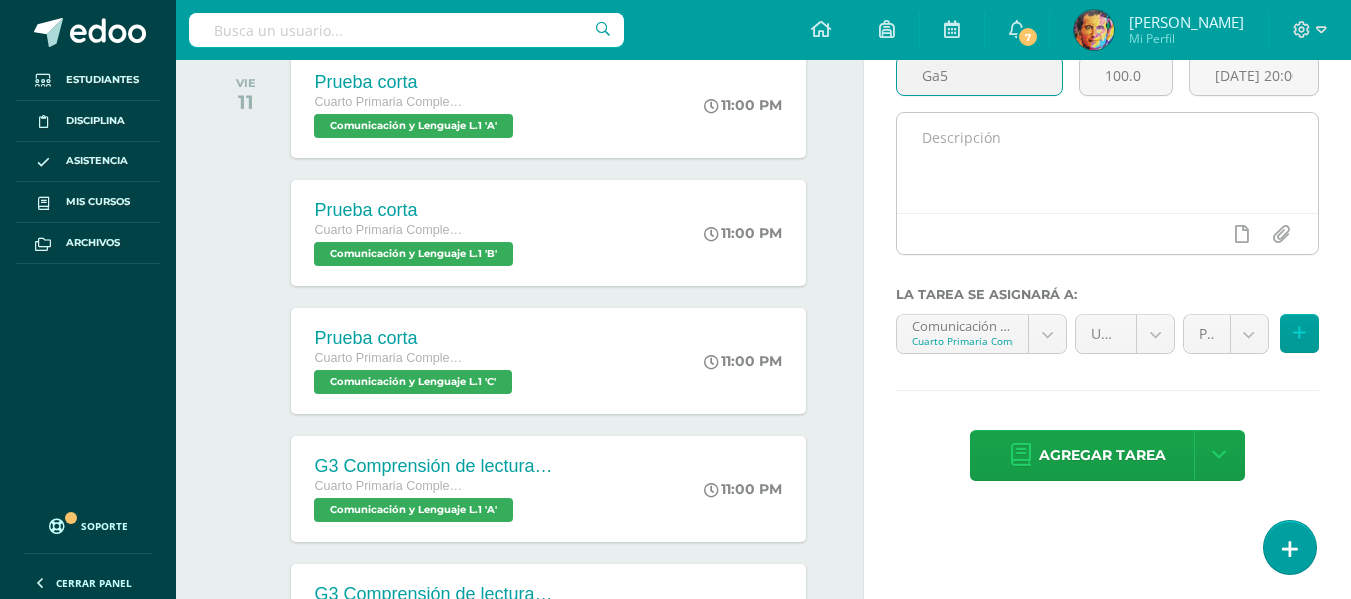 scroll, scrollTop: 99, scrollLeft: 0, axis: vertical 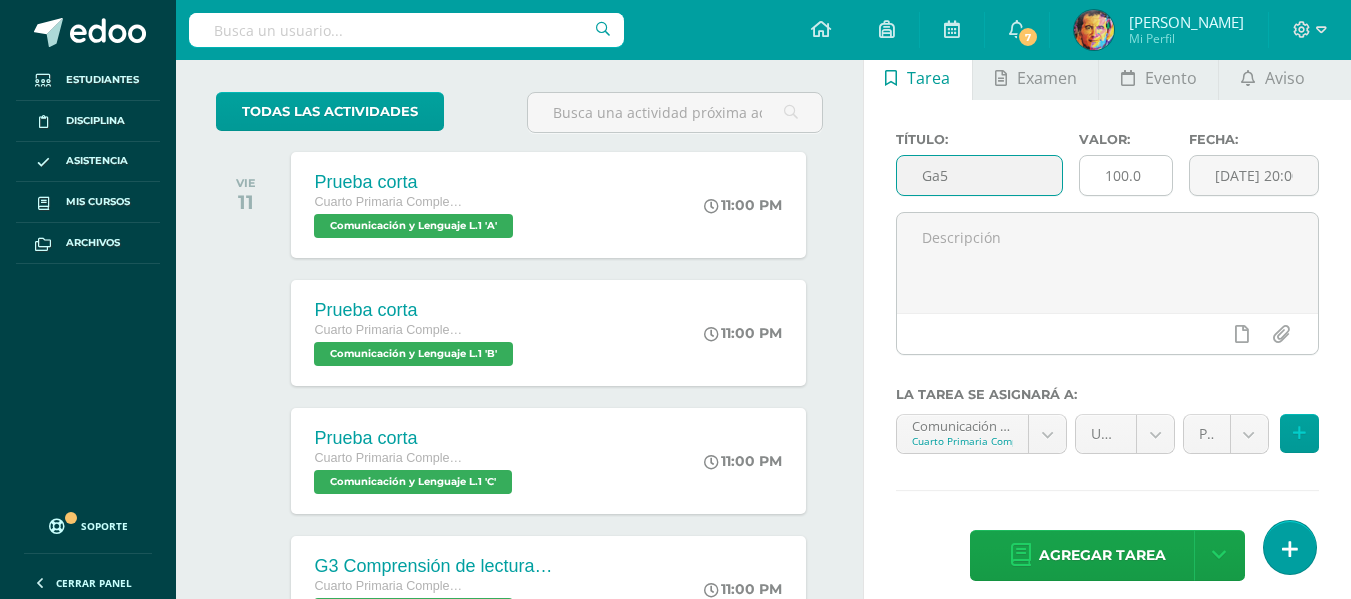 type on "Ga5" 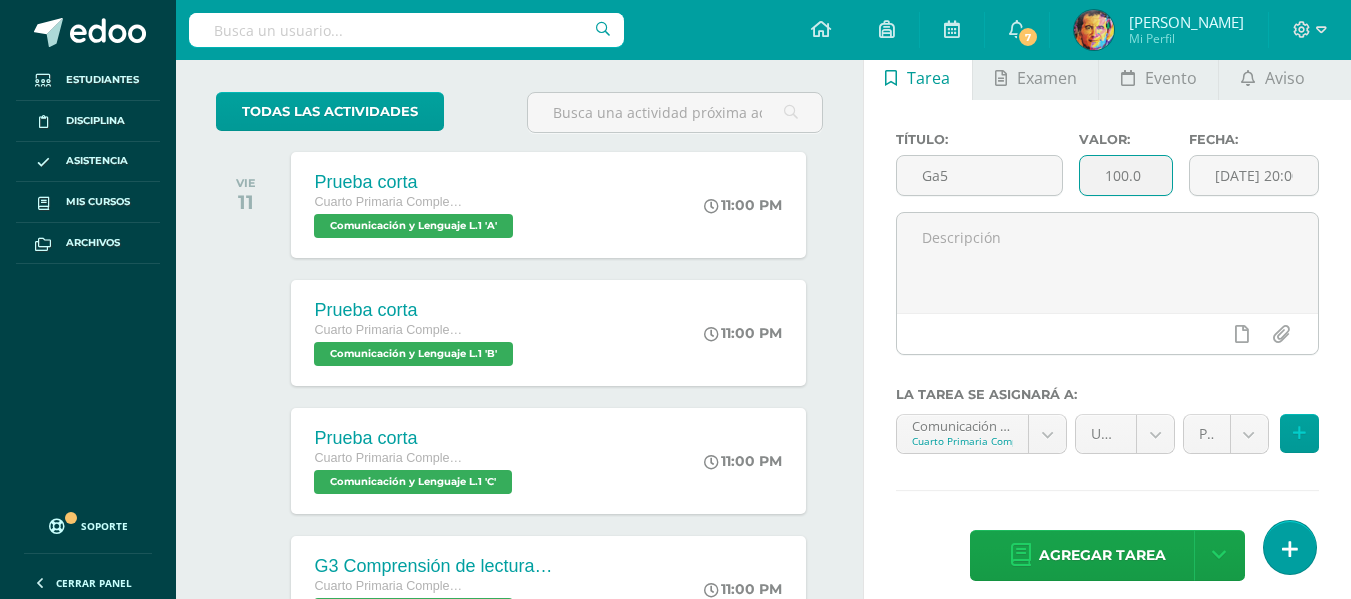 drag, startPoint x: 1152, startPoint y: 175, endPoint x: 1078, endPoint y: 171, distance: 74.10803 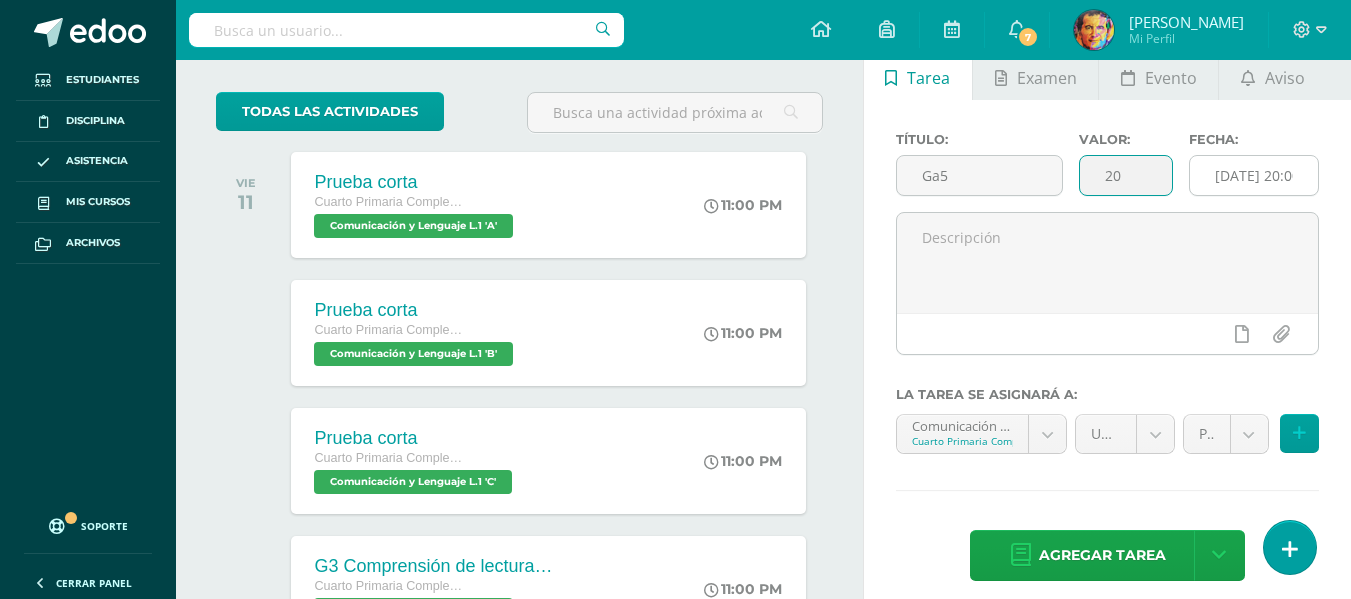type on "20" 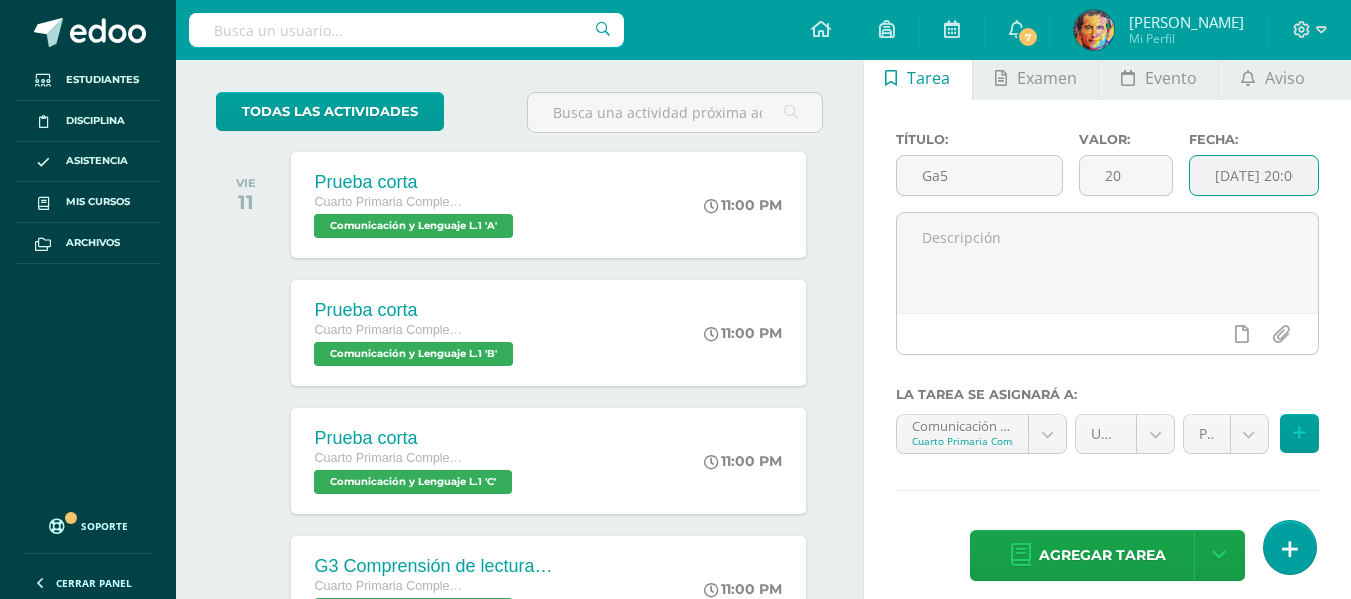 click on "[DATE] 20:00:00" at bounding box center [1254, 175] 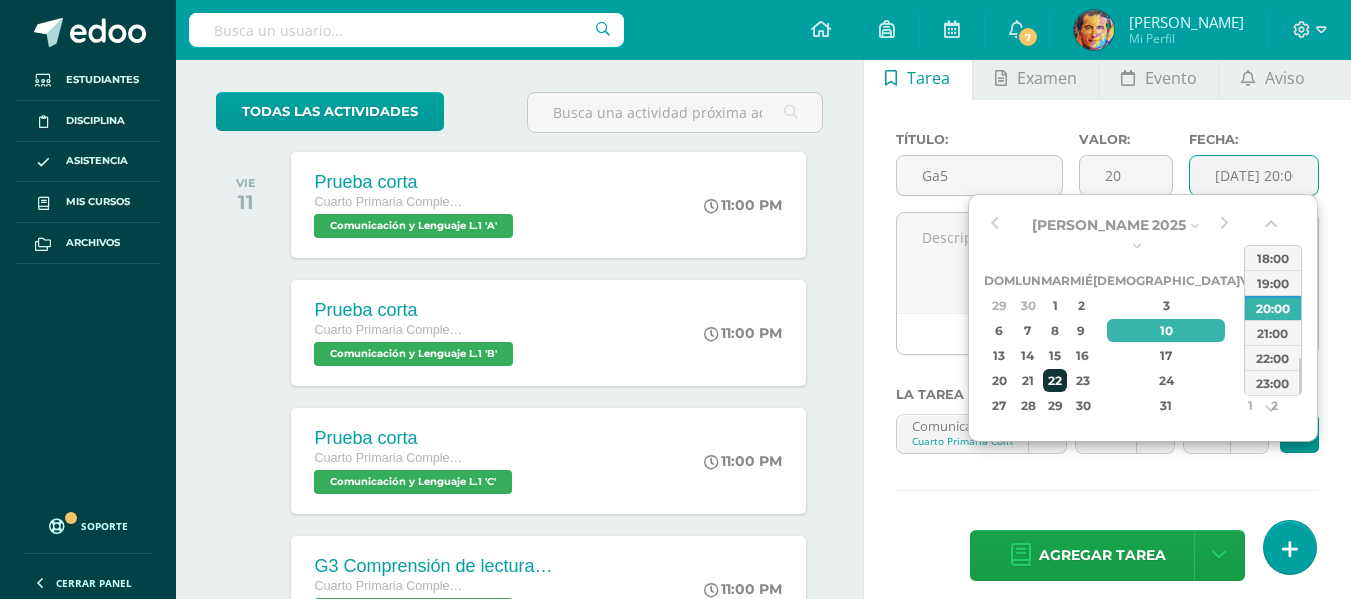 click on "22" at bounding box center [1054, 380] 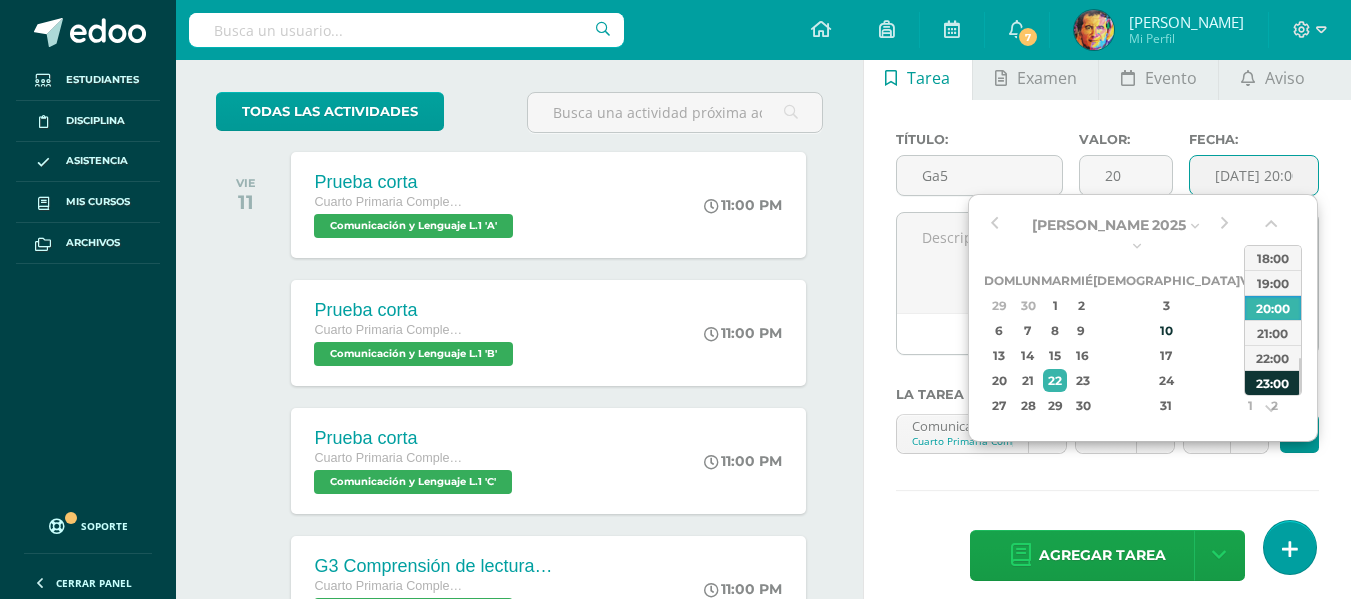 click on "23:00" at bounding box center (1273, 382) 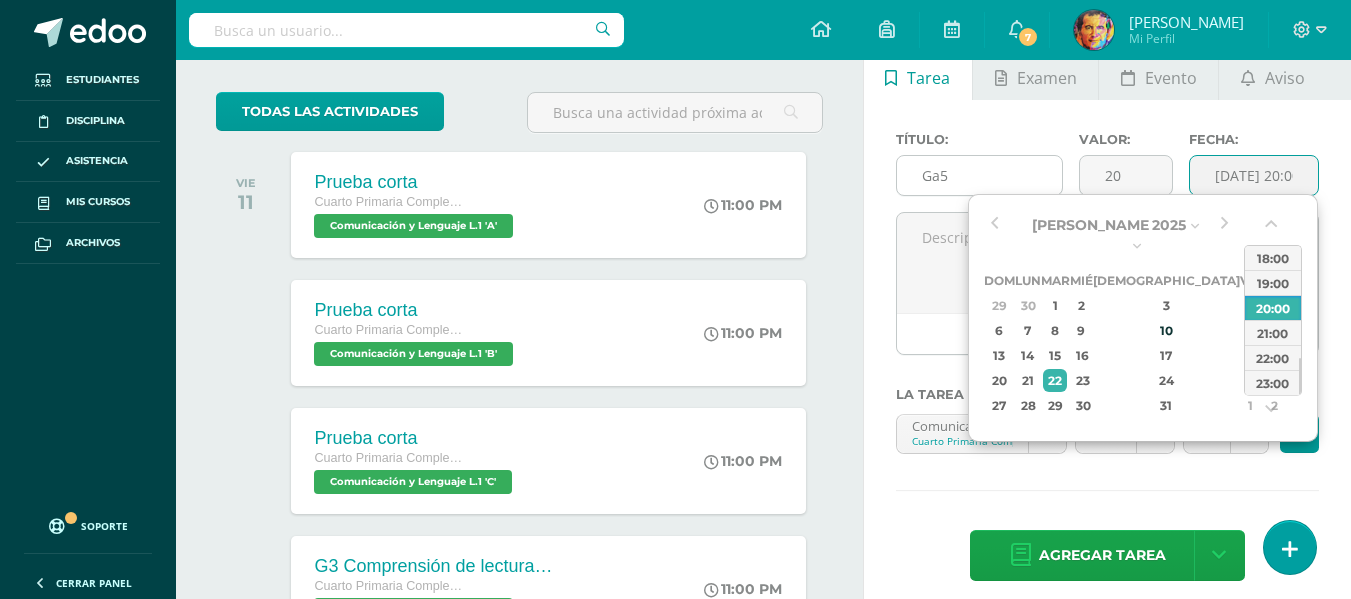 type on "2025-07-22 23:00" 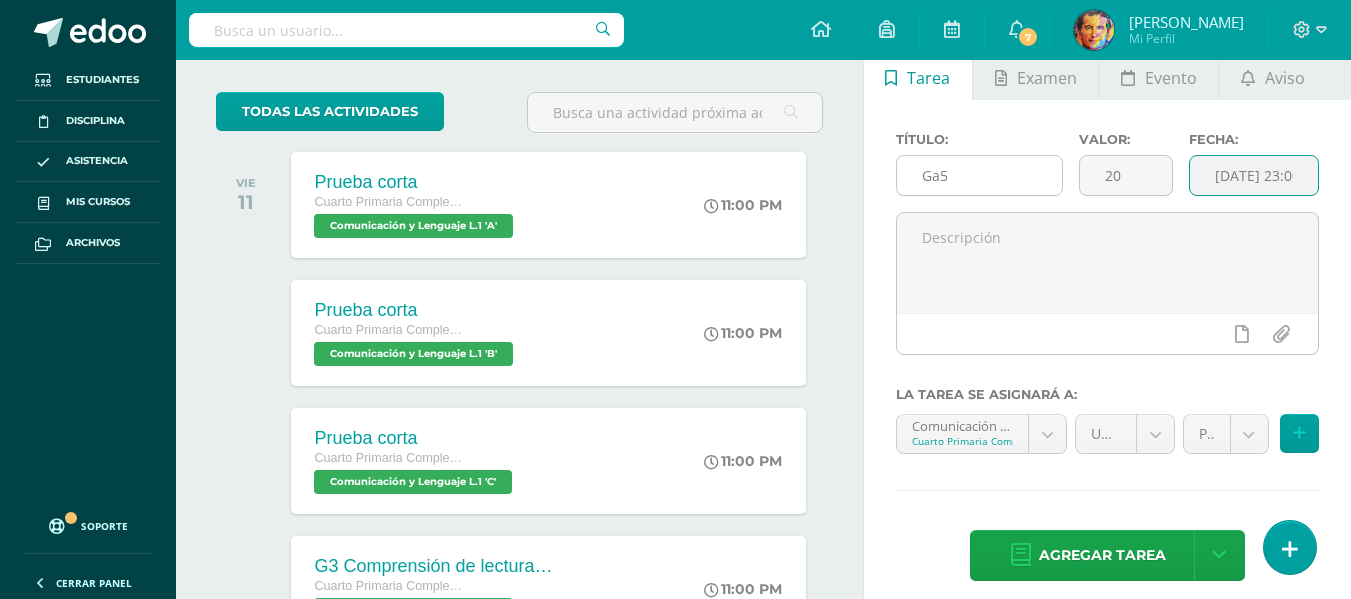 click on "Ga5" at bounding box center (979, 175) 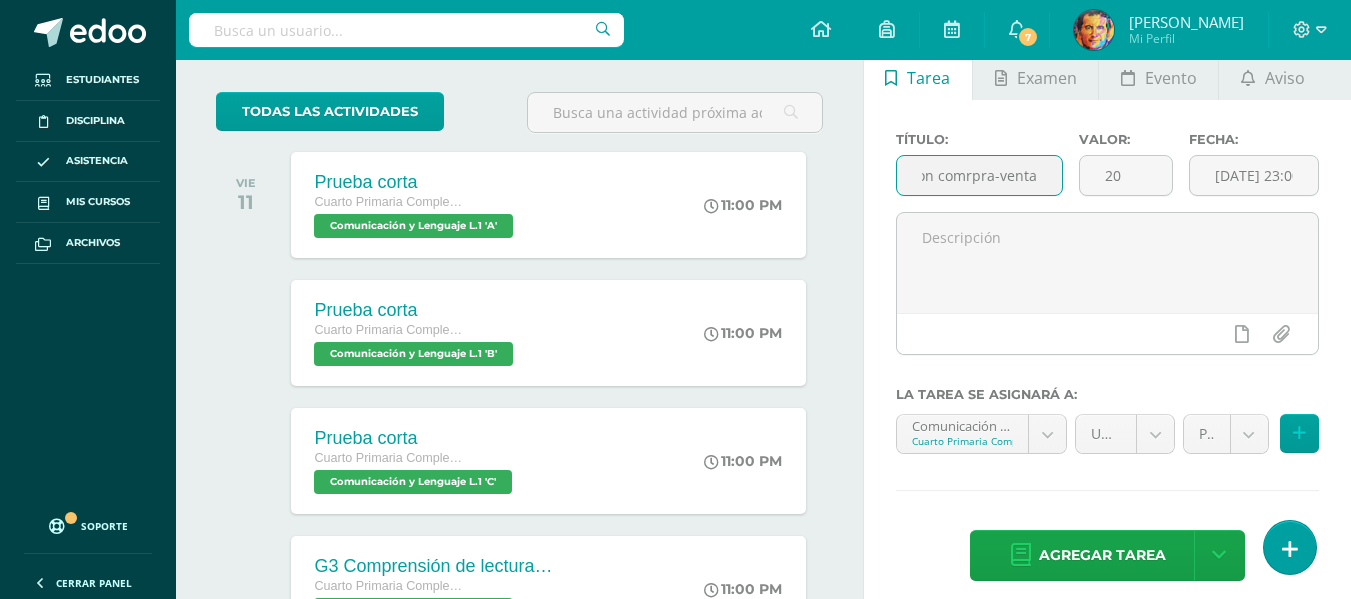 scroll, scrollTop: 0, scrollLeft: 167, axis: horizontal 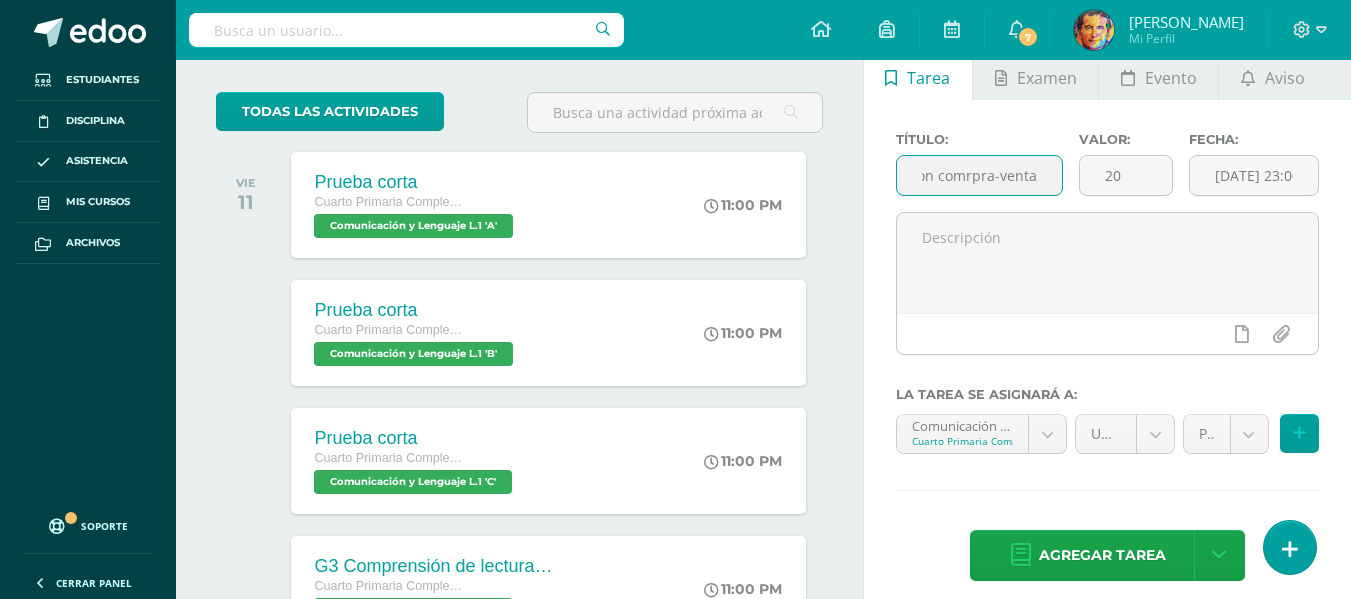 click on "Ga5 Mercadito simulacion comrpra-venta" at bounding box center [979, 175] 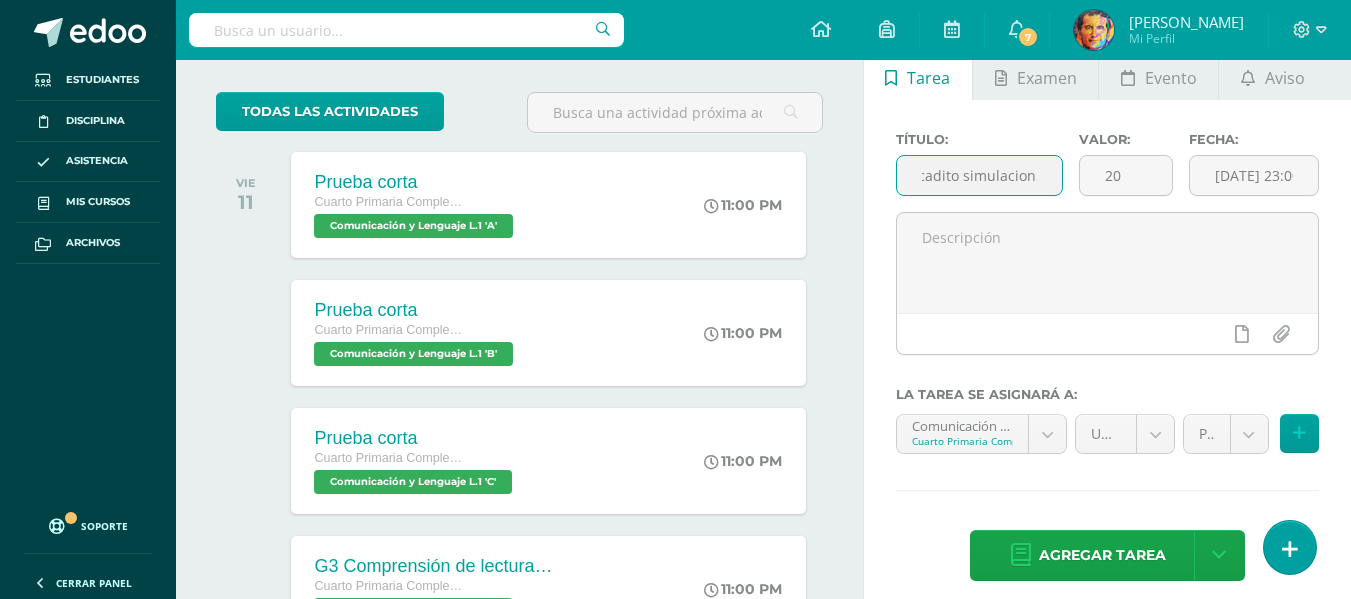 scroll, scrollTop: 0, scrollLeft: 65, axis: horizontal 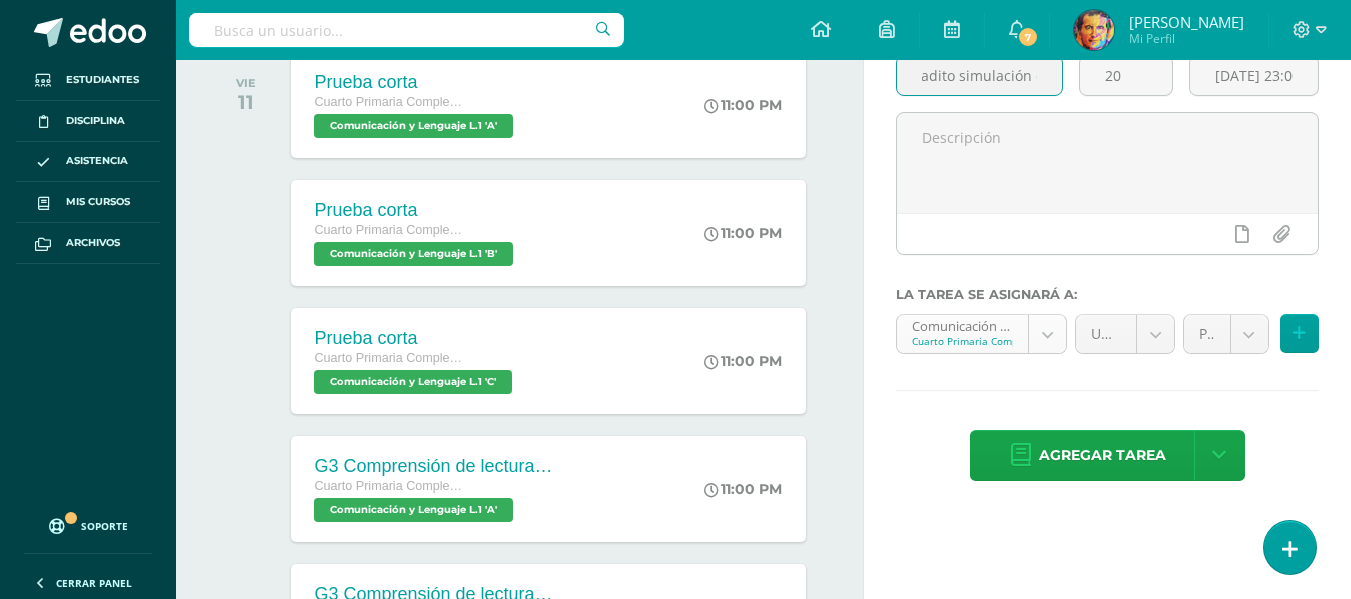 type on "Ga5 Mercadito simulación compra-venta" 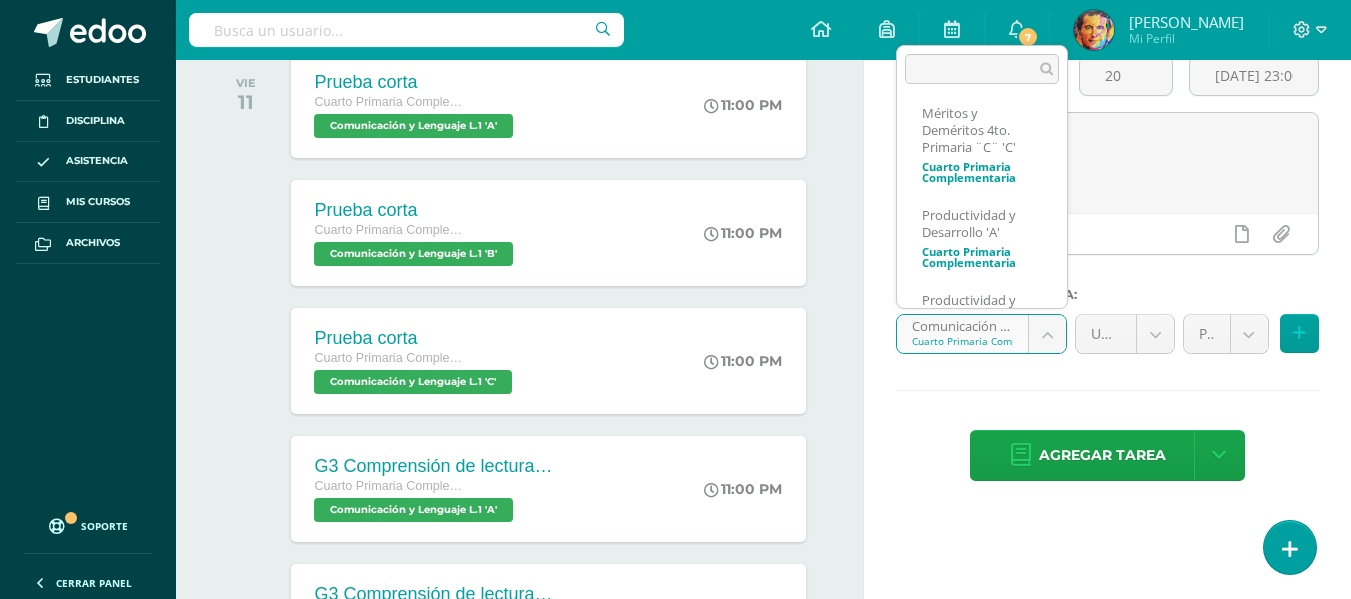 scroll, scrollTop: 669, scrollLeft: 0, axis: vertical 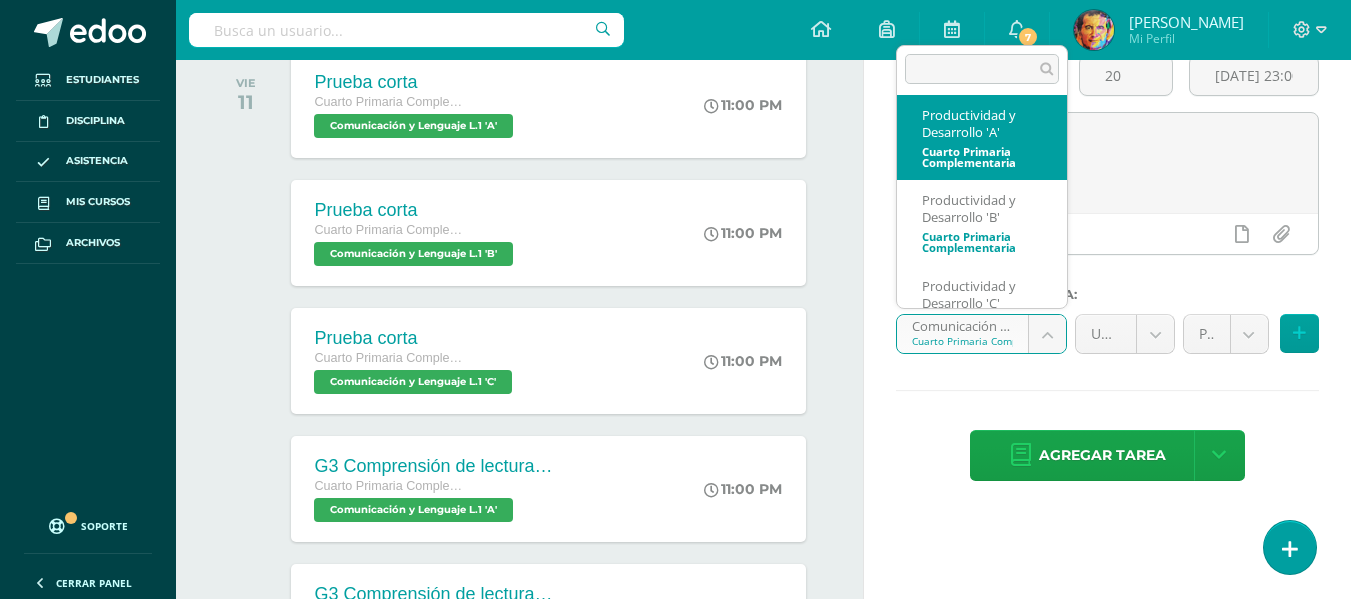 select on "154696" 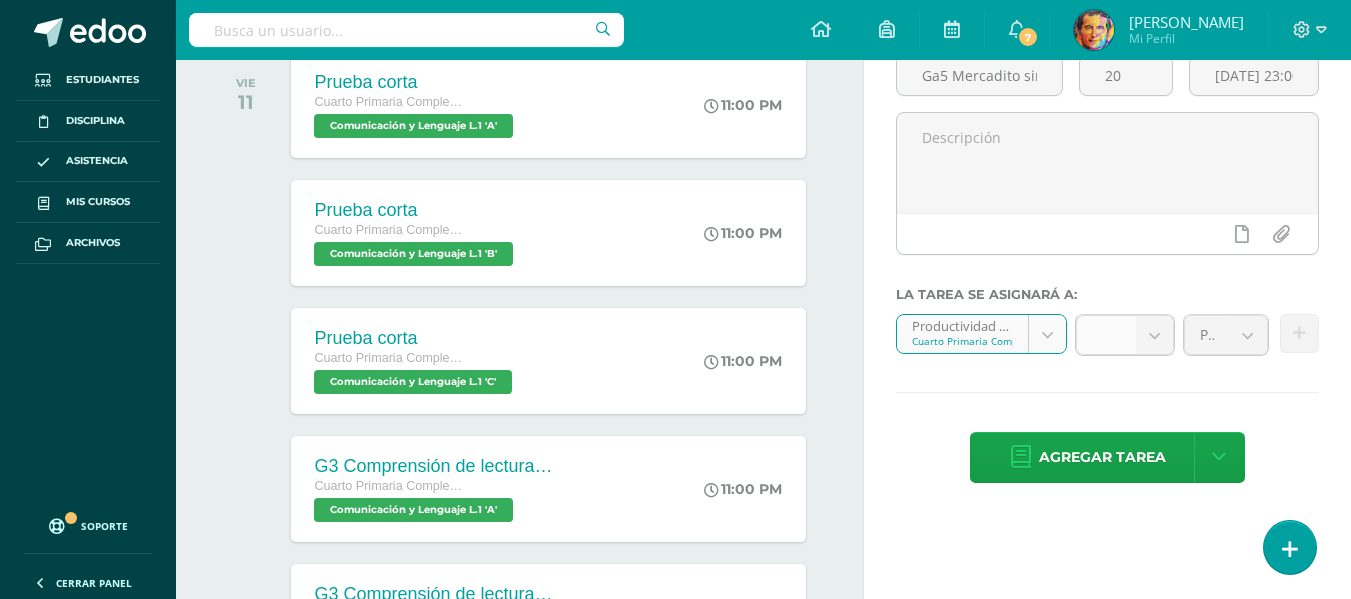 click at bounding box center (1154, 335) 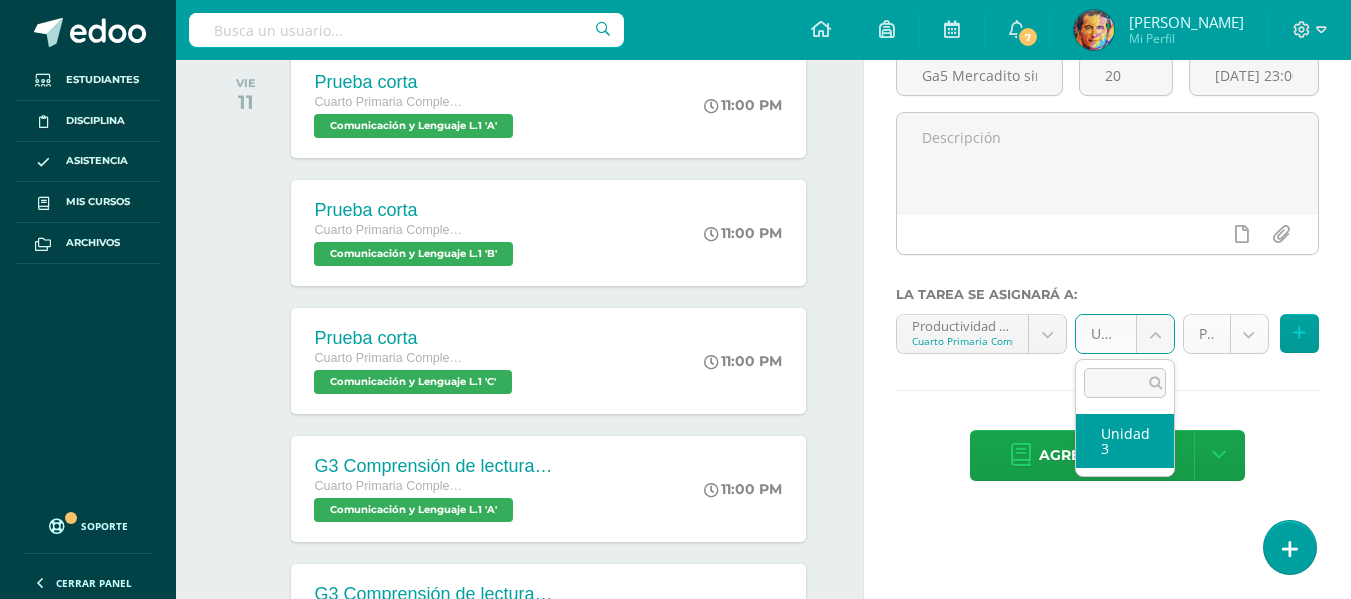 select on "154707" 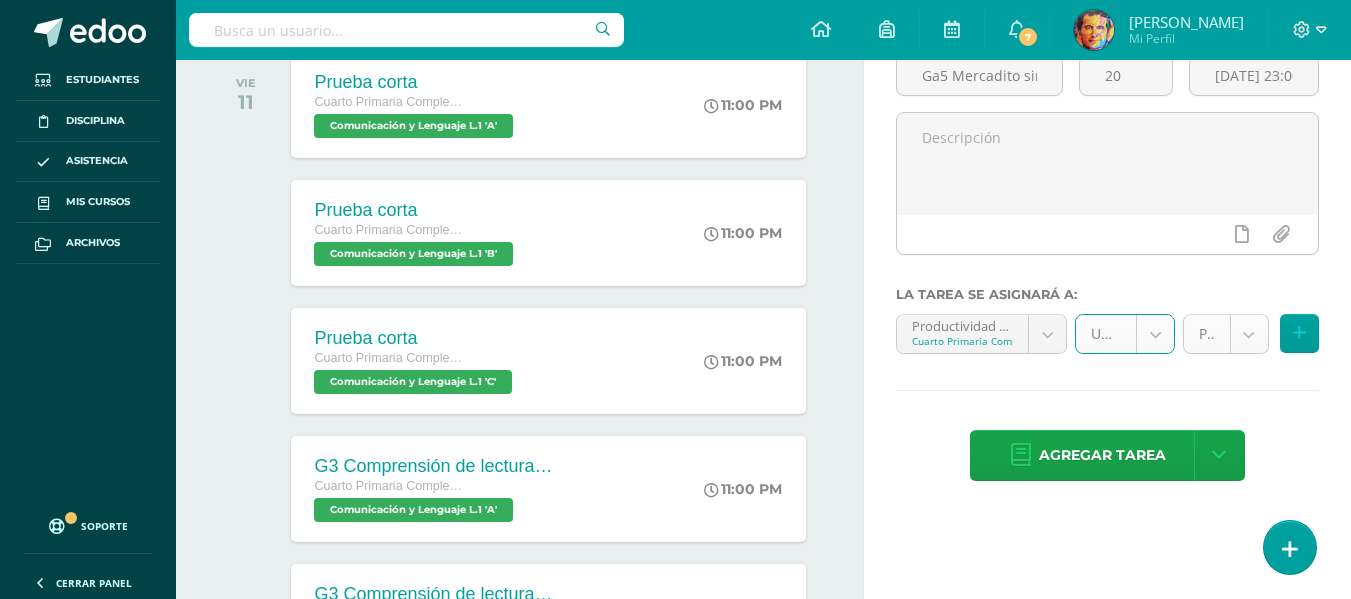 click on "Tarea asignada exitosamente         Estudiantes Disciplina Asistencia Mis cursos Archivos Soporte
Centro de ayuda
Últimas actualizaciones
10+ Cerrar panel
Comunicación y Lenguaje L.1
Cuarto
Primaria Complementaria
"A"
Actividades Estudiantes Planificación Dosificación
Méritos y Deméritos 4to. Primaria ¨A¨
Cuarto
Primaria Complementaria
"A"
Actividades Estudiantes Planificación Dosificación
Productividad y Desarrollo
Cuarto
Primaria Complementaria
"A"
Actividades Estudiantes Planificación 7 7" at bounding box center [675, 100] 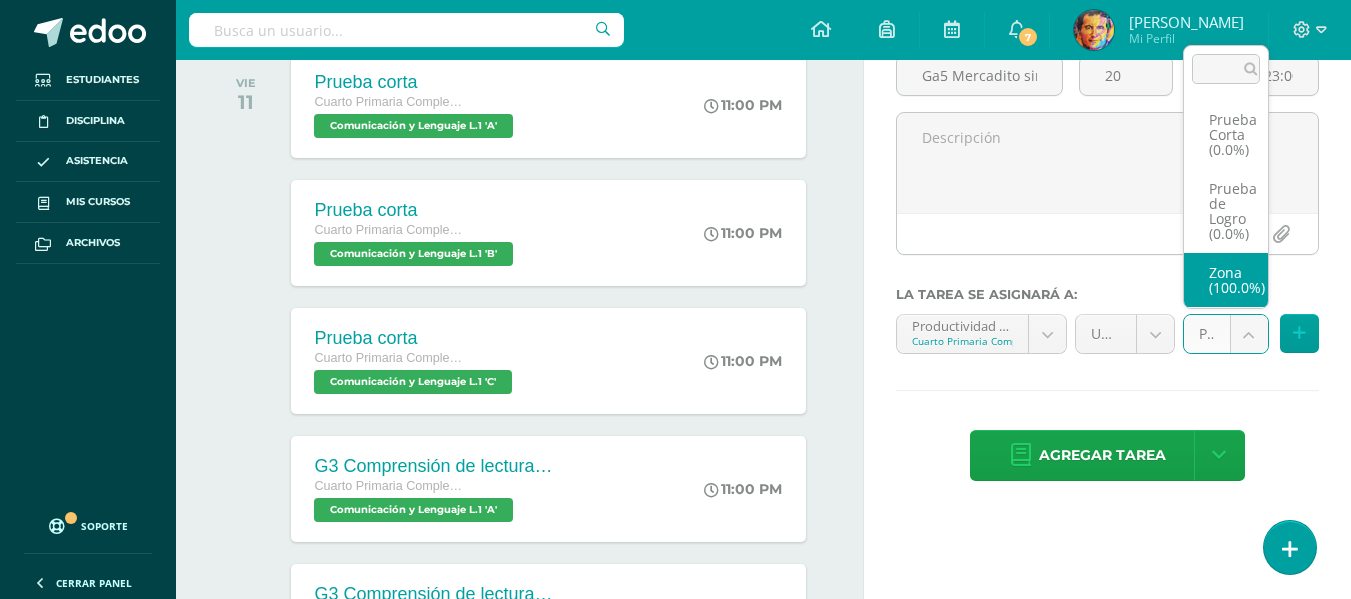 select on "154710" 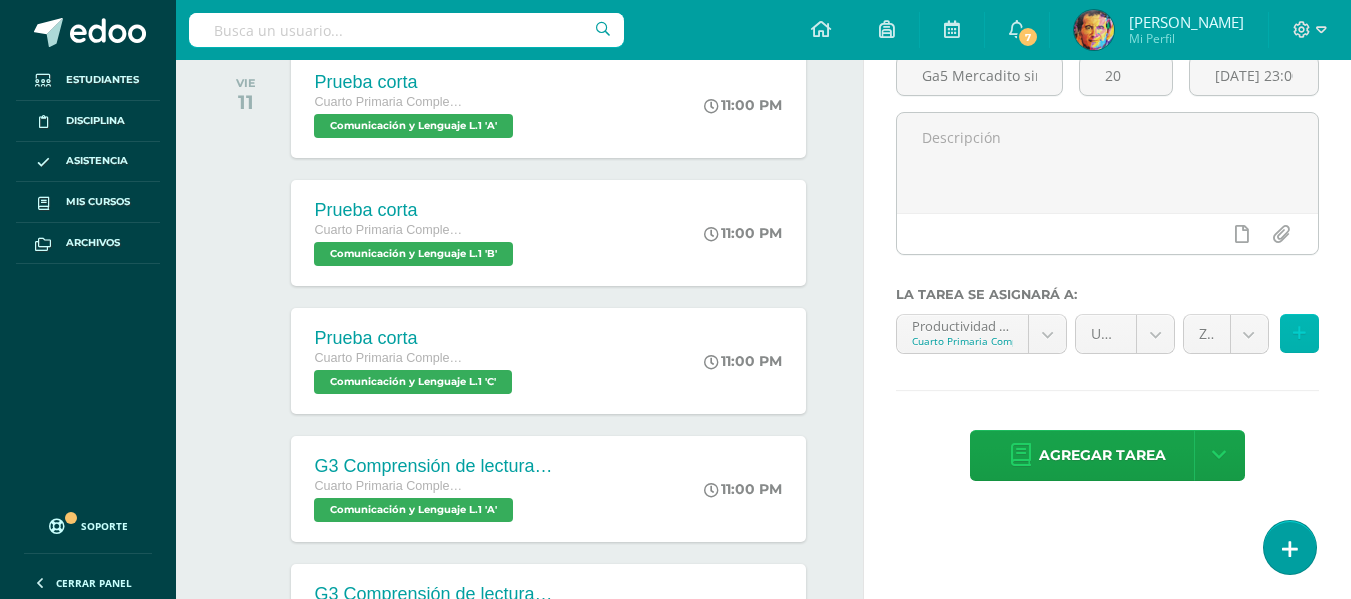 click at bounding box center [1299, 333] 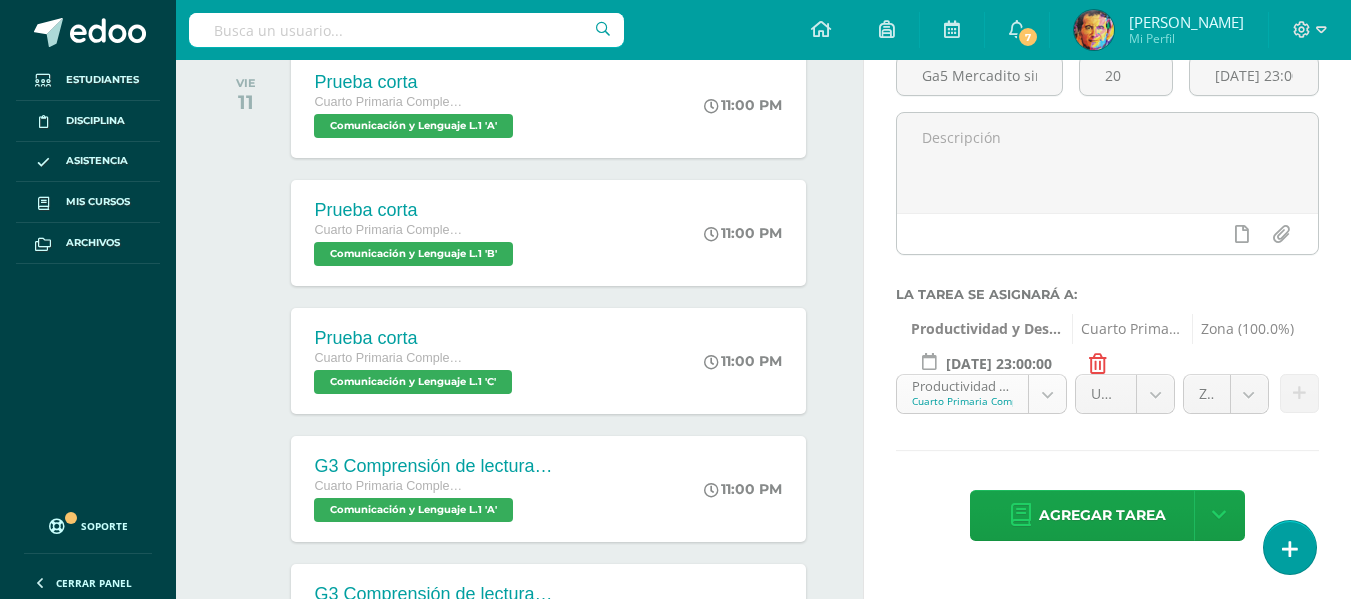 click on "Tarea asignada exitosamente         Estudiantes Disciplina Asistencia Mis cursos Archivos Soporte
Centro de ayuda
Últimas actualizaciones
10+ Cerrar panel
Comunicación y Lenguaje L.1
Cuarto
Primaria Complementaria
"A"
Actividades Estudiantes Planificación Dosificación
Méritos y Deméritos 4to. Primaria ¨A¨
Cuarto
Primaria Complementaria
"A"
Actividades Estudiantes Planificación Dosificación
Productividad y Desarrollo
Cuarto
Primaria Complementaria
"A"
Actividades Estudiantes Planificación 7 7" at bounding box center (675, 100) 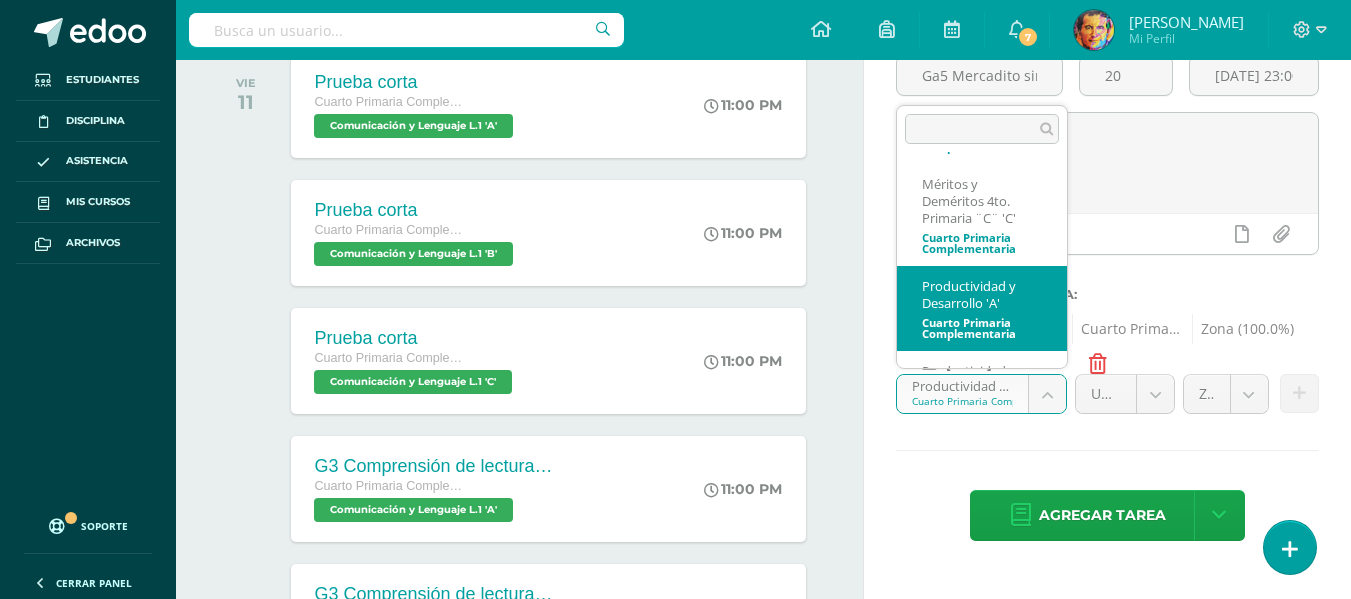 scroll, scrollTop: 658, scrollLeft: 0, axis: vertical 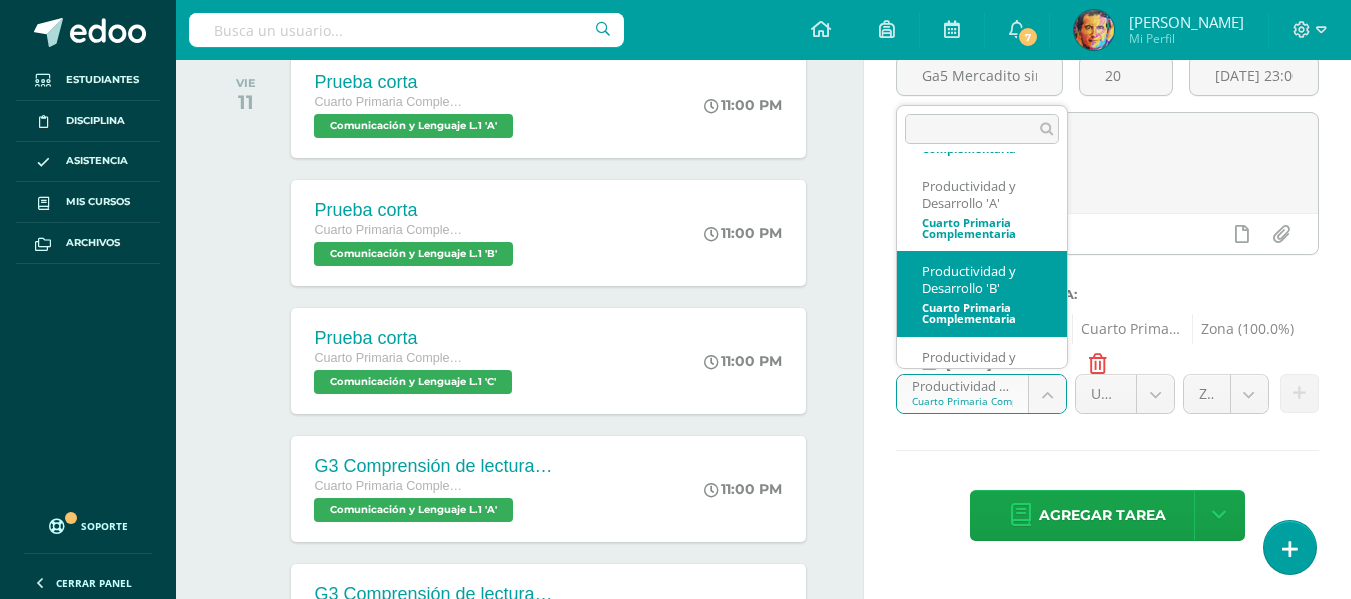 select on "154996" 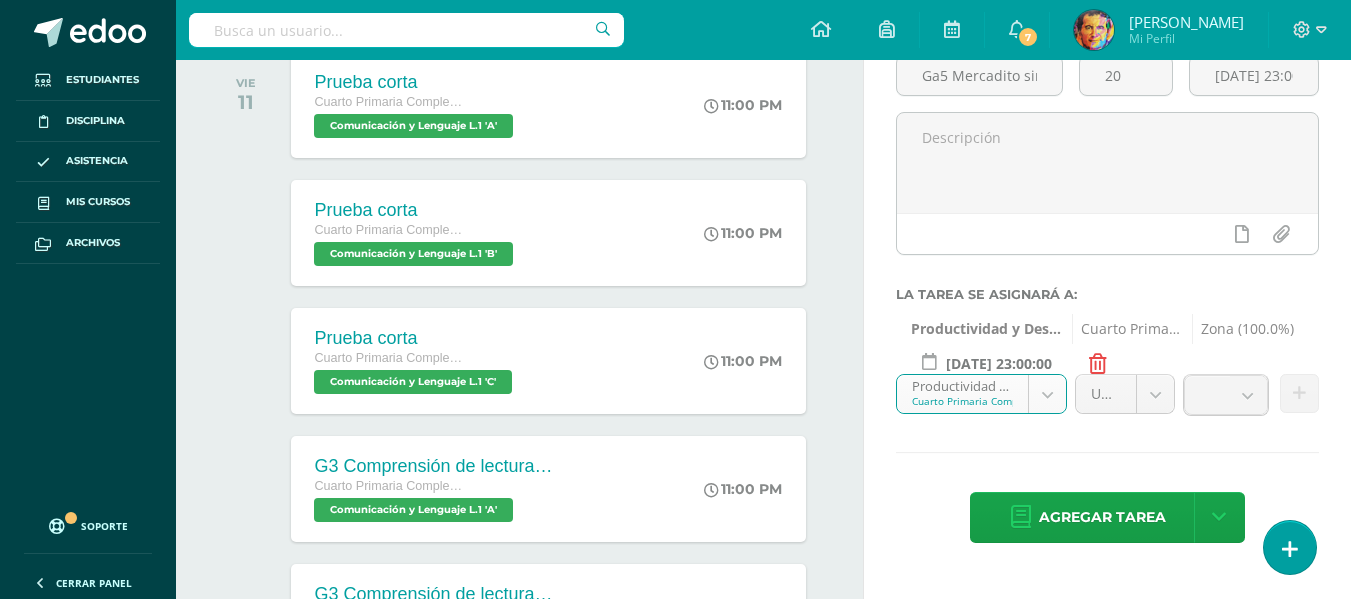 click on "Tarea asignada exitosamente         Estudiantes Disciplina Asistencia Mis cursos Archivos Soporte
Centro de ayuda
Últimas actualizaciones
10+ Cerrar panel
Comunicación y Lenguaje L.1
Cuarto
Primaria Complementaria
"A"
Actividades Estudiantes Planificación Dosificación
Méritos y Deméritos 4to. Primaria ¨A¨
Cuarto
Primaria Complementaria
"A"
Actividades Estudiantes Planificación Dosificación
Productividad y Desarrollo
Cuarto
Primaria Complementaria
"A"
Actividades Estudiantes Planificación 7 7" at bounding box center [675, 100] 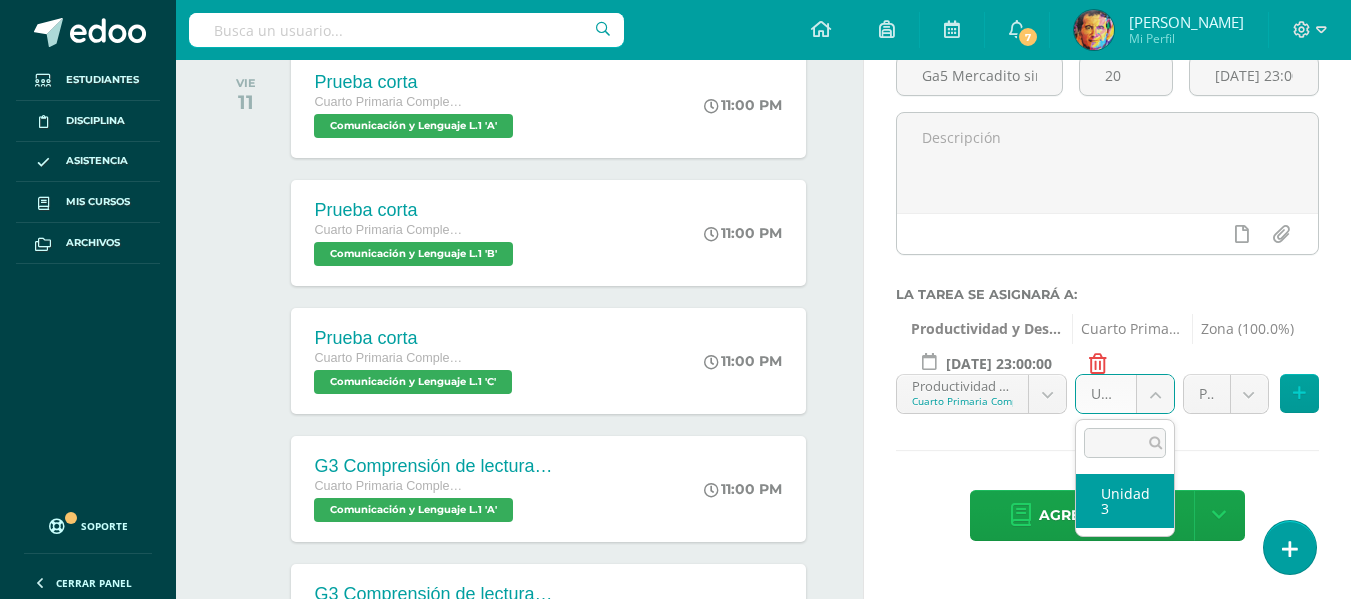 drag, startPoint x: 1132, startPoint y: 499, endPoint x: 1220, endPoint y: 438, distance: 107.07474 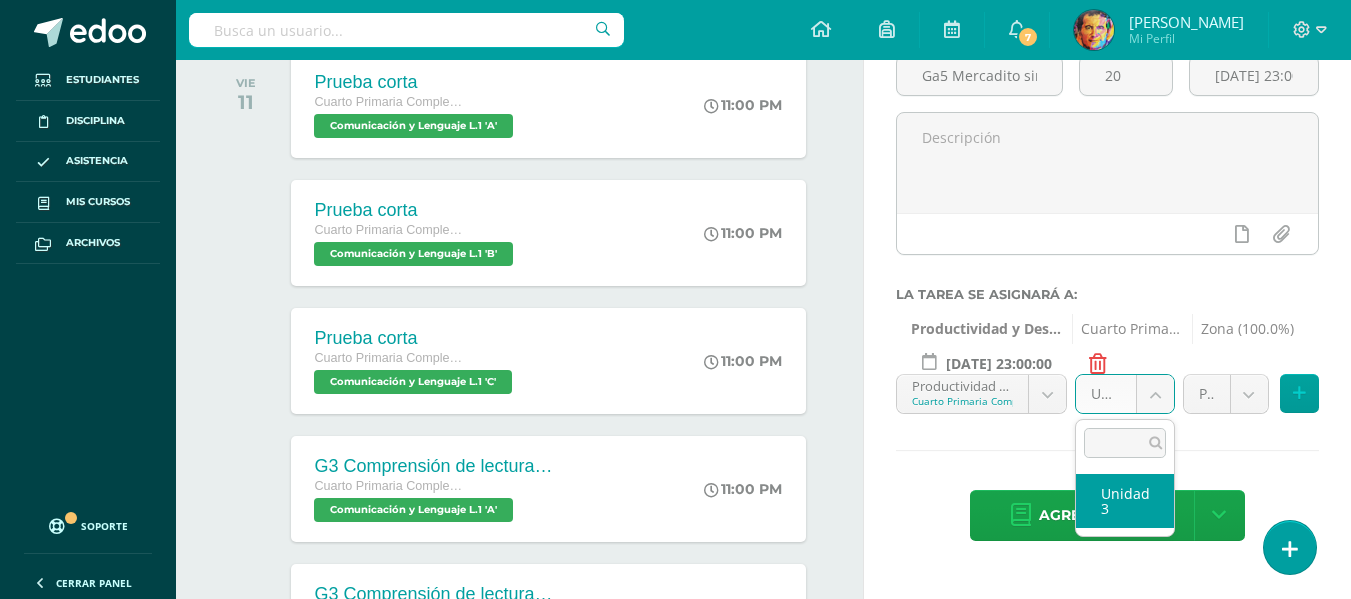 select on "155007" 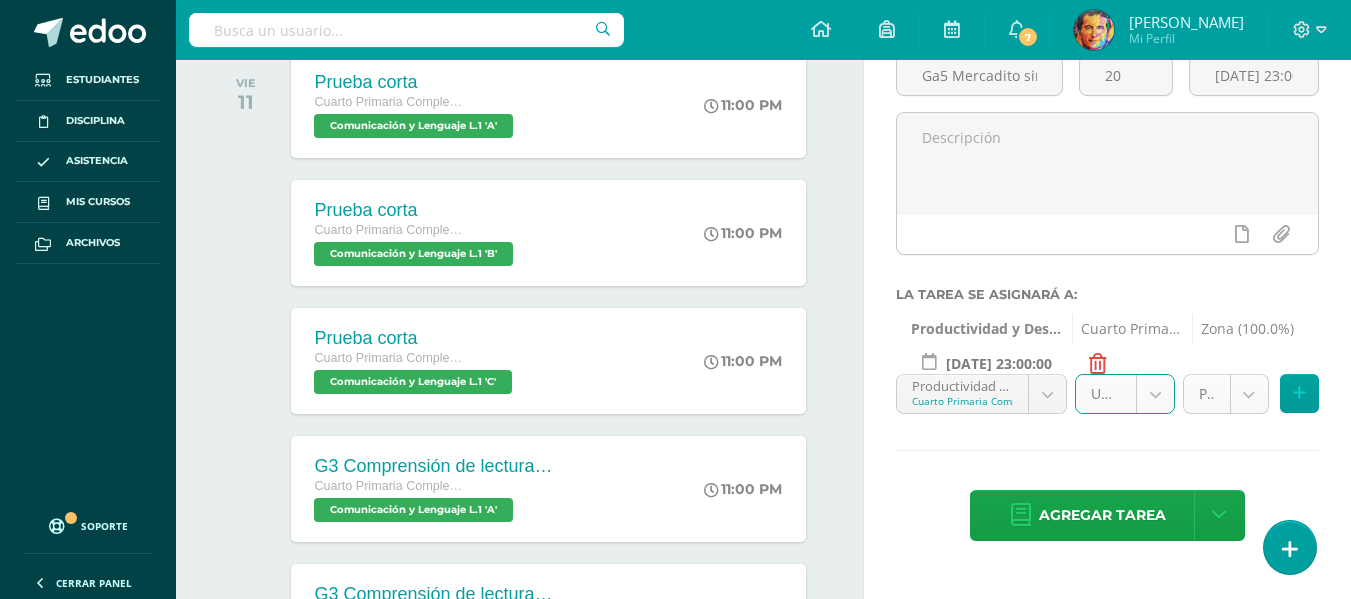 click on "Tarea asignada exitosamente         Estudiantes Disciplina Asistencia Mis cursos Archivos Soporte
Centro de ayuda
Últimas actualizaciones
10+ Cerrar panel
Comunicación y Lenguaje L.1
Cuarto
Primaria Complementaria
"A"
Actividades Estudiantes Planificación Dosificación
Méritos y Deméritos 4to. Primaria ¨A¨
Cuarto
Primaria Complementaria
"A"
Actividades Estudiantes Planificación Dosificación
Productividad y Desarrollo
Cuarto
Primaria Complementaria
"A"
Actividades Estudiantes Planificación 7 7" at bounding box center (675, 100) 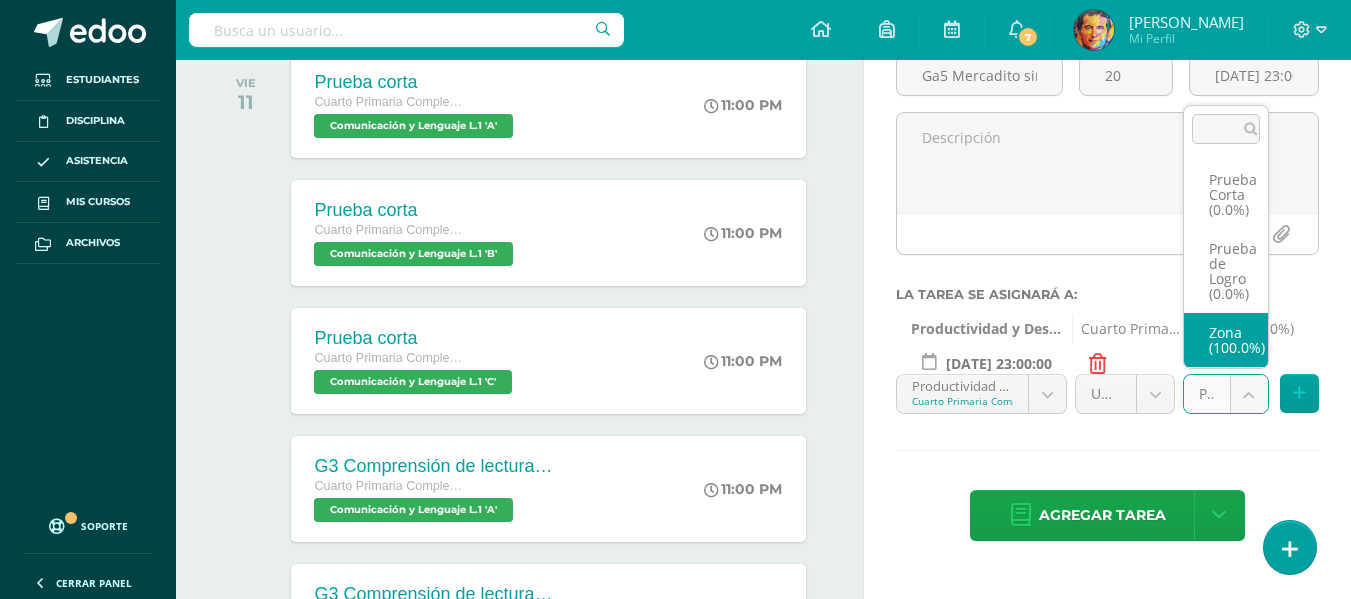 select on "155010" 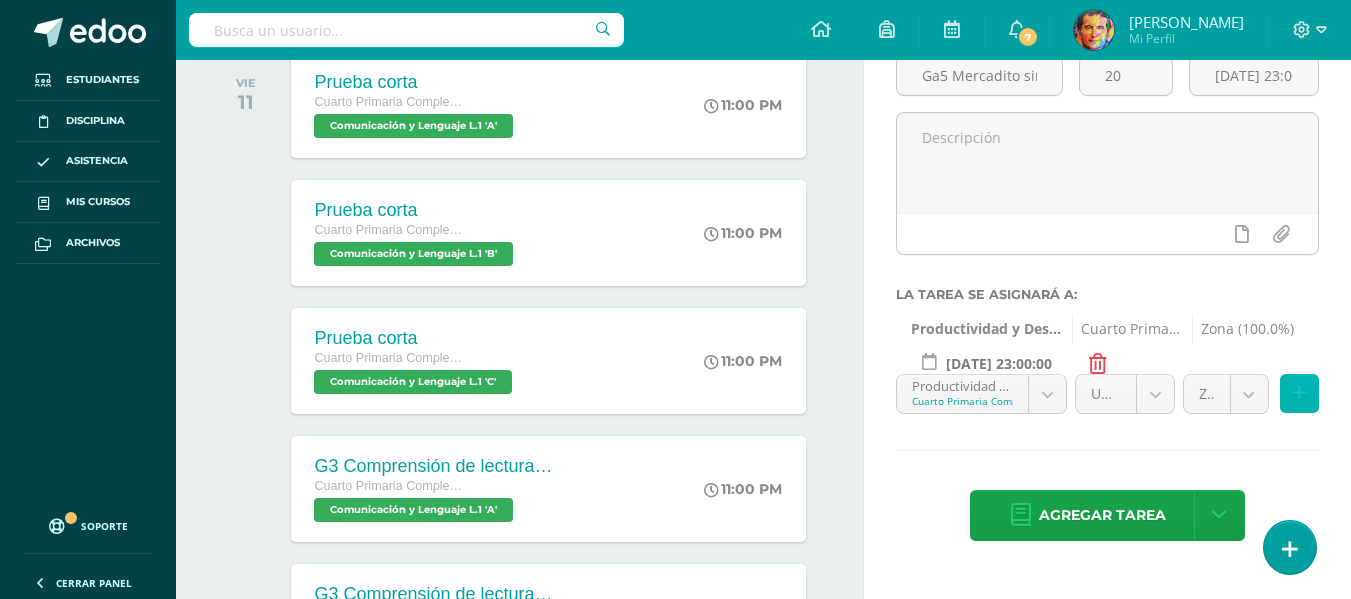 click at bounding box center (1299, 393) 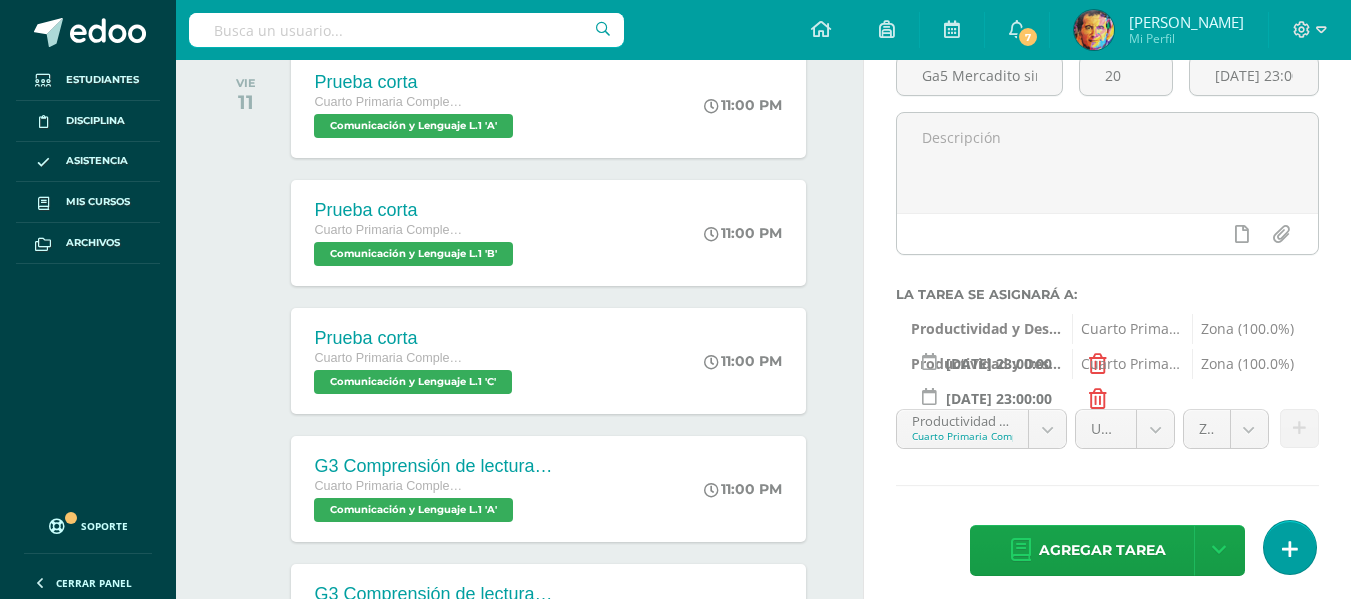 click on "Tarea asignada exitosamente         Estudiantes Disciplina Asistencia Mis cursos Archivos Soporte
Centro de ayuda
Últimas actualizaciones
10+ Cerrar panel
Comunicación y Lenguaje L.1
Cuarto
Primaria Complementaria
"A"
Actividades Estudiantes Planificación Dosificación
Méritos y Deméritos 4to. Primaria ¨A¨
Cuarto
Primaria Complementaria
"A"
Actividades Estudiantes Planificación Dosificación
Productividad y Desarrollo
Cuarto
Primaria Complementaria
"A"
Actividades Estudiantes Planificación 7 7" at bounding box center (675, 100) 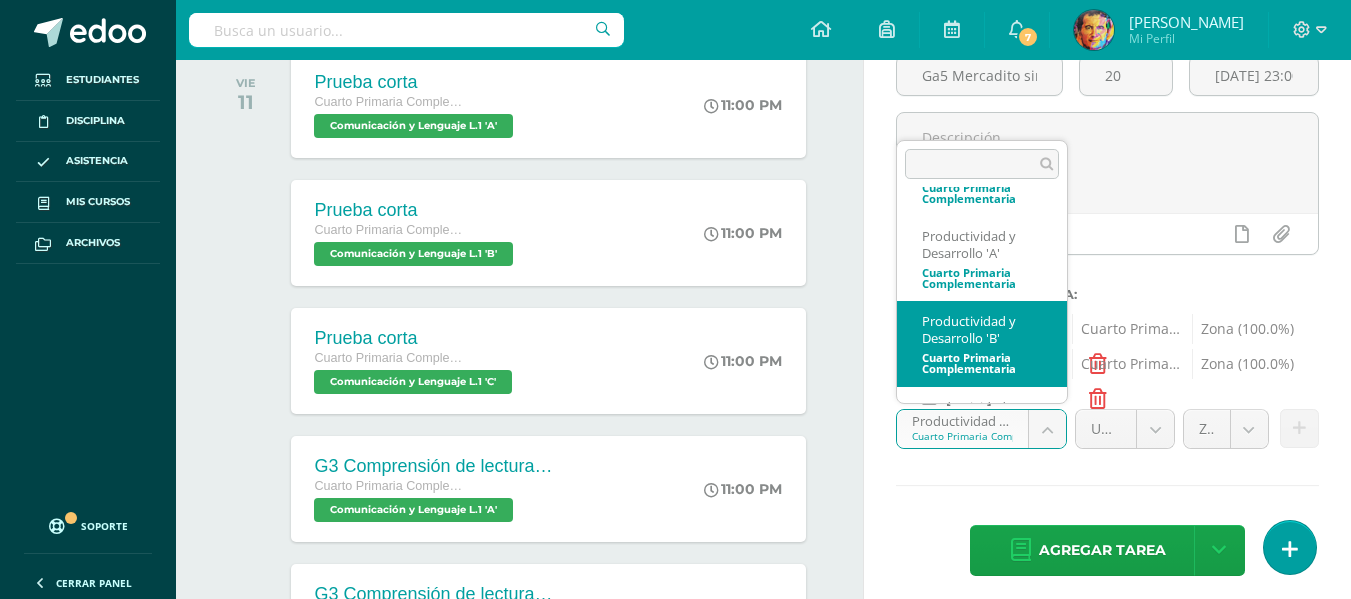 scroll, scrollTop: 737, scrollLeft: 0, axis: vertical 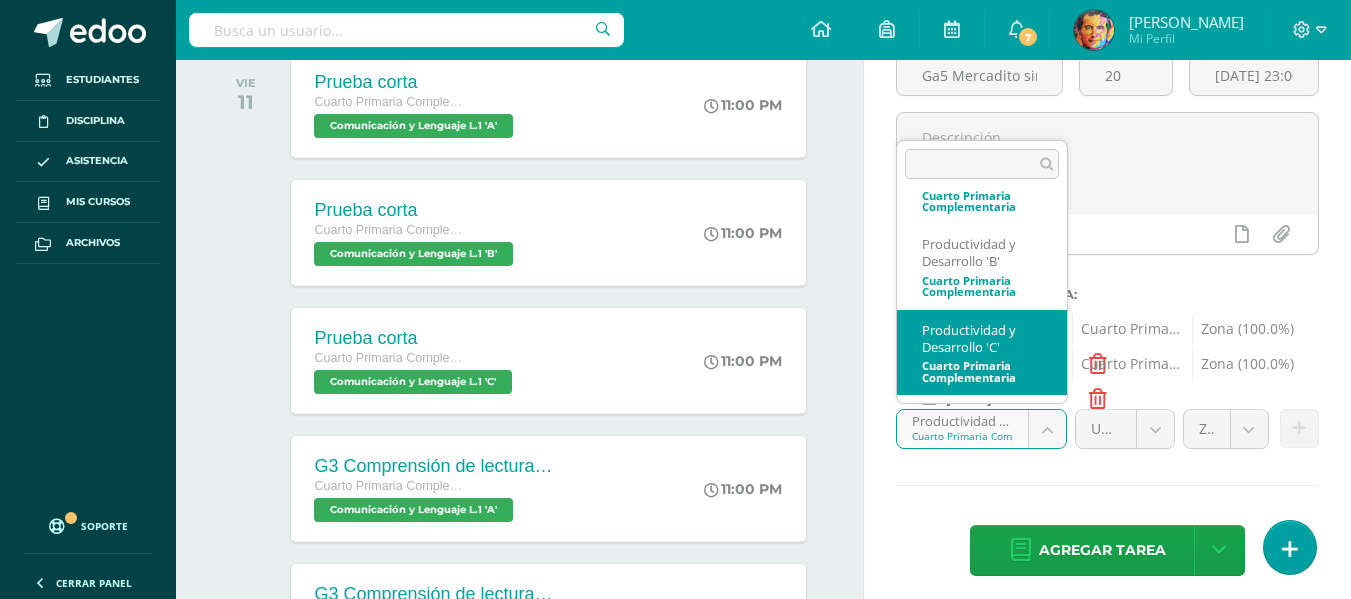 select on "154856" 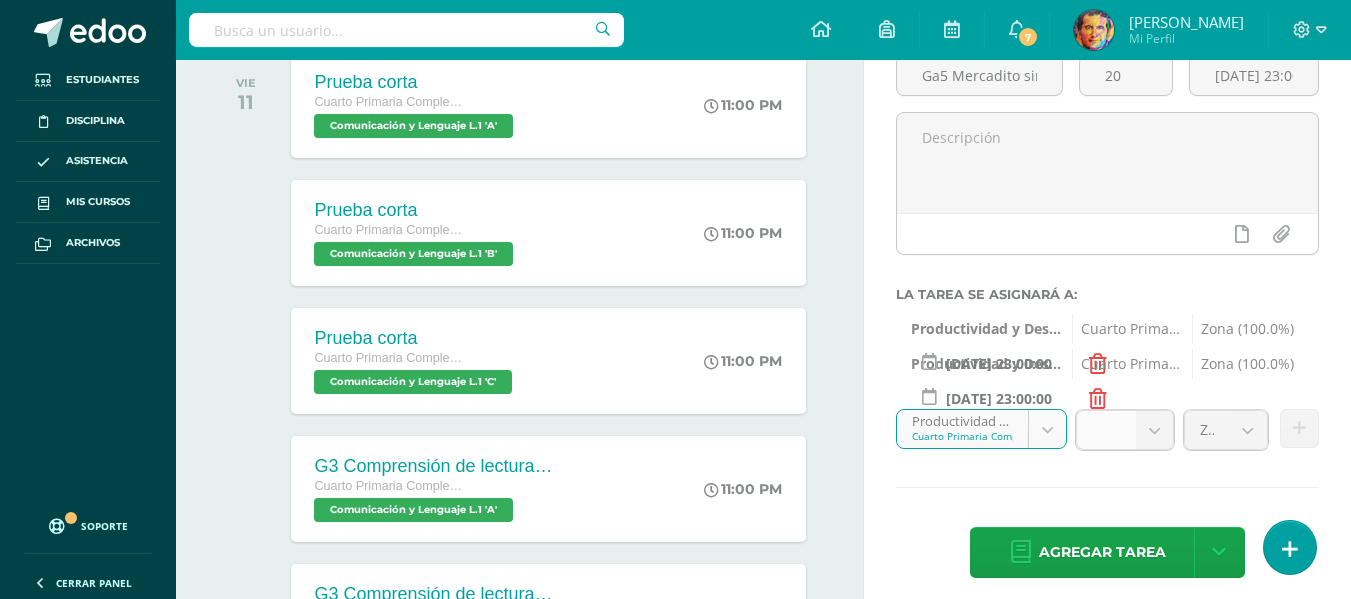 click at bounding box center (1154, 430) 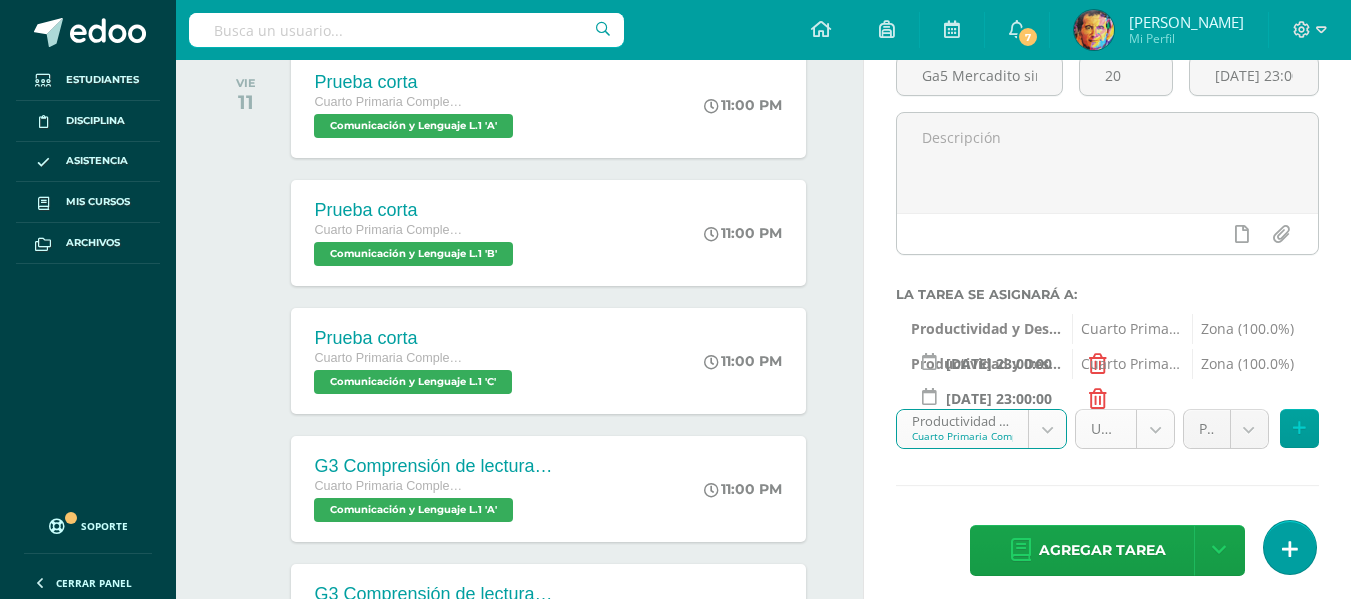 click on "Tarea asignada exitosamente         Estudiantes Disciplina Asistencia Mis cursos Archivos Soporte
Centro de ayuda
Últimas actualizaciones
10+ Cerrar panel
Comunicación y Lenguaje L.1
Cuarto
Primaria Complementaria
"A"
Actividades Estudiantes Planificación Dosificación
Méritos y Deméritos 4to. Primaria ¨A¨
Cuarto
Primaria Complementaria
"A"
Actividades Estudiantes Planificación Dosificación
Productividad y Desarrollo
Cuarto
Primaria Complementaria
"A"
Actividades Estudiantes Planificación 7 7" at bounding box center [675, 100] 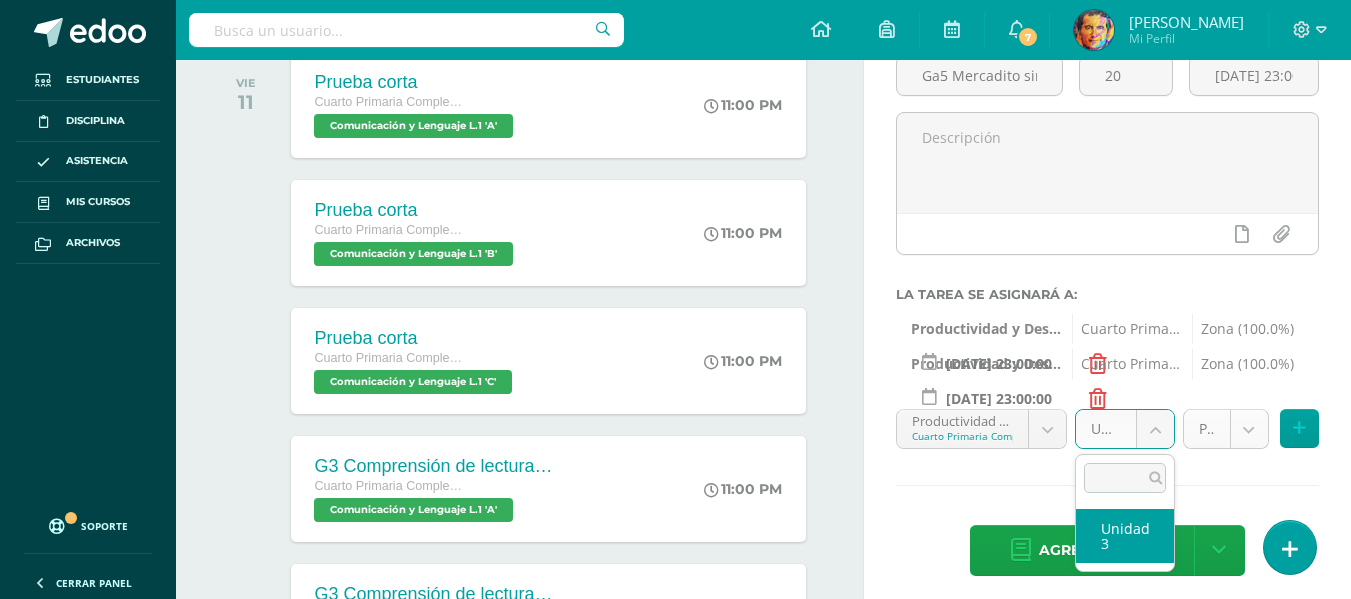 select on "154867" 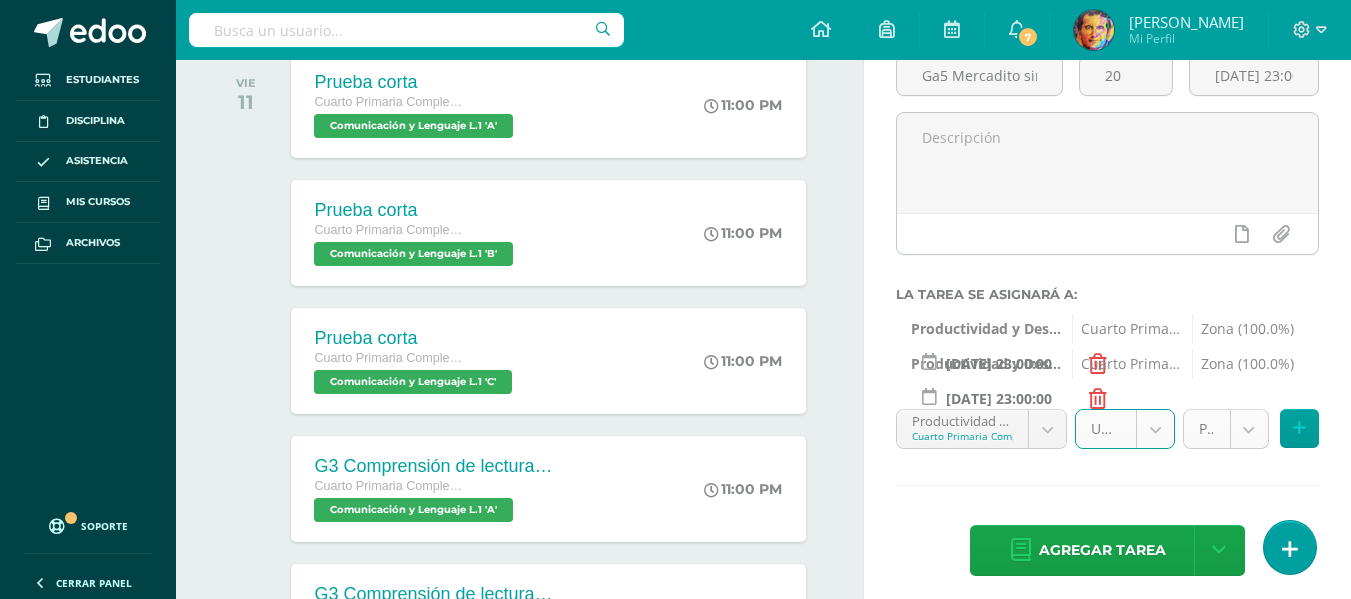 click on "Tarea asignada exitosamente         Estudiantes Disciplina Asistencia Mis cursos Archivos Soporte
Centro de ayuda
Últimas actualizaciones
10+ Cerrar panel
Comunicación y Lenguaje L.1
Cuarto
Primaria Complementaria
"A"
Actividades Estudiantes Planificación Dosificación
Méritos y Deméritos 4to. Primaria ¨A¨
Cuarto
Primaria Complementaria
"A"
Actividades Estudiantes Planificación Dosificación
Productividad y Desarrollo
Cuarto
Primaria Complementaria
"A"
Actividades Estudiantes Planificación 7 7" at bounding box center (675, 100) 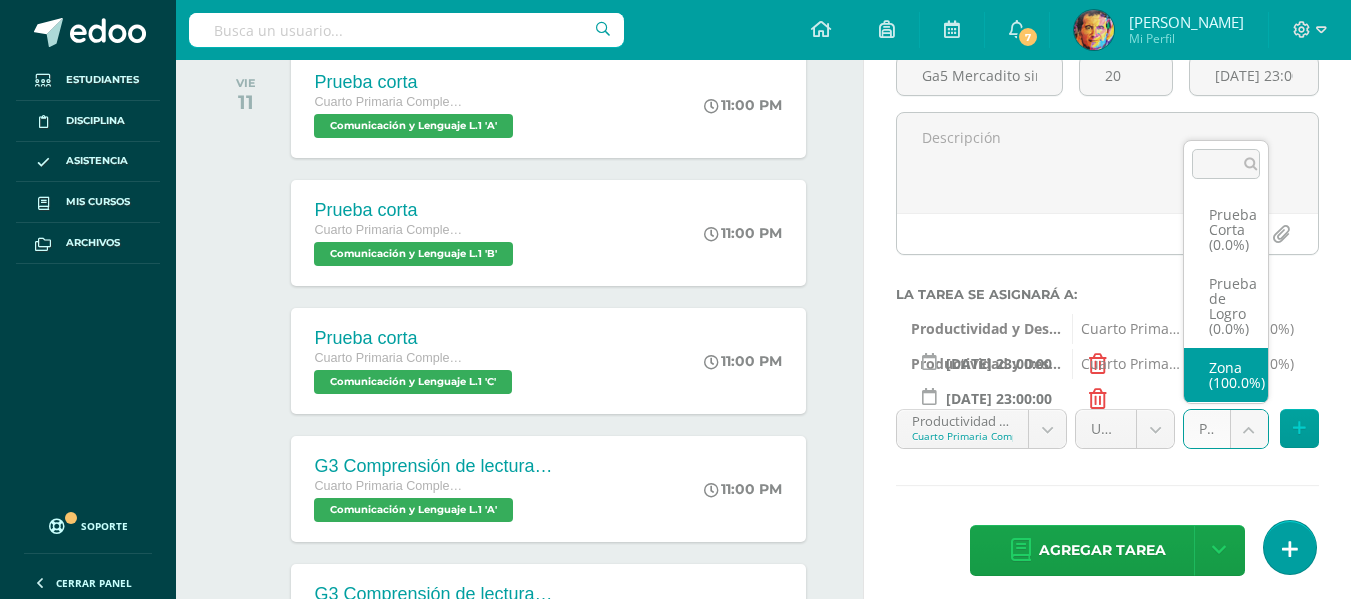 select on "154870" 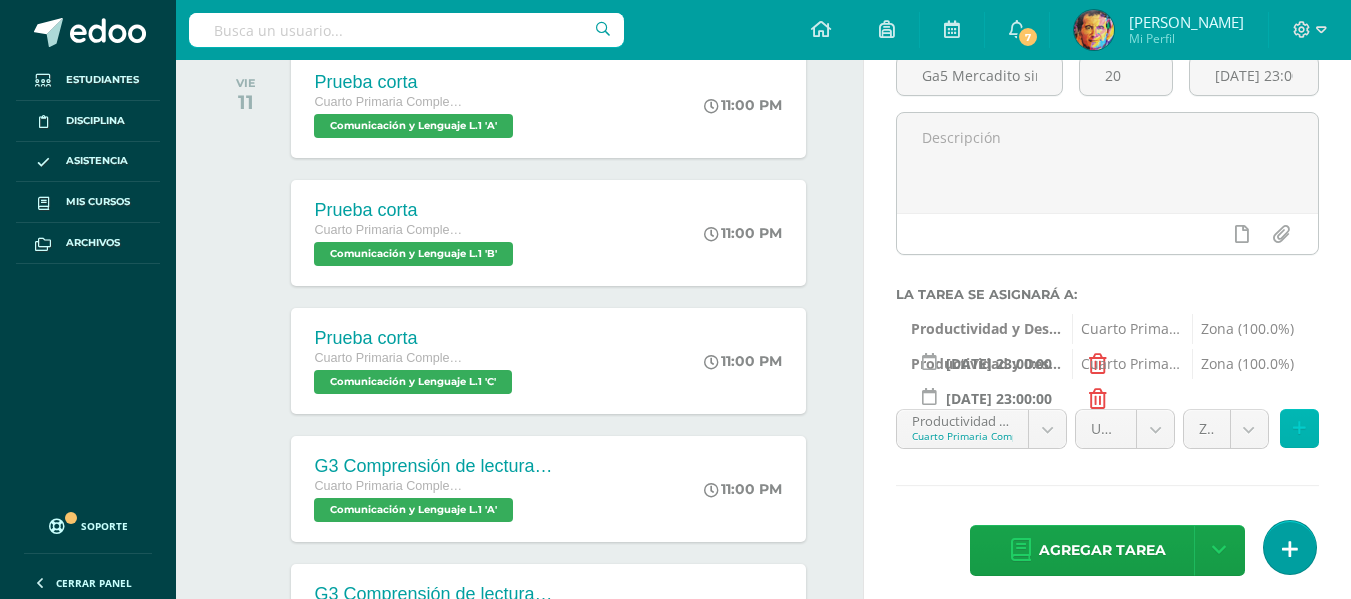 click at bounding box center [1299, 428] 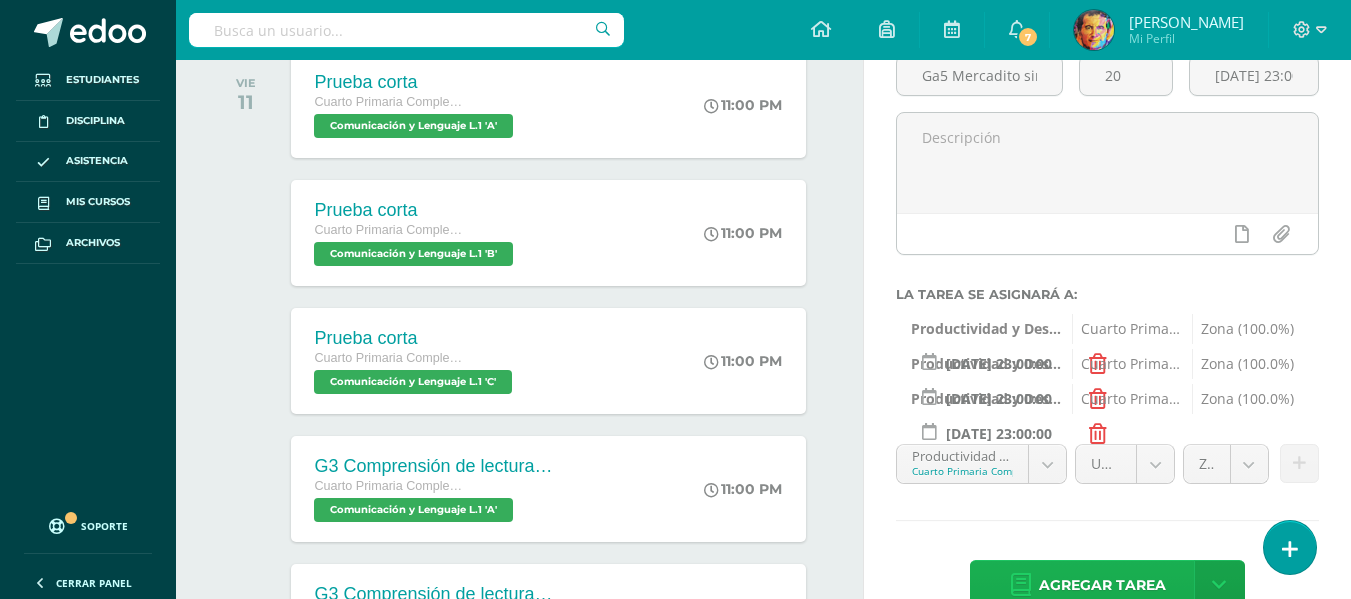 click on "Agregar tarea" at bounding box center (1102, 585) 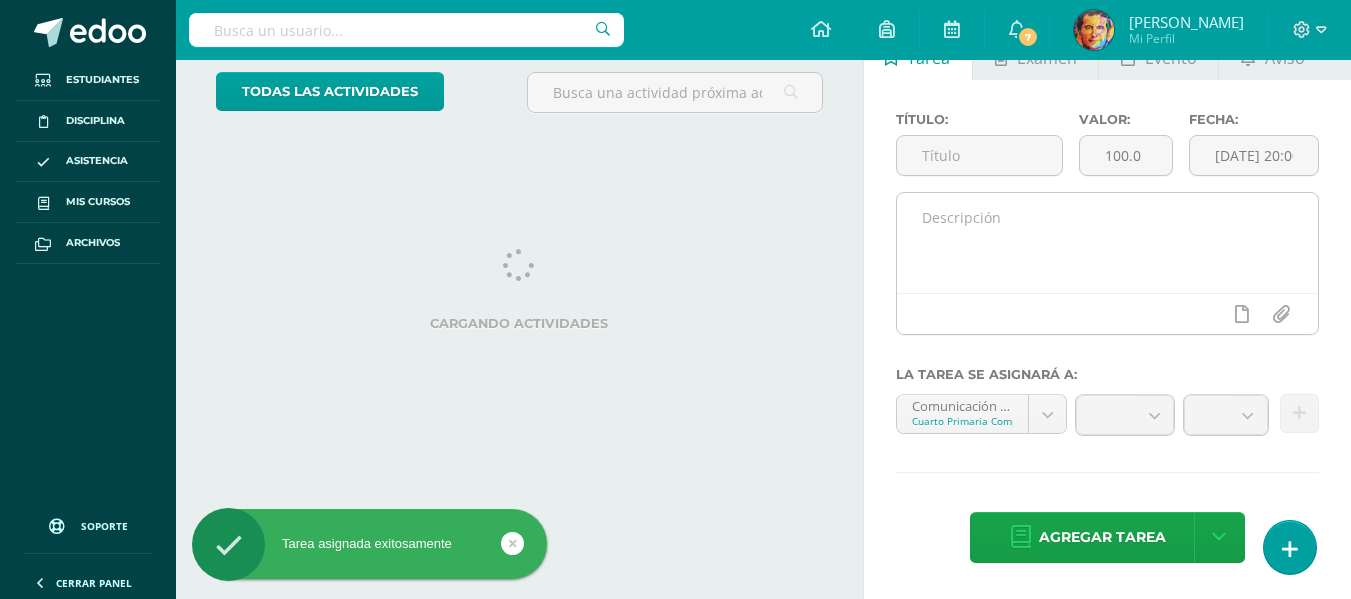 scroll, scrollTop: 0, scrollLeft: 0, axis: both 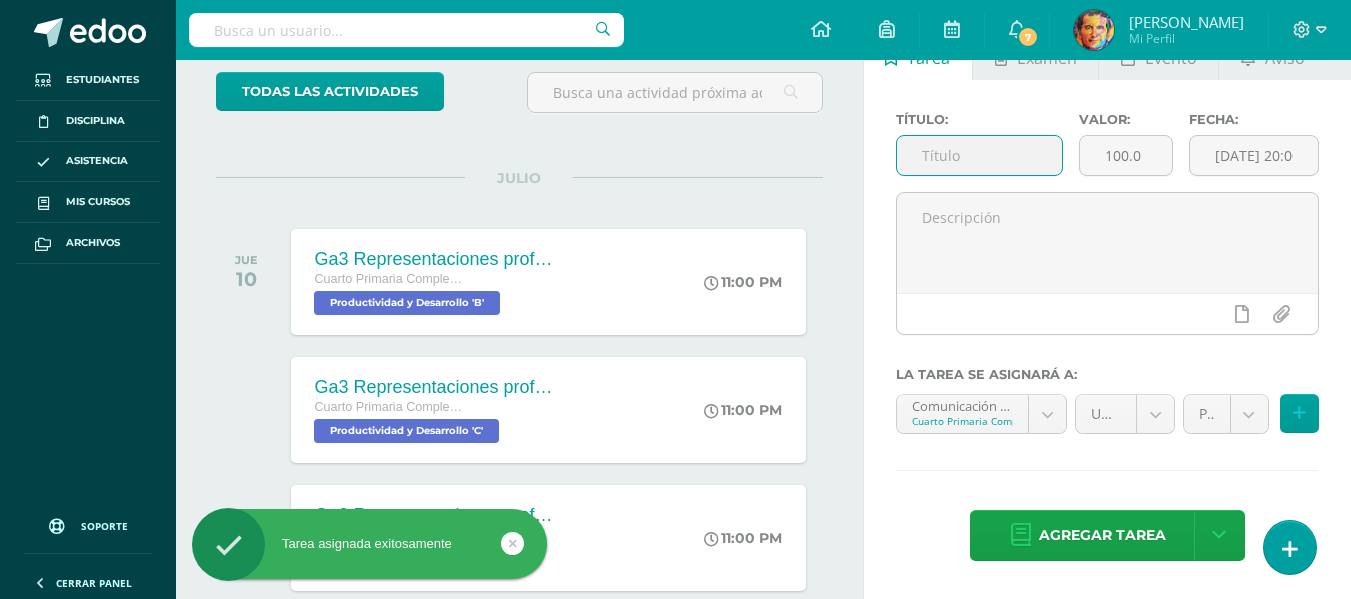 click at bounding box center [979, 155] 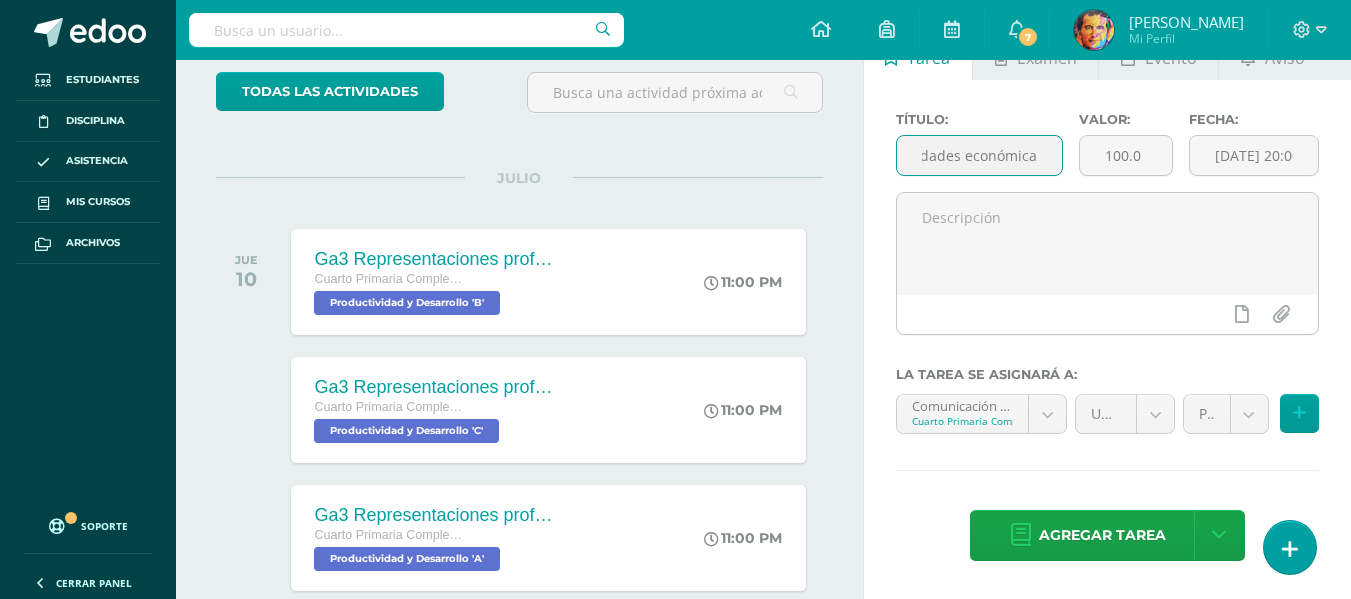 scroll, scrollTop: 0, scrollLeft: 75, axis: horizontal 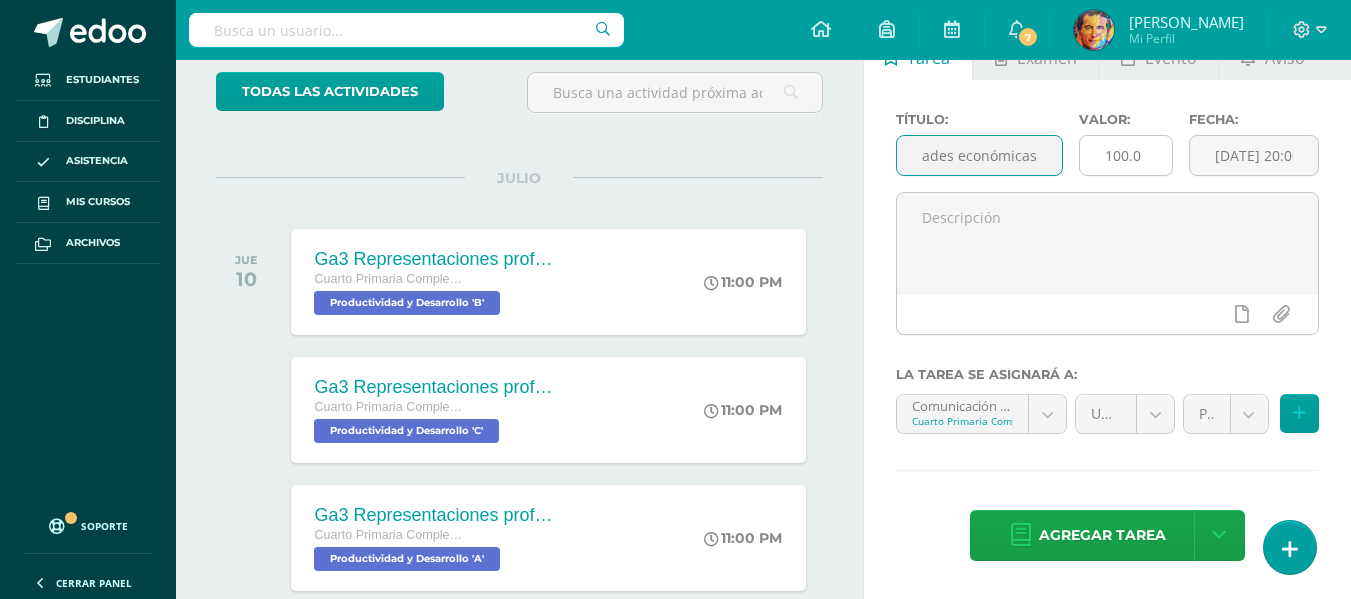 type on "Ga5 Actividades económicas" 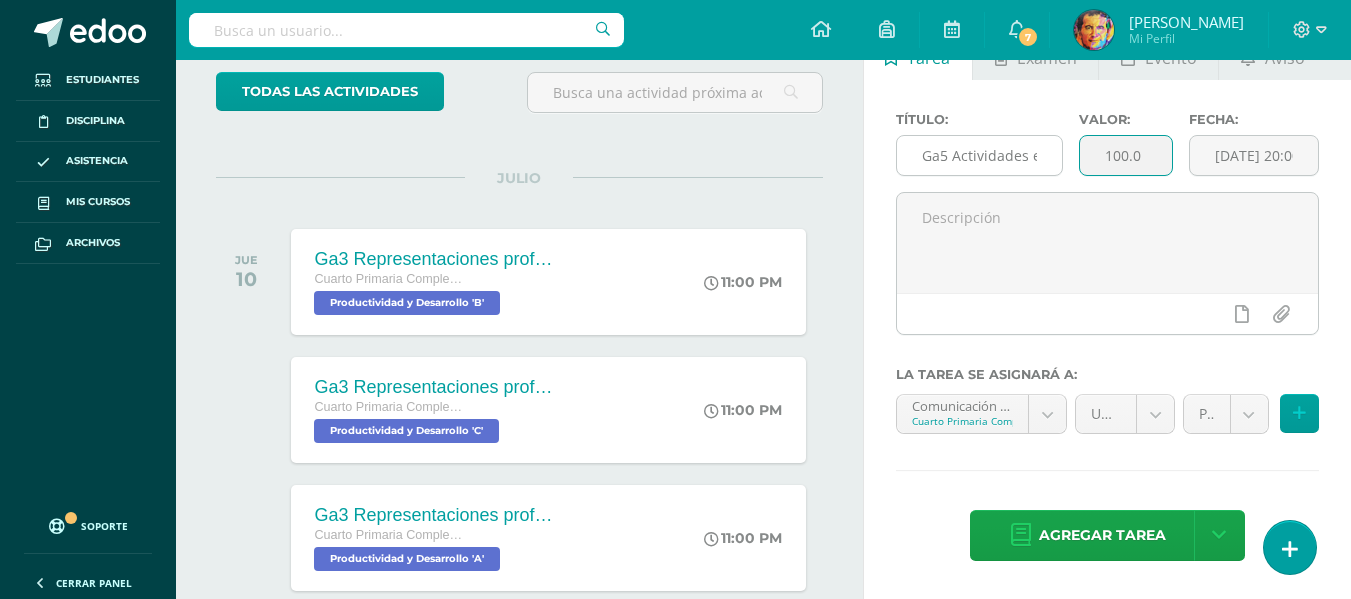 drag, startPoint x: 1152, startPoint y: 153, endPoint x: 918, endPoint y: 154, distance: 234.00214 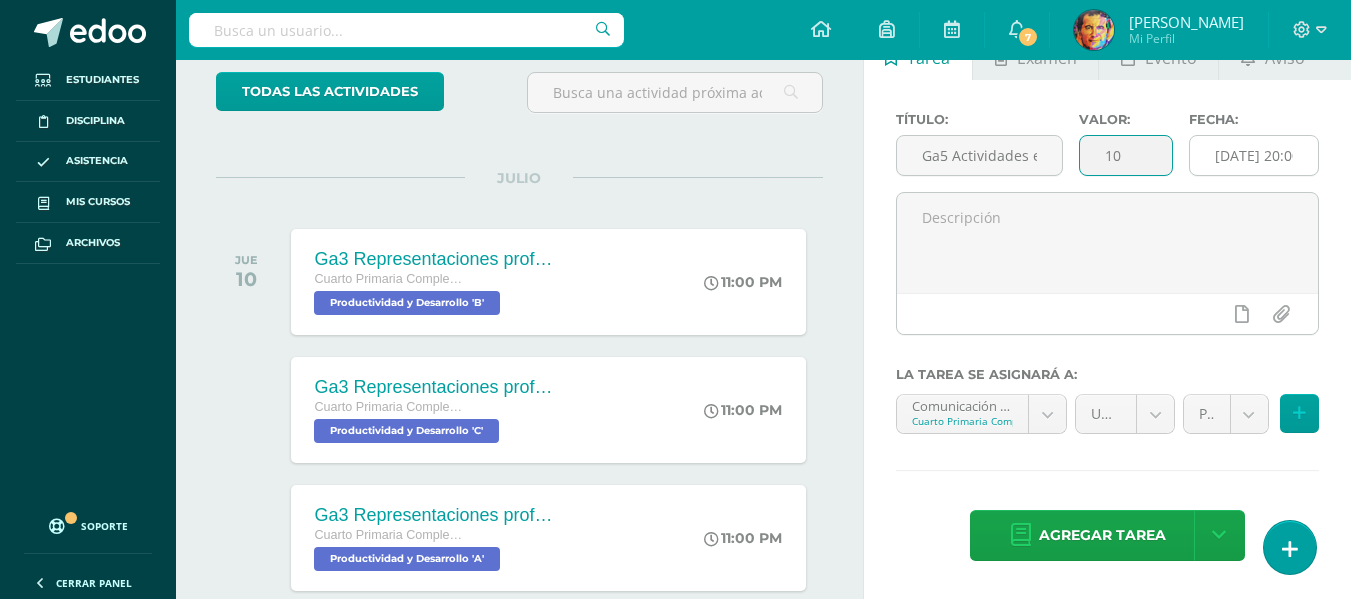 type on "10" 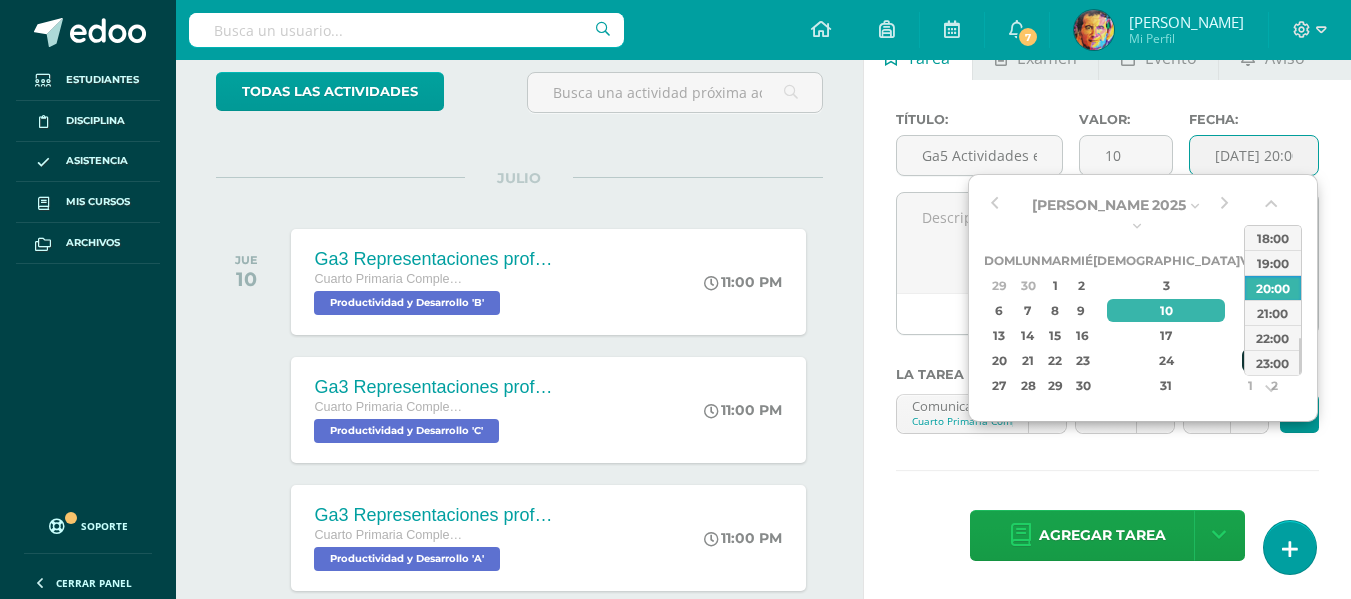 click on "25" at bounding box center (1251, 360) 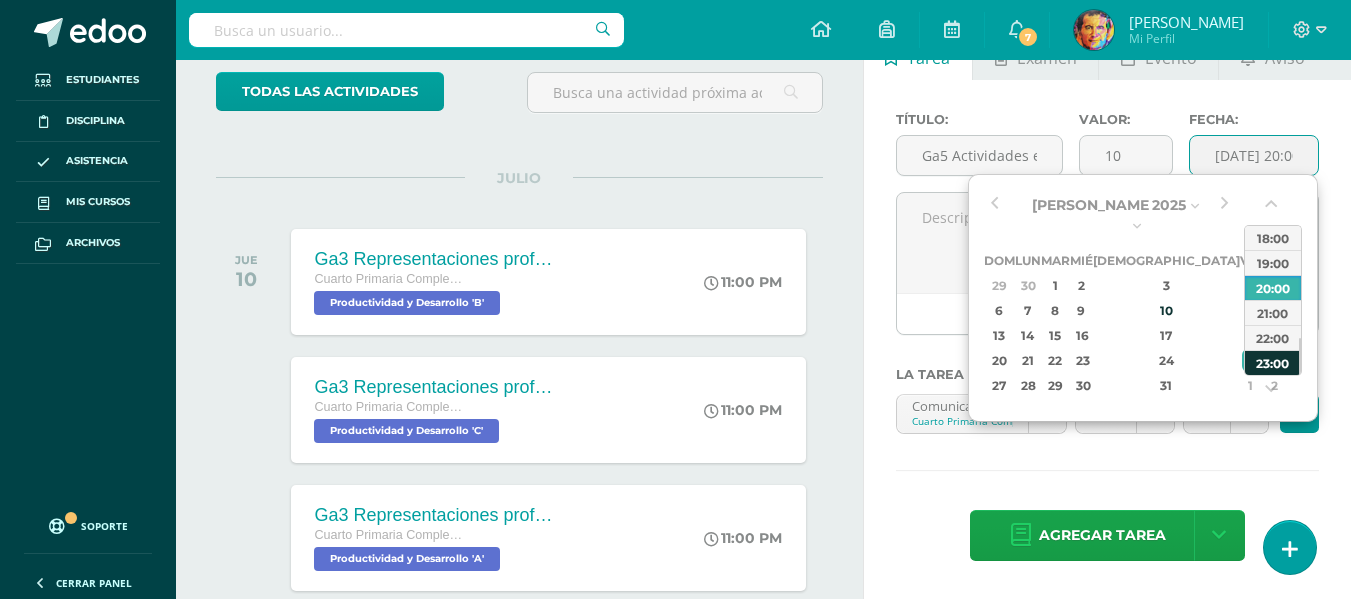 click on "23:00" at bounding box center (1273, 362) 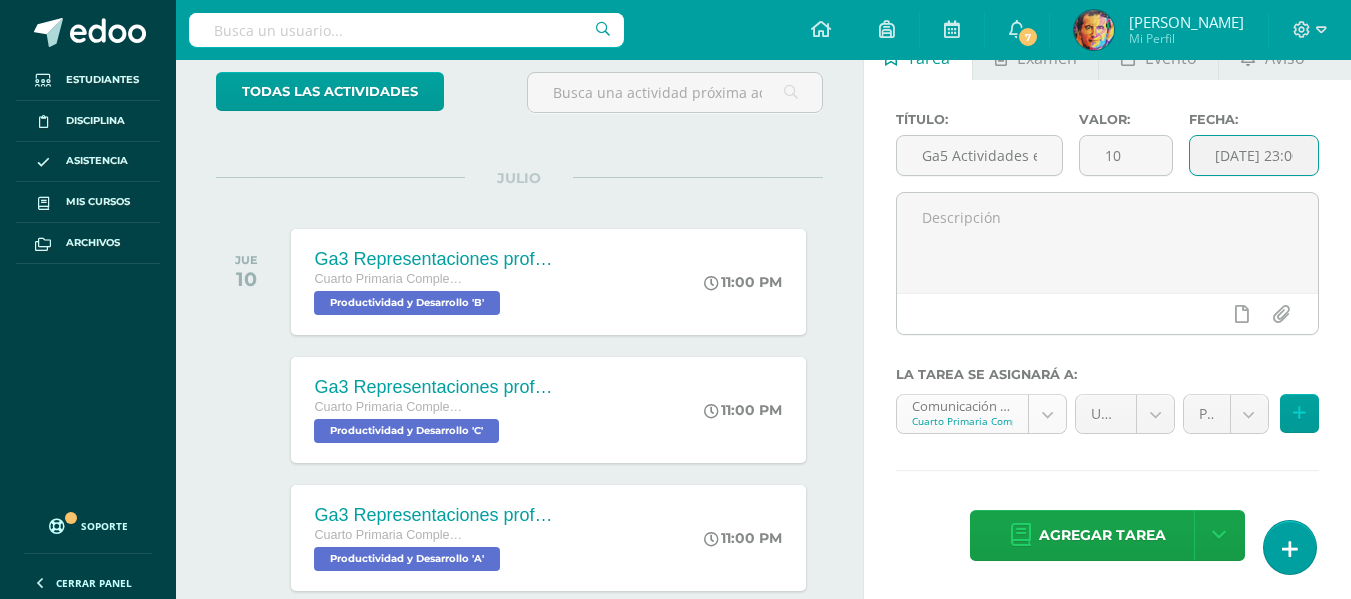 click on "Tarea asignada exitosamente         Estudiantes Disciplina Asistencia Mis cursos Archivos Soporte
Centro de ayuda
Últimas actualizaciones
10+ Cerrar panel
Comunicación y Lenguaje L.1
Cuarto
Primaria Complementaria
"A"
Actividades Estudiantes Planificación Dosificación
Méritos y Deméritos 4to. Primaria ¨A¨
Cuarto
Primaria Complementaria
"A"
Actividades Estudiantes Planificación Dosificación
Productividad y Desarrollo
Cuarto
Primaria Complementaria
"A"
Actividades Estudiantes Planificación 7 7" at bounding box center (675, 180) 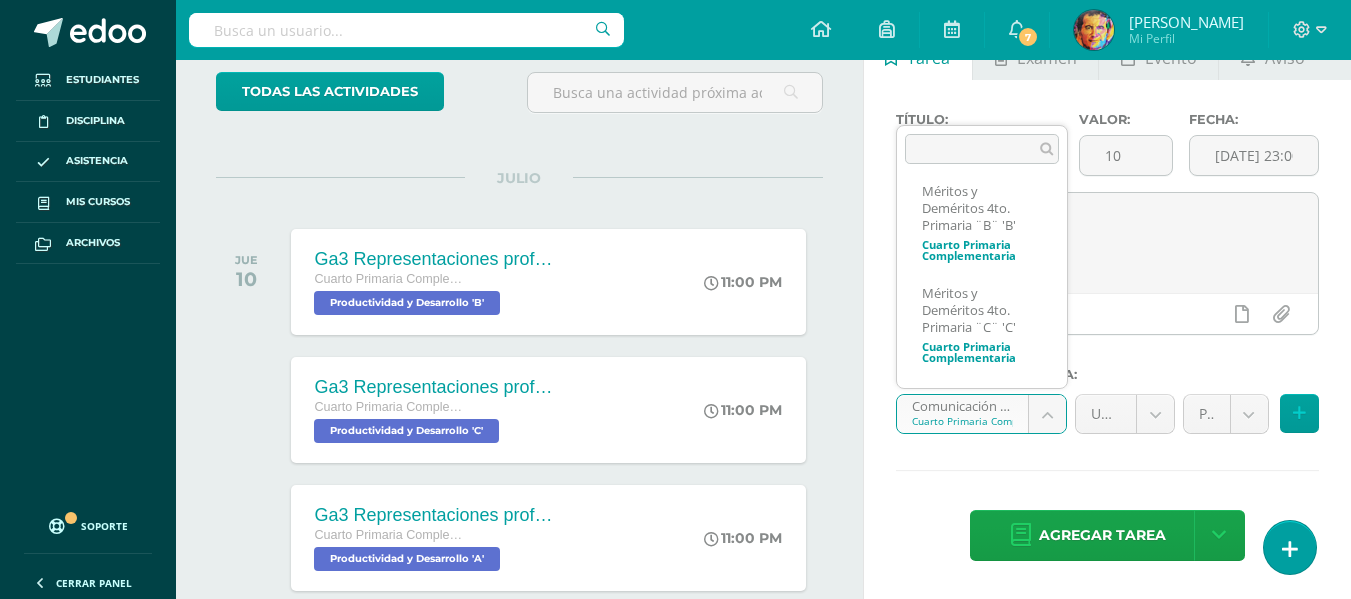 scroll, scrollTop: 569, scrollLeft: 0, axis: vertical 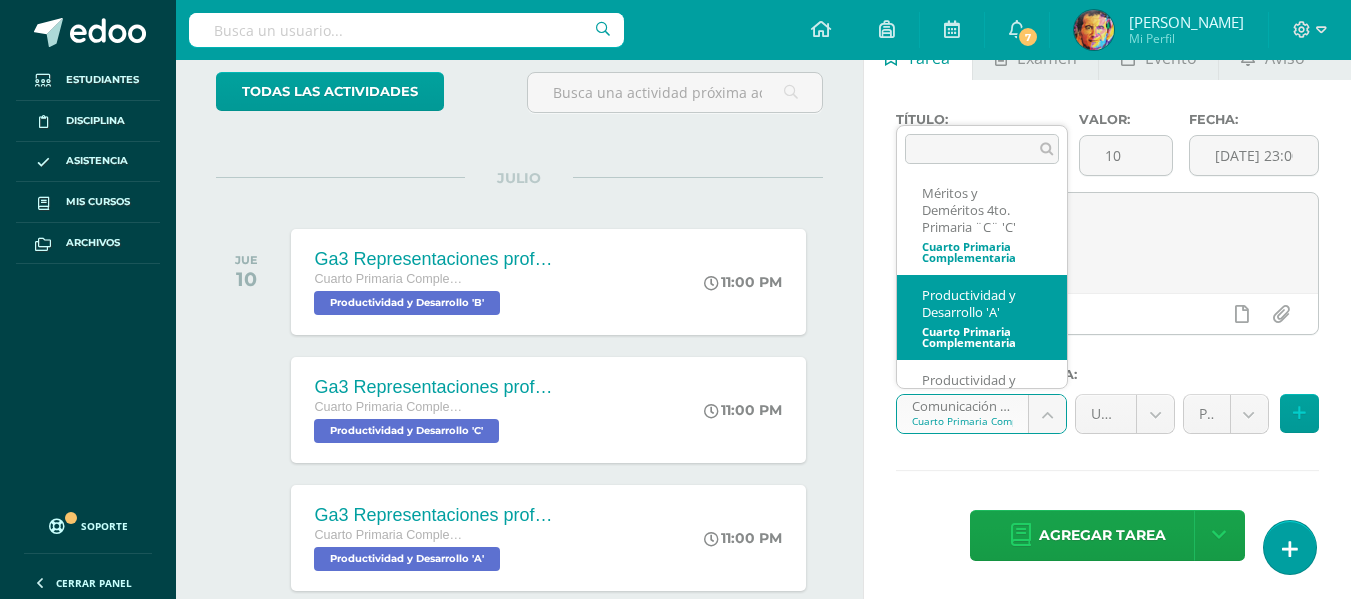 select on "154696" 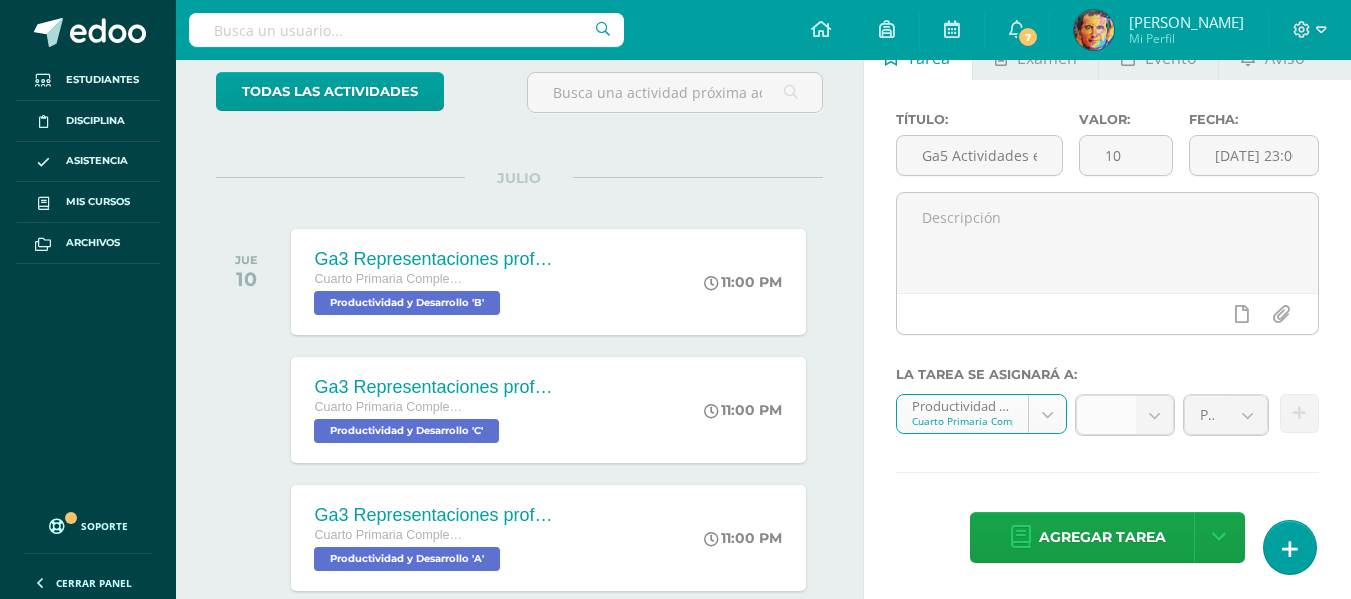 click at bounding box center [1154, 415] 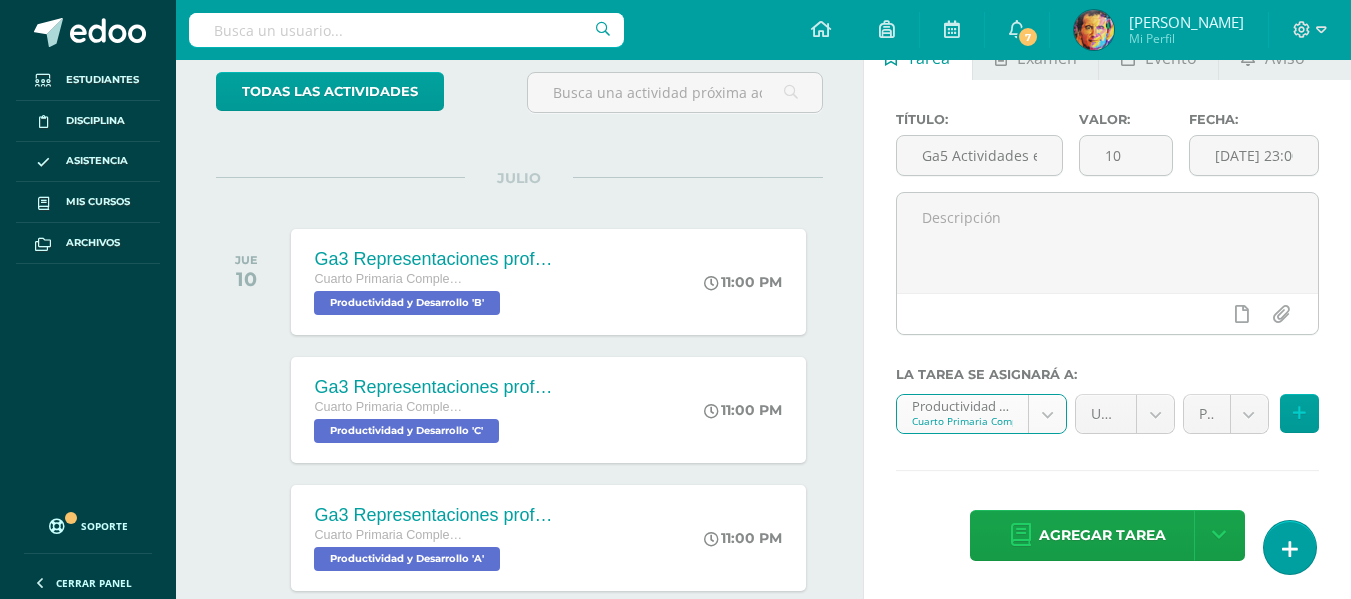 click on "Tarea asignada exitosamente         Estudiantes Disciplina Asistencia Mis cursos Archivos Soporte
Centro de ayuda
Últimas actualizaciones
10+ Cerrar panel
Comunicación y Lenguaje L.1
Cuarto
Primaria Complementaria
"A"
Actividades Estudiantes Planificación Dosificación
Méritos y Deméritos 4to. Primaria ¨A¨
Cuarto
Primaria Complementaria
"A"
Actividades Estudiantes Planificación Dosificación
Productividad y Desarrollo
Cuarto
Primaria Complementaria
"A"
Actividades Estudiantes Planificación 7 7" at bounding box center [675, 180] 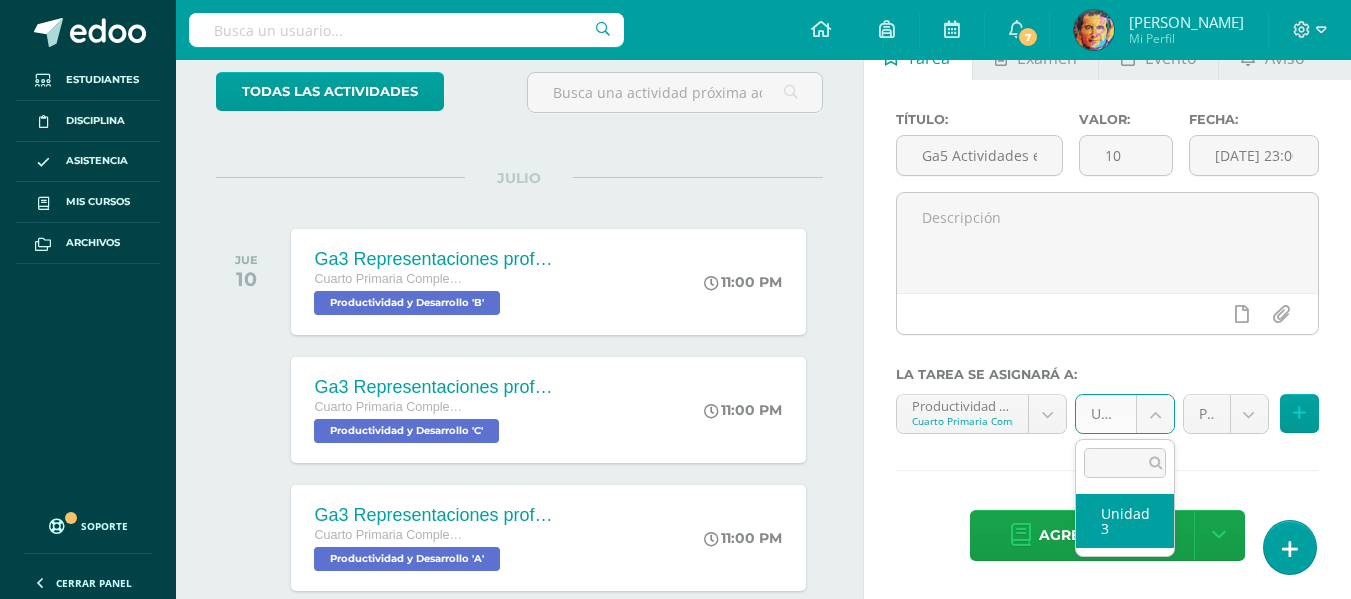 select on "154707" 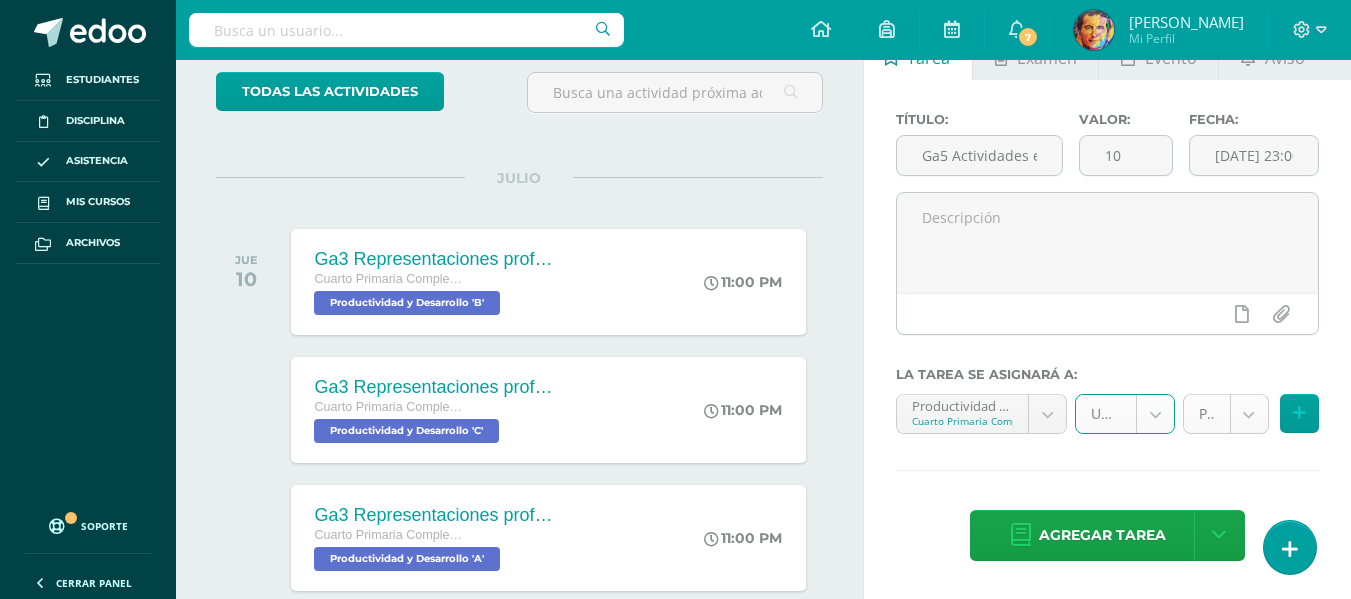 click on "Tarea asignada exitosamente         Estudiantes Disciplina Asistencia Mis cursos Archivos Soporte
Centro de ayuda
Últimas actualizaciones
10+ Cerrar panel
Comunicación y Lenguaje L.1
Cuarto
Primaria Complementaria
"A"
Actividades Estudiantes Planificación Dosificación
Méritos y Deméritos 4to. Primaria ¨A¨
Cuarto
Primaria Complementaria
"A"
Actividades Estudiantes Planificación Dosificación
Productividad y Desarrollo
Cuarto
Primaria Complementaria
"A"
Actividades Estudiantes Planificación 7 7" at bounding box center (675, 180) 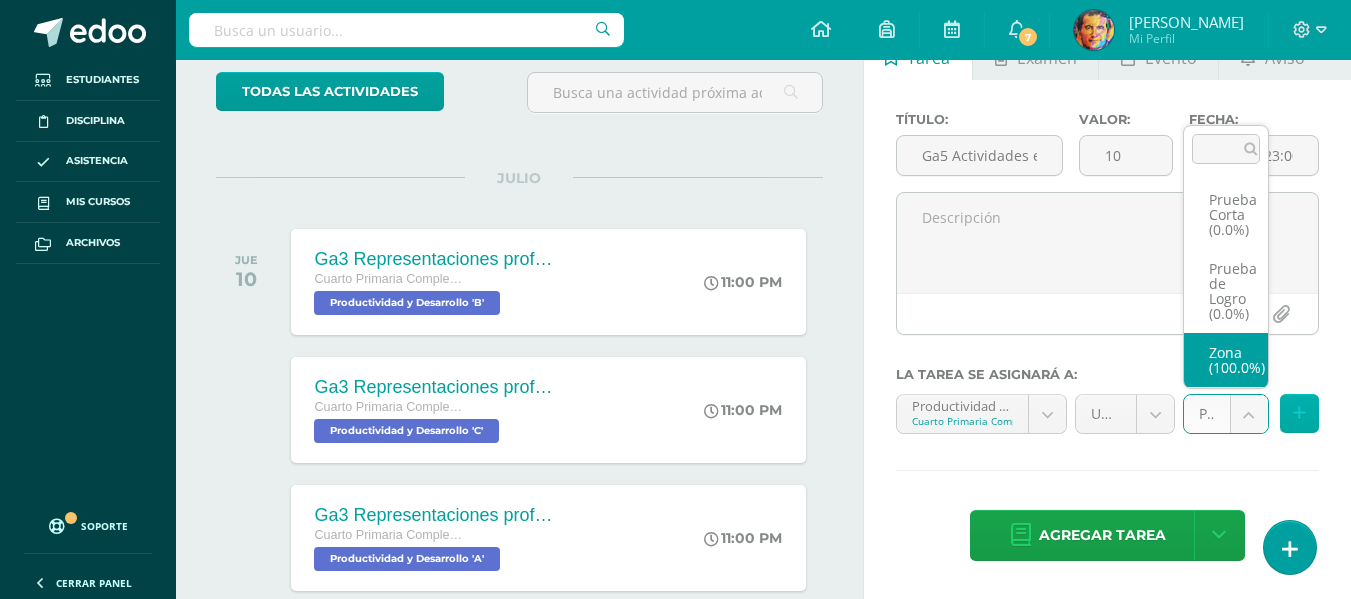 select on "154710" 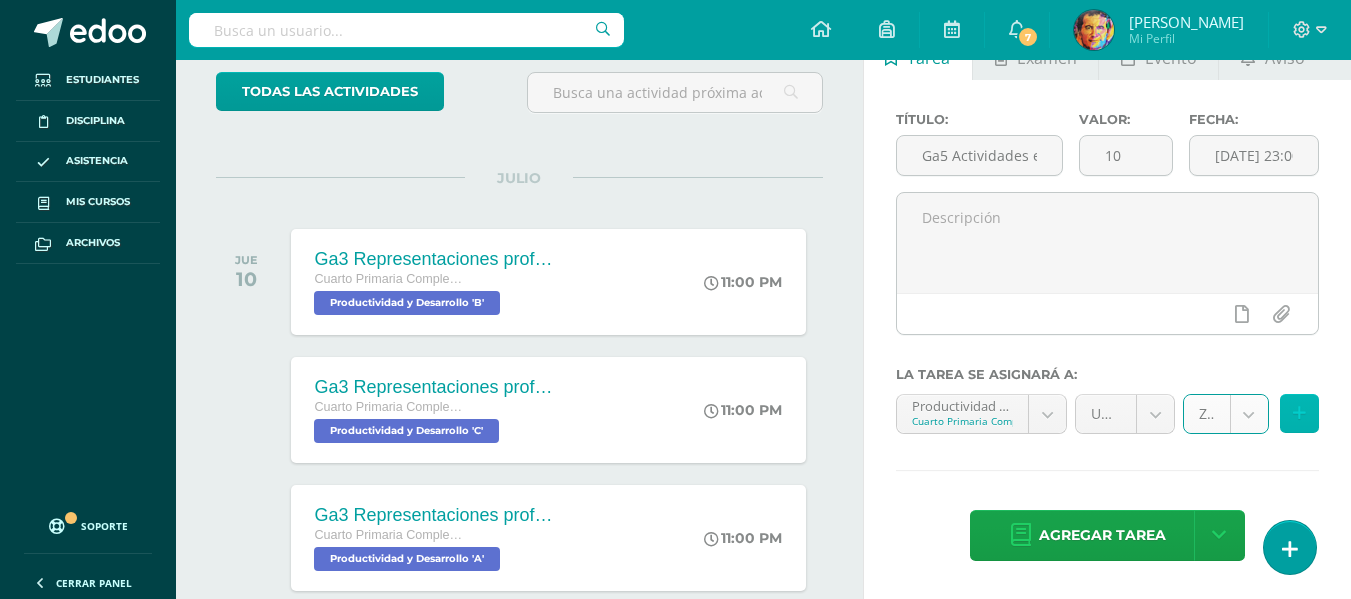click at bounding box center [1299, 413] 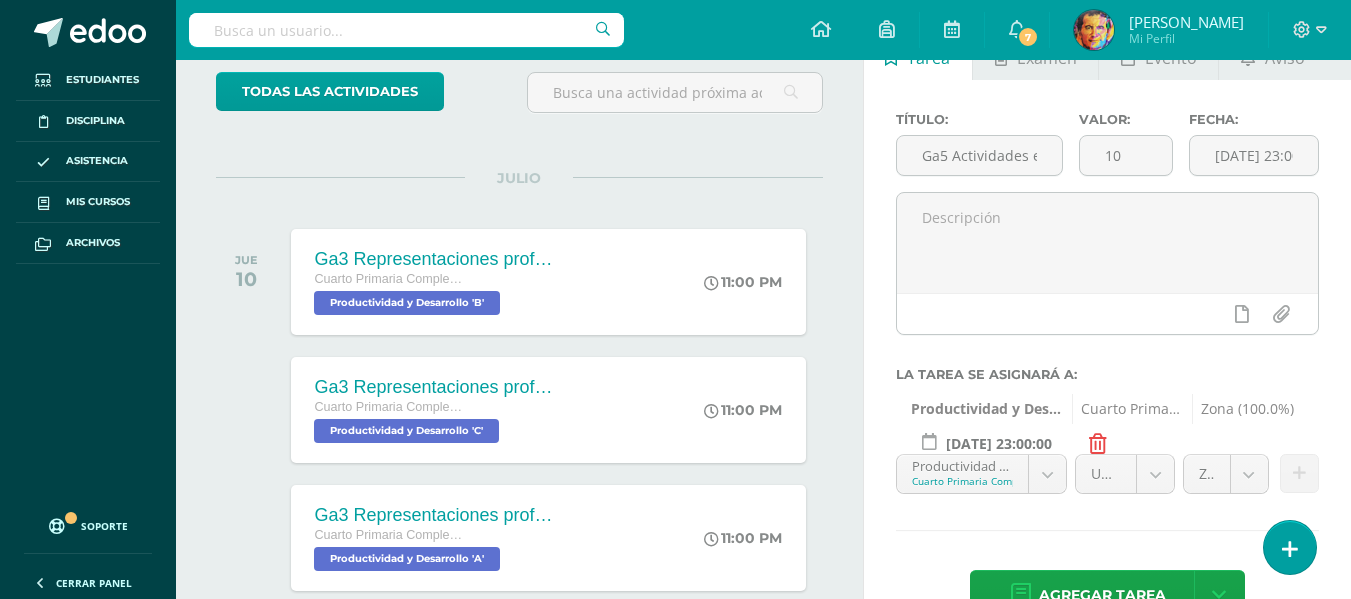 click on "Tarea asignada exitosamente         Estudiantes Disciplina Asistencia Mis cursos Archivos Soporte
Centro de ayuda
Últimas actualizaciones
10+ Cerrar panel
Comunicación y Lenguaje L.1
Cuarto
Primaria Complementaria
"A"
Actividades Estudiantes Planificación Dosificación
Méritos y Deméritos 4to. Primaria ¨A¨
Cuarto
Primaria Complementaria
"A"
Actividades Estudiantes Planificación Dosificación
Productividad y Desarrollo
Cuarto
Primaria Complementaria
"A"
Actividades Estudiantes Planificación 7 7" at bounding box center [675, 180] 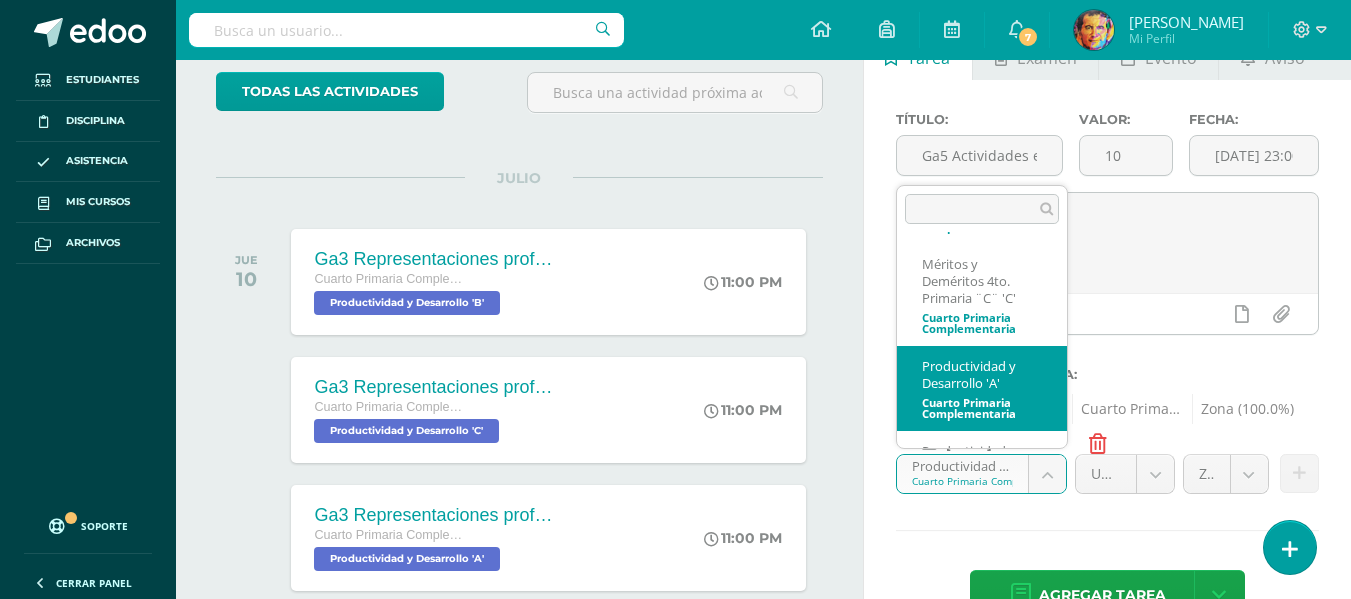 scroll, scrollTop: 658, scrollLeft: 0, axis: vertical 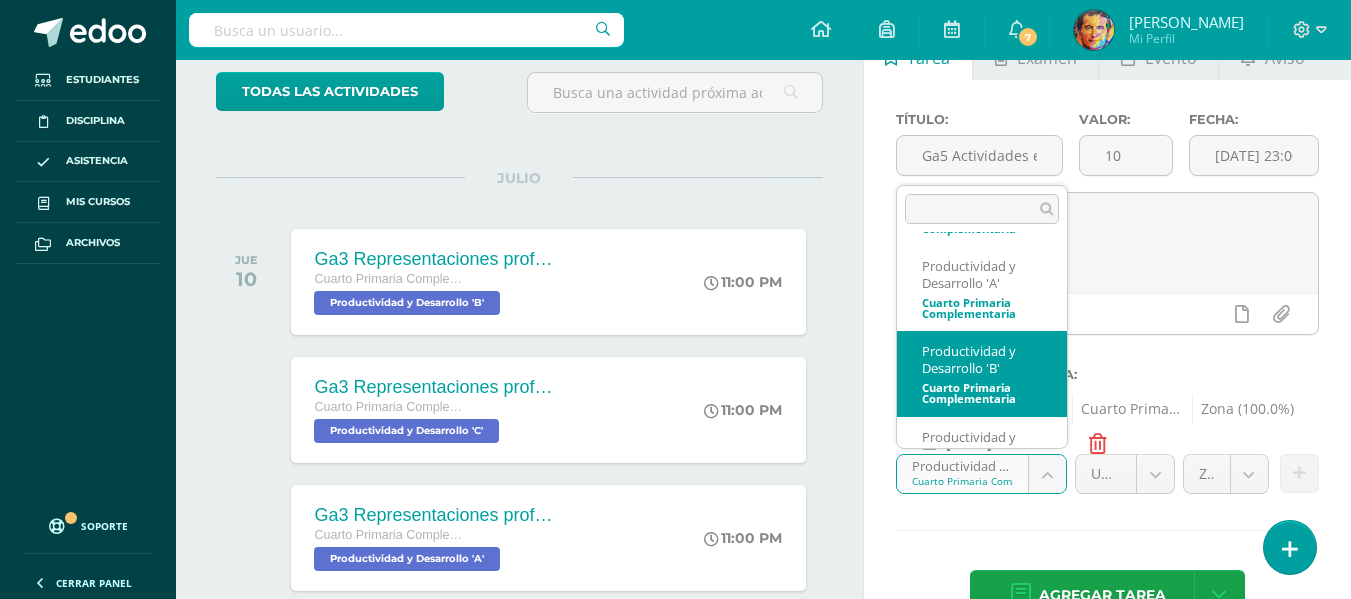 select on "154996" 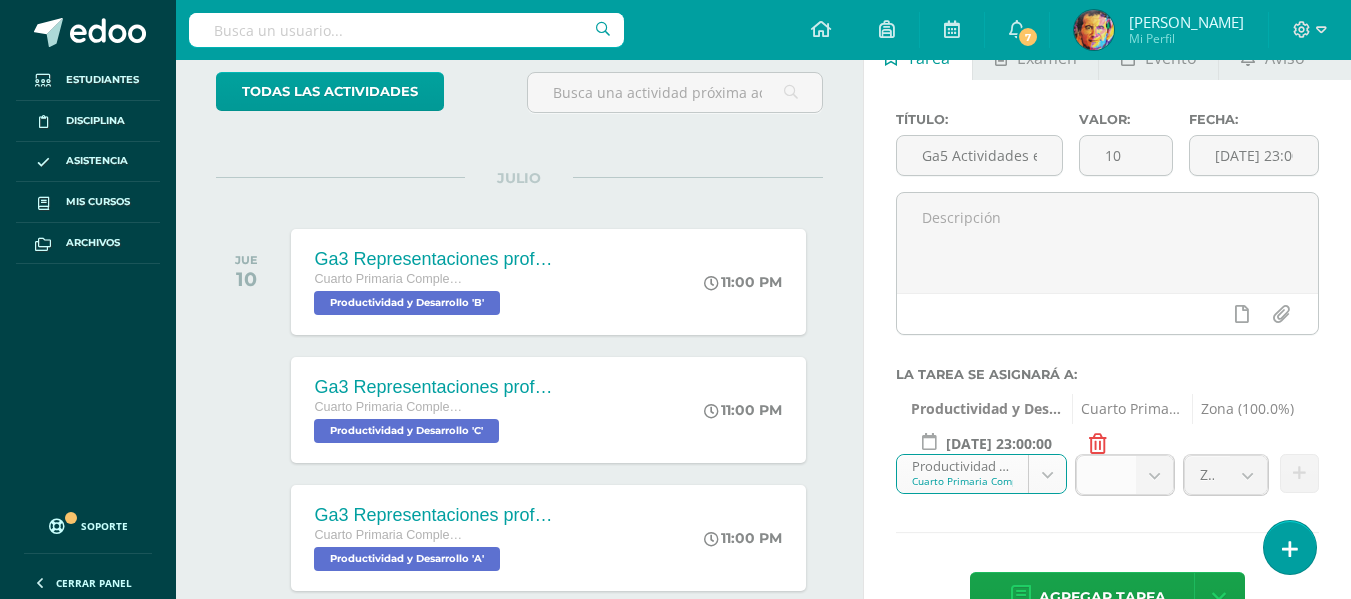 click on "Tarea asignada exitosamente         Estudiantes Disciplina Asistencia Mis cursos Archivos Soporte
Centro de ayuda
Últimas actualizaciones
10+ Cerrar panel
Comunicación y Lenguaje L.1
Cuarto
Primaria Complementaria
"A"
Actividades Estudiantes Planificación Dosificación
Méritos y Deméritos 4to. Primaria ¨A¨
Cuarto
Primaria Complementaria
"A"
Actividades Estudiantes Planificación Dosificación
Productividad y Desarrollo
Cuarto
Primaria Complementaria
"A"
Actividades Estudiantes Planificación 7 7" at bounding box center (675, 180) 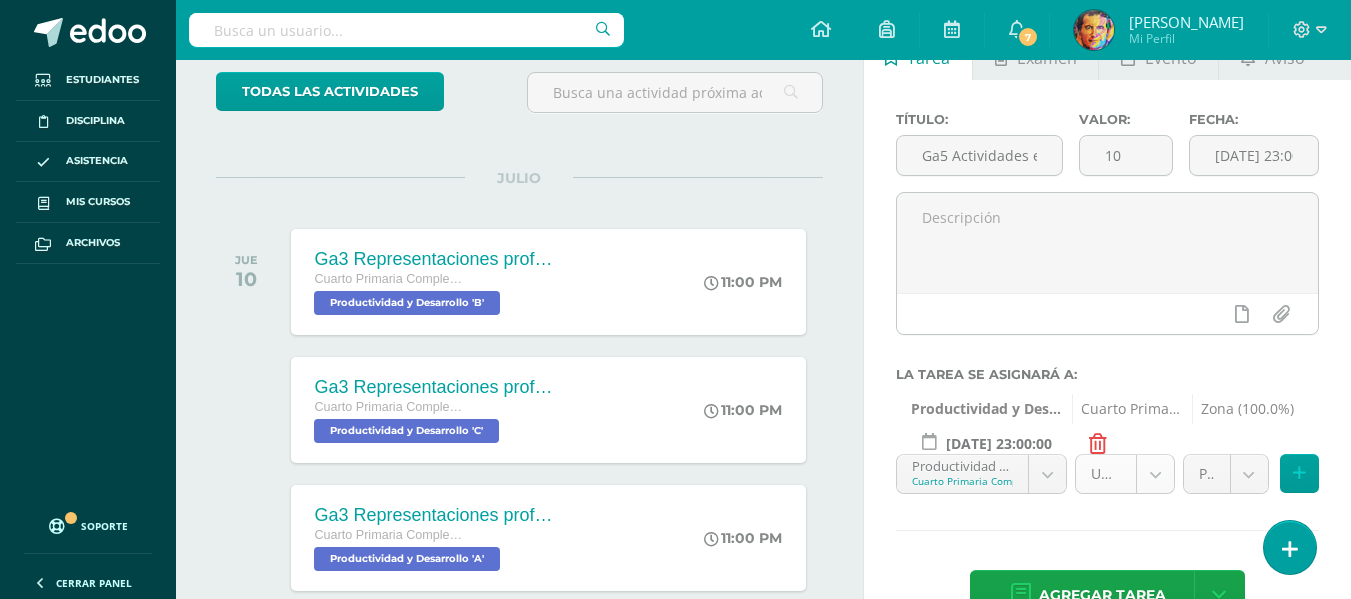 click on "Tarea asignada exitosamente         Estudiantes Disciplina Asistencia Mis cursos Archivos Soporte
Centro de ayuda
Últimas actualizaciones
10+ Cerrar panel
Comunicación y Lenguaje L.1
Cuarto
Primaria Complementaria
"A"
Actividades Estudiantes Planificación Dosificación
Méritos y Deméritos 4to. Primaria ¨A¨
Cuarto
Primaria Complementaria
"A"
Actividades Estudiantes Planificación Dosificación
Productividad y Desarrollo
Cuarto
Primaria Complementaria
"A"
Actividades Estudiantes Planificación 7 7" at bounding box center [675, 180] 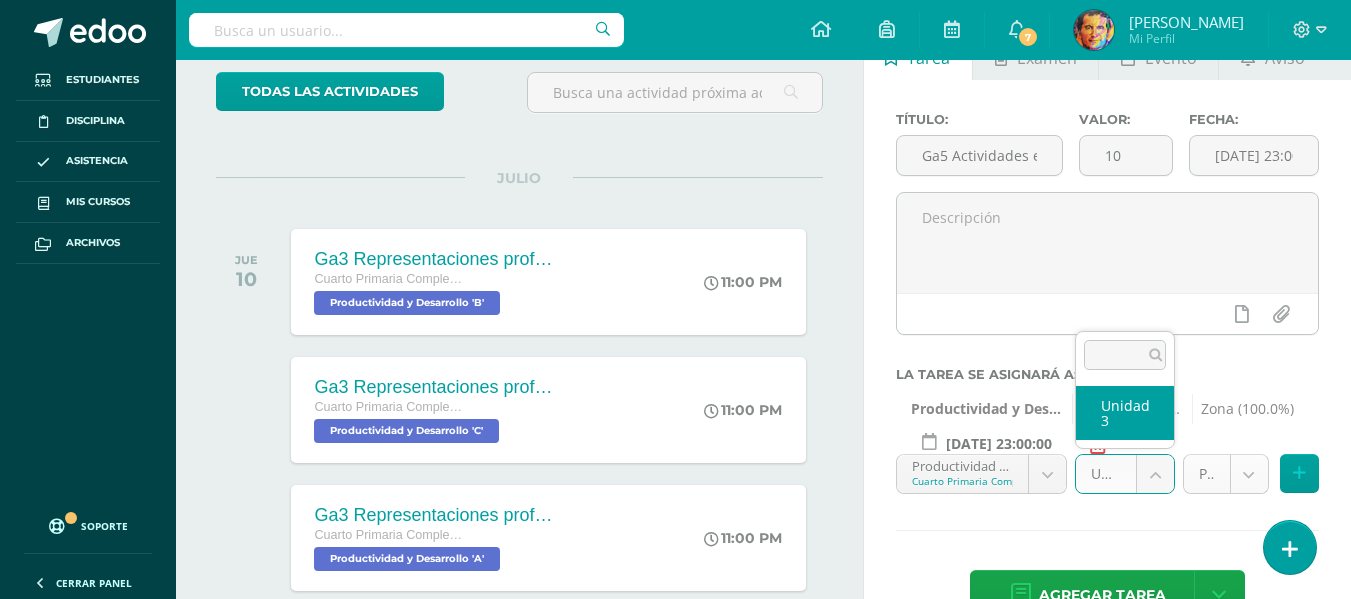 select on "155007" 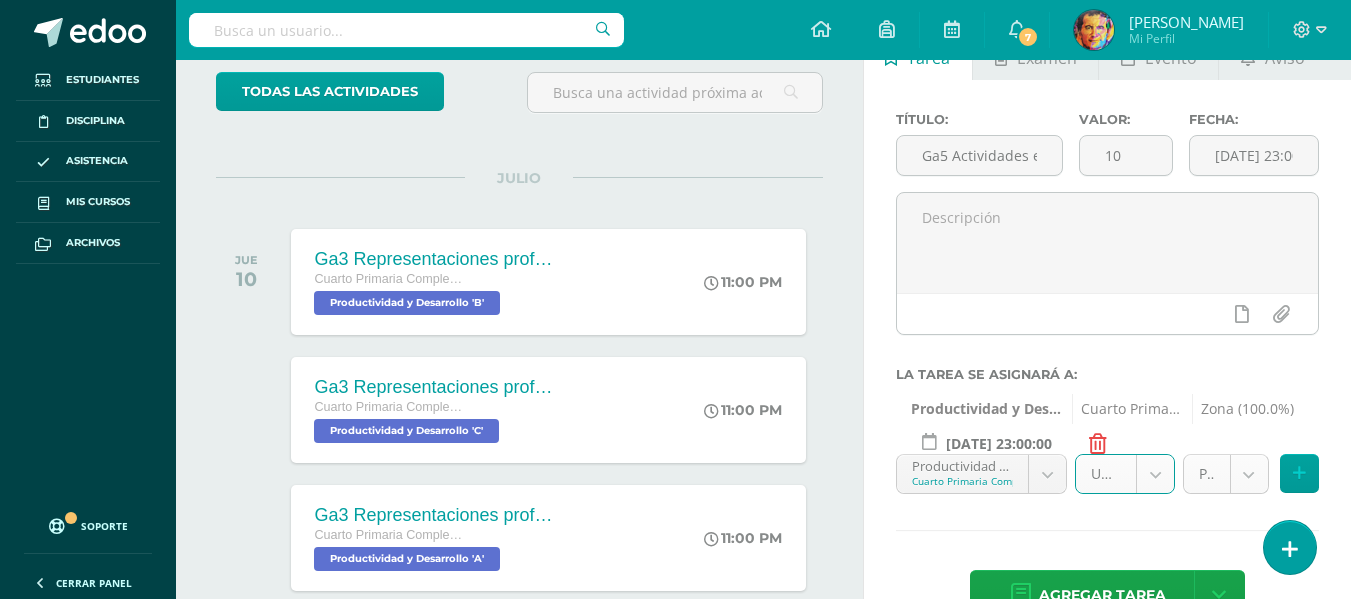 click on "Tarea asignada exitosamente         Estudiantes Disciplina Asistencia Mis cursos Archivos Soporte
Centro de ayuda
Últimas actualizaciones
10+ Cerrar panel
Comunicación y Lenguaje L.1
Cuarto
Primaria Complementaria
"A"
Actividades Estudiantes Planificación Dosificación
Méritos y Deméritos 4to. Primaria ¨A¨
Cuarto
Primaria Complementaria
"A"
Actividades Estudiantes Planificación Dosificación
Productividad y Desarrollo
Cuarto
Primaria Complementaria
"A"
Actividades Estudiantes Planificación 7 7" at bounding box center [675, 180] 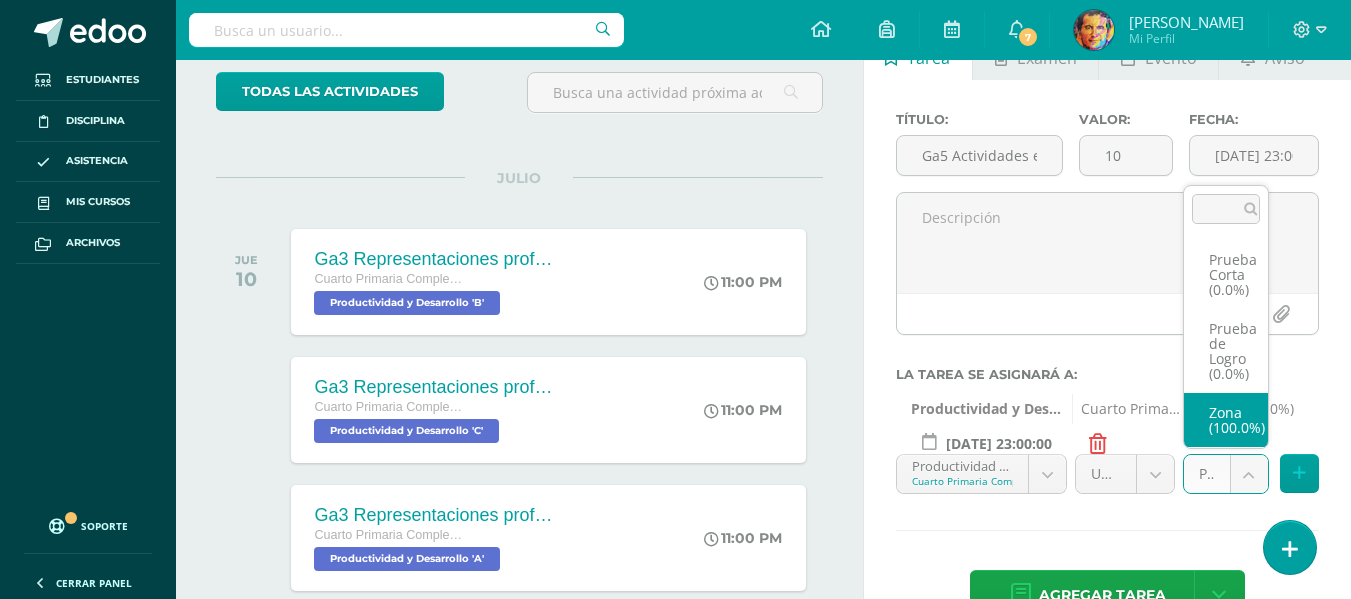 select on "155010" 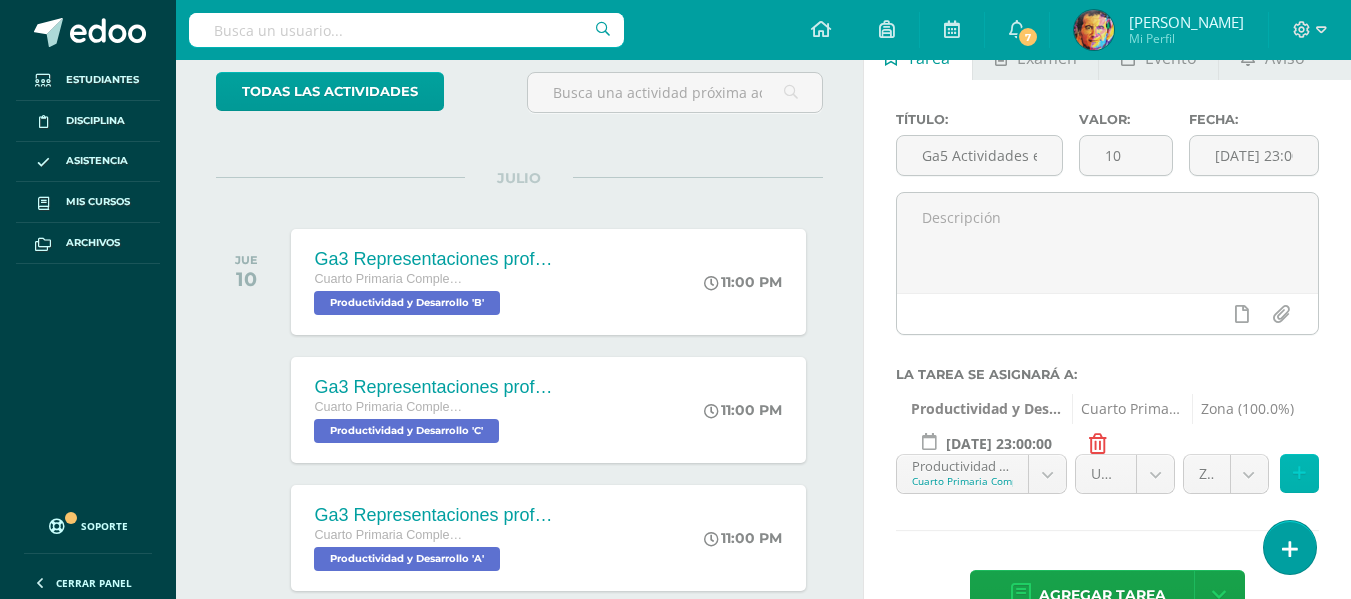 click at bounding box center (1299, 473) 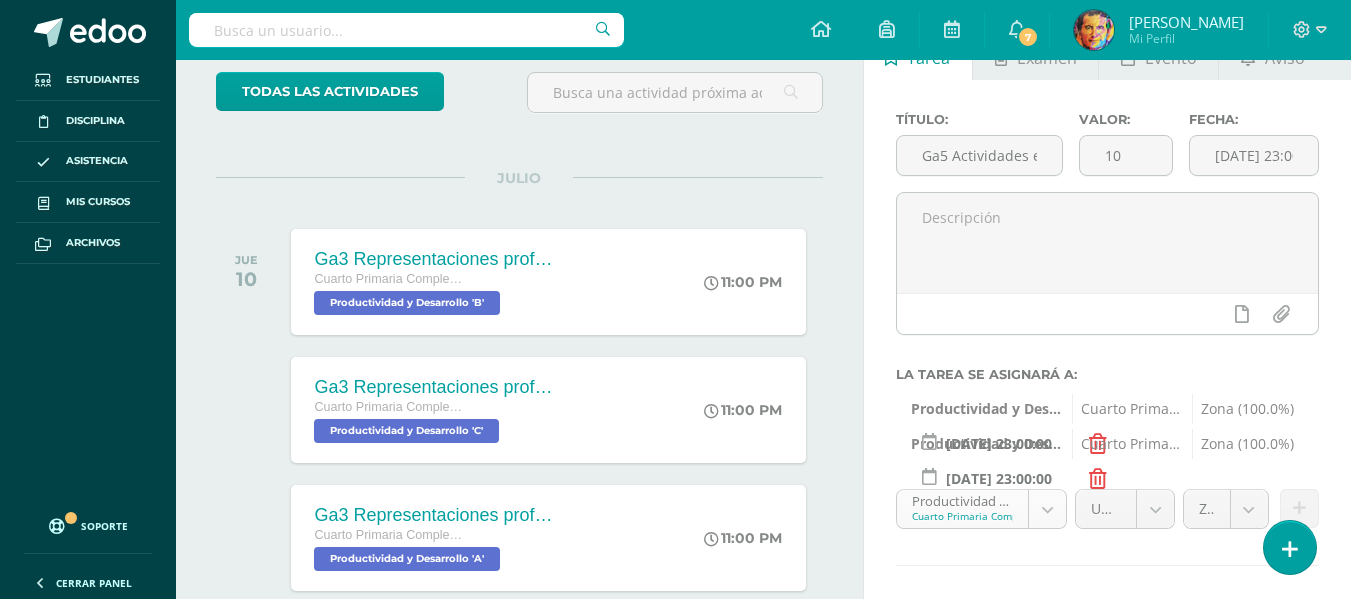 click on "Tarea asignada exitosamente         Estudiantes Disciplina Asistencia Mis cursos Archivos Soporte
Centro de ayuda
Últimas actualizaciones
10+ Cerrar panel
Comunicación y Lenguaje L.1
Cuarto
Primaria Complementaria
"A"
Actividades Estudiantes Planificación Dosificación
Méritos y Deméritos 4to. Primaria ¨A¨
Cuarto
Primaria Complementaria
"A"
Actividades Estudiantes Planificación Dosificación
Productividad y Desarrollo
Cuarto
Primaria Complementaria
"A"
Actividades Estudiantes Planificación 7 7" at bounding box center (675, 180) 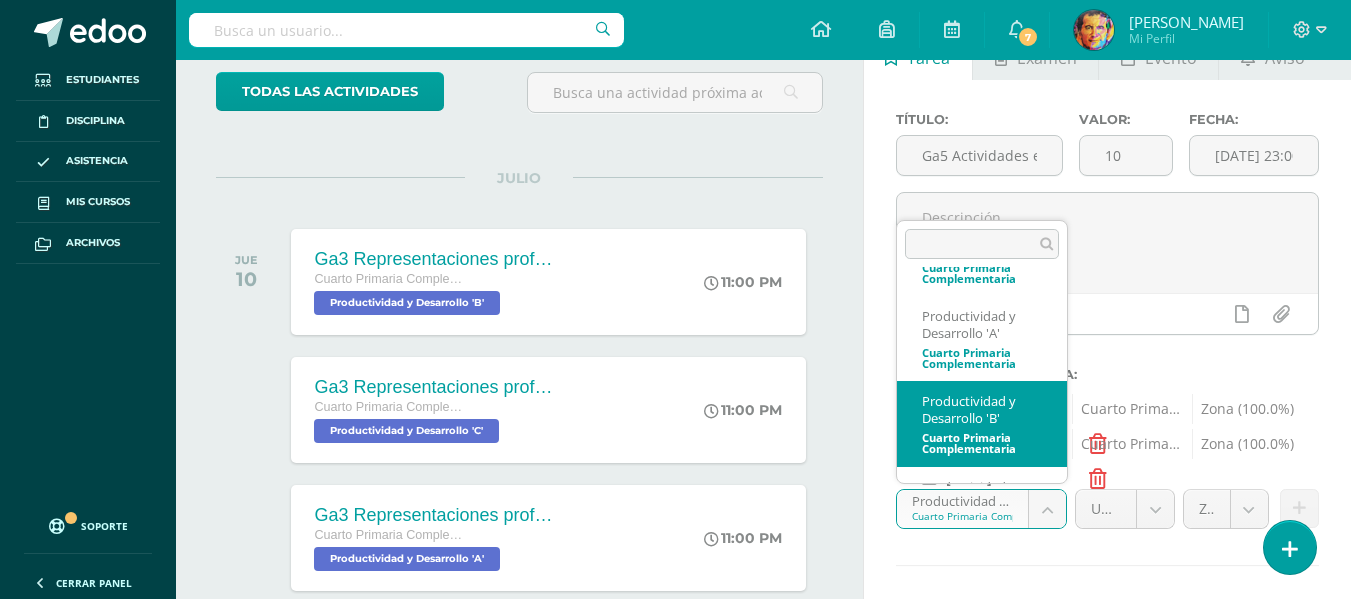 scroll, scrollTop: 737, scrollLeft: 0, axis: vertical 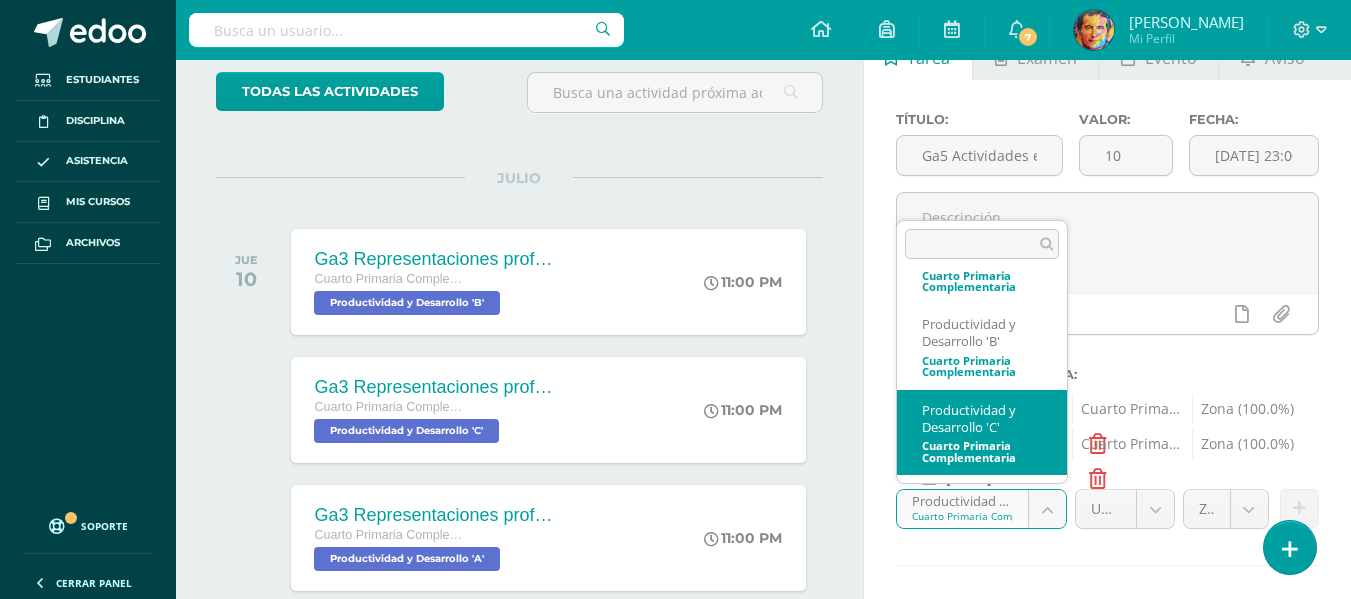 select on "154856" 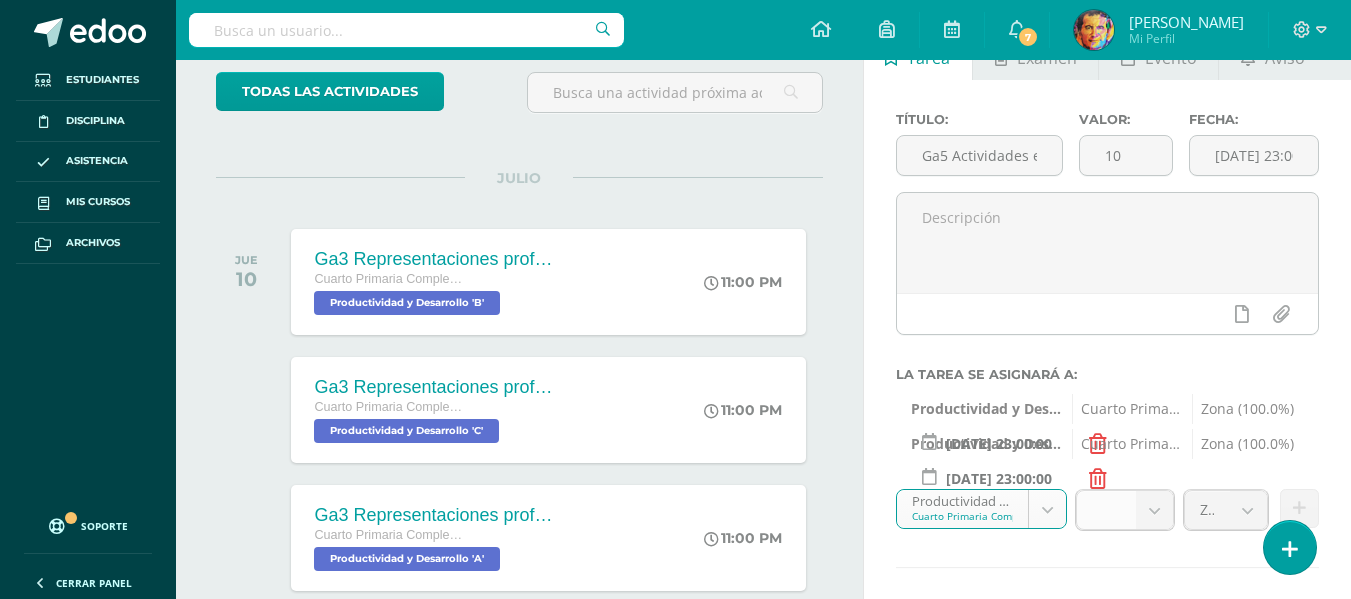 click on "Tarea asignada exitosamente         Estudiantes Disciplina Asistencia Mis cursos Archivos Soporte
Centro de ayuda
Últimas actualizaciones
10+ Cerrar panel
Comunicación y Lenguaje L.1
Cuarto
Primaria Complementaria
"A"
Actividades Estudiantes Planificación Dosificación
Méritos y Deméritos 4to. Primaria ¨A¨
Cuarto
Primaria Complementaria
"A"
Actividades Estudiantes Planificación Dosificación
Productividad y Desarrollo
Cuarto
Primaria Complementaria
"A"
Actividades Estudiantes Planificación 7 7" at bounding box center (675, 180) 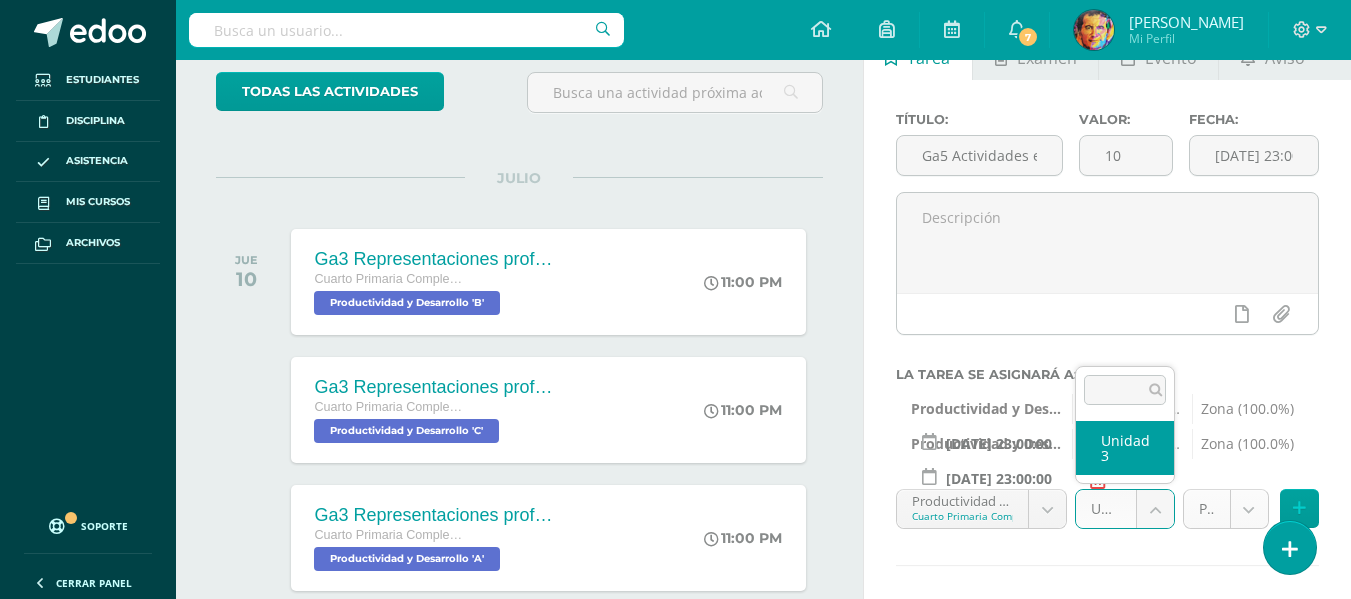 select on "154867" 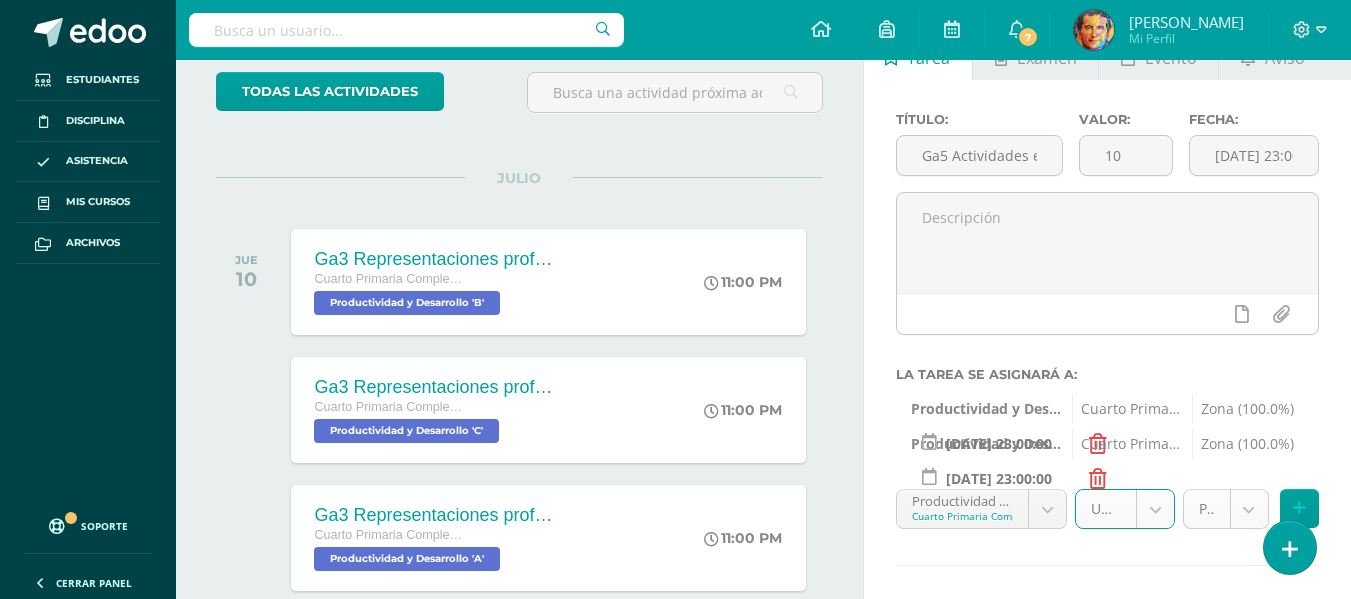 click on "Tarea asignada exitosamente         Estudiantes Disciplina Asistencia Mis cursos Archivos Soporte
Centro de ayuda
Últimas actualizaciones
10+ Cerrar panel
Comunicación y Lenguaje L.1
Cuarto
Primaria Complementaria
"A"
Actividades Estudiantes Planificación Dosificación
Méritos y Deméritos 4to. Primaria ¨A¨
Cuarto
Primaria Complementaria
"A"
Actividades Estudiantes Planificación Dosificación
Productividad y Desarrollo
Cuarto
Primaria Complementaria
"A"
Actividades Estudiantes Planificación 7 7" at bounding box center [675, 180] 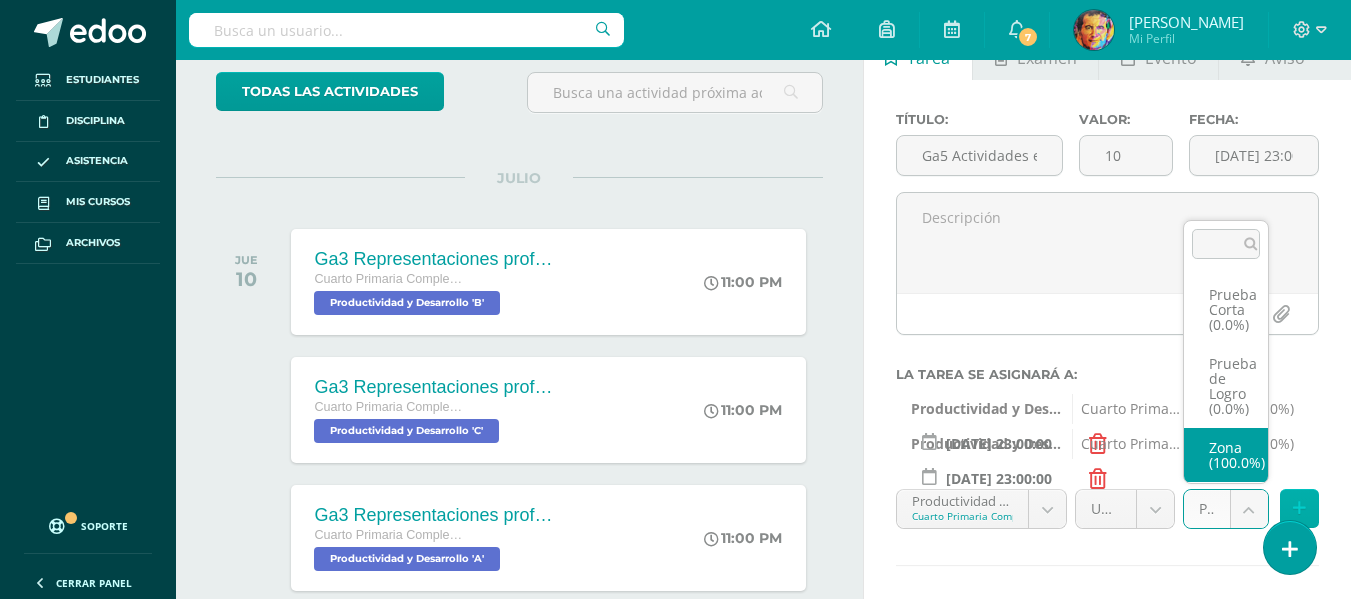 select on "154870" 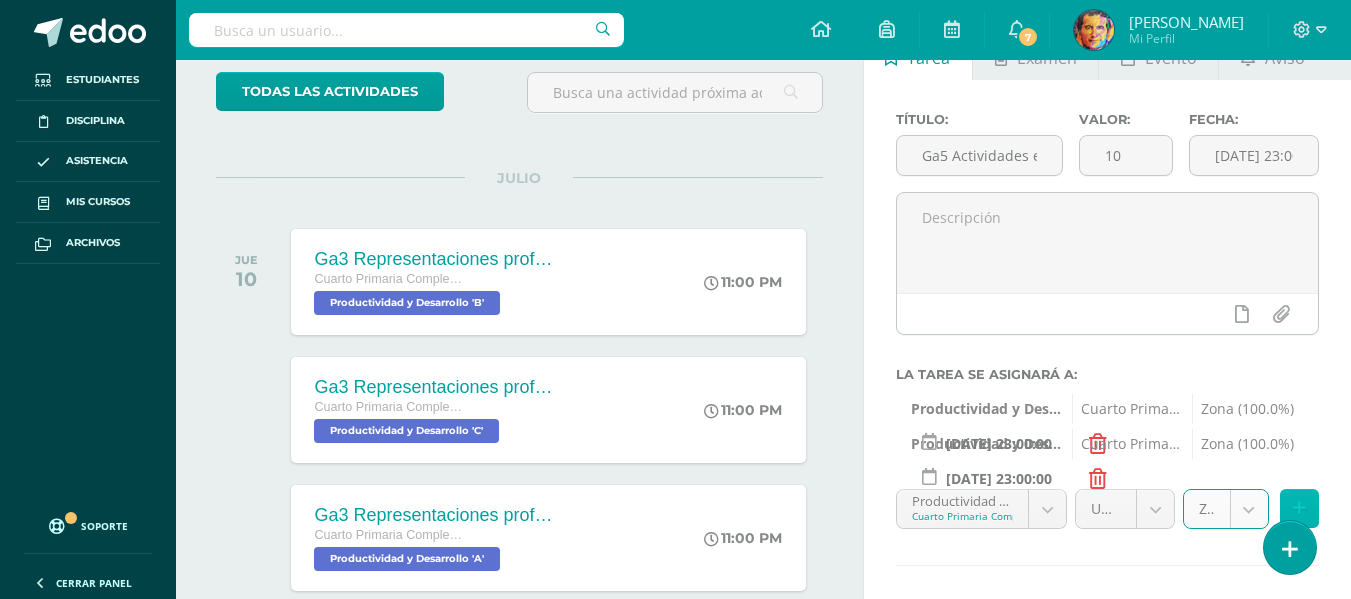 click at bounding box center [1299, 508] 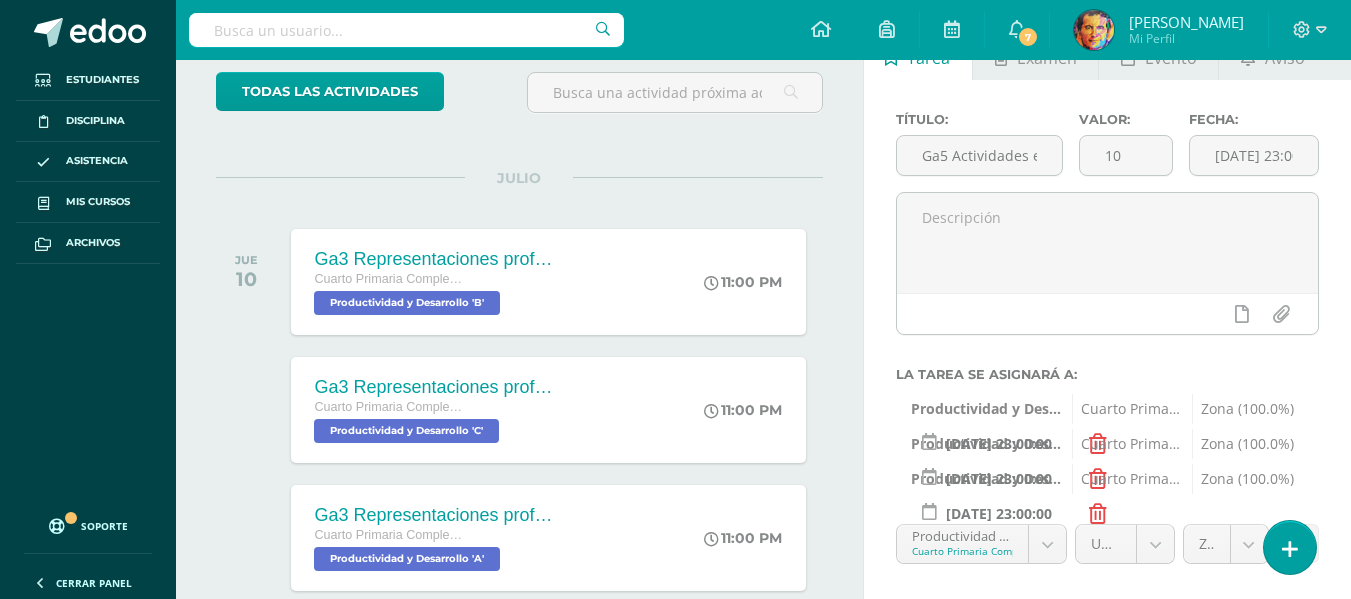scroll, scrollTop: 219, scrollLeft: 0, axis: vertical 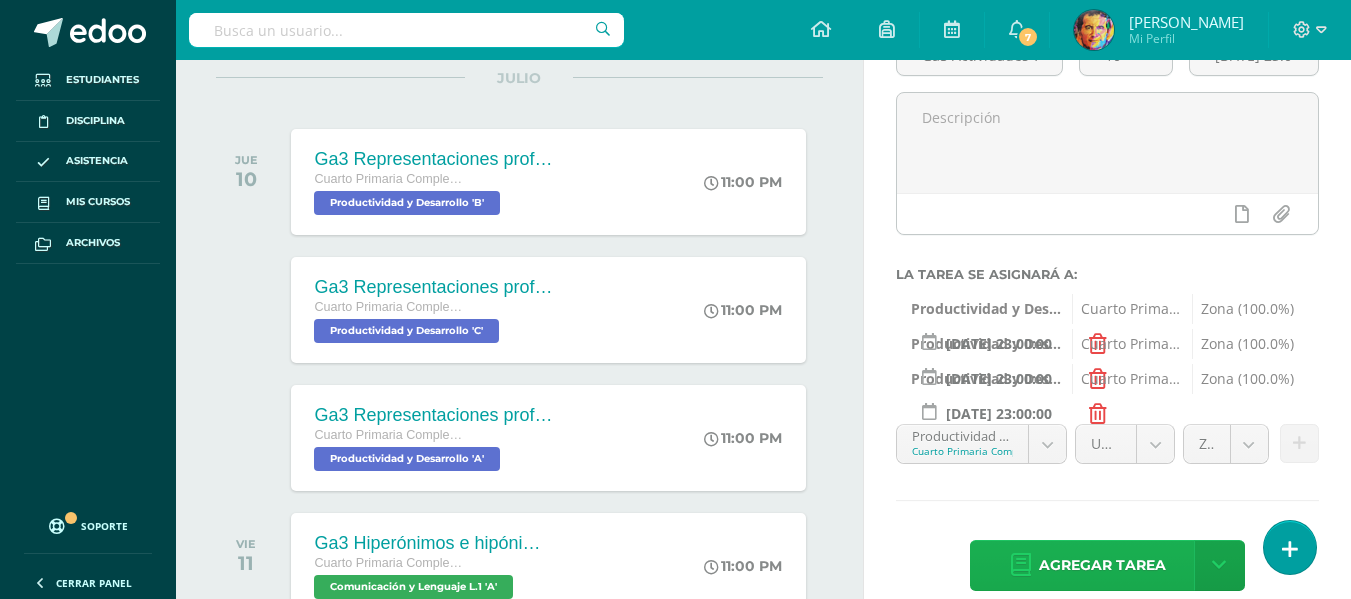 click on "Agregar tarea" at bounding box center [1102, 565] 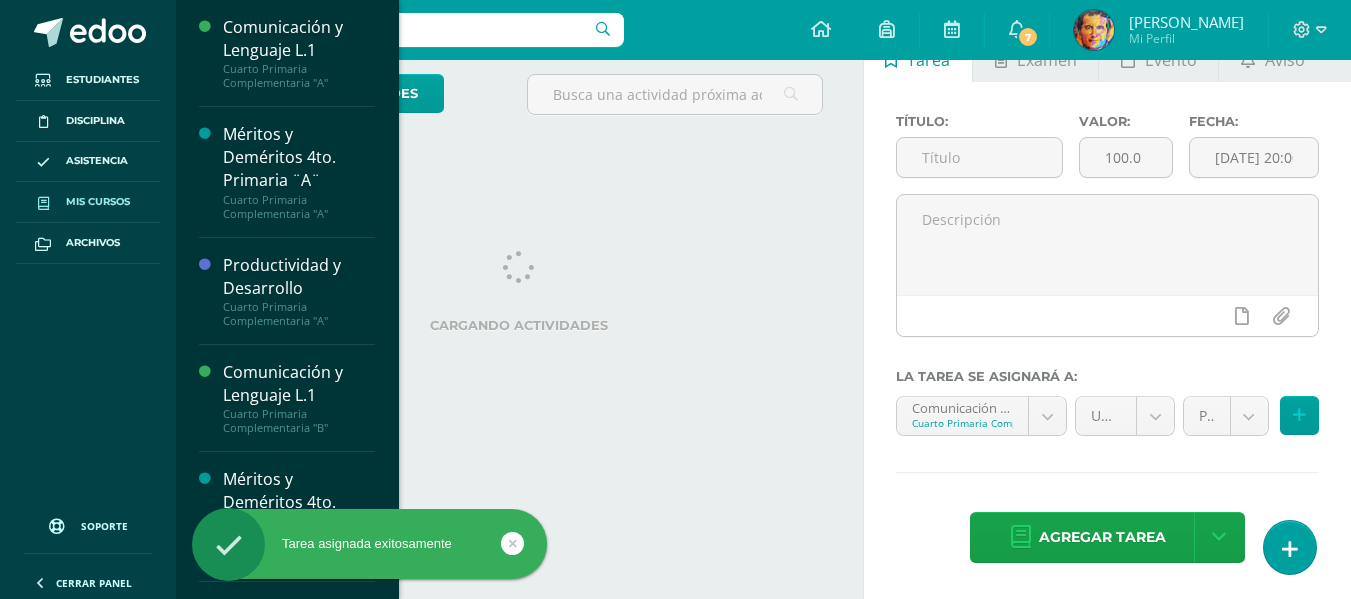 scroll, scrollTop: 199, scrollLeft: 0, axis: vertical 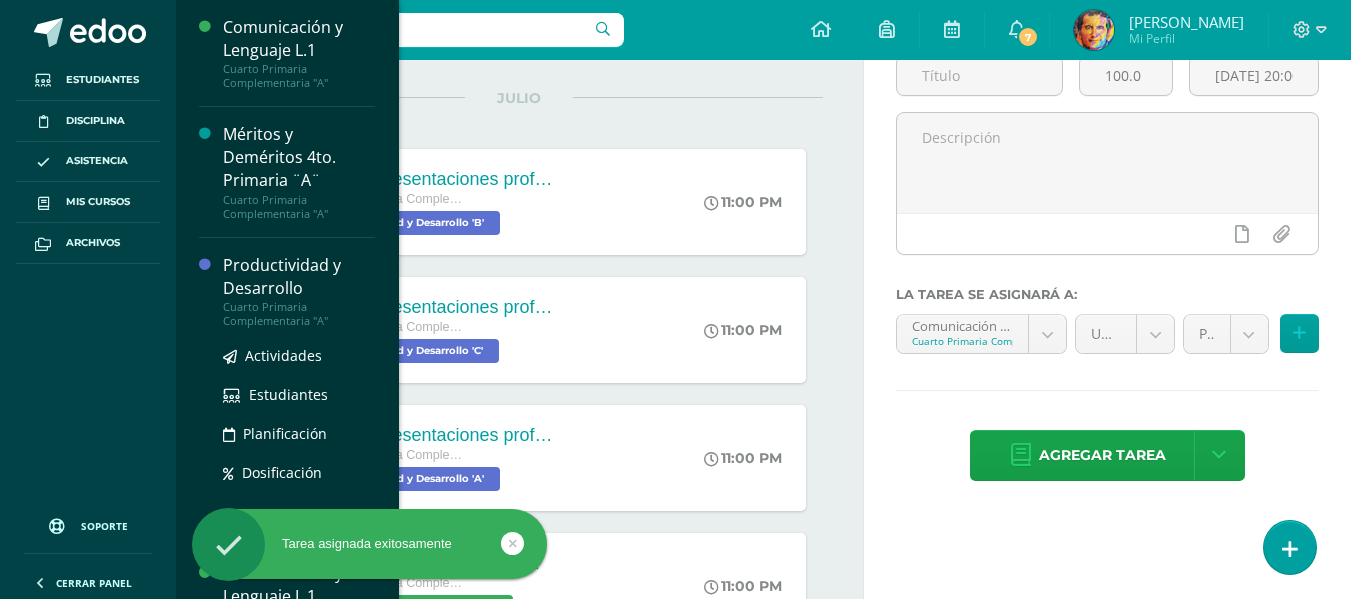 click on "Productividad y Desarrollo" at bounding box center (299, 277) 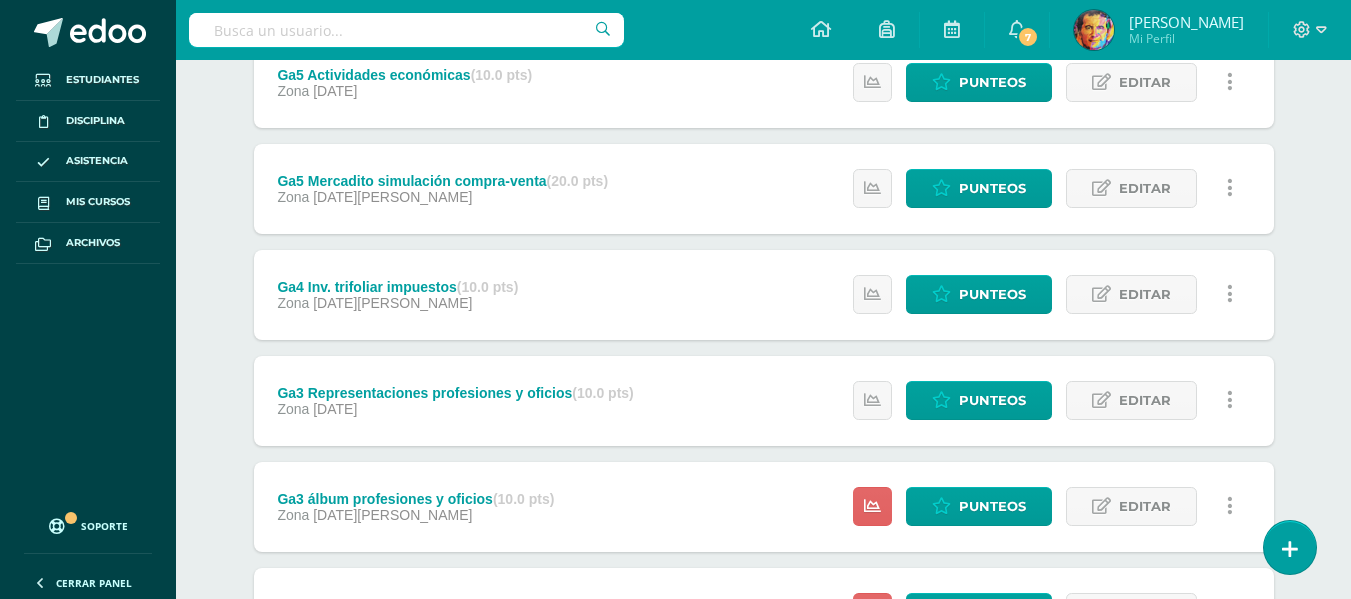 scroll, scrollTop: 598, scrollLeft: 0, axis: vertical 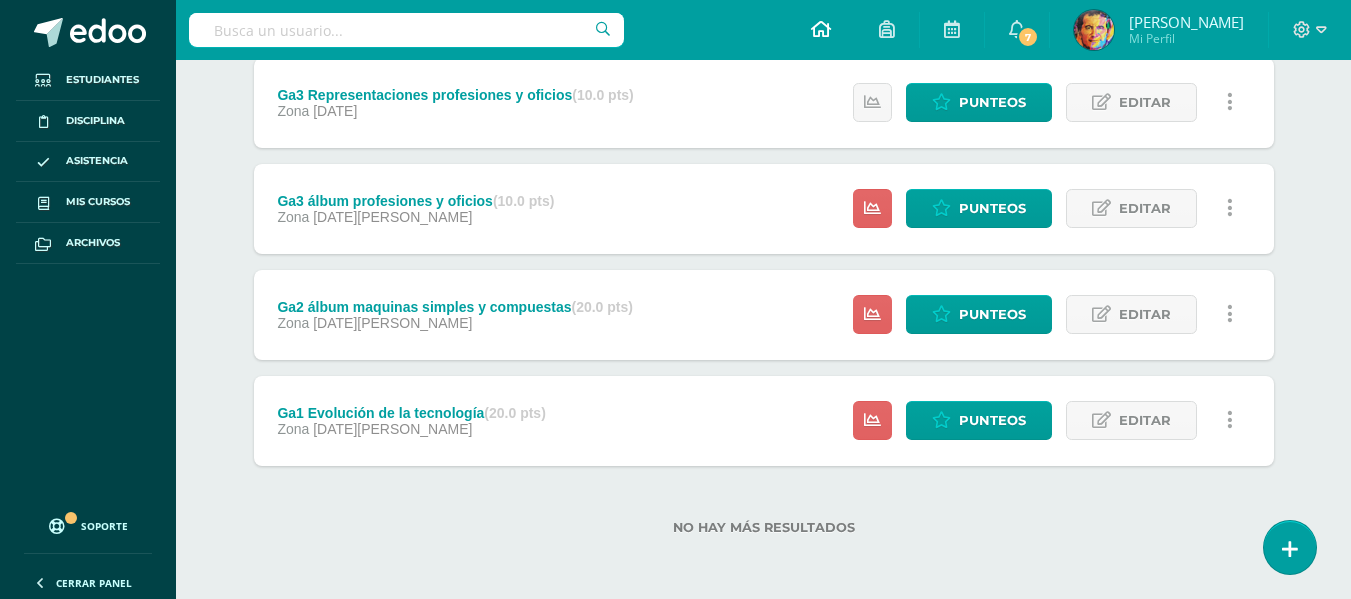 click at bounding box center [821, 29] 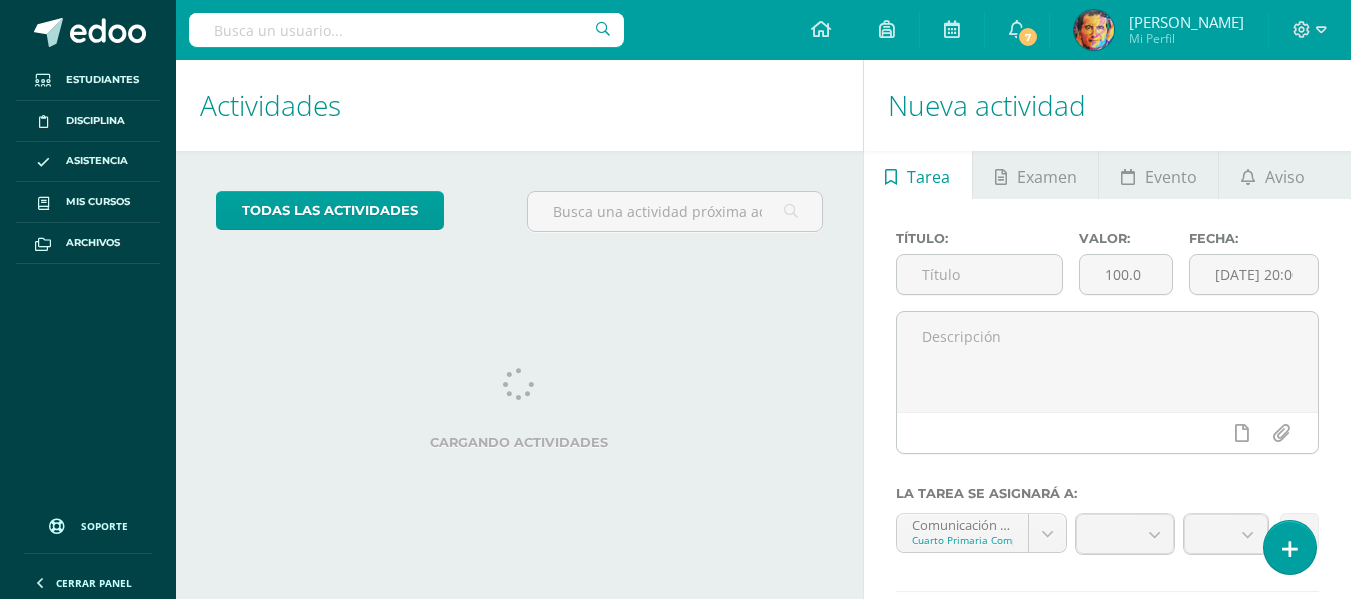 scroll, scrollTop: 0, scrollLeft: 0, axis: both 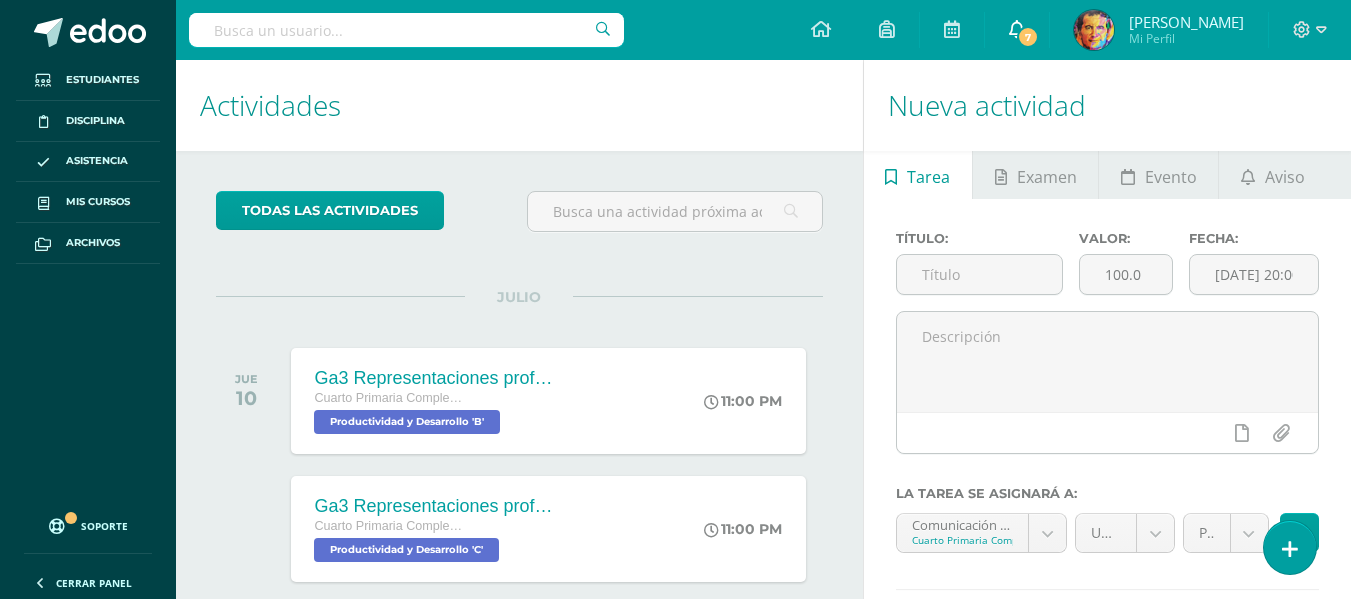 click on "7" at bounding box center [1028, 37] 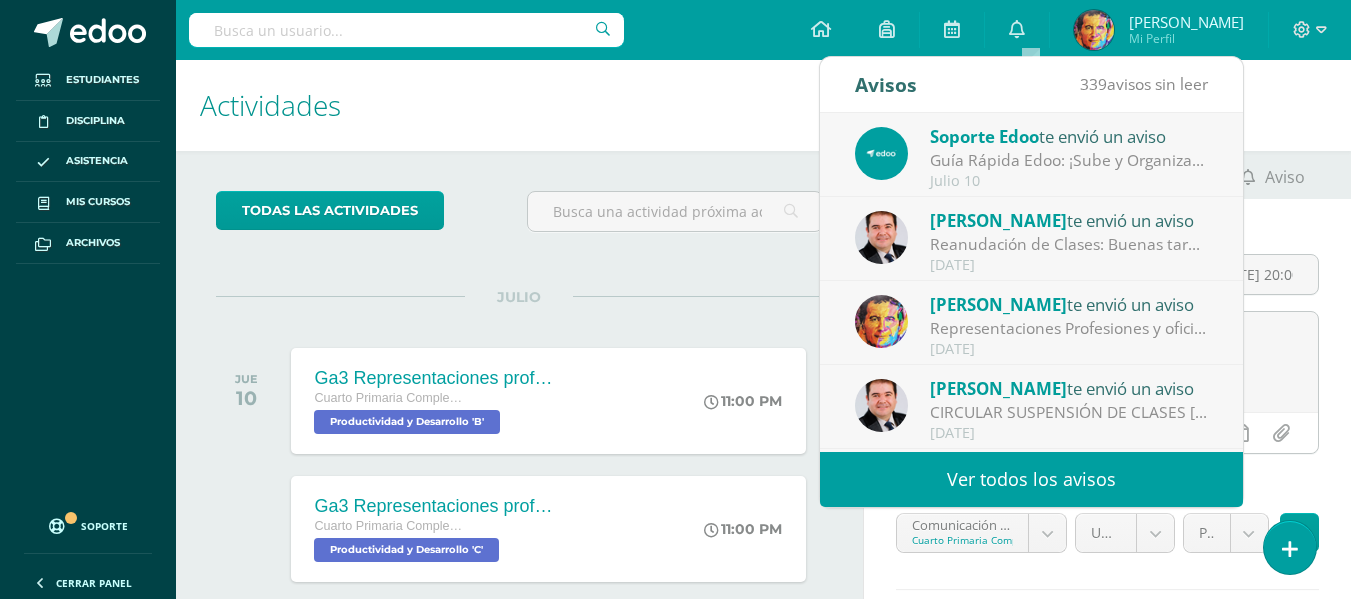 click on "[PERSON_NAME]" at bounding box center [998, 304] 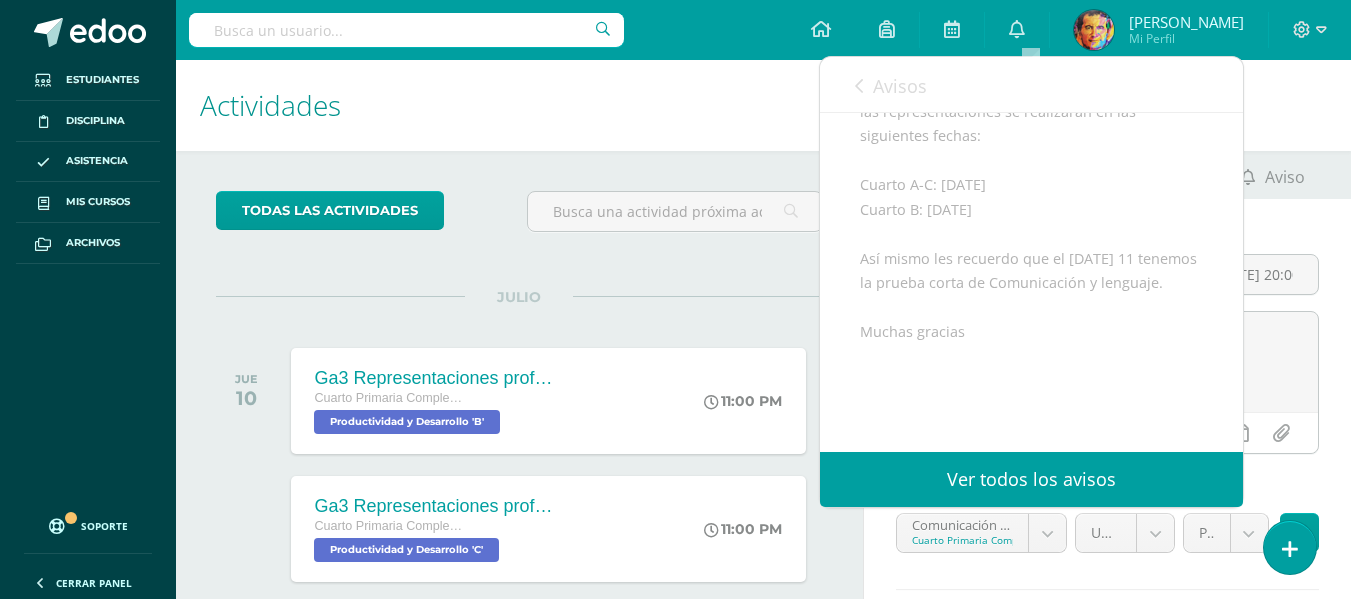 scroll, scrollTop: 400, scrollLeft: 0, axis: vertical 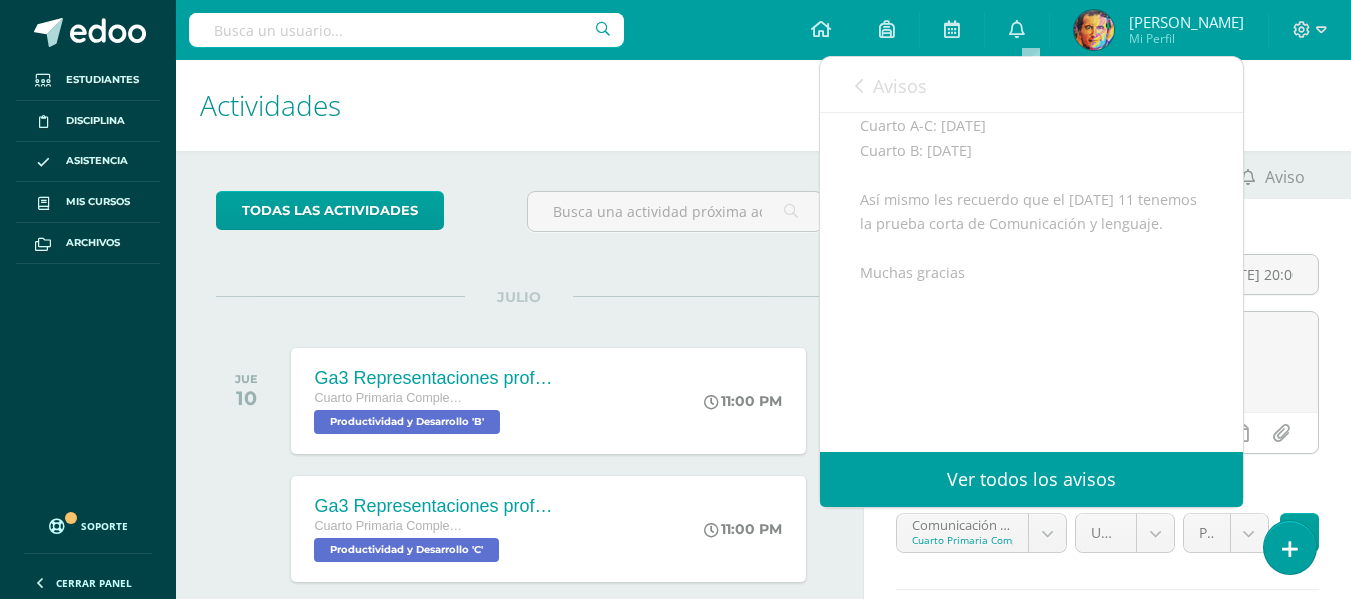 click on "Actividades" at bounding box center (519, 105) 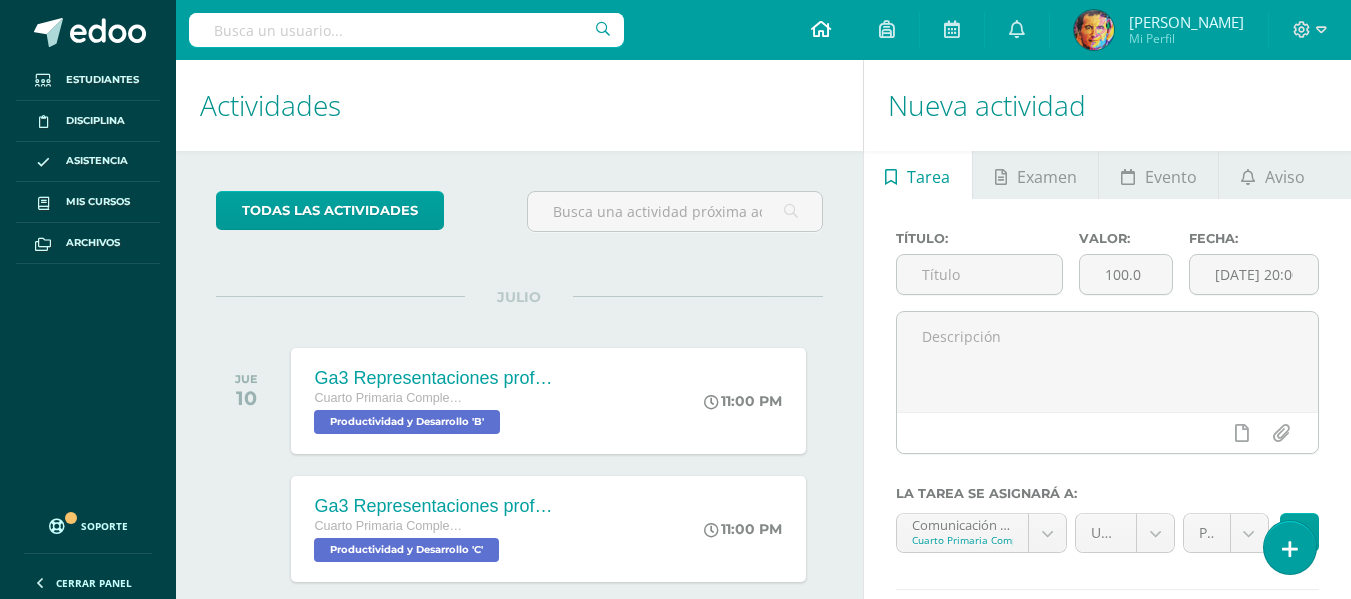 click at bounding box center [821, 30] 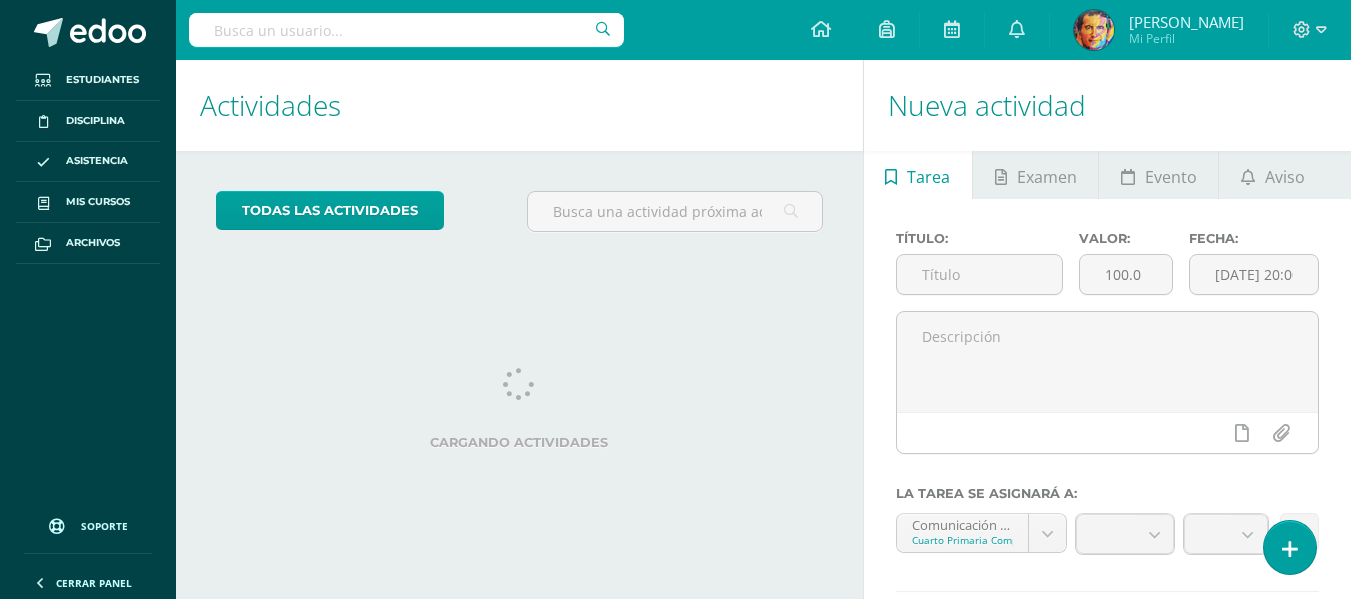 scroll, scrollTop: 0, scrollLeft: 0, axis: both 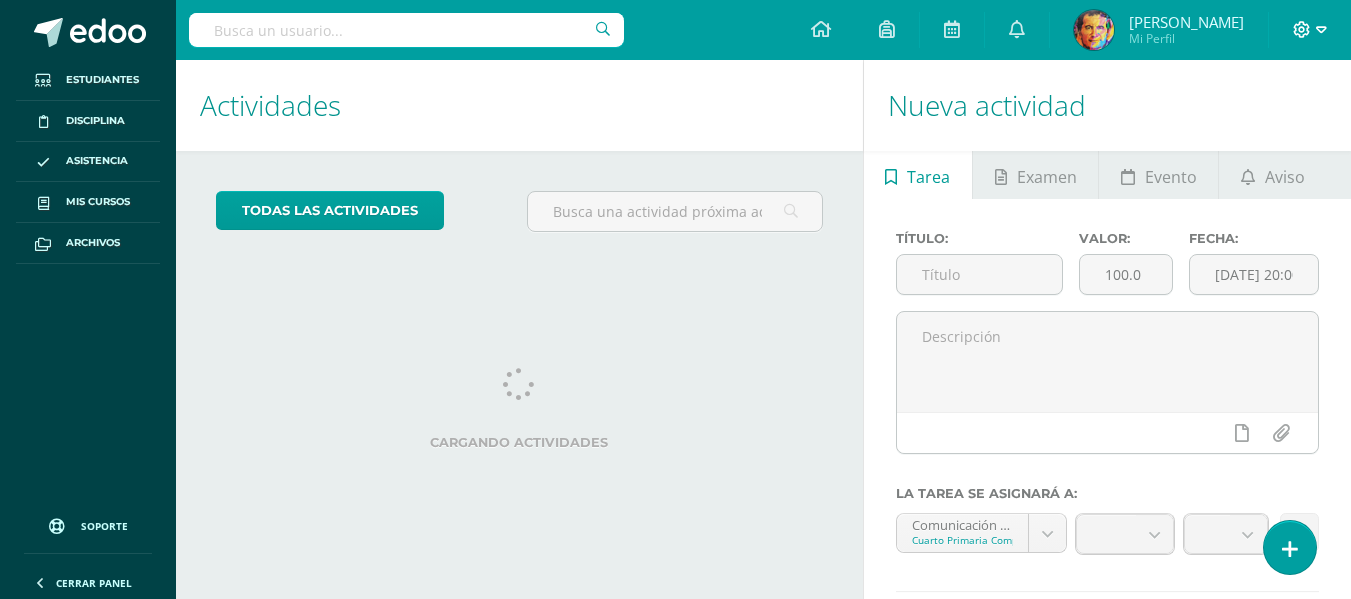 click 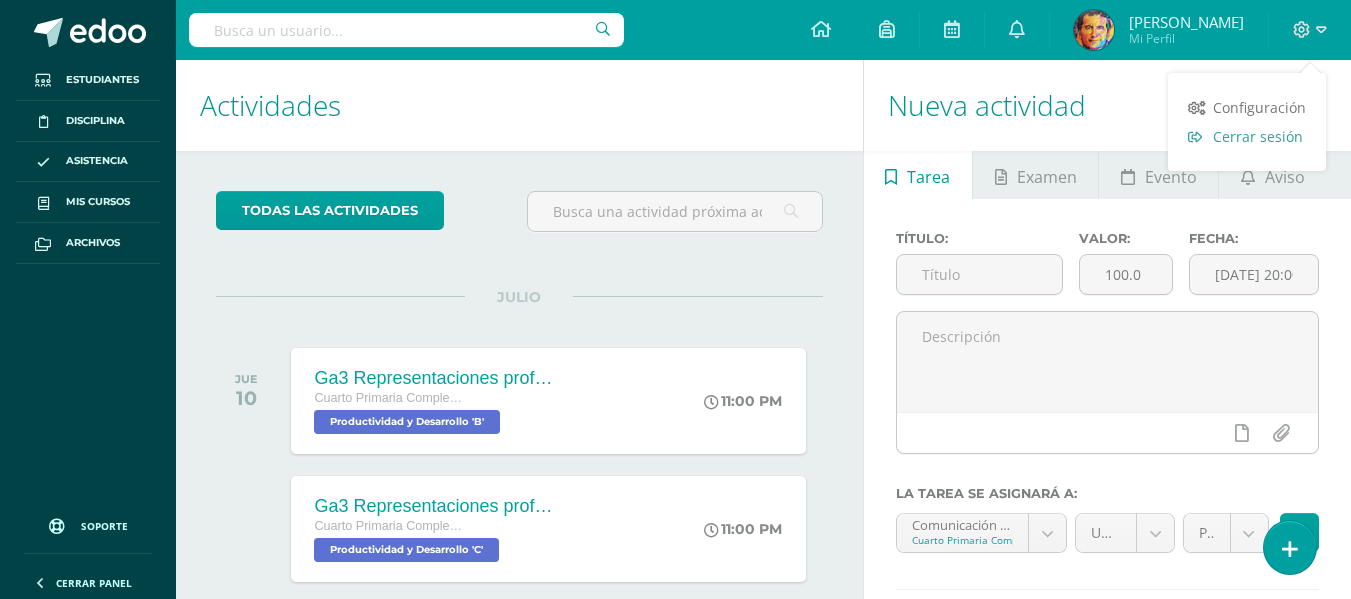 click on "Cerrar sesión" at bounding box center [1258, 136] 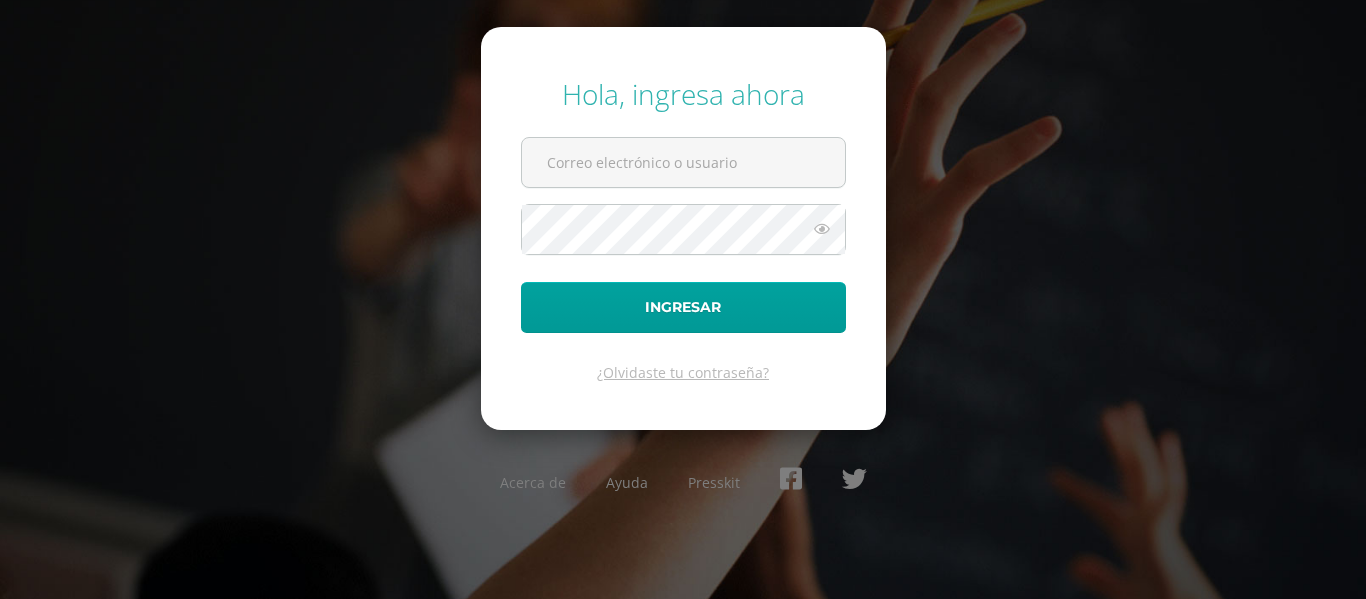 scroll, scrollTop: 0, scrollLeft: 0, axis: both 